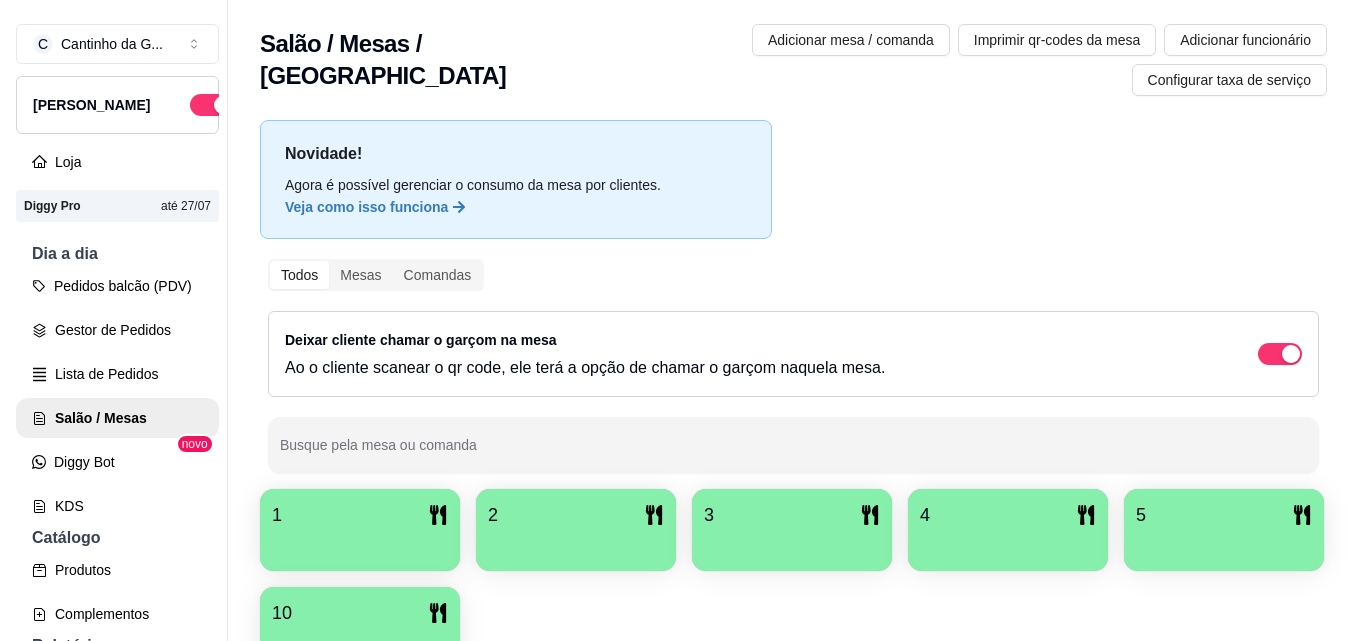 scroll, scrollTop: 0, scrollLeft: 0, axis: both 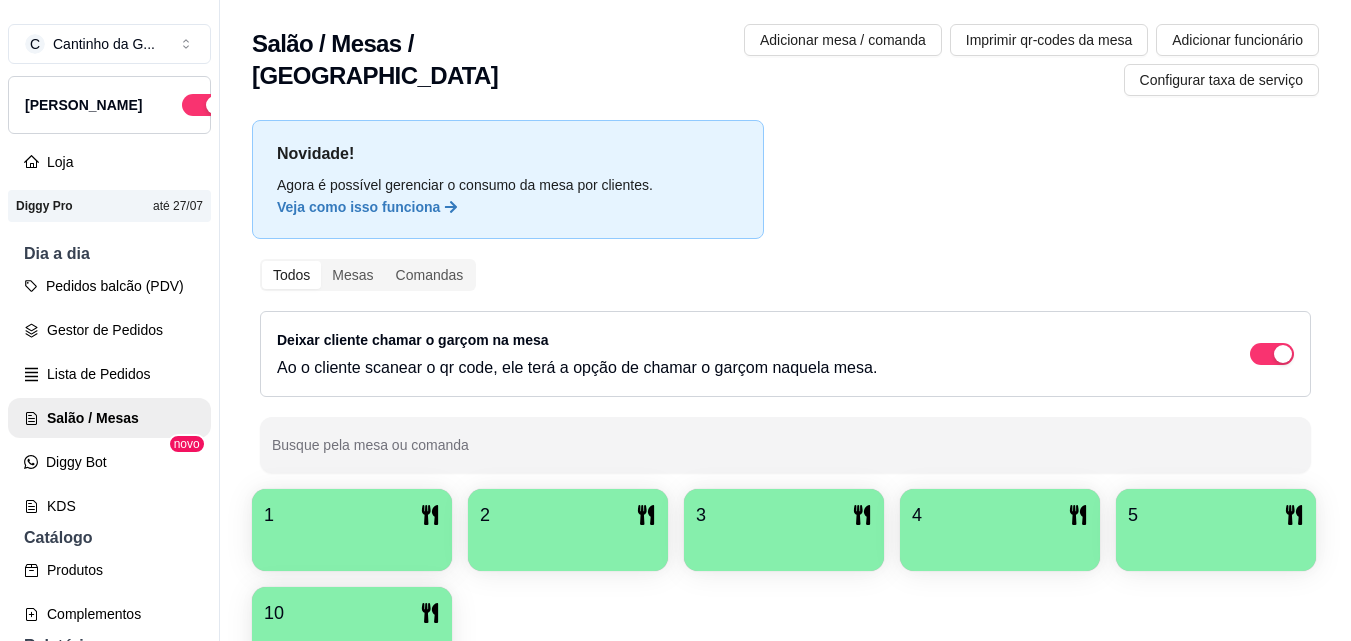 click on "1" at bounding box center [352, 515] 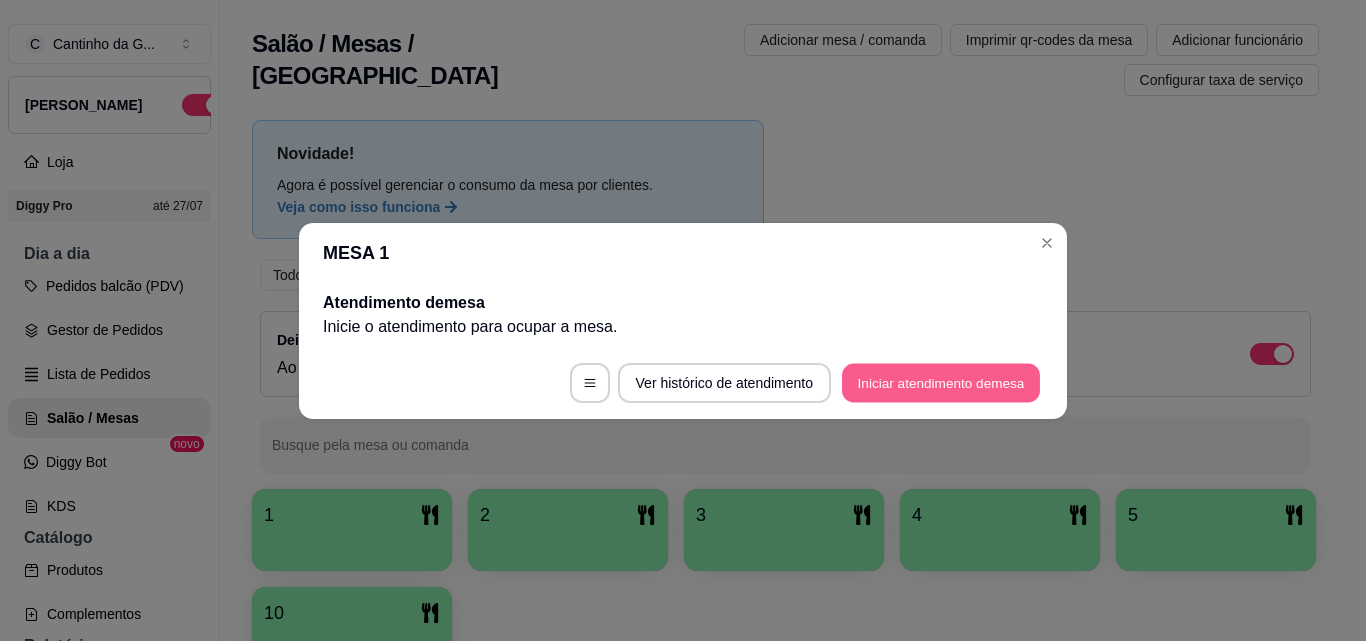 click on "Iniciar atendimento de  mesa" at bounding box center [941, 382] 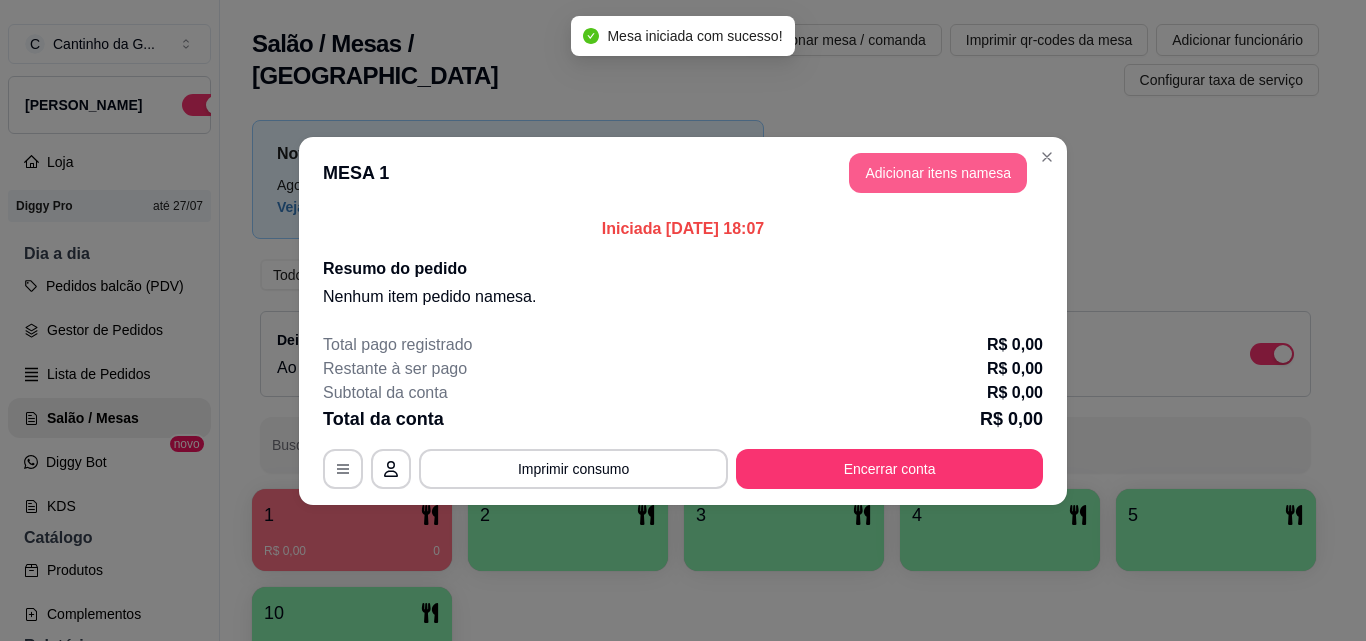 click on "Adicionar itens na  mesa" at bounding box center (938, 173) 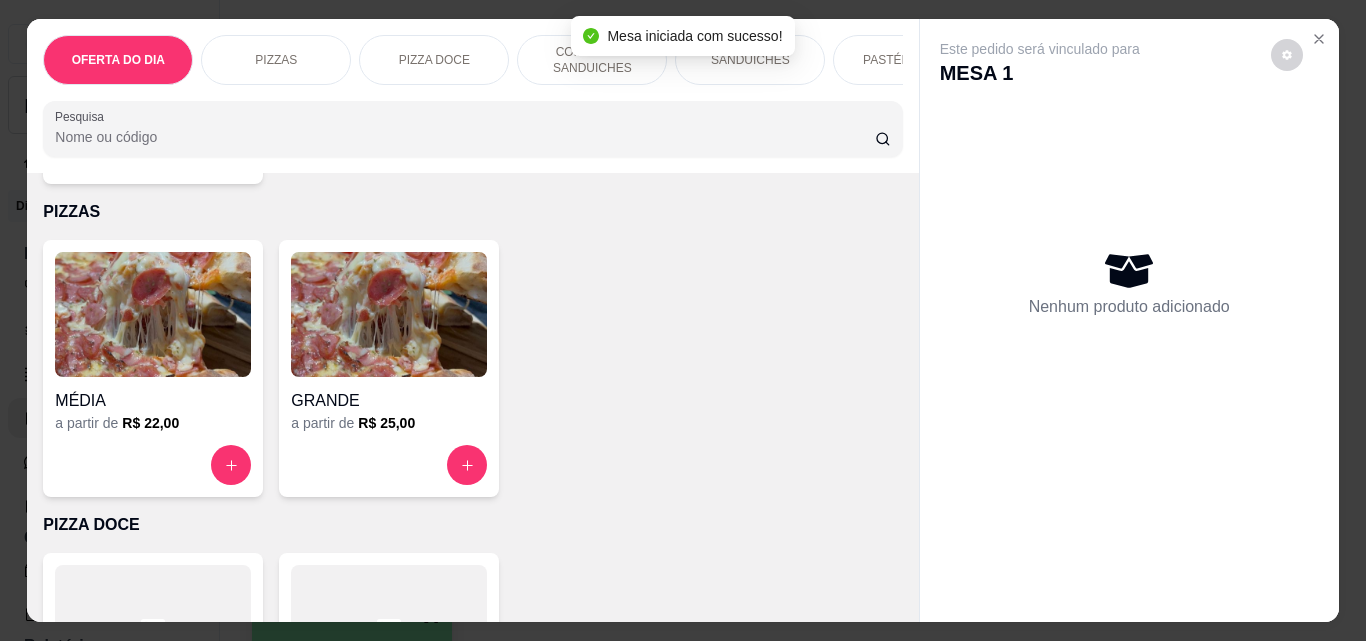 scroll, scrollTop: 400, scrollLeft: 0, axis: vertical 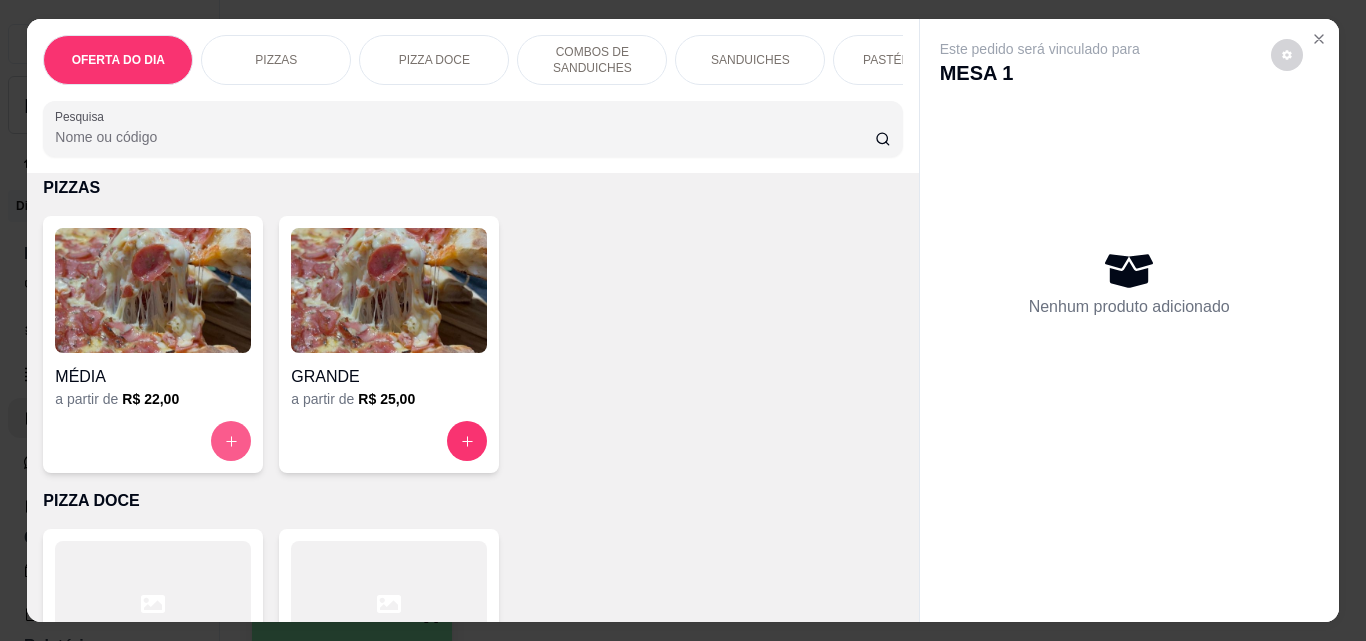 click at bounding box center [231, 441] 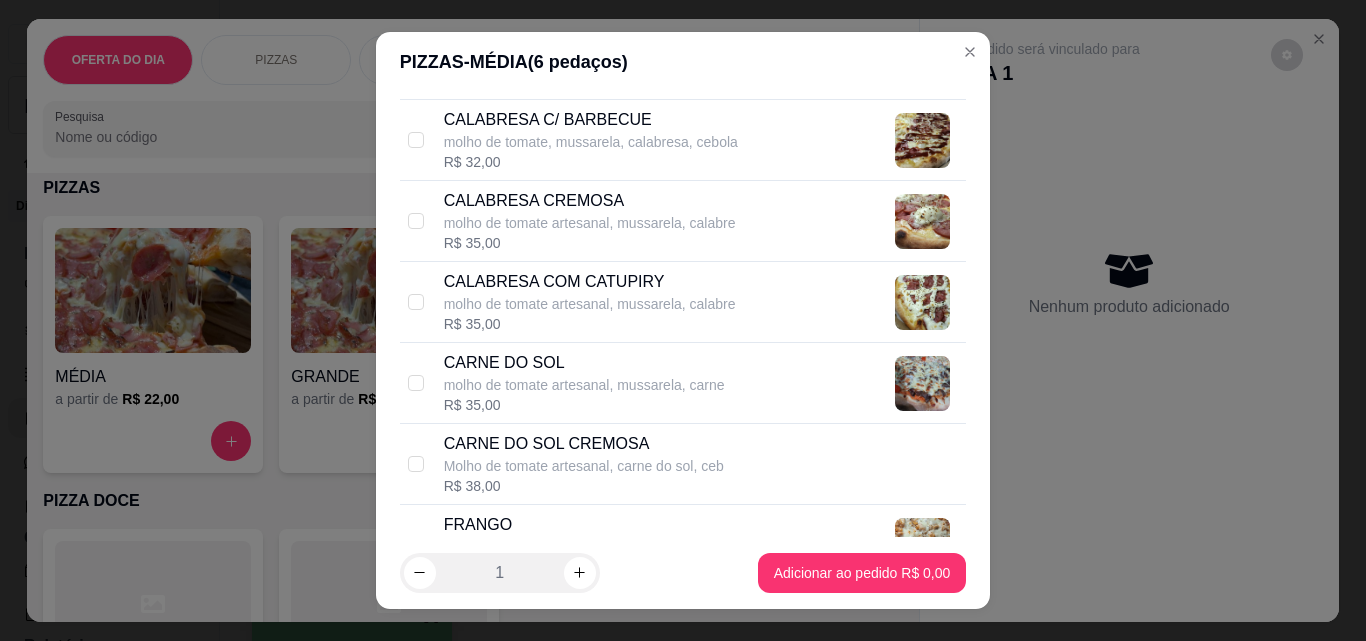 scroll, scrollTop: 1000, scrollLeft: 0, axis: vertical 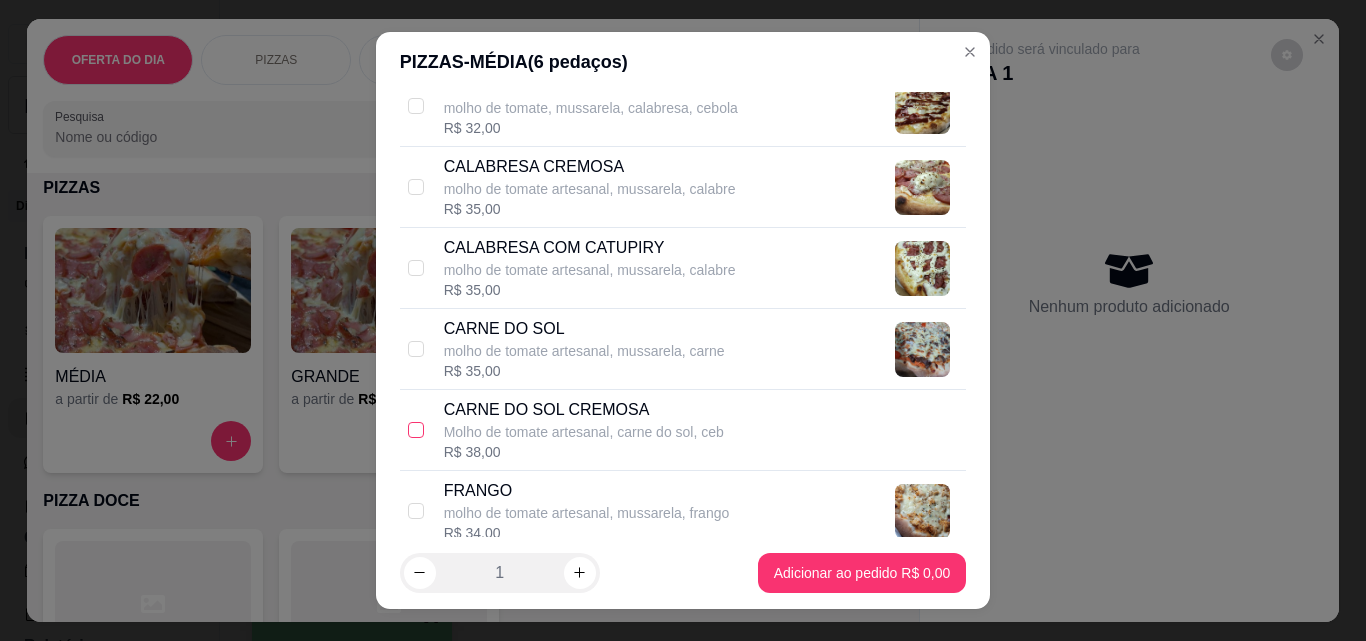 click at bounding box center [416, 430] 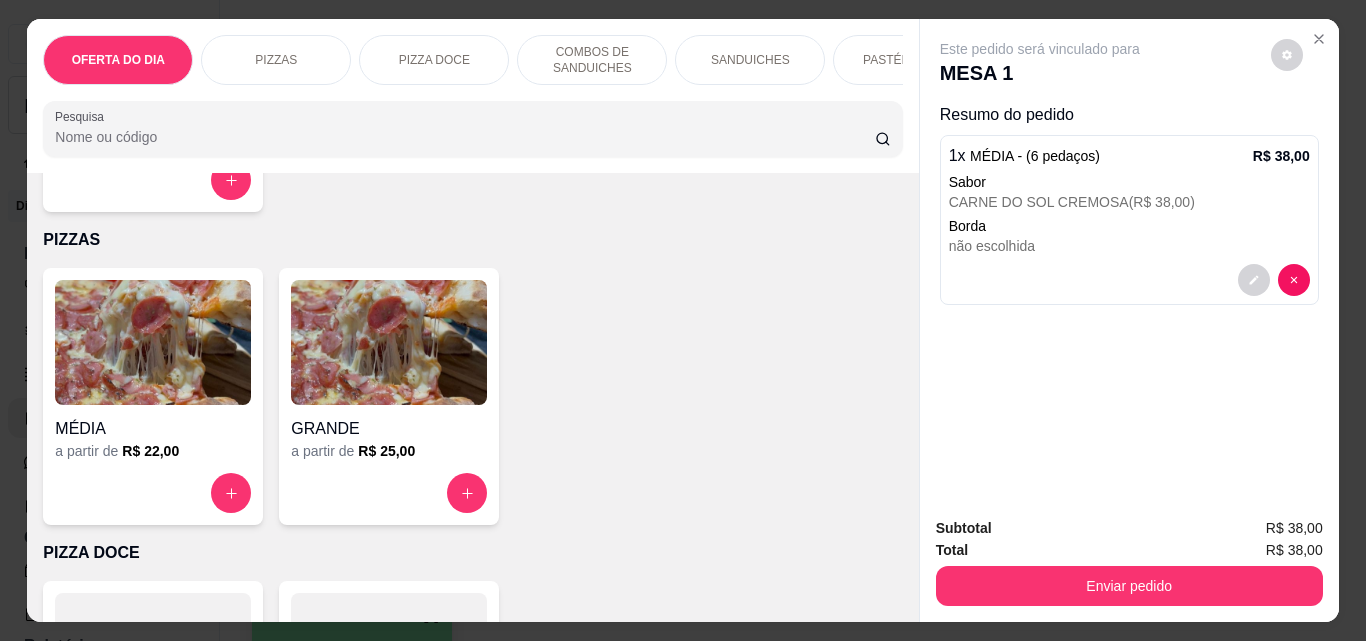 scroll, scrollTop: 300, scrollLeft: 0, axis: vertical 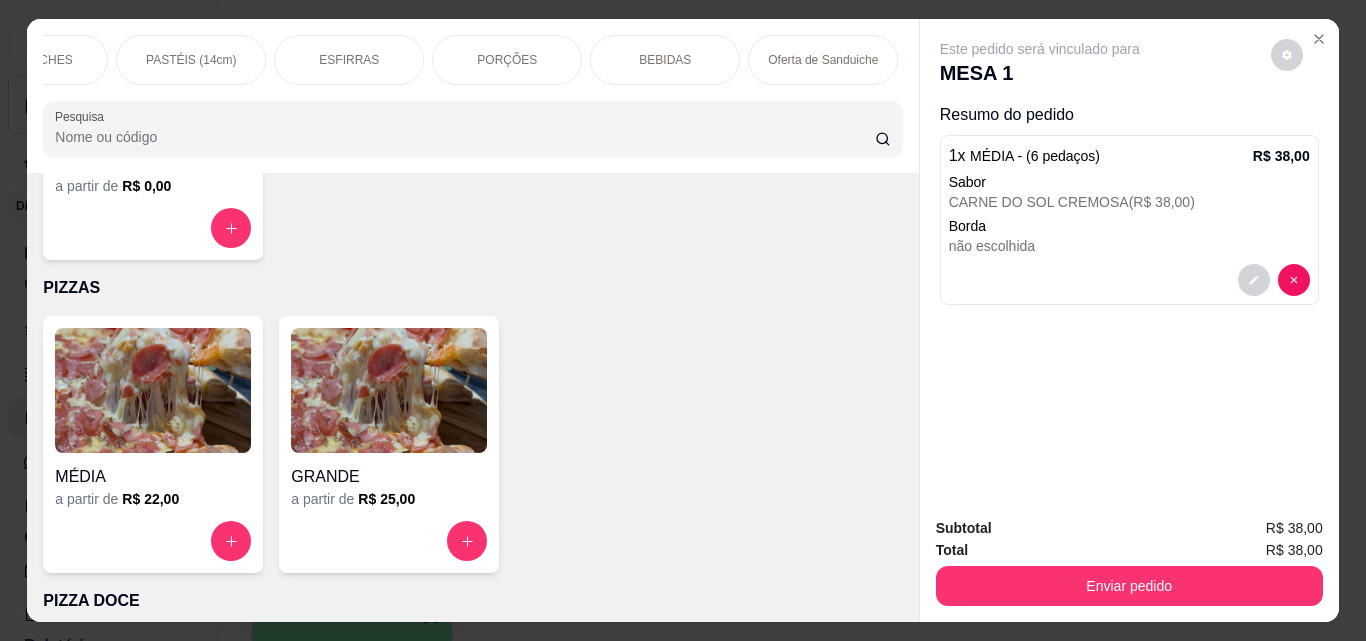 click on "BEBIDAS" at bounding box center (665, 60) 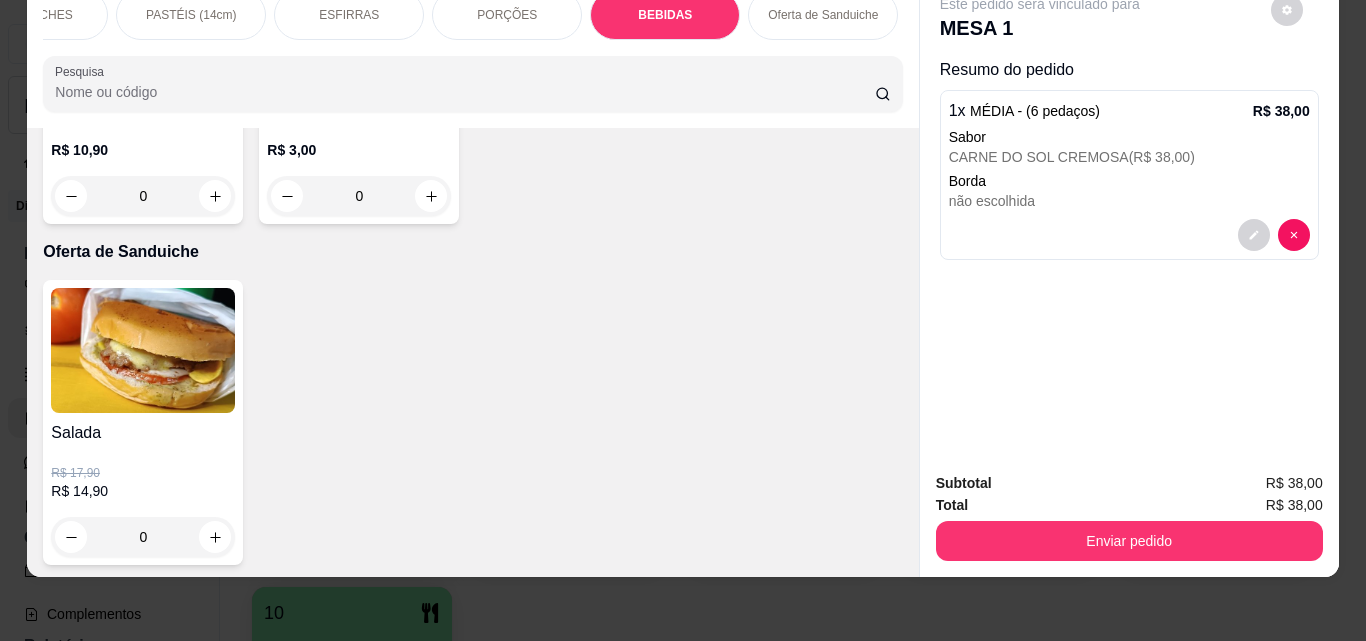 click 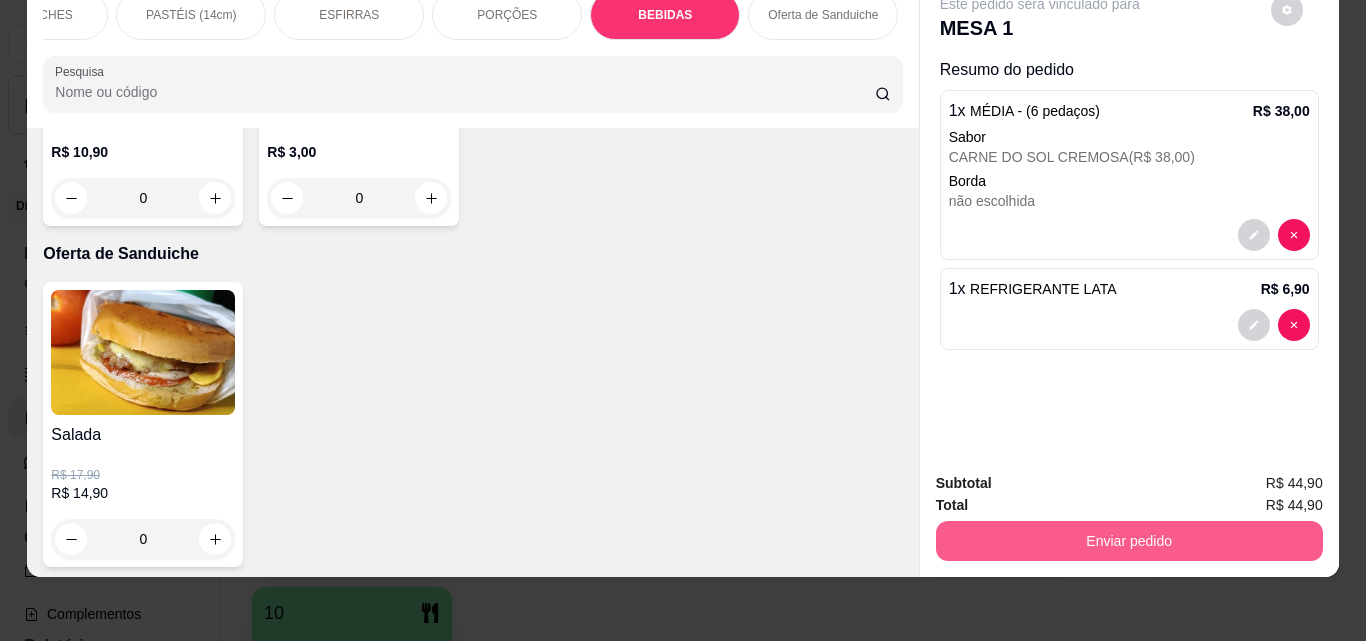 click on "Enviar pedido" at bounding box center [1129, 541] 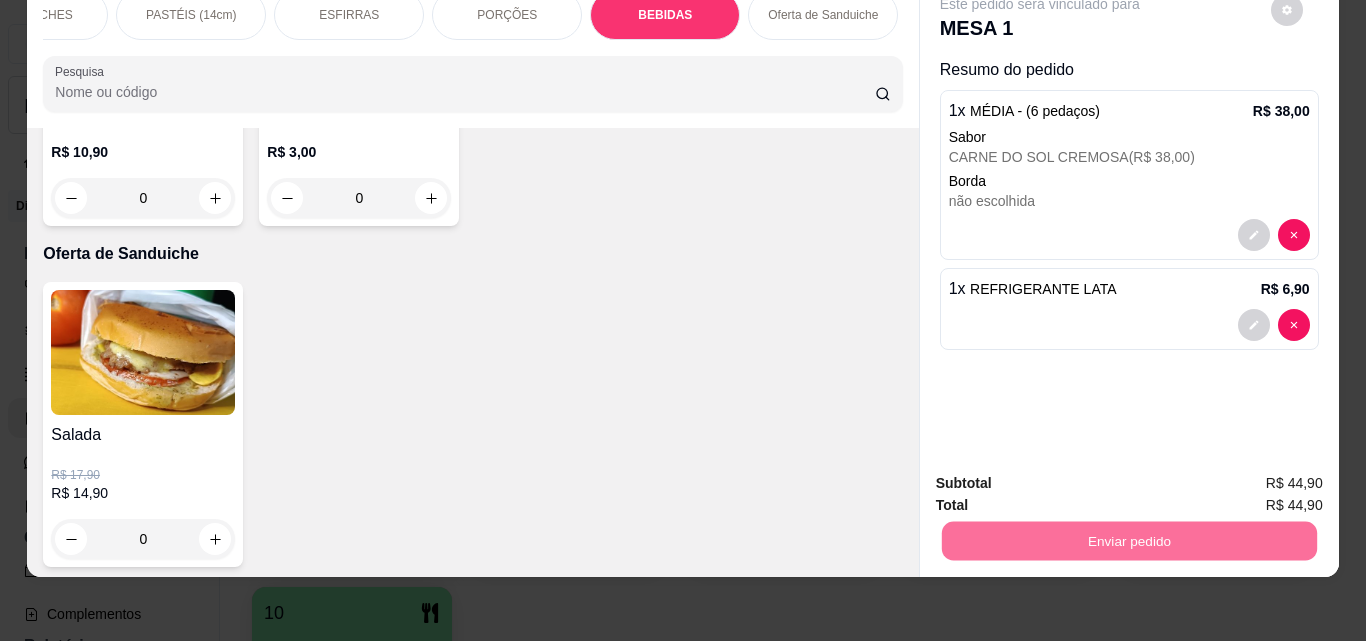 click on "Não registrar e enviar pedido" at bounding box center (1063, 476) 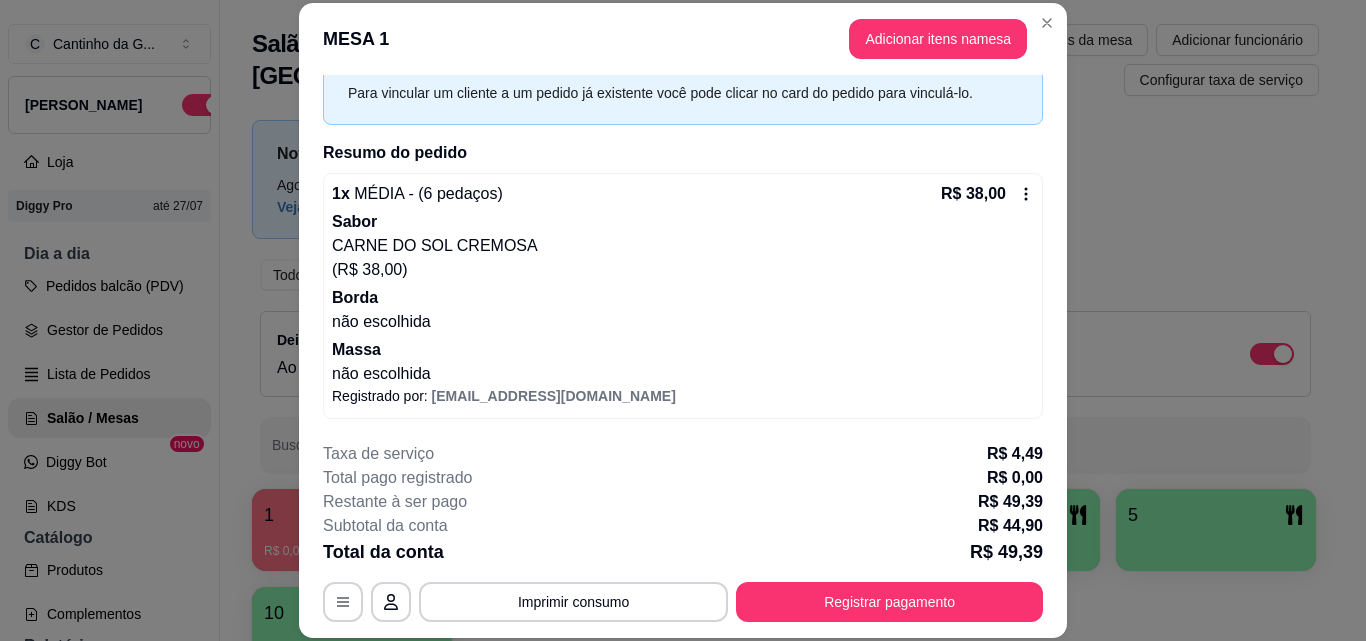 scroll, scrollTop: 170, scrollLeft: 0, axis: vertical 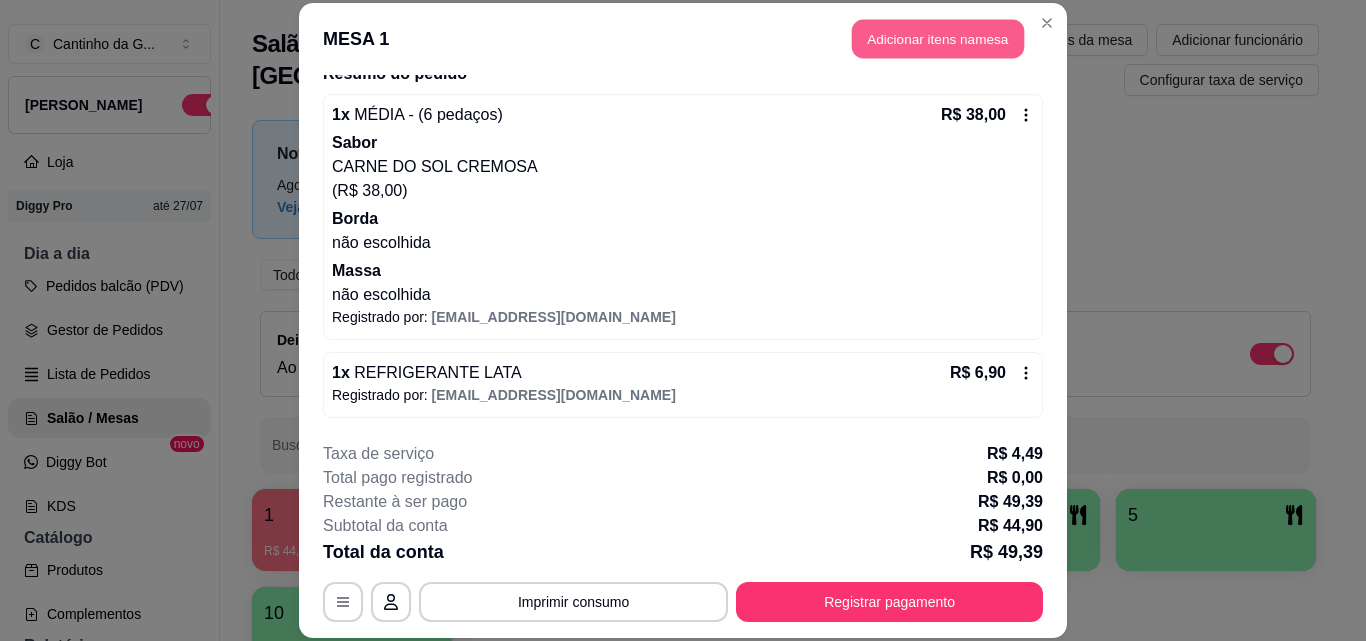 click on "Adicionar itens na  mesa" at bounding box center (938, 39) 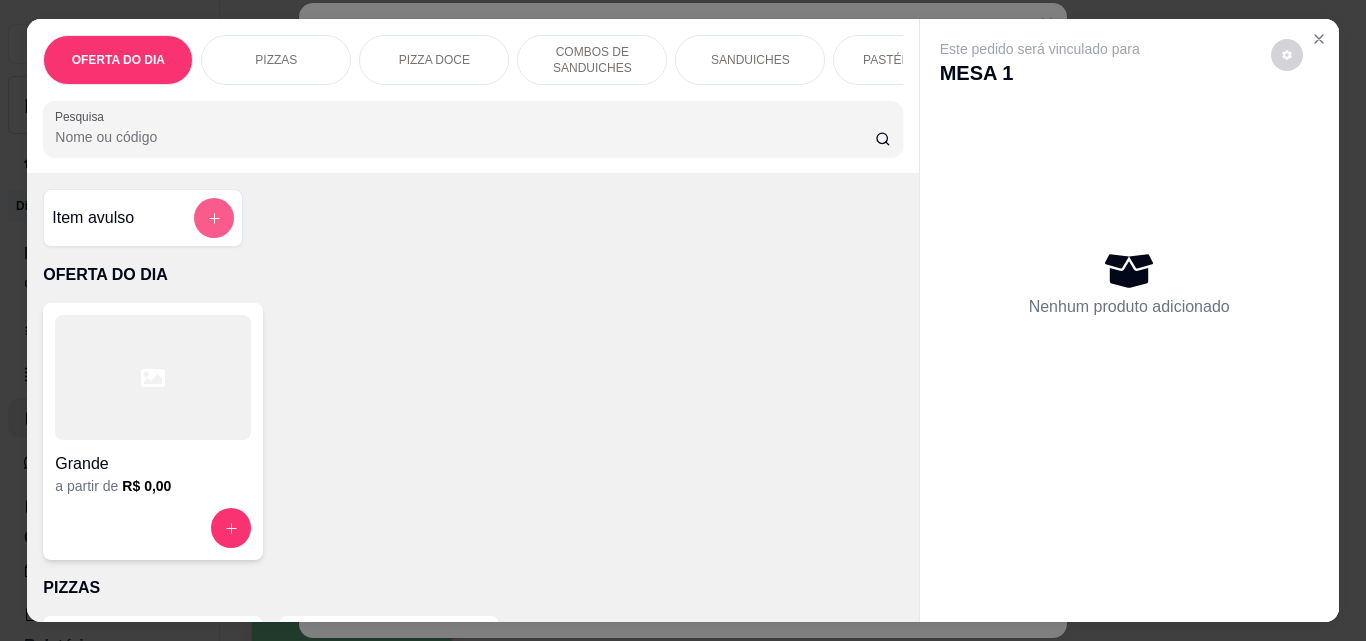 click 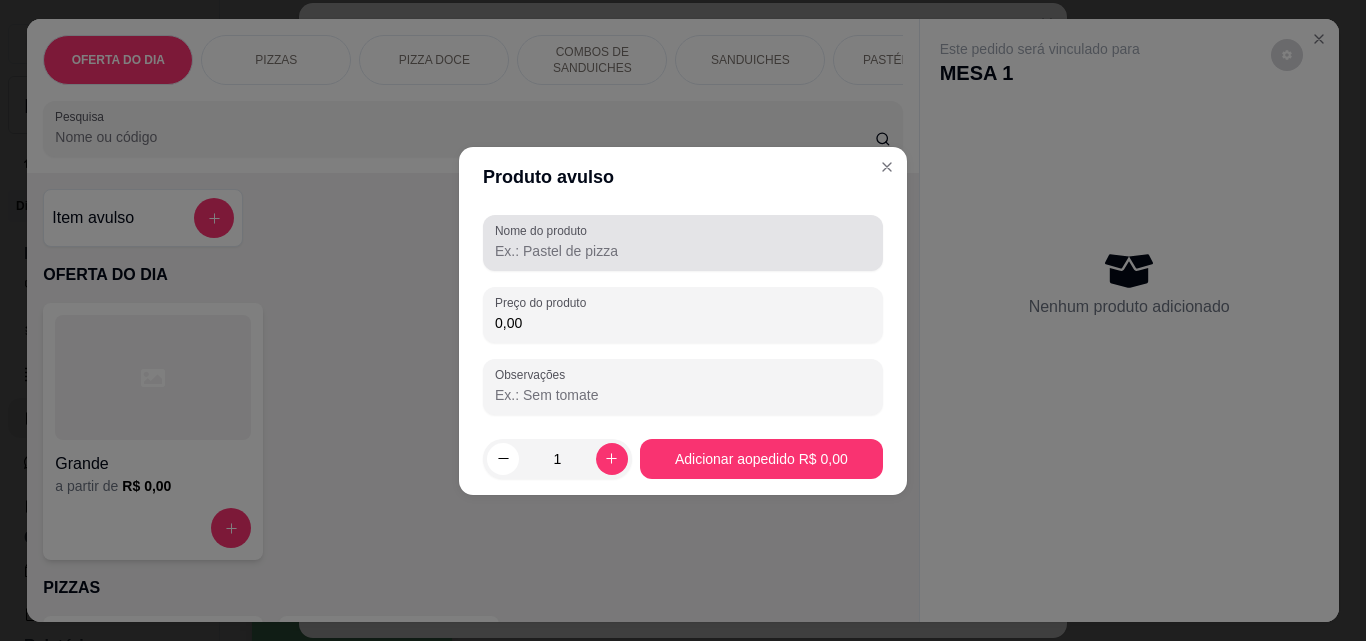 click on "Nome do produto" at bounding box center [544, 230] 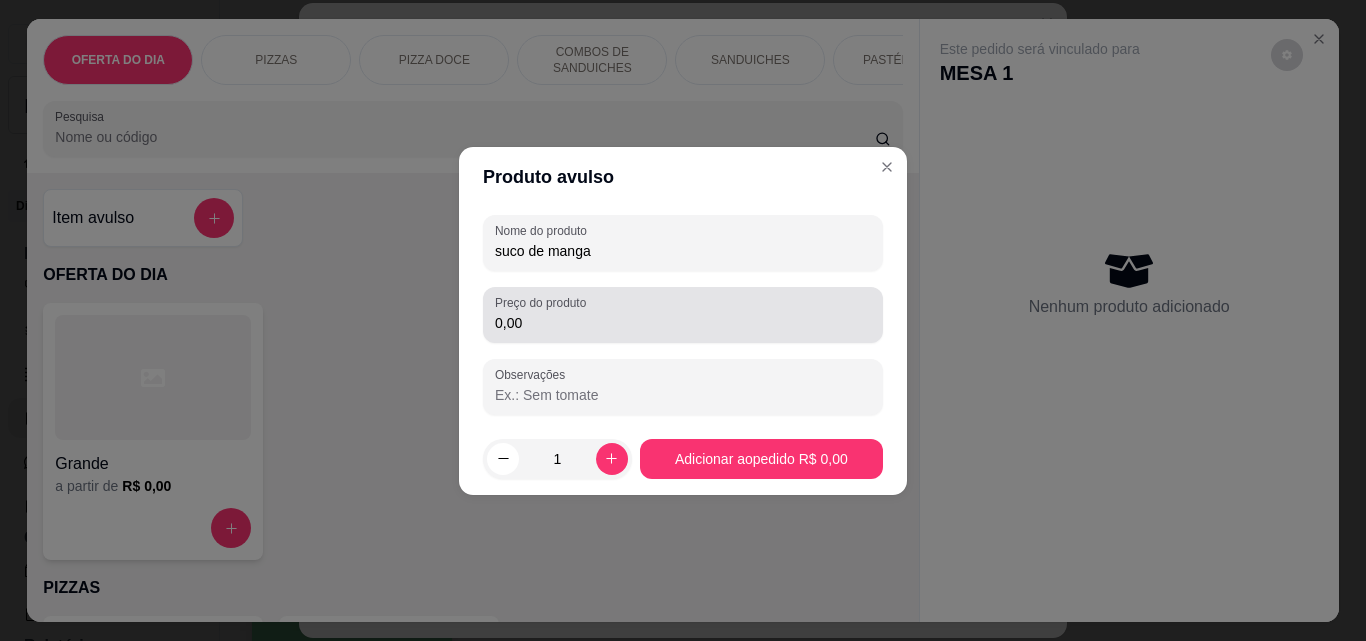 type on "suco de manga" 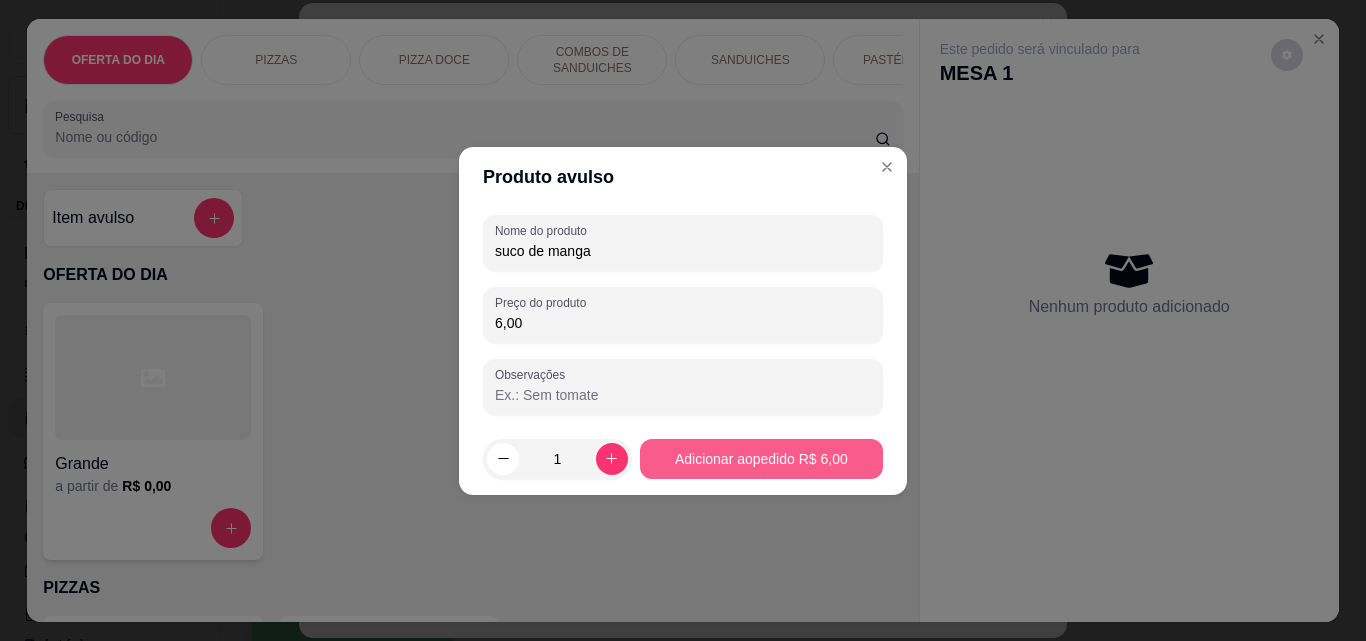 type on "6,00" 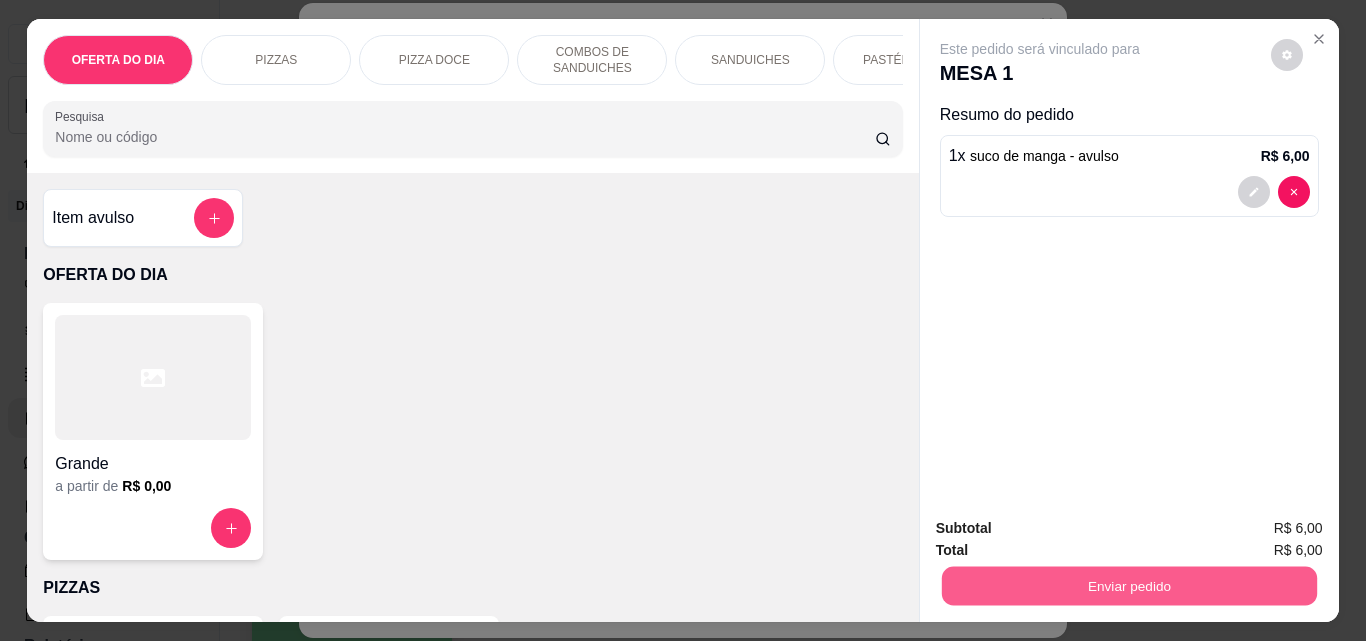 click on "Enviar pedido" at bounding box center (1128, 585) 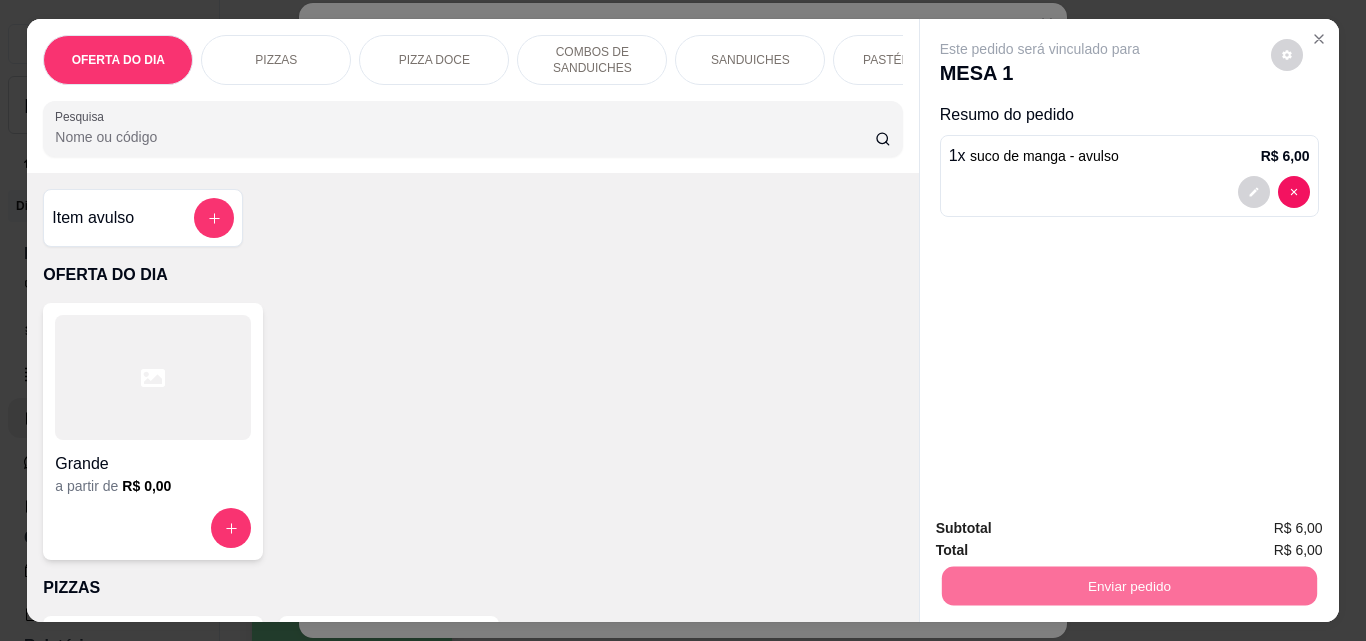 click on "Não registrar e enviar pedido" at bounding box center [1063, 528] 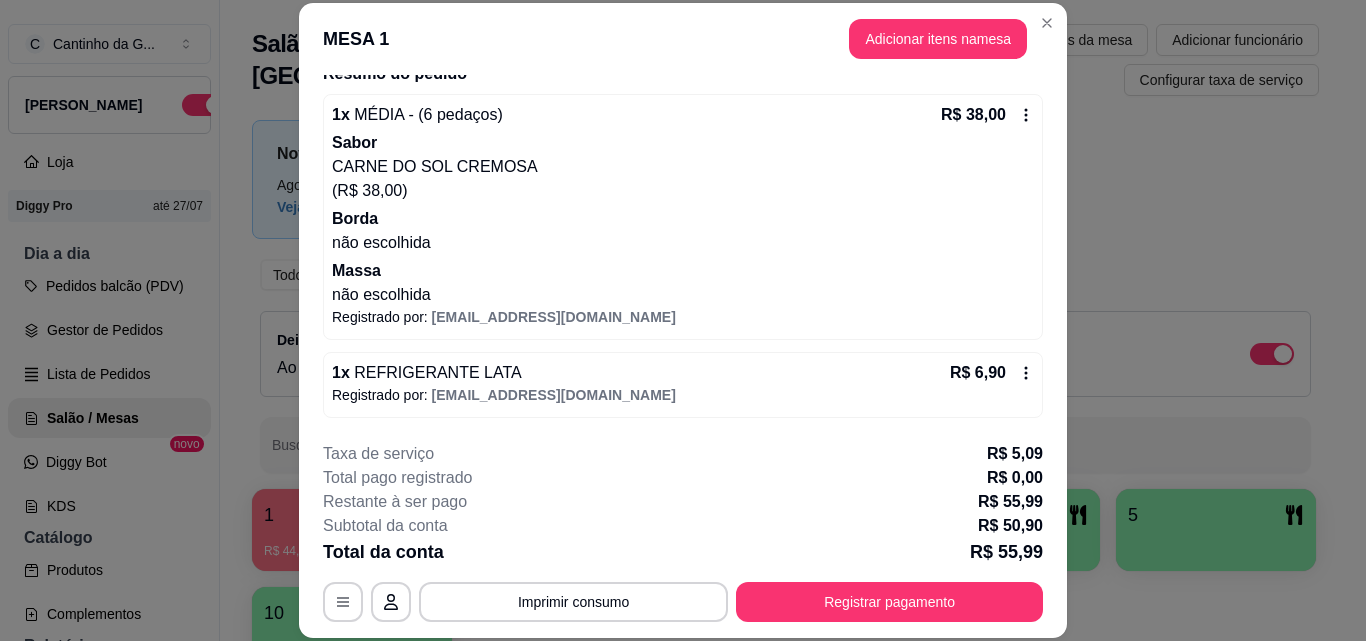 scroll, scrollTop: 248, scrollLeft: 0, axis: vertical 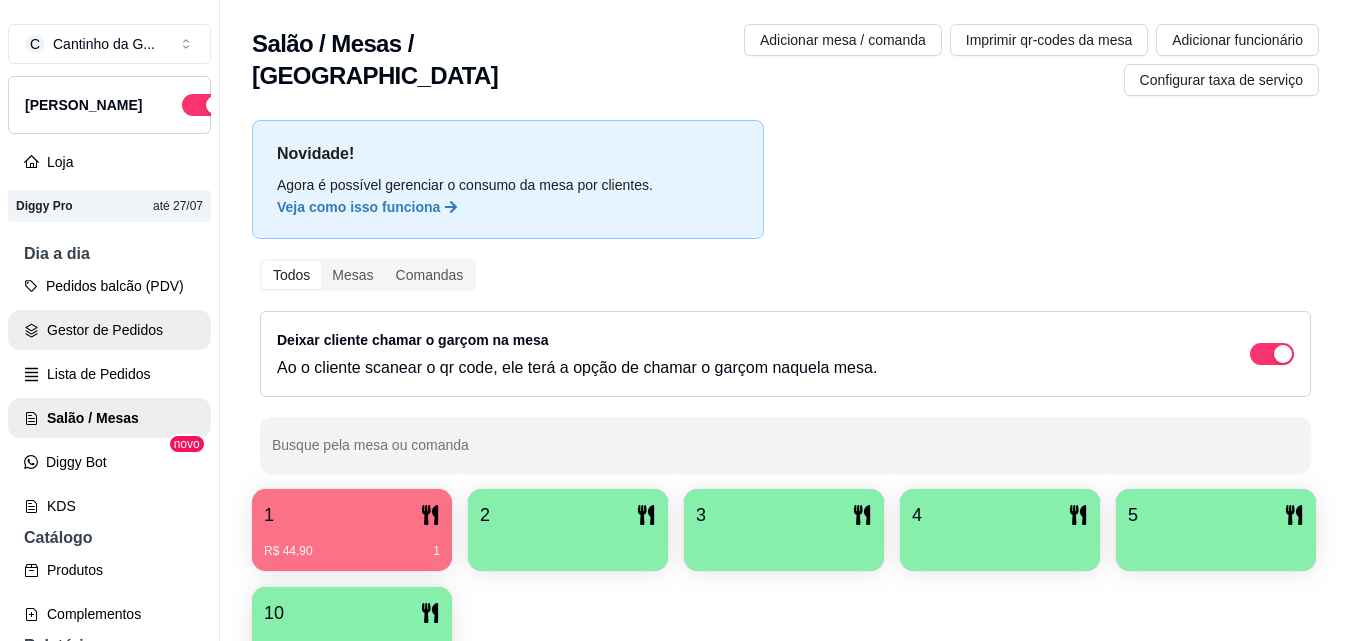 click on "Gestor de Pedidos" at bounding box center (109, 330) 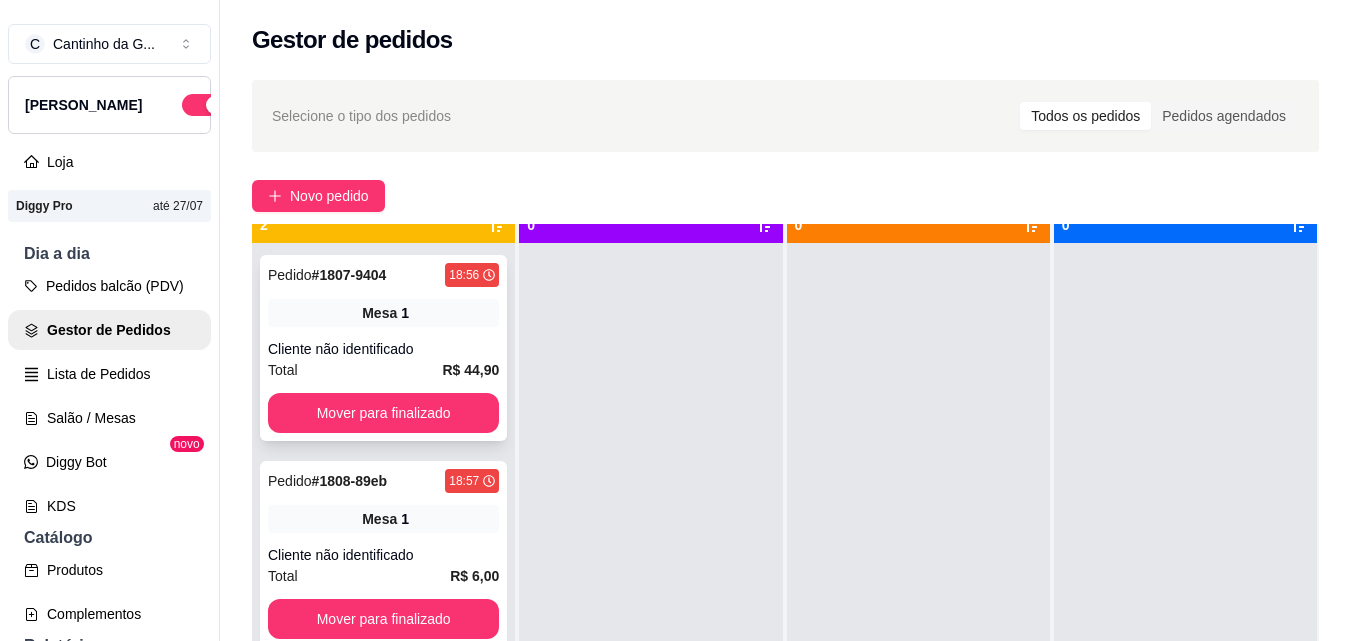 scroll, scrollTop: 56, scrollLeft: 0, axis: vertical 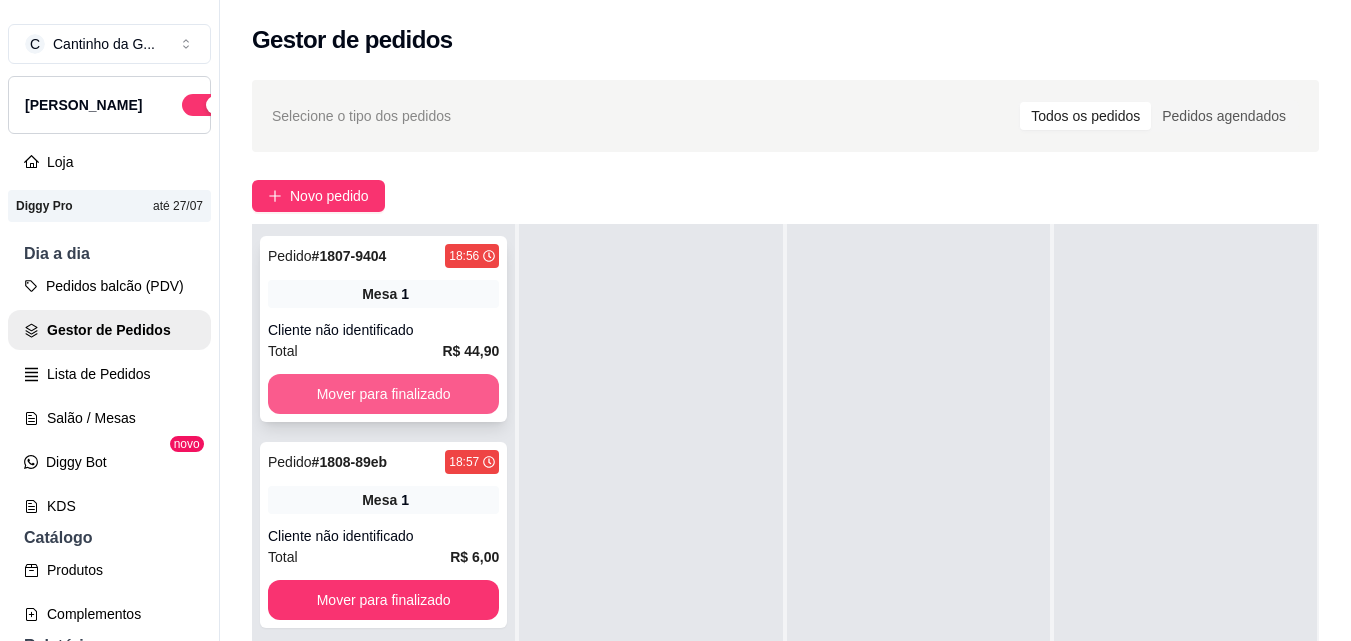 click on "Mover para finalizado" at bounding box center (383, 394) 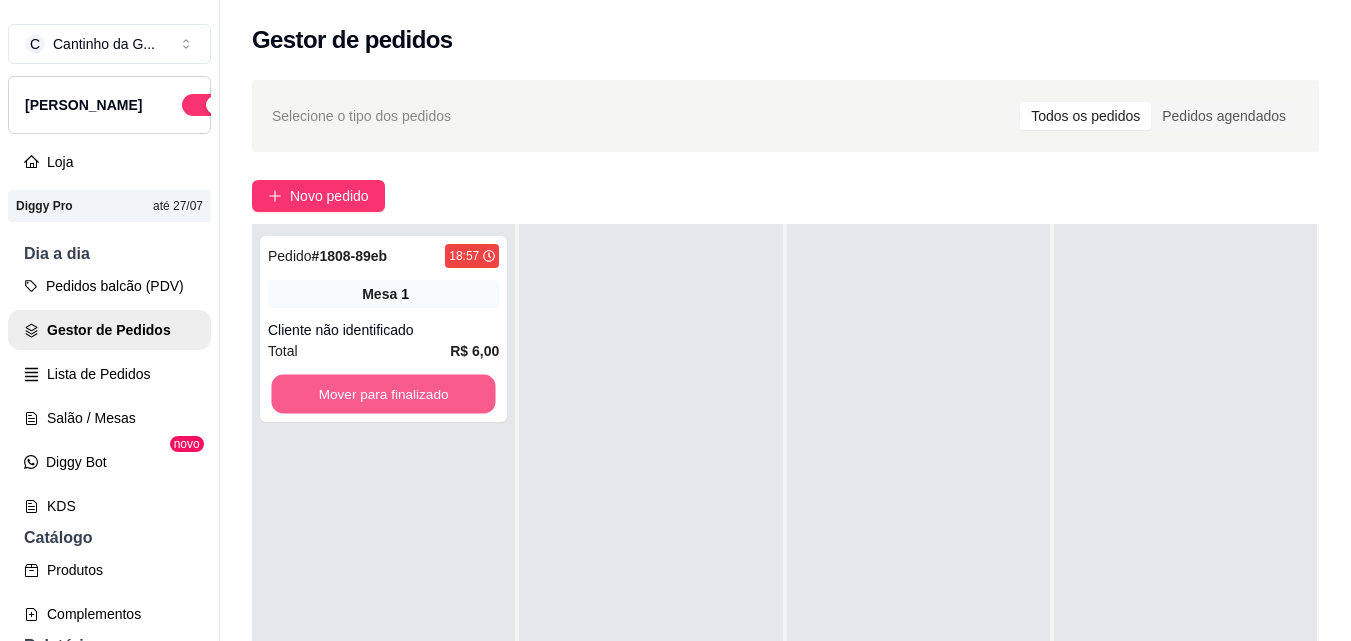 click on "Mover para finalizado" at bounding box center [383, 394] 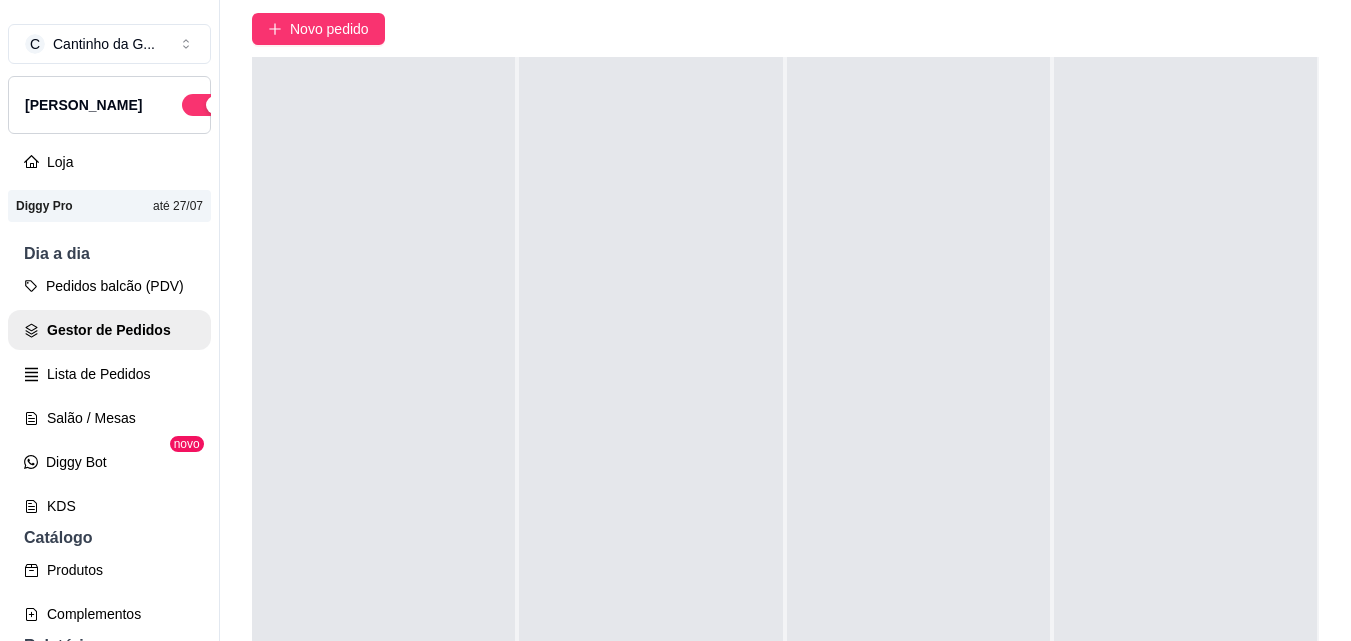 scroll, scrollTop: 319, scrollLeft: 0, axis: vertical 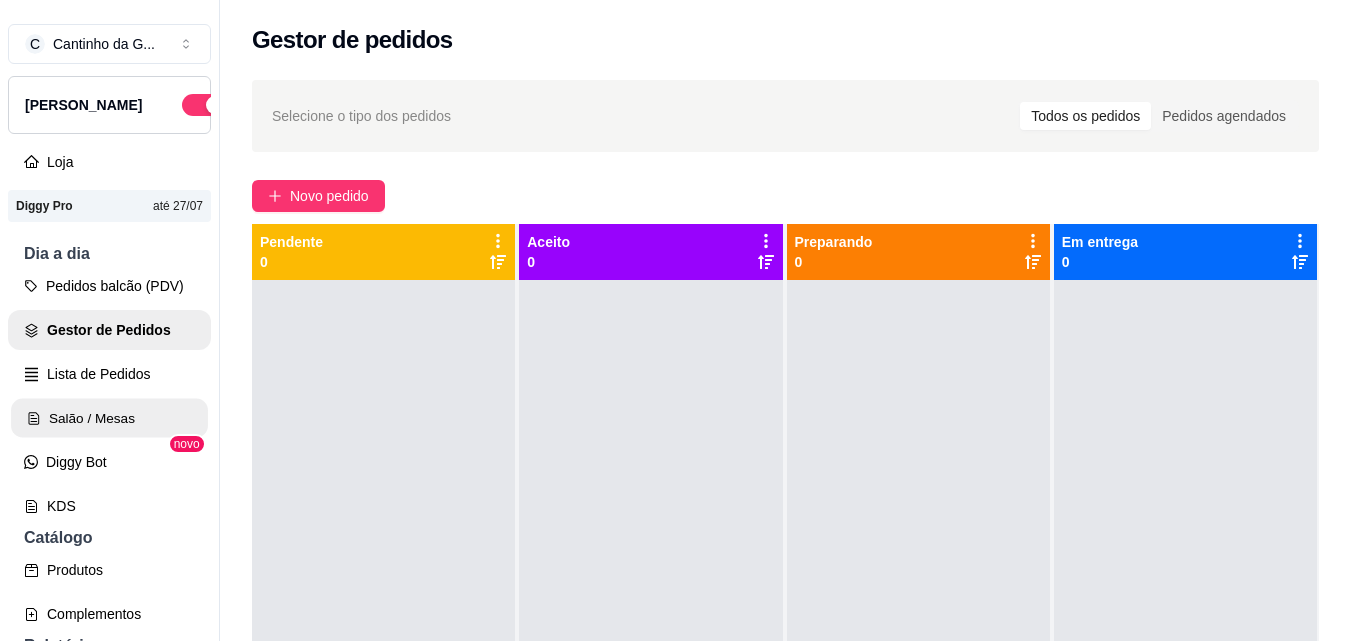 click on "Salão / Mesas" at bounding box center (109, 418) 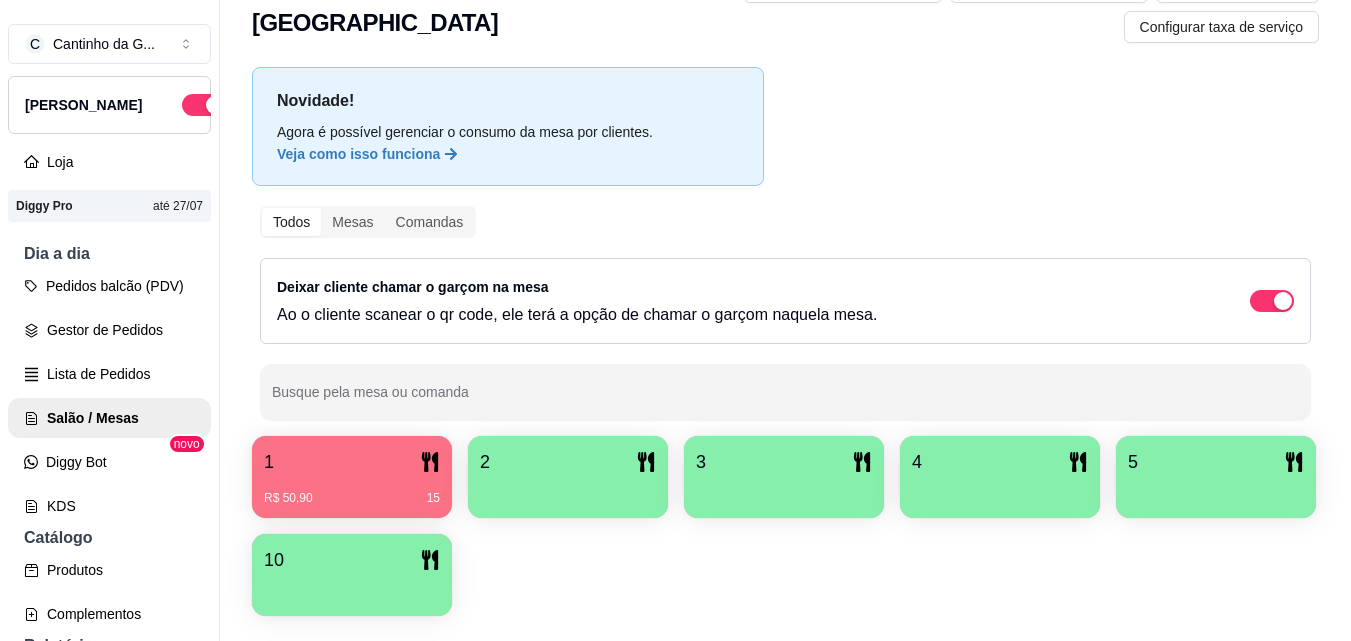 scroll, scrollTop: 100, scrollLeft: 0, axis: vertical 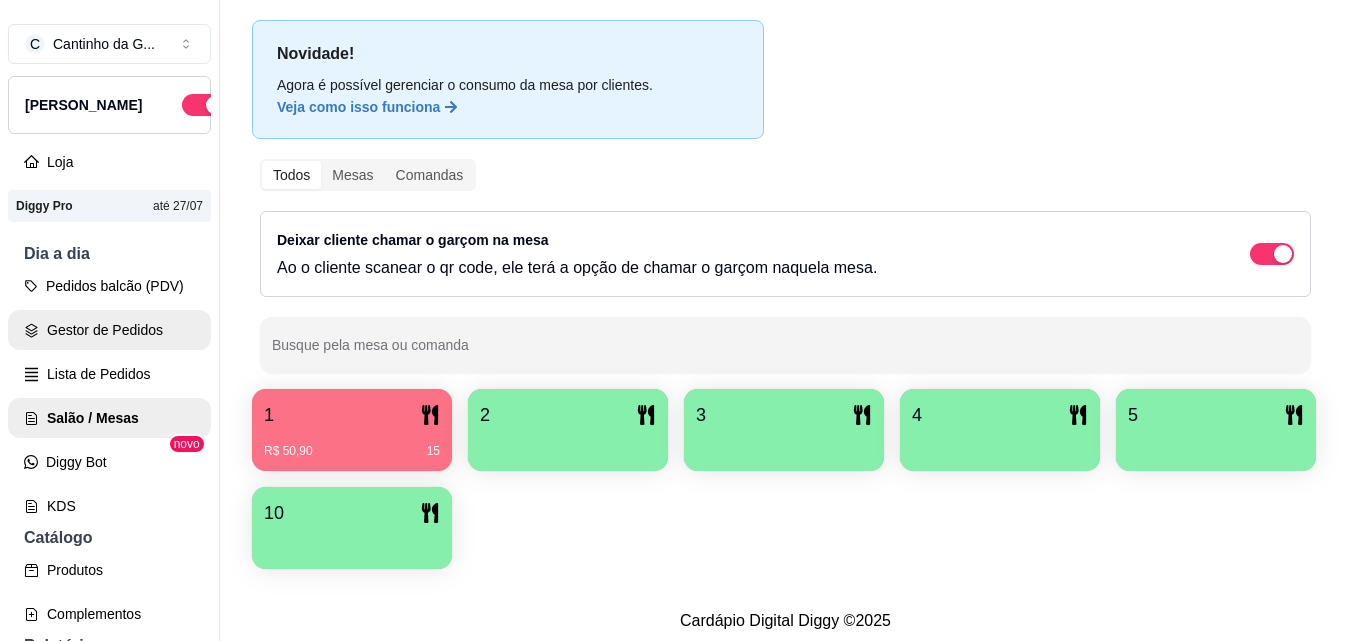 click on "Gestor de Pedidos" at bounding box center [109, 330] 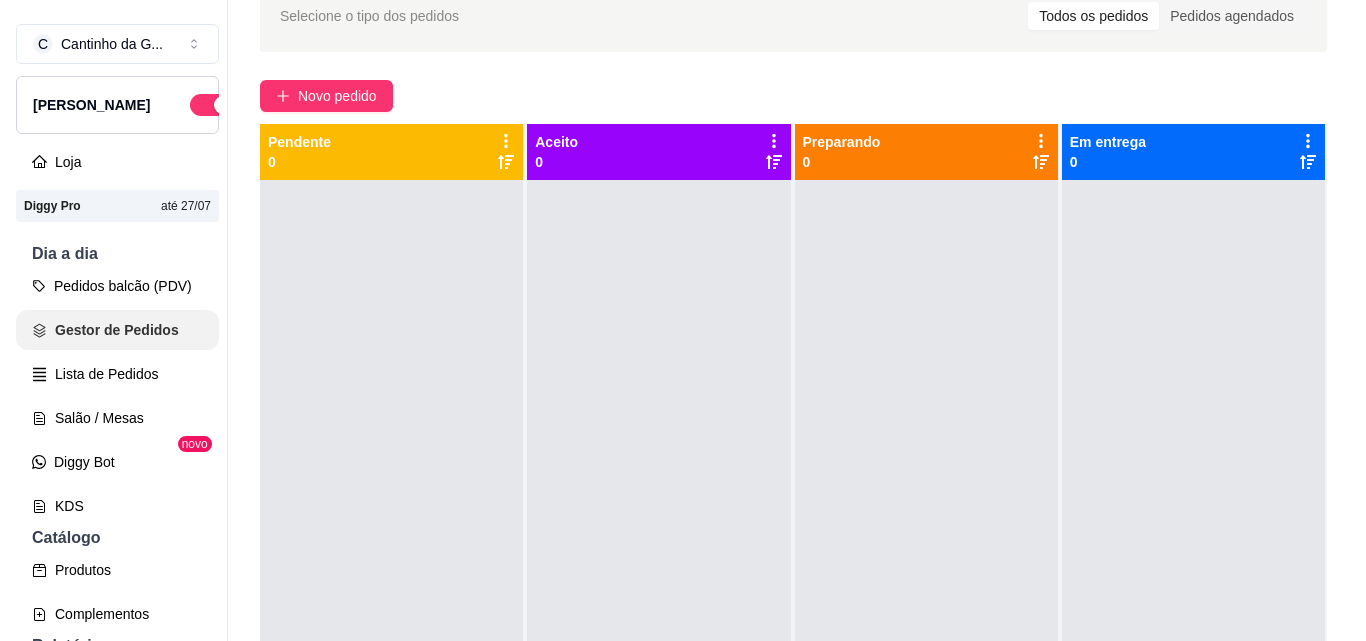 scroll, scrollTop: 0, scrollLeft: 0, axis: both 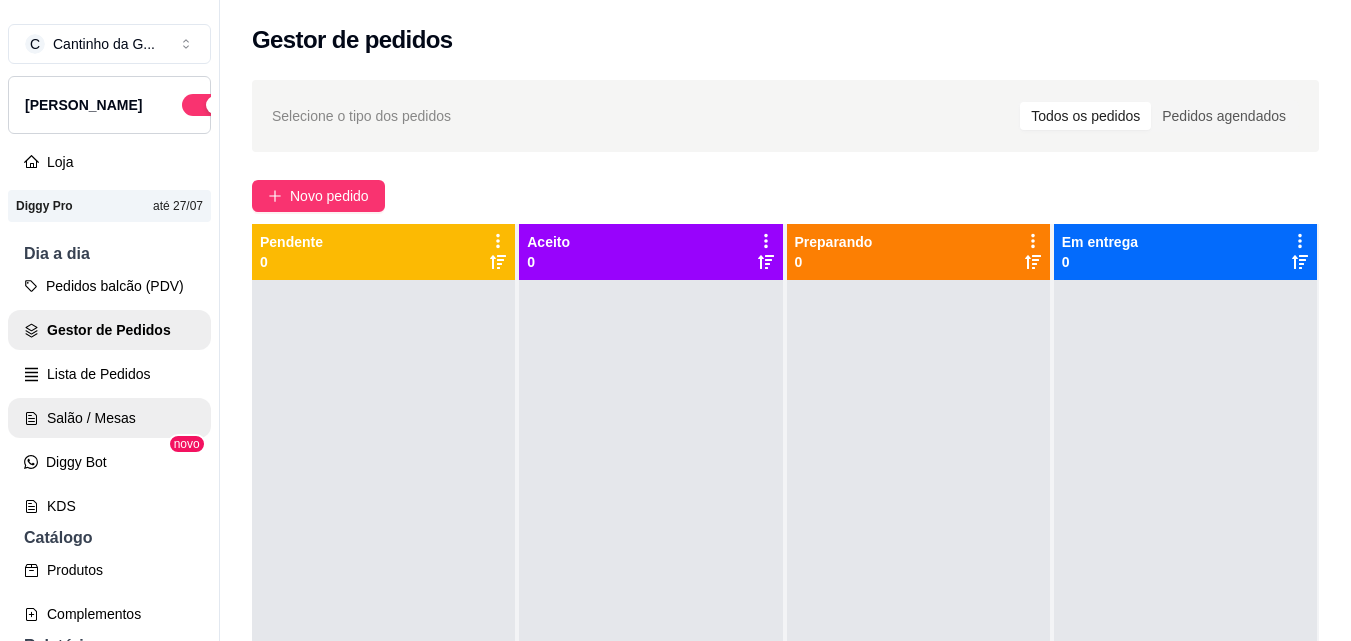 click on "Salão / Mesas" at bounding box center [109, 418] 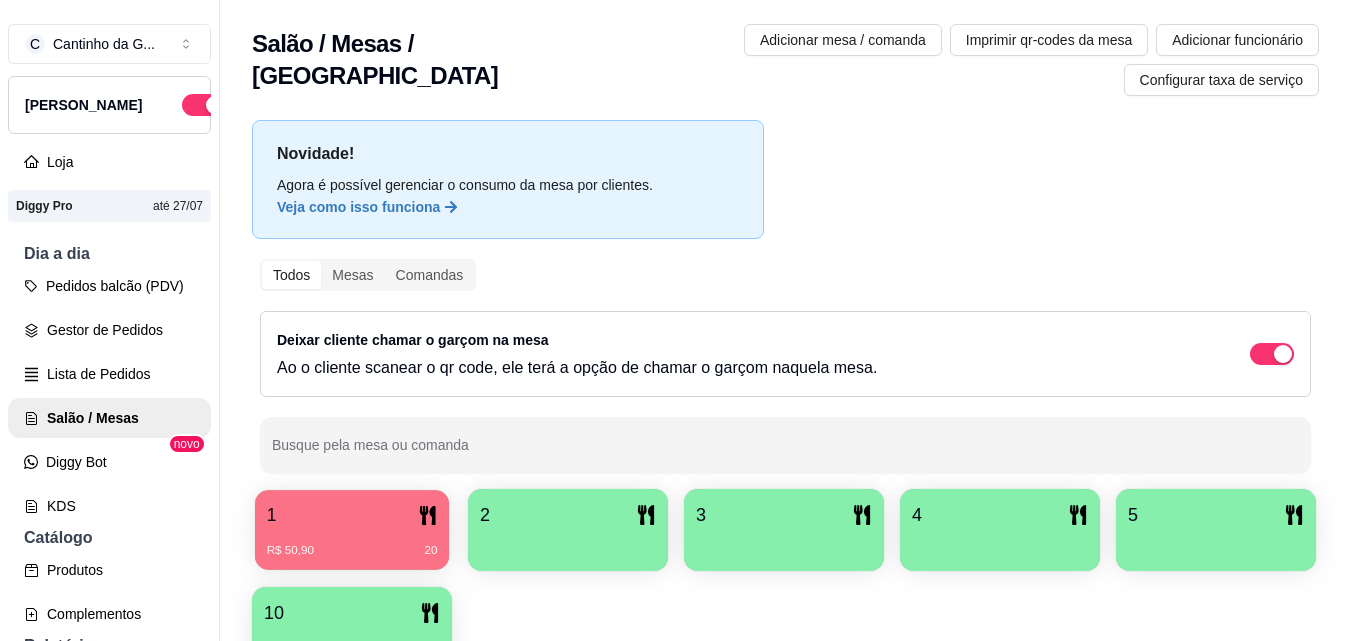 click on "R$ 50,90 20" at bounding box center [352, 551] 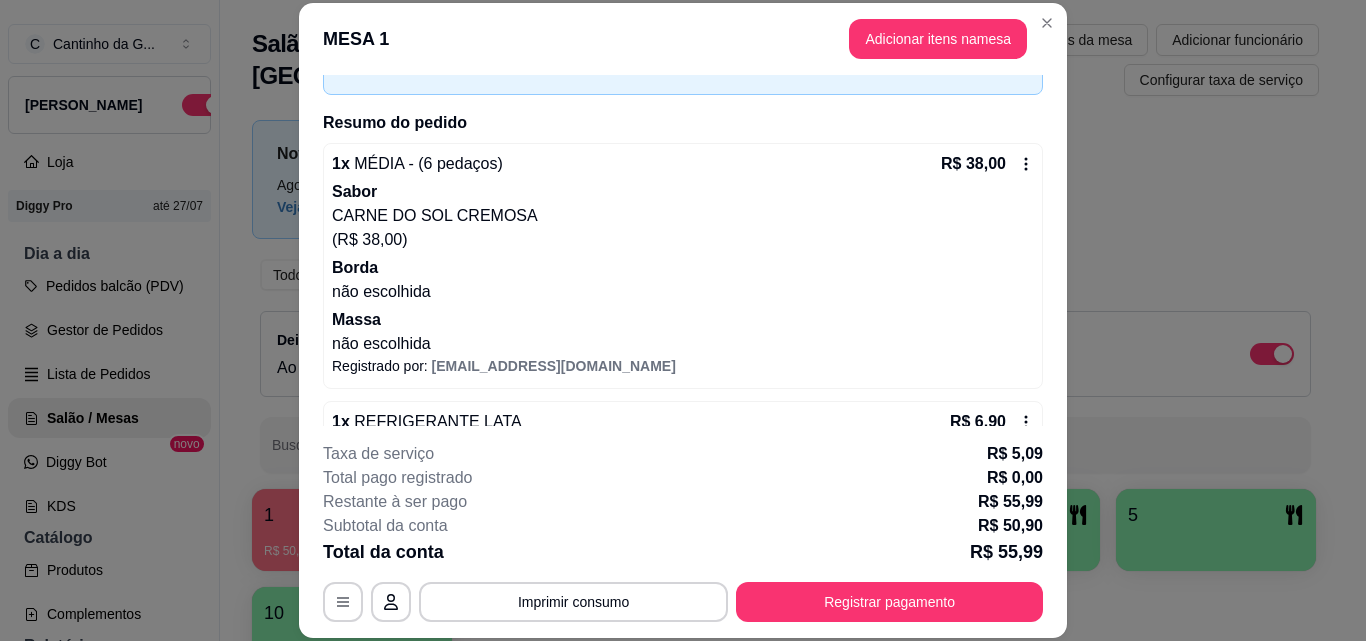 scroll, scrollTop: 248, scrollLeft: 0, axis: vertical 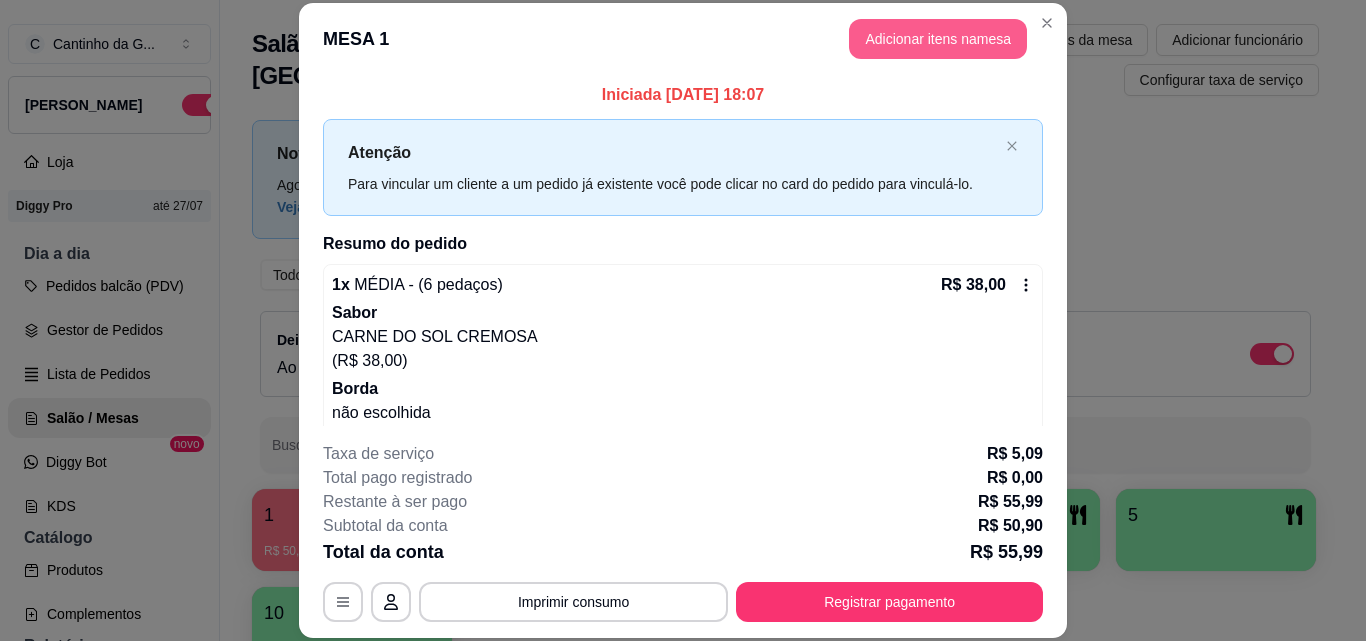 click on "Adicionar itens na  mesa" at bounding box center (938, 39) 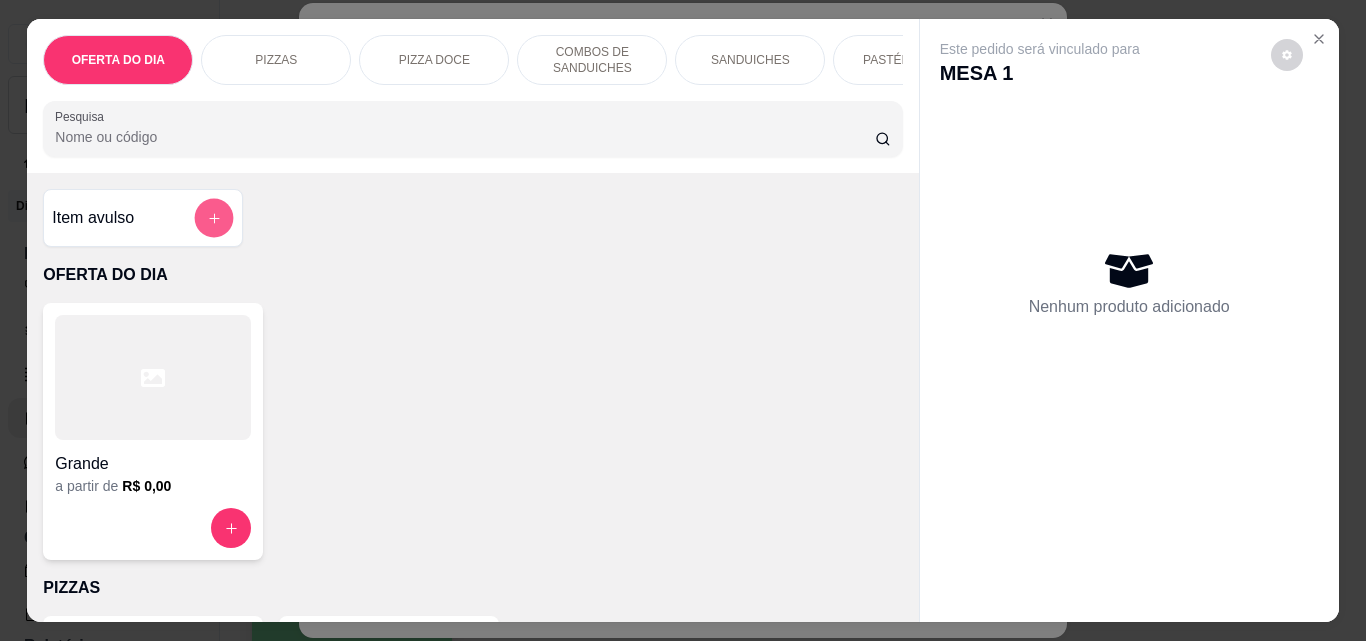 click at bounding box center (214, 218) 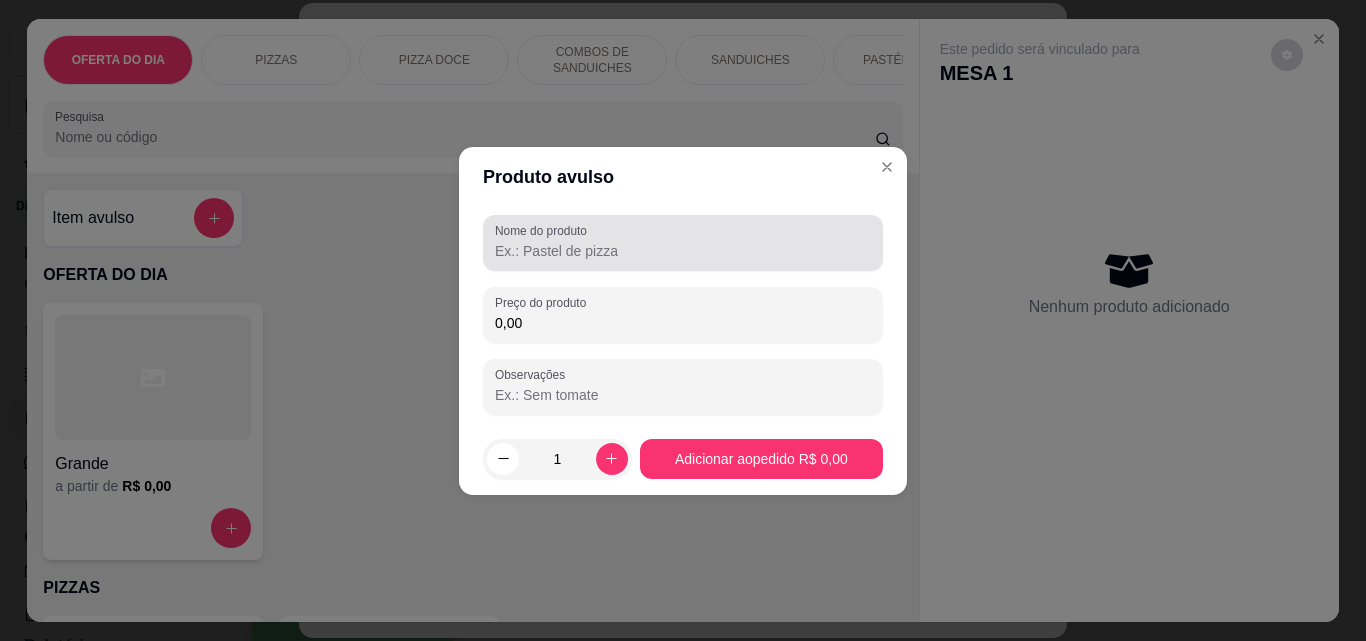 click on "Nome do produto" at bounding box center (683, 251) 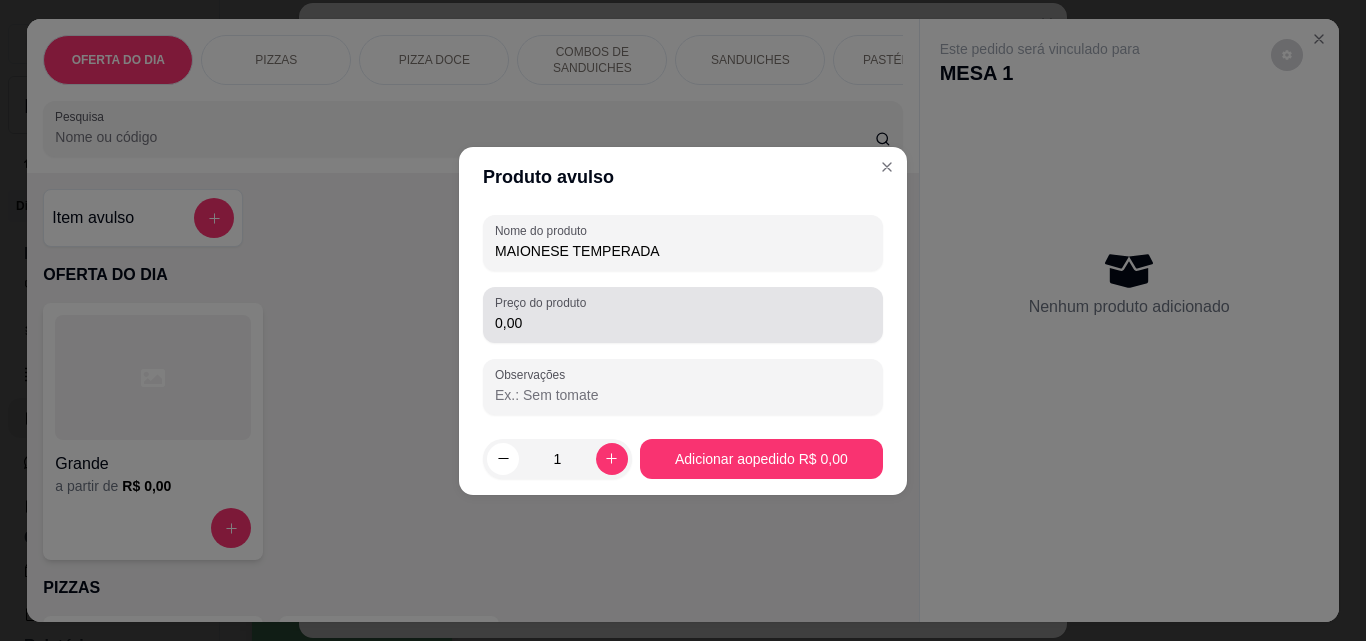 type on "MAIONESE TEMPERADA" 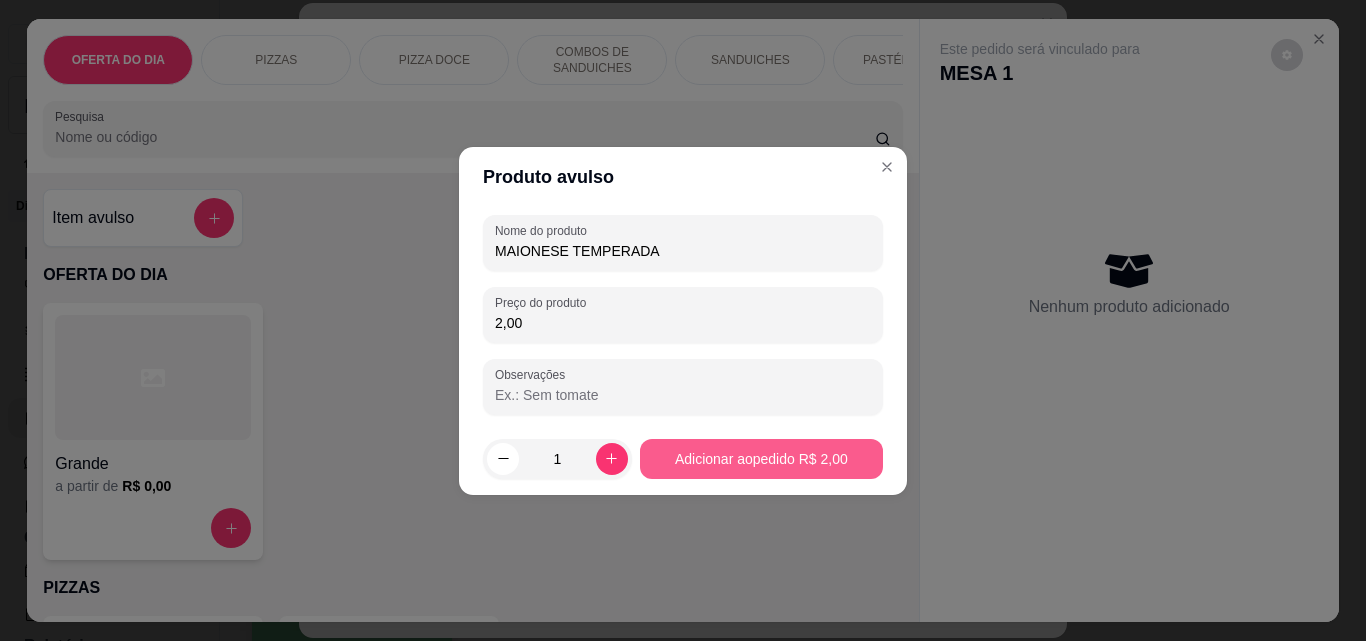 type on "2,00" 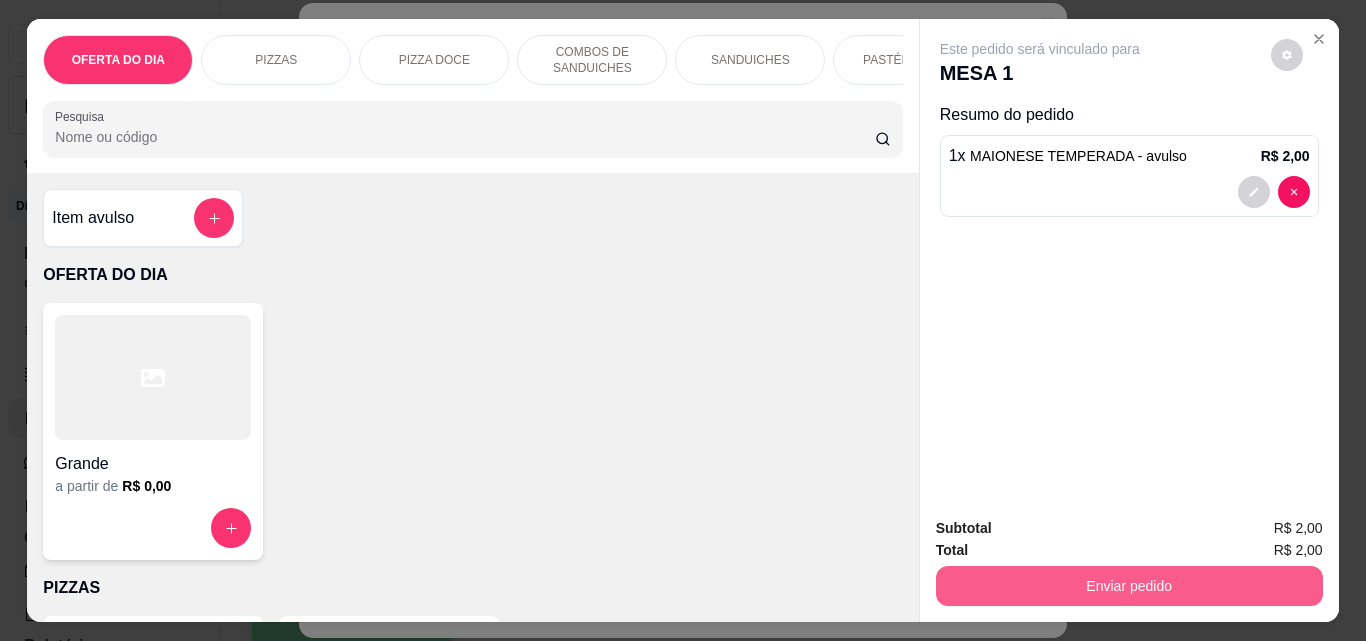 click on "Enviar pedido" at bounding box center (1129, 586) 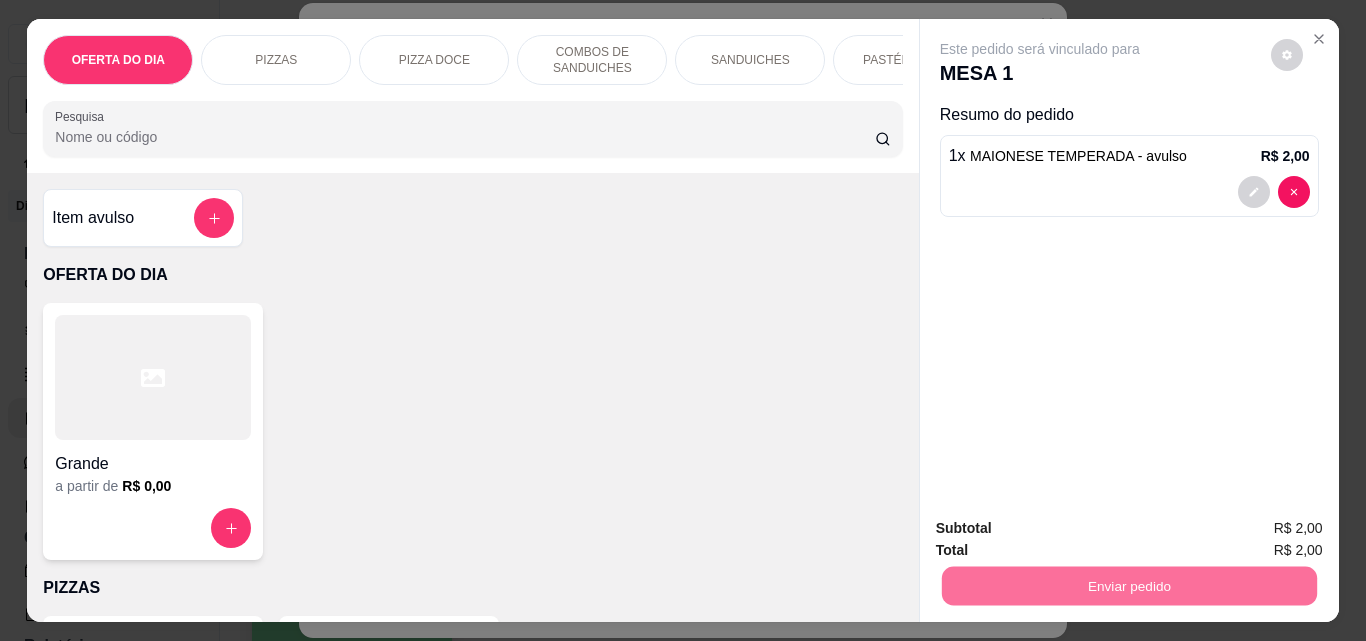 click on "Não registrar e enviar pedido" at bounding box center [1063, 529] 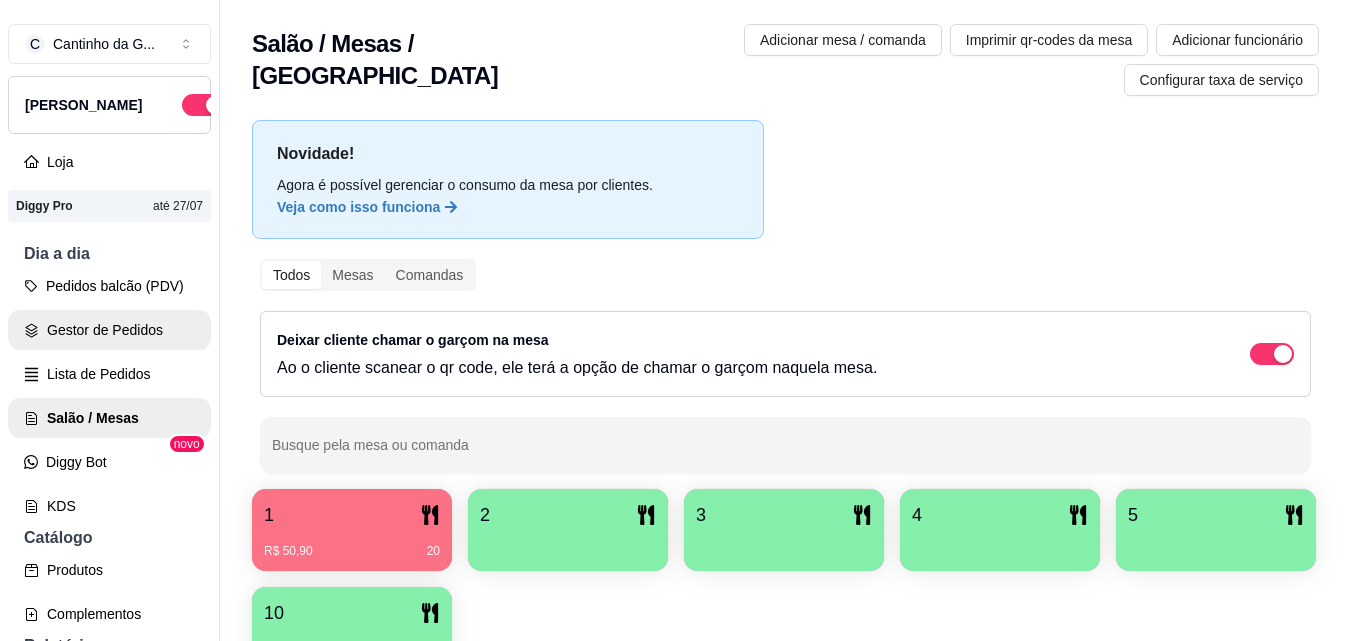 click on "Gestor de Pedidos" at bounding box center [109, 330] 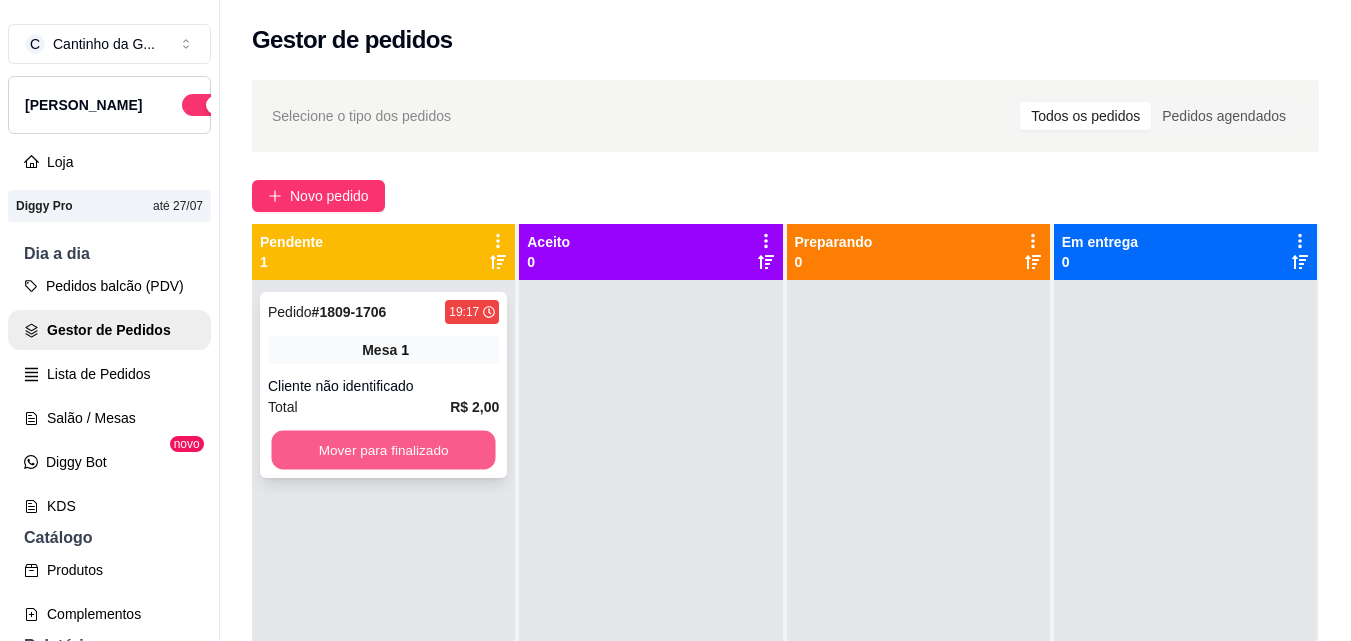 click on "Mover para finalizado" at bounding box center (383, 450) 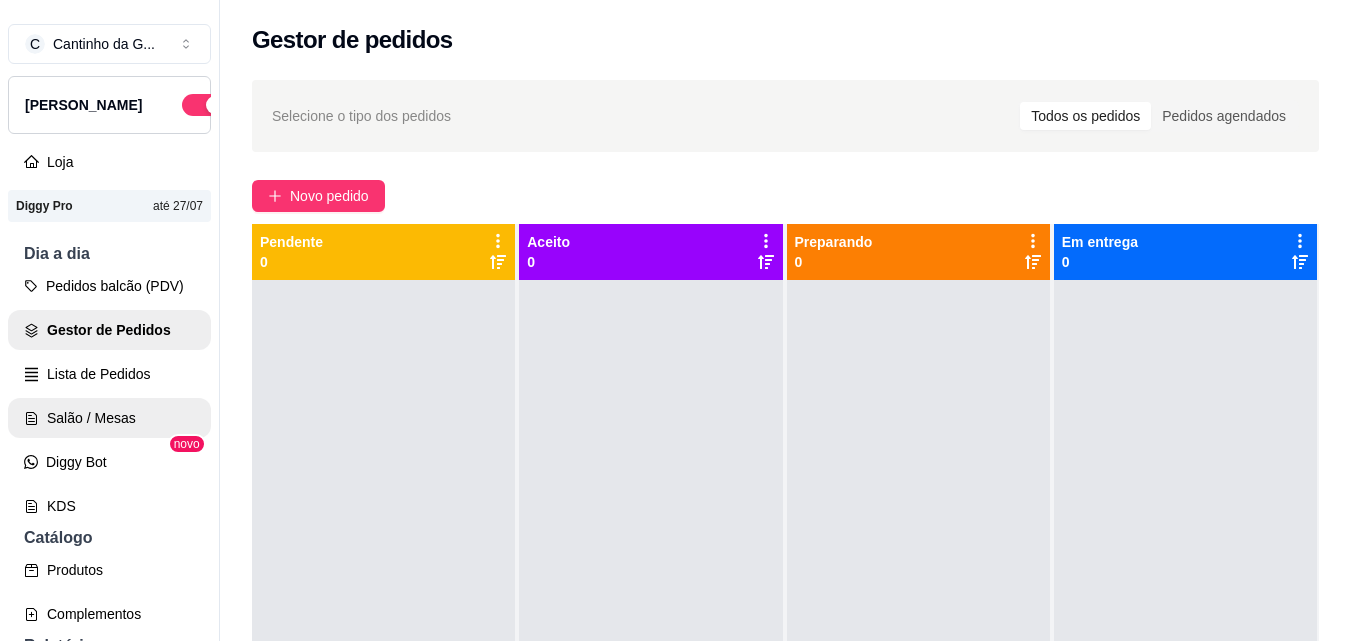 click on "Salão / Mesas" at bounding box center [109, 418] 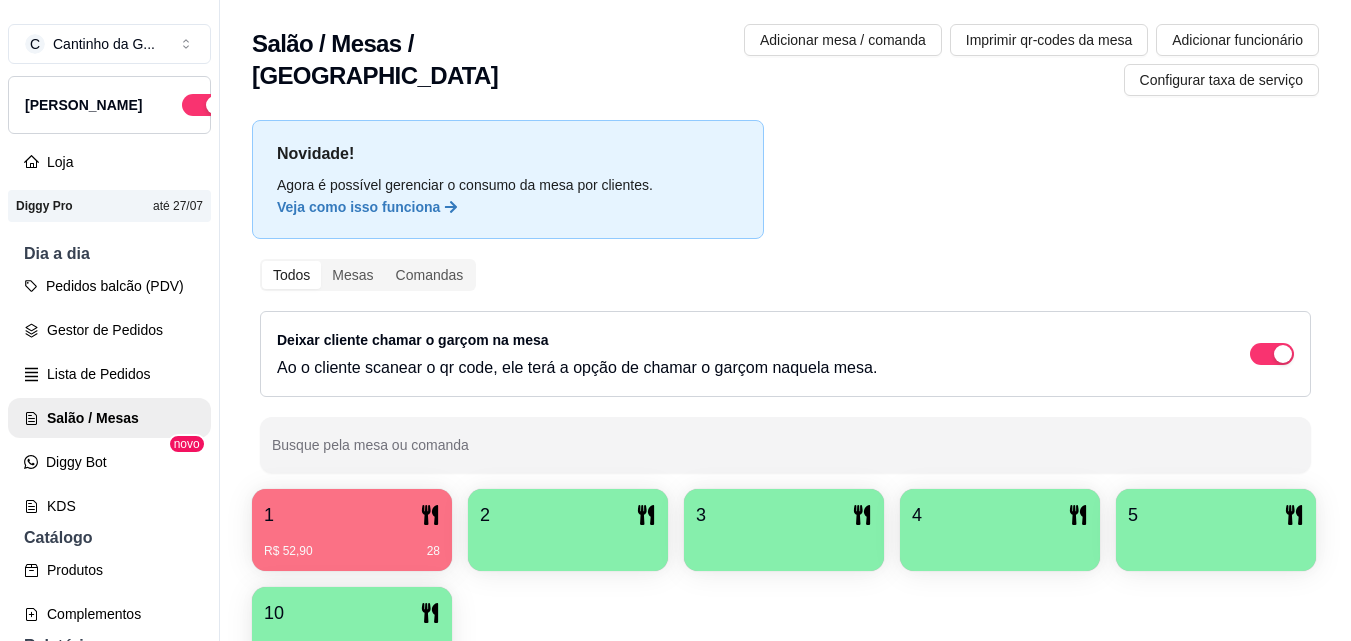 click at bounding box center [568, 544] 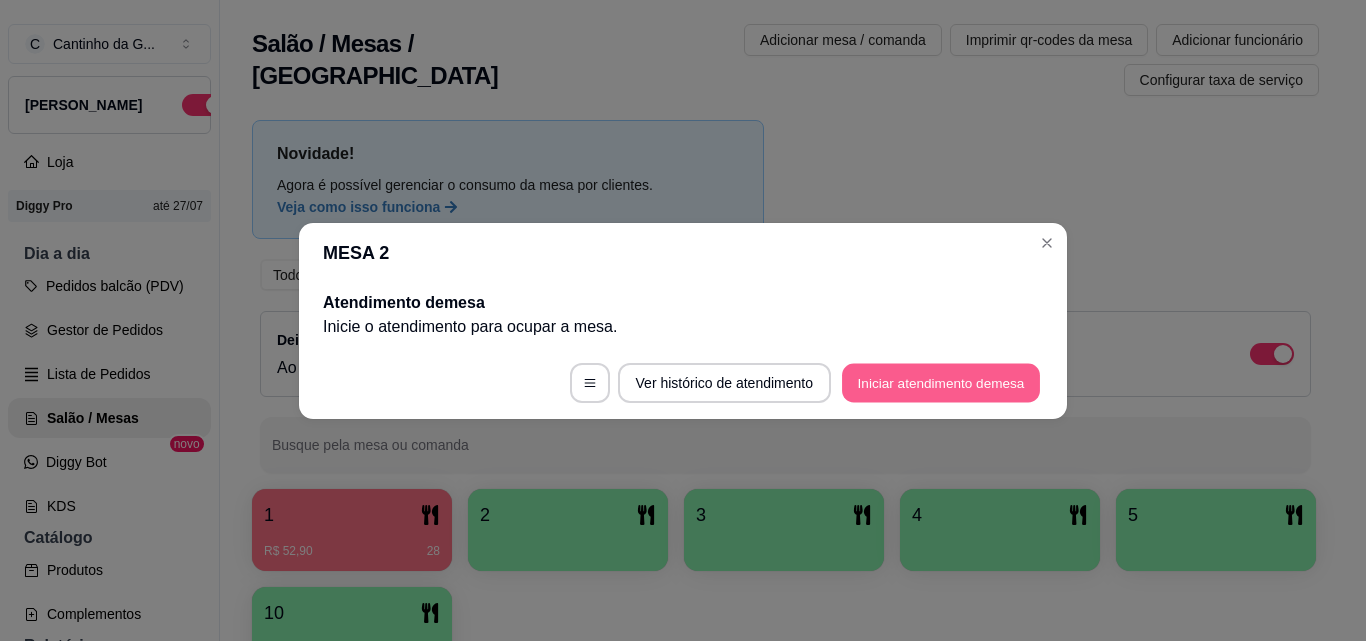 click on "Iniciar atendimento de  mesa" at bounding box center [941, 382] 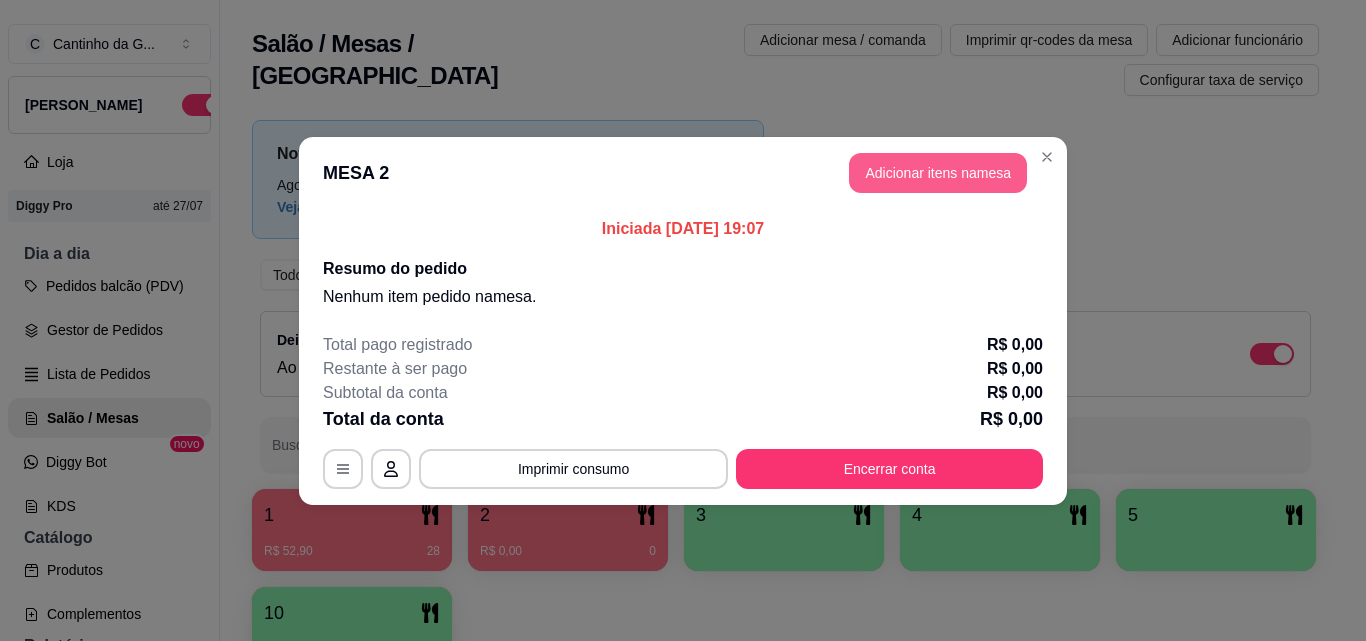 click on "Adicionar itens na  mesa" at bounding box center [938, 173] 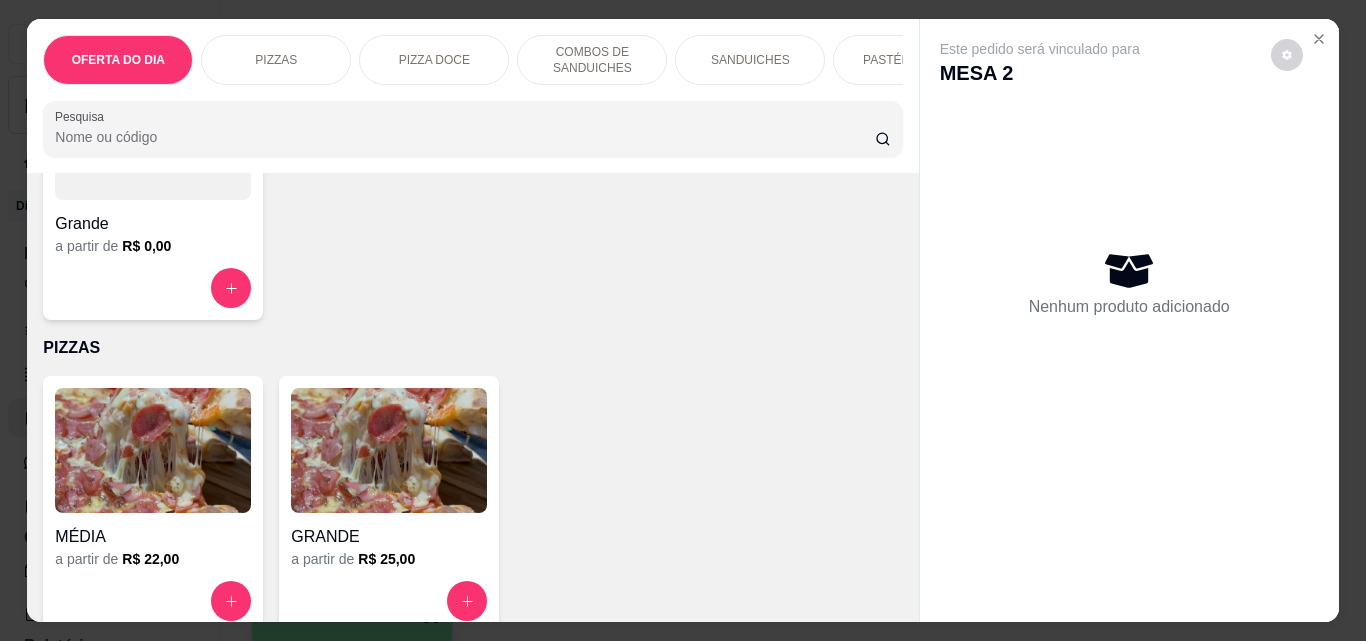 scroll, scrollTop: 300, scrollLeft: 0, axis: vertical 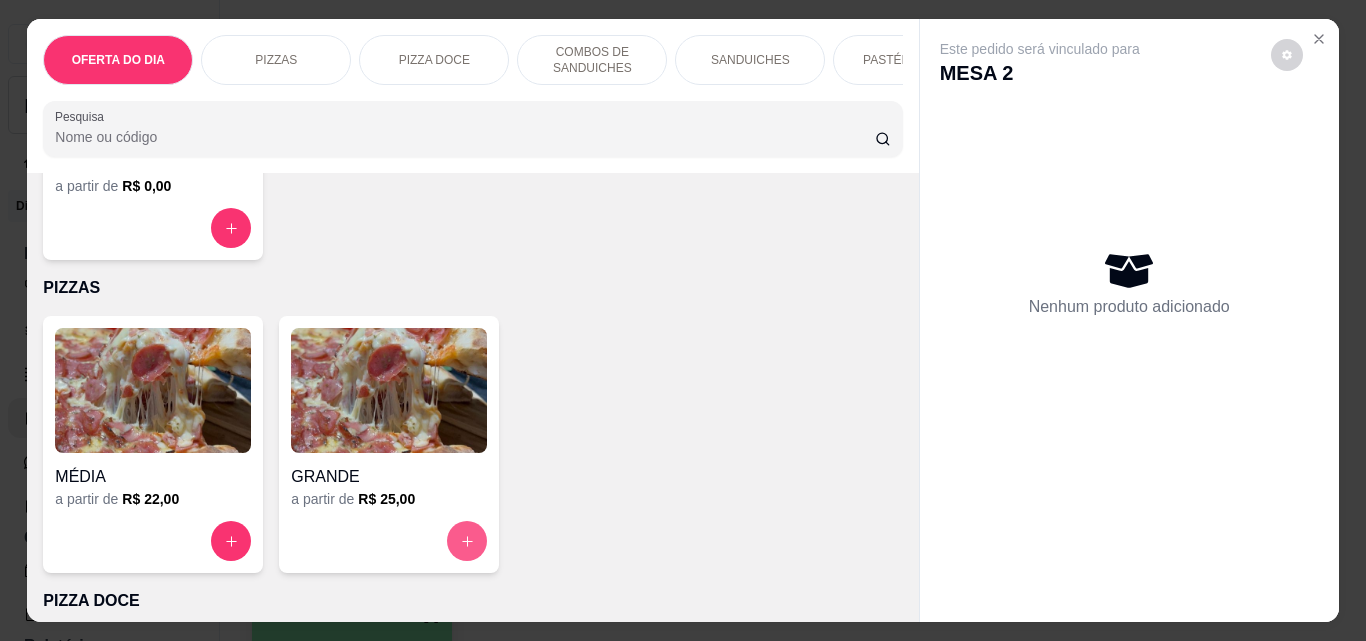 click 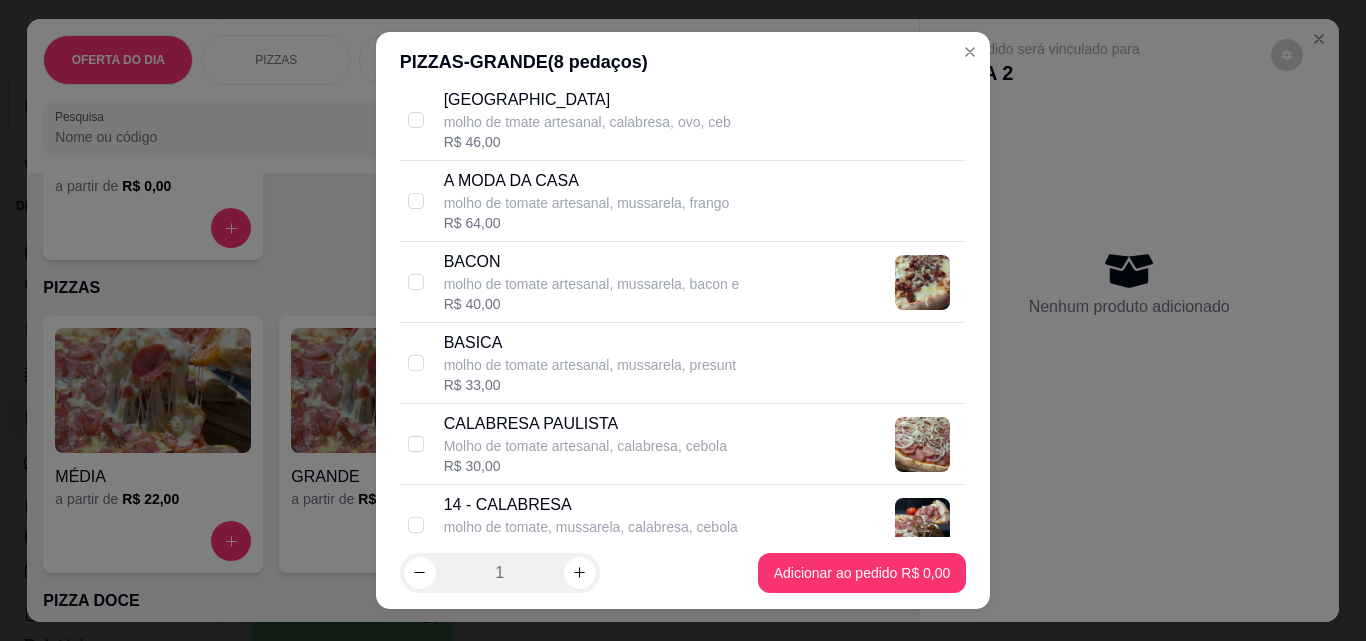 scroll, scrollTop: 700, scrollLeft: 0, axis: vertical 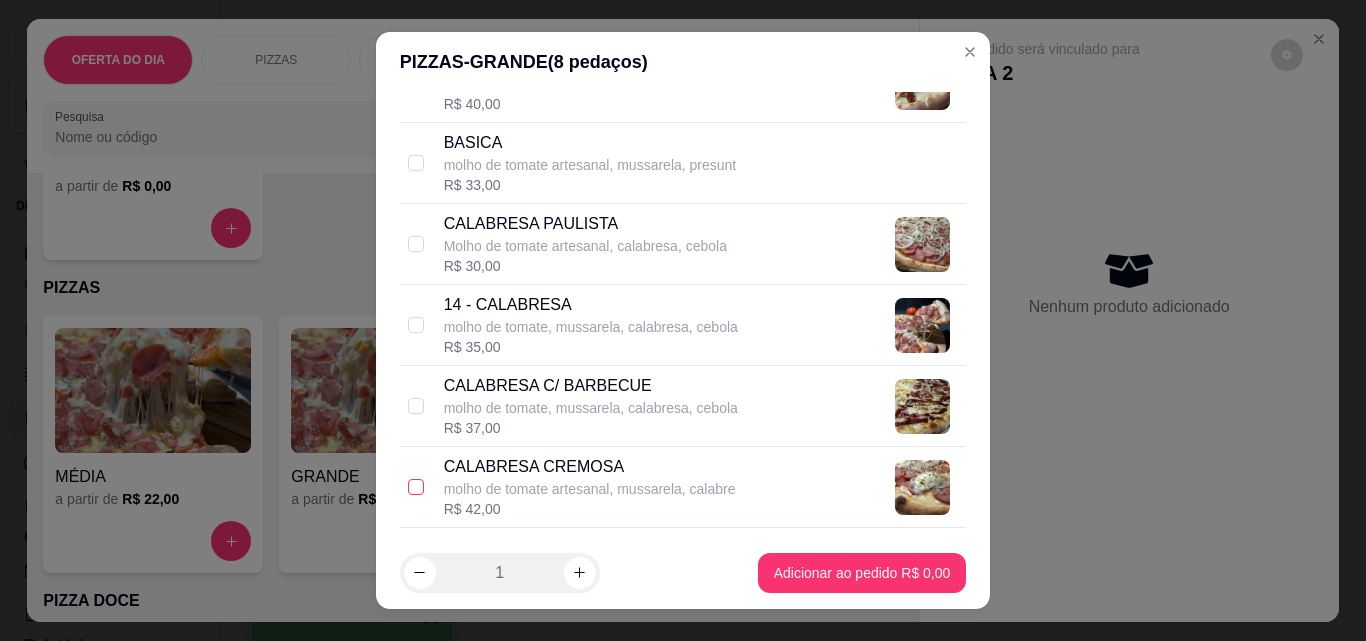 click at bounding box center [416, 487] 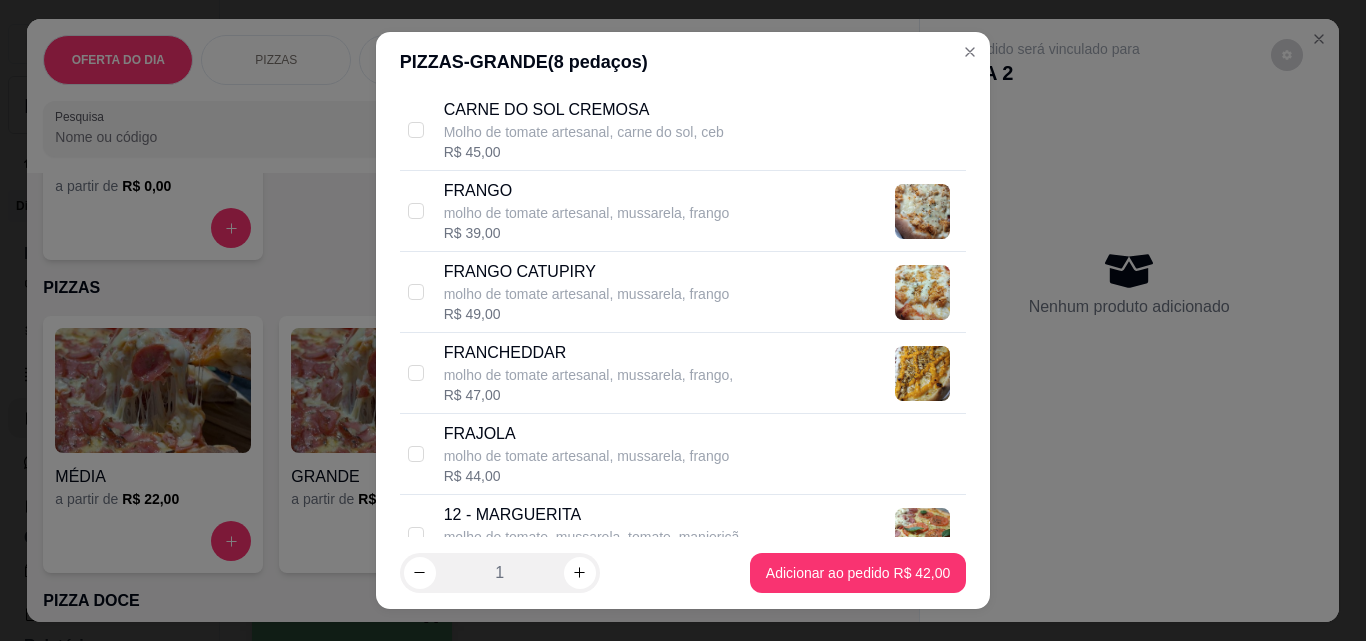scroll, scrollTop: 1200, scrollLeft: 0, axis: vertical 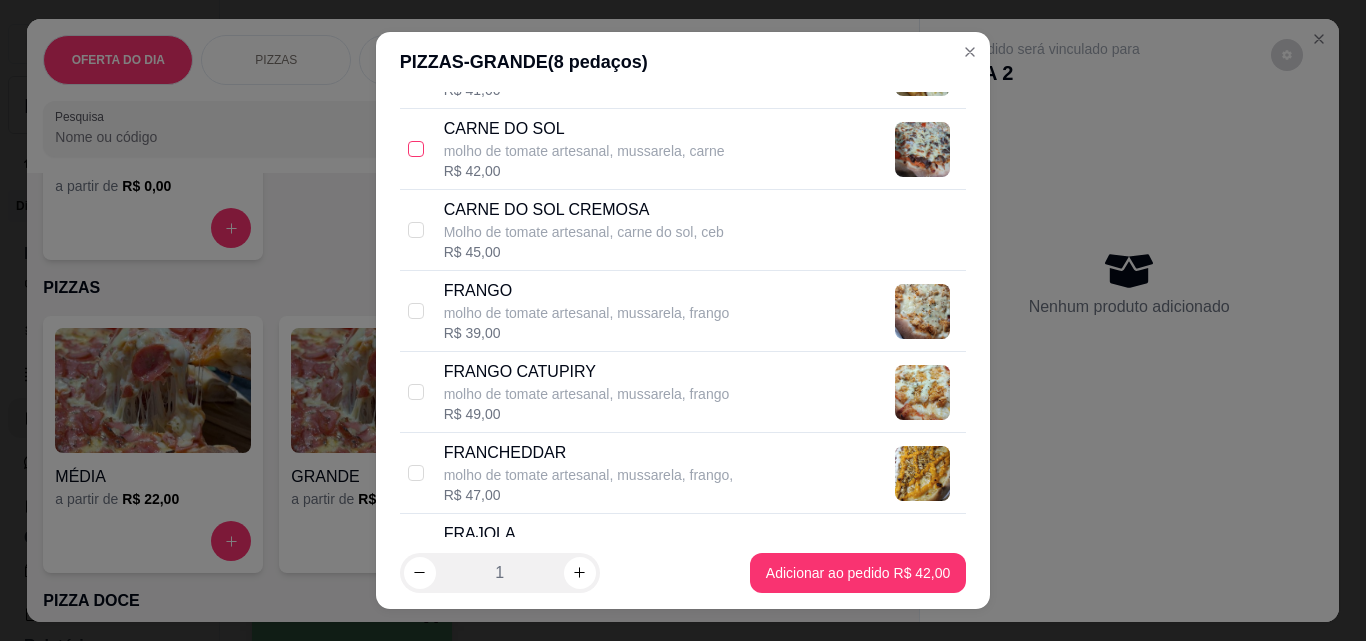 click at bounding box center [416, 149] 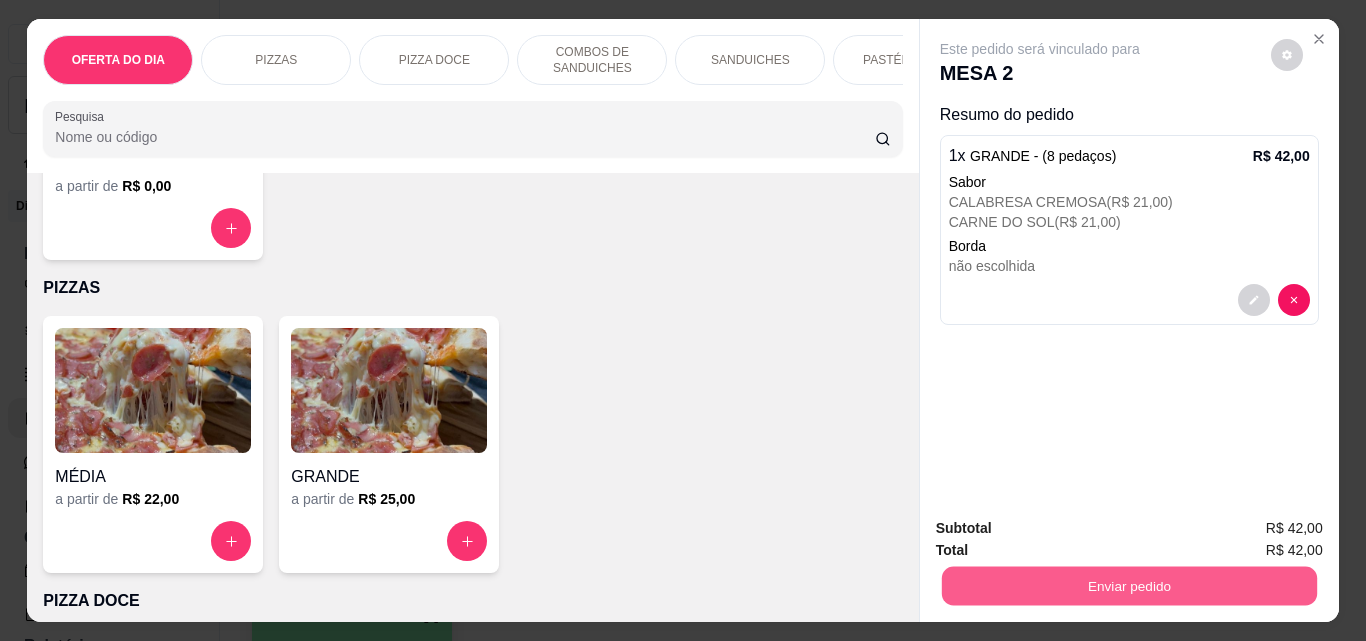 click on "Enviar pedido" at bounding box center (1128, 585) 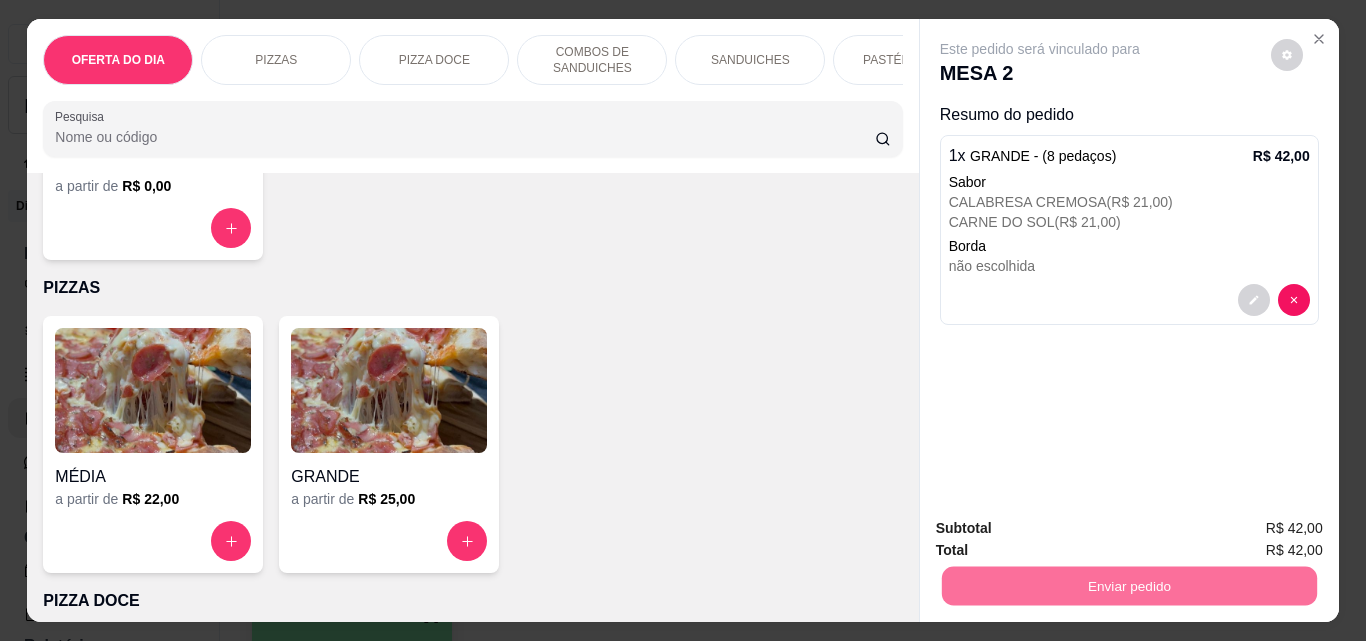 click on "Não registrar e enviar pedido" at bounding box center (1063, 529) 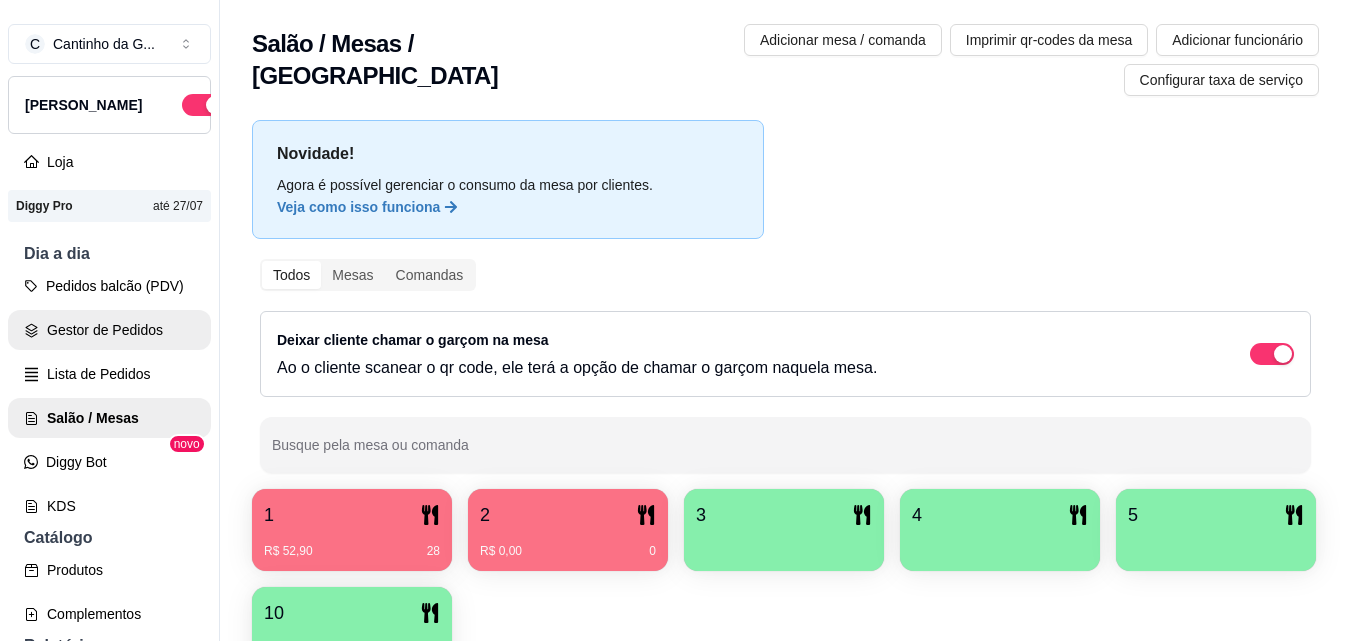 click on "Gestor de Pedidos" at bounding box center (109, 330) 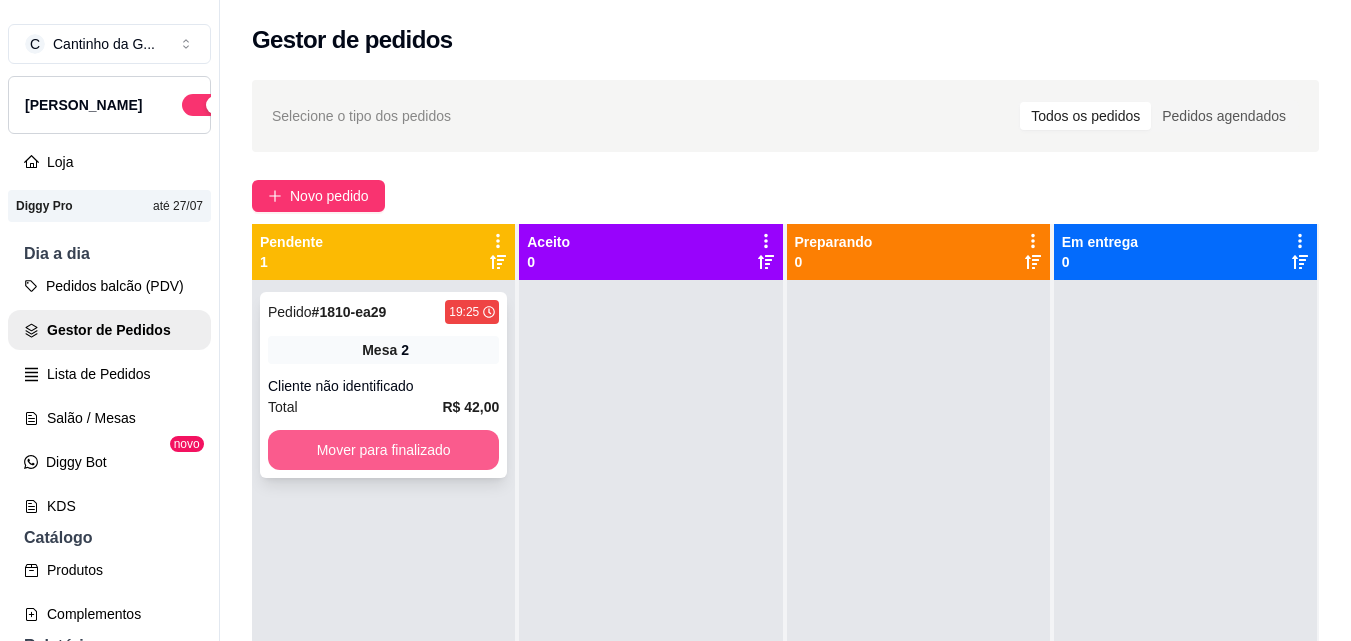 click on "Mover para finalizado" at bounding box center (383, 450) 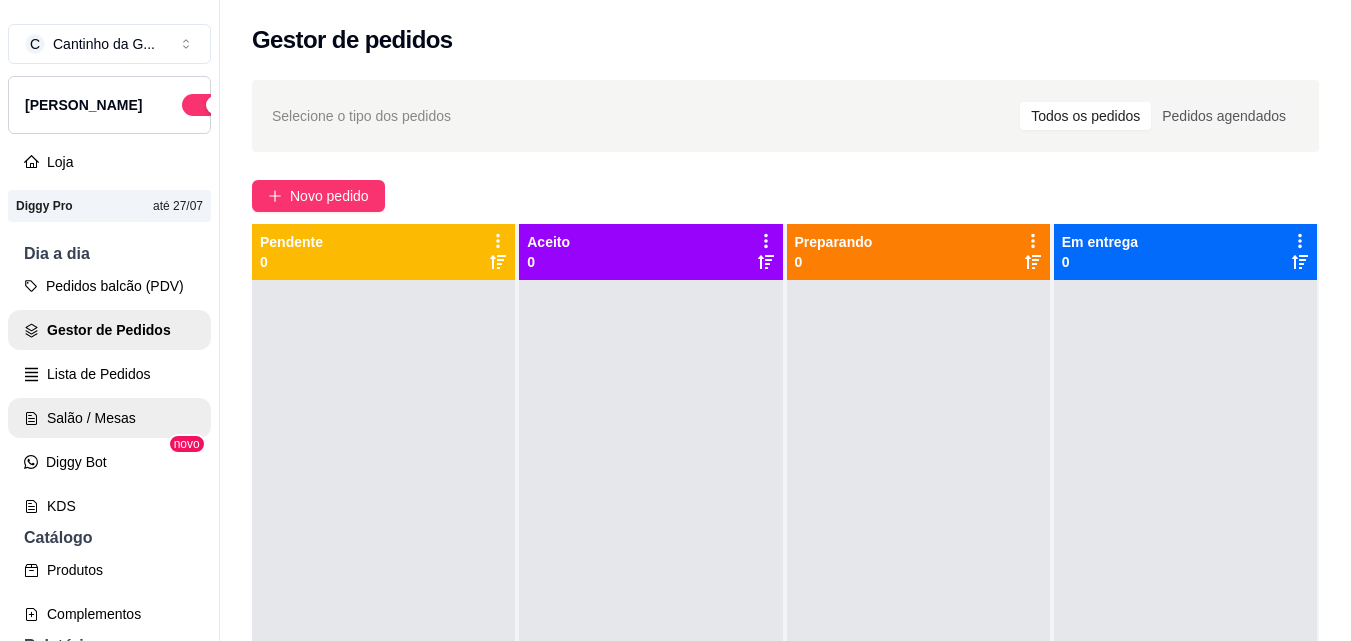 click on "Salão / Mesas" at bounding box center [109, 418] 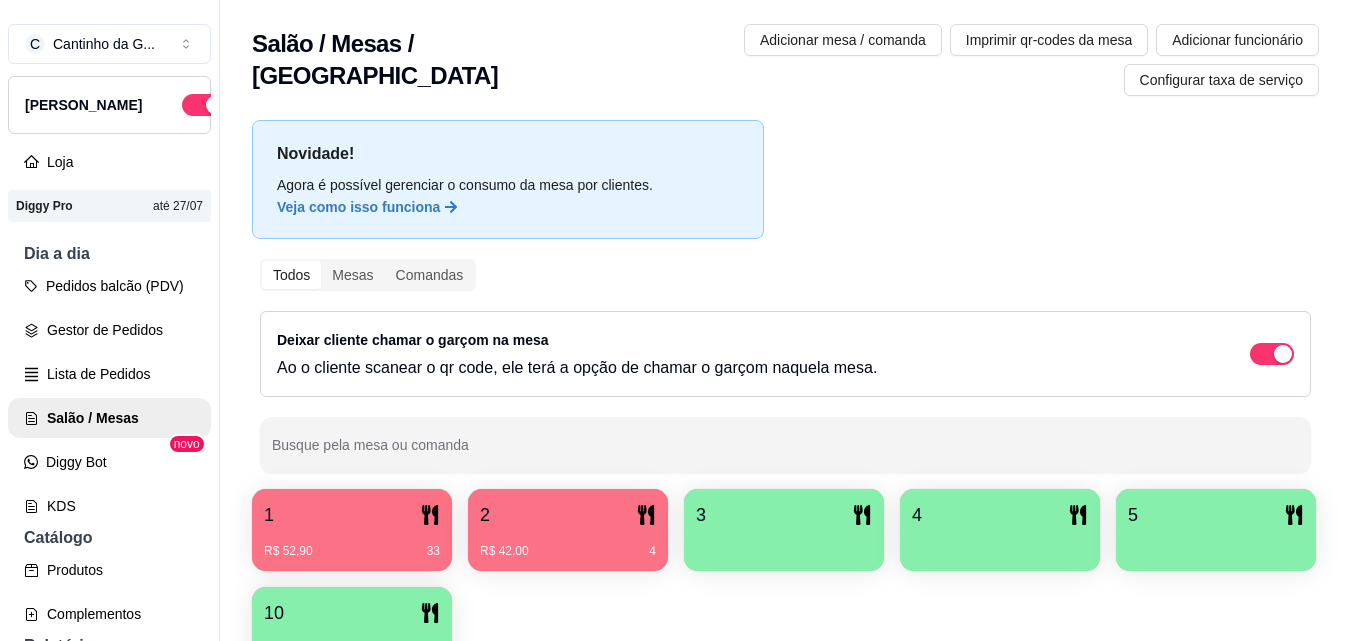 click on "R$ 52,90 33" at bounding box center [352, 544] 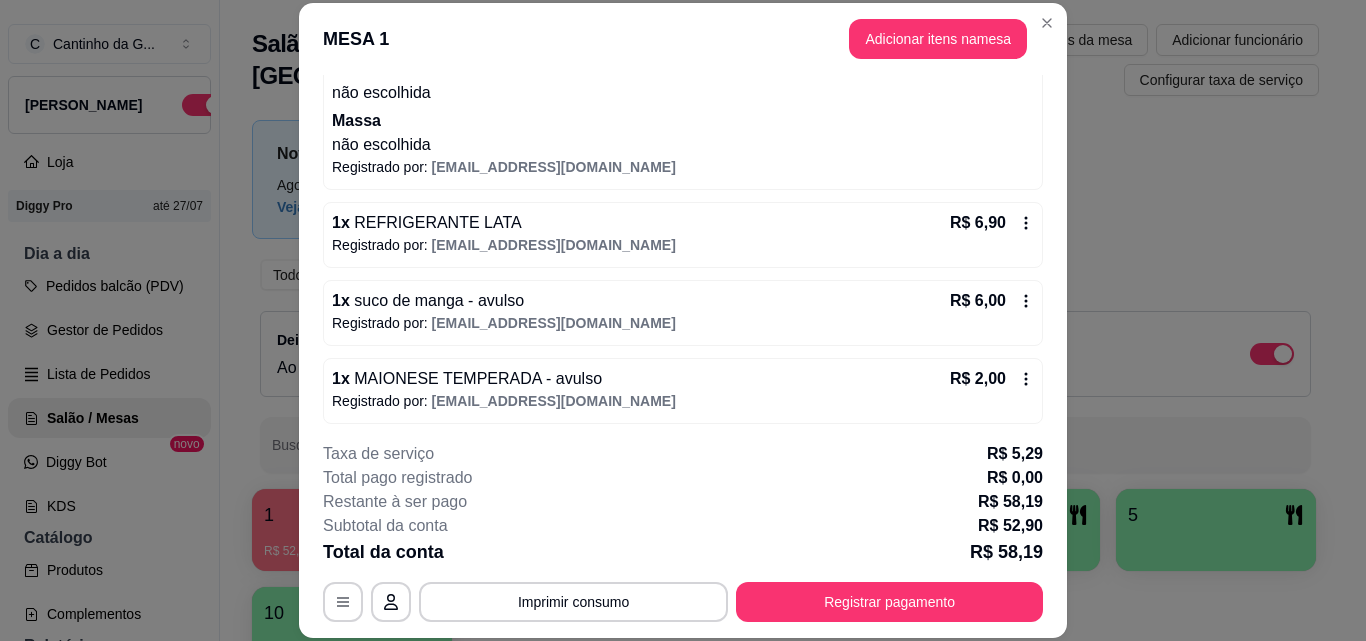 scroll, scrollTop: 326, scrollLeft: 0, axis: vertical 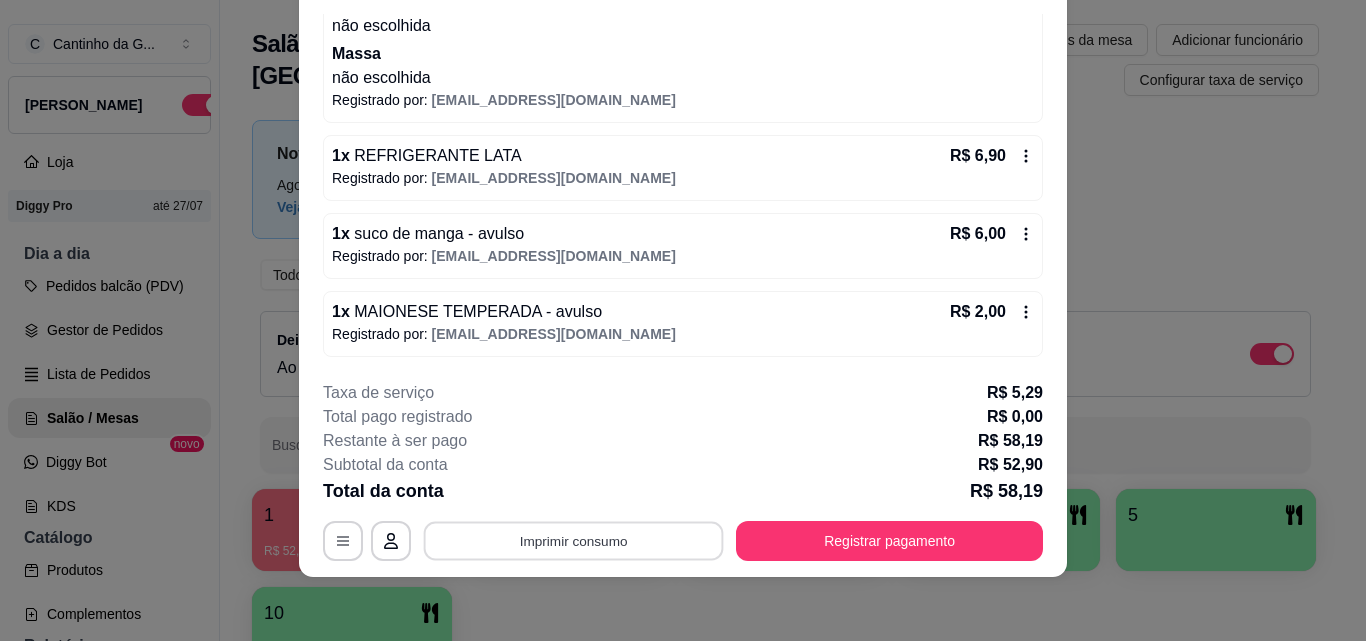 click on "Imprimir consumo" at bounding box center [574, 540] 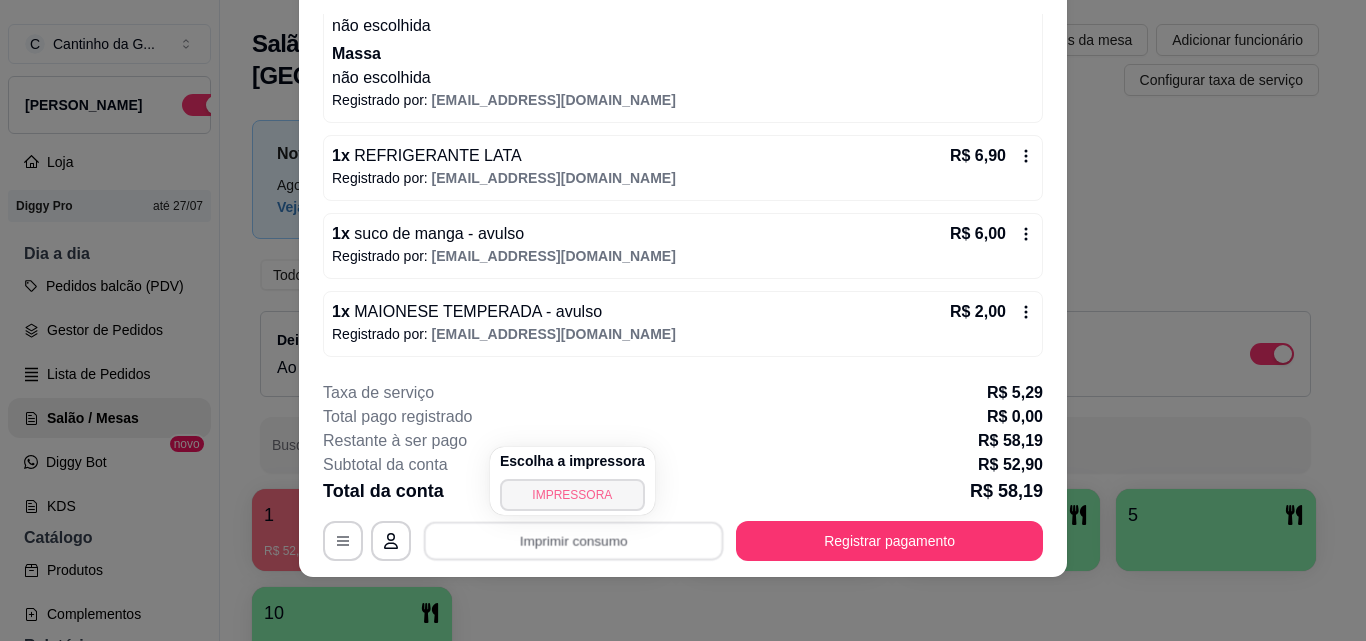 click on "IMPRESSORA" at bounding box center [572, 495] 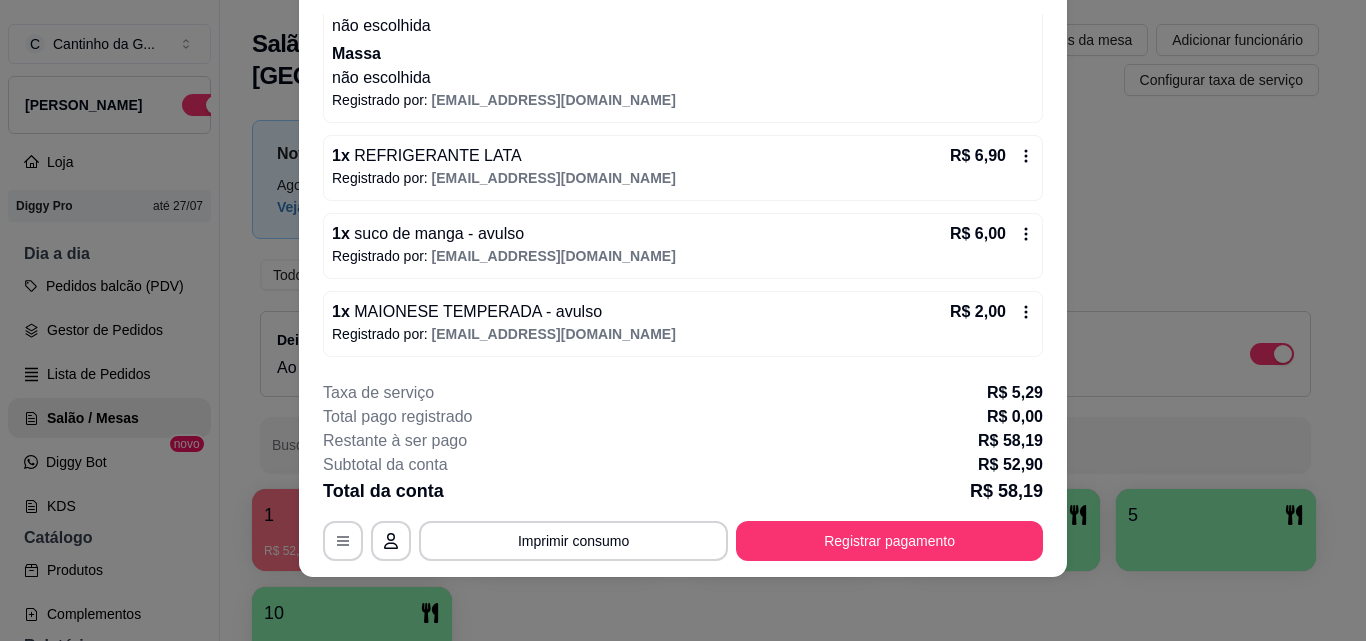 click 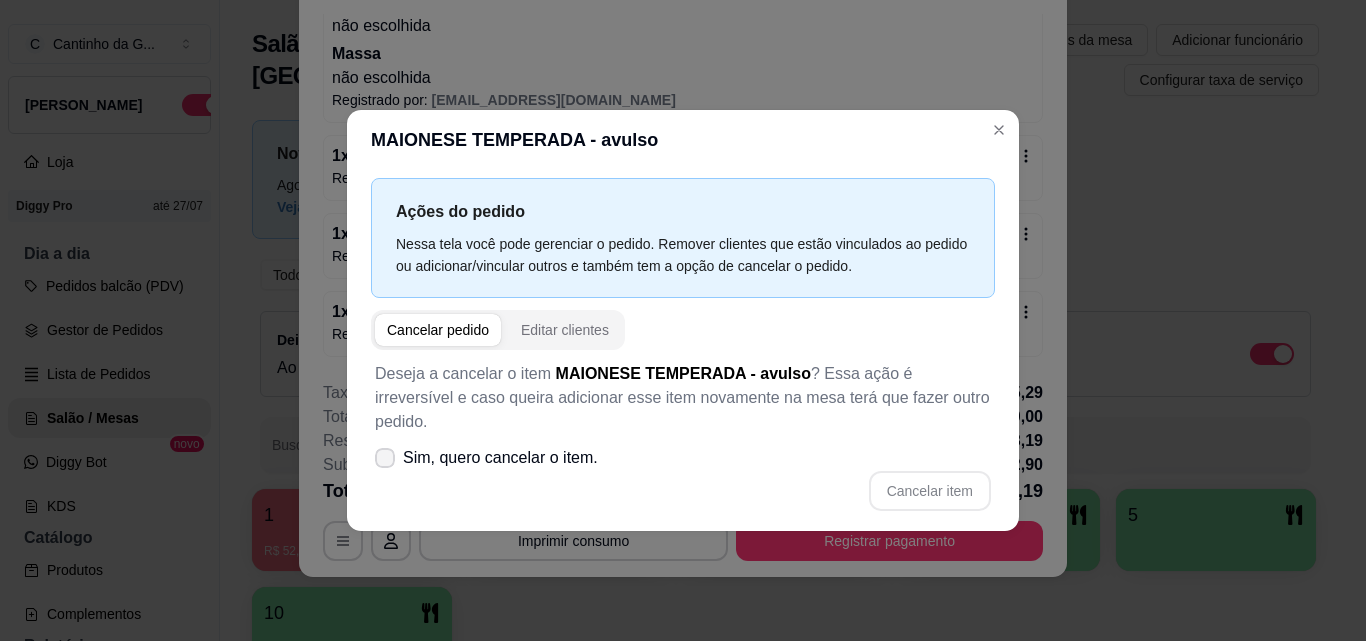 click 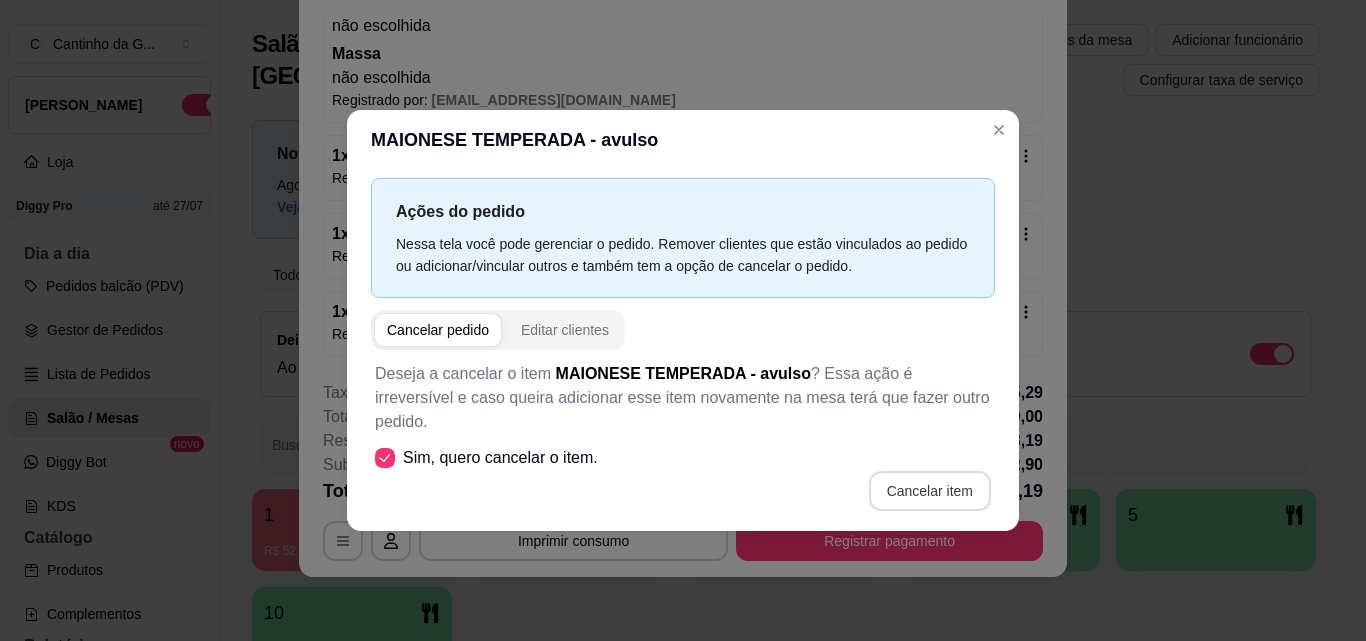 click on "Cancelar item" at bounding box center (930, 491) 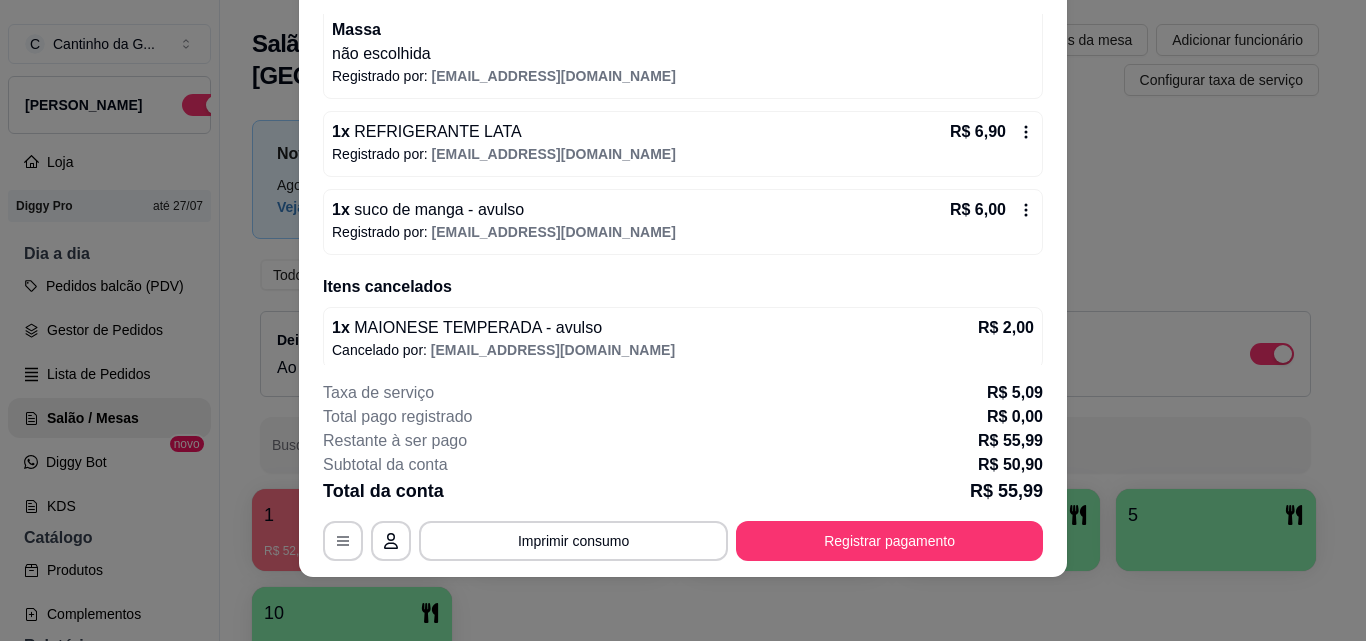 scroll, scrollTop: 362, scrollLeft: 0, axis: vertical 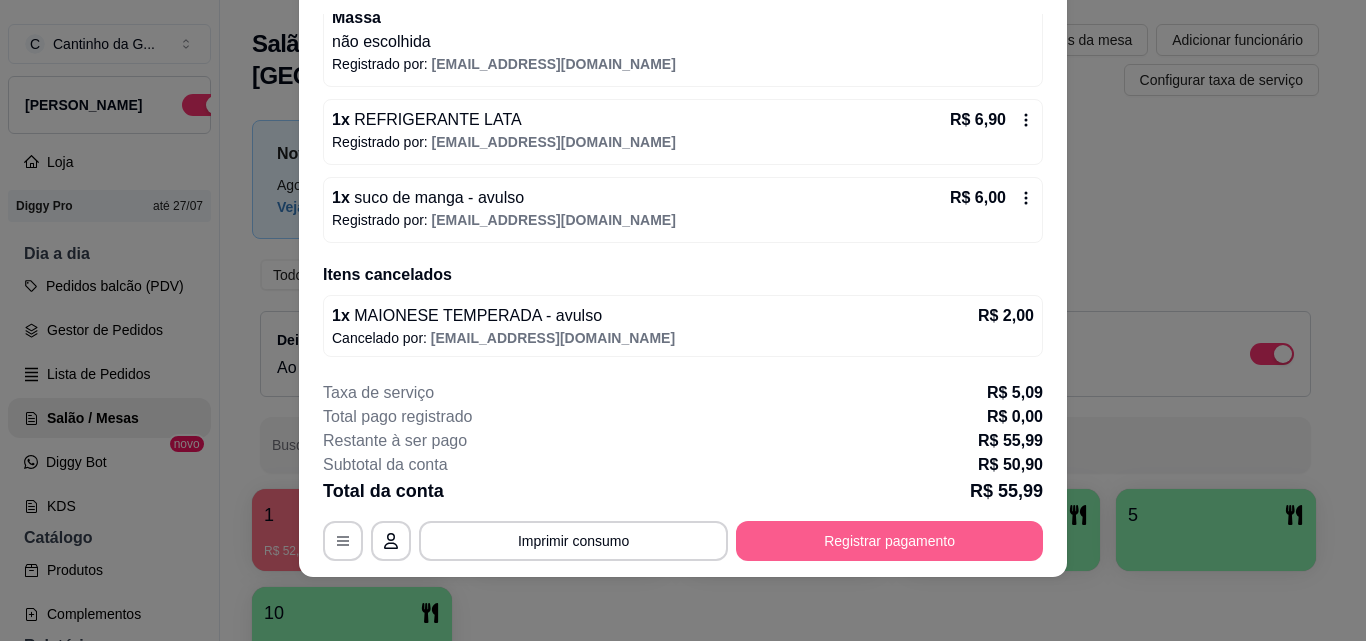 click on "Registrar pagamento" at bounding box center [889, 541] 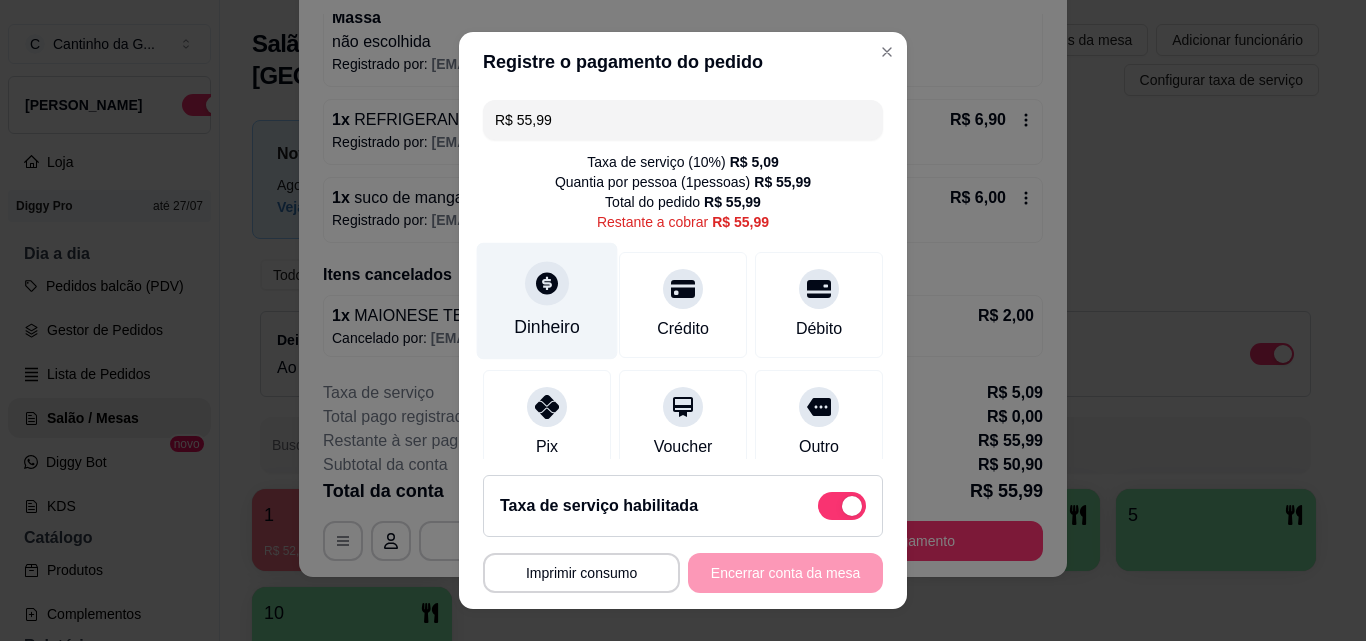 click 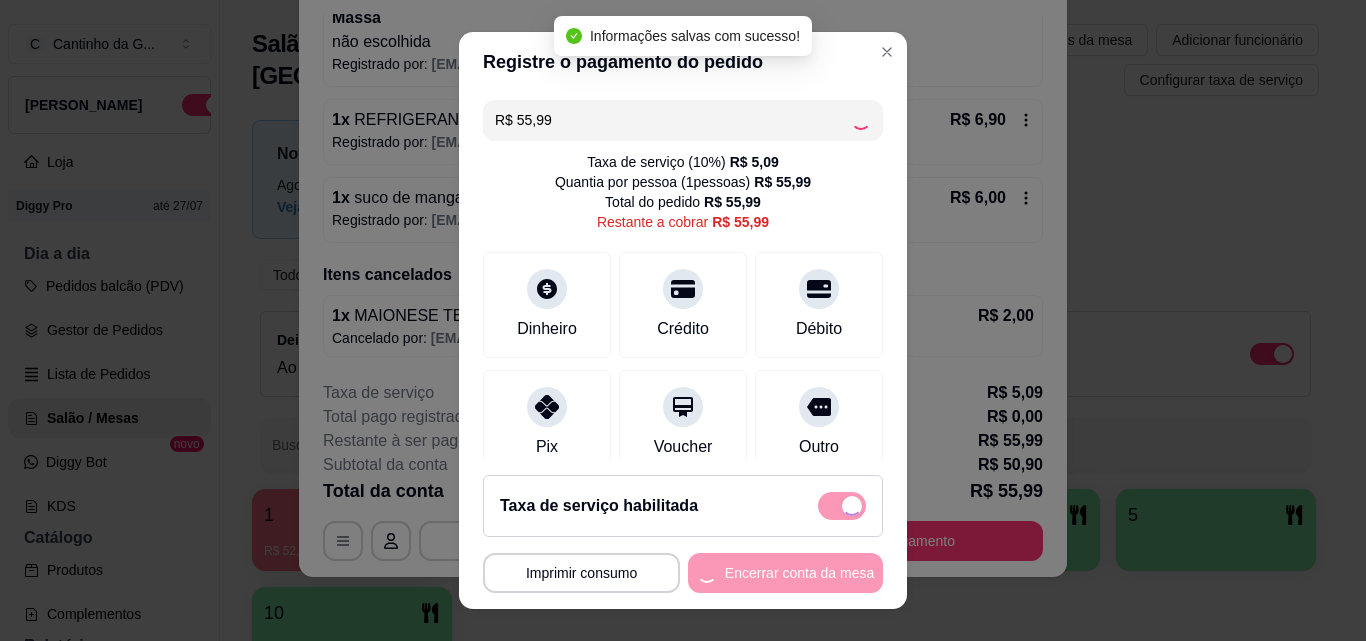 type on "R$ 0,00" 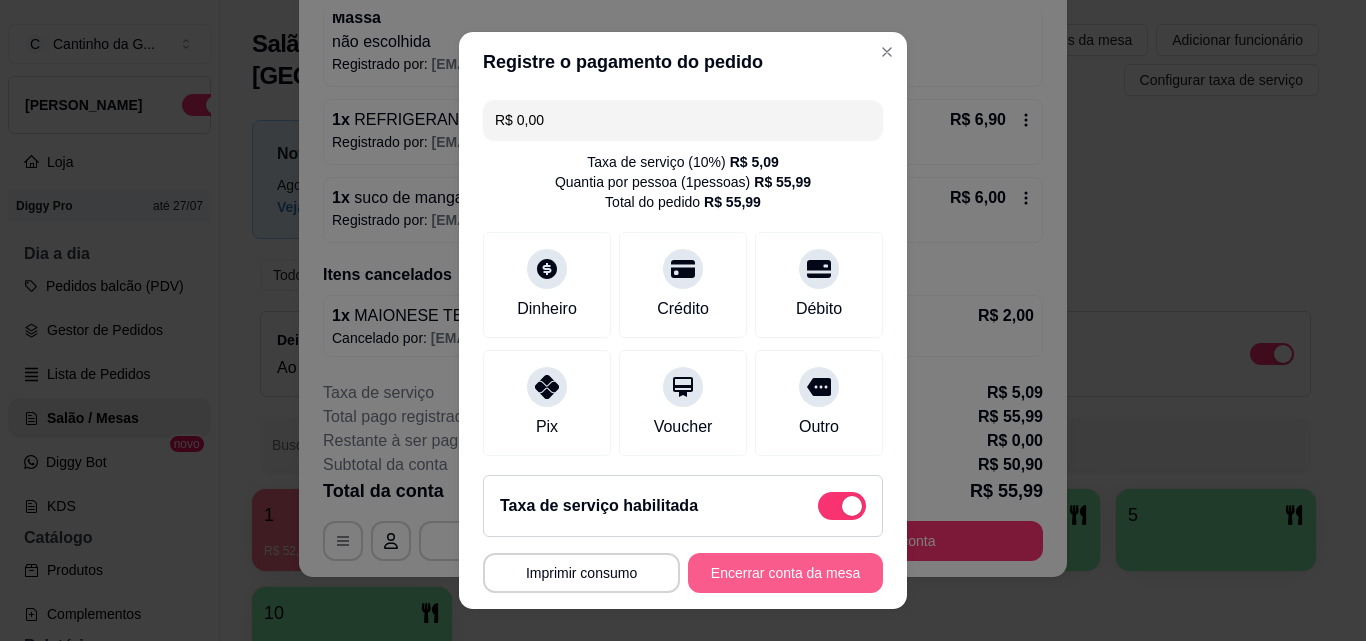 click on "Encerrar conta da mesa" at bounding box center [785, 573] 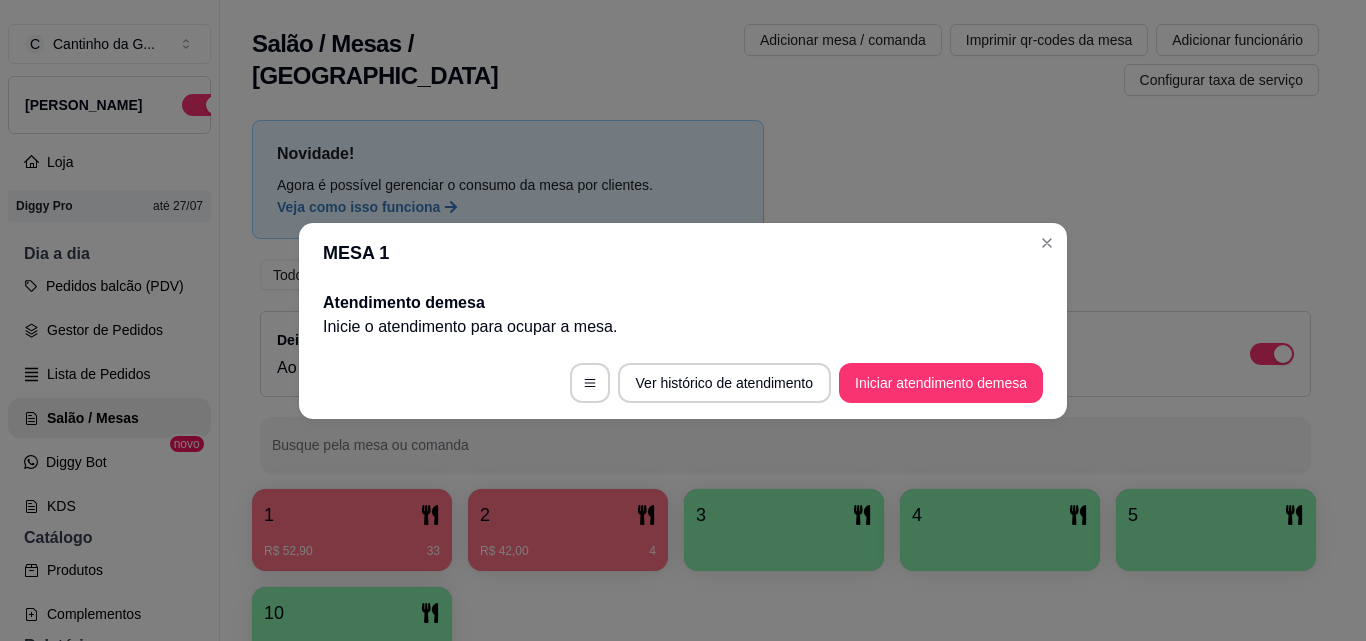 scroll, scrollTop: 0, scrollLeft: 0, axis: both 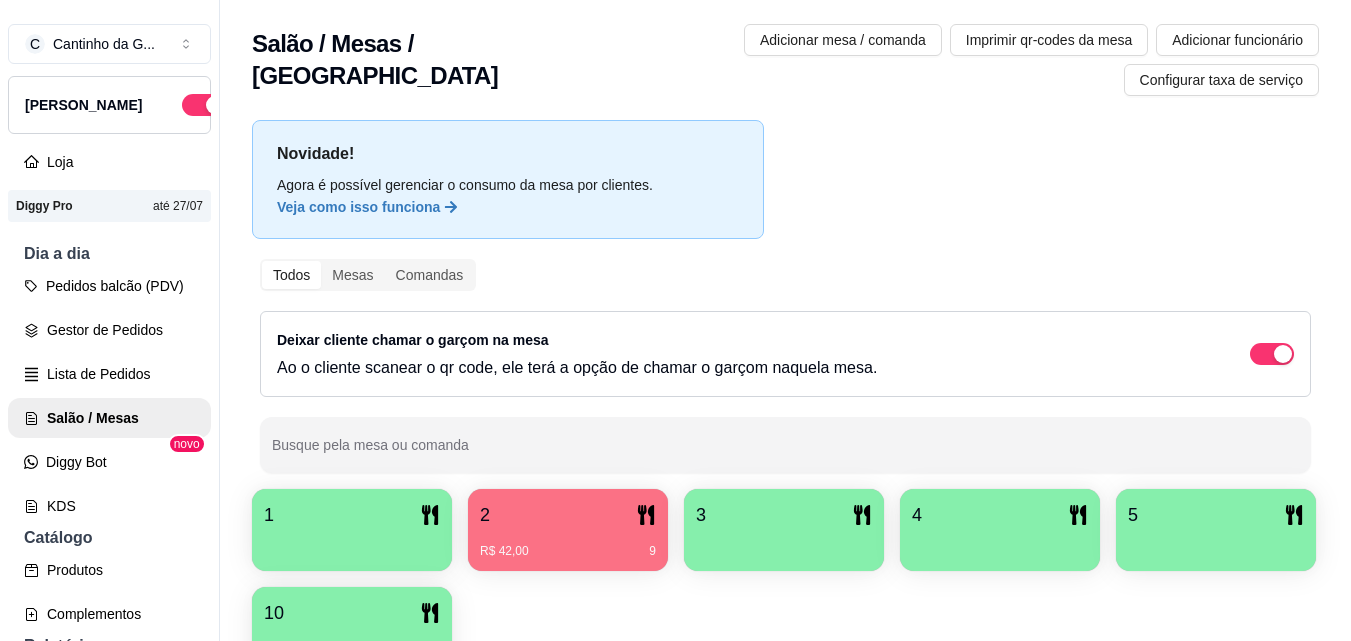 click on "R$ 42,00 9" at bounding box center (568, 544) 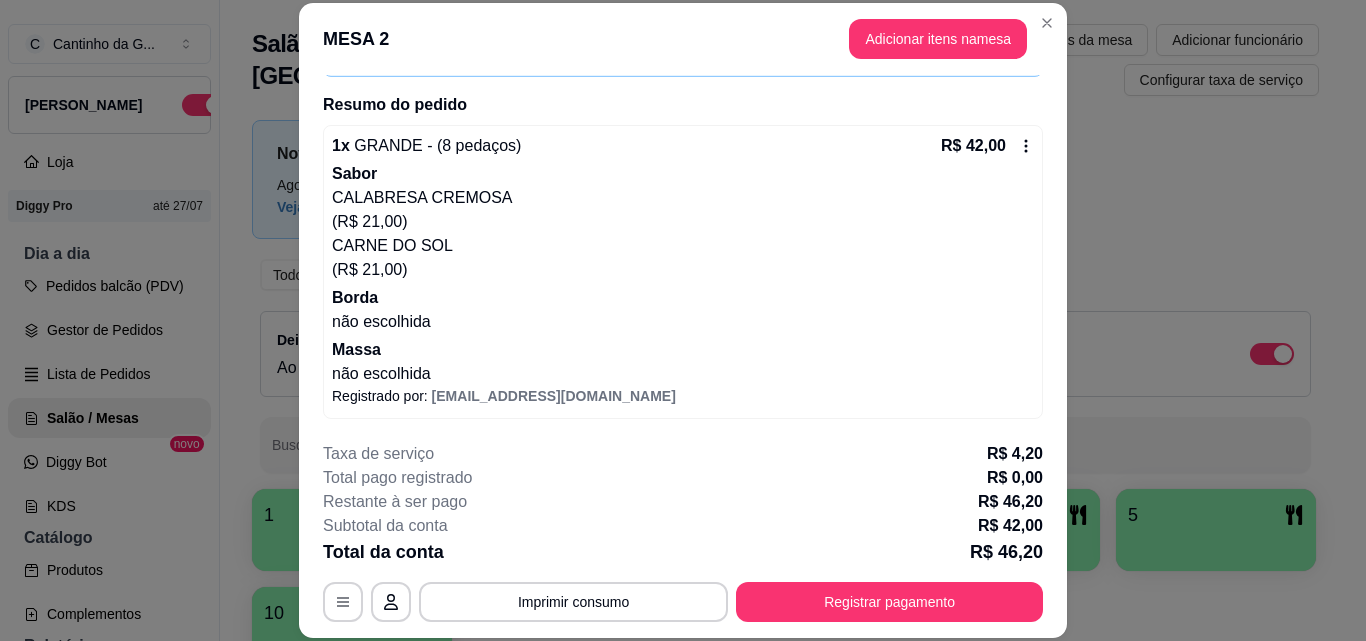 scroll, scrollTop: 140, scrollLeft: 0, axis: vertical 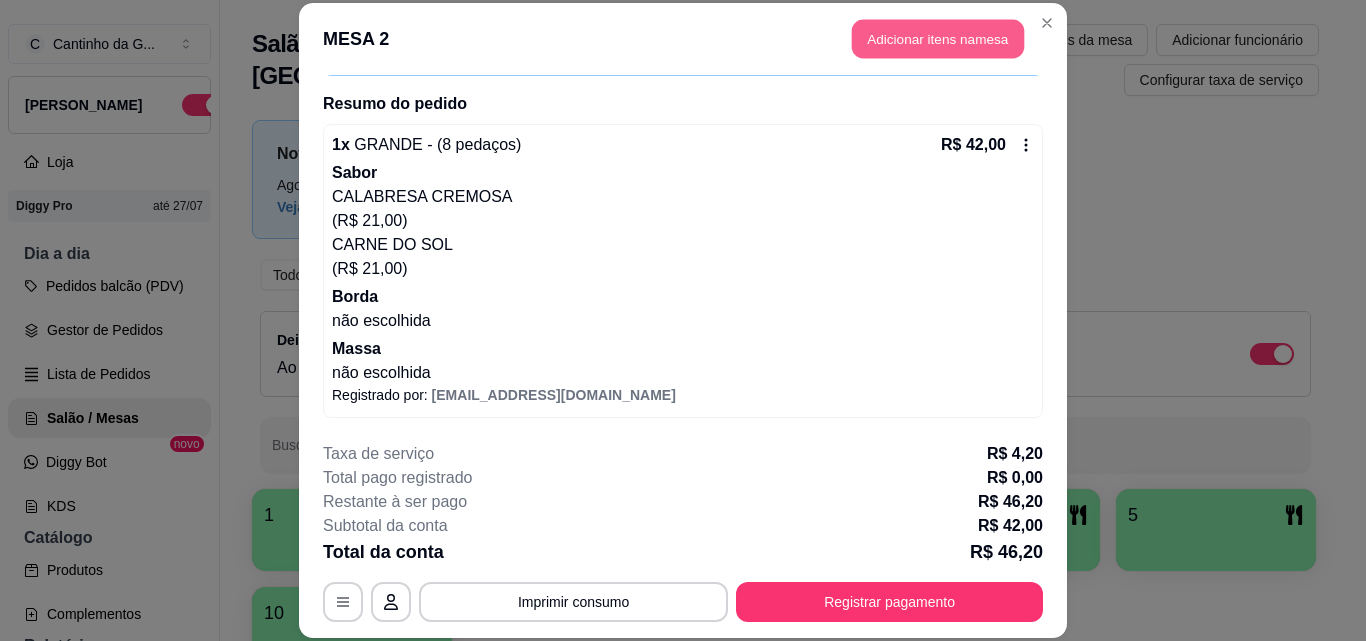 click on "Adicionar itens na  mesa" at bounding box center [938, 39] 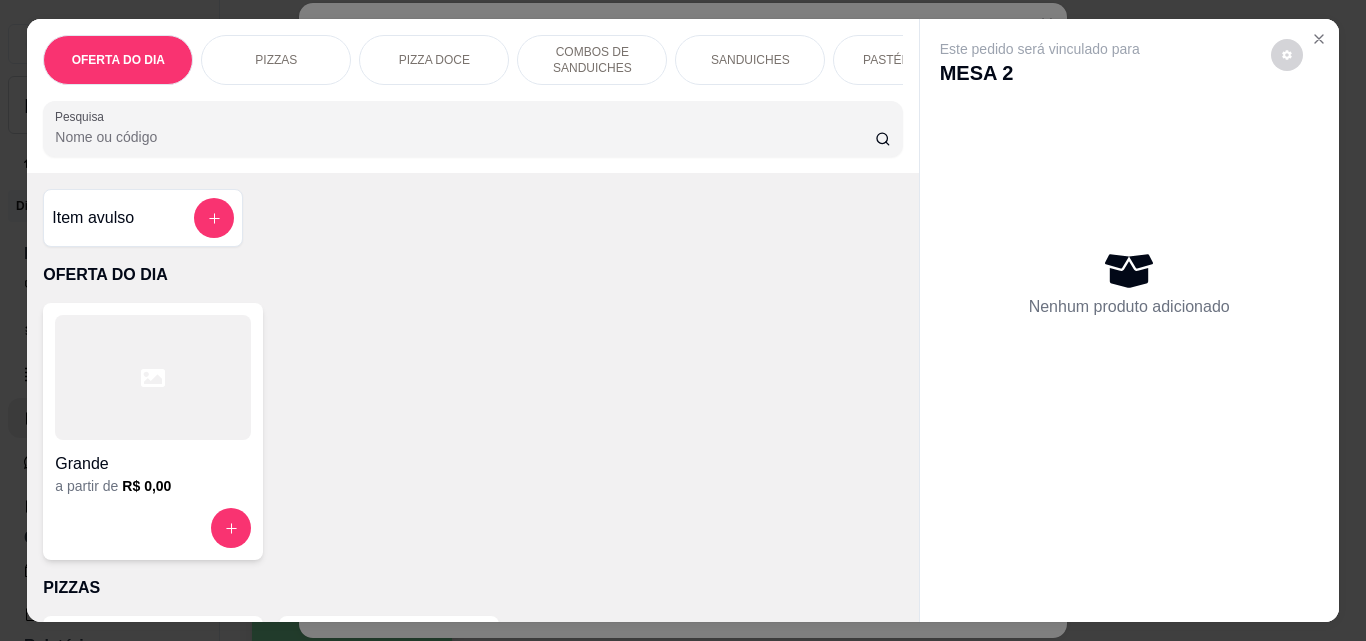 drag, startPoint x: 332, startPoint y: 93, endPoint x: 413, endPoint y: 93, distance: 81 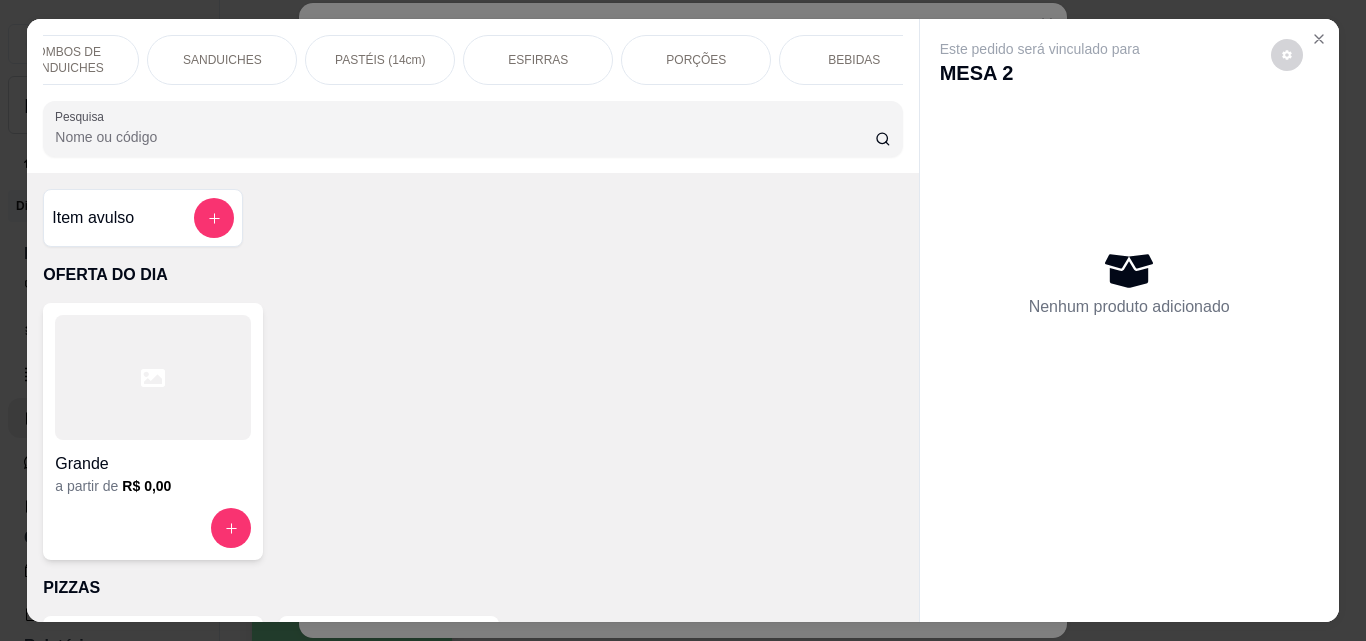 scroll, scrollTop: 0, scrollLeft: 578, axis: horizontal 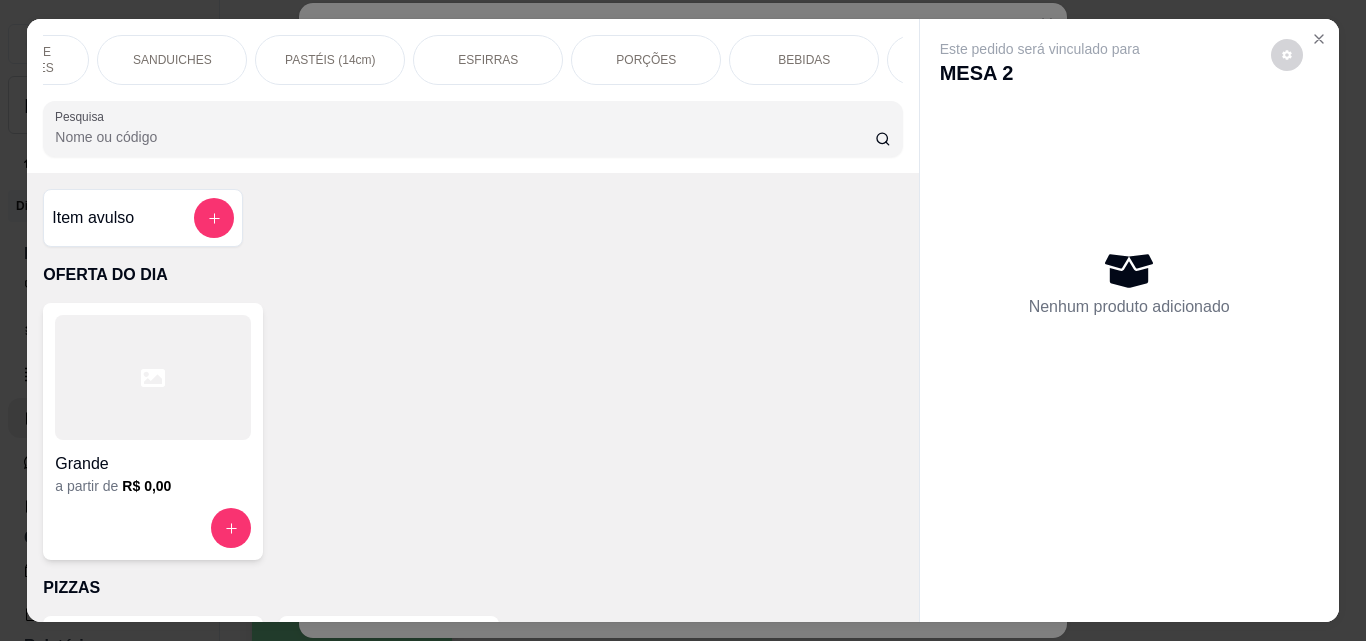 click on "BEBIDAS" at bounding box center (804, 60) 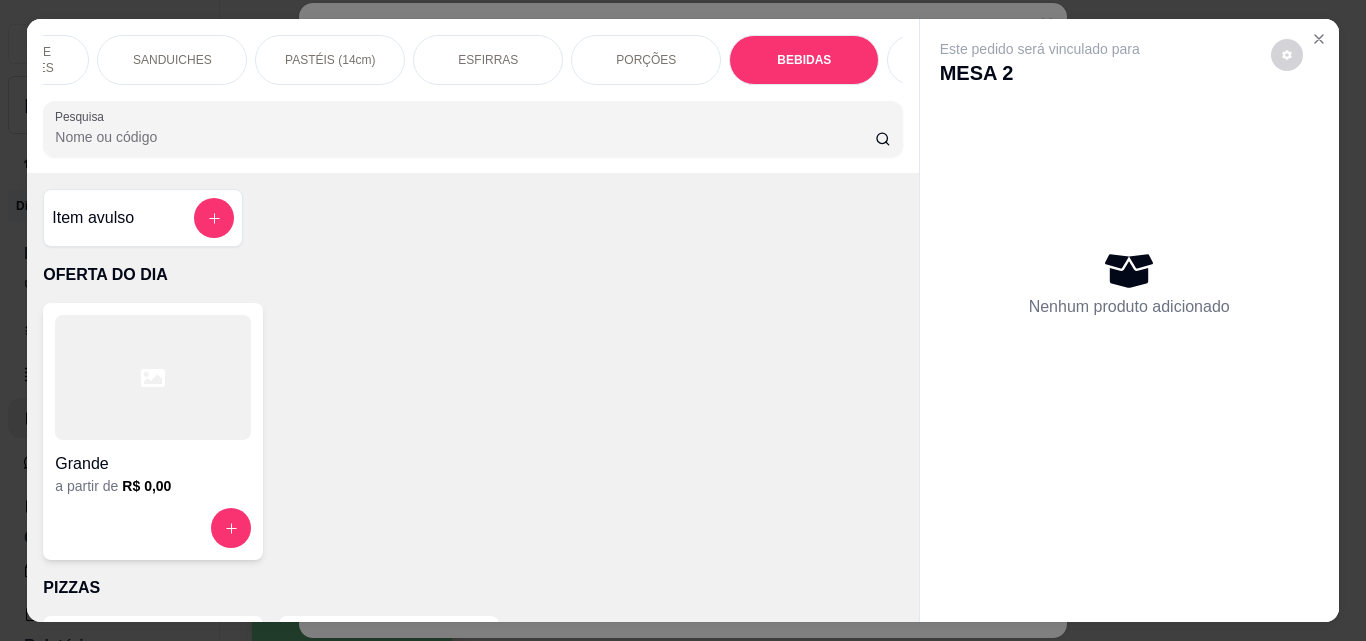 scroll, scrollTop: 5030, scrollLeft: 0, axis: vertical 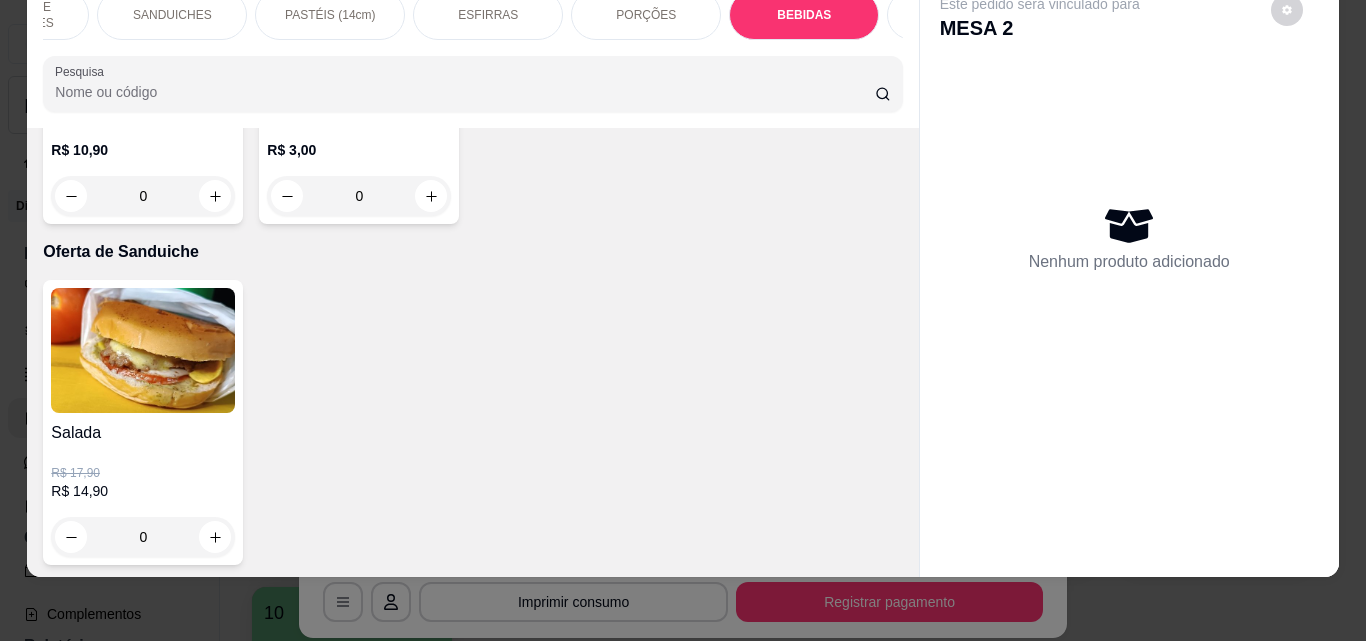 click 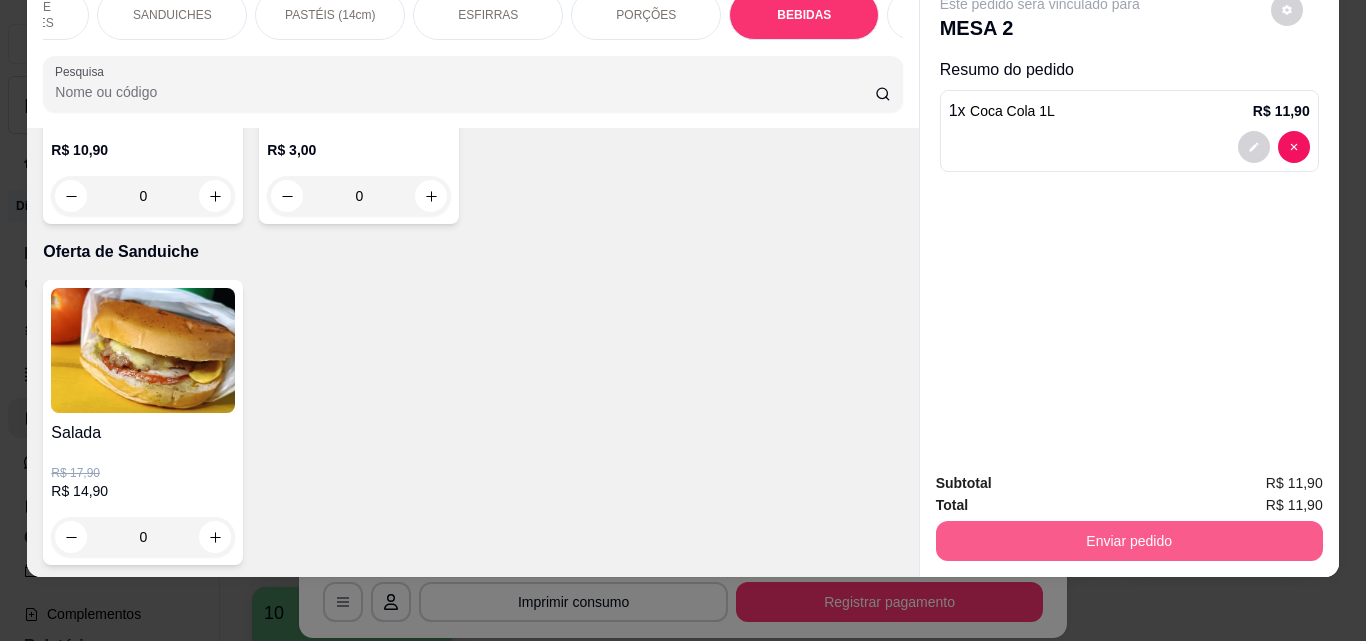 click on "Enviar pedido" at bounding box center [1129, 541] 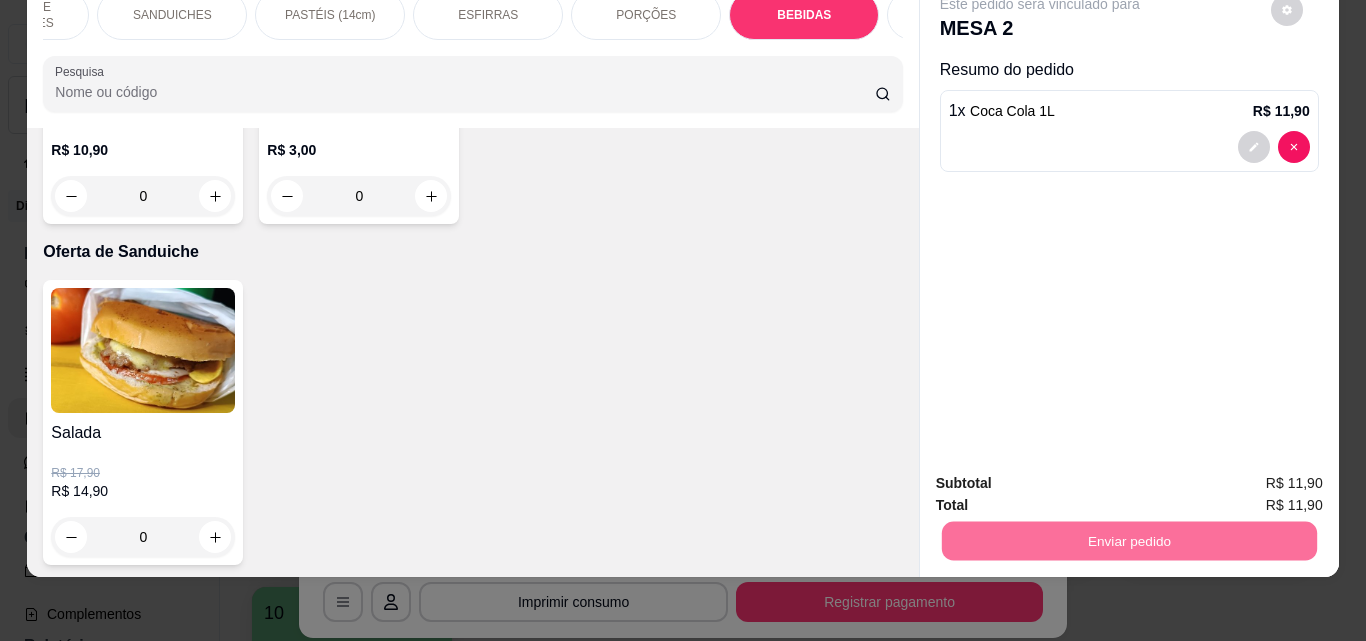 click on "Não registrar e enviar pedido" at bounding box center (1063, 477) 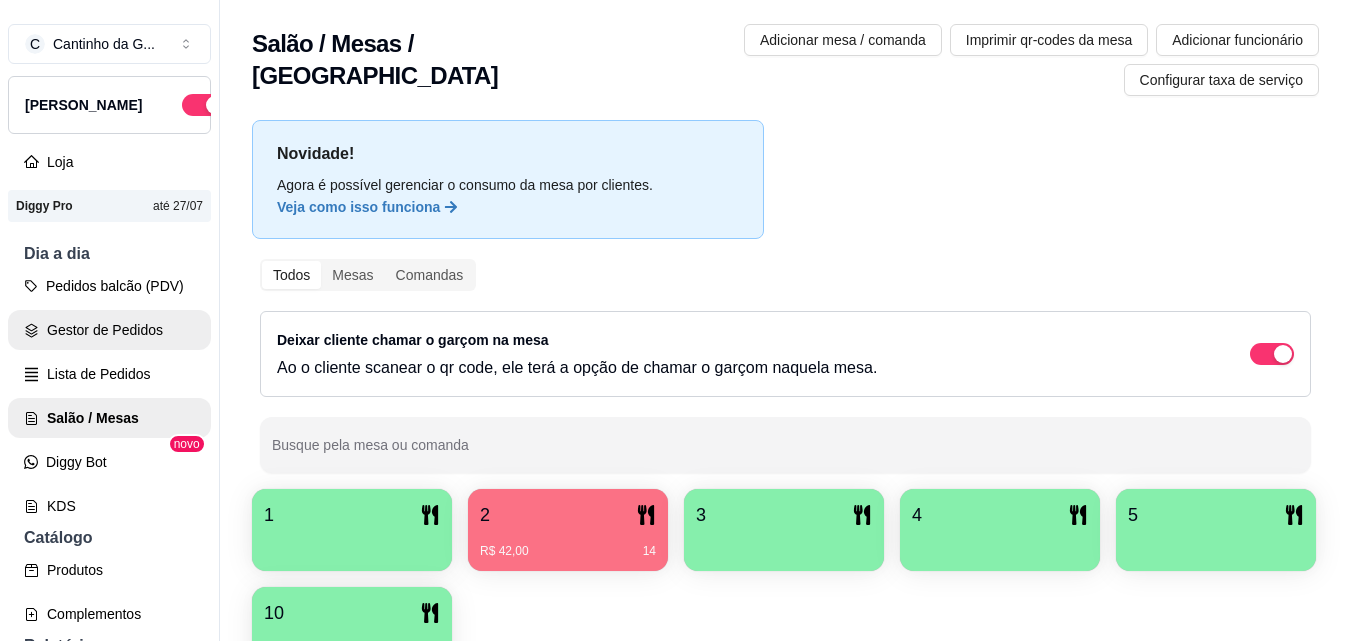 click on "Gestor de Pedidos" at bounding box center [109, 330] 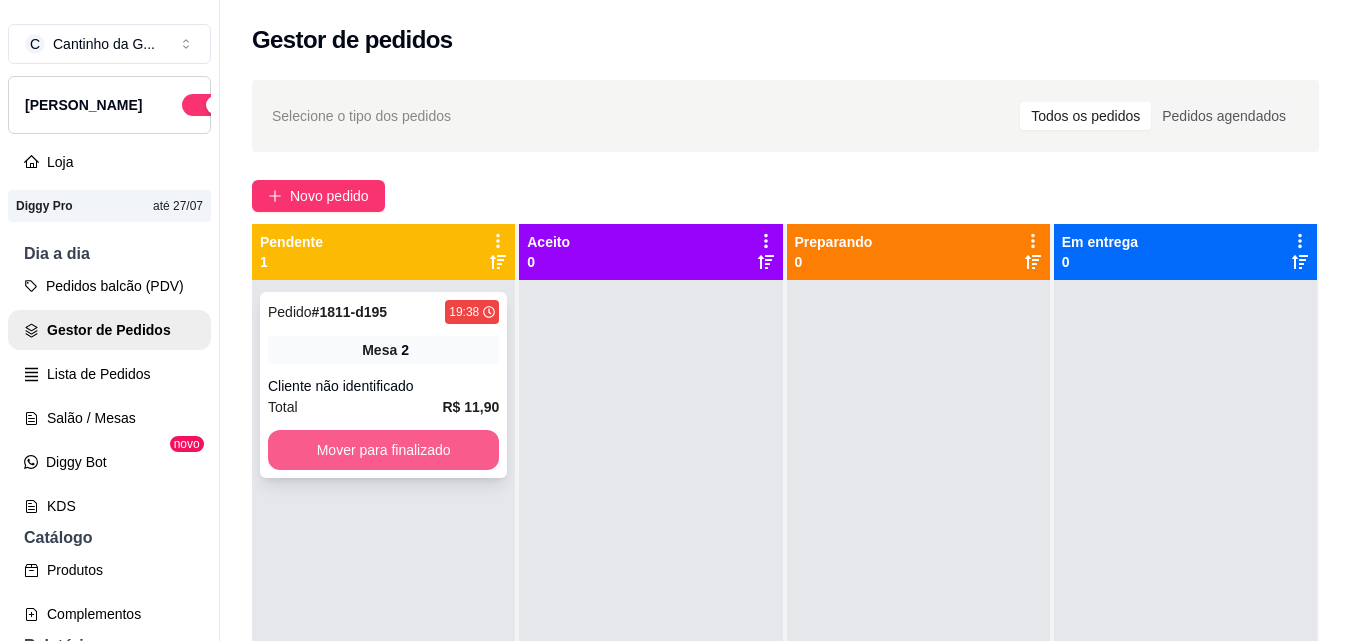 click on "Mover para finalizado" at bounding box center (383, 450) 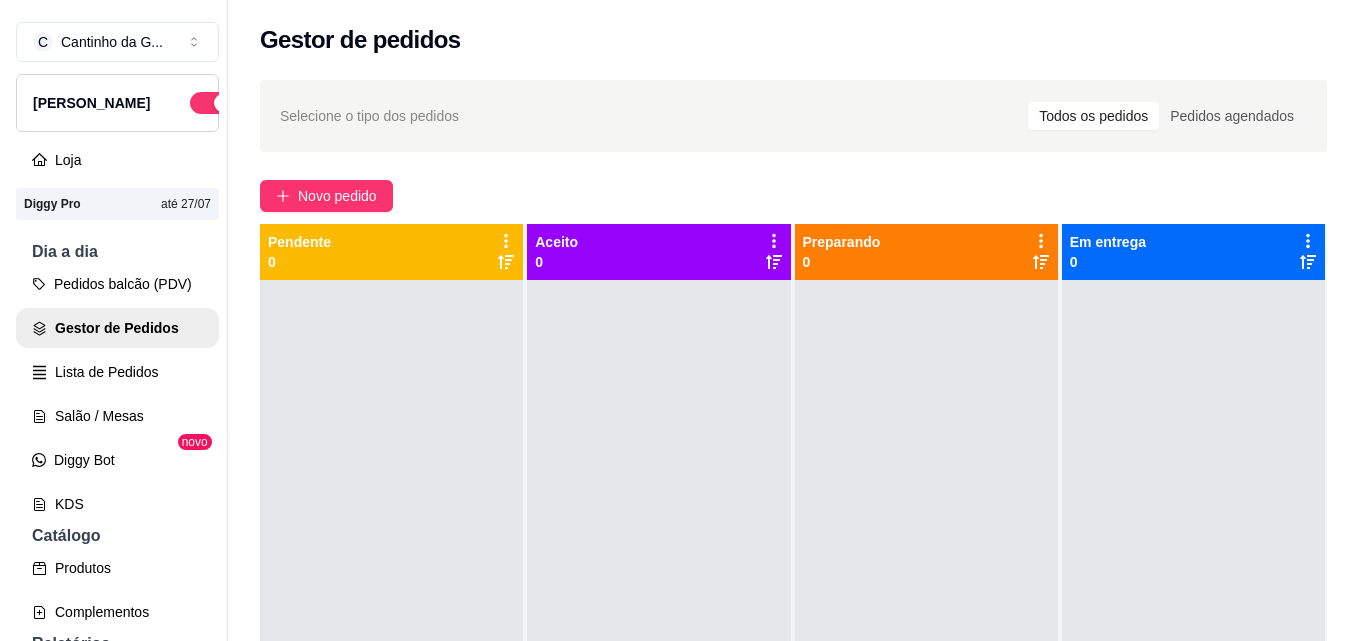 scroll, scrollTop: 0, scrollLeft: 0, axis: both 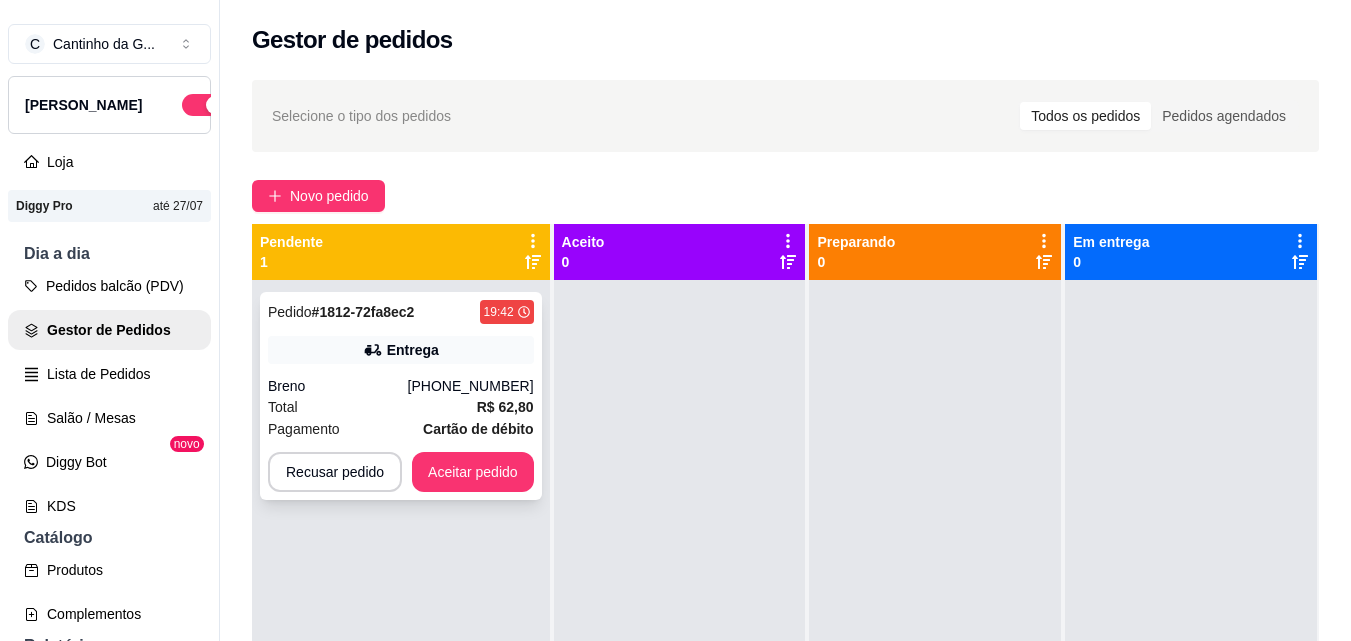 click on "Aceitar pedido" at bounding box center (473, 472) 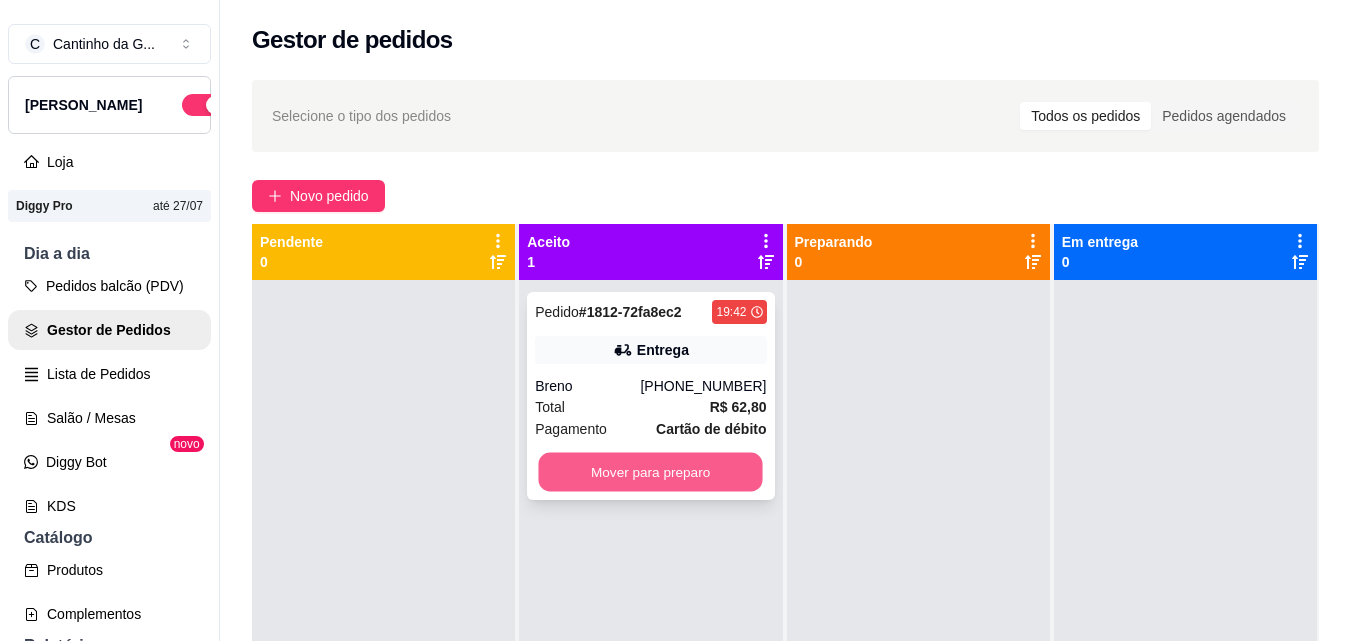 click on "Mover para preparo" at bounding box center (651, 472) 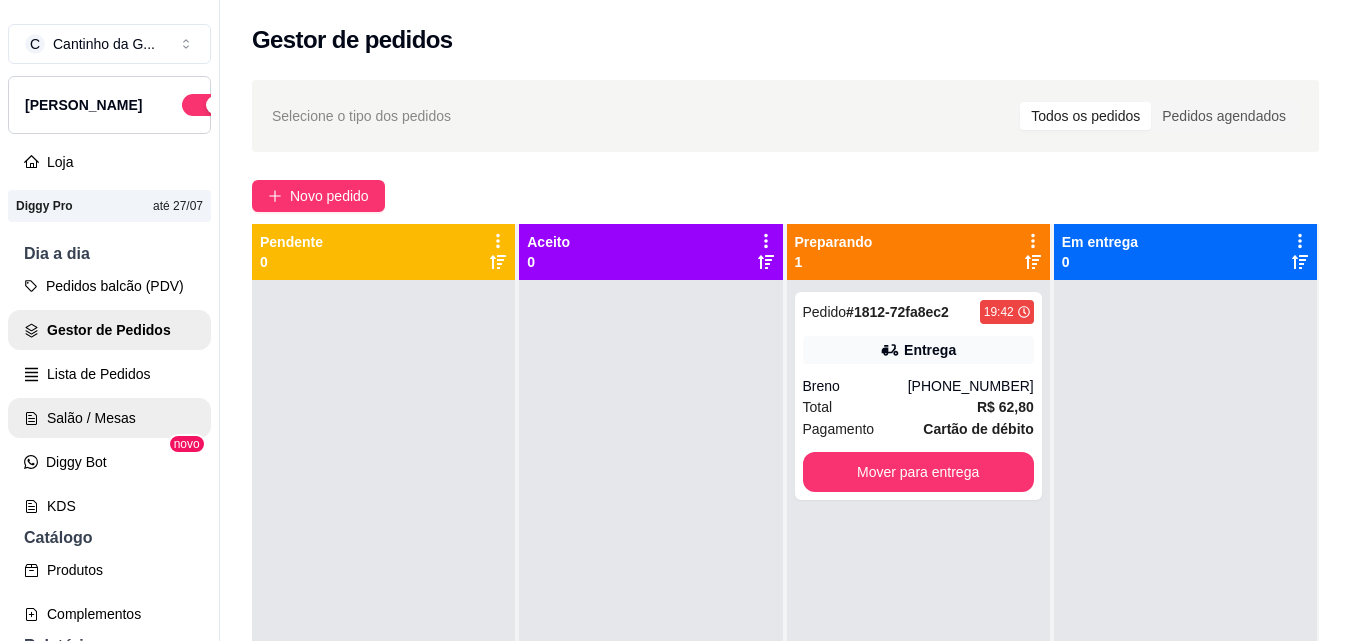 click on "Salão / Mesas" at bounding box center [109, 418] 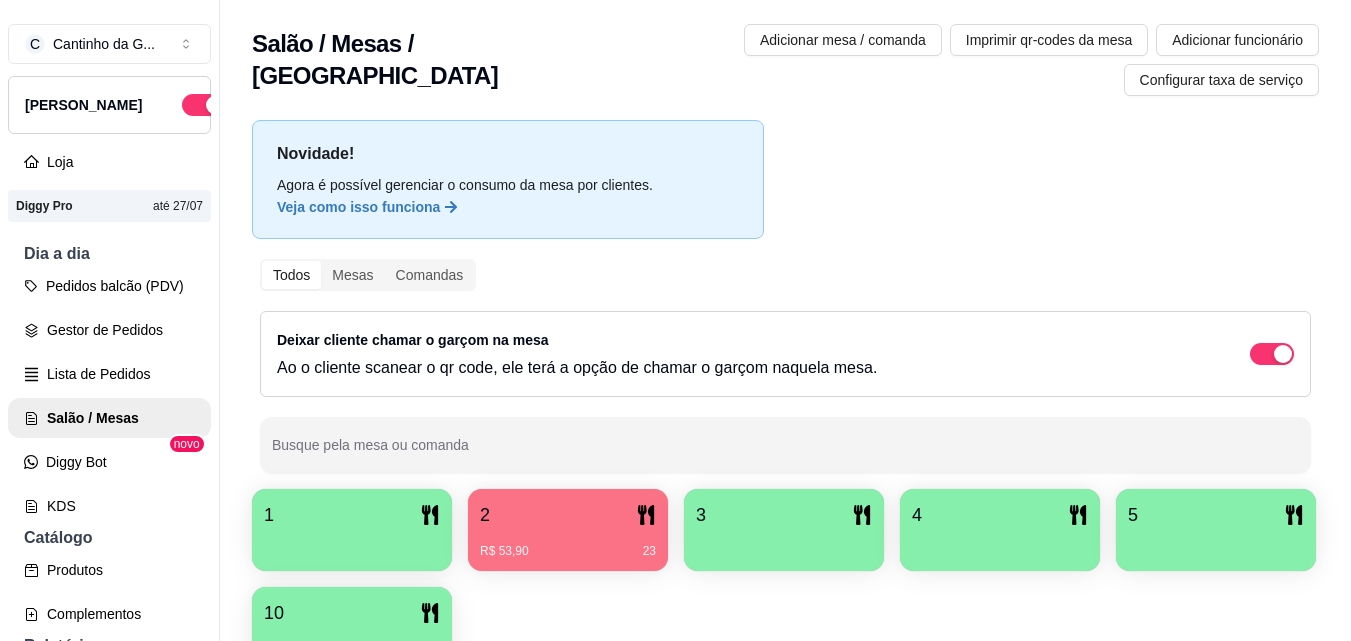 click on "1" at bounding box center (352, 515) 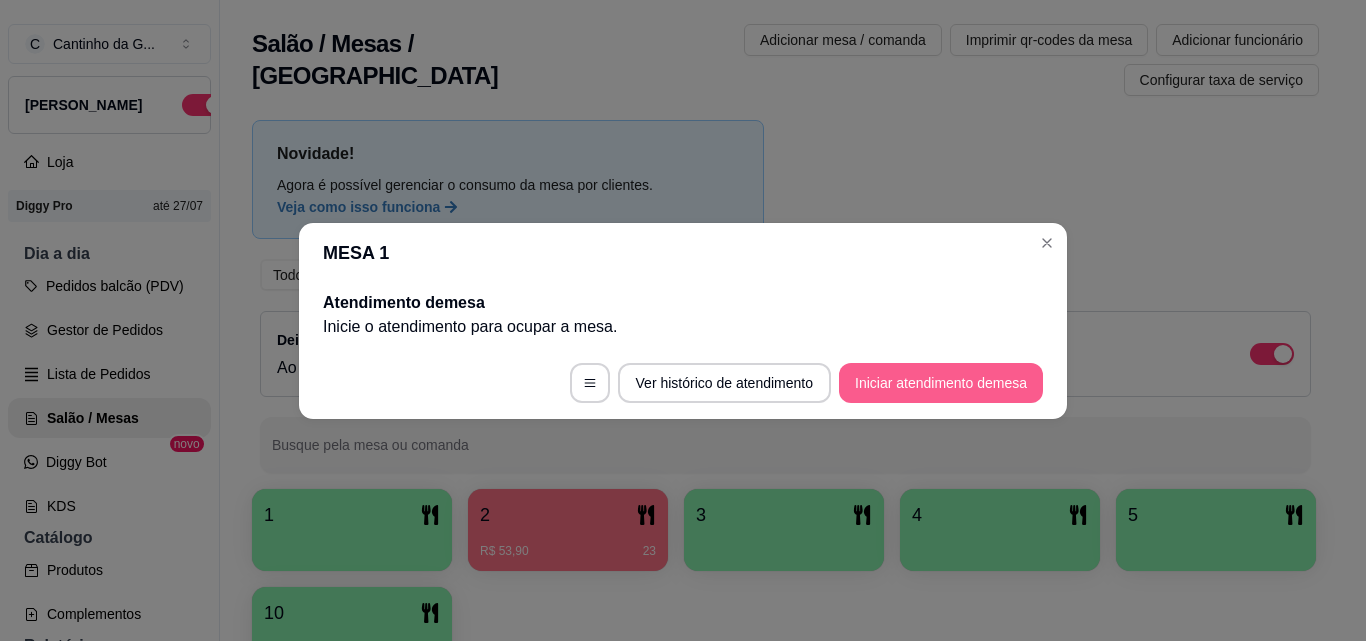 click on "Iniciar atendimento de  mesa" at bounding box center [941, 383] 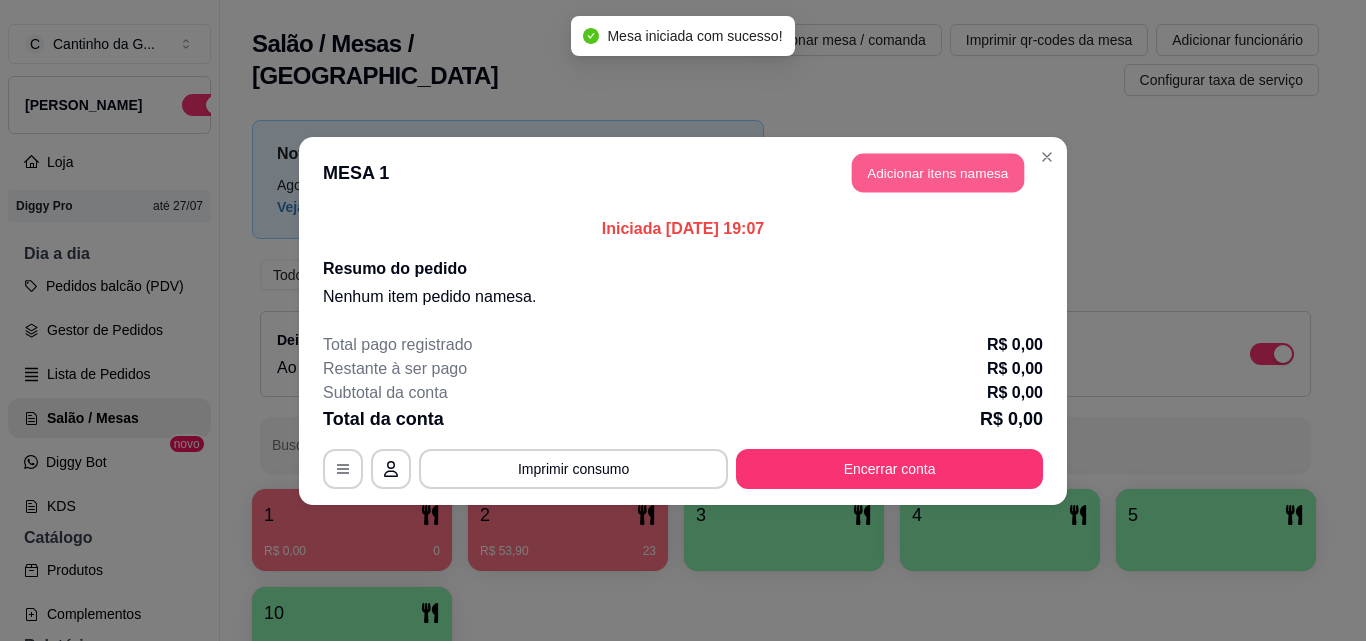 click on "Adicionar itens na  mesa" at bounding box center [938, 172] 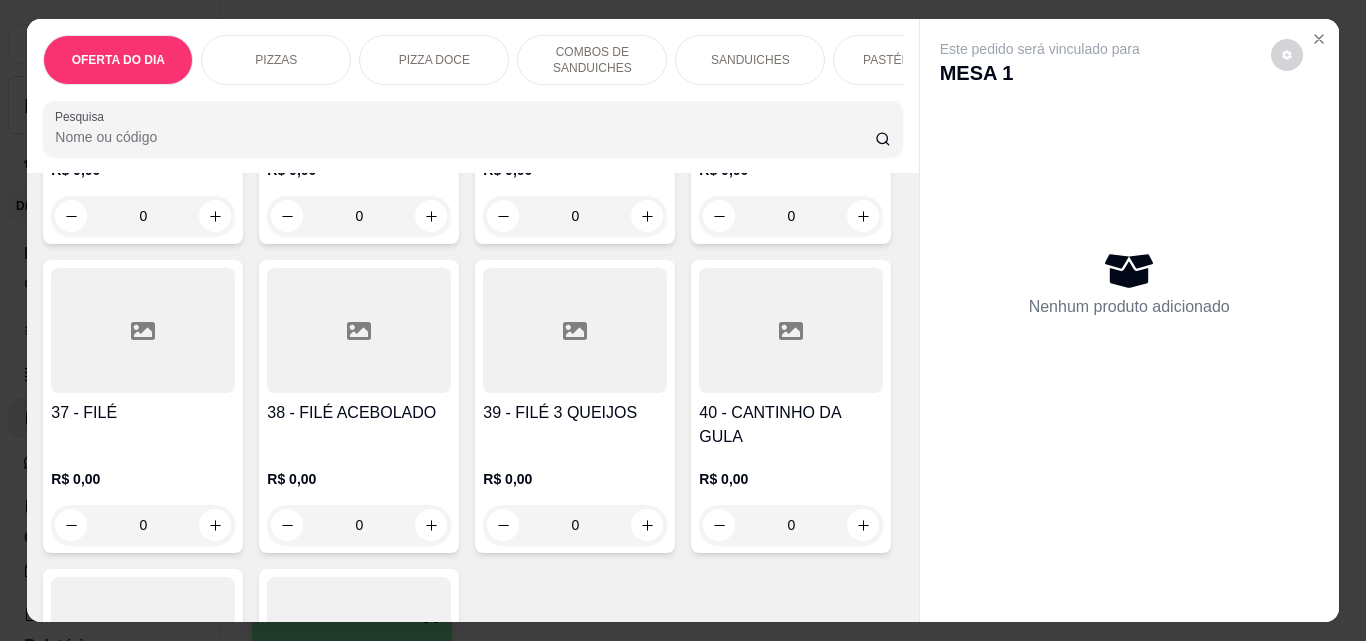 scroll, scrollTop: 1900, scrollLeft: 0, axis: vertical 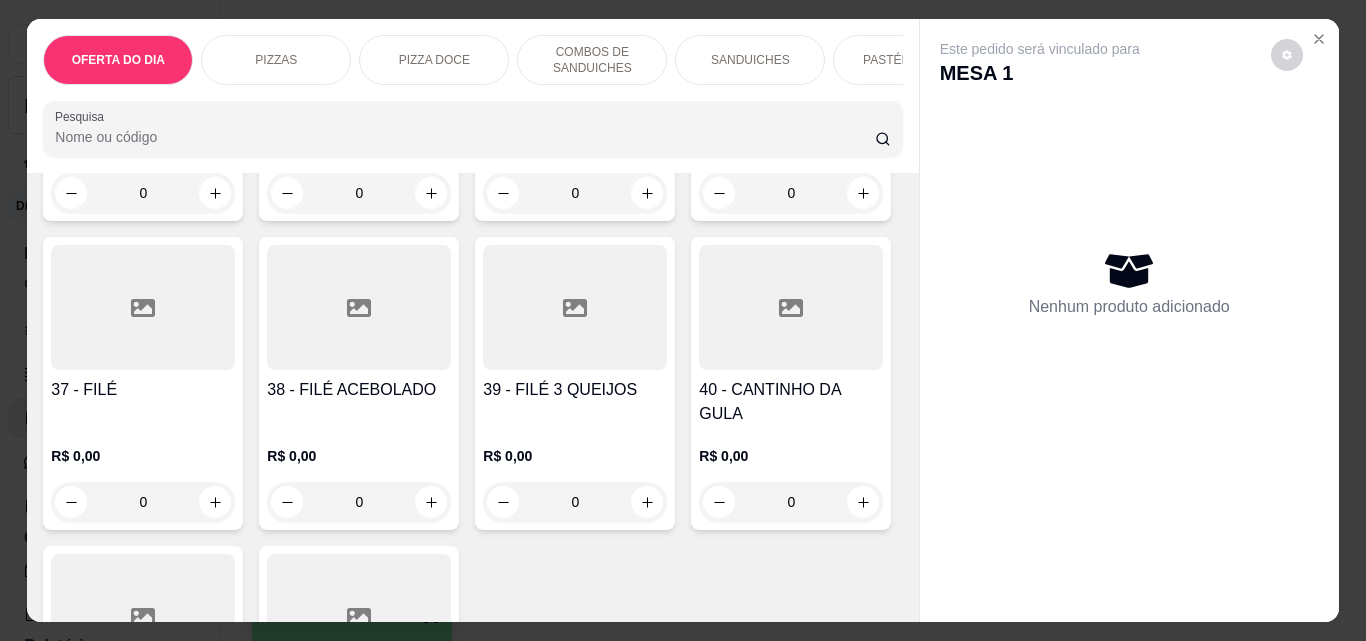 click on "0" at bounding box center (143, 193) 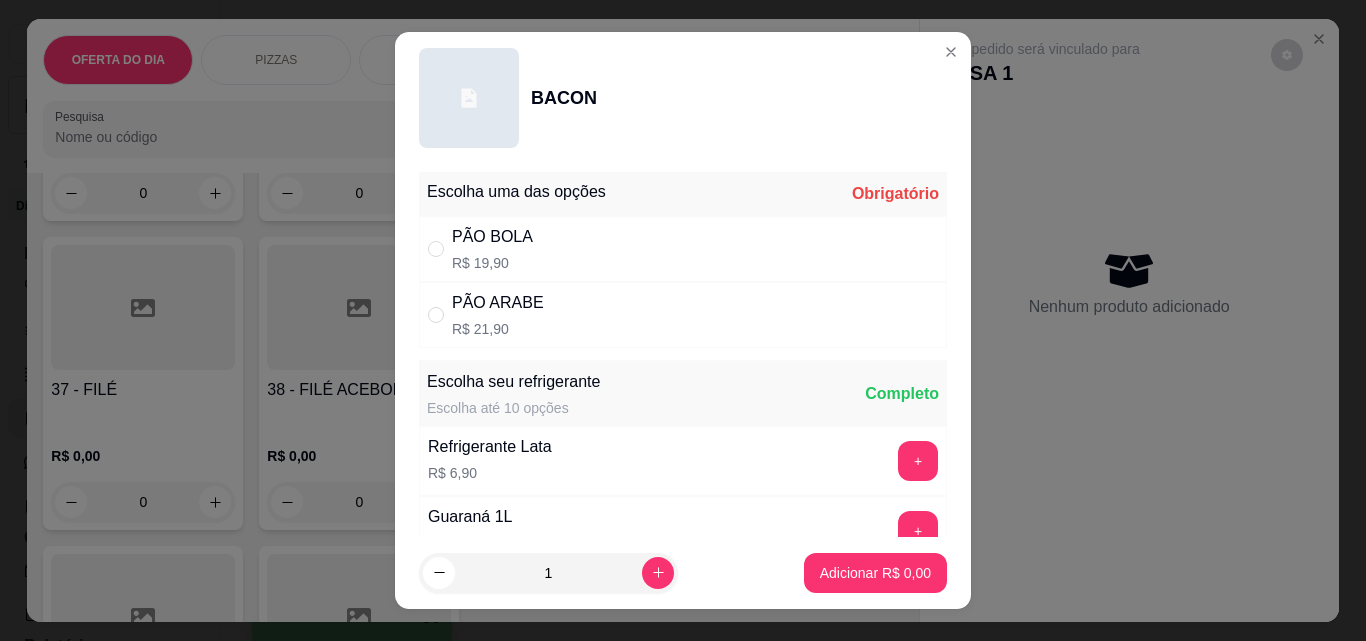 click on "PÃO BOLA R$ 19,90" at bounding box center (683, 249) 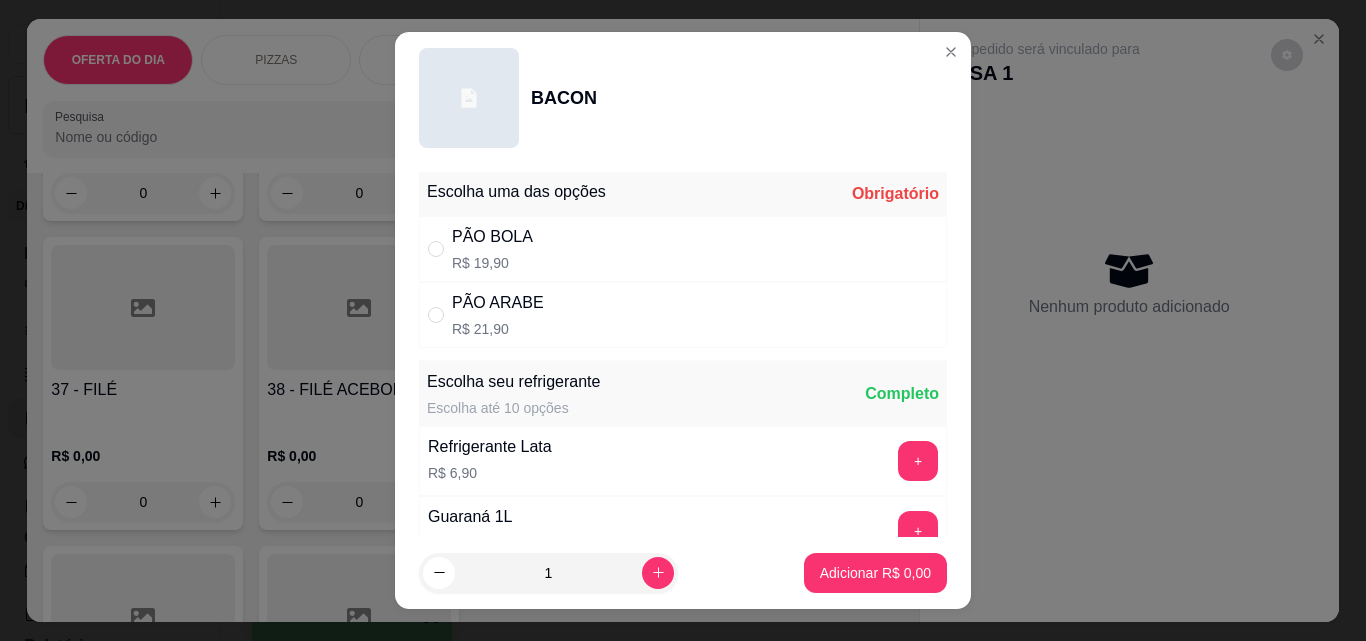 radio on "true" 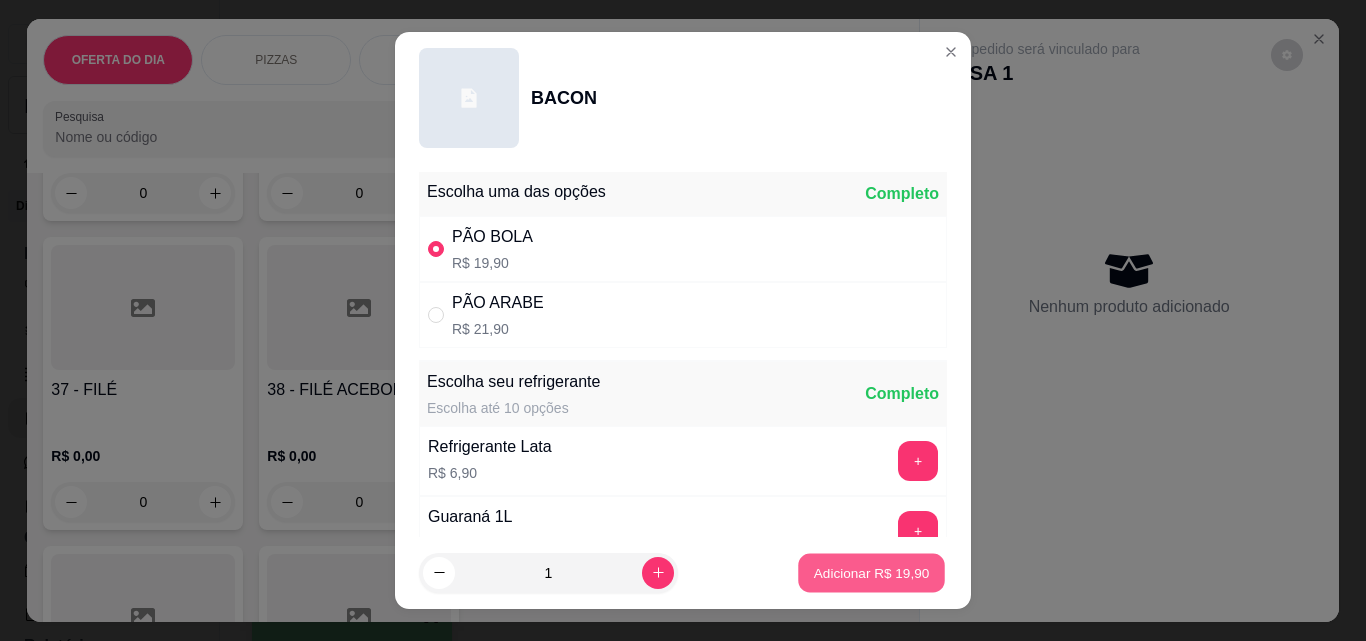 click on "Adicionar   R$ 19,90" at bounding box center [872, 572] 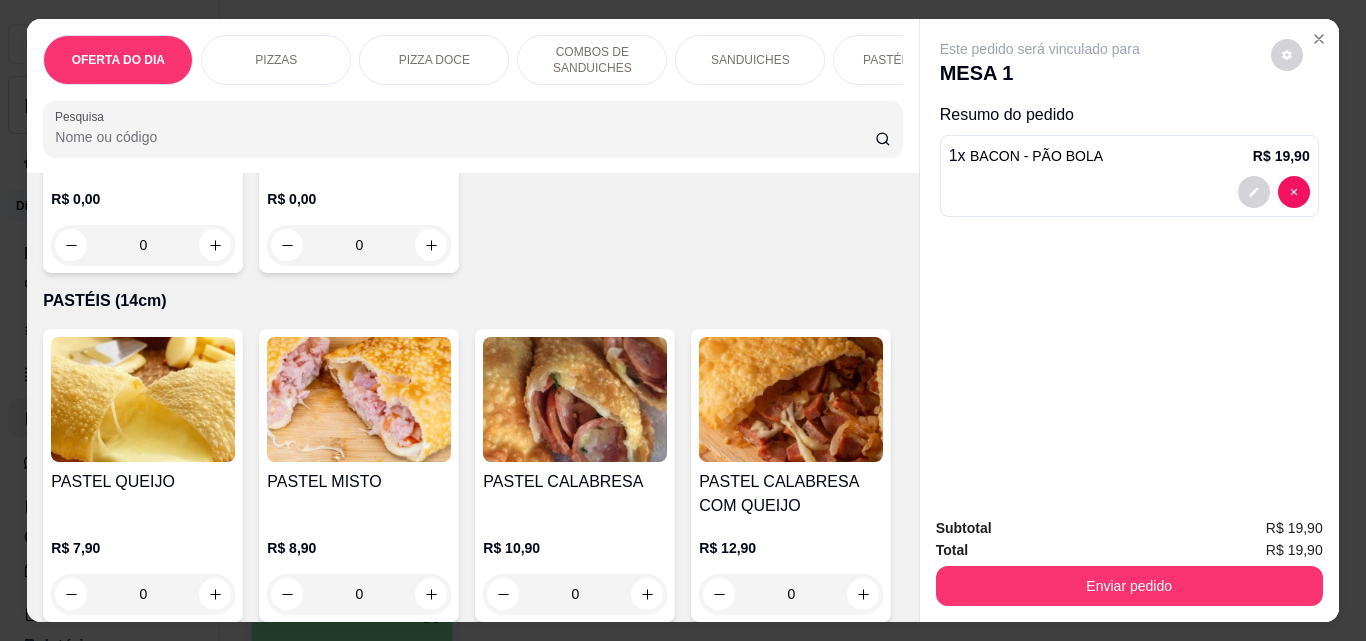 scroll, scrollTop: 2502, scrollLeft: 0, axis: vertical 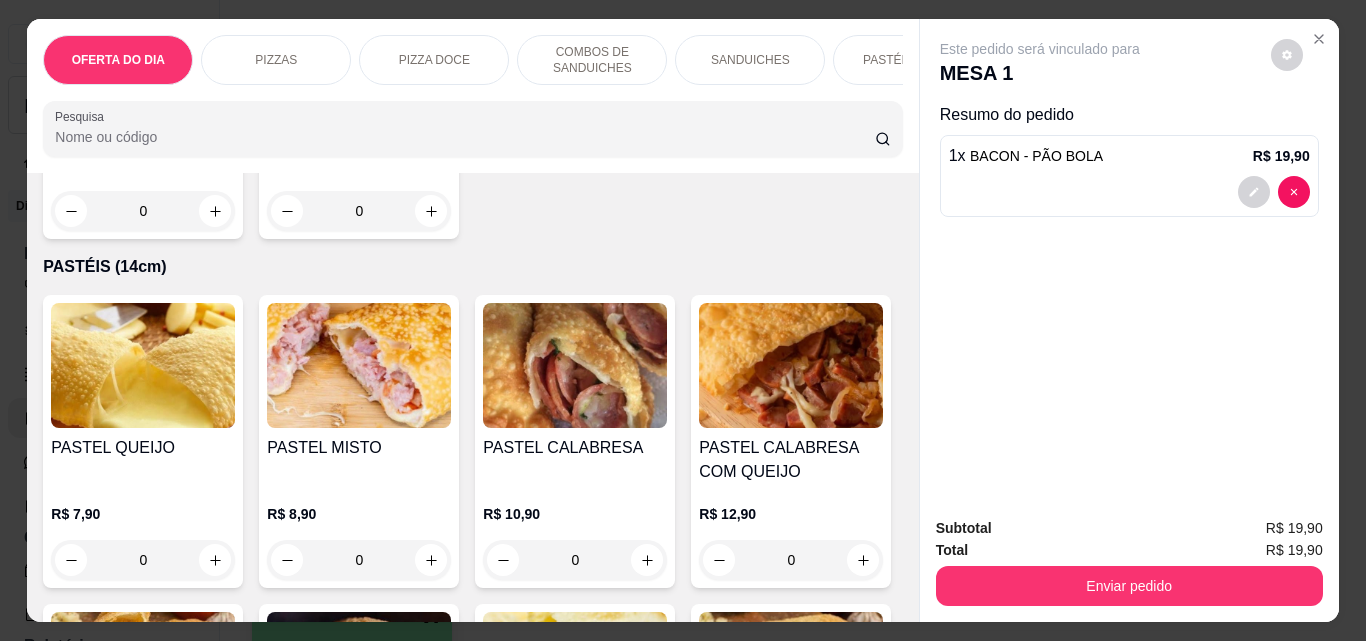 click on "0" at bounding box center (143, 211) 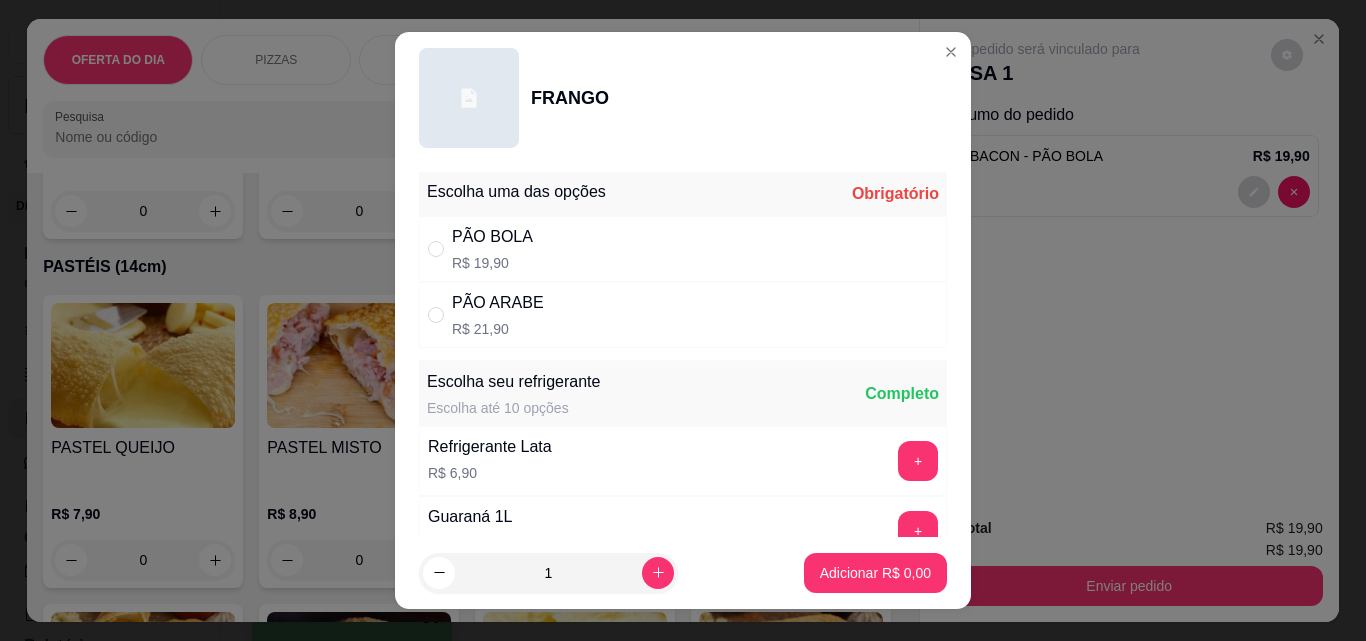 click on "PÃO ARABE R$ 21,90" at bounding box center [683, 315] 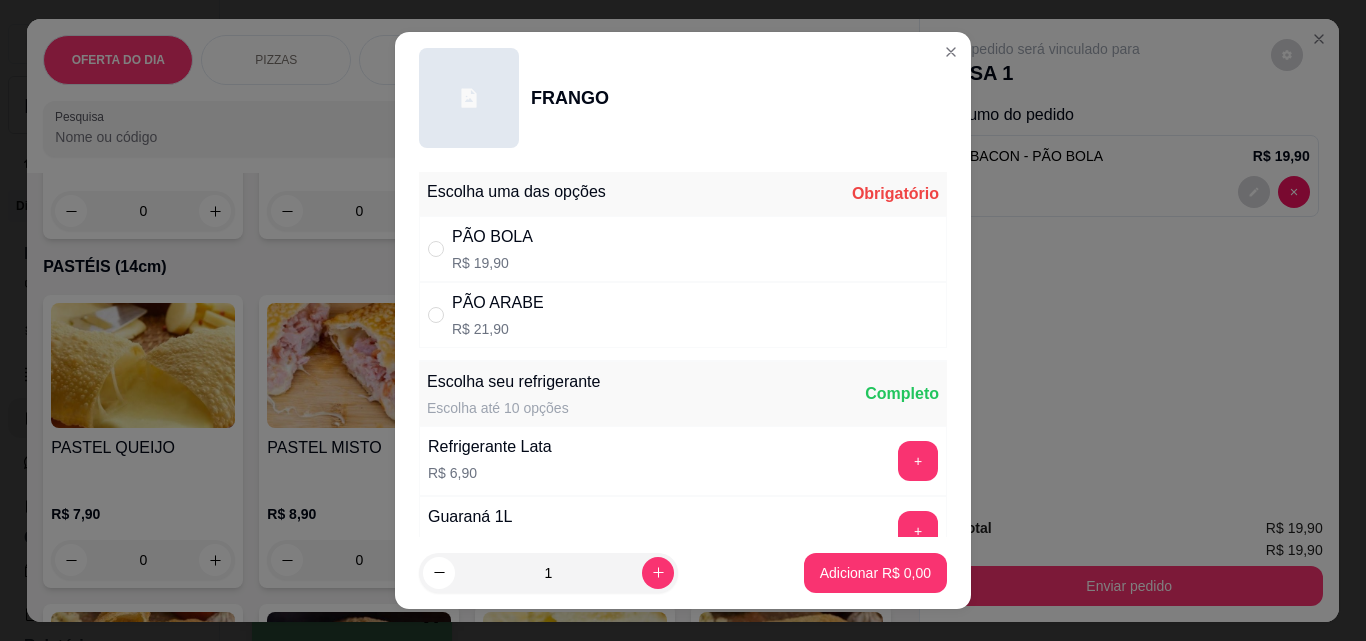 radio on "true" 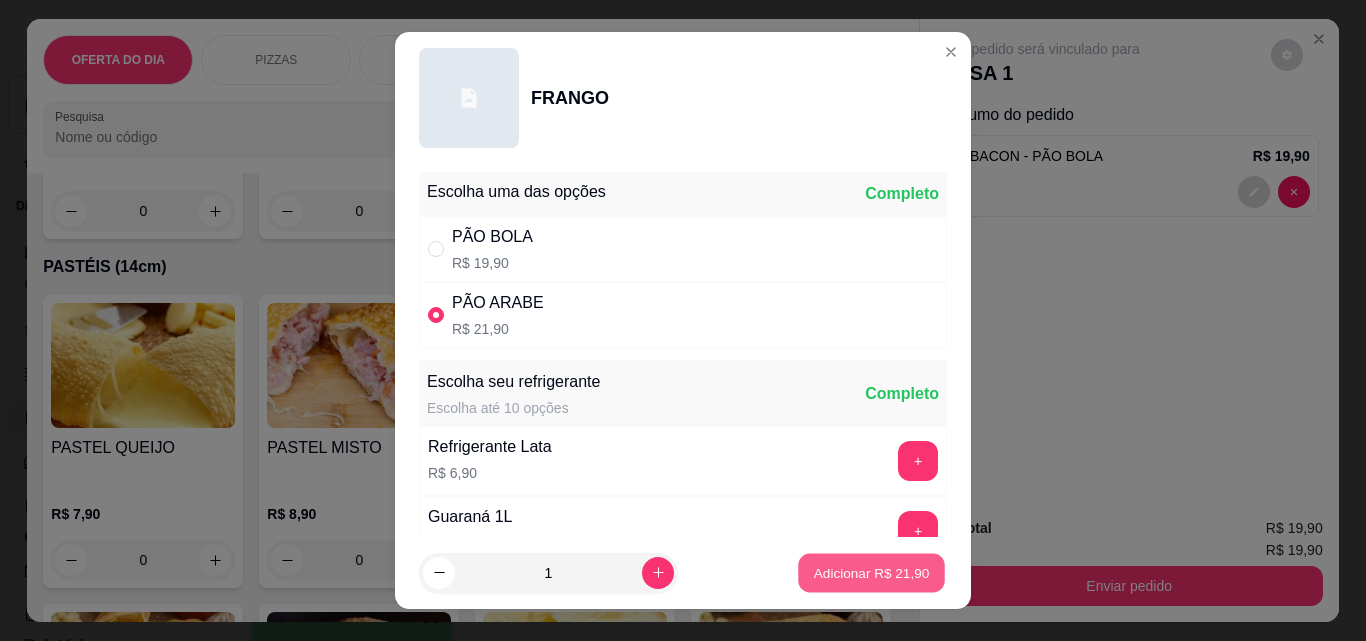 click on "Adicionar   R$ 21,90" at bounding box center [872, 572] 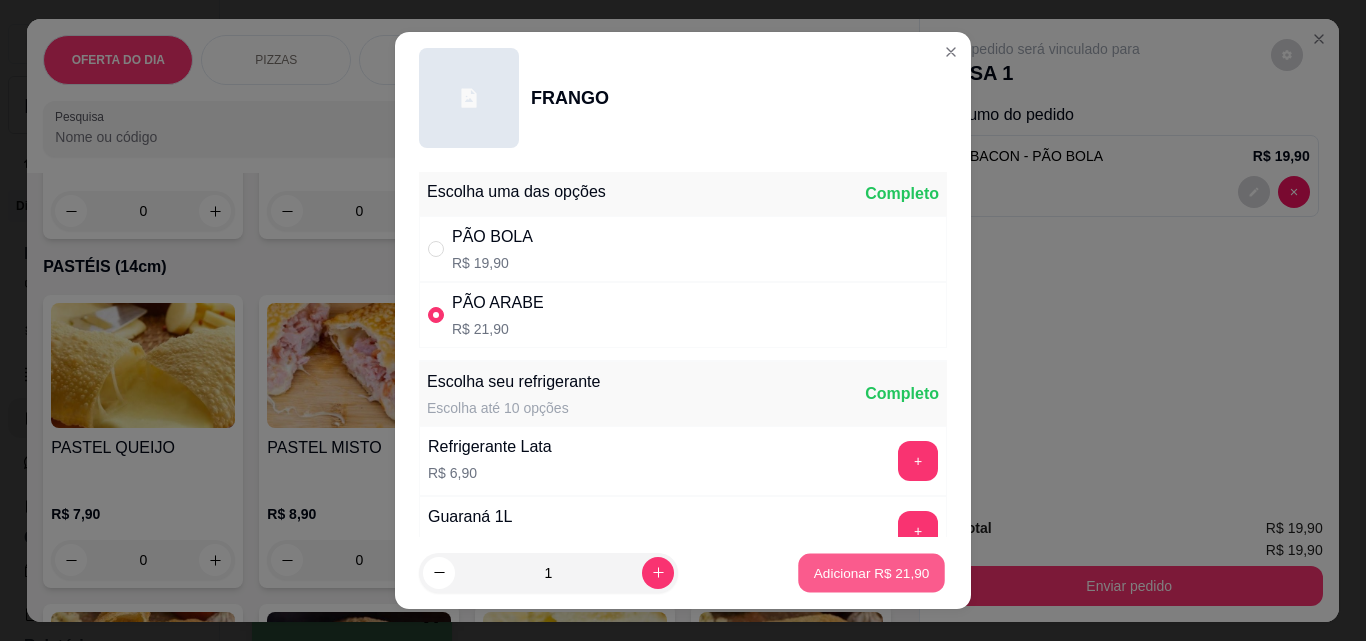 type on "1" 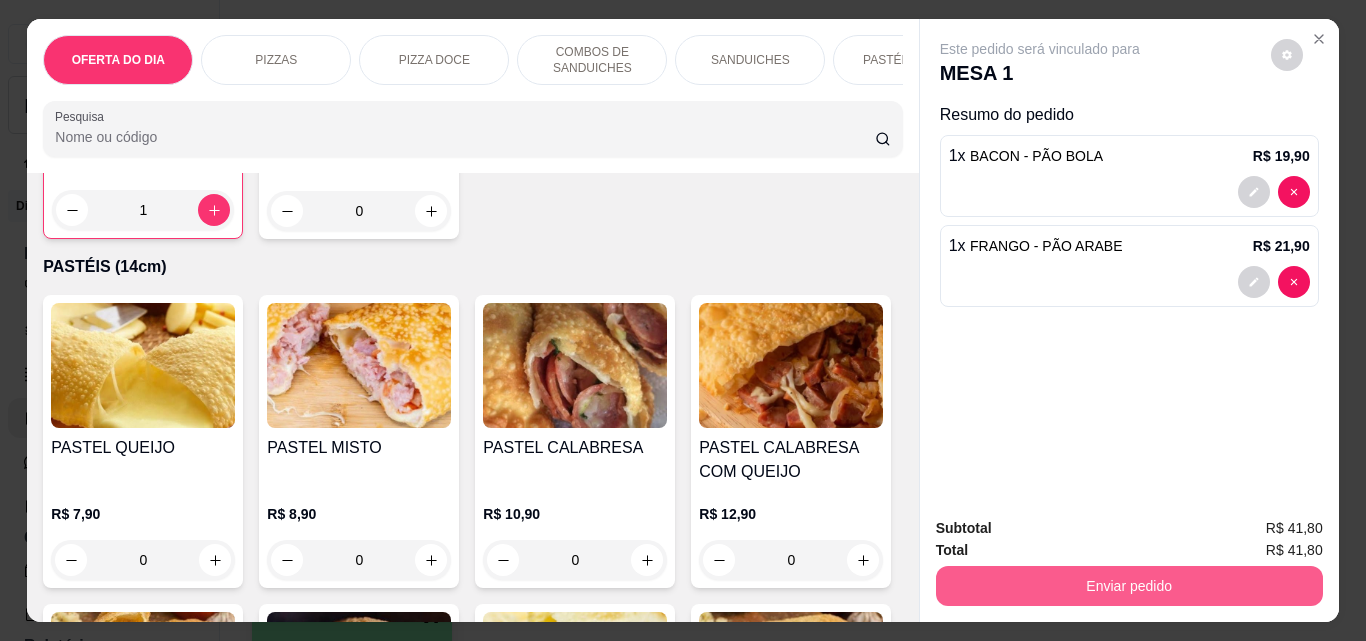 click on "Enviar pedido" at bounding box center (1129, 586) 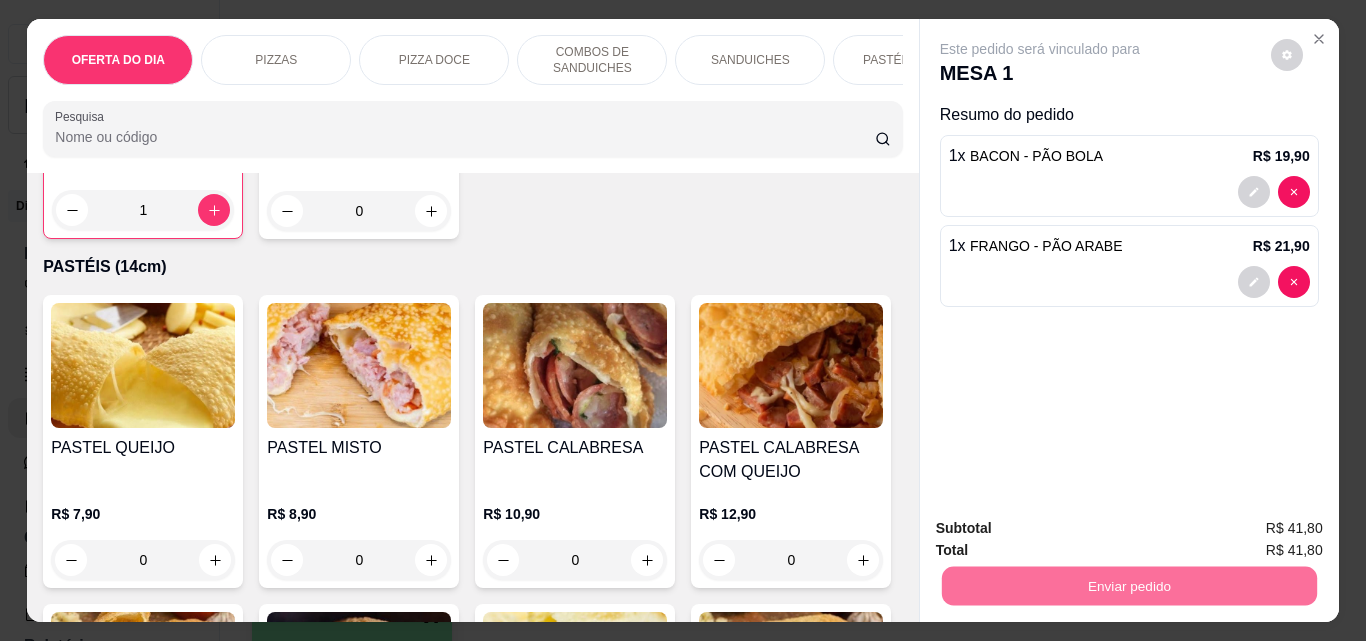 click on "Não registrar e enviar pedido" at bounding box center (1063, 529) 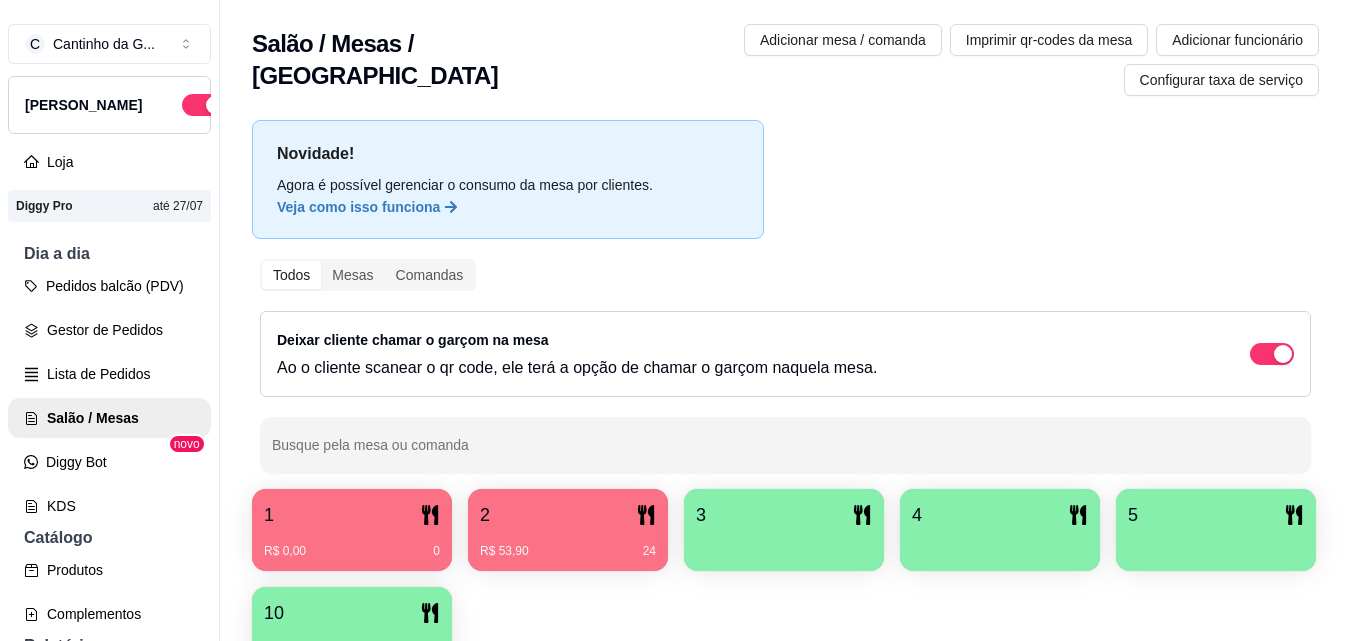 click on "Novidade! Agora é possível gerenciar o consumo da mesa por clientes.   Veja como isso funciona Todos Mesas Comandas Deixar cliente chamar o garçom na mesa Ao o cliente scanear o qr code, ele terá a opção de chamar o garçom naquela mesa. Busque pela mesa ou comanda
1 R$ 0,00 0 2 R$ 53,90 24 3 4 5 10" at bounding box center [785, 400] 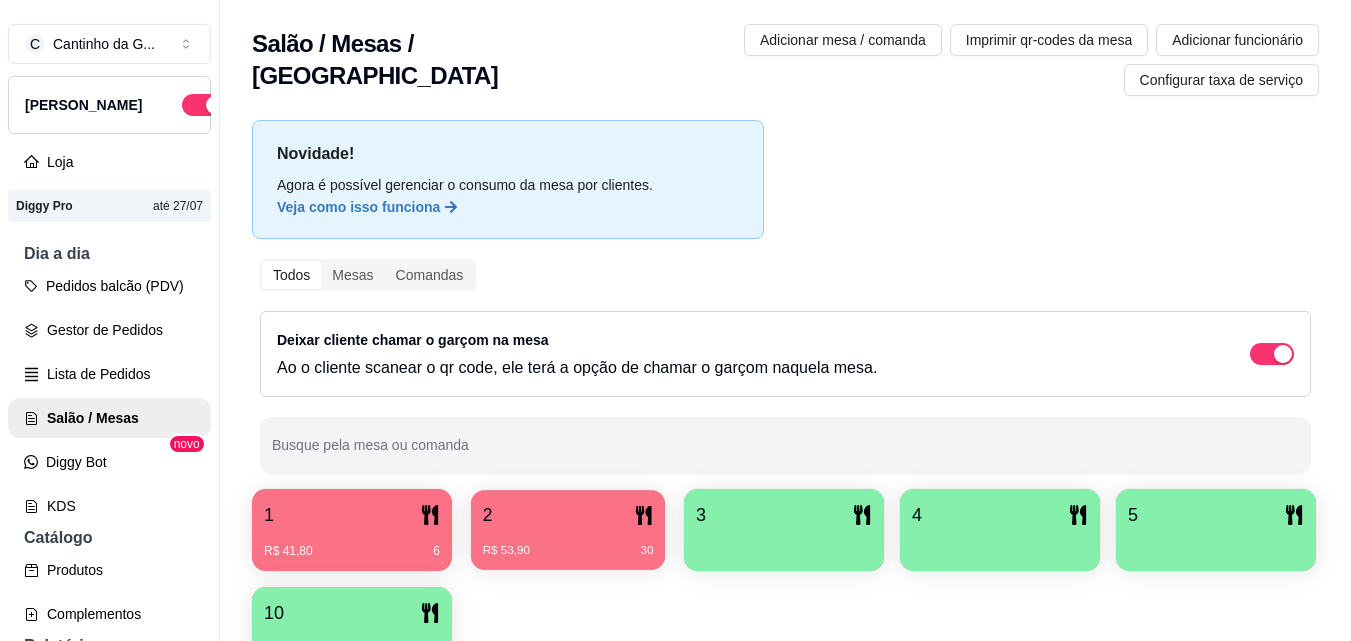 click on "R$ 53,90 30" at bounding box center [568, 543] 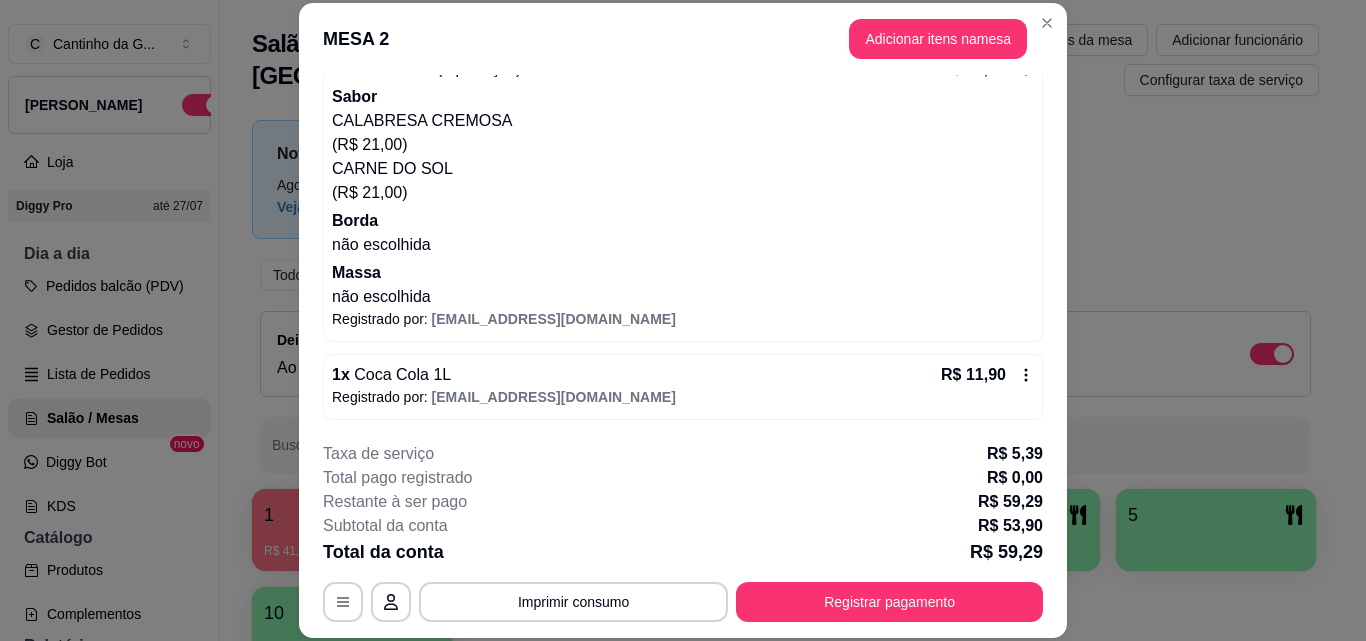 scroll, scrollTop: 218, scrollLeft: 0, axis: vertical 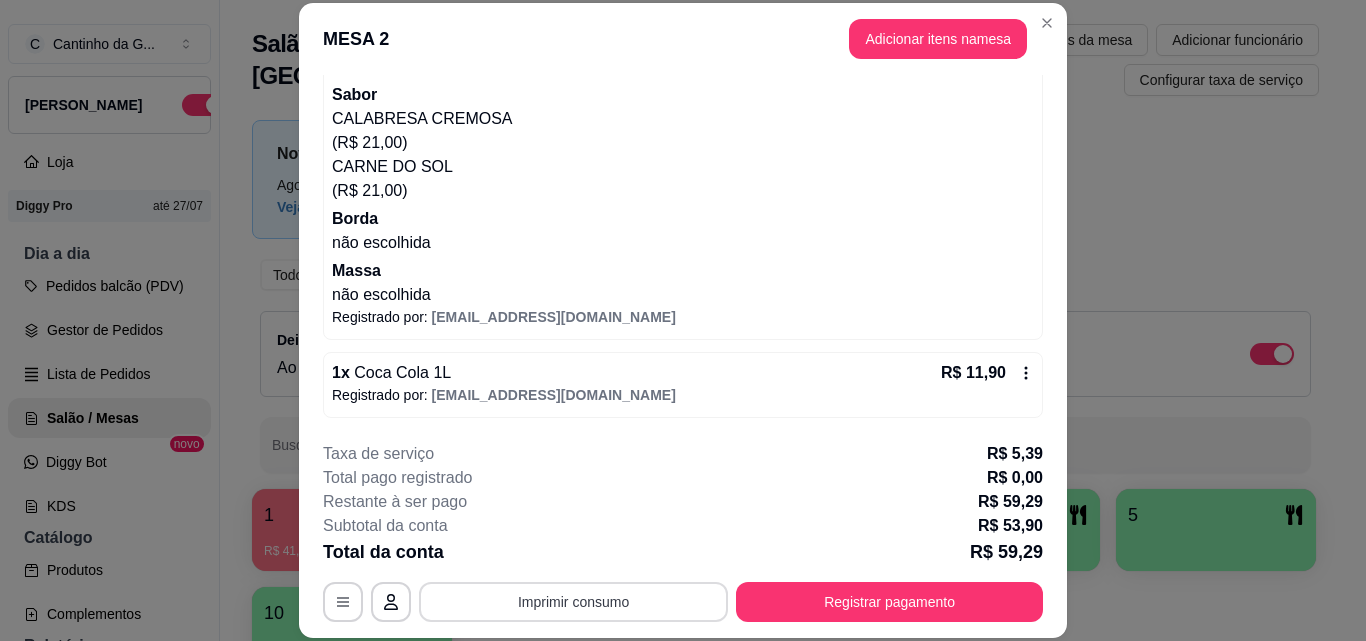 click on "Imprimir consumo" at bounding box center [573, 602] 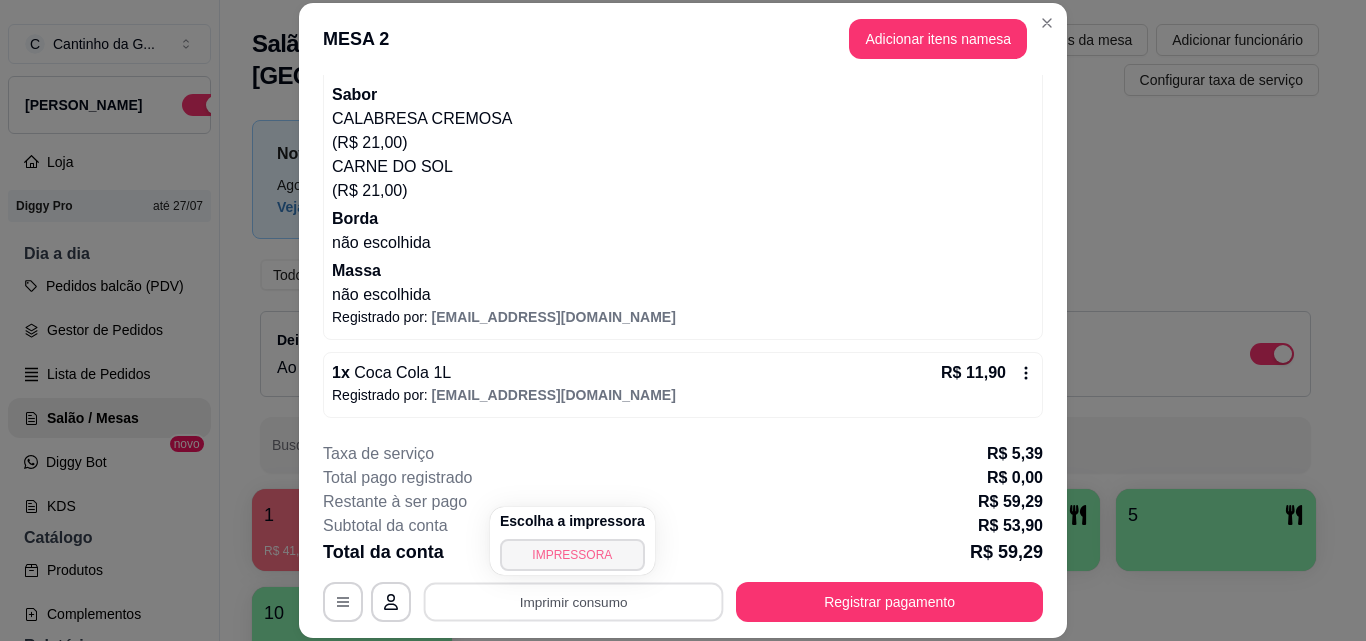 click on "IMPRESSORA" at bounding box center (572, 555) 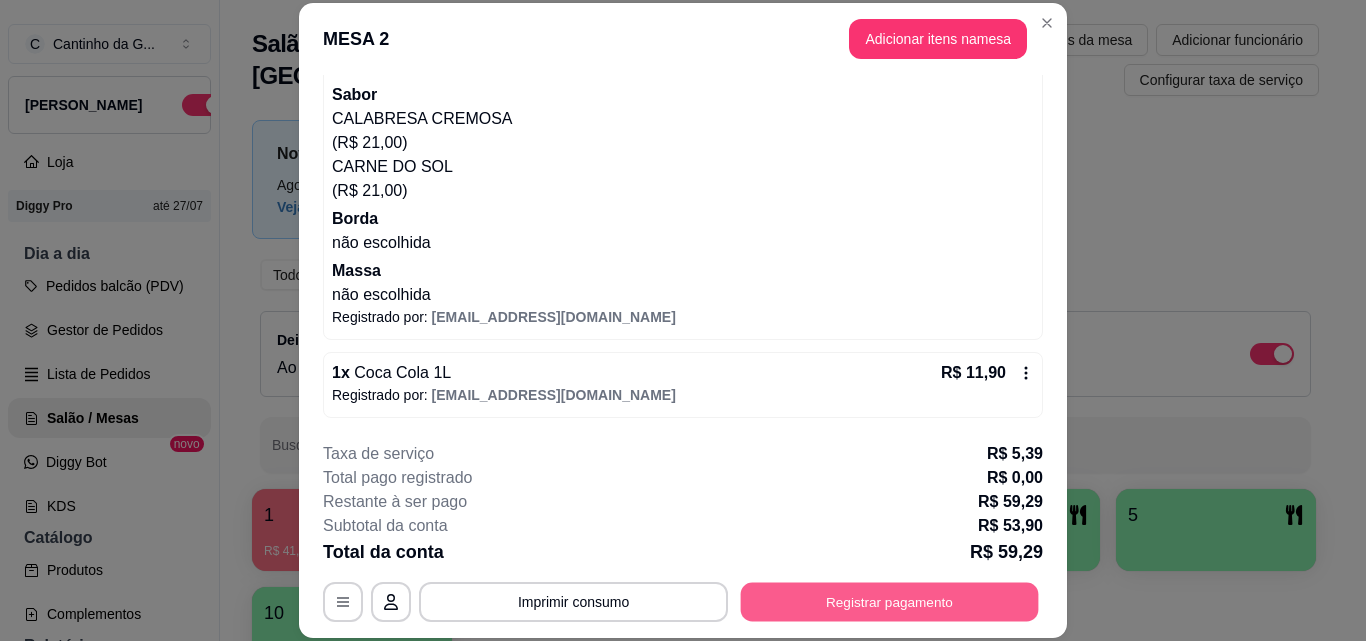 click on "Registrar pagamento" at bounding box center (890, 601) 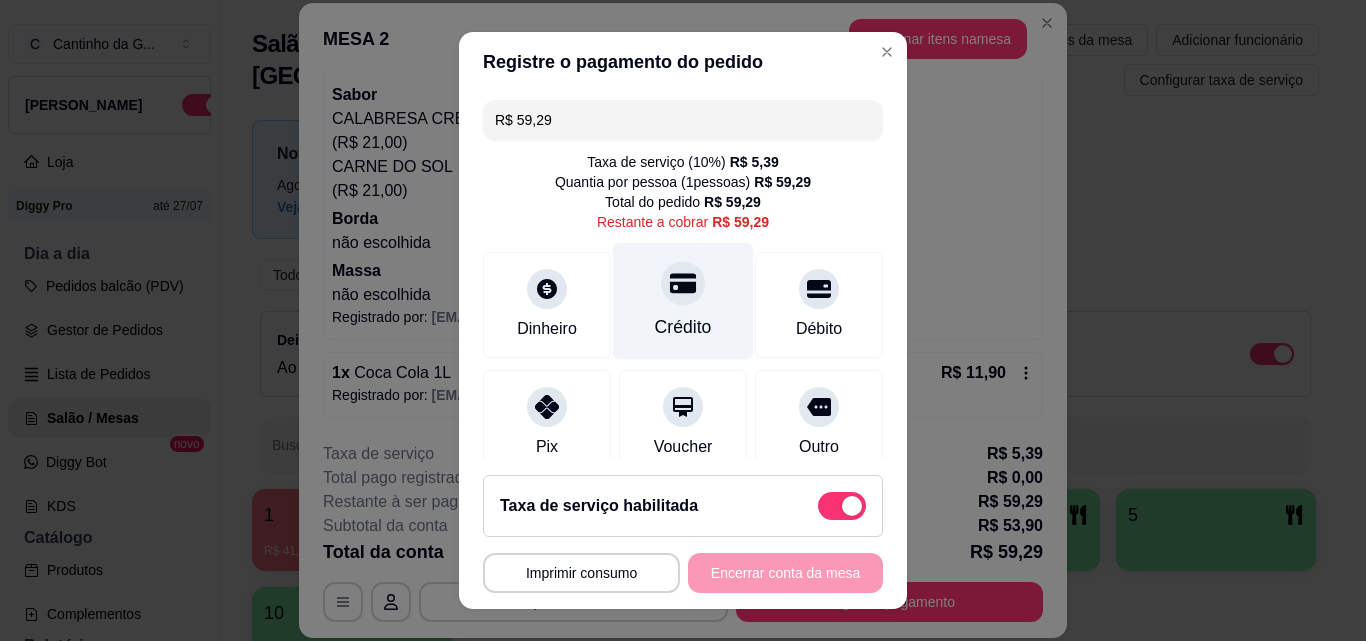 click on "Crédito" at bounding box center [683, 327] 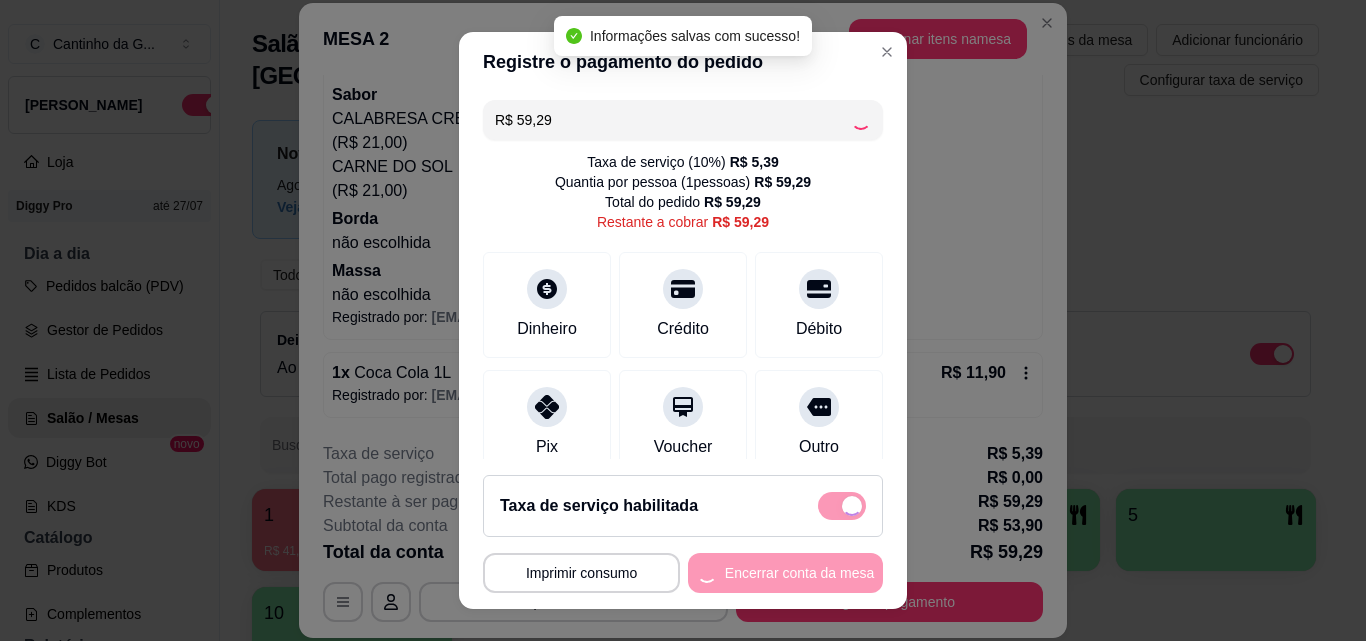 type on "R$ 0,00" 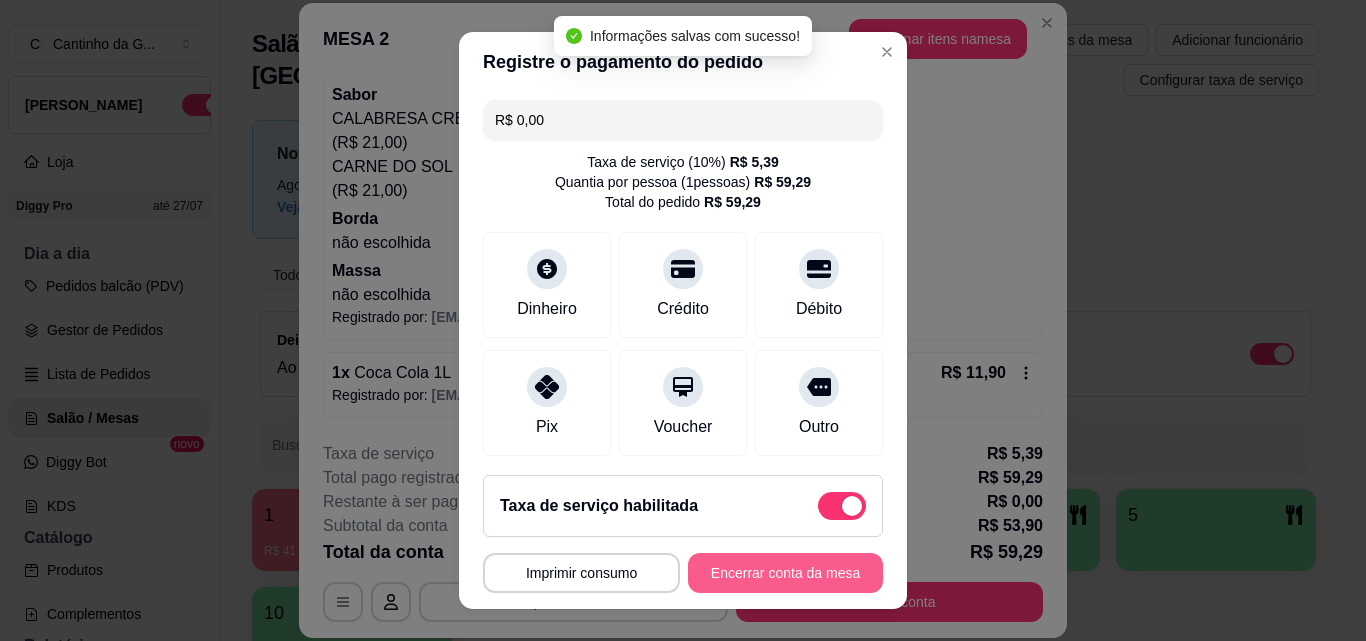 click on "Encerrar conta da mesa" at bounding box center [785, 573] 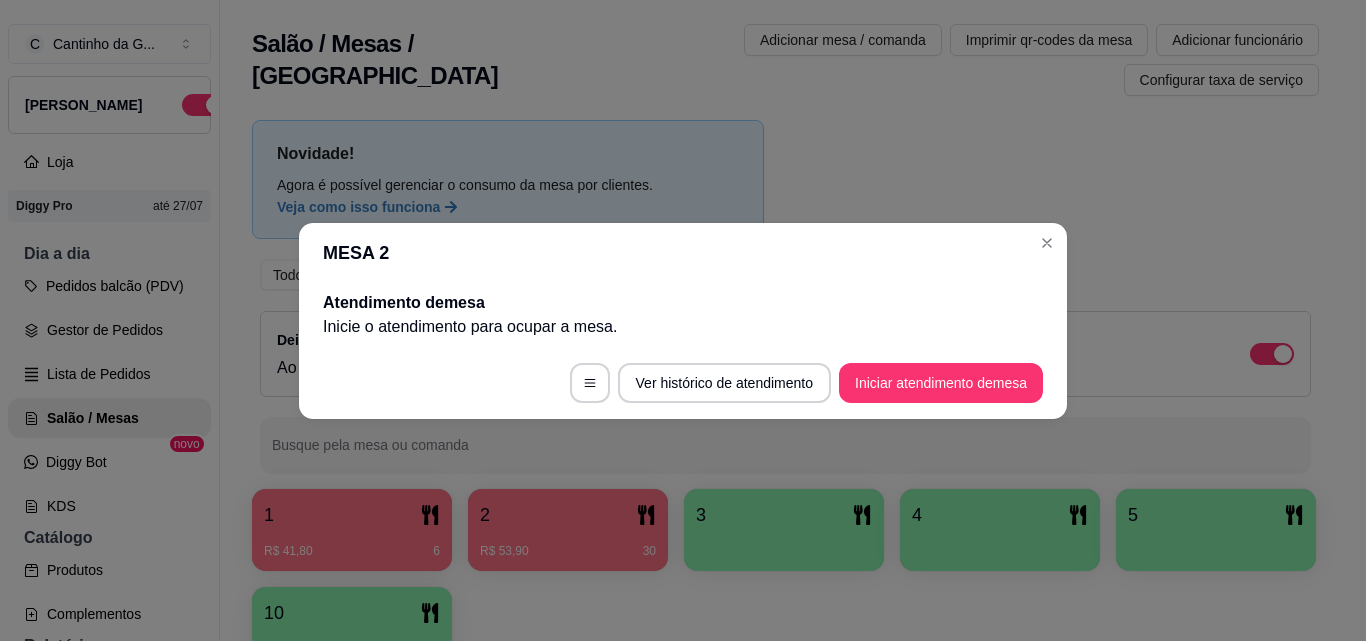 scroll, scrollTop: 0, scrollLeft: 0, axis: both 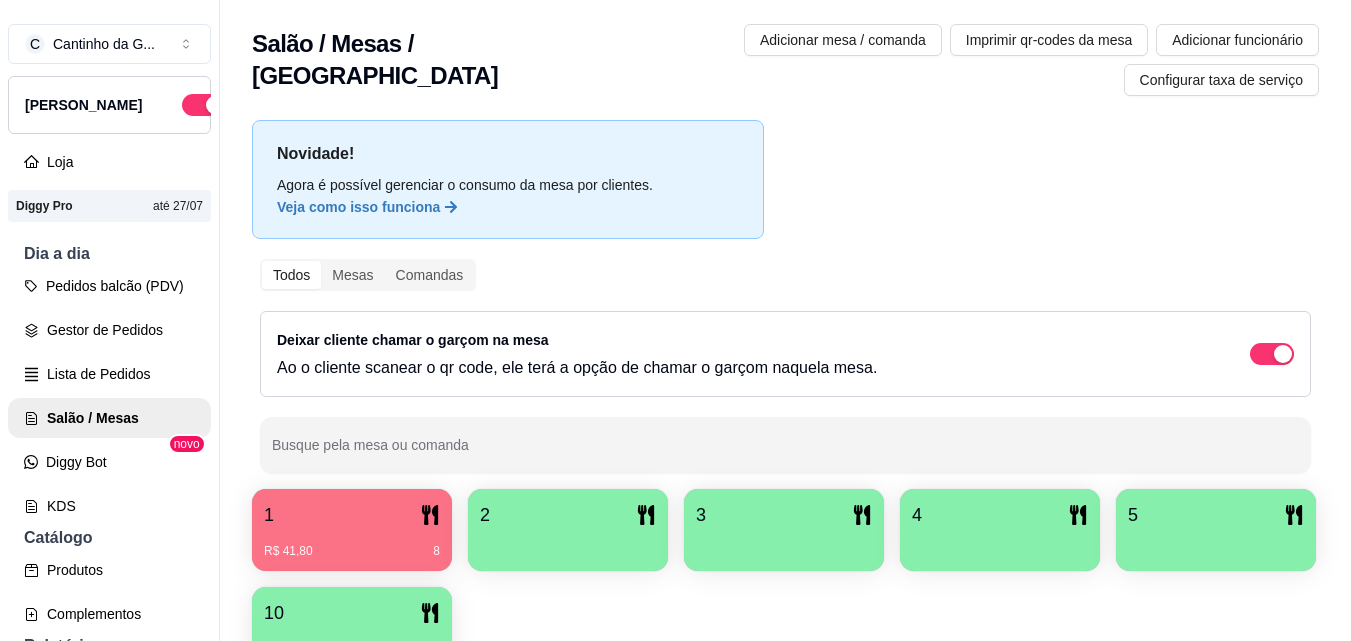 click on "R$ 41,80 8" at bounding box center (352, 551) 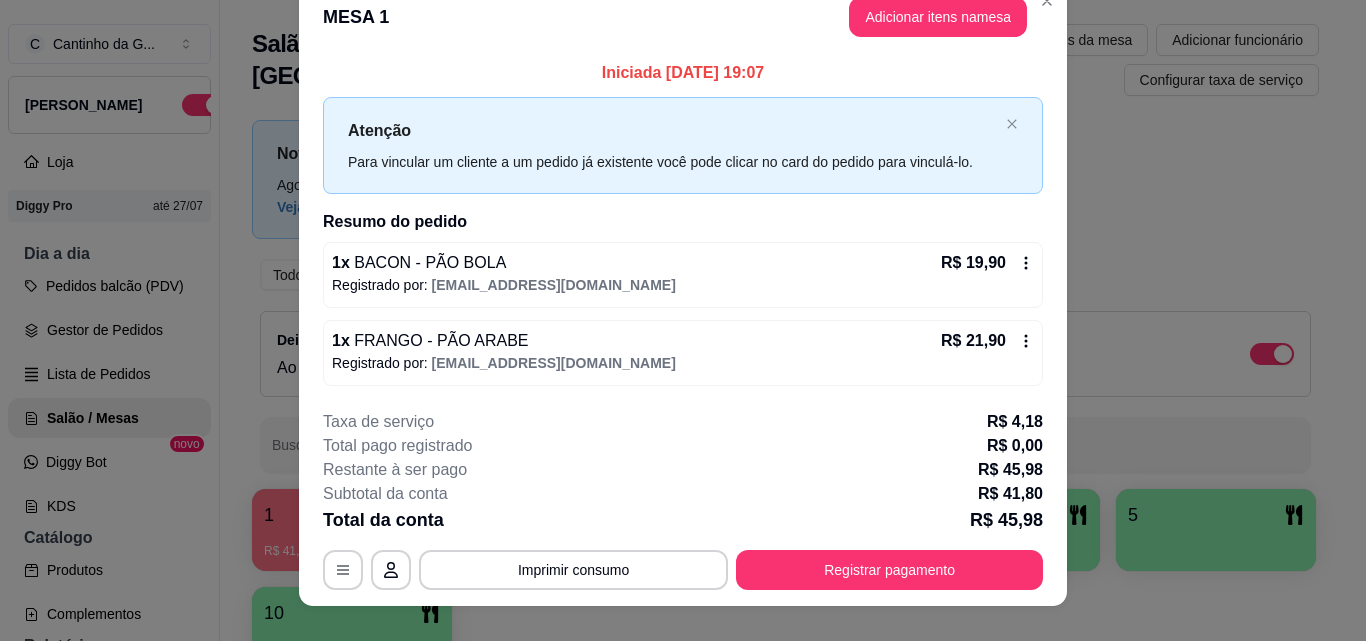 scroll, scrollTop: 0, scrollLeft: 0, axis: both 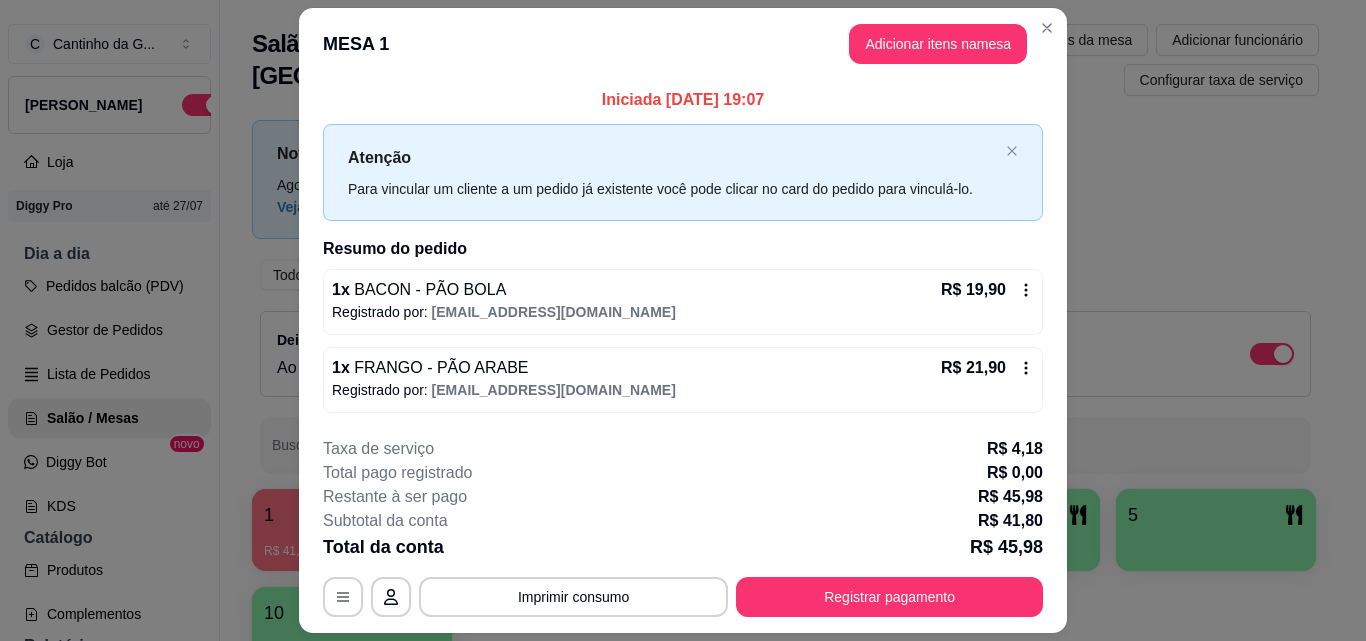 click on "Adicionar itens na  mesa" at bounding box center [938, 44] 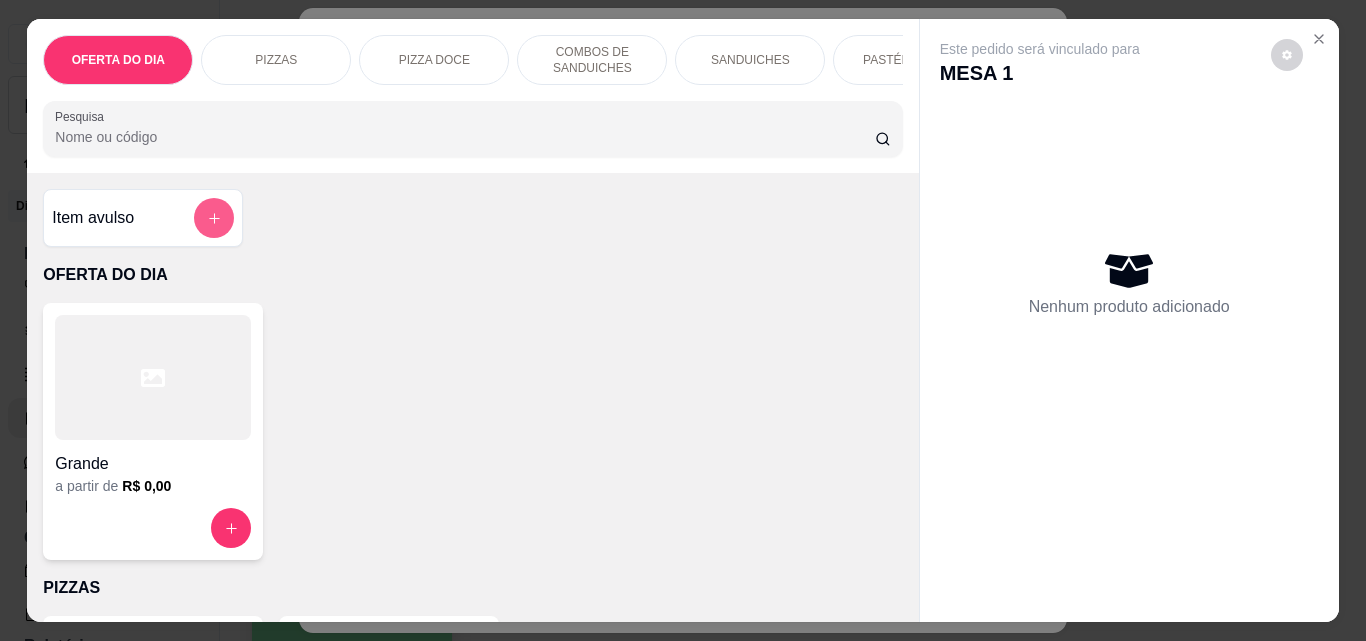 click at bounding box center (214, 218) 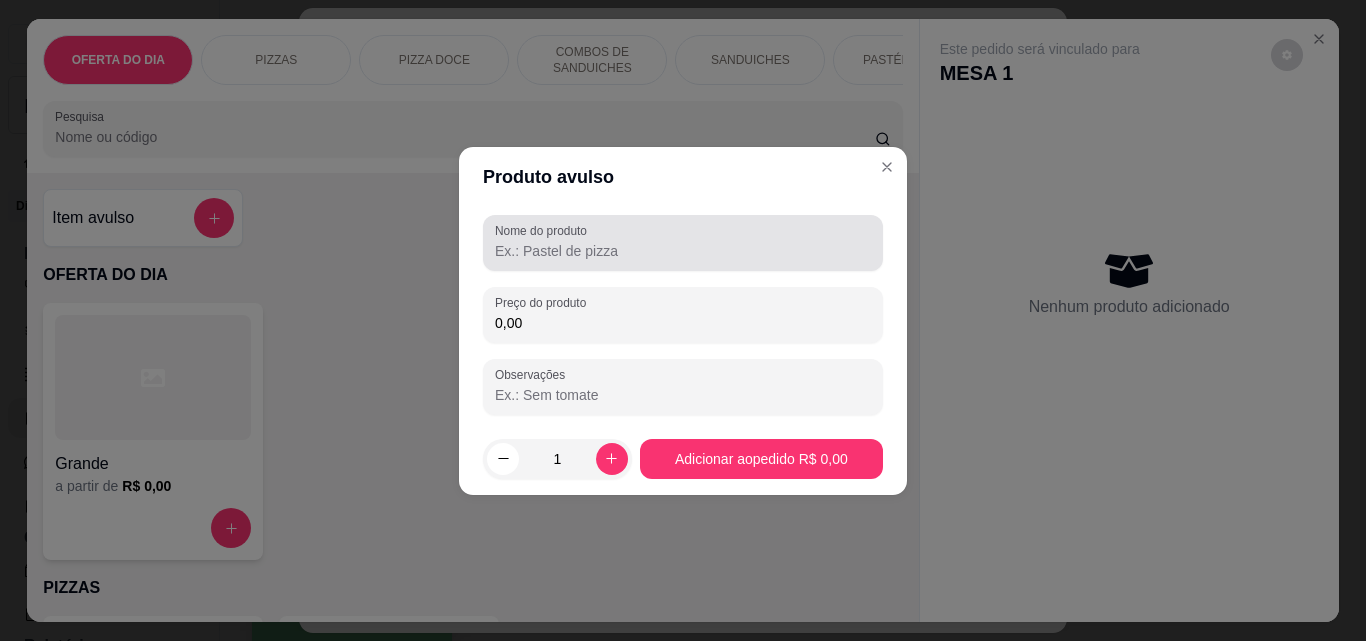 click on "Nome do produto" at bounding box center (683, 251) 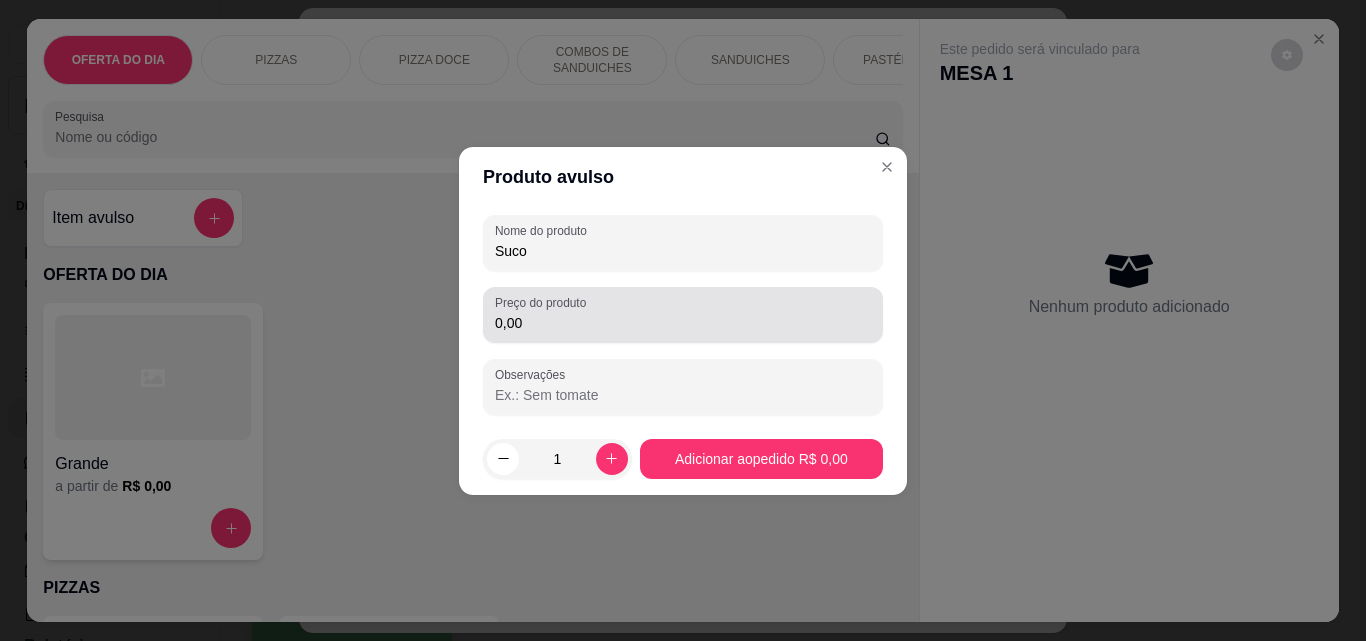 type on "Suco" 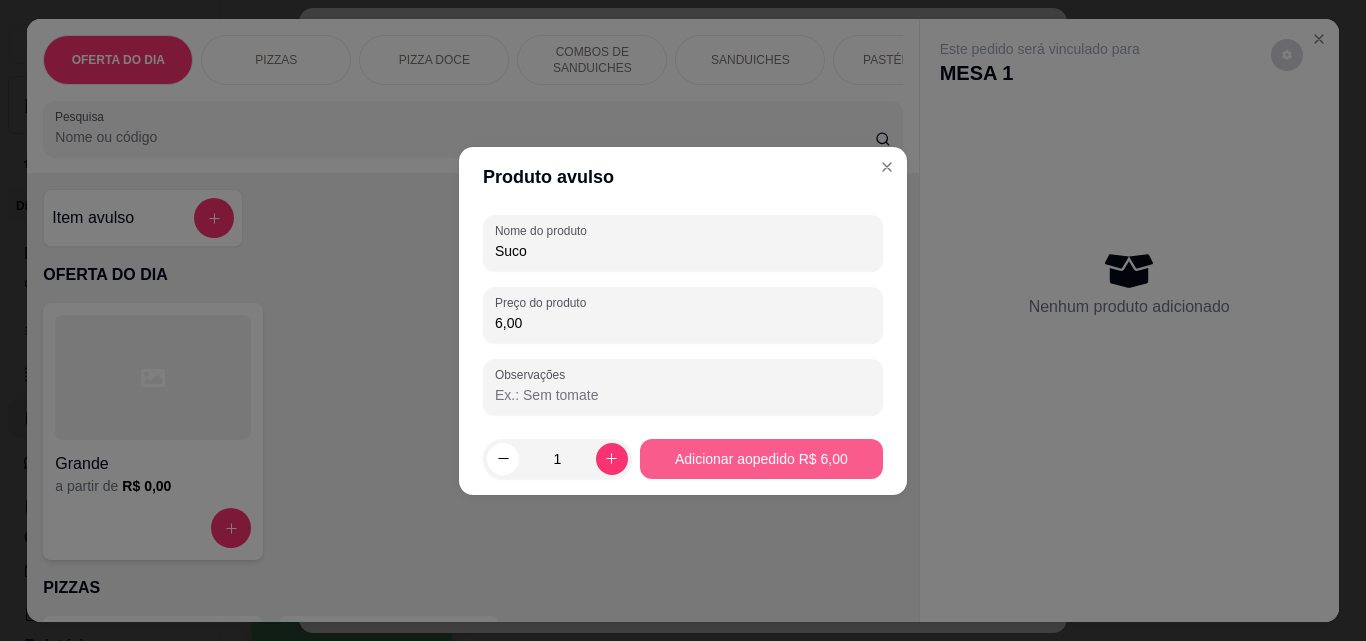 type on "6,00" 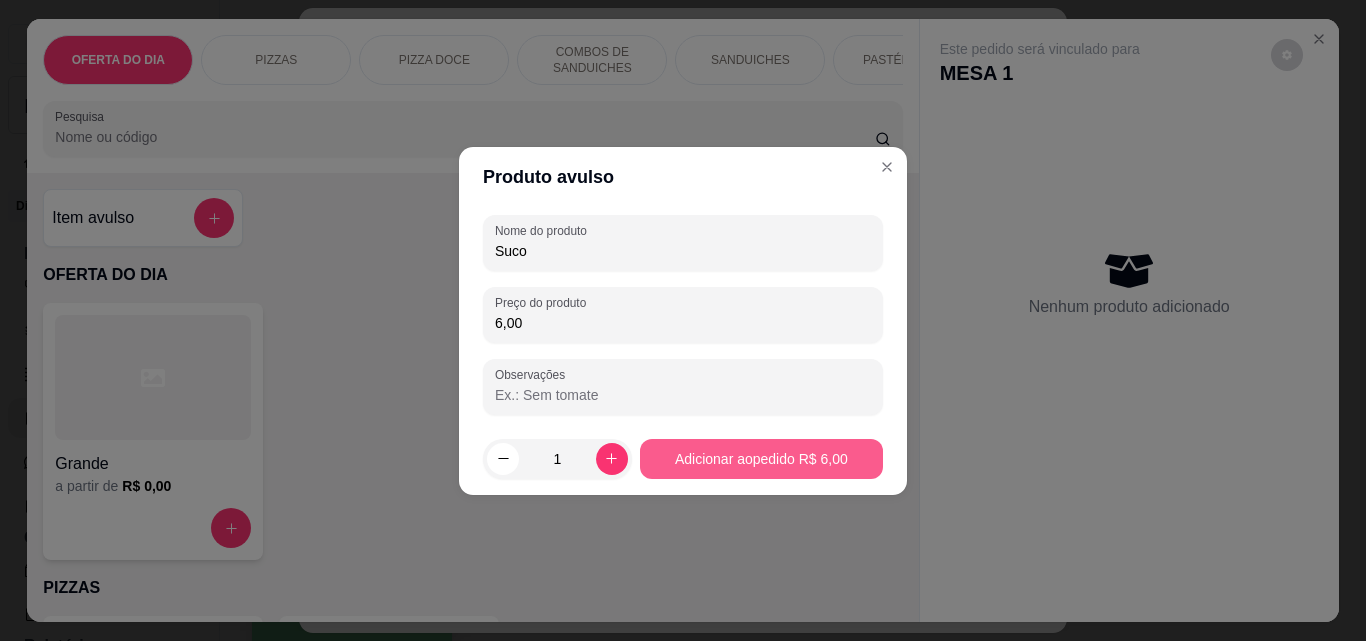 click on "Grande a partir de     R$ 0,00" at bounding box center (472, 431) 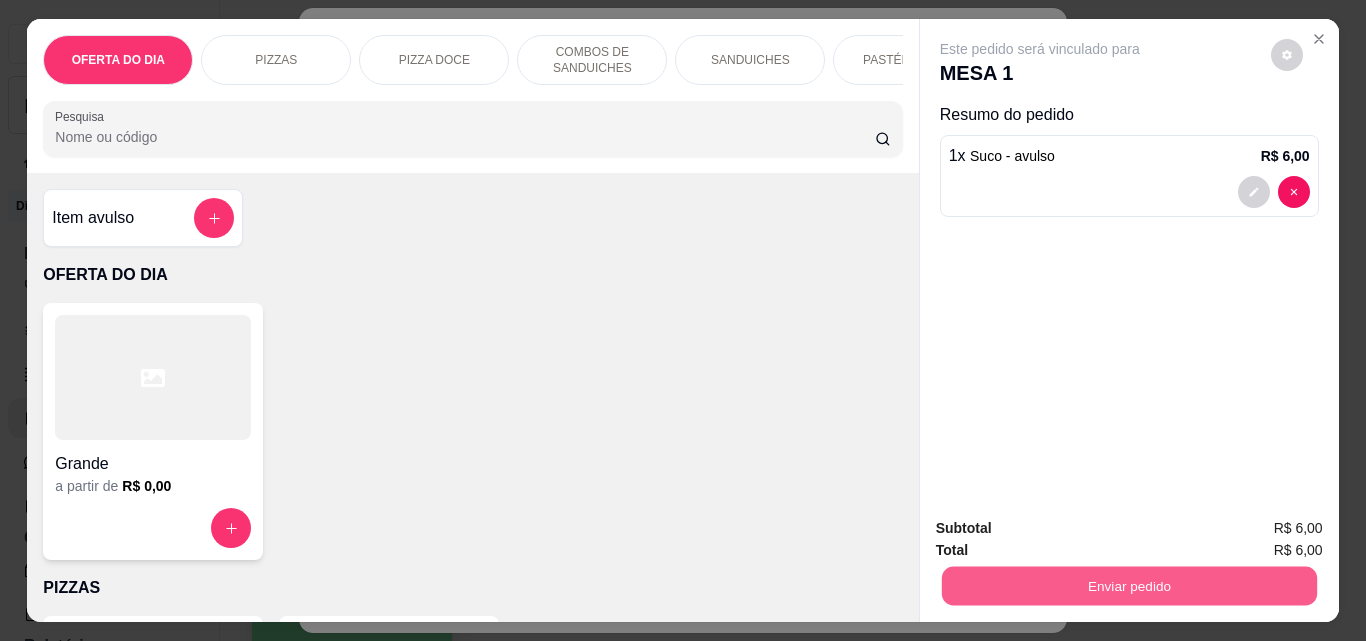 click on "Enviar pedido" at bounding box center (1128, 585) 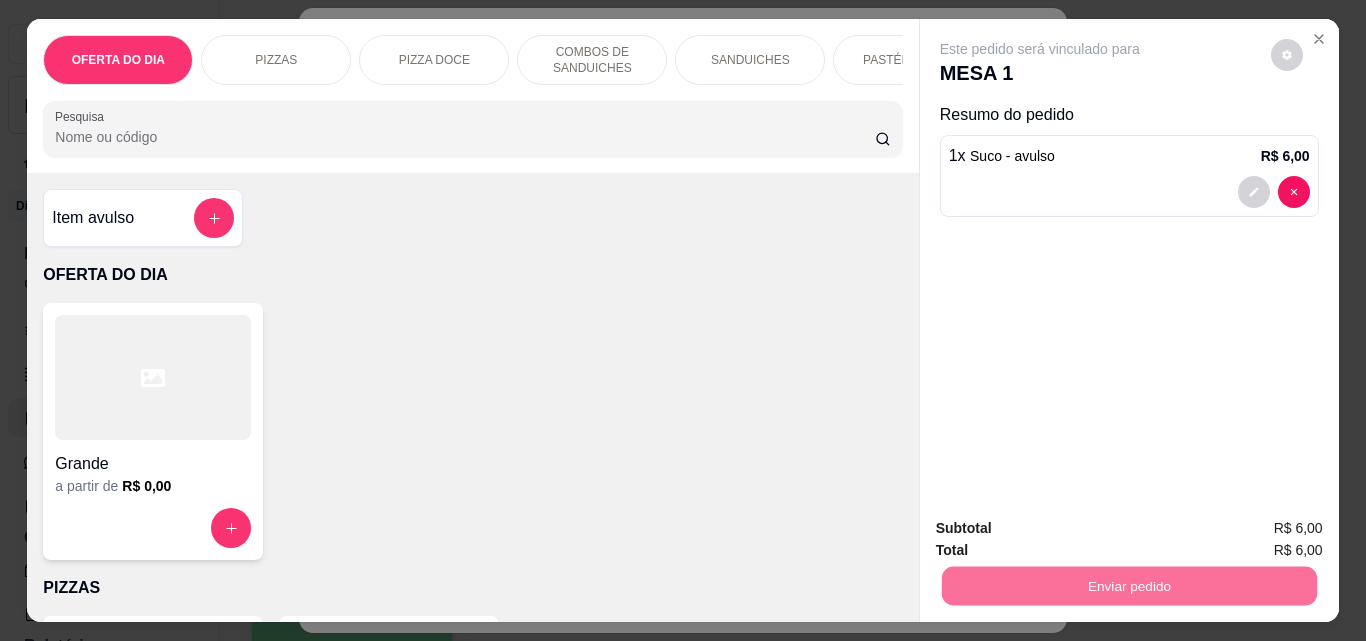 click on "Não registrar e enviar pedido" at bounding box center (1063, 529) 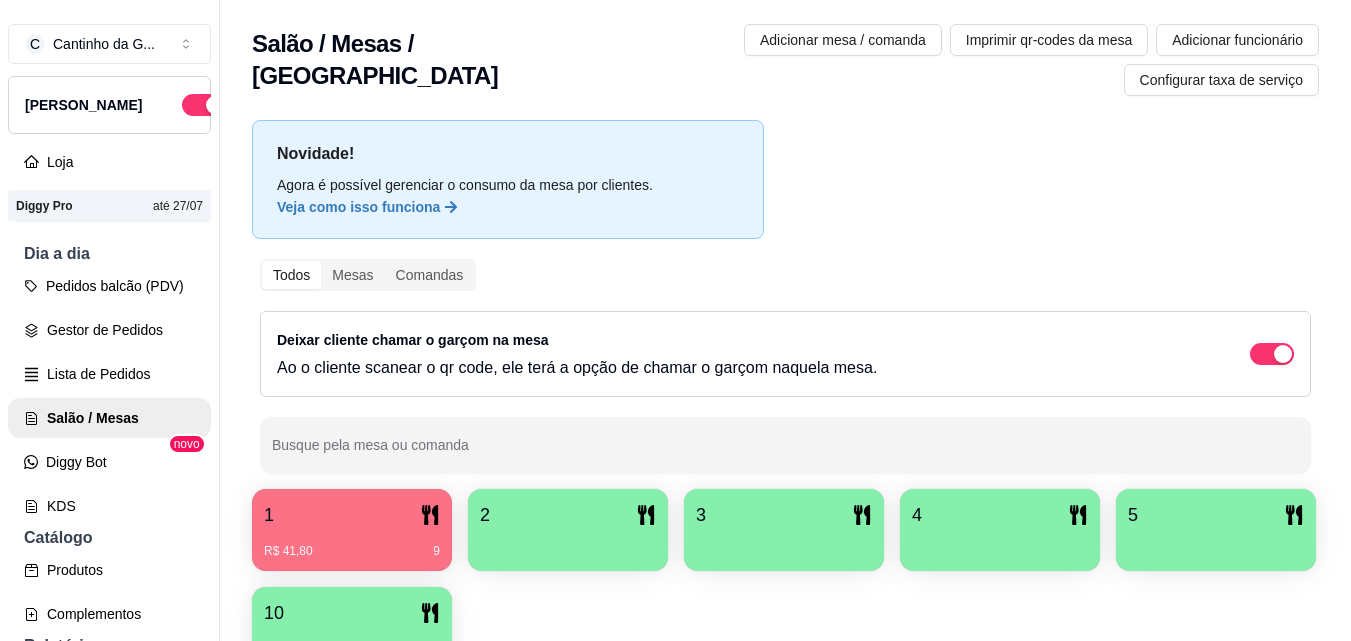 click at bounding box center (568, 544) 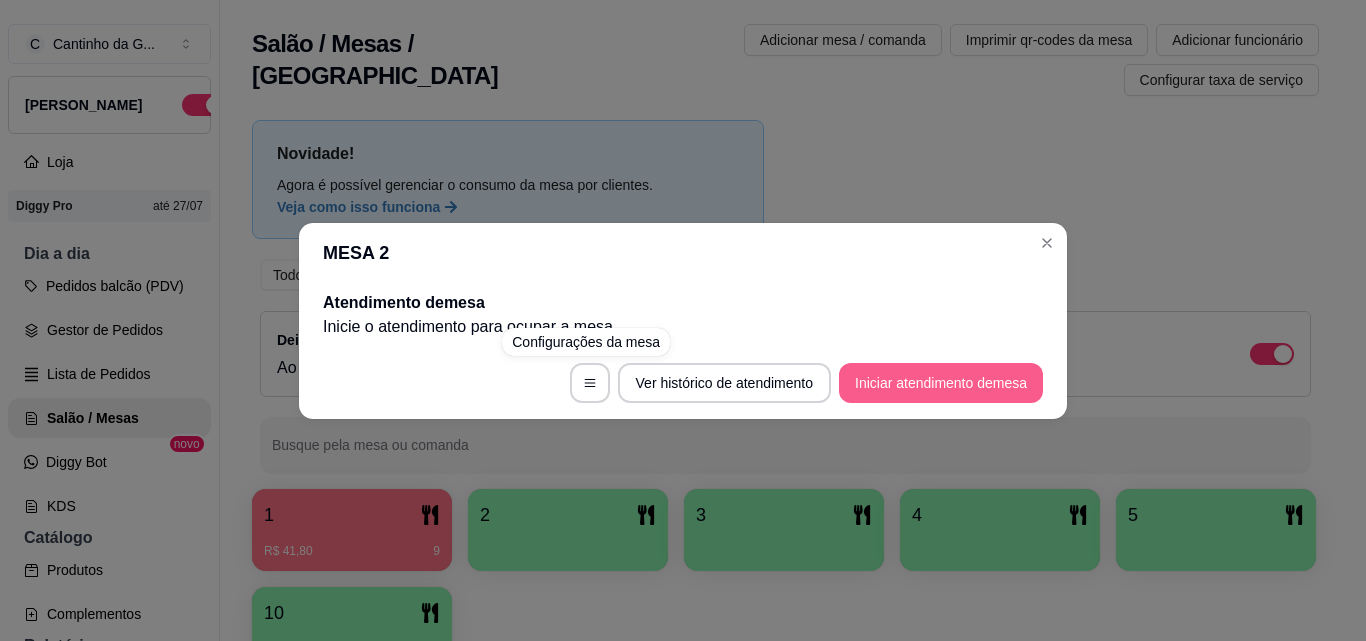 click on "Iniciar atendimento de  mesa" at bounding box center [941, 383] 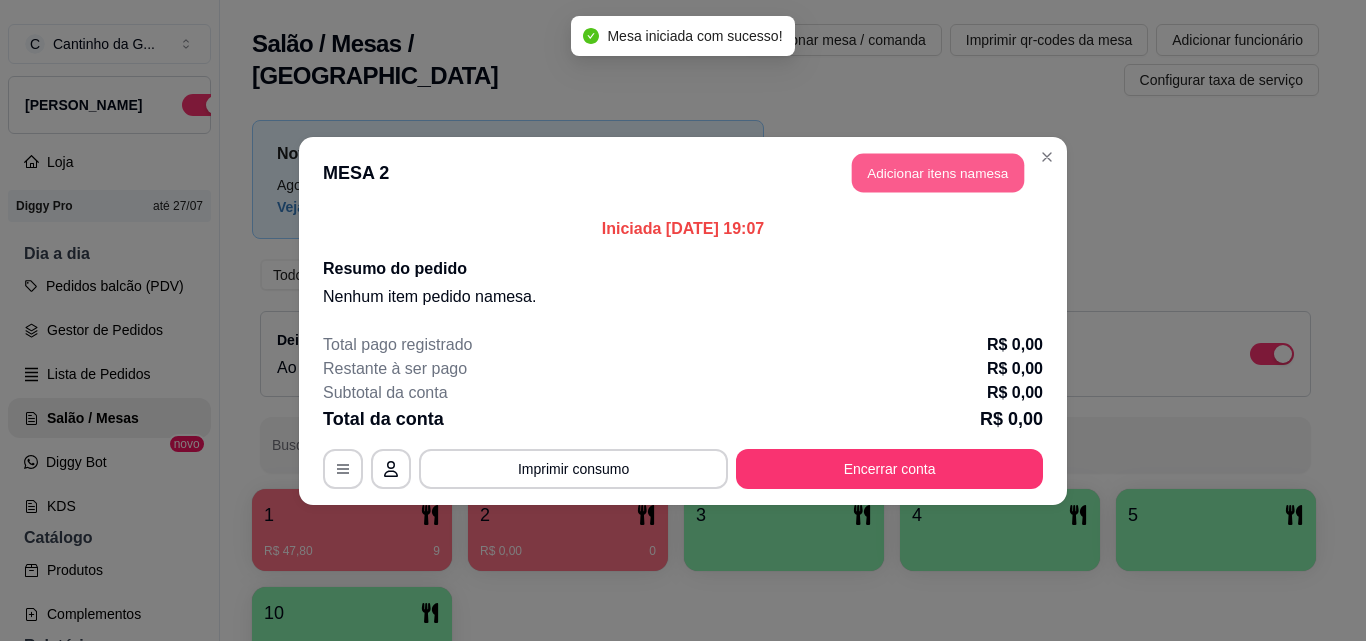 click on "Adicionar itens na  mesa" at bounding box center (938, 172) 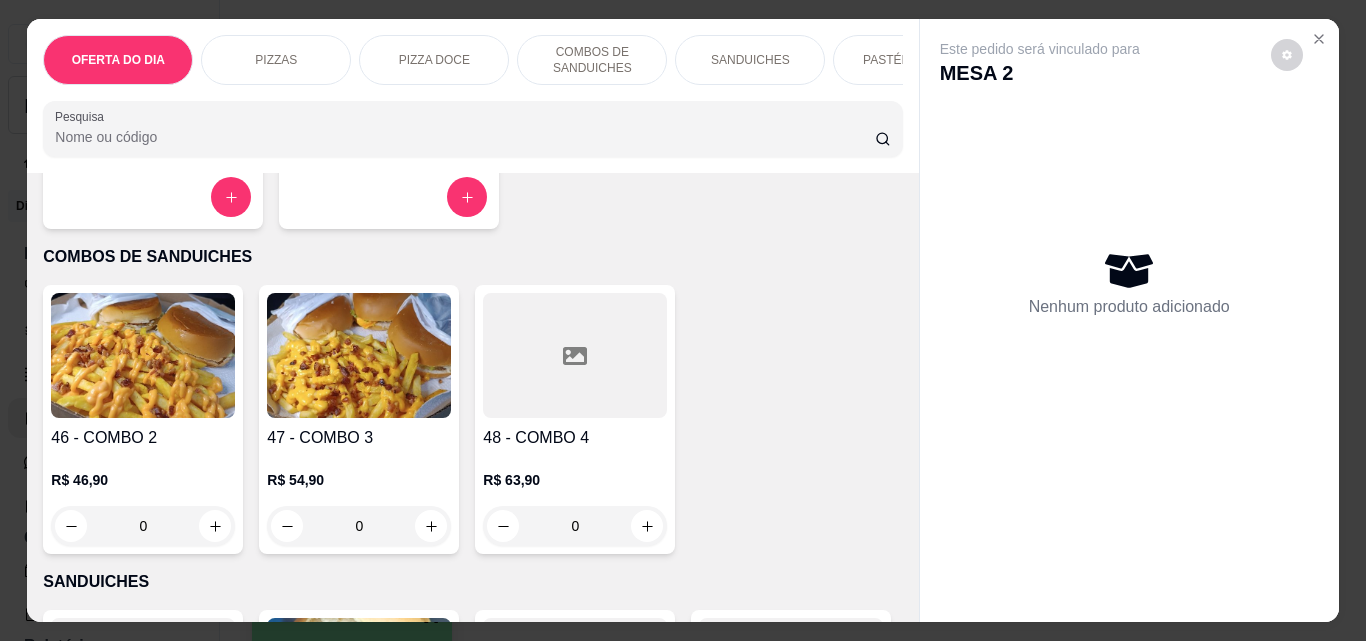 scroll, scrollTop: 1100, scrollLeft: 0, axis: vertical 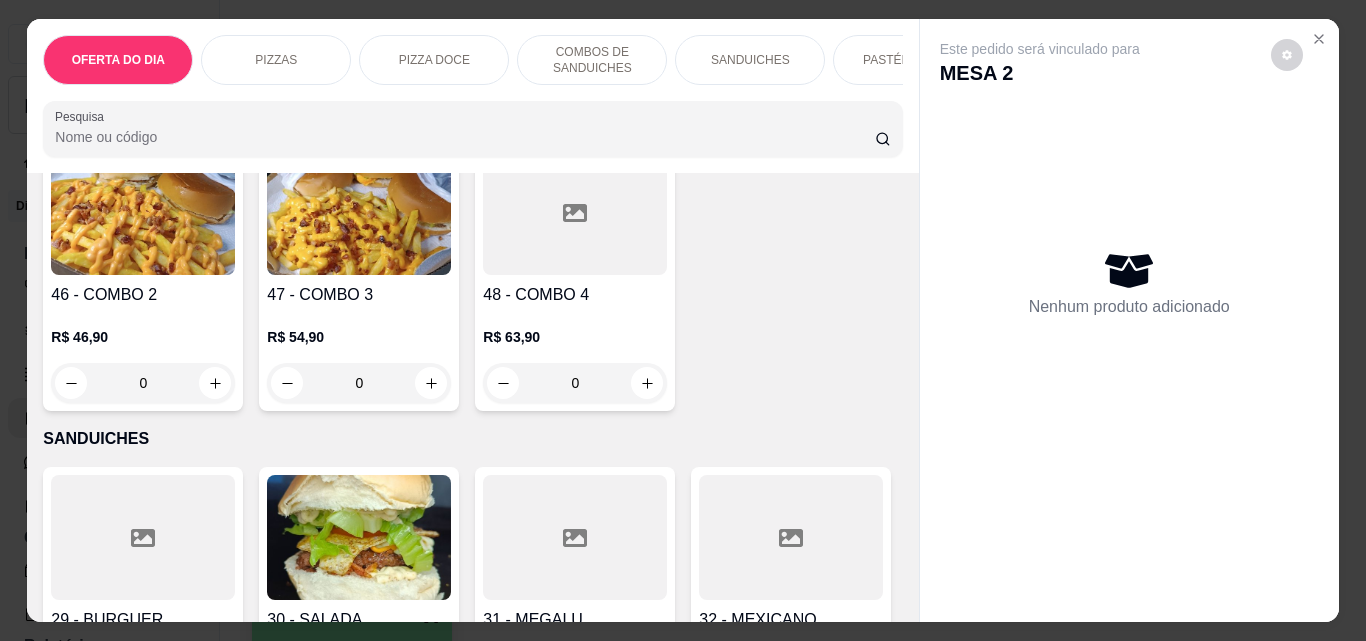 click on "0" at bounding box center [575, 383] 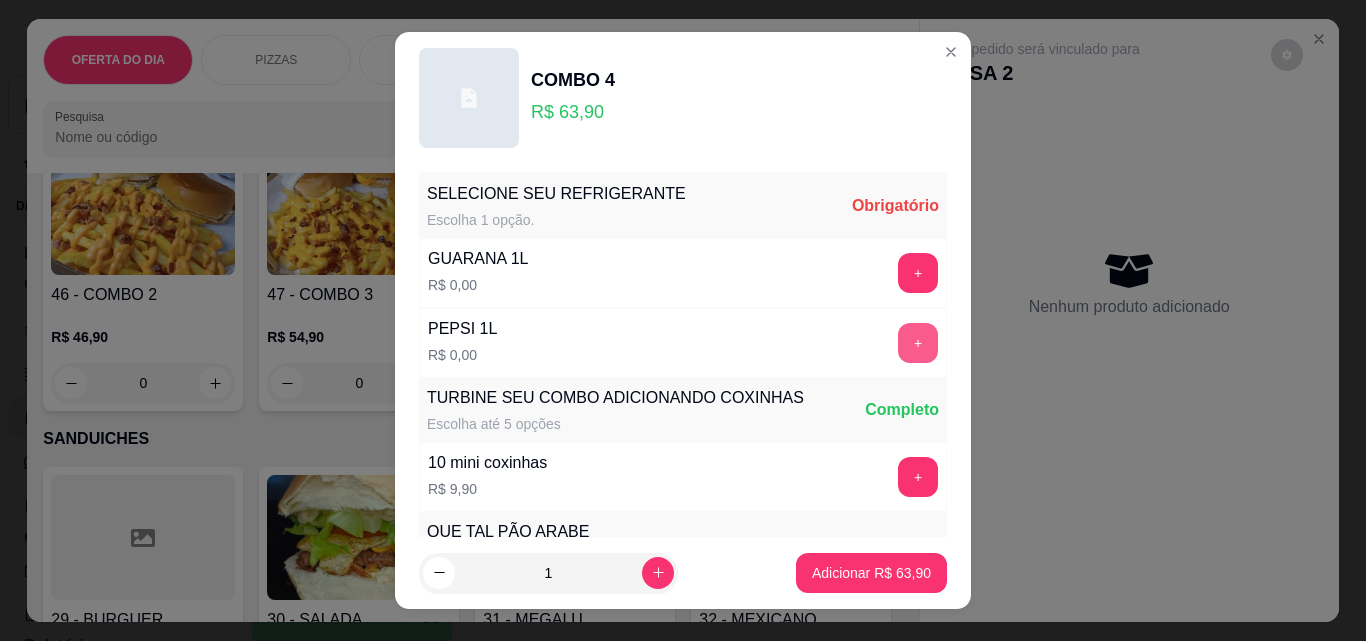 click on "+" at bounding box center [918, 343] 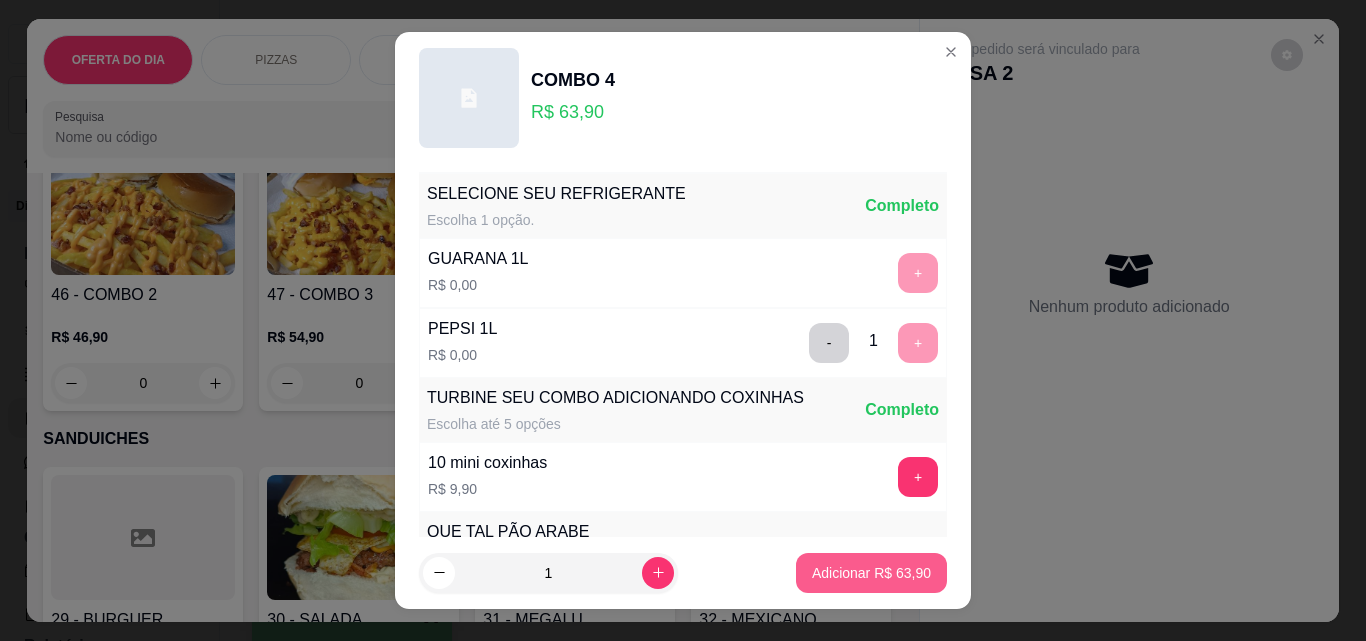click on "Adicionar   R$ 63,90" at bounding box center (871, 573) 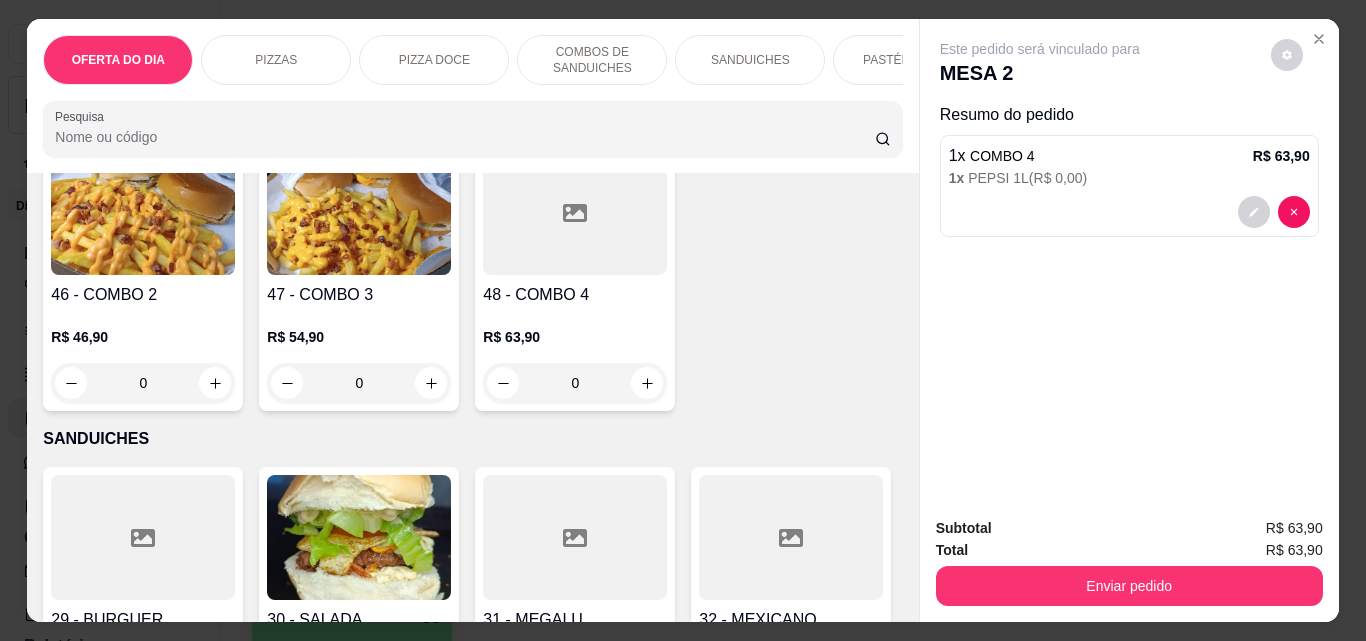 click on "0" at bounding box center [575, 383] 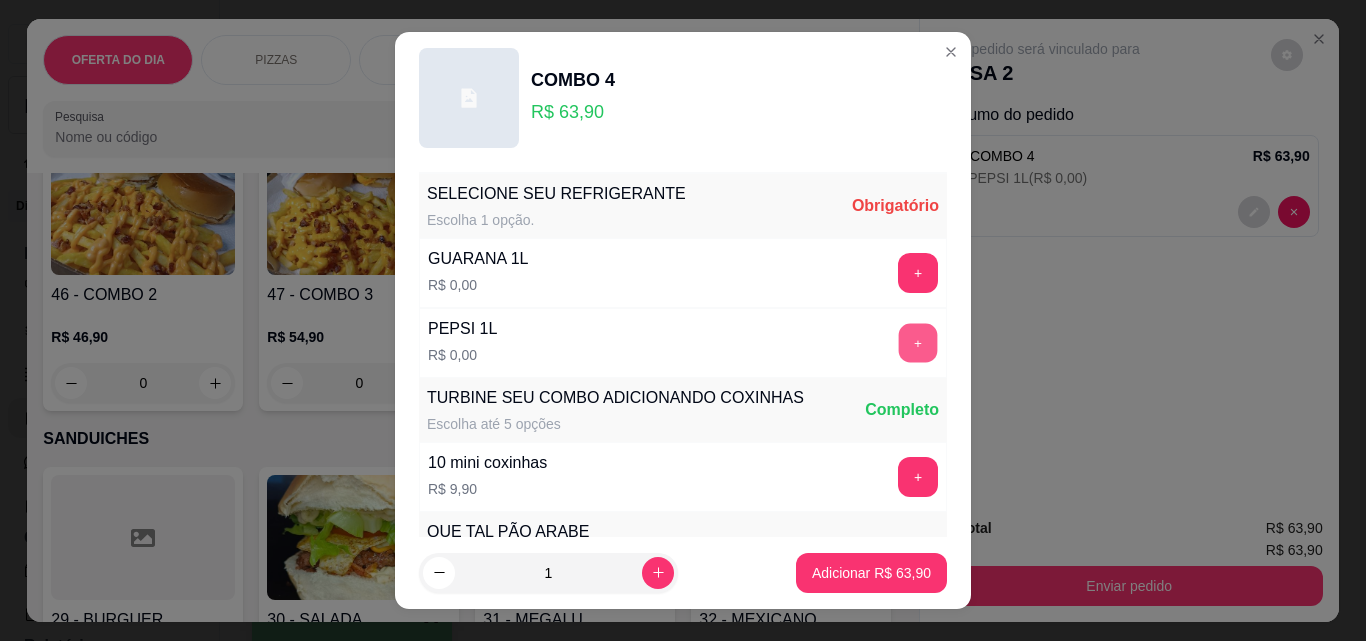 click on "+" at bounding box center (918, 343) 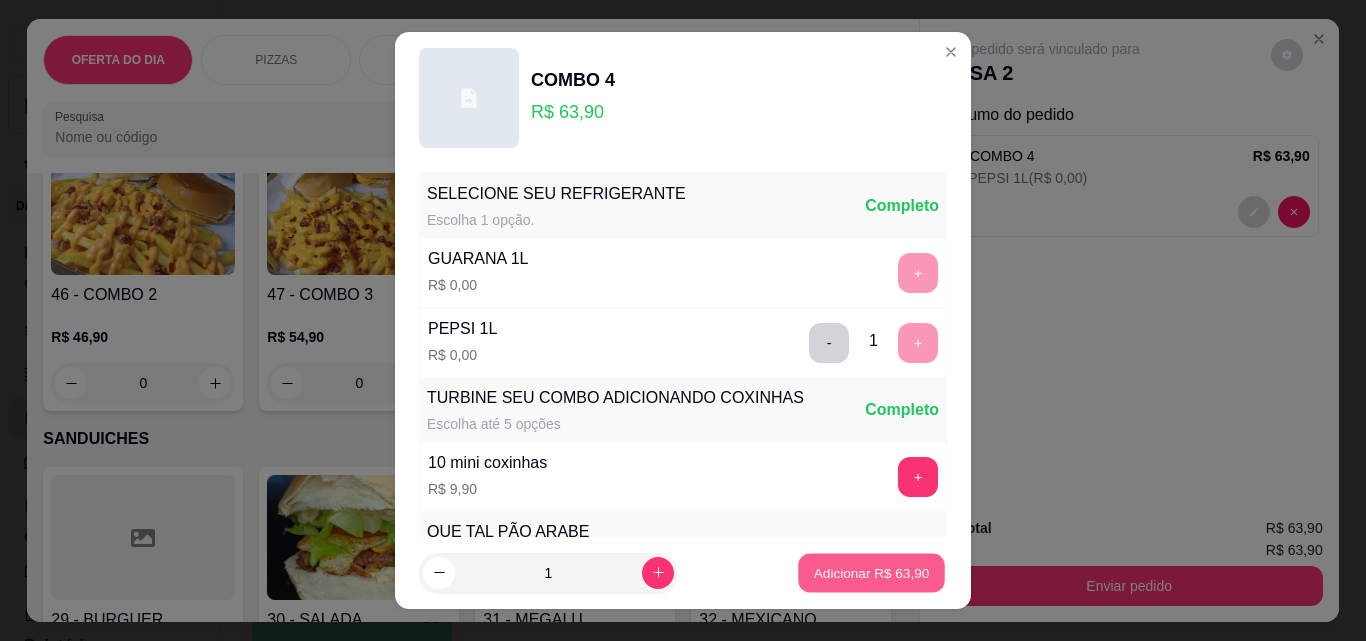 click on "Adicionar   R$ 63,90" at bounding box center [871, 573] 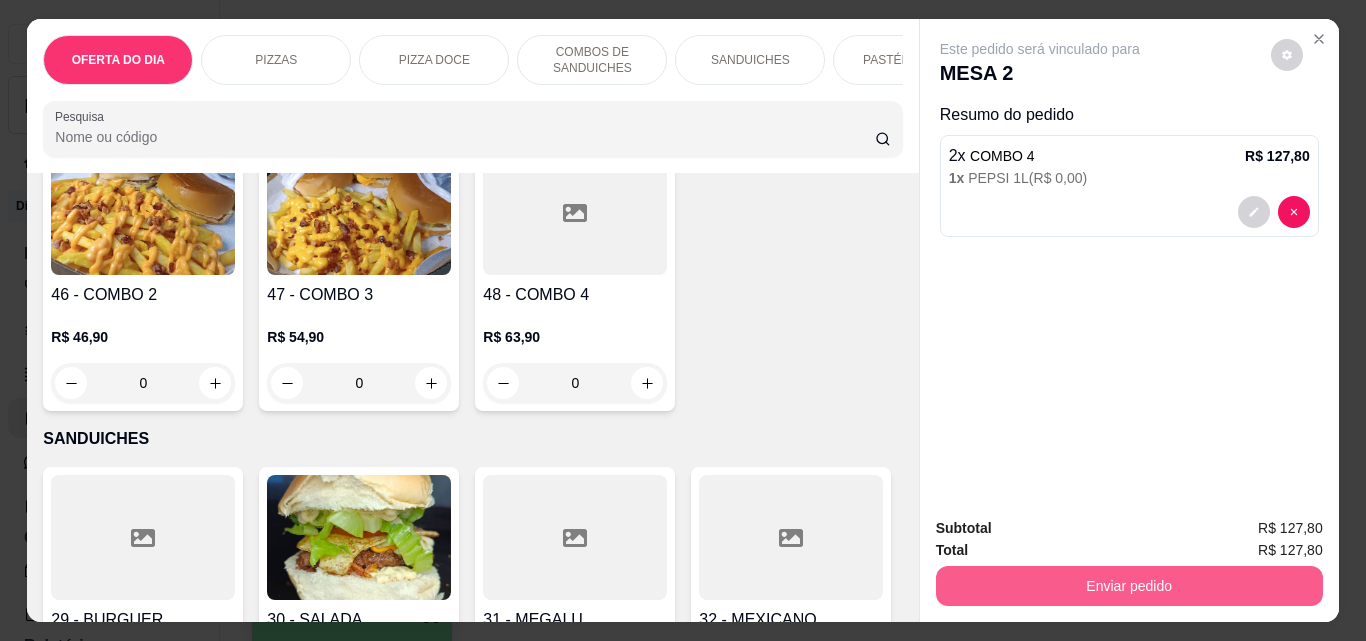 click on "Enviar pedido" at bounding box center [1129, 586] 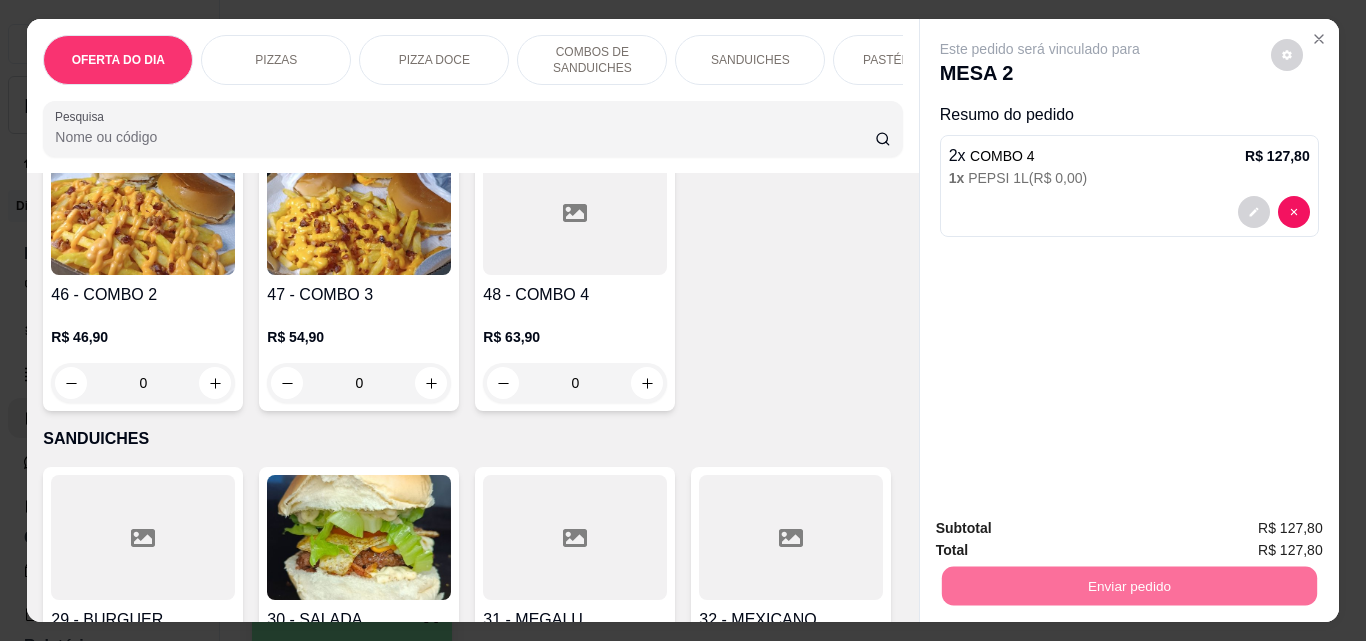 click on "Não registrar e enviar pedido" at bounding box center (1063, 529) 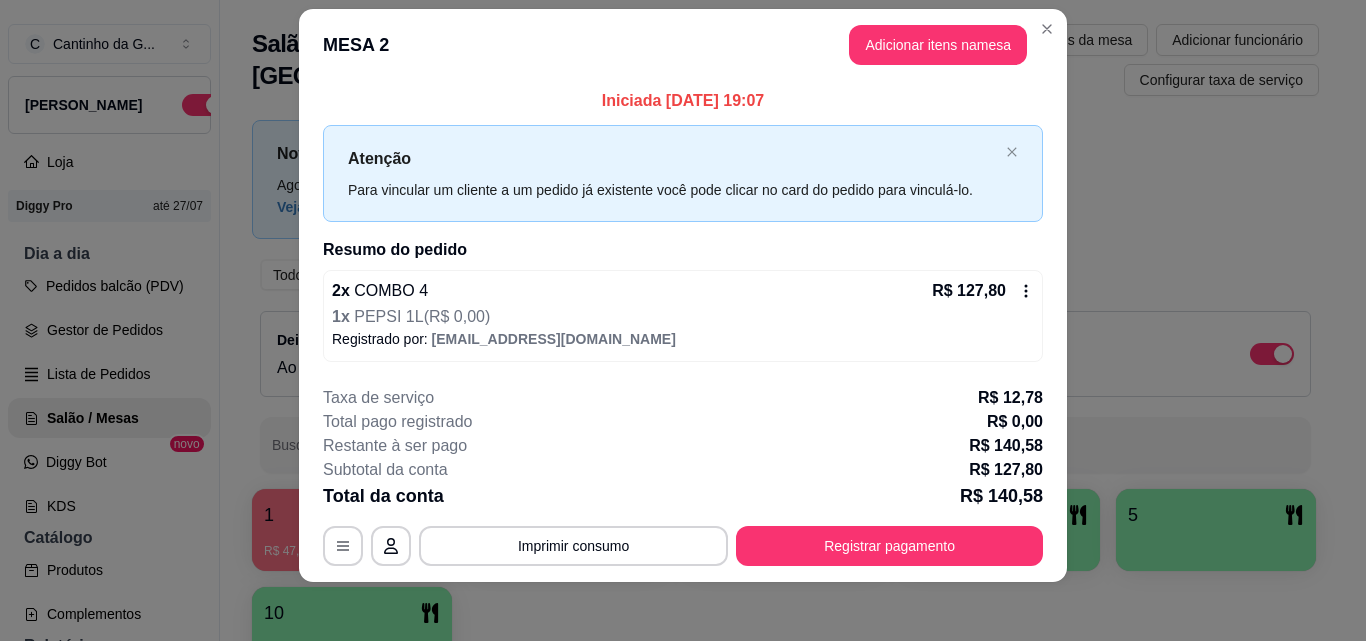 scroll, scrollTop: 30, scrollLeft: 0, axis: vertical 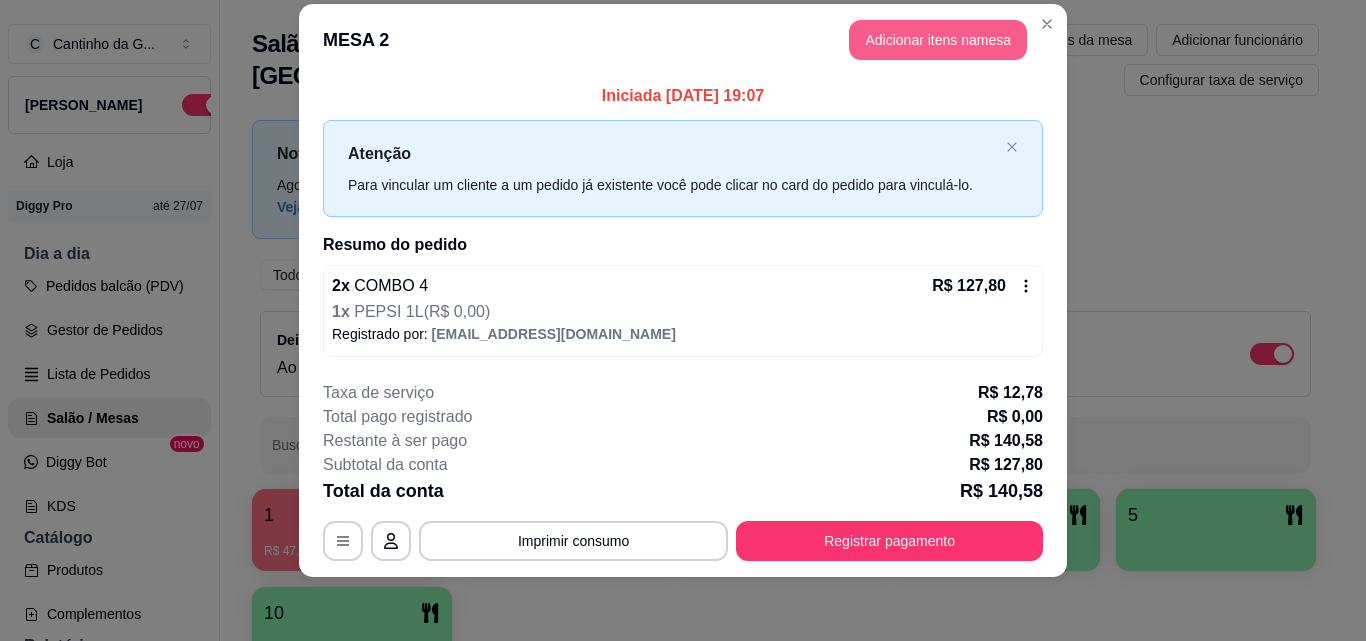 click on "Adicionar itens na  mesa" at bounding box center [938, 40] 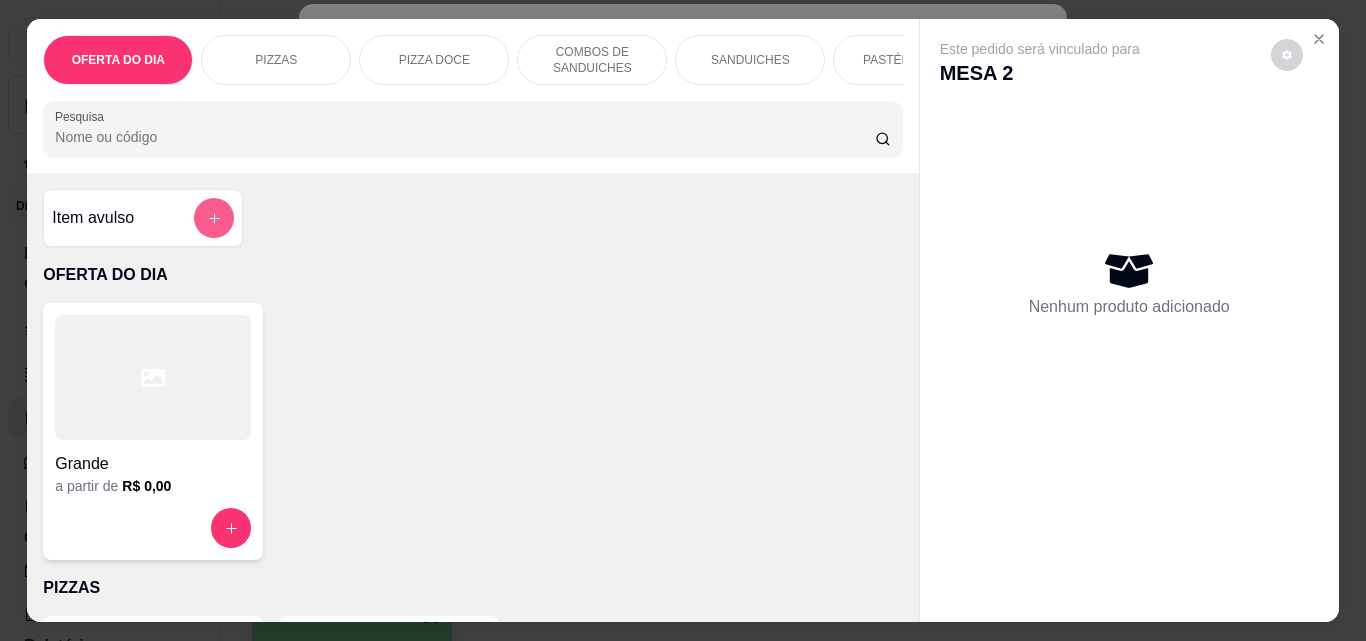 click 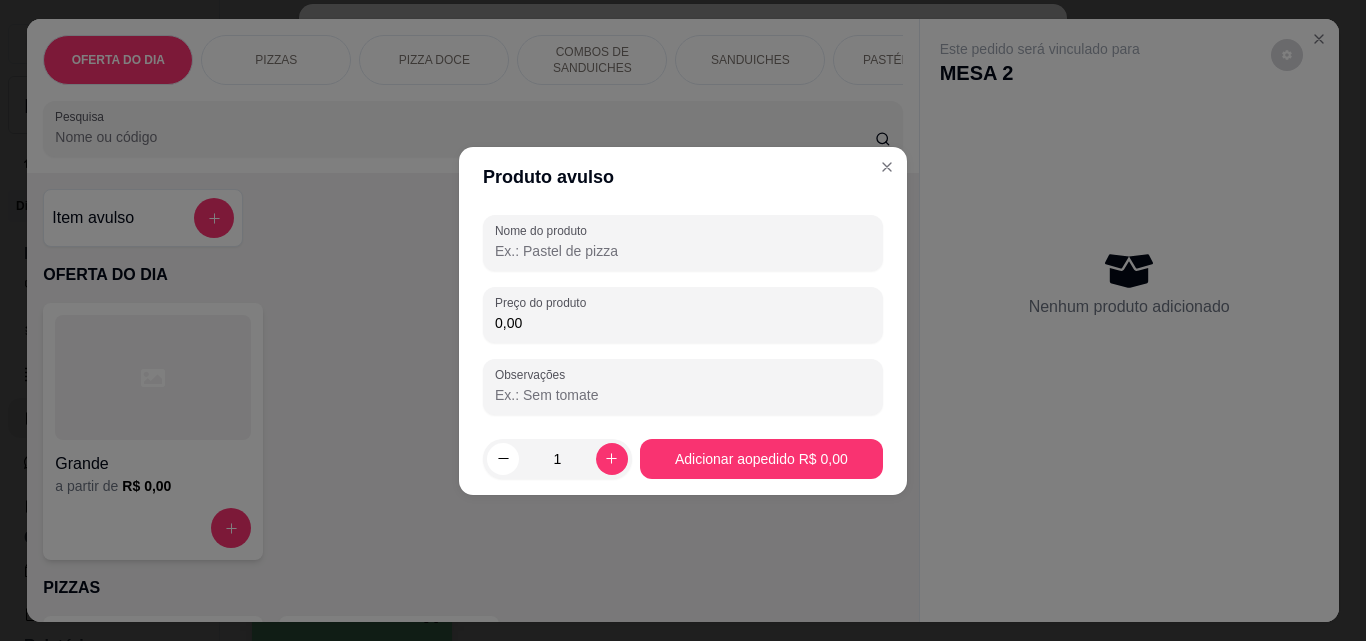 click on "Nome do produto" at bounding box center (683, 251) 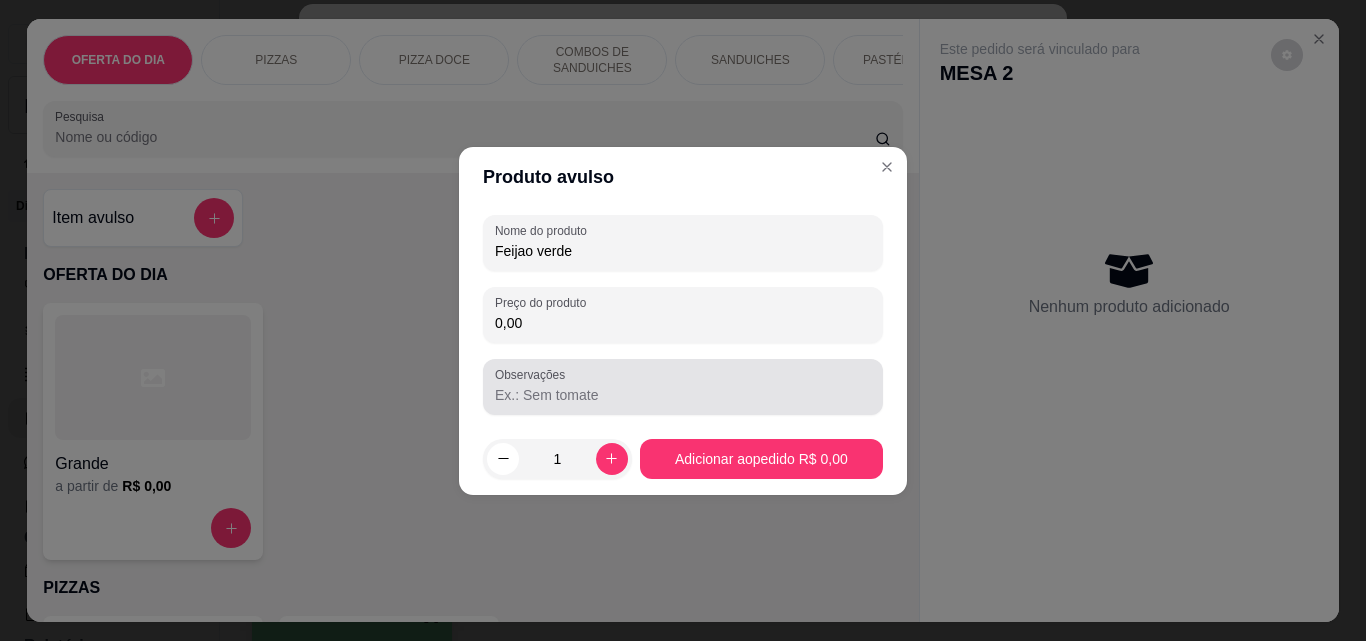 type on "Feijao verde" 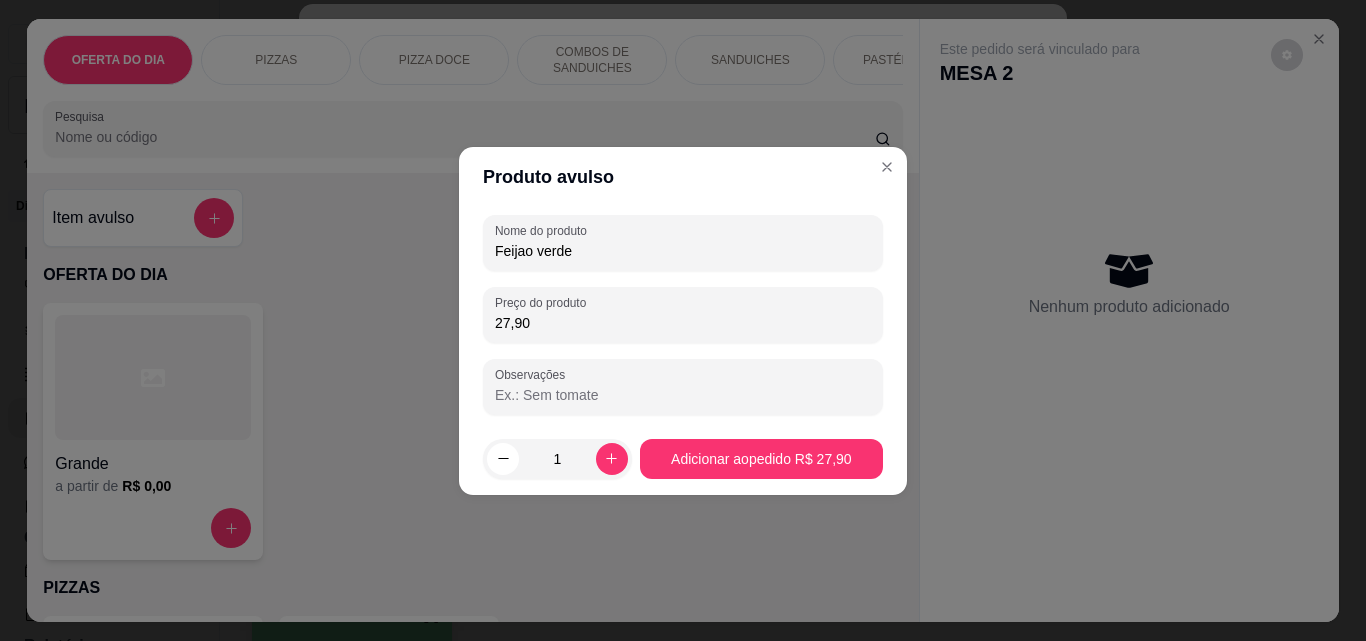 type on "27,90" 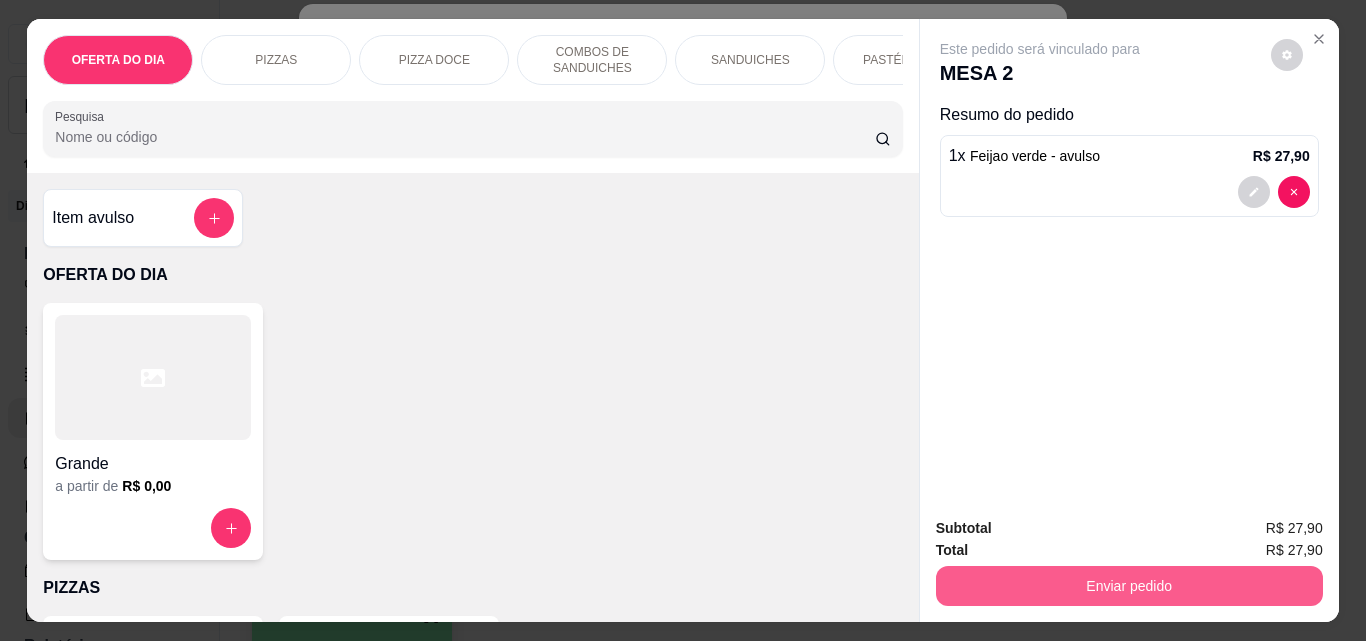 click on "Enviar pedido" at bounding box center (1129, 586) 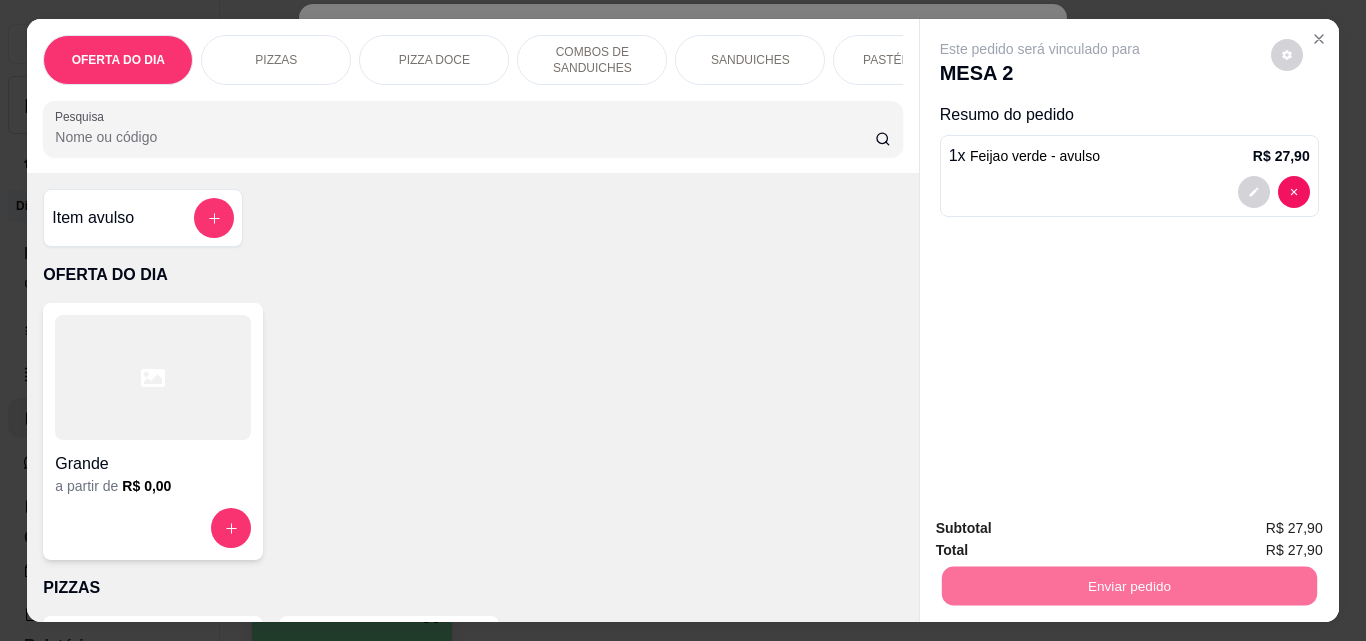 click on "Não registrar e enviar pedido" at bounding box center (1063, 529) 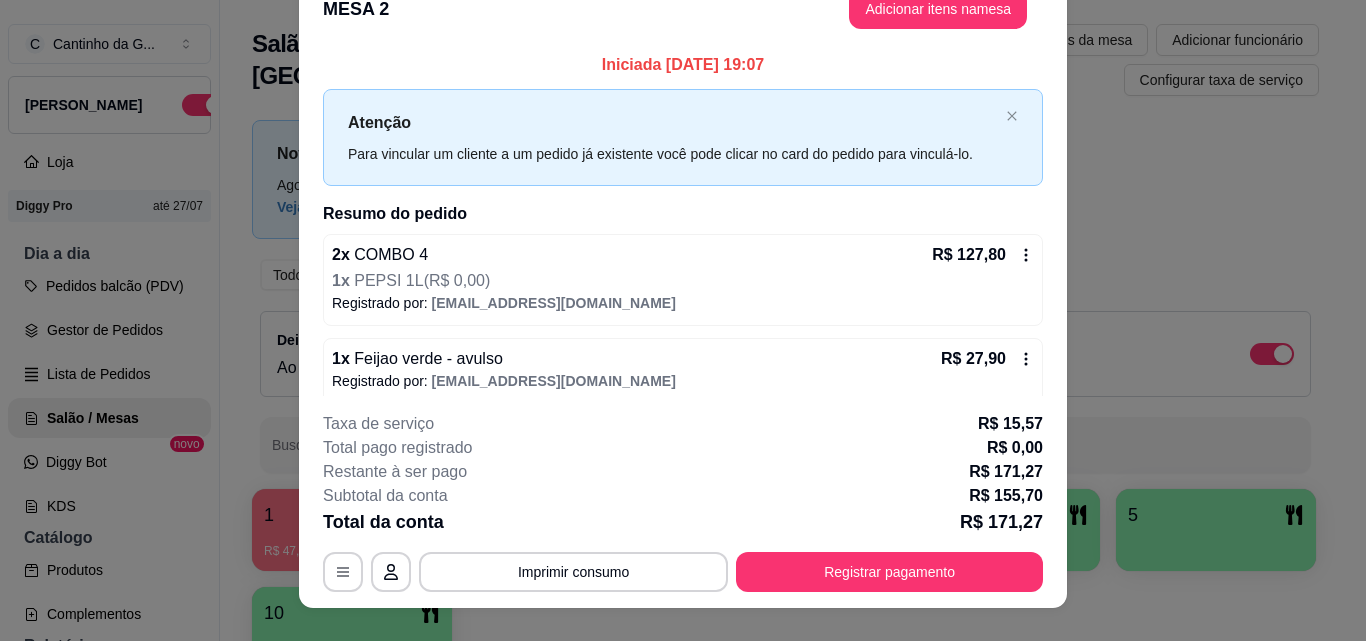 scroll, scrollTop: 0, scrollLeft: 0, axis: both 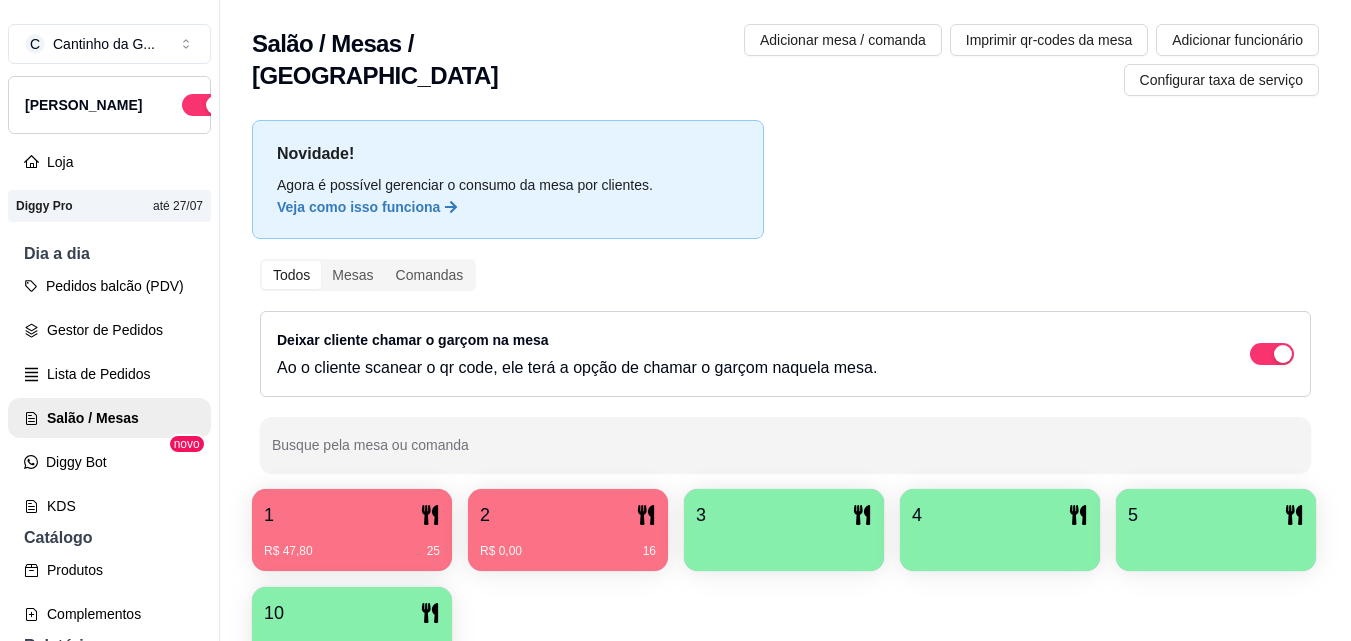 click on "R$ 0,00 16" at bounding box center (568, 544) 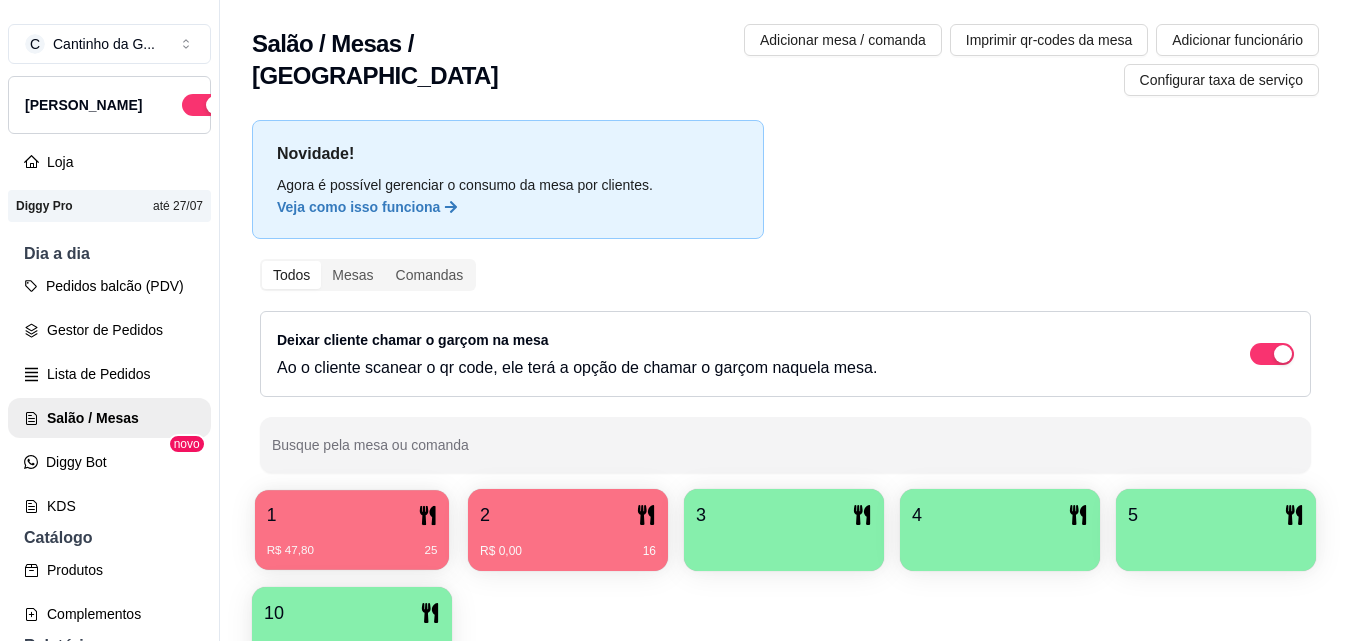 click on "1" at bounding box center [352, 515] 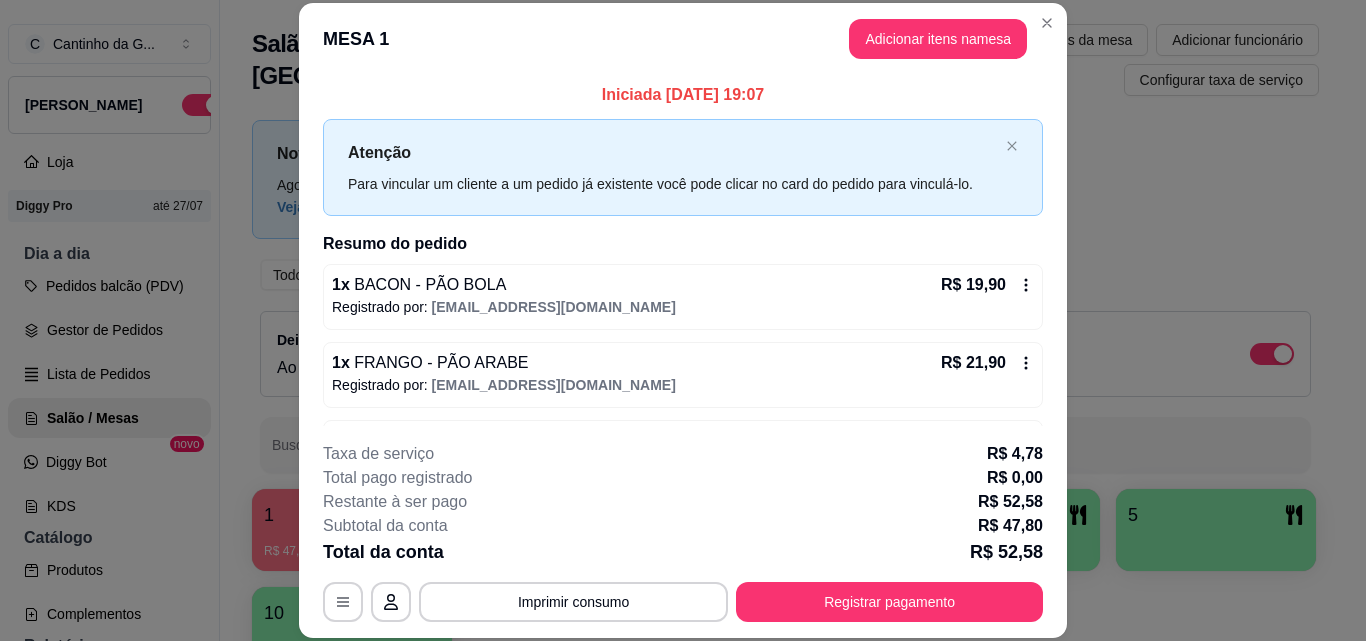 scroll, scrollTop: 68, scrollLeft: 0, axis: vertical 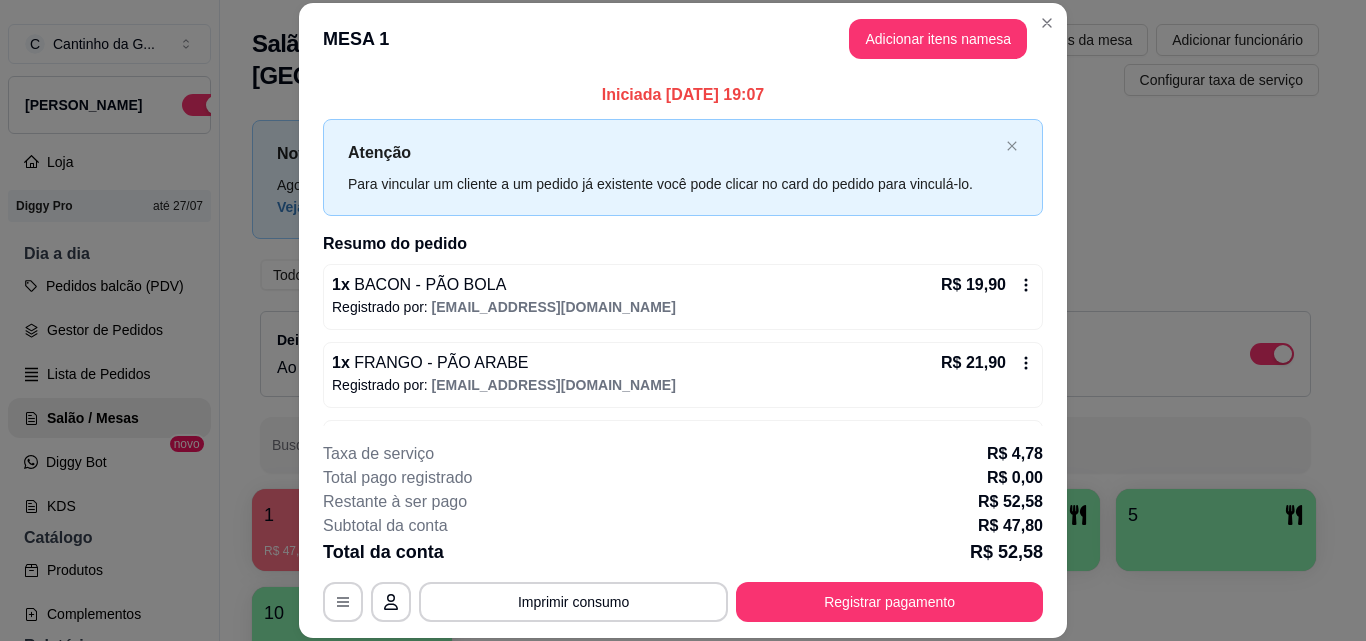 click on "Adicionar itens na  mesa" at bounding box center (938, 39) 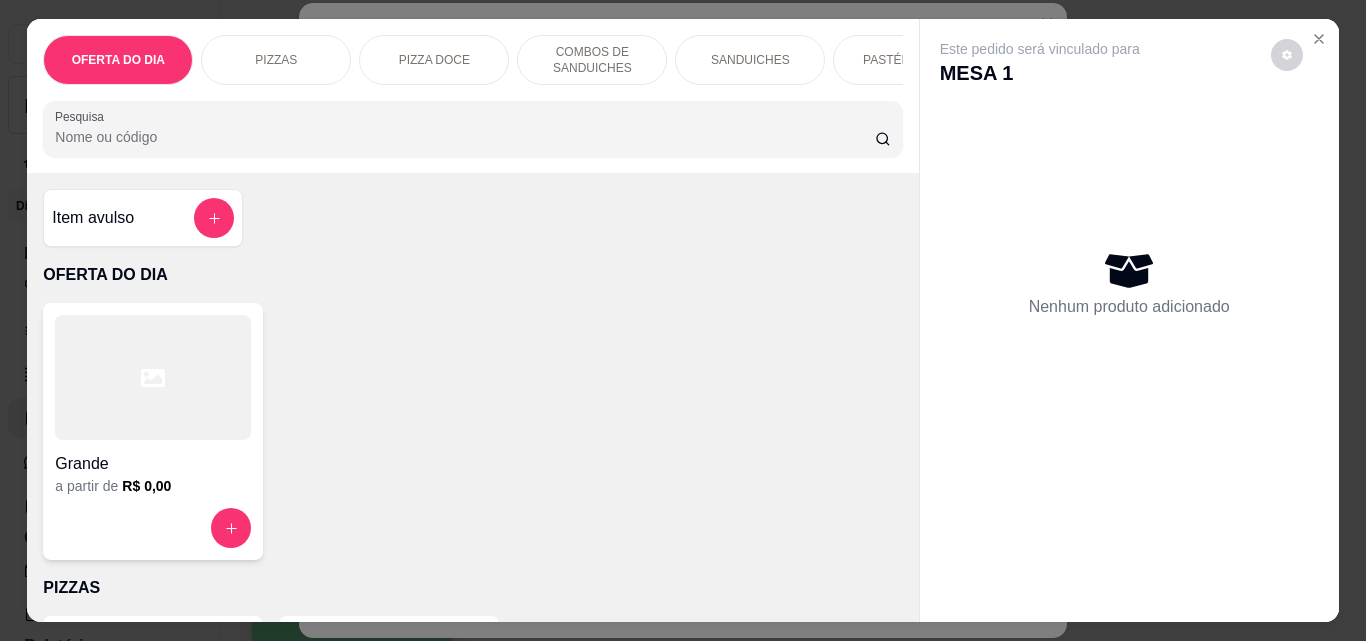 click 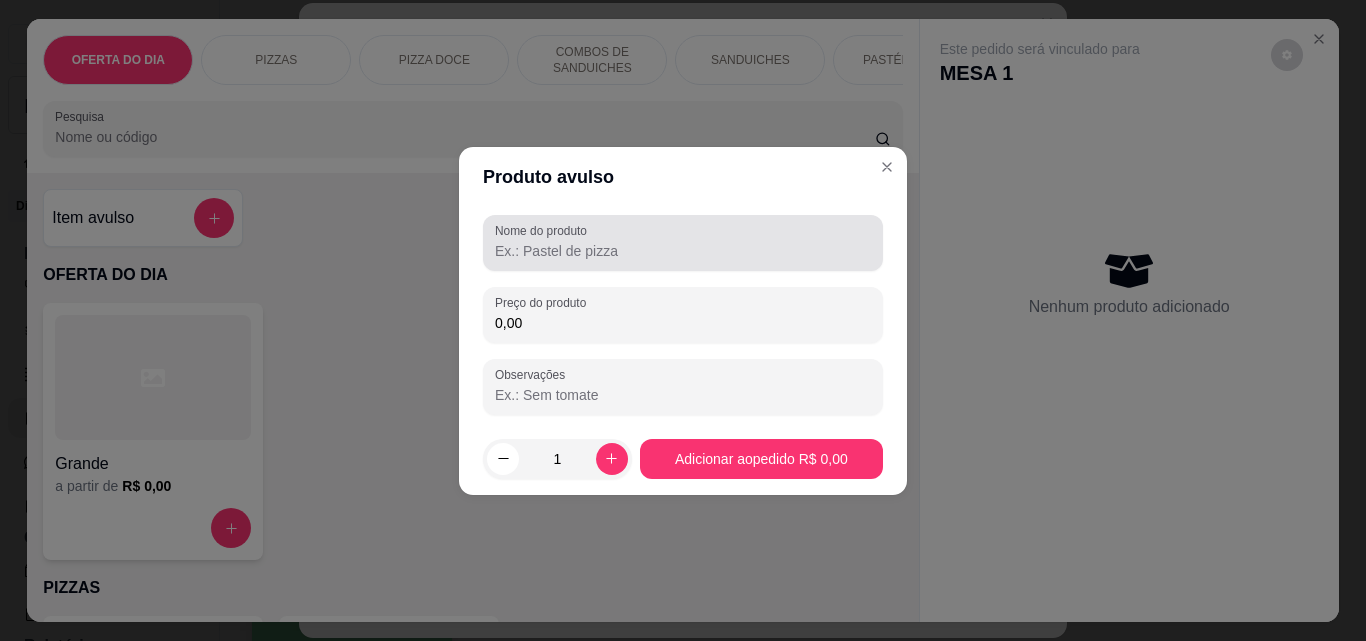 click on "Nome do produto" at bounding box center (683, 251) 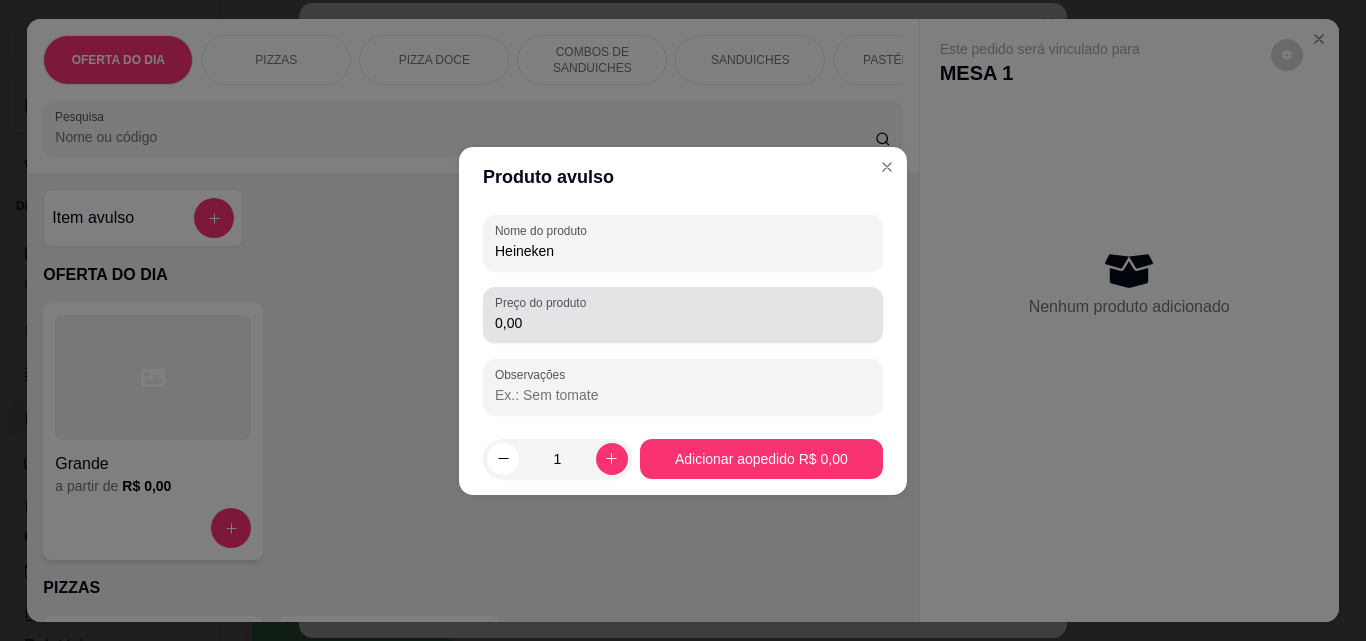 type on "Heineken" 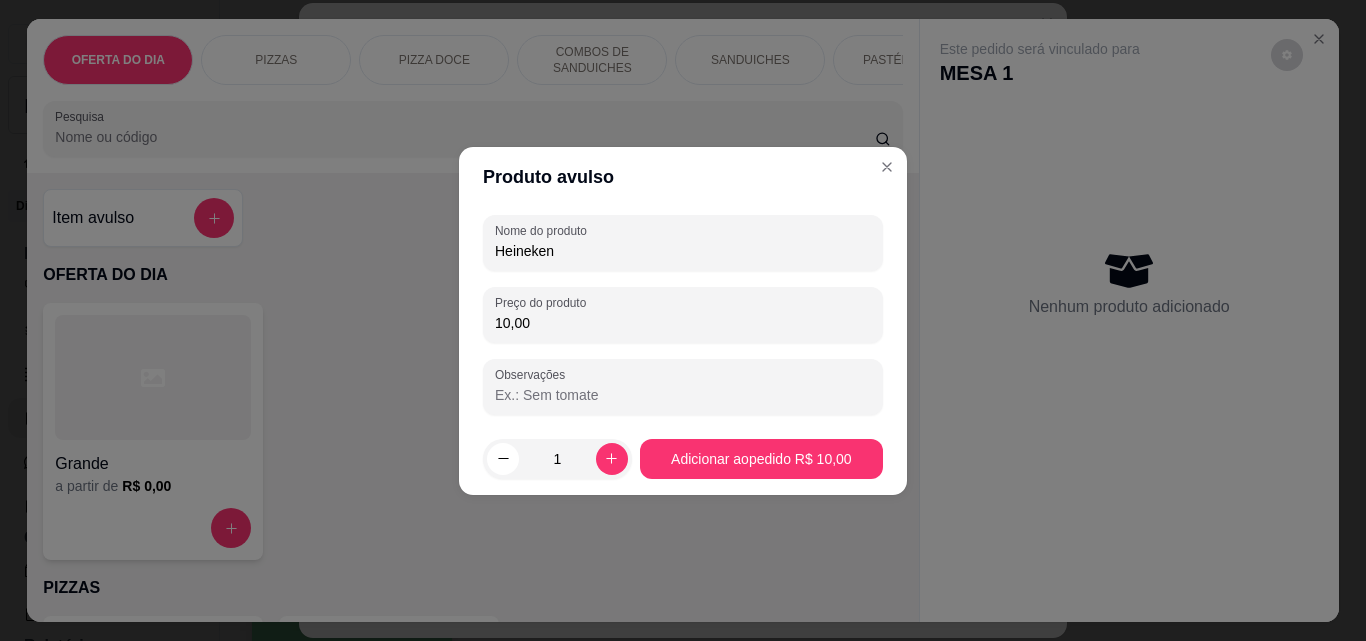 type on "10,00" 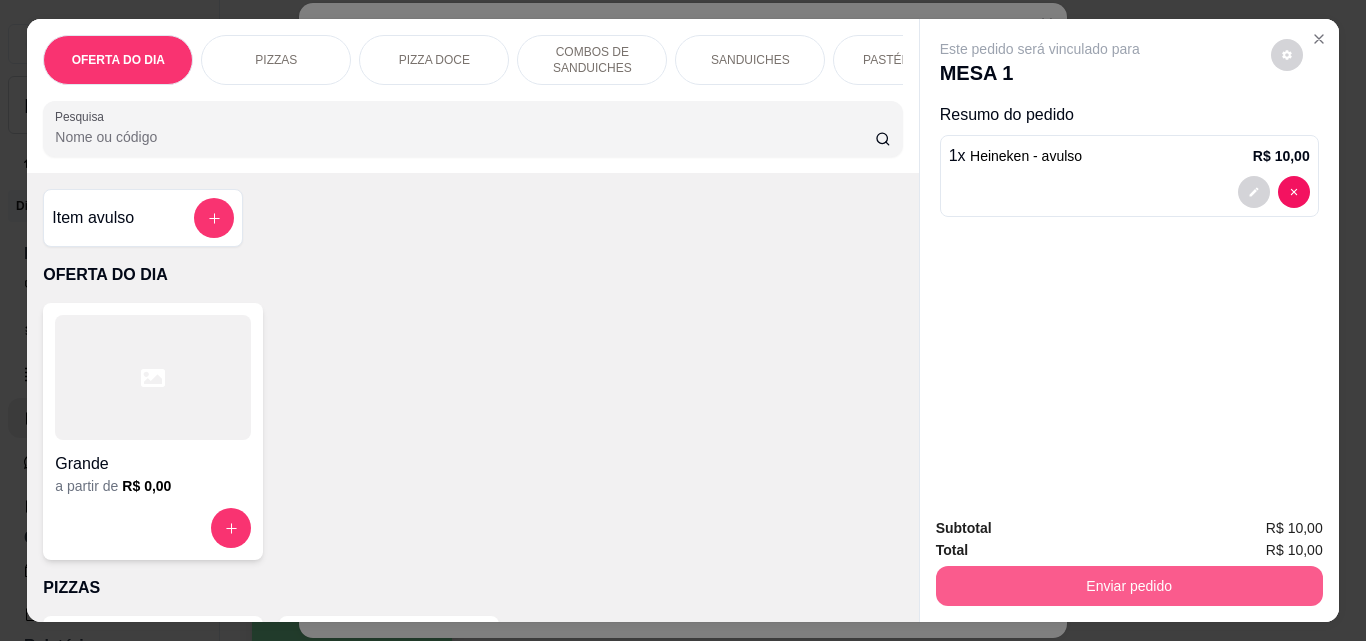click on "Enviar pedido" at bounding box center [1129, 586] 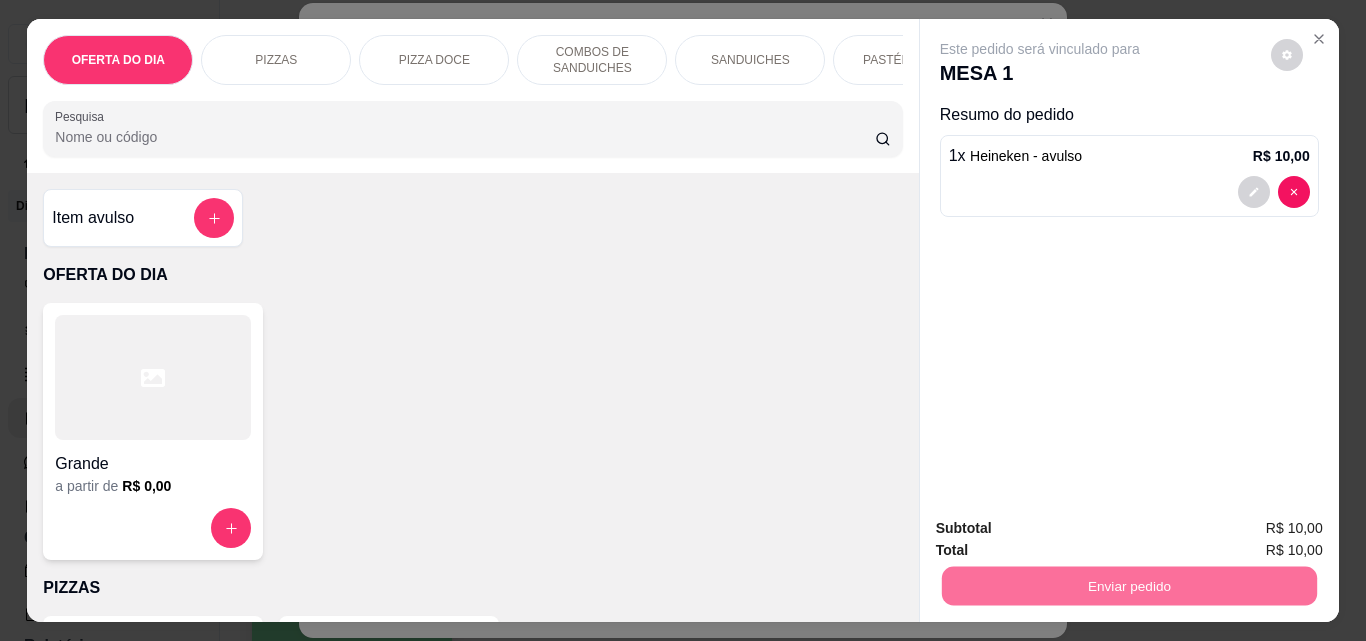click on "Não registrar e enviar pedido" at bounding box center [1063, 529] 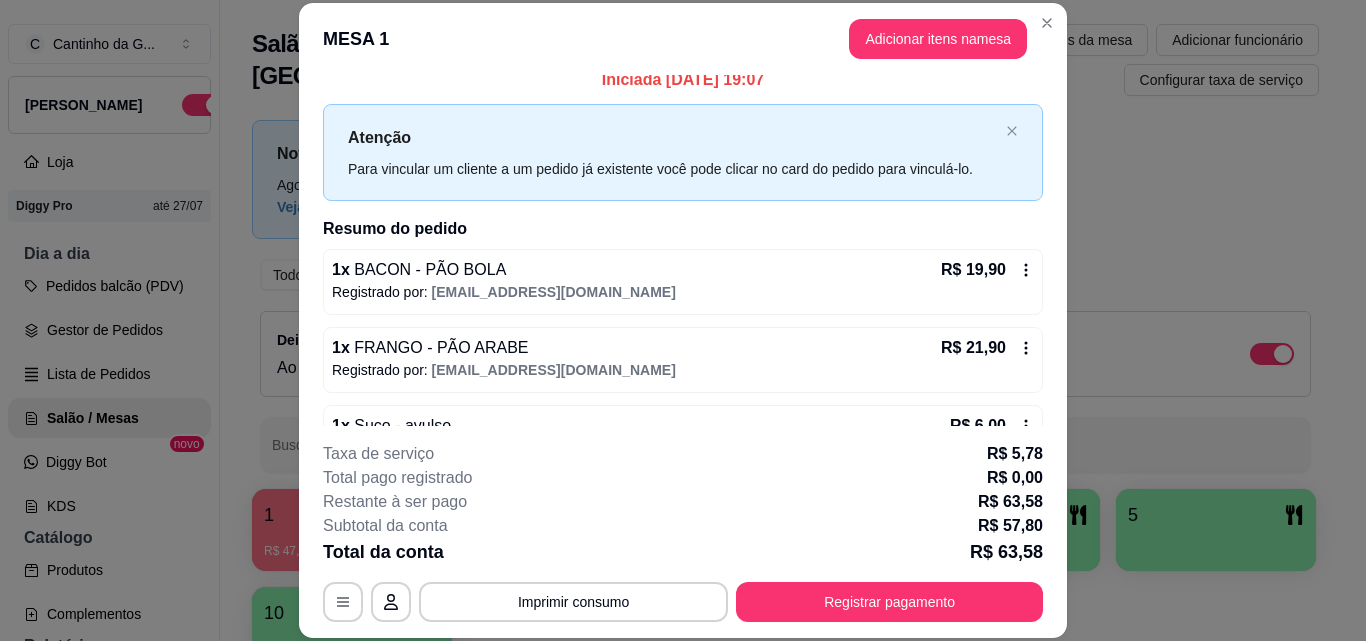 scroll, scrollTop: 0, scrollLeft: 0, axis: both 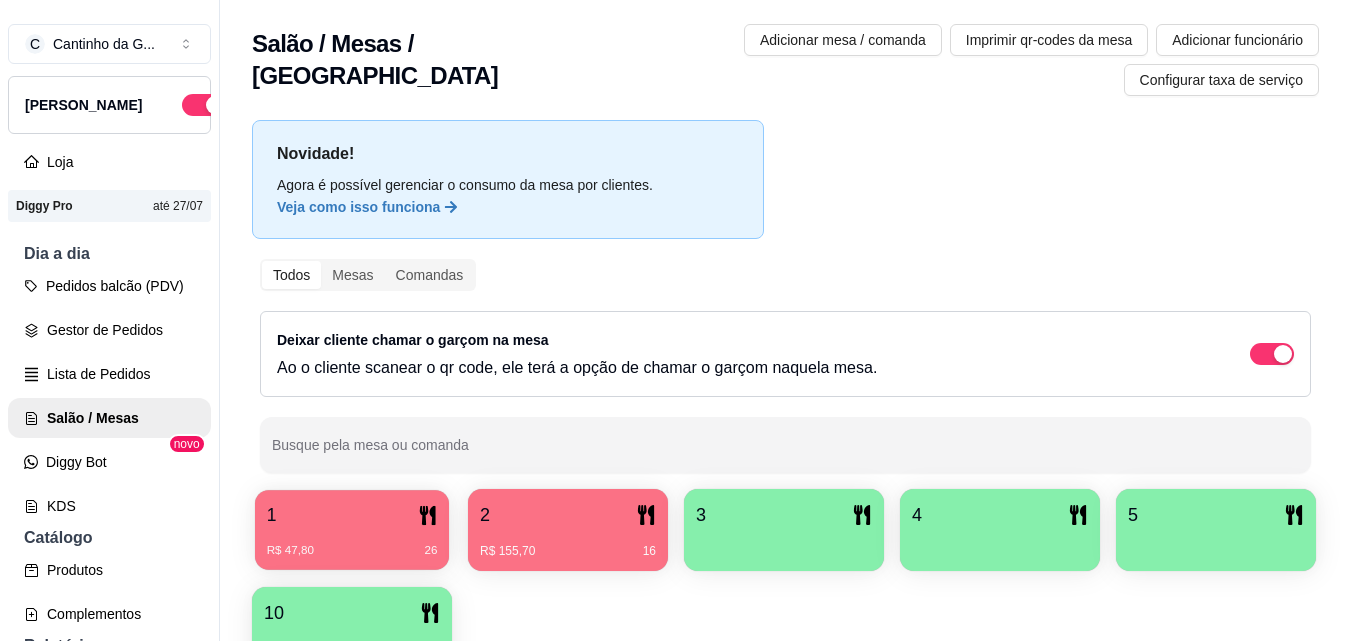 click on "R$ 47,80 26" at bounding box center [352, 551] 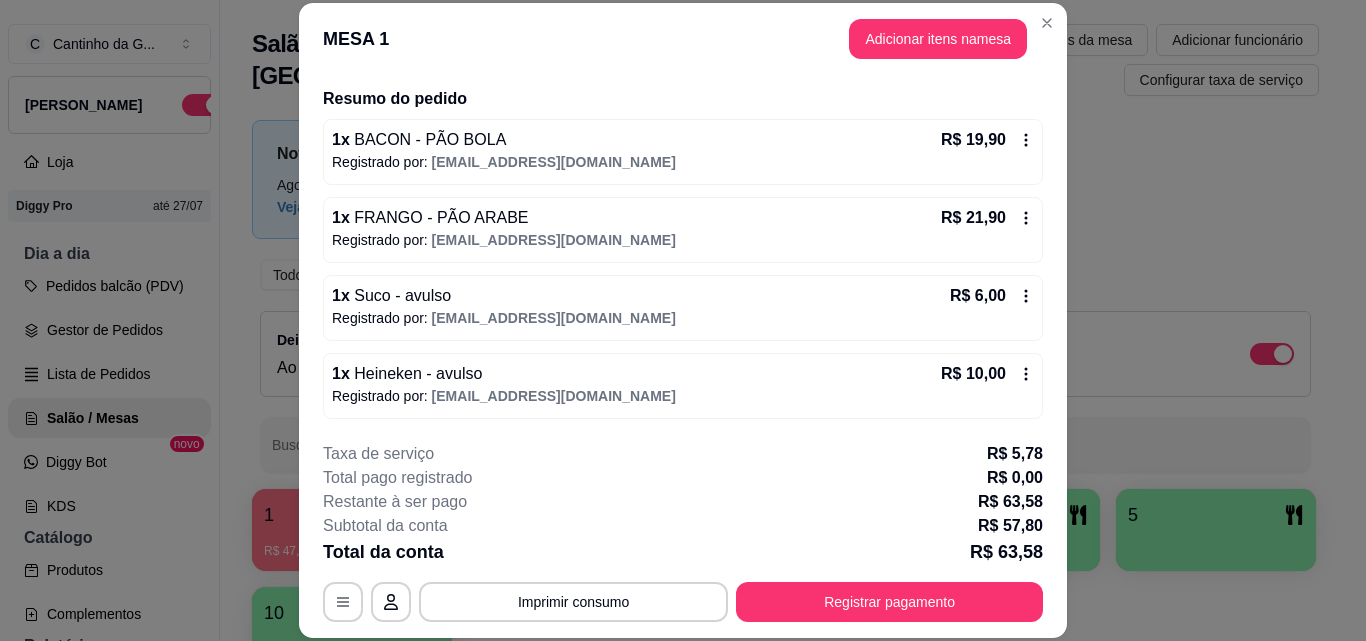 scroll, scrollTop: 146, scrollLeft: 0, axis: vertical 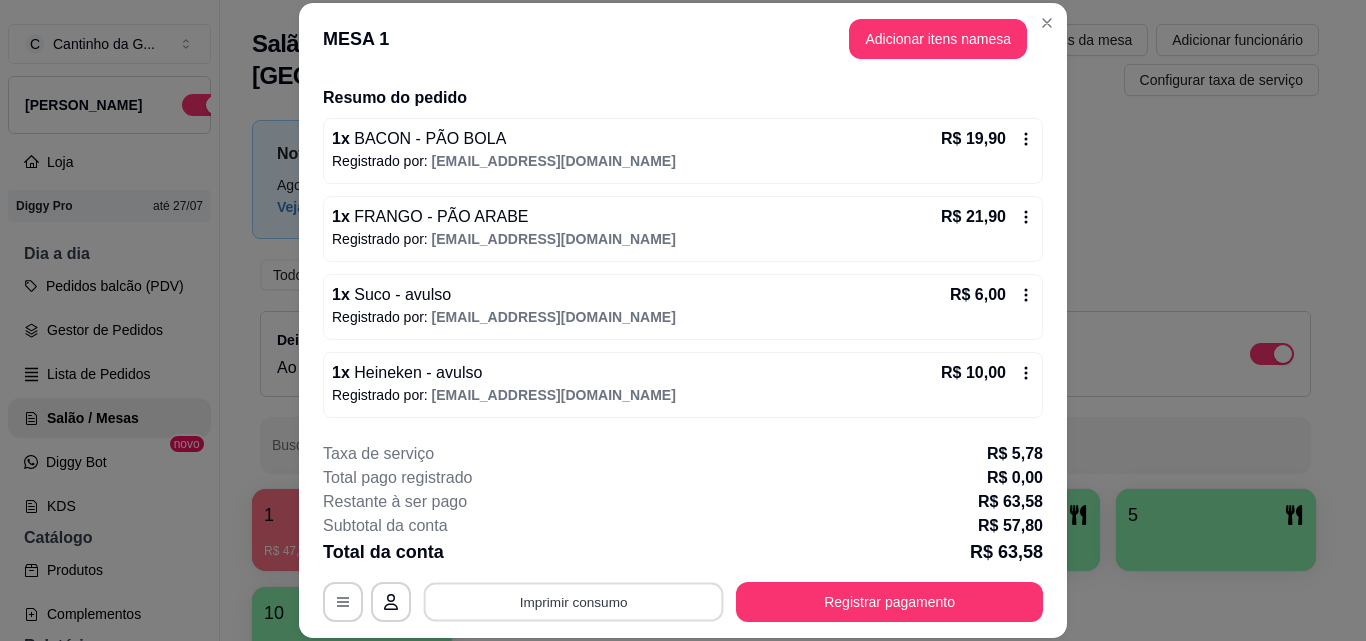 click on "Imprimir consumo" at bounding box center (574, 601) 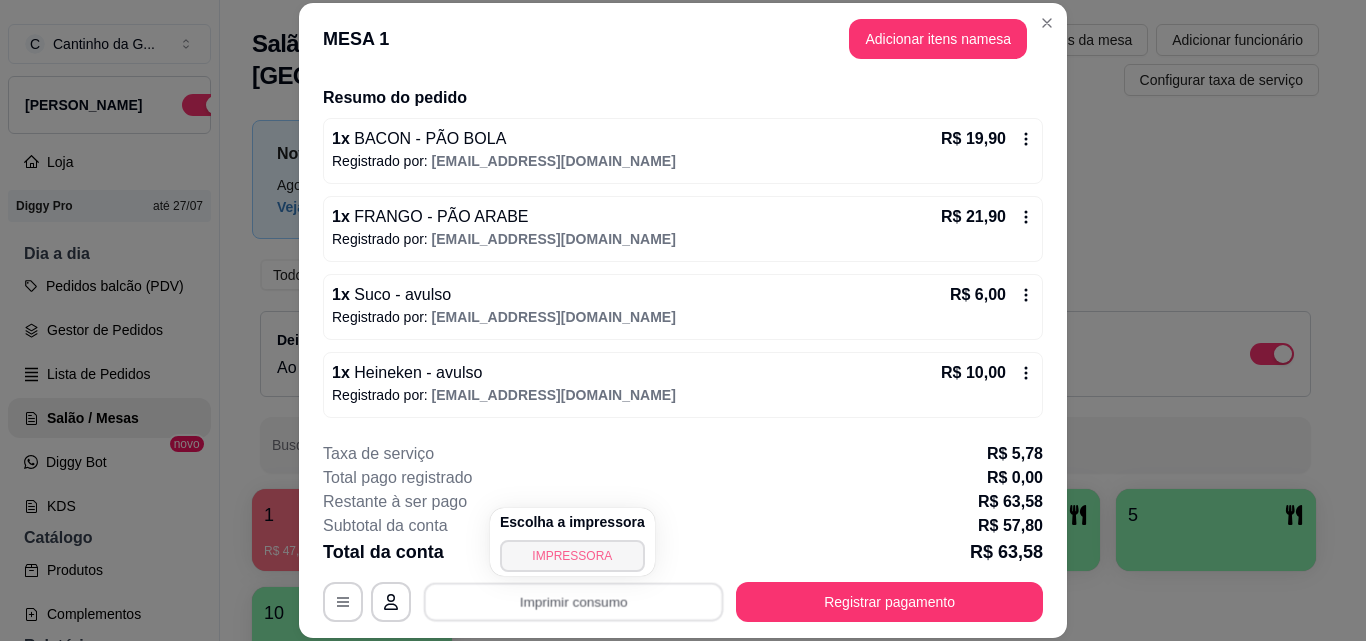 click on "IMPRESSORA" at bounding box center [572, 556] 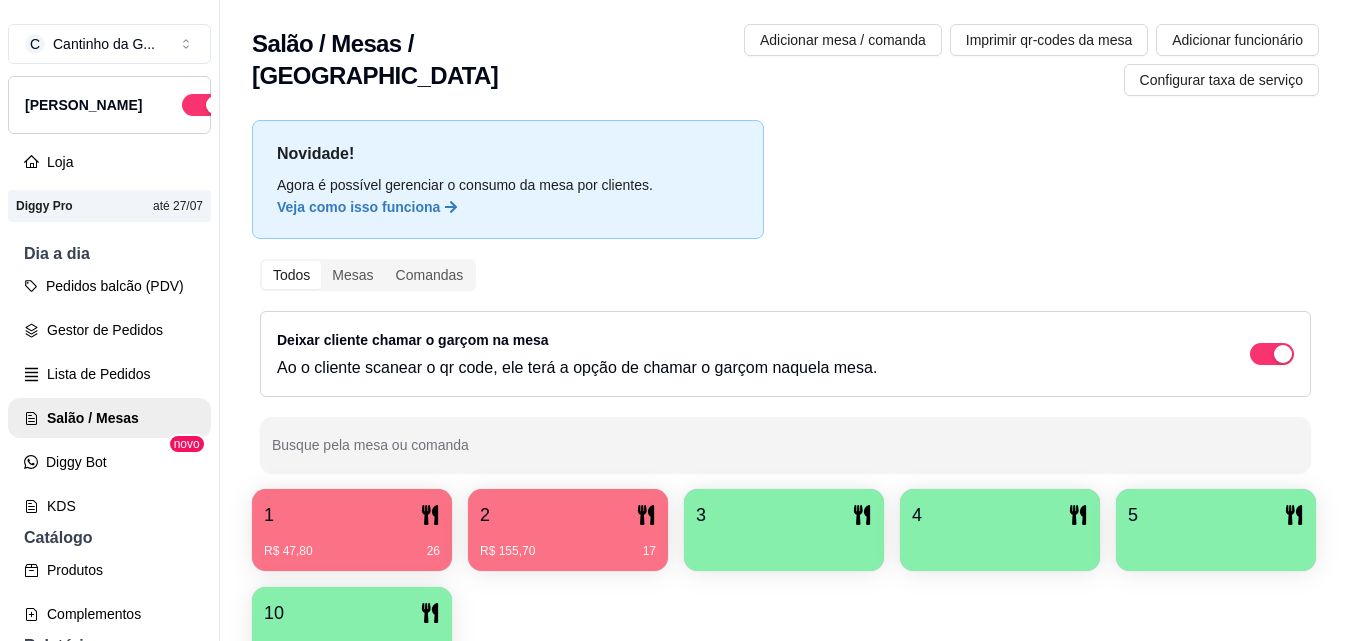 click on "R$ 47,80 26" at bounding box center (352, 544) 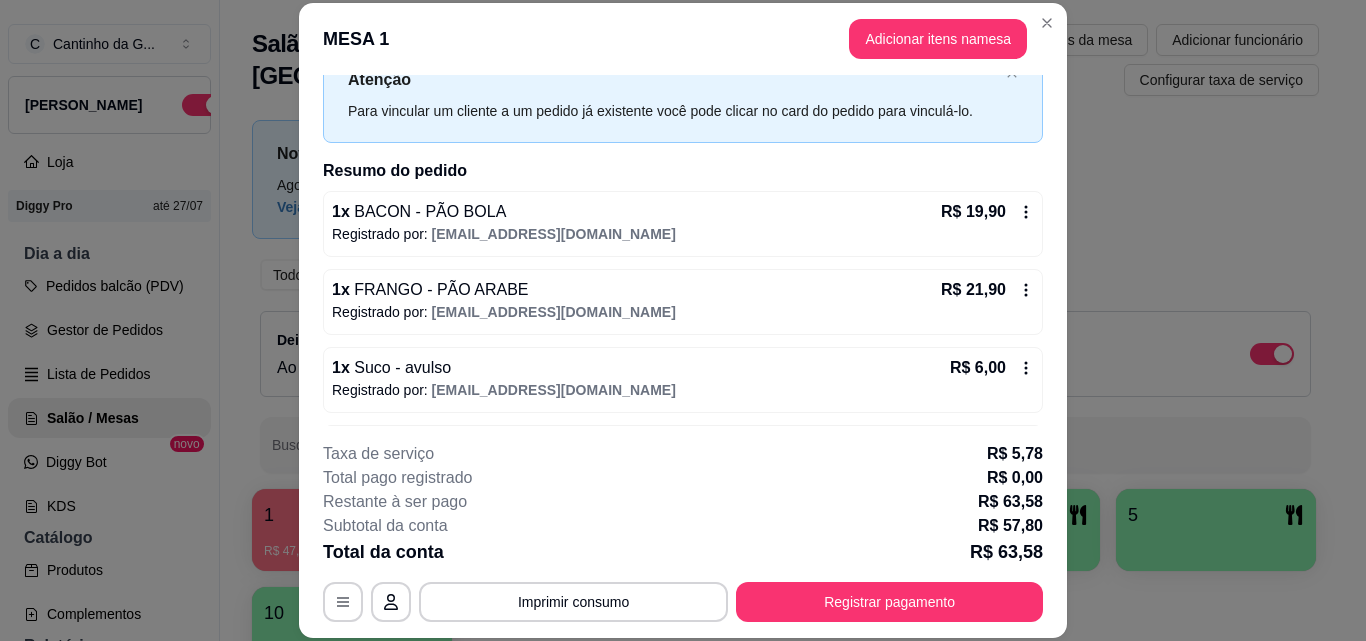 scroll, scrollTop: 146, scrollLeft: 0, axis: vertical 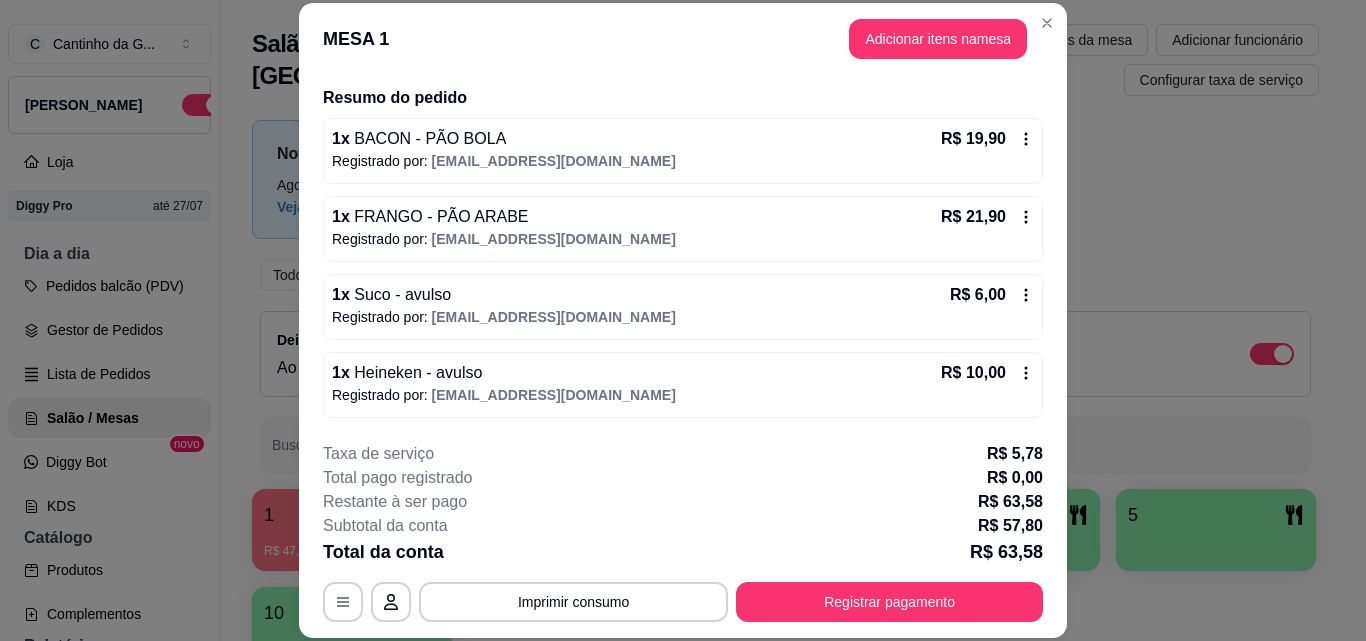 click 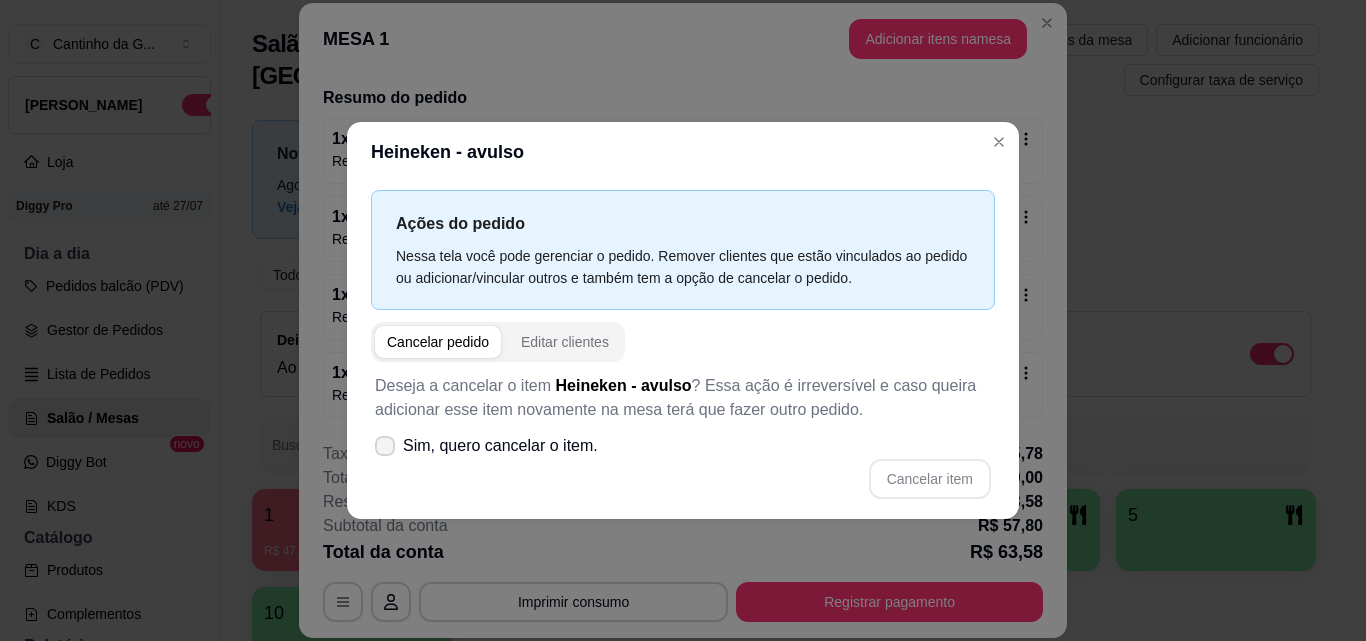 click on "Sim, quero cancelar o item." at bounding box center [500, 446] 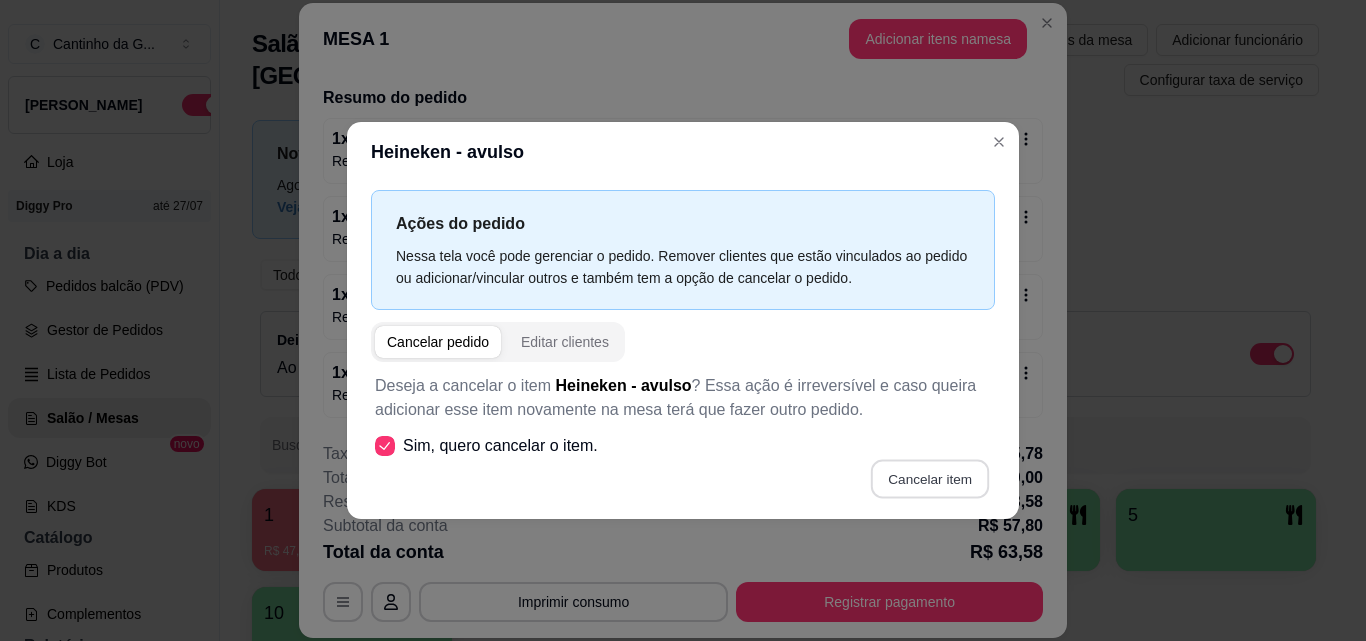 click on "Cancelar item" at bounding box center (929, 478) 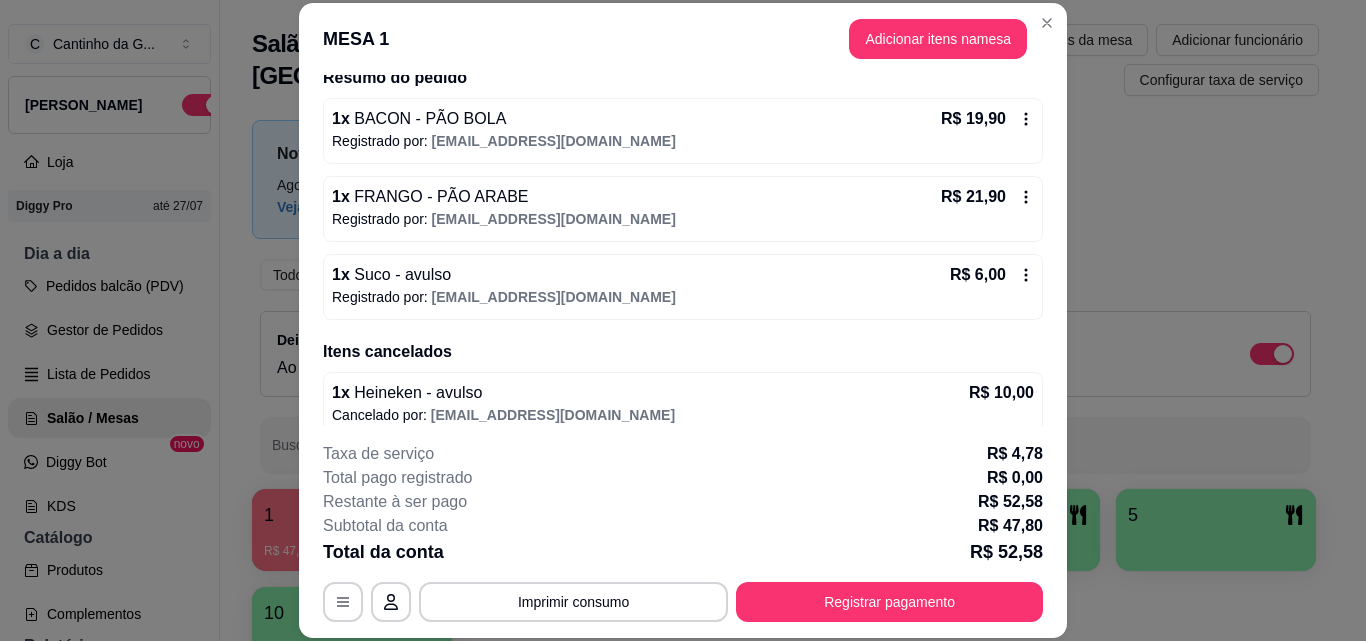 scroll, scrollTop: 182, scrollLeft: 0, axis: vertical 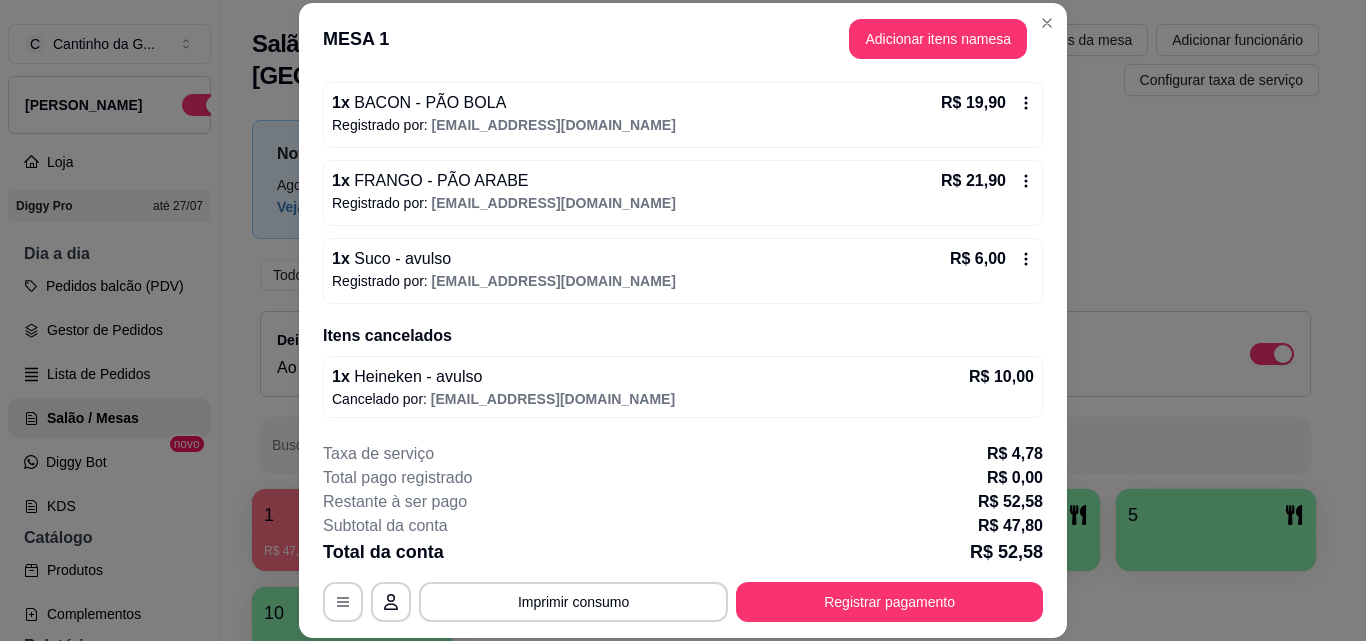 click 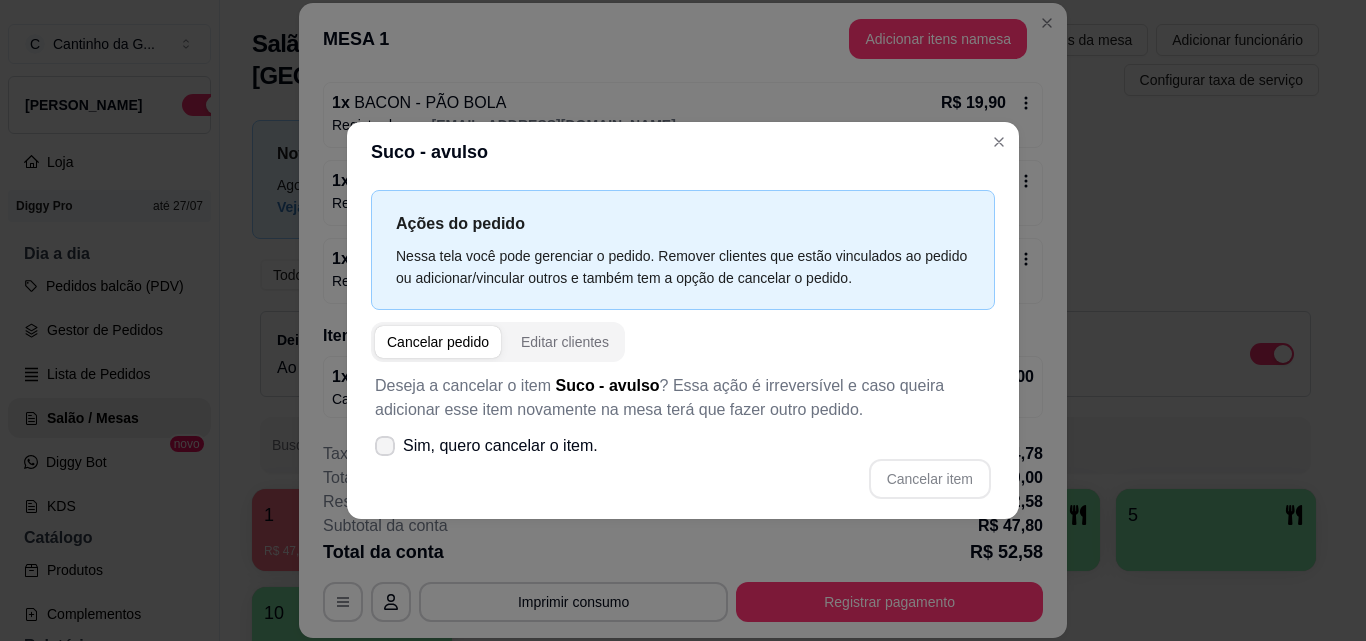 click on "Sim, quero cancelar o item." at bounding box center (500, 446) 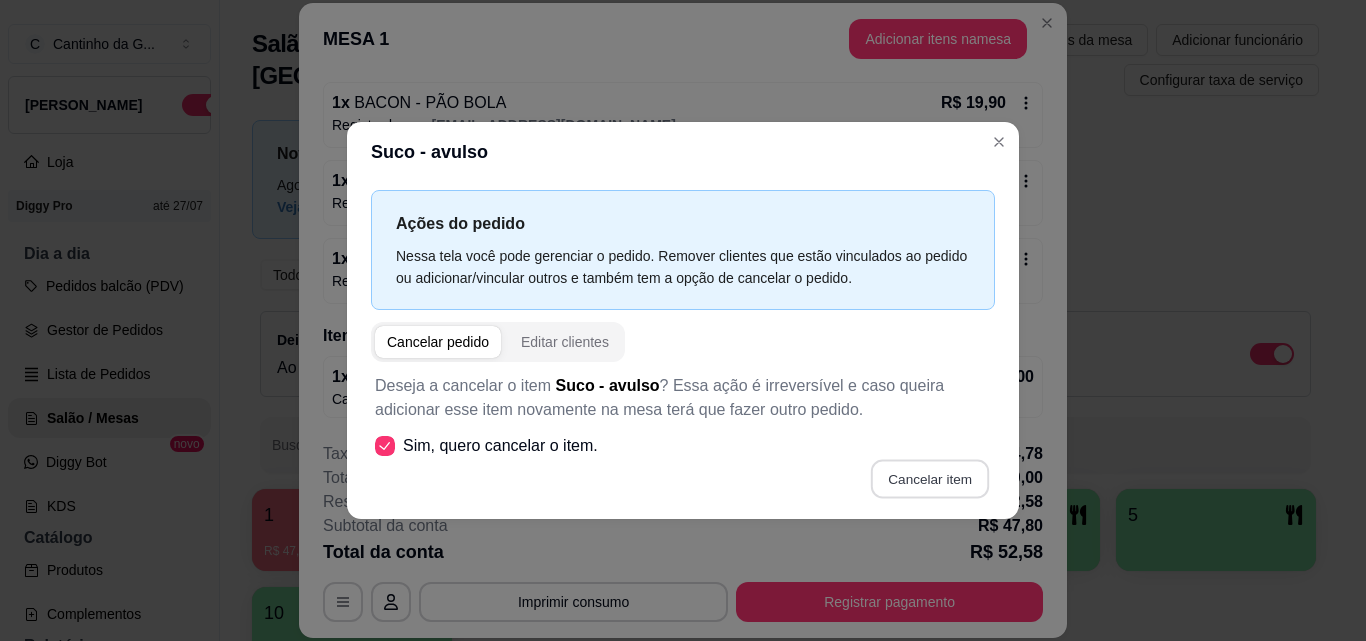 click on "Cancelar item" at bounding box center (929, 478) 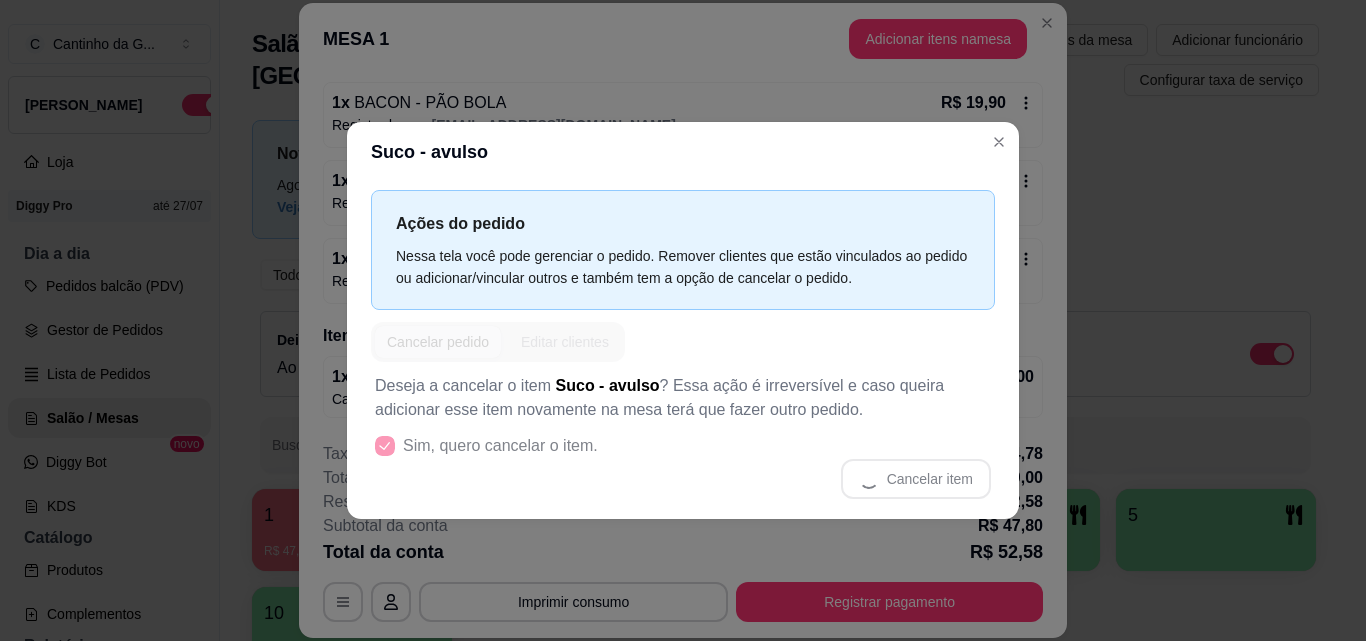scroll, scrollTop: 178, scrollLeft: 0, axis: vertical 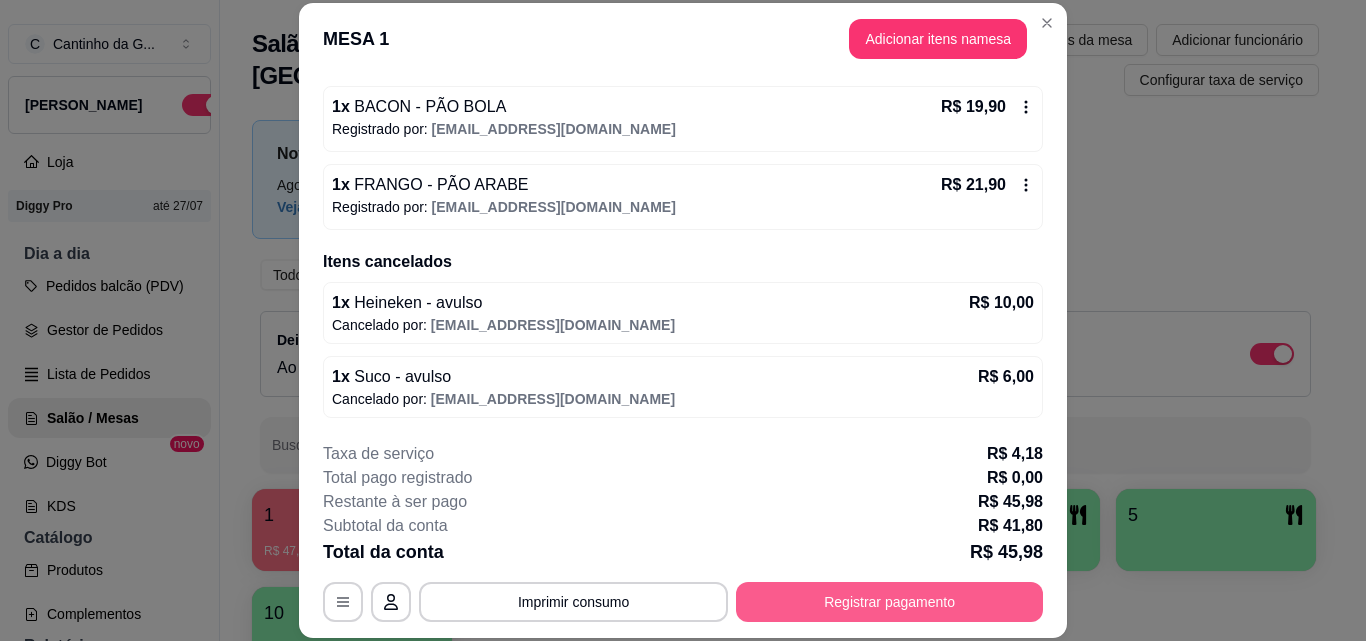 click on "Registrar pagamento" at bounding box center (889, 602) 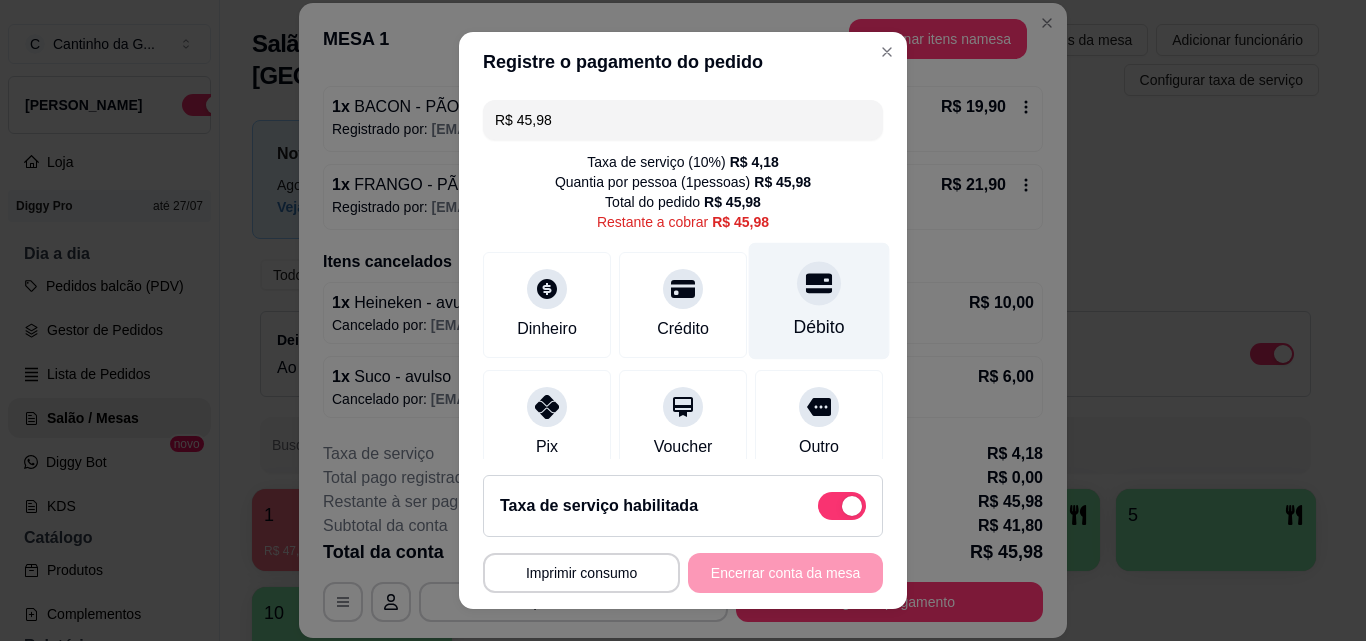 click at bounding box center [819, 283] 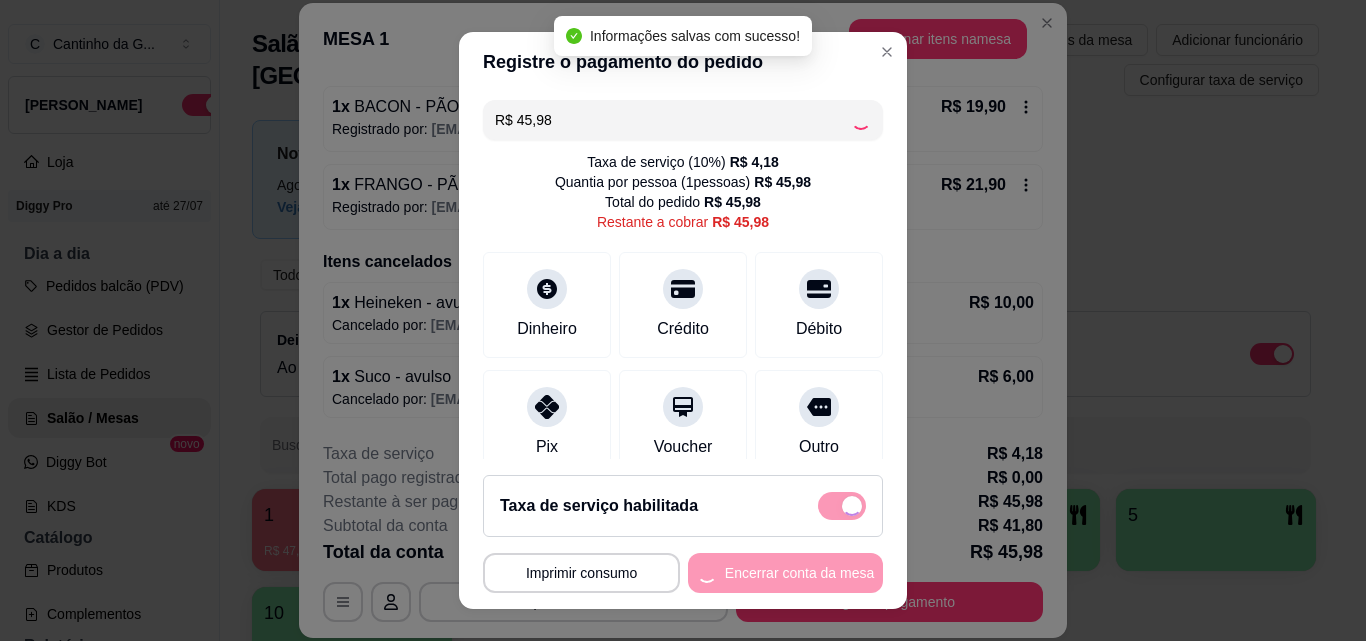 type on "R$ 0,00" 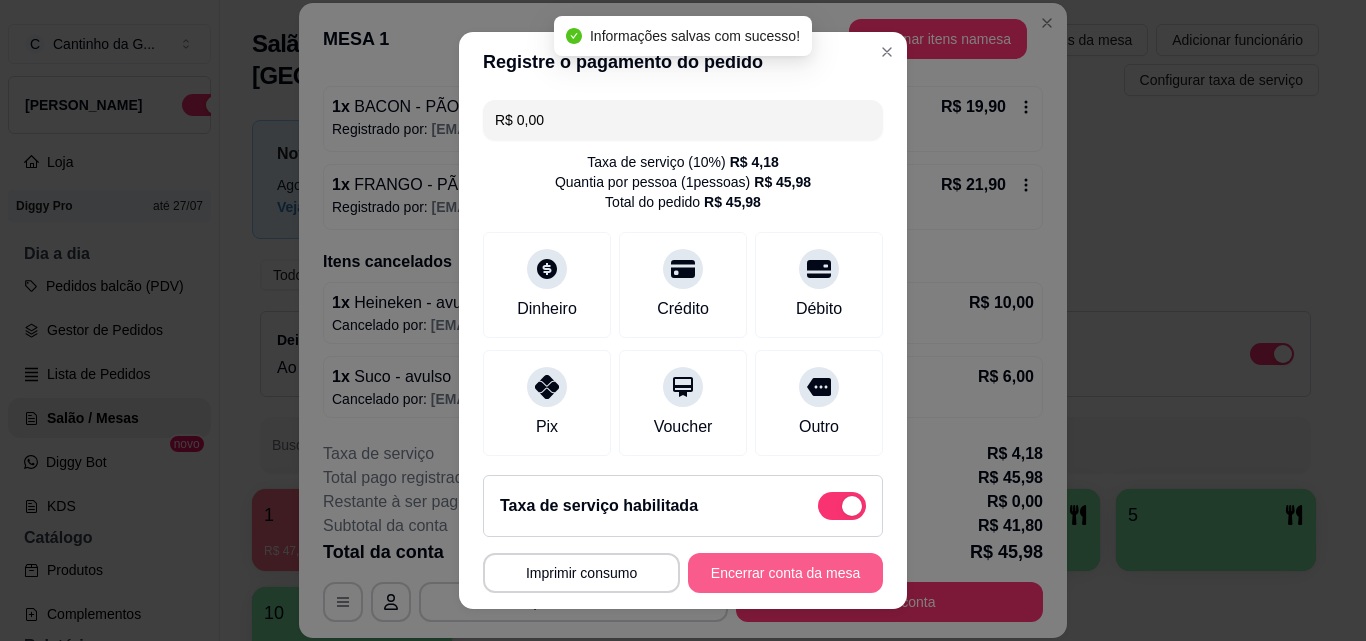 click on "Encerrar conta da mesa" at bounding box center [785, 573] 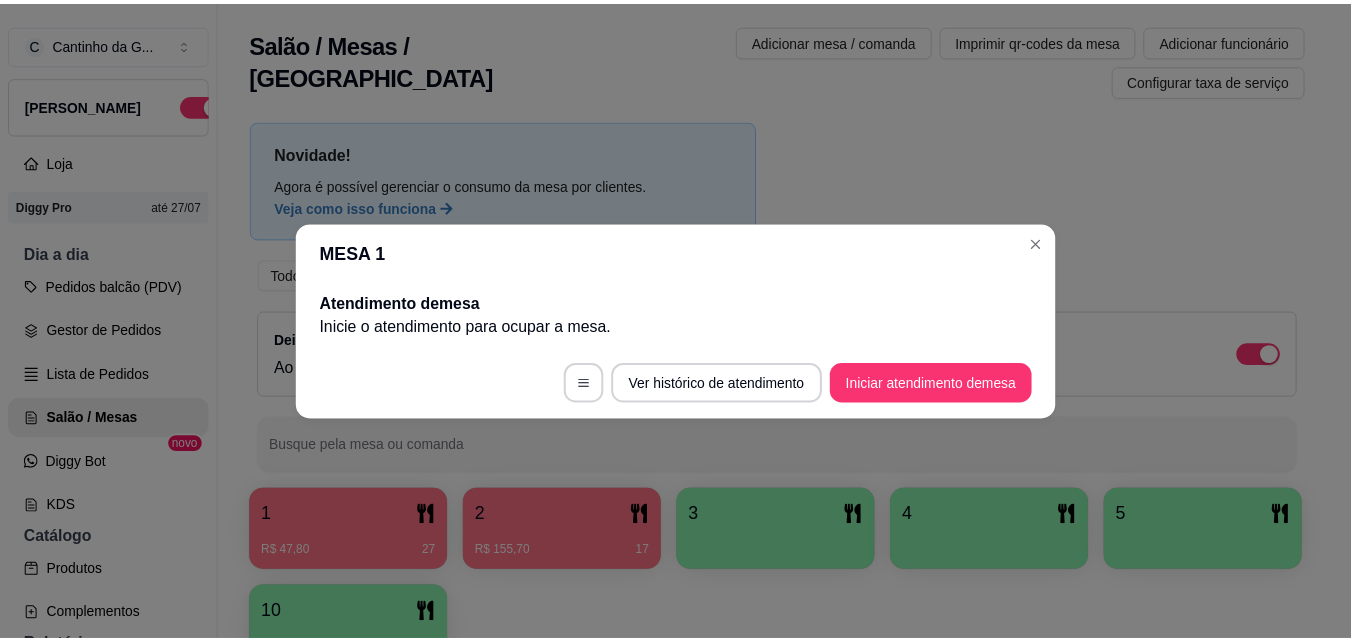 scroll, scrollTop: 0, scrollLeft: 0, axis: both 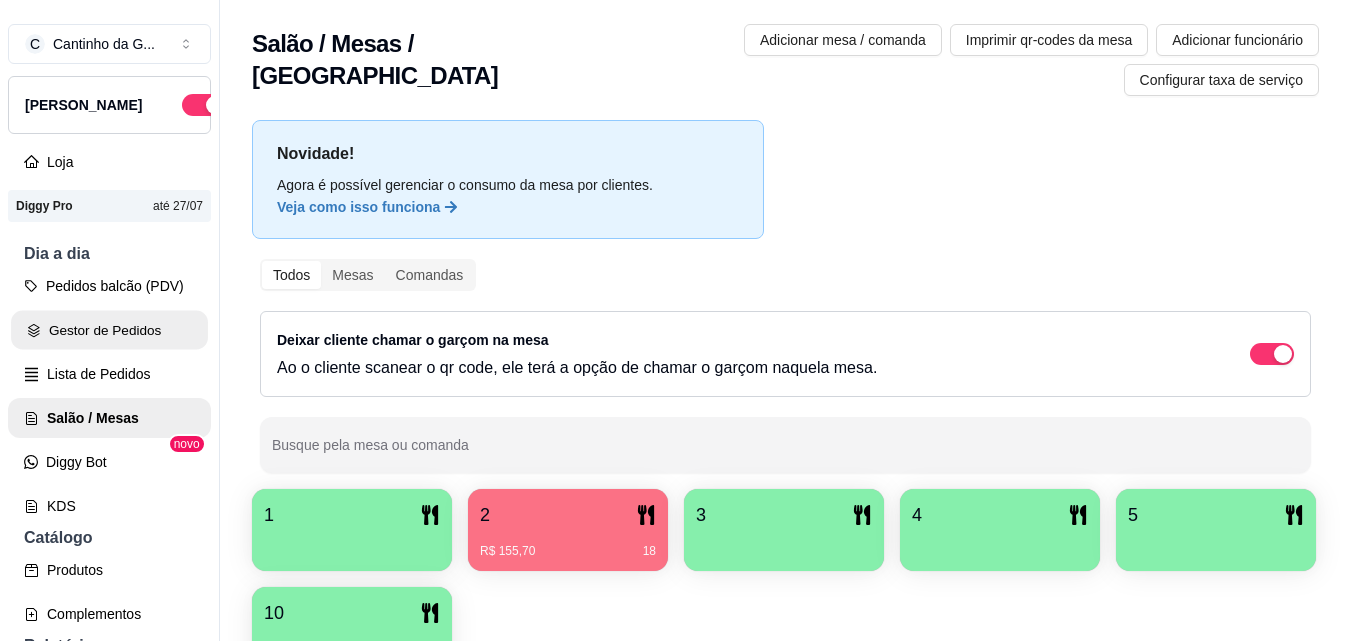 click on "Gestor de Pedidos" at bounding box center [109, 330] 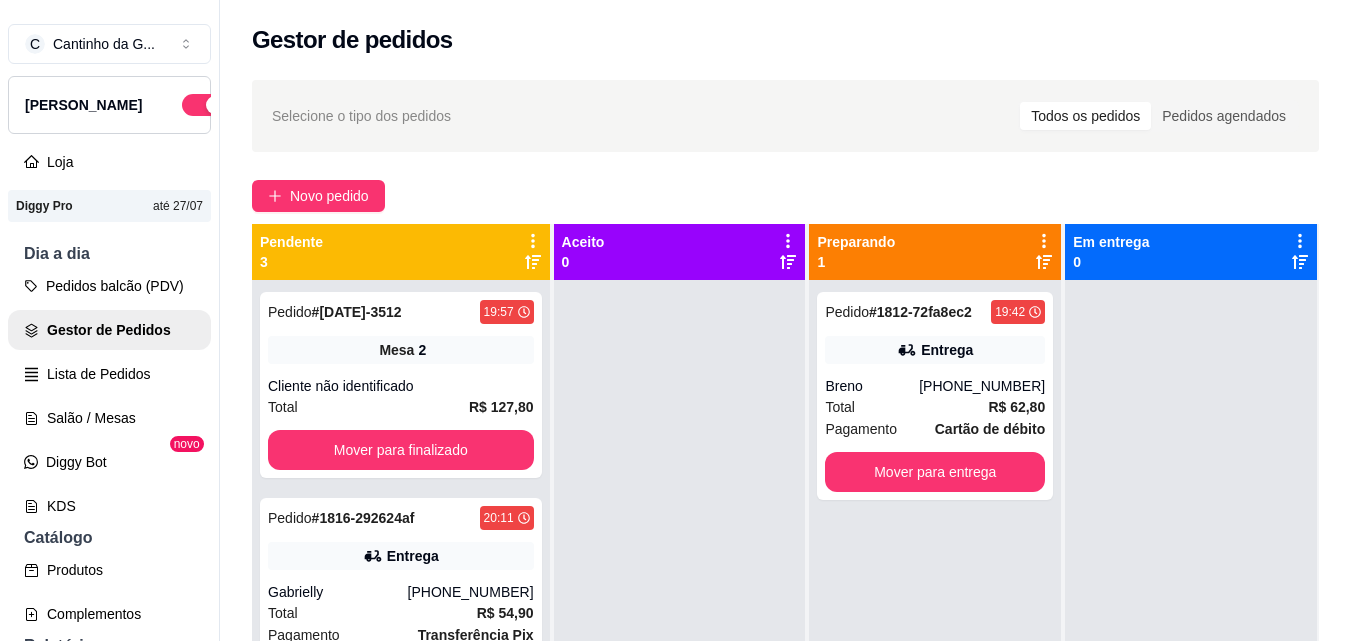 scroll, scrollTop: 19, scrollLeft: 0, axis: vertical 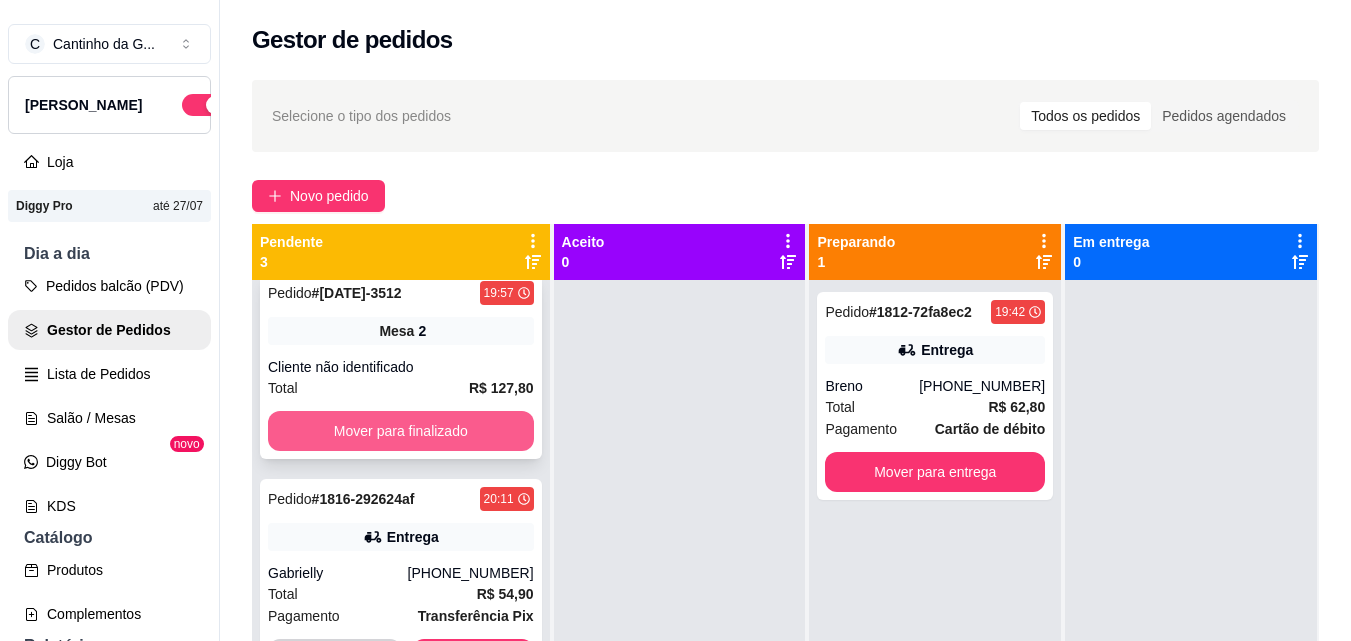 click on "Mover para finalizado" at bounding box center (401, 431) 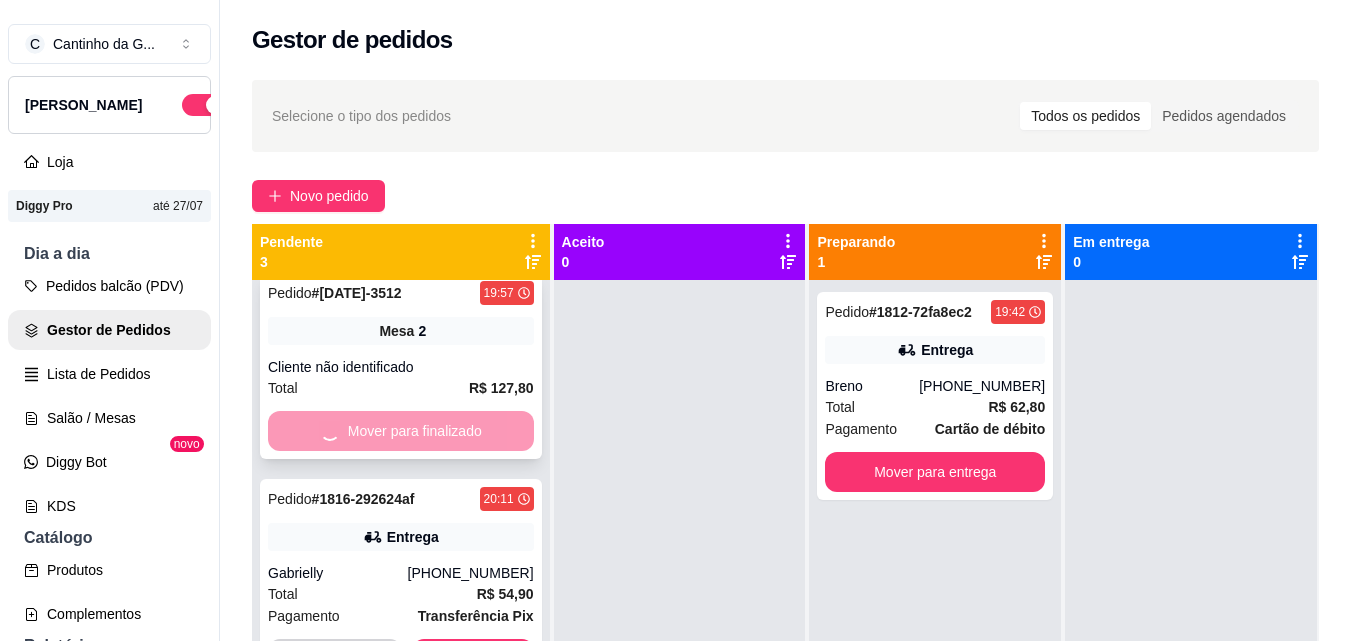scroll, scrollTop: 71, scrollLeft: 0, axis: vertical 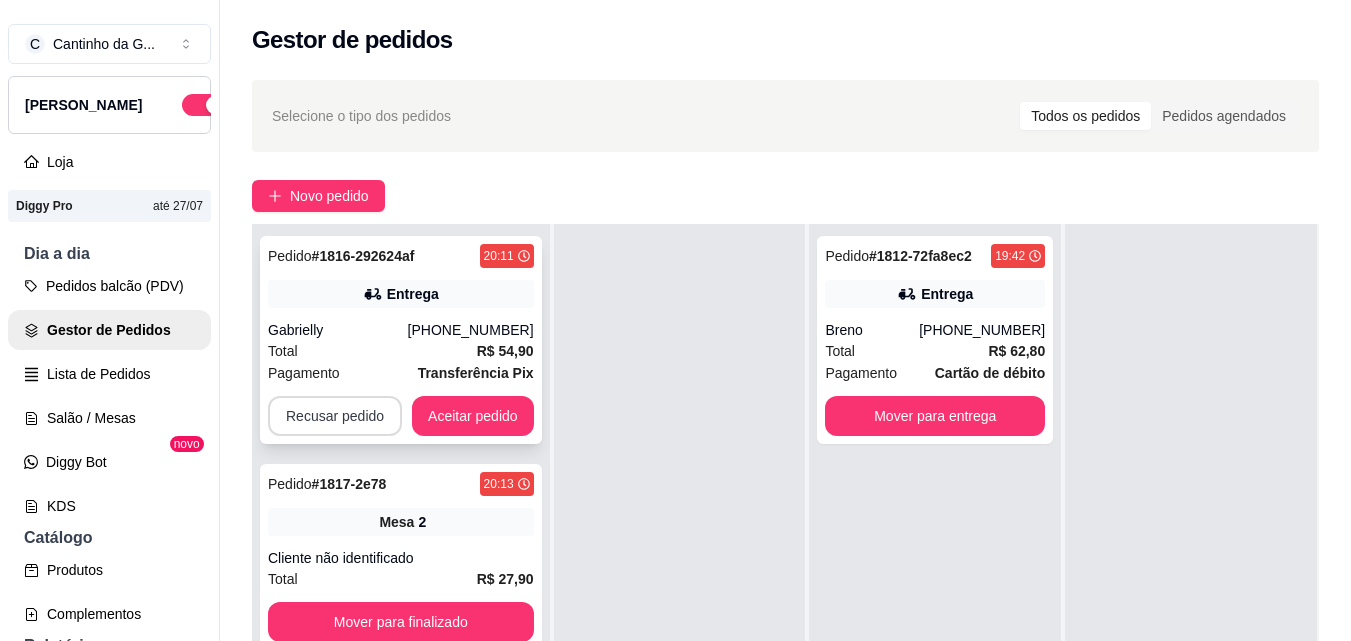 click on "Recusar pedido" at bounding box center [335, 416] 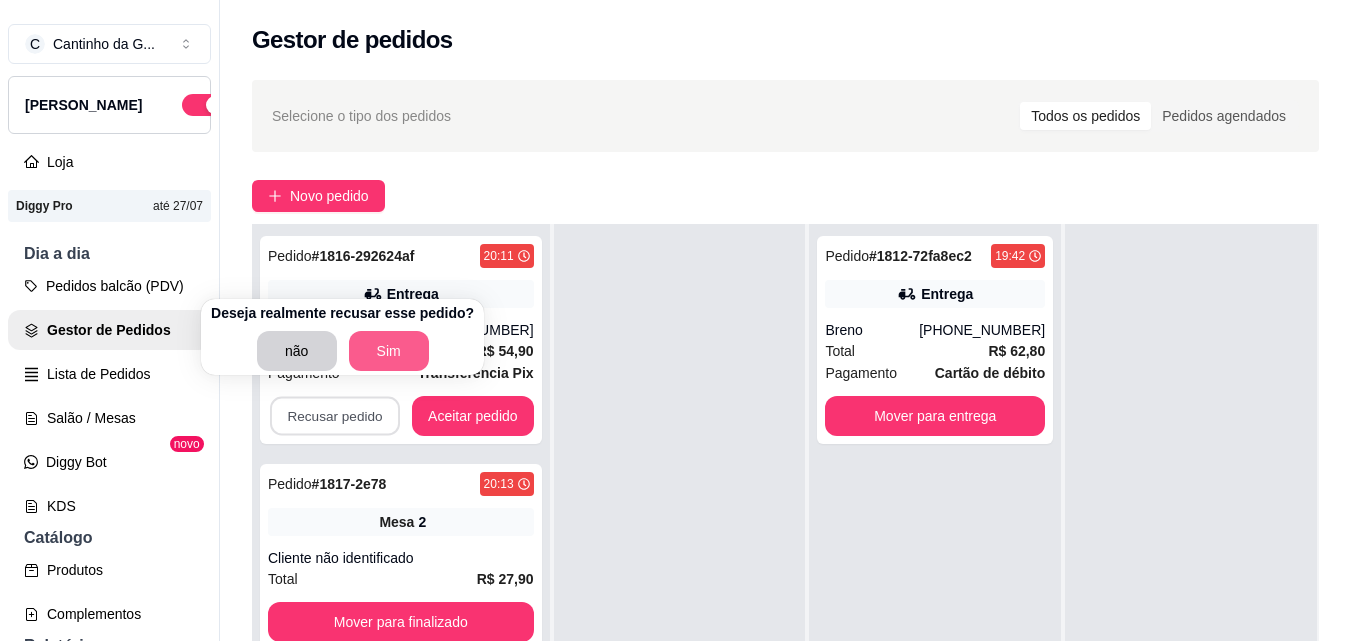 click on "Sim" at bounding box center [389, 351] 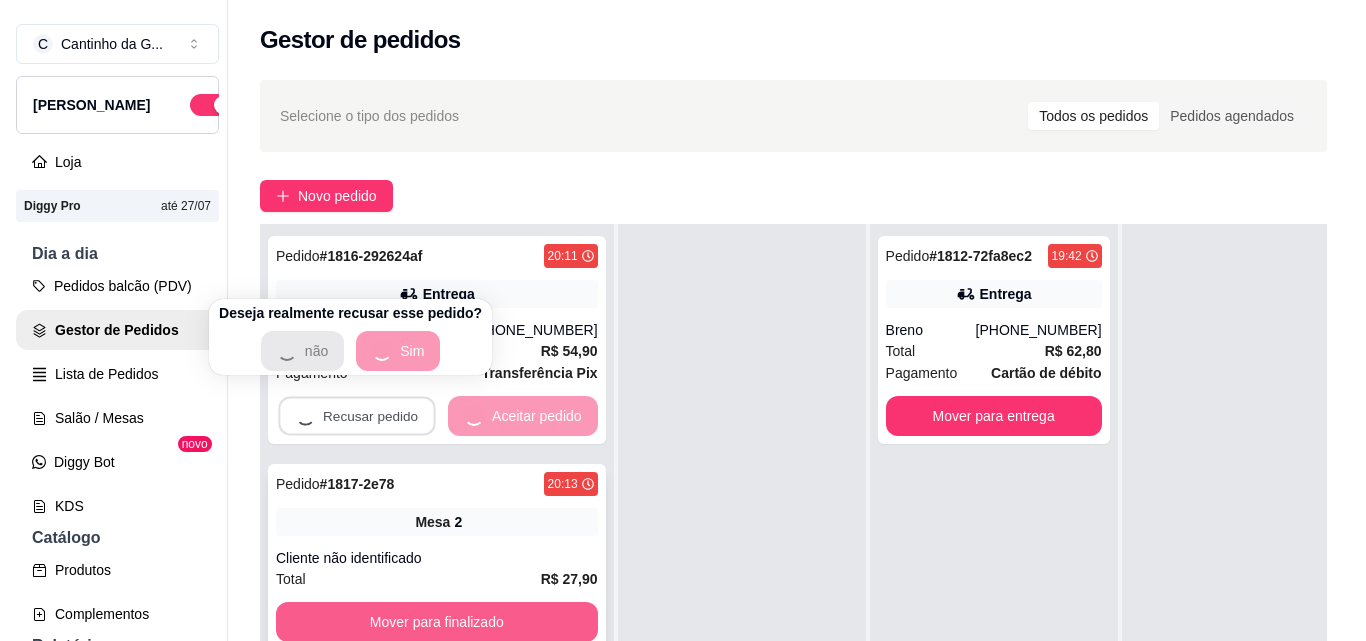 scroll, scrollTop: 0, scrollLeft: 0, axis: both 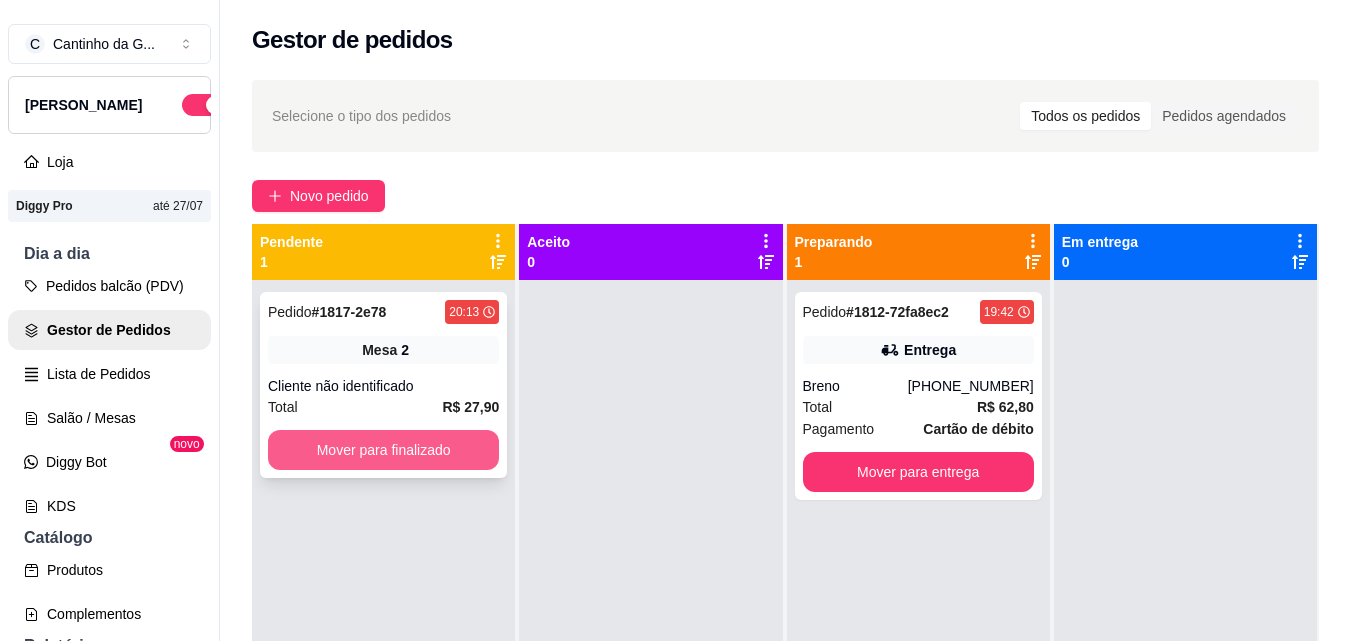 click on "Mover para finalizado" at bounding box center (383, 450) 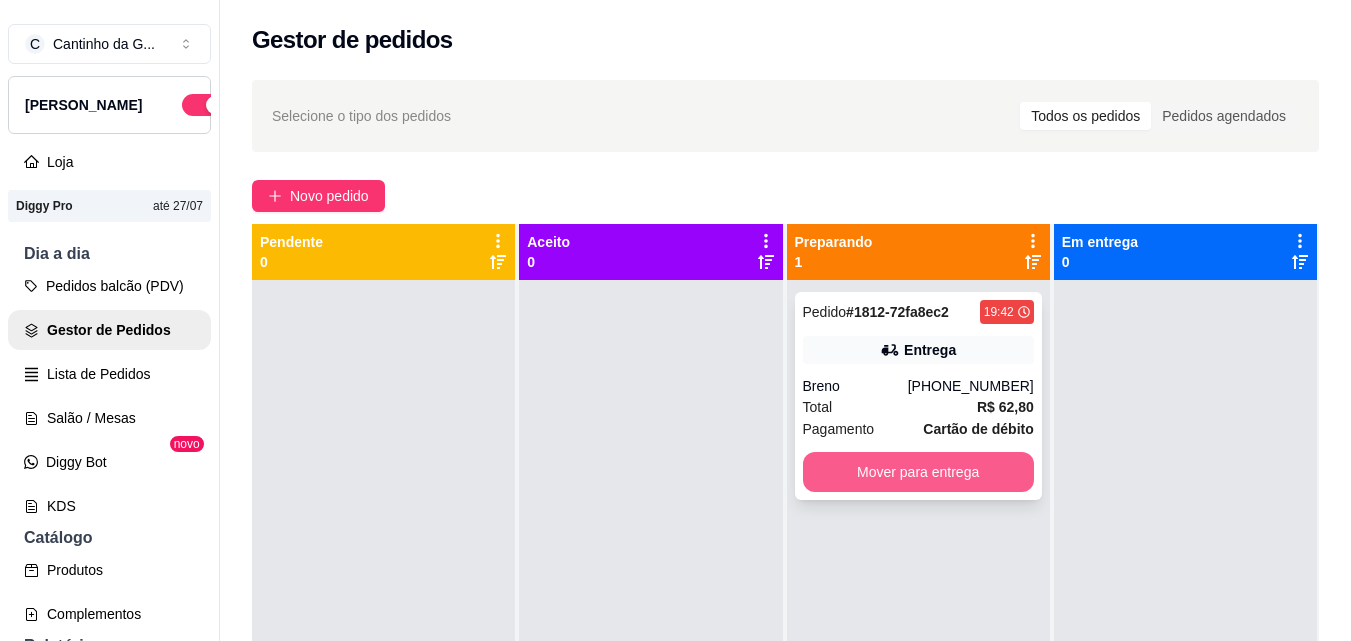 click on "Mover para entrega" at bounding box center [918, 472] 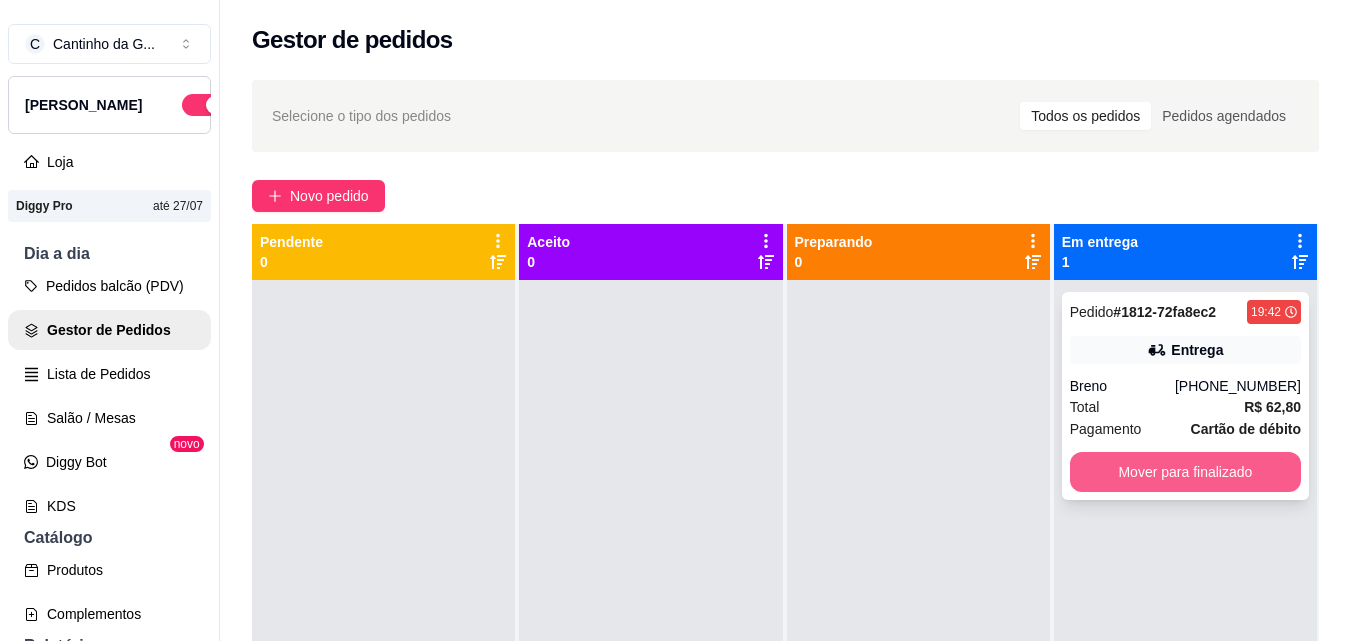 click on "Mover para finalizado" at bounding box center [1185, 472] 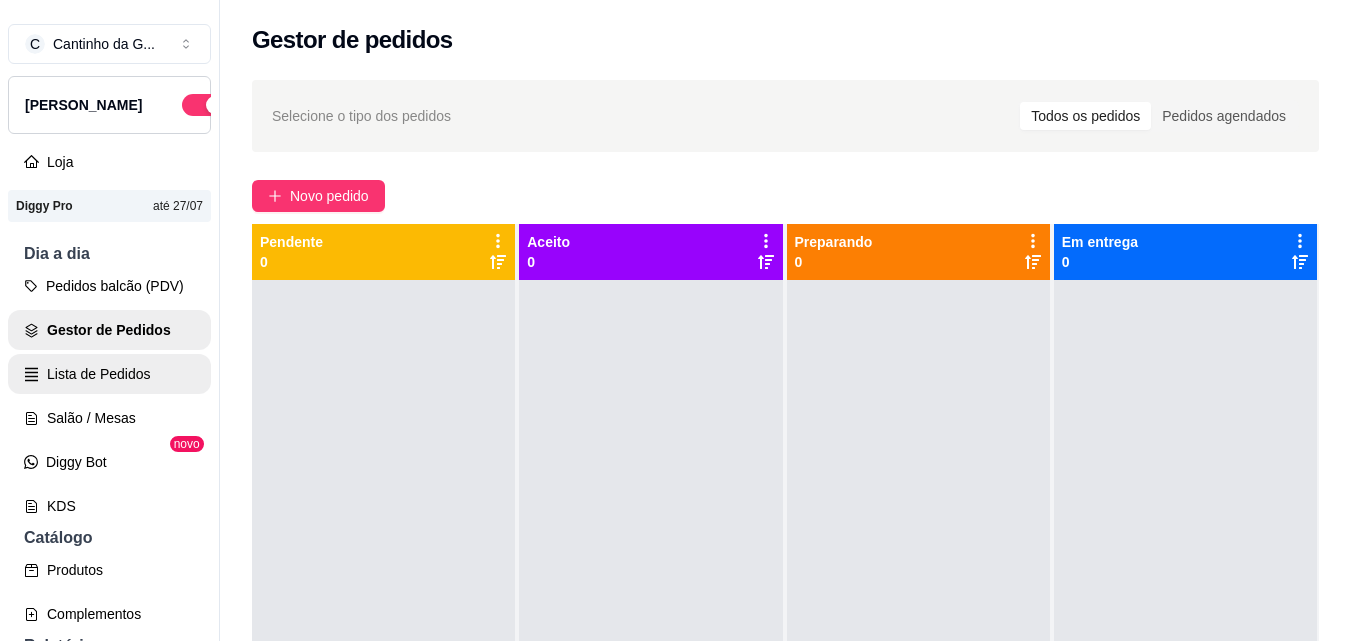 click on "Lista de Pedidos" at bounding box center [109, 374] 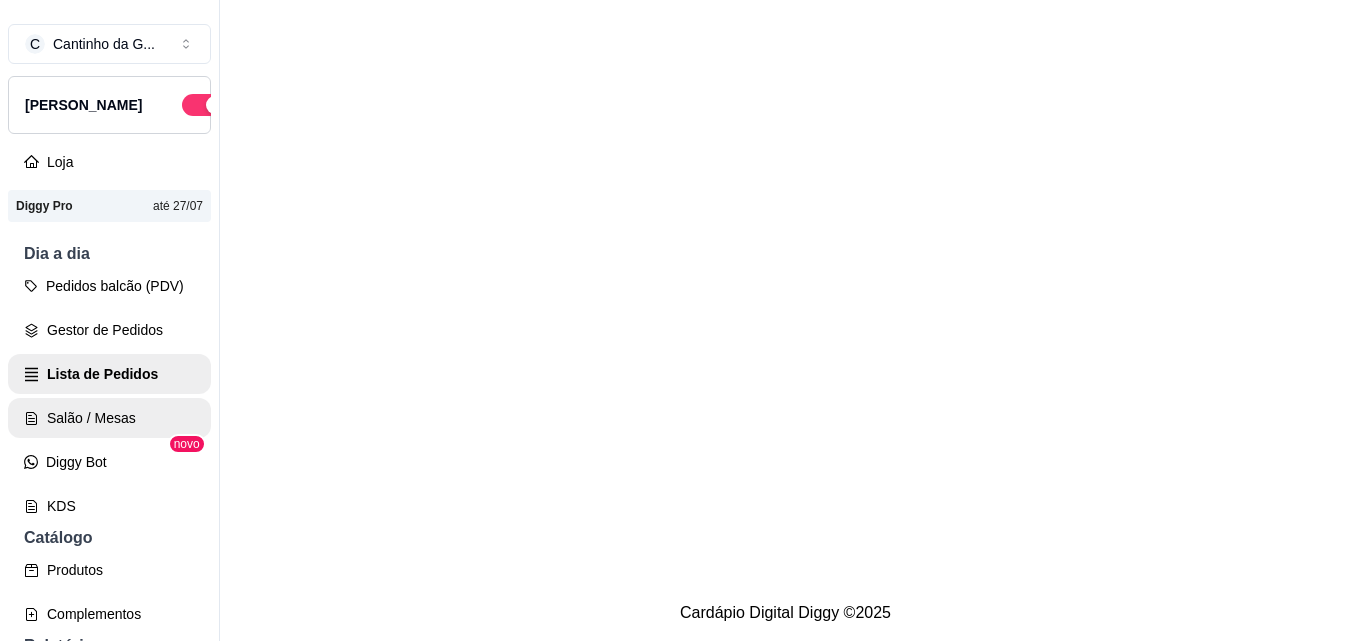 click on "Salão / Mesas" at bounding box center [109, 418] 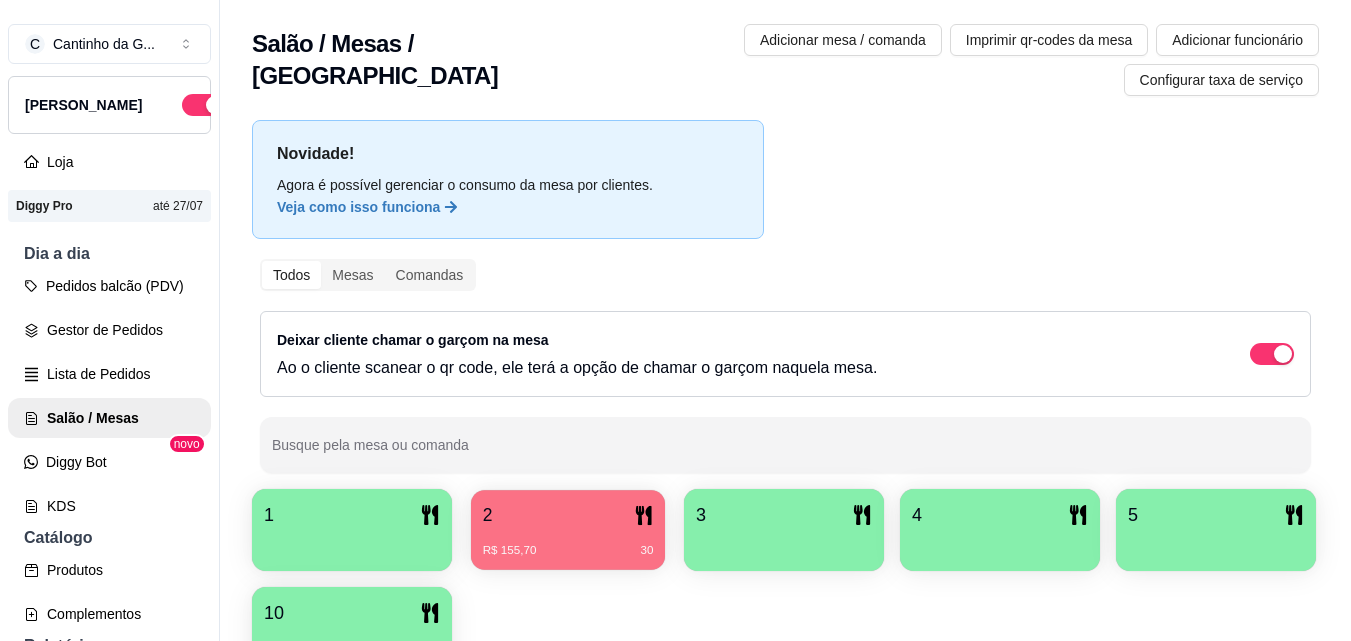 click on "R$ 155,70 30" at bounding box center (568, 543) 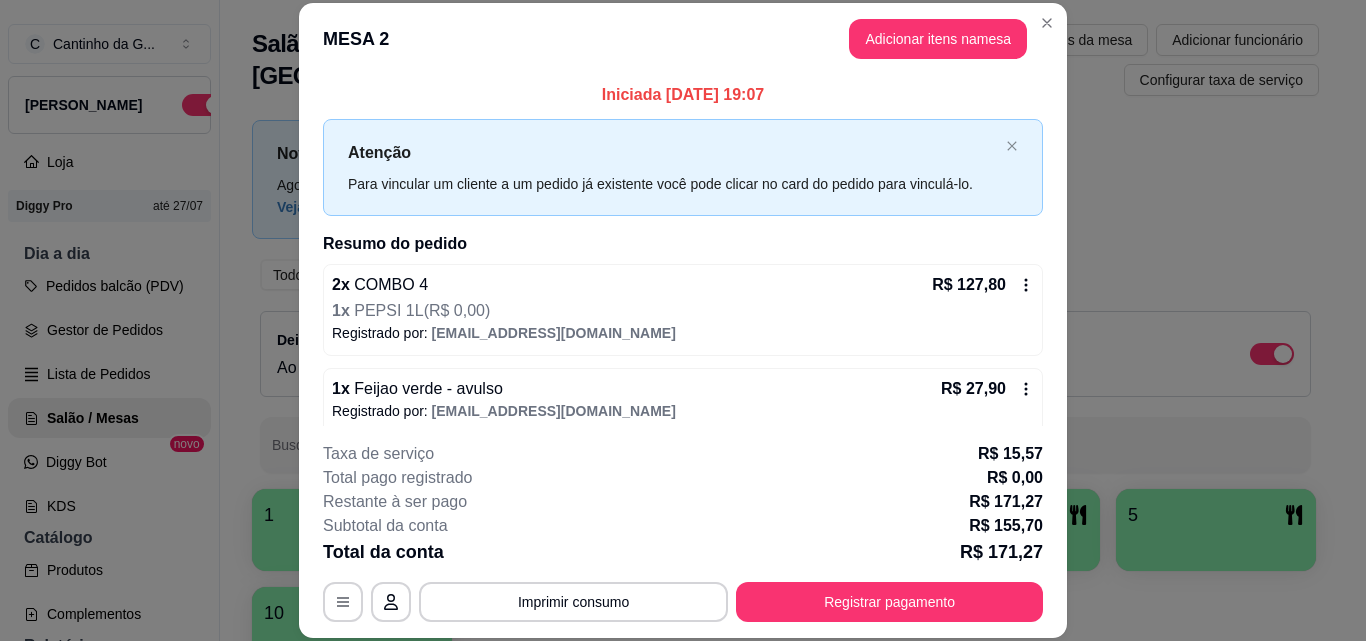 scroll, scrollTop: 16, scrollLeft: 0, axis: vertical 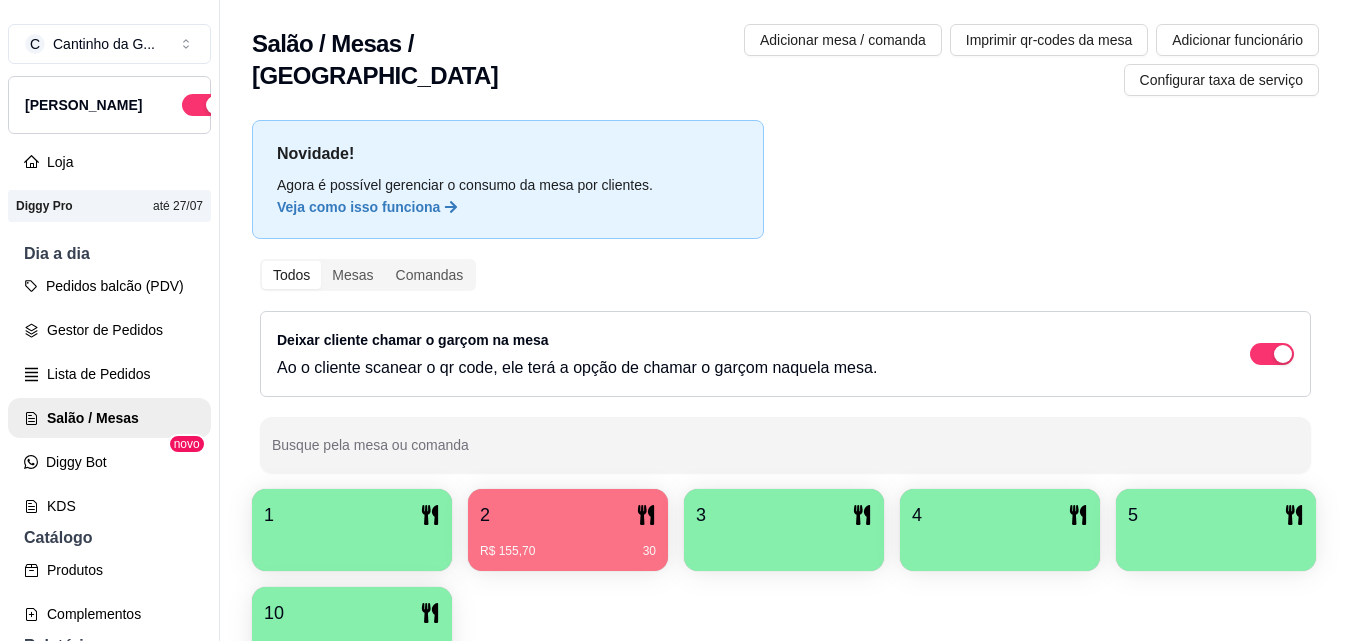 click on "1" at bounding box center (352, 515) 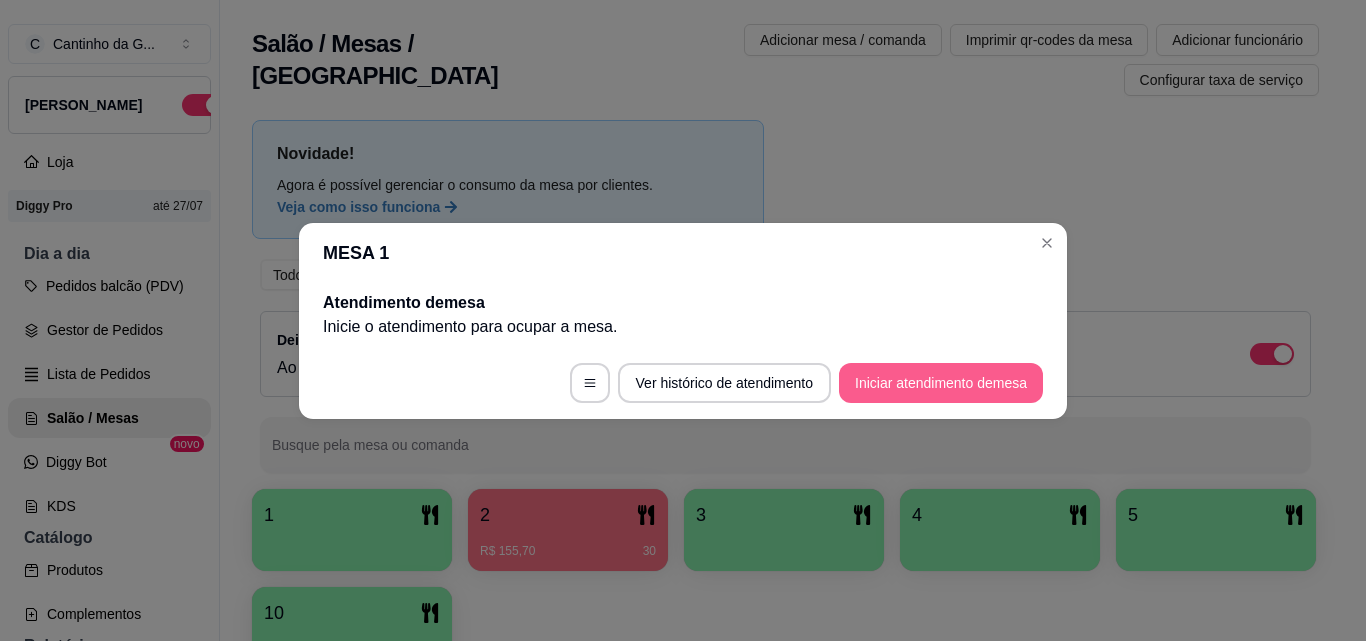 click on "Iniciar atendimento de  mesa" at bounding box center [941, 383] 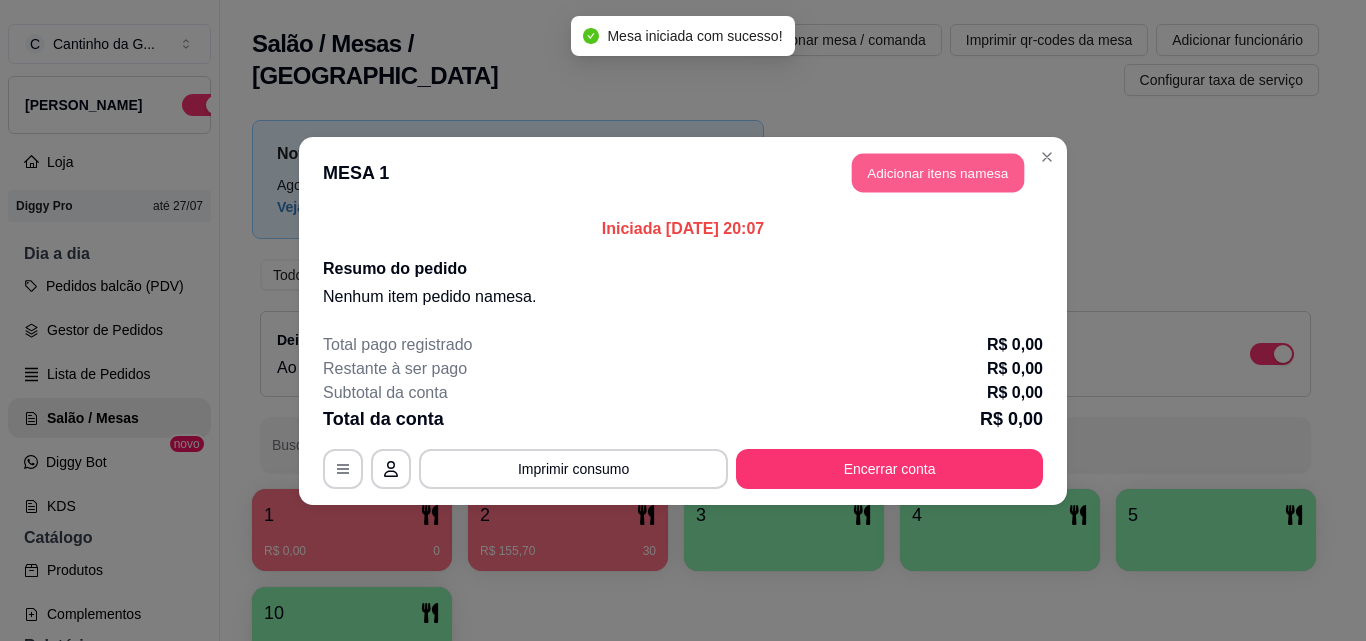 click on "Adicionar itens na  mesa" at bounding box center (938, 172) 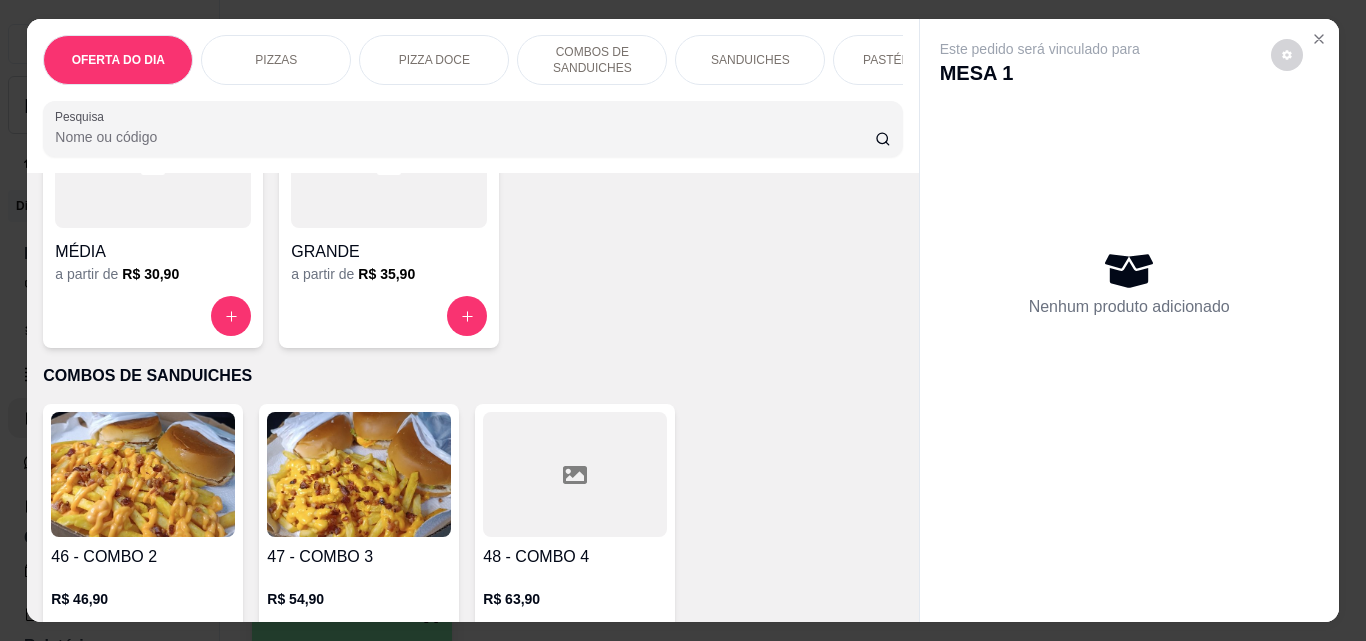 scroll, scrollTop: 1000, scrollLeft: 0, axis: vertical 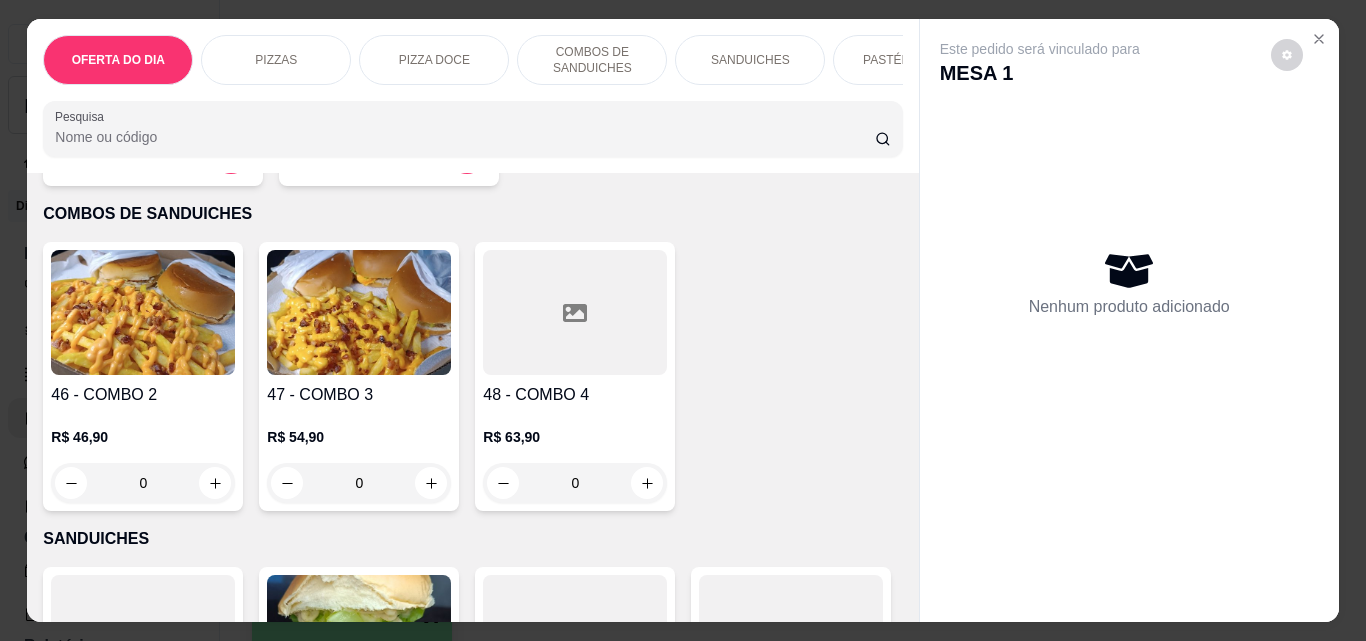 click on "0" at bounding box center (143, 483) 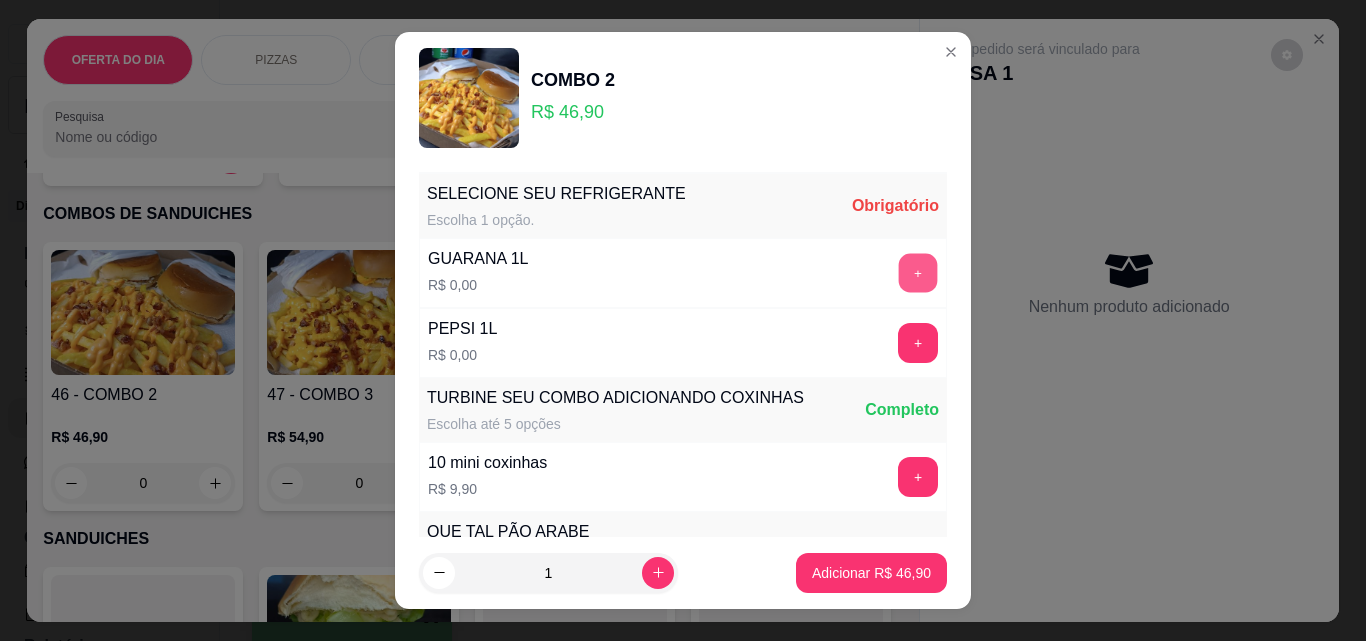 click on "+" at bounding box center (918, 273) 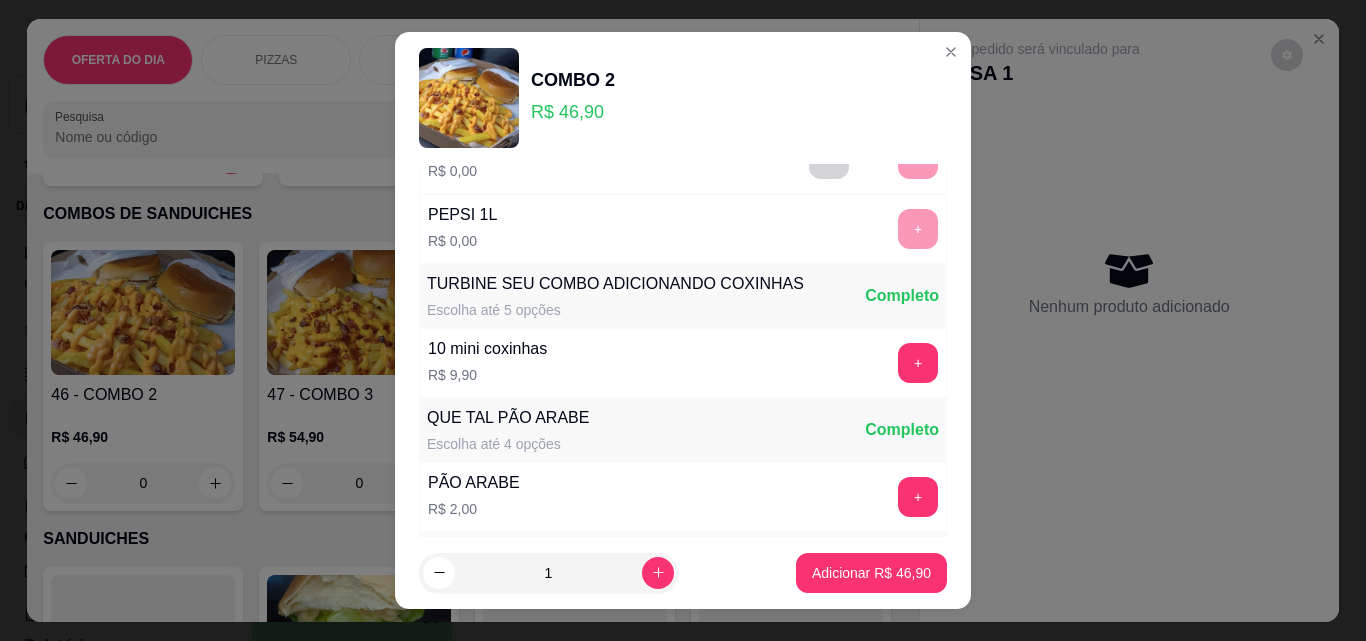 scroll, scrollTop: 393, scrollLeft: 0, axis: vertical 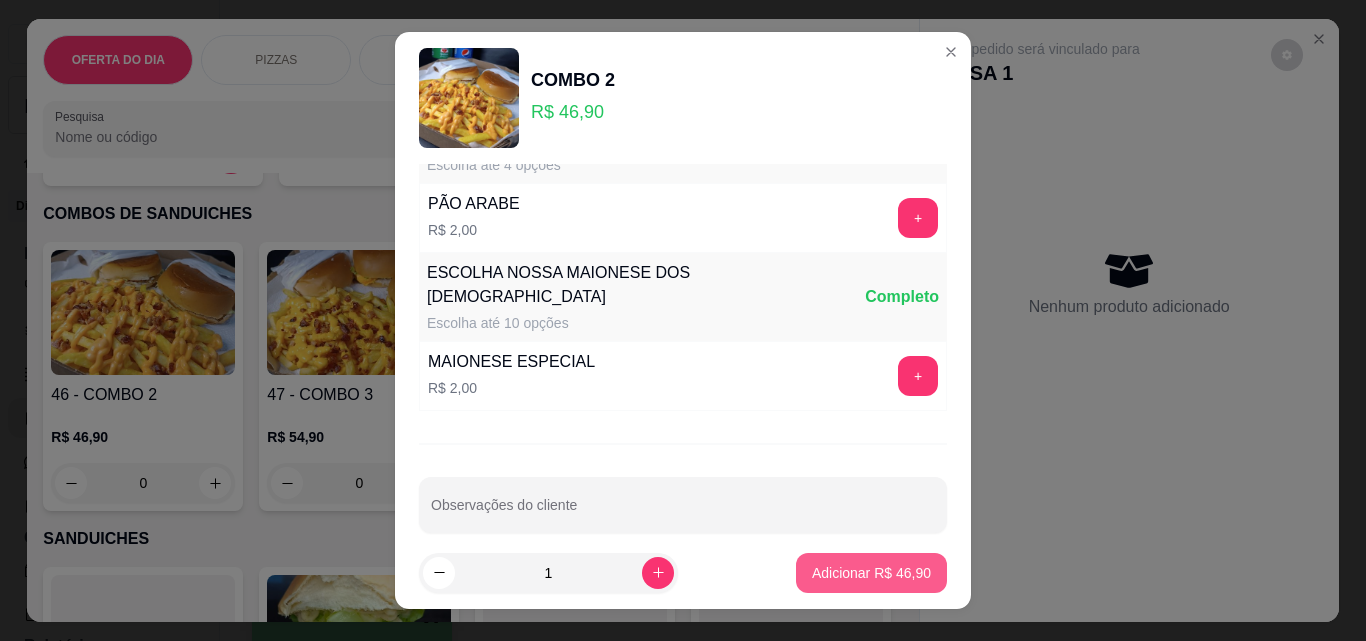 click on "Adicionar   R$ 46,90" at bounding box center [871, 573] 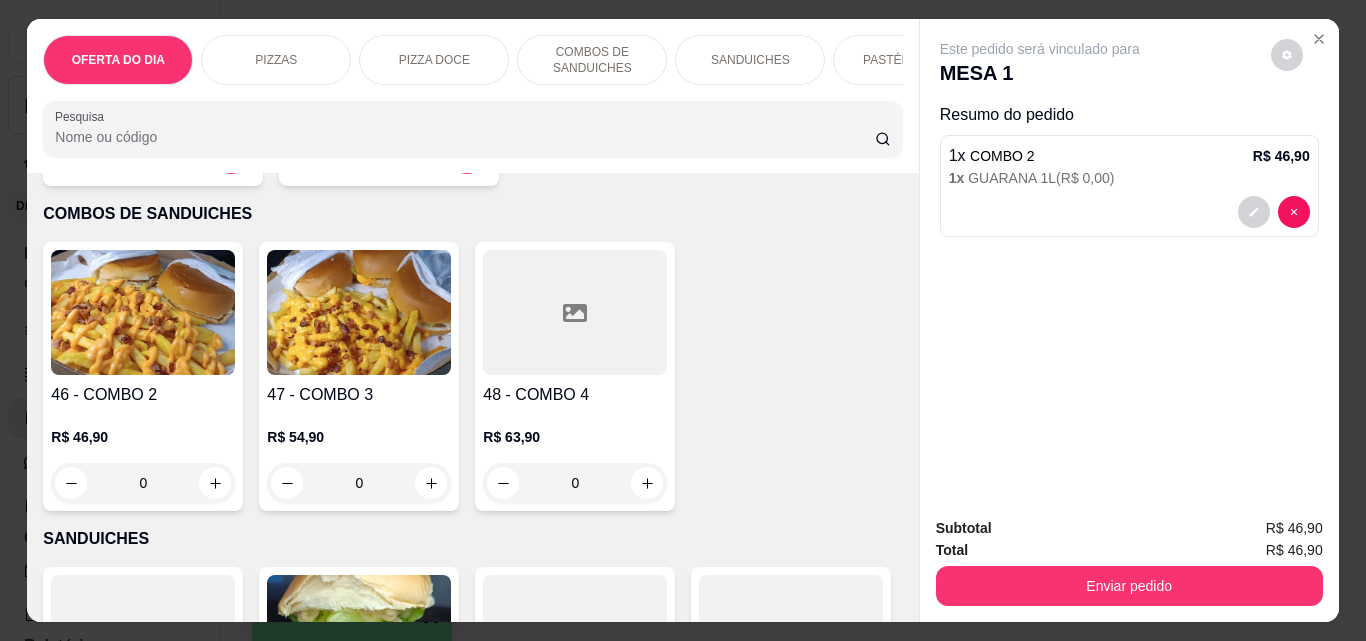 click on "0" at bounding box center [359, 483] 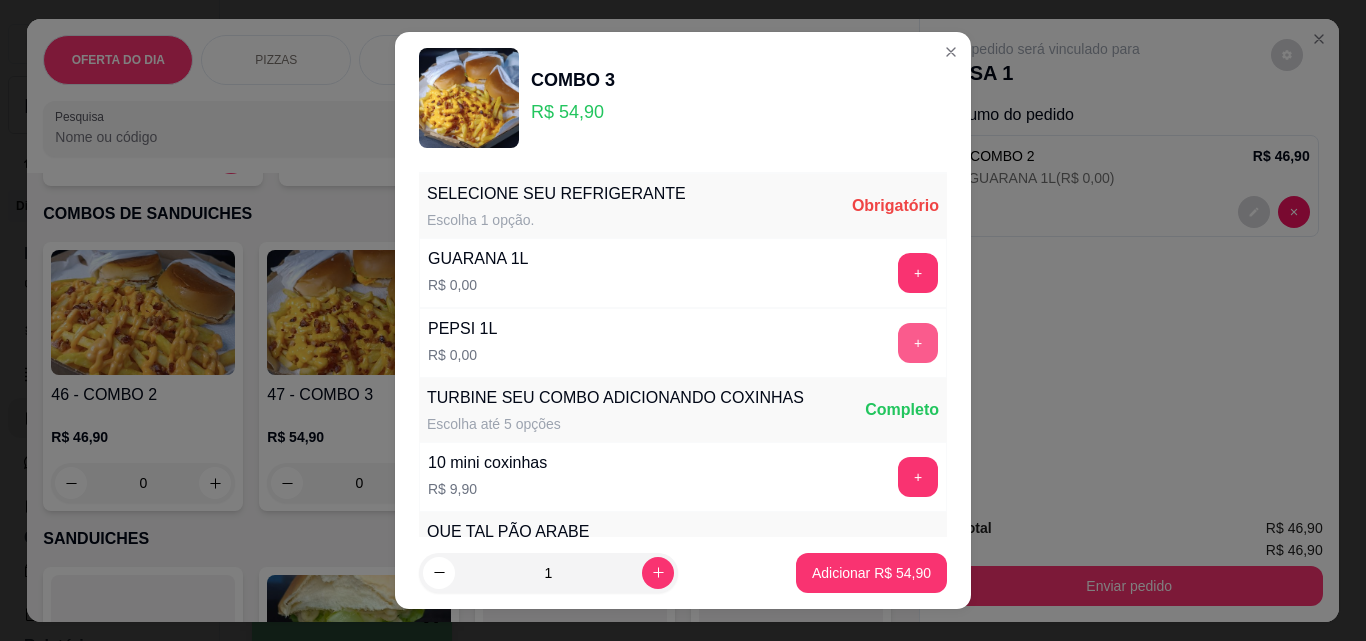 click on "+" at bounding box center (918, 343) 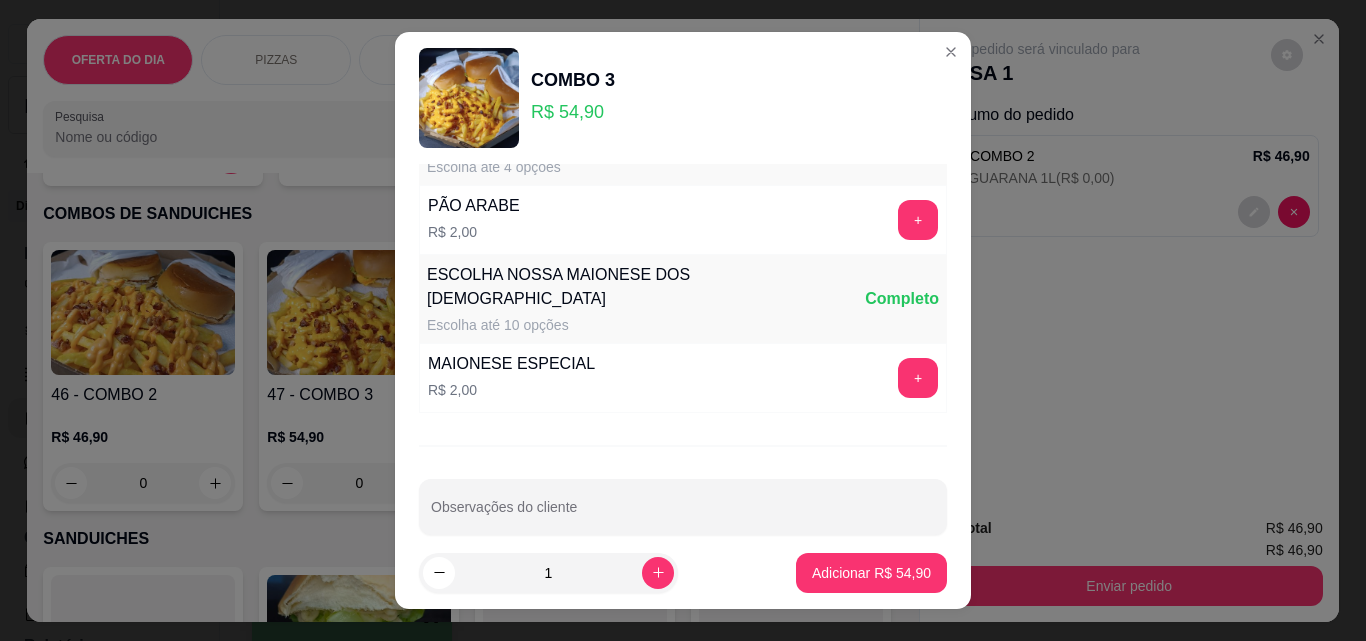 scroll, scrollTop: 393, scrollLeft: 0, axis: vertical 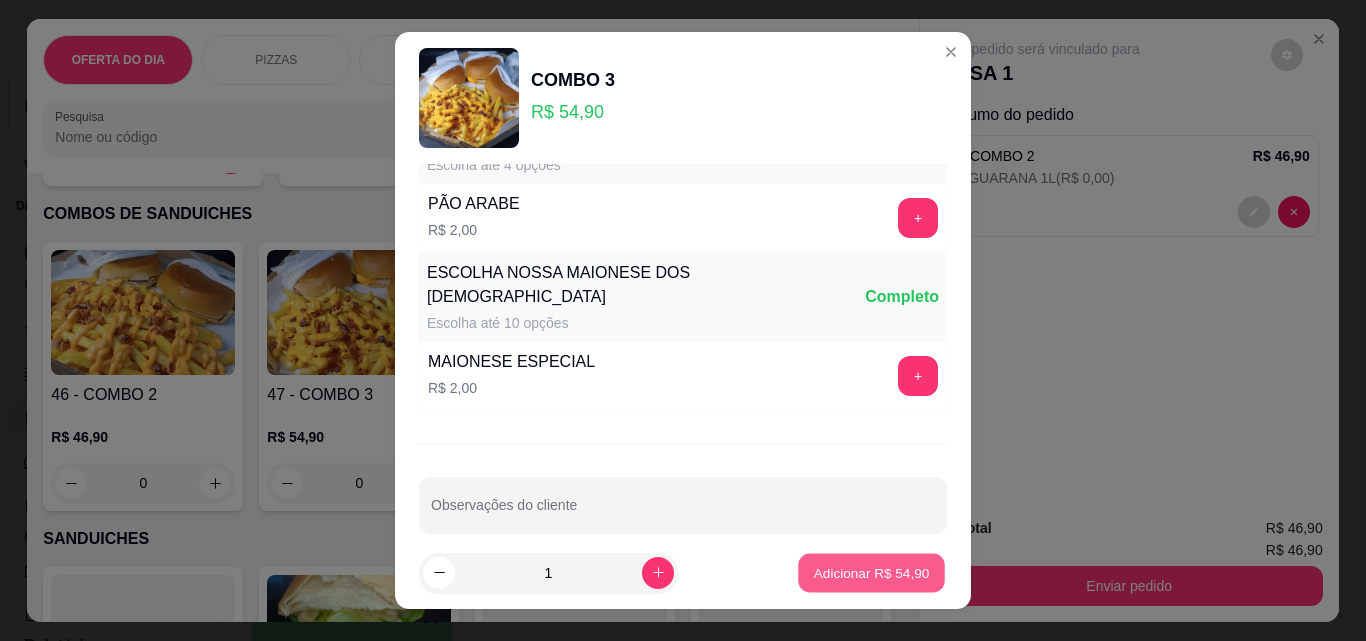 click on "Adicionar   R$ 54,90" at bounding box center [872, 572] 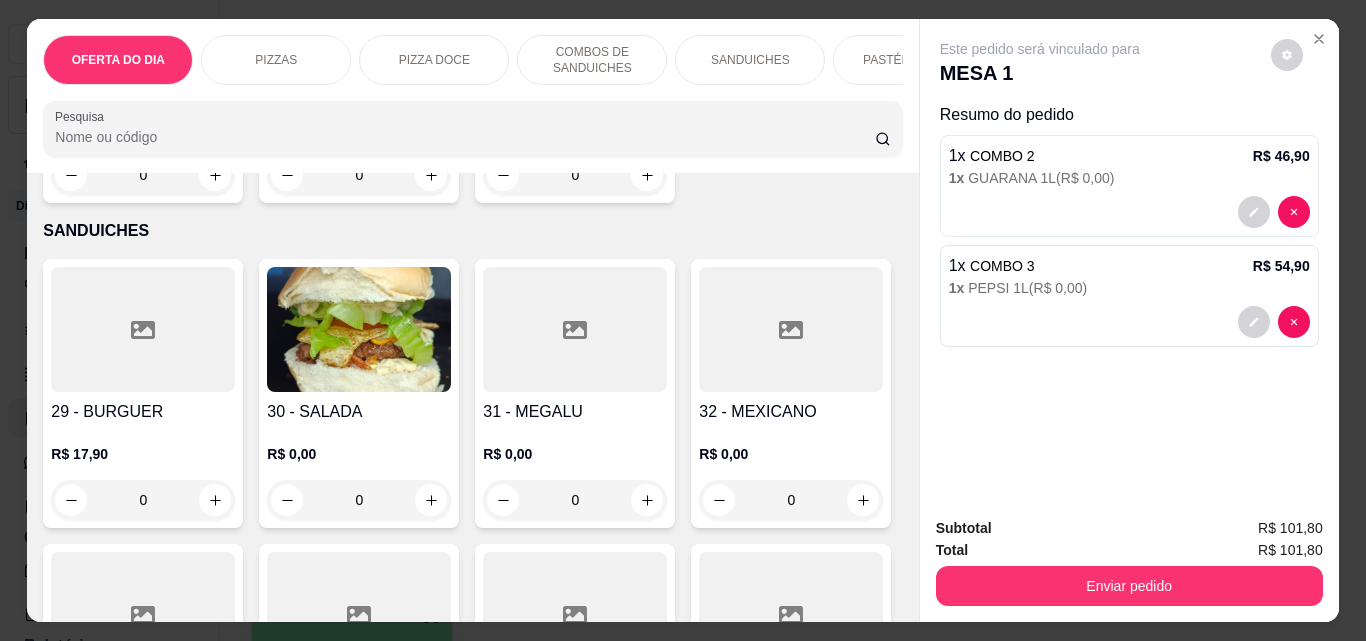 scroll, scrollTop: 1600, scrollLeft: 0, axis: vertical 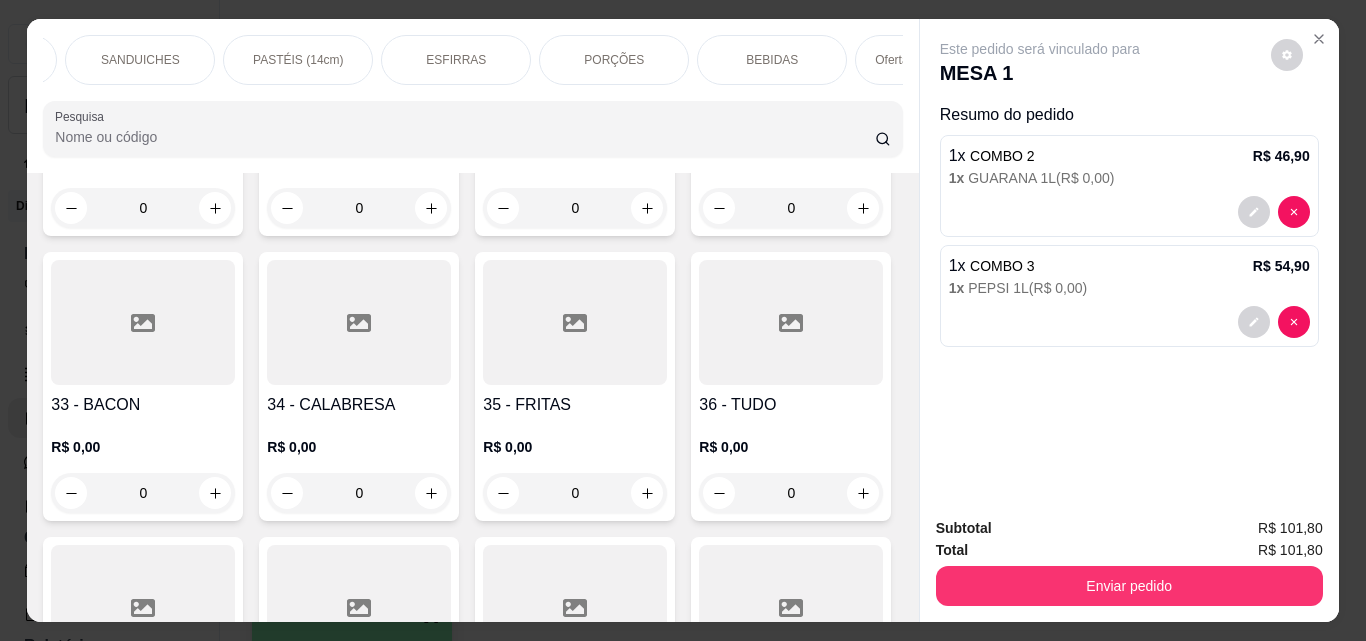 click on "PORÇÕES" at bounding box center [614, 60] 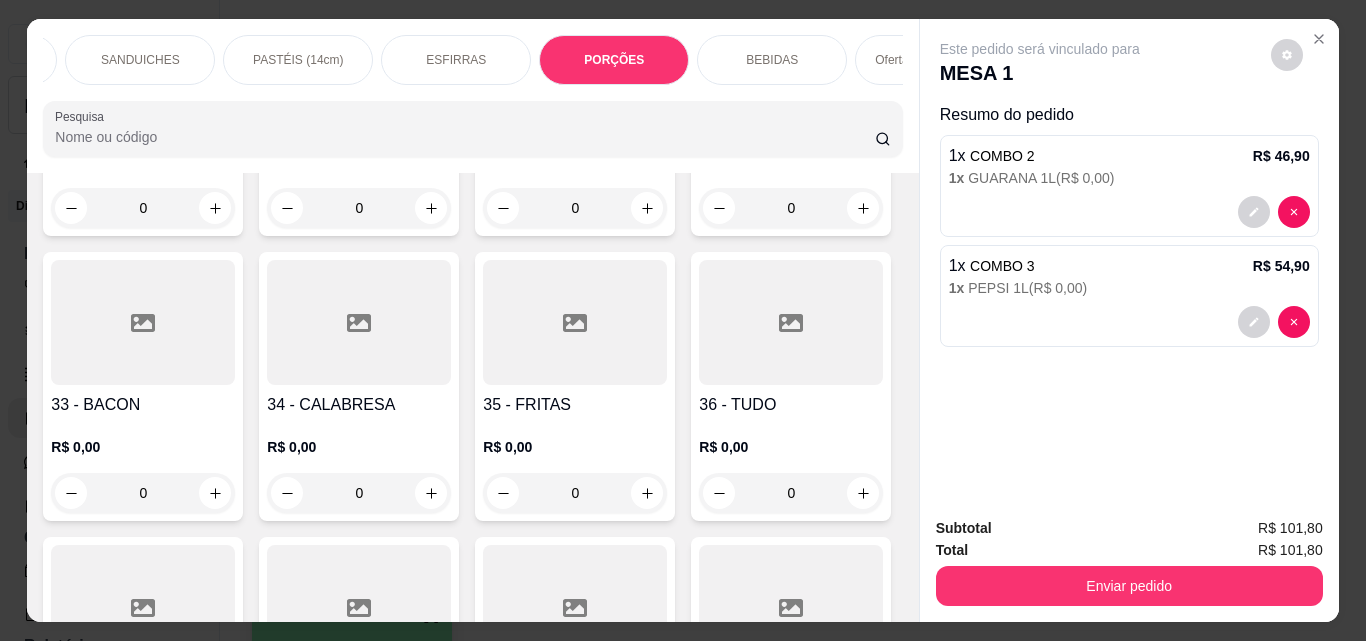 scroll, scrollTop: 4681, scrollLeft: 0, axis: vertical 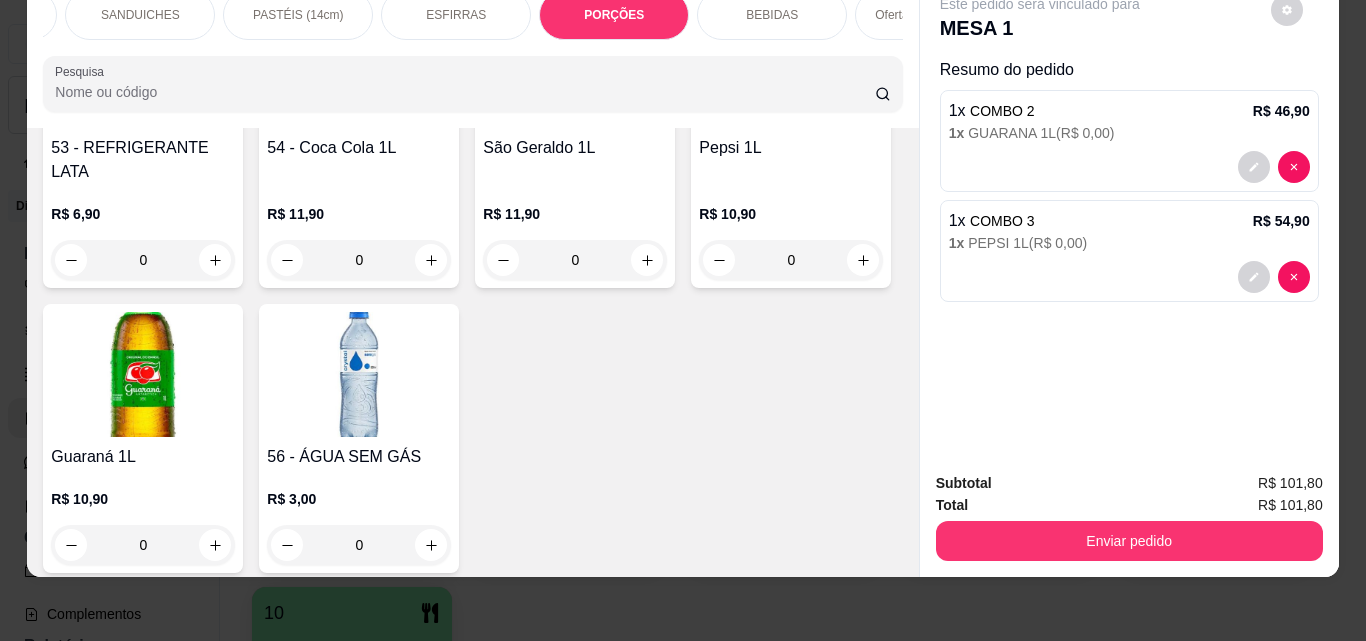 click on "0" at bounding box center (143, -89) 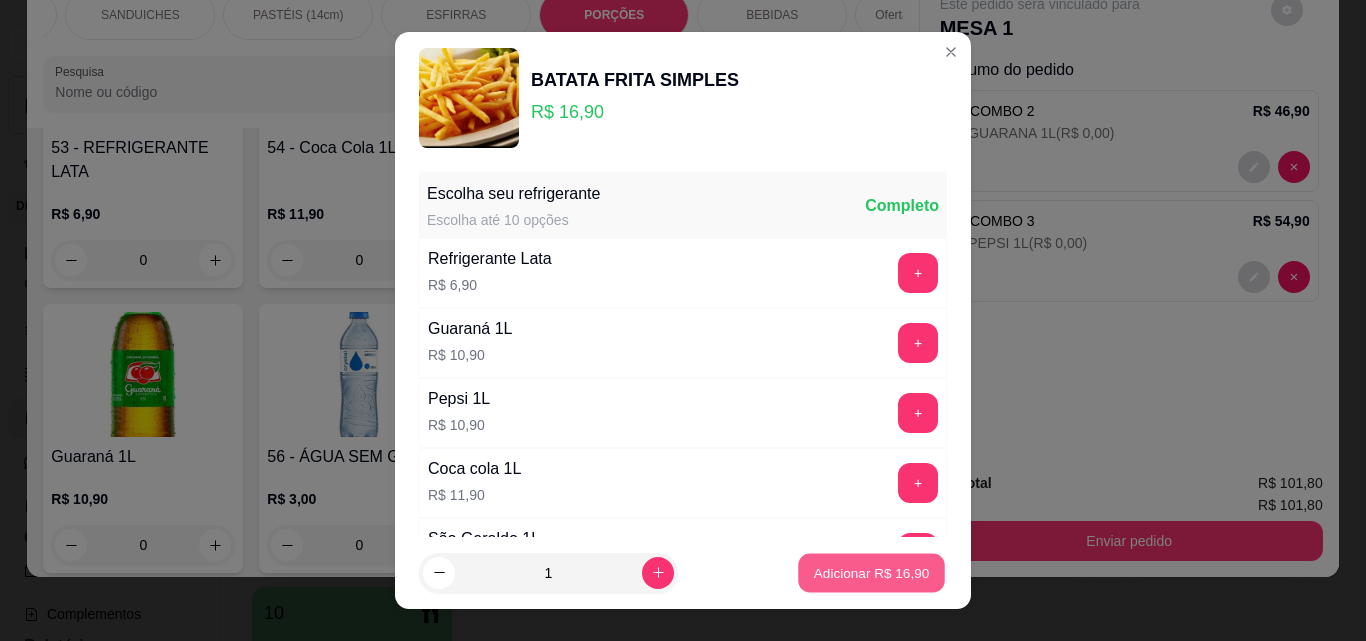 click on "Adicionar   R$ 16,90" at bounding box center [872, 572] 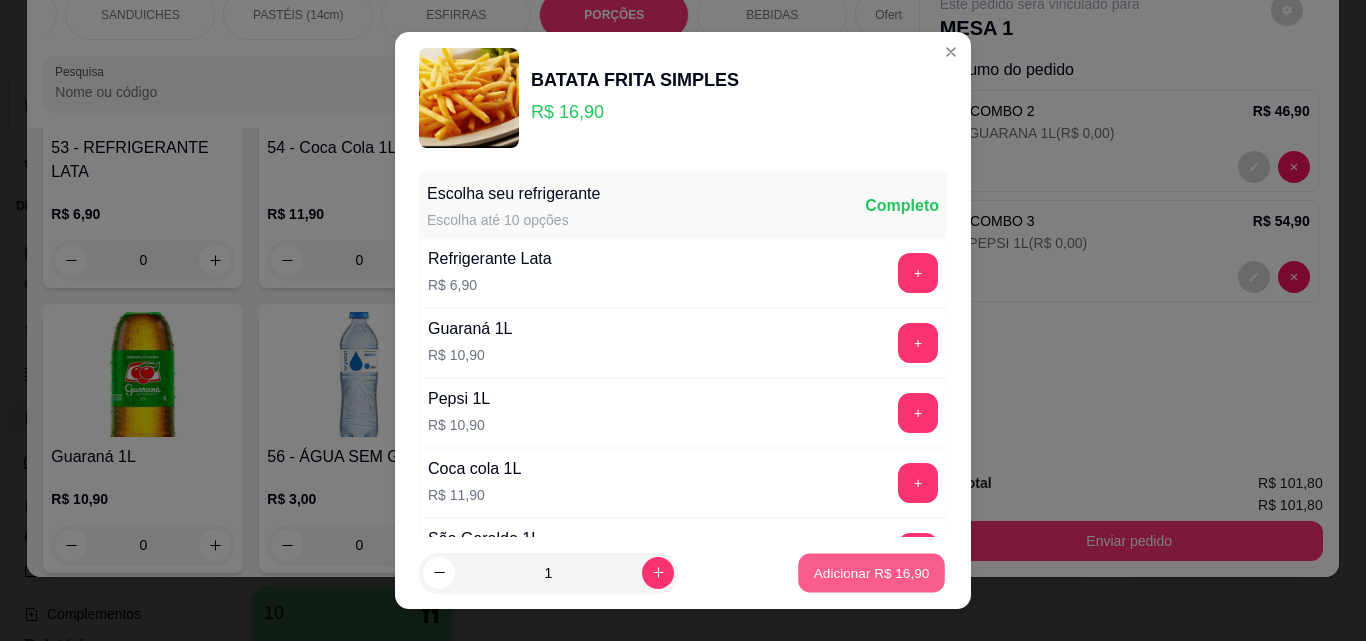 type on "1" 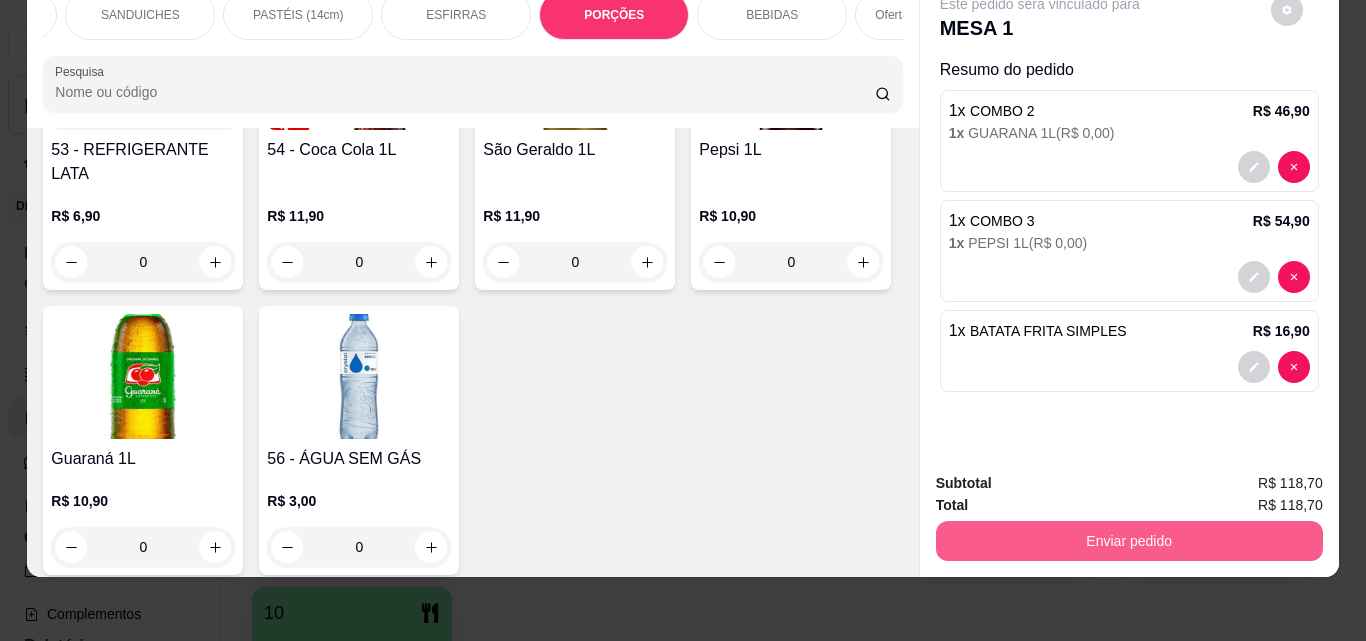 click on "Enviar pedido" at bounding box center [1129, 541] 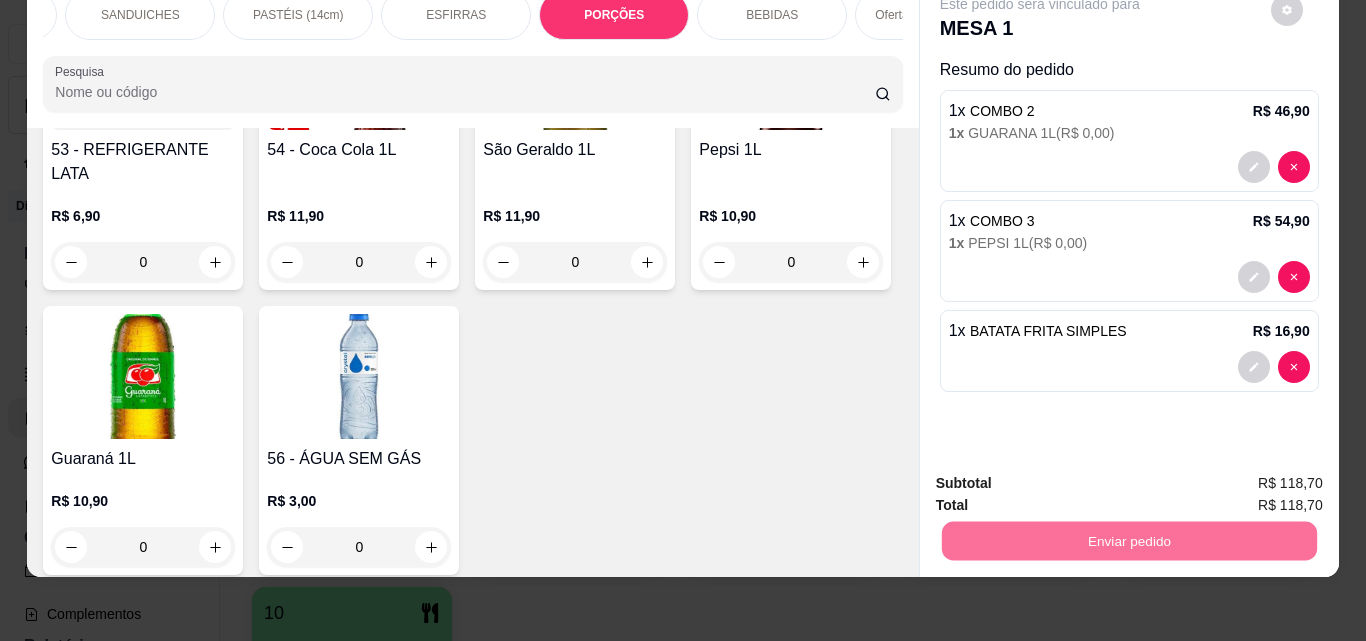 click on "Não registrar e enviar pedido" at bounding box center [1063, 476] 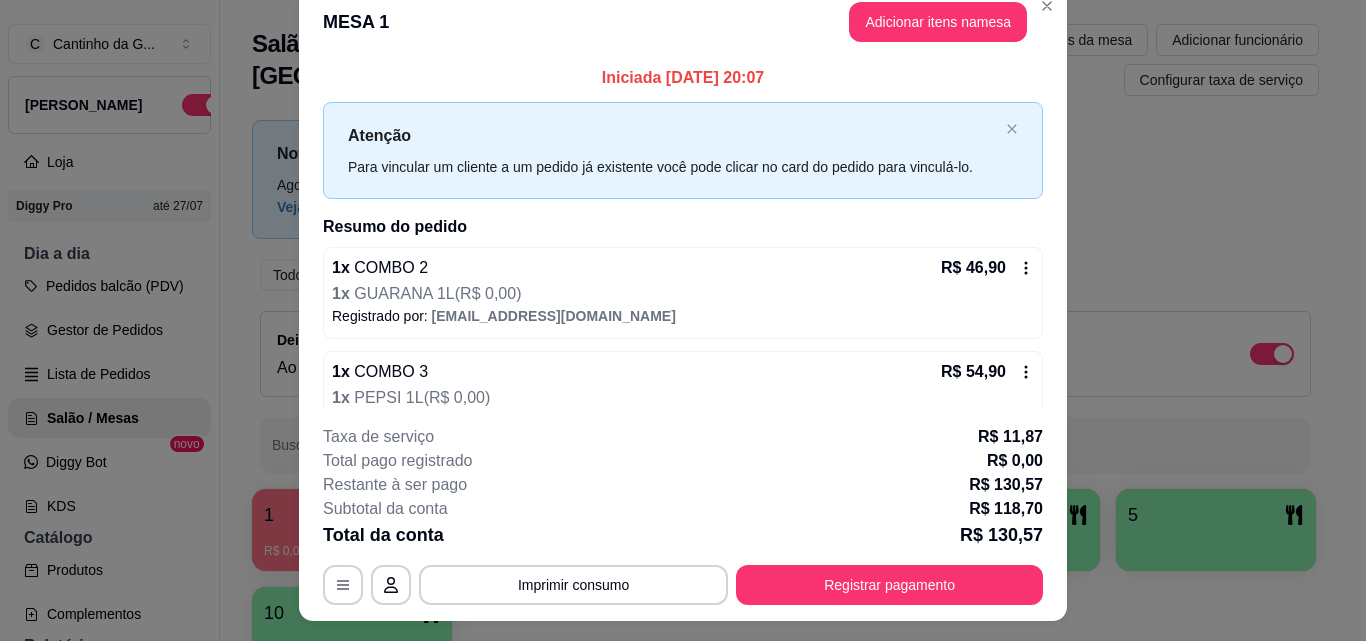 scroll, scrollTop: 0, scrollLeft: 0, axis: both 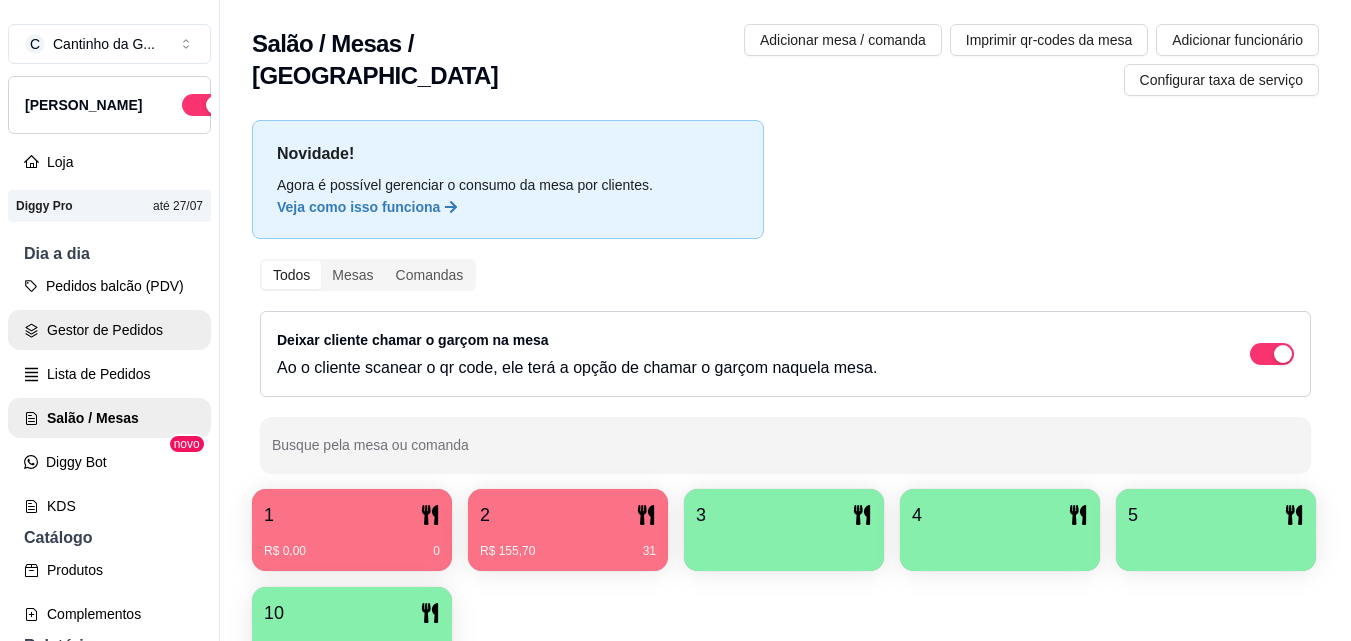 click on "Gestor de Pedidos" at bounding box center (109, 330) 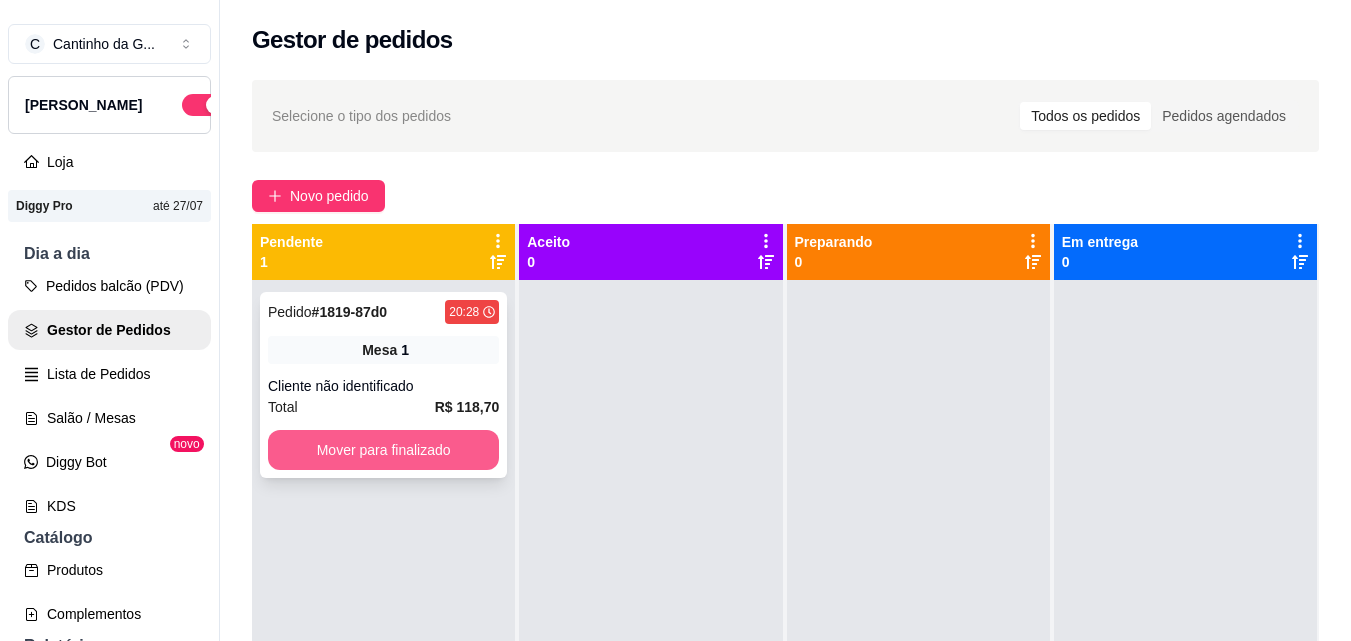 click on "Mover para finalizado" at bounding box center [383, 450] 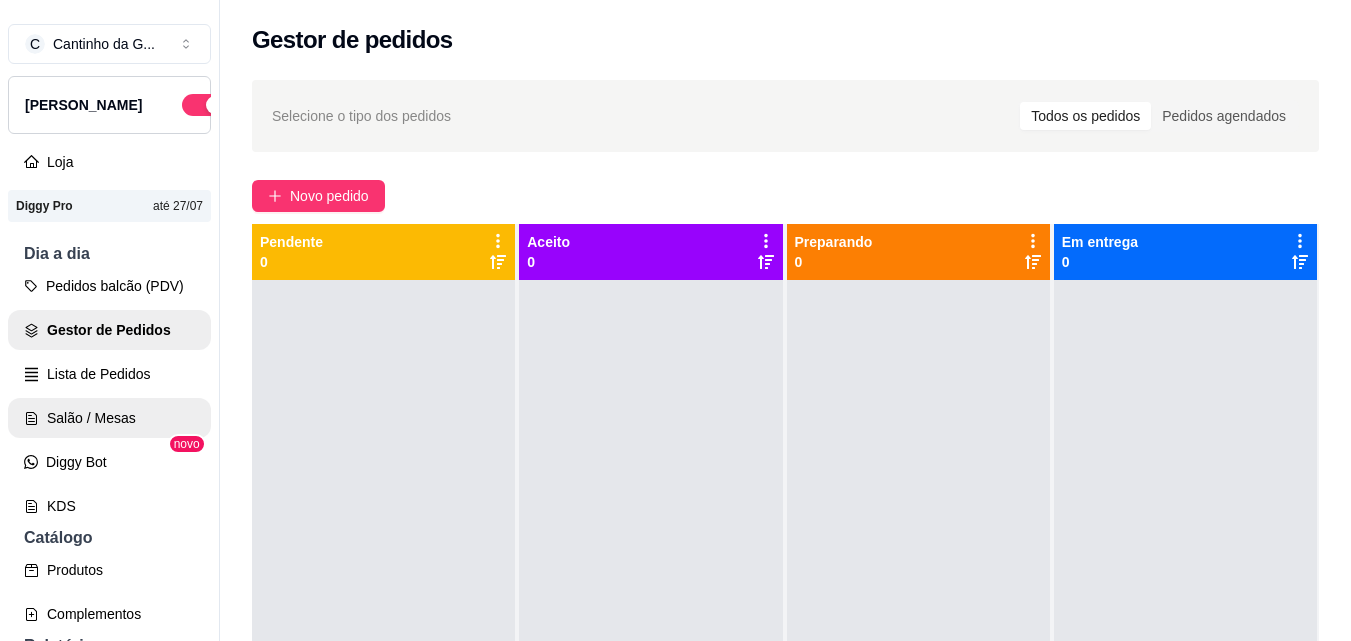 click on "Salão / Mesas" at bounding box center (109, 418) 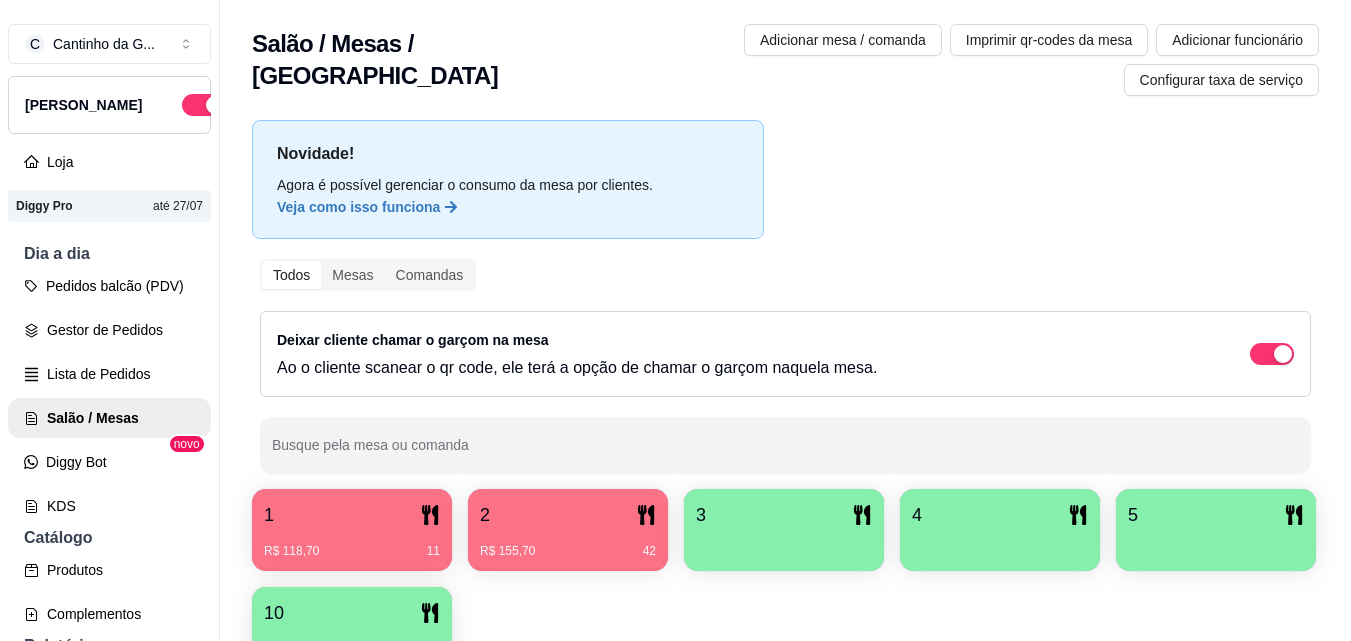 click on "2" at bounding box center (568, 515) 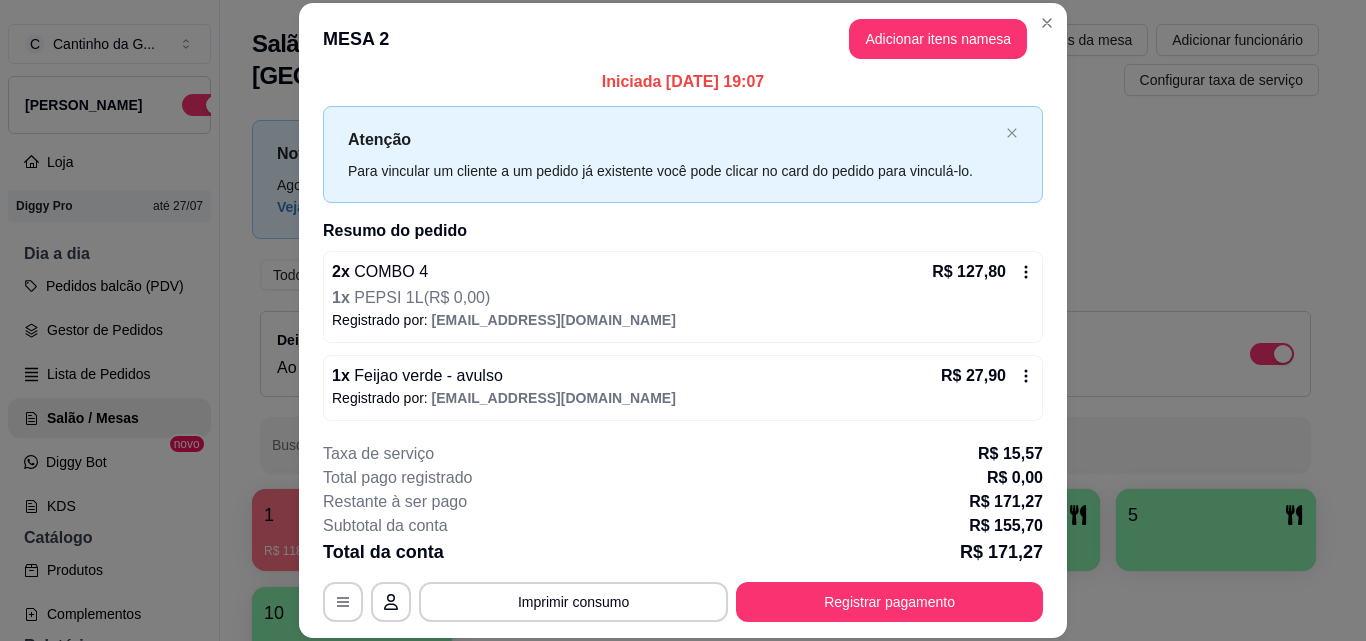 scroll, scrollTop: 16, scrollLeft: 0, axis: vertical 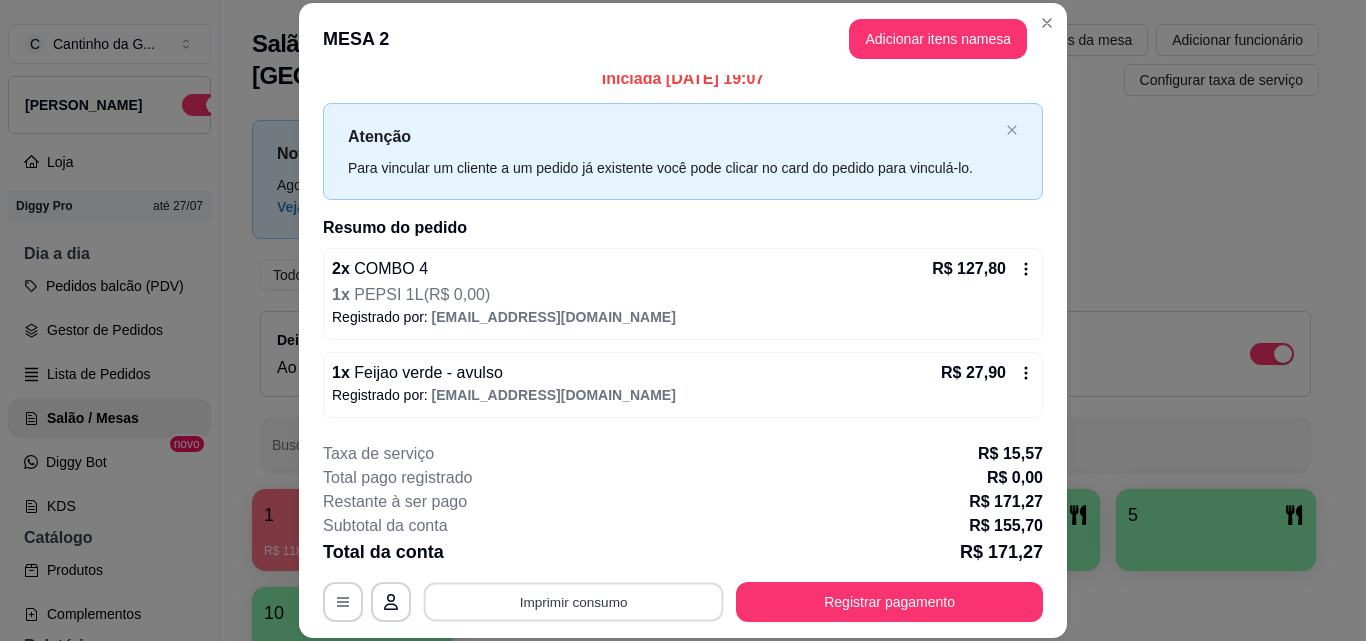 click on "Imprimir consumo" at bounding box center [574, 601] 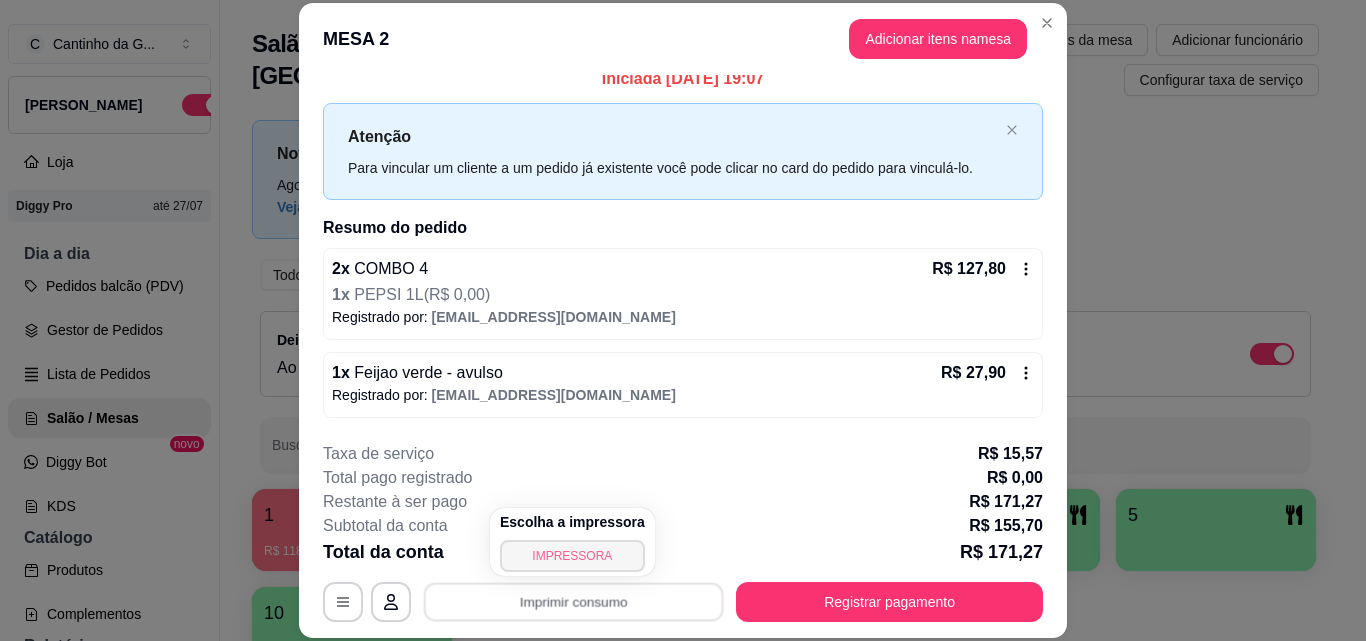 click on "IMPRESSORA" at bounding box center (572, 556) 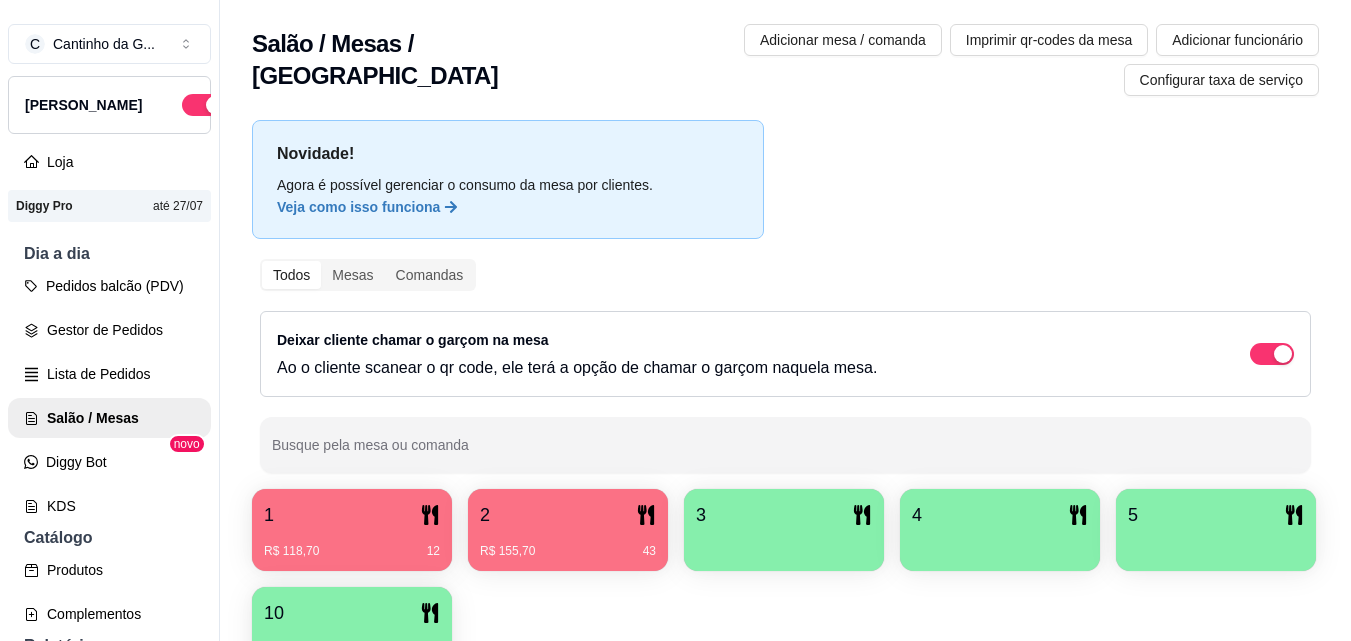 click on "Novidade! Agora é possível gerenciar o consumo da mesa por clientes.   Veja como isso funciona Todos Mesas Comandas Deixar cliente chamar o garçom na mesa Ao o cliente scanear o qr code, ele terá a opção de chamar o garçom naquela mesa. Busque pela mesa ou comanda
1 R$ 118,70 12 2 R$ 155,70 43 3 4 5 10" at bounding box center (785, 400) 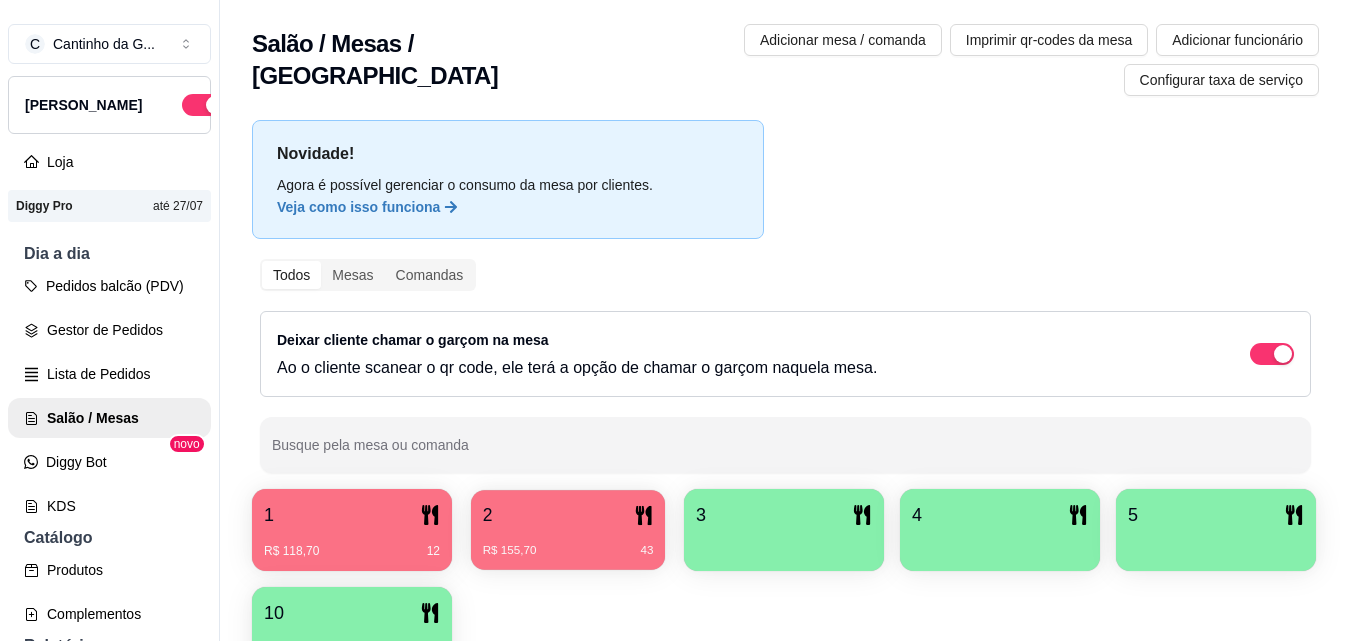 click on "2" at bounding box center [568, 515] 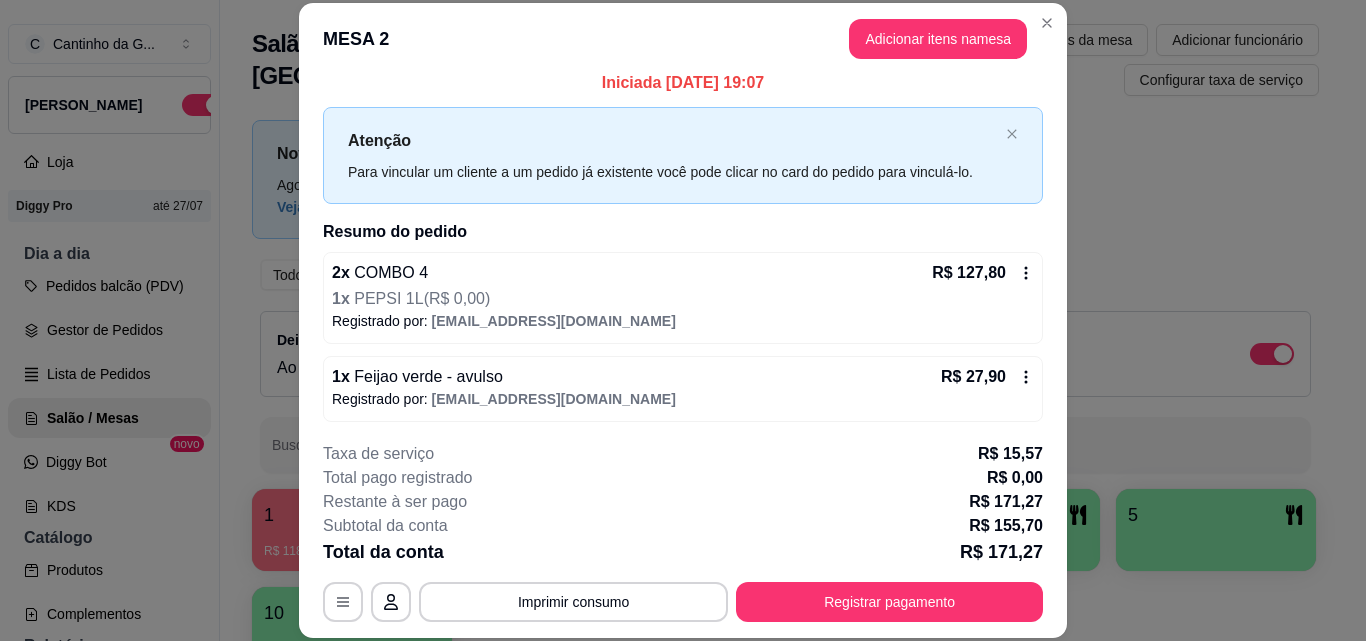 scroll, scrollTop: 16, scrollLeft: 0, axis: vertical 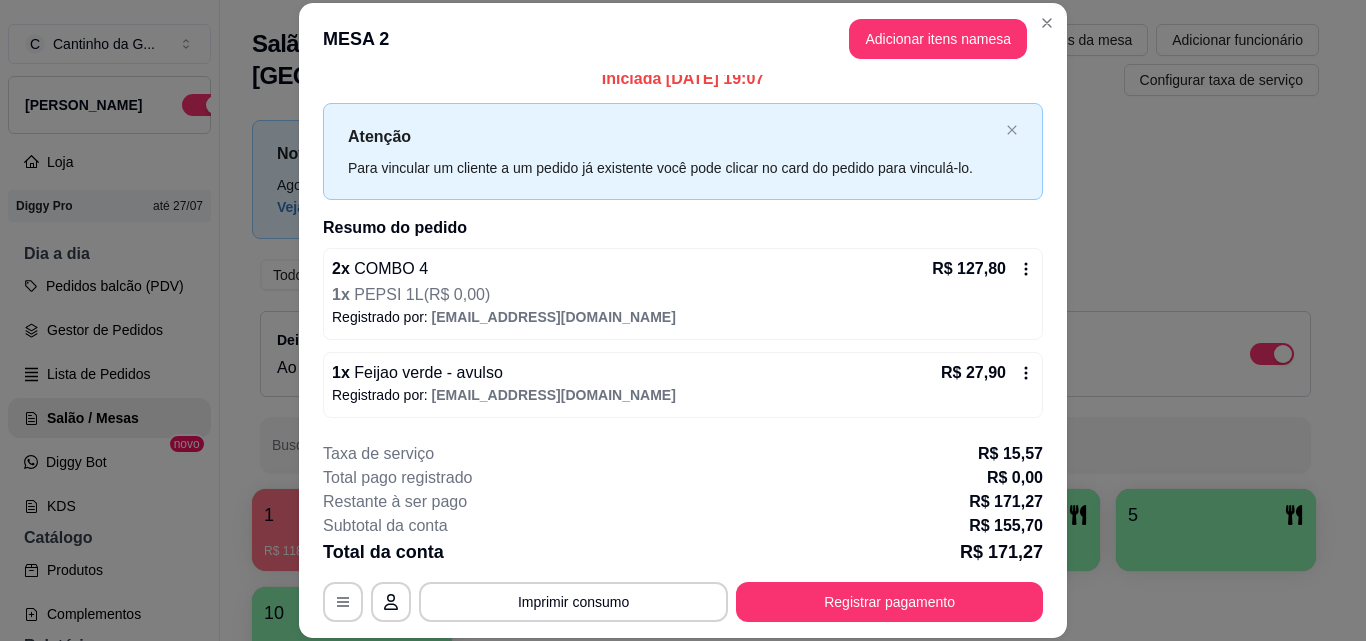 click 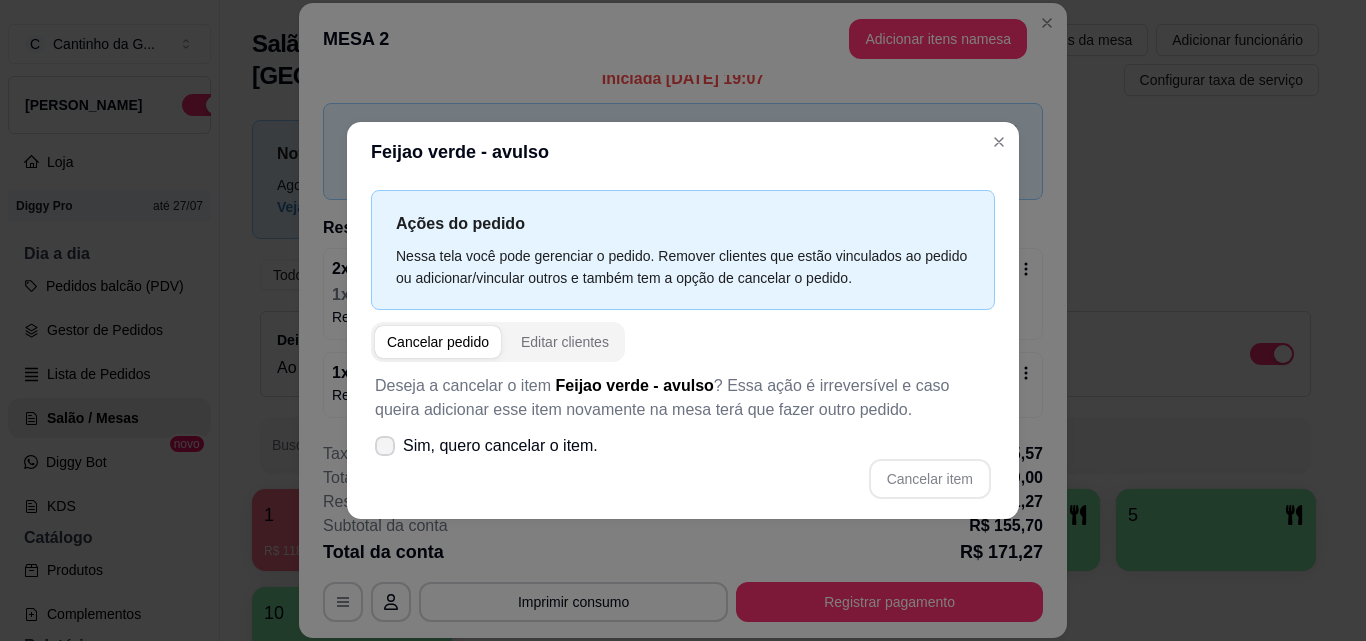 click 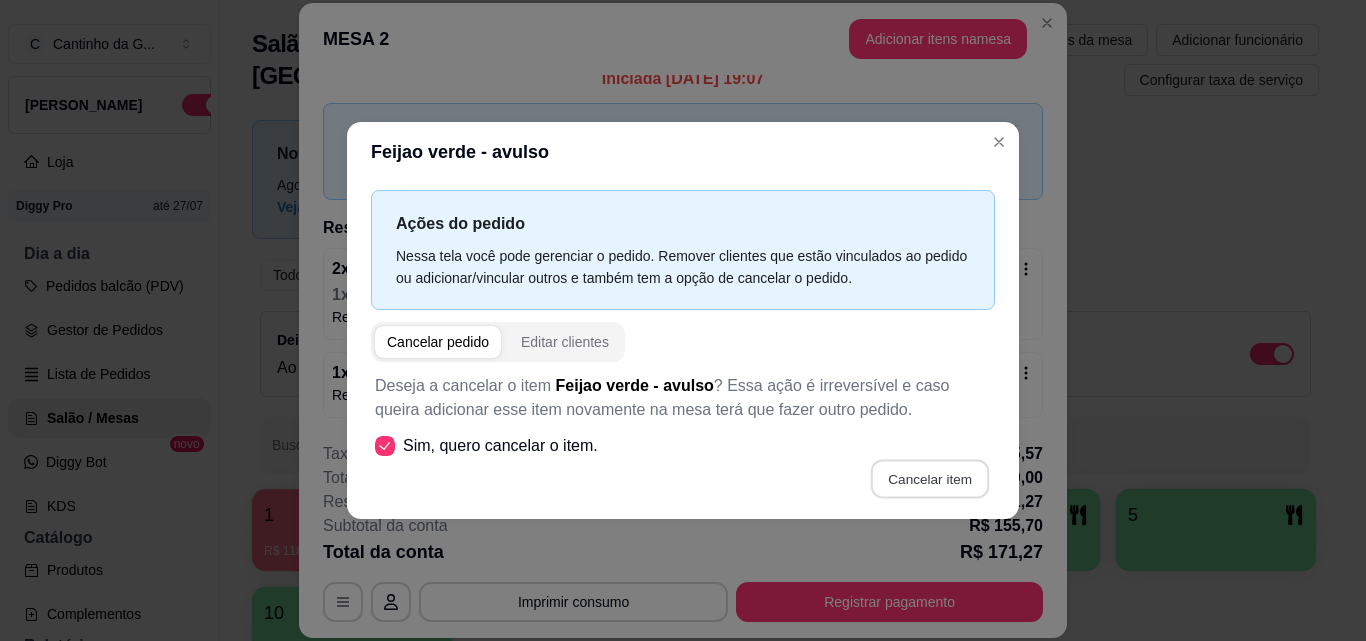 click on "Cancelar item" at bounding box center (929, 478) 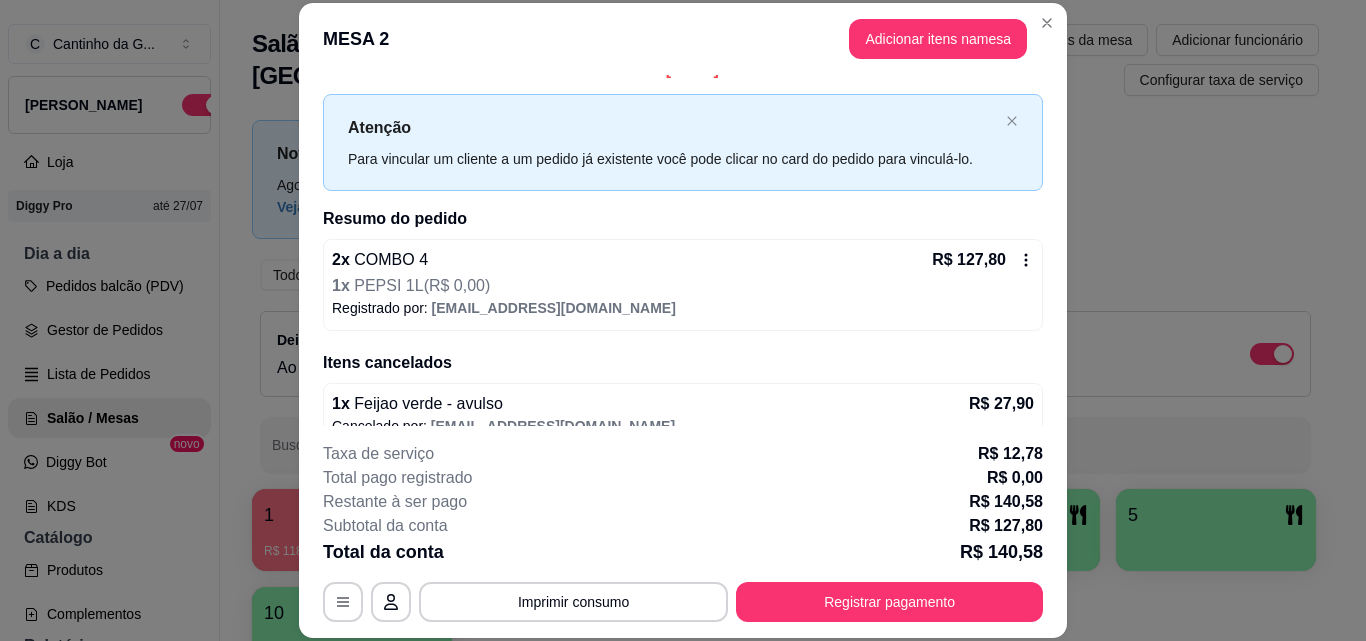 scroll, scrollTop: 52, scrollLeft: 0, axis: vertical 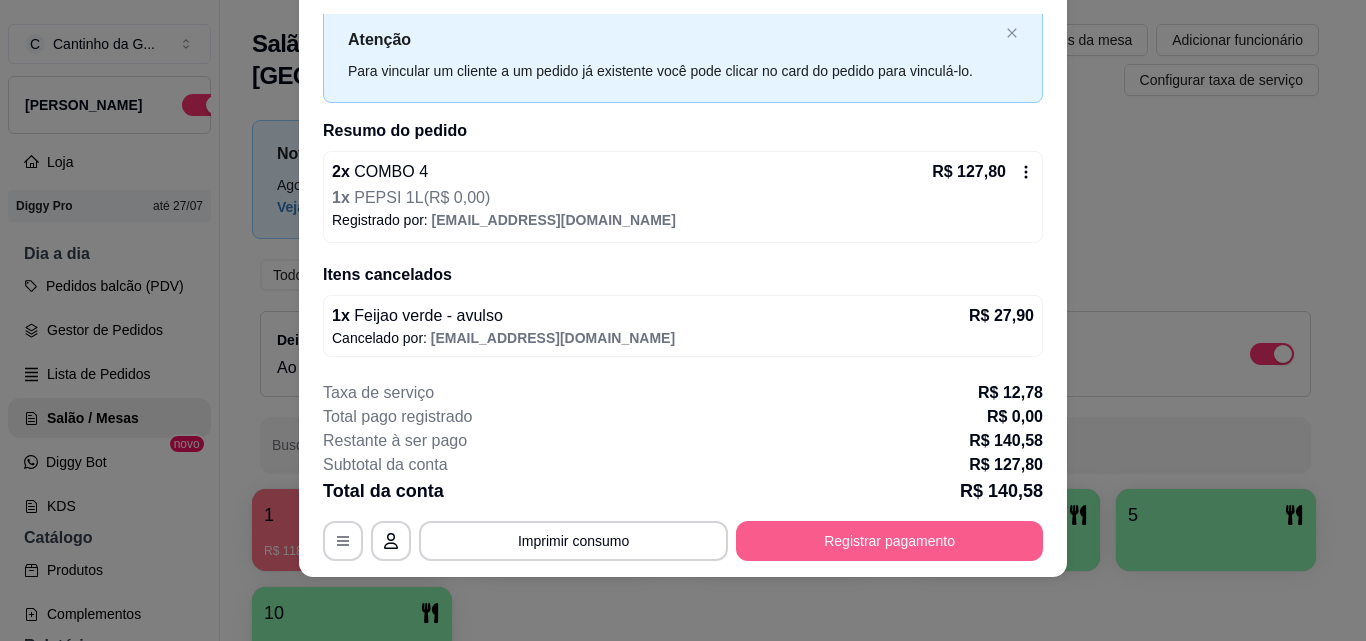 click on "Registrar pagamento" at bounding box center (889, 541) 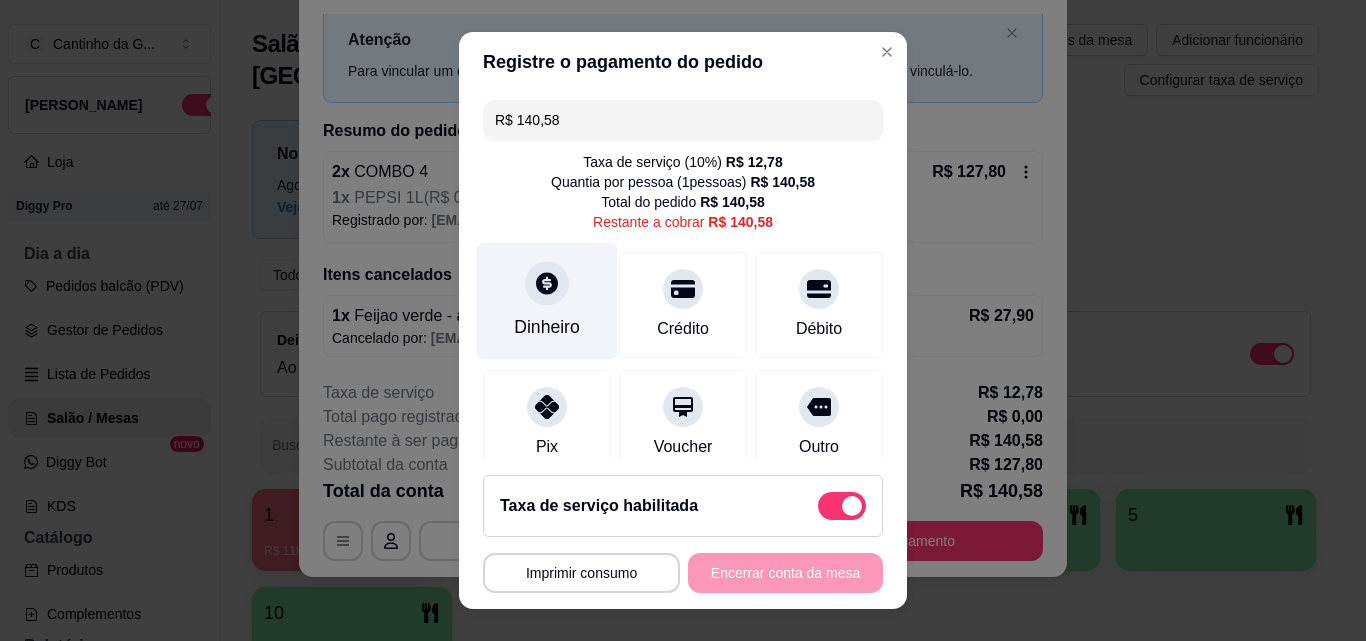 click at bounding box center (547, 283) 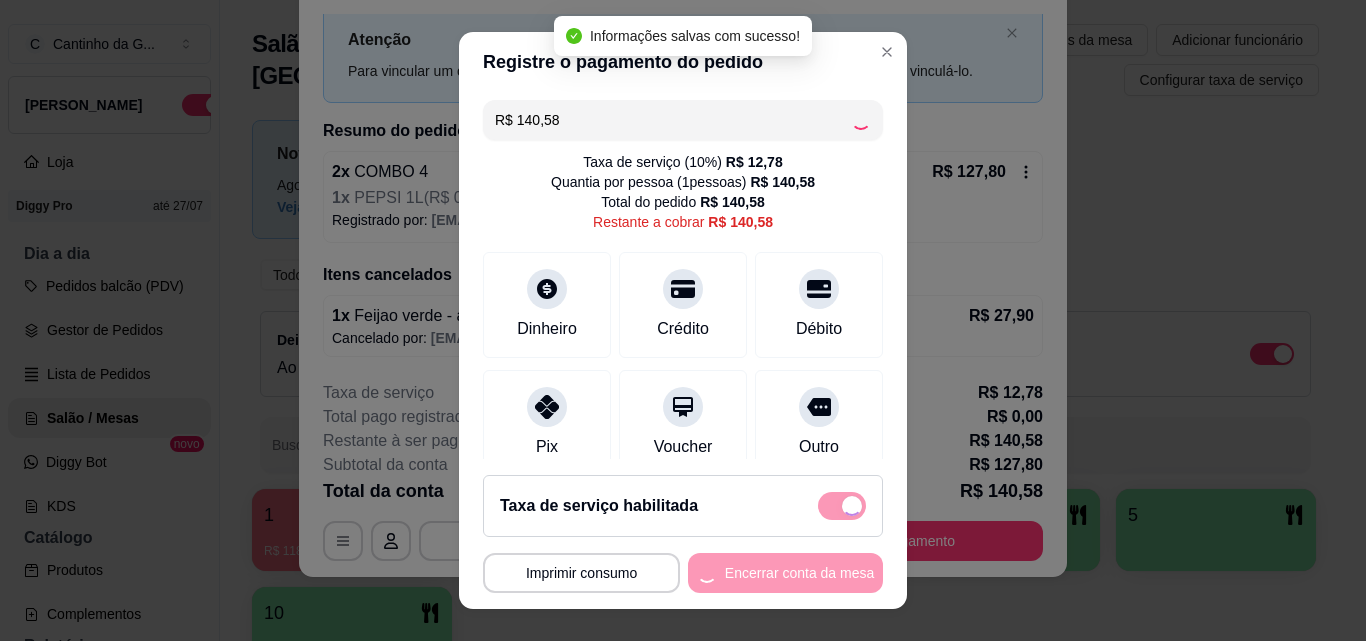 type on "R$ 0,00" 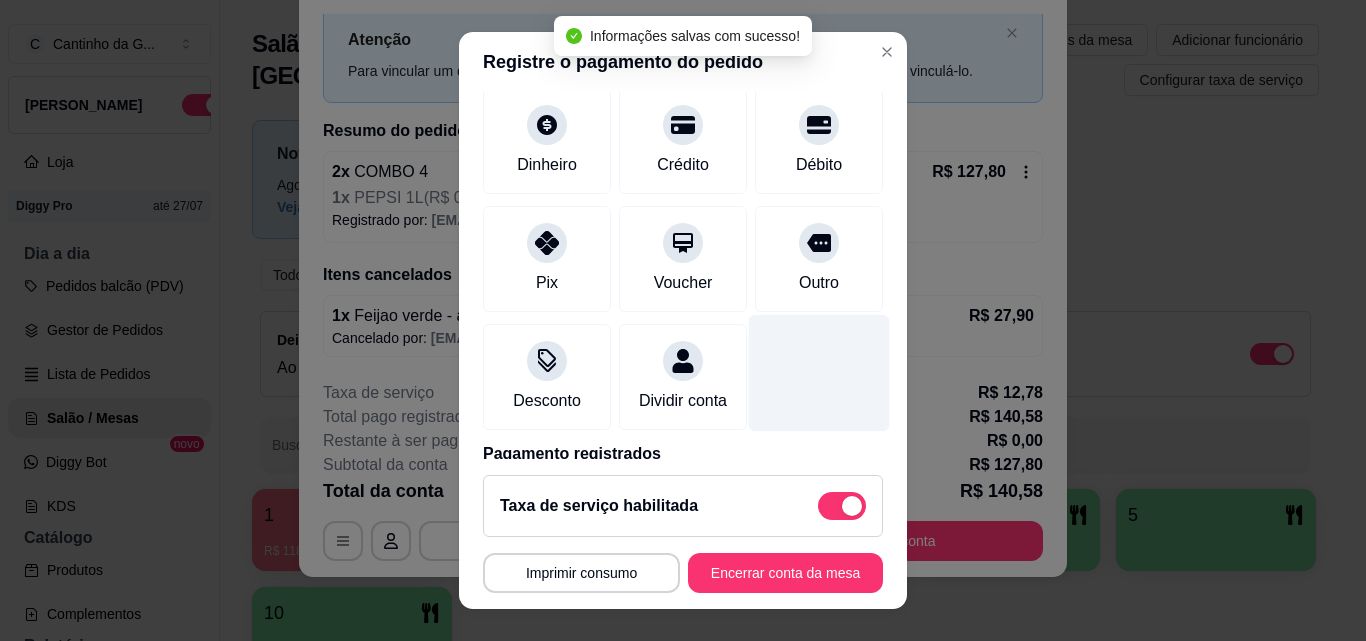 scroll, scrollTop: 251, scrollLeft: 0, axis: vertical 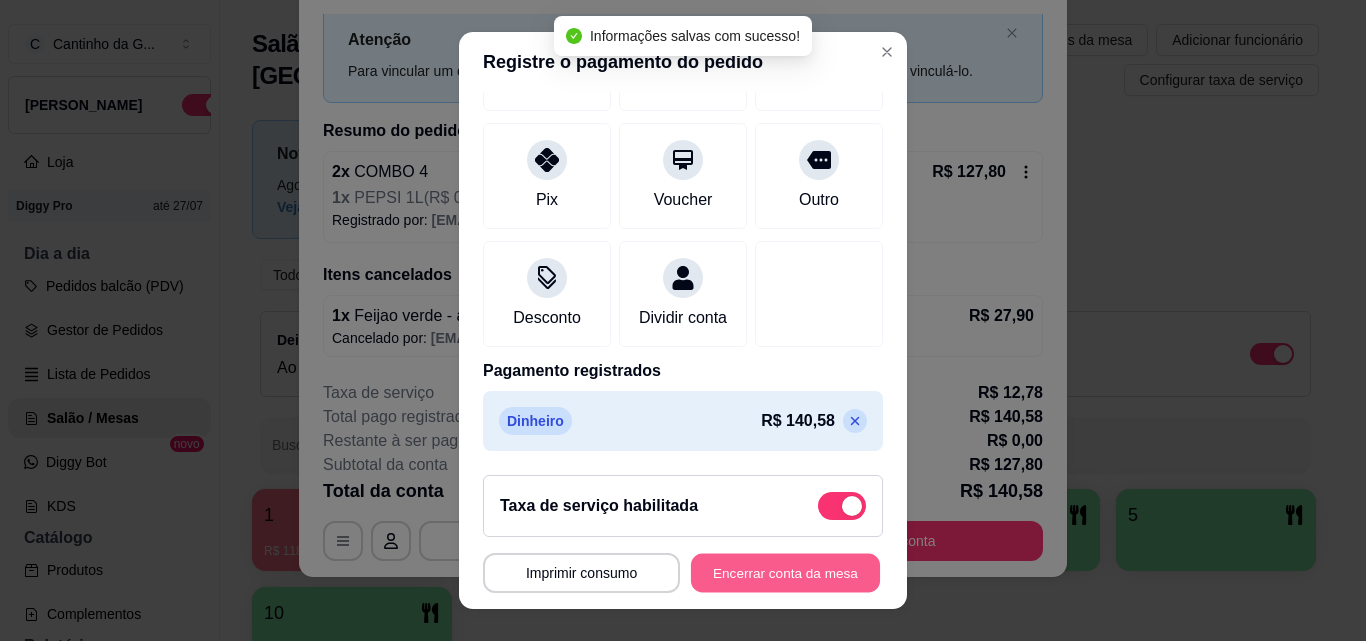 click on "Encerrar conta da mesa" at bounding box center (785, 573) 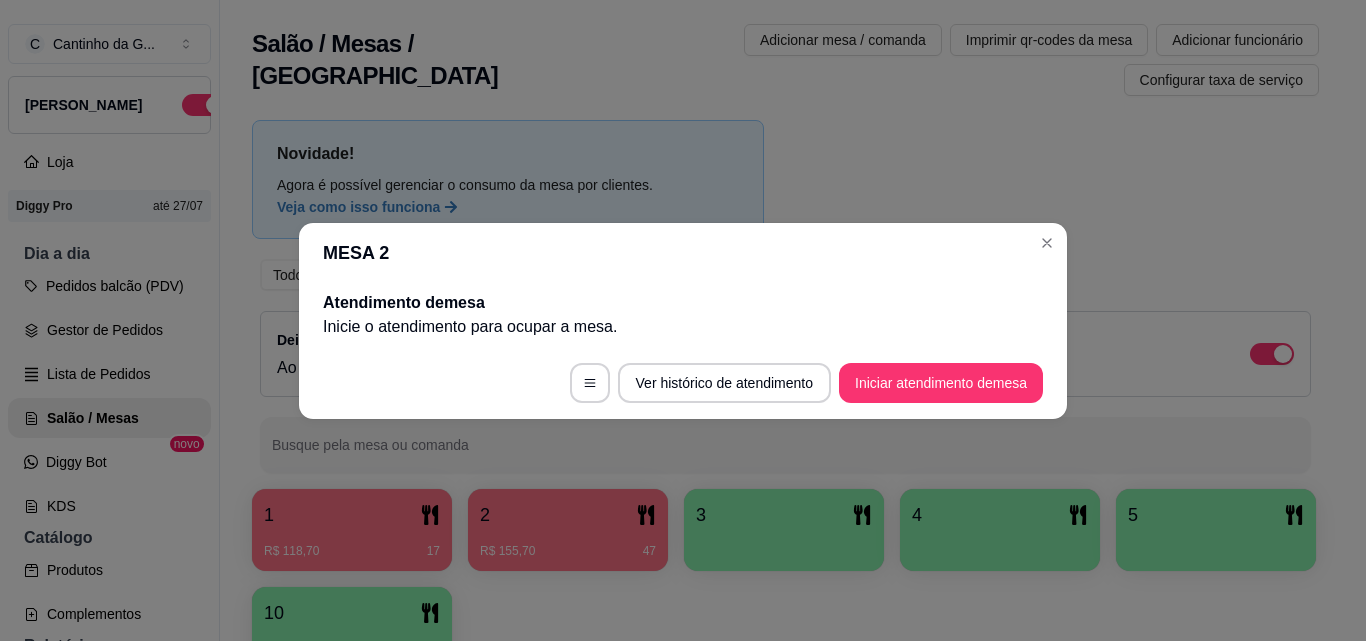 scroll, scrollTop: 0, scrollLeft: 0, axis: both 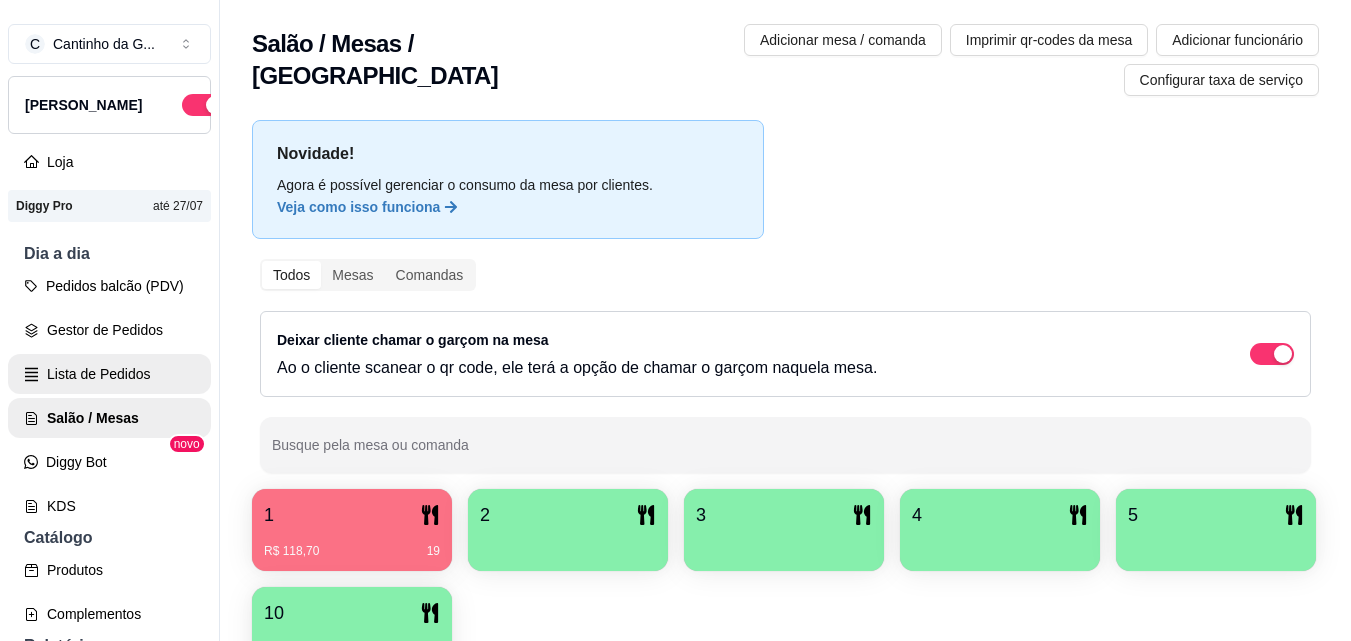 click on "Gestor de Pedidos" at bounding box center (109, 330) 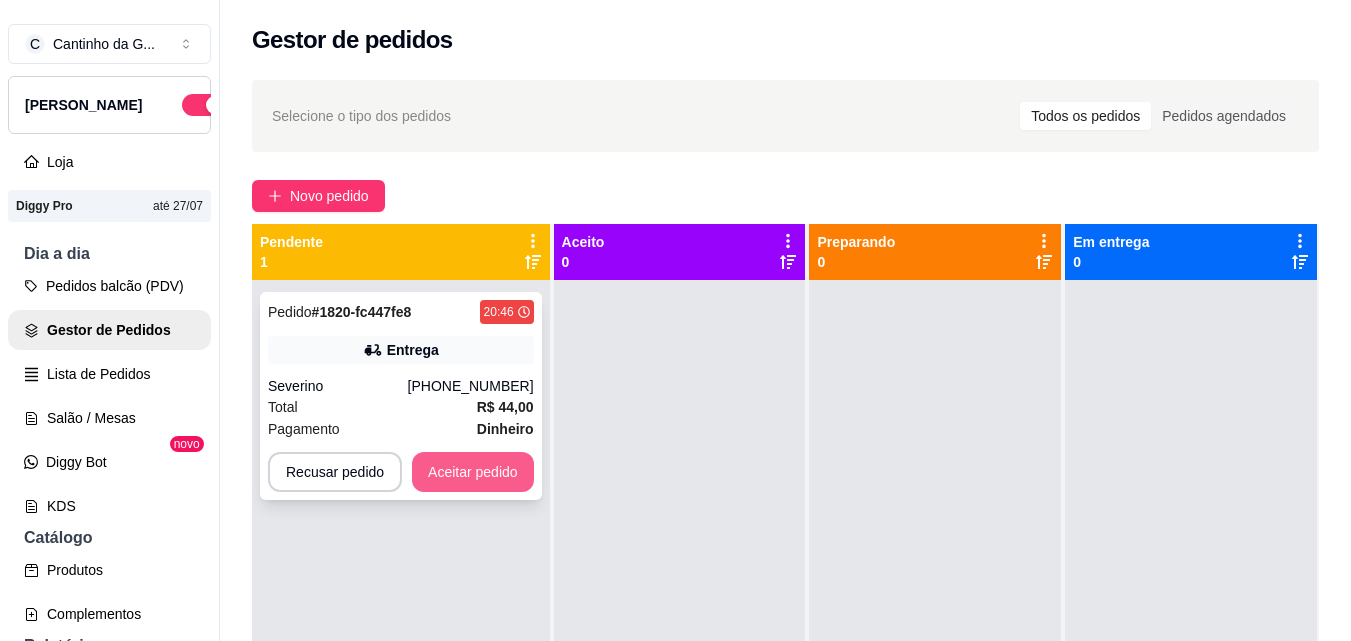click on "Aceitar pedido" at bounding box center (473, 472) 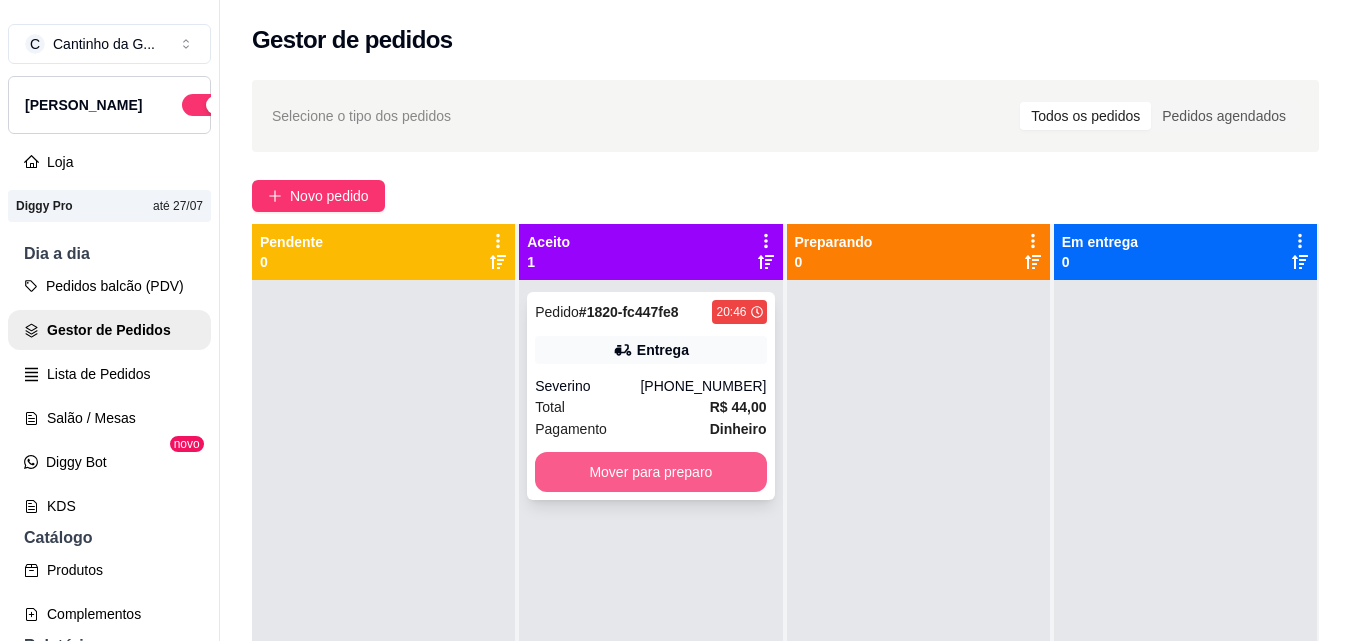 click on "Mover para preparo" at bounding box center [650, 472] 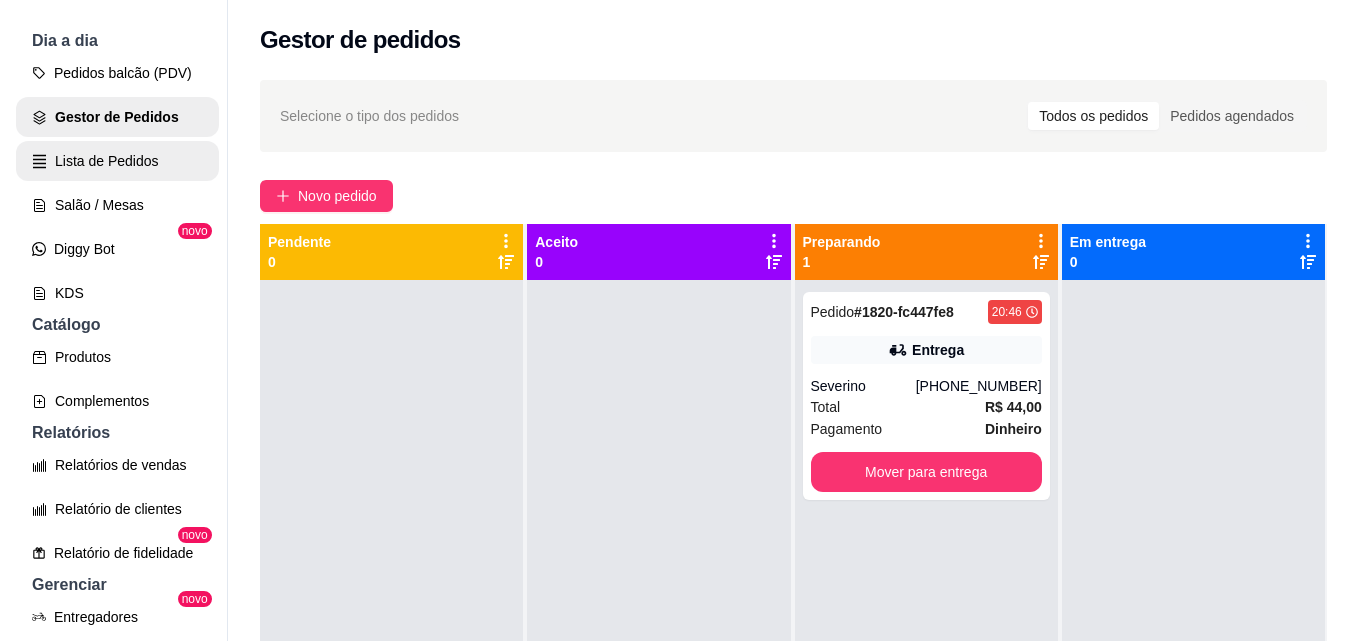 scroll, scrollTop: 300, scrollLeft: 0, axis: vertical 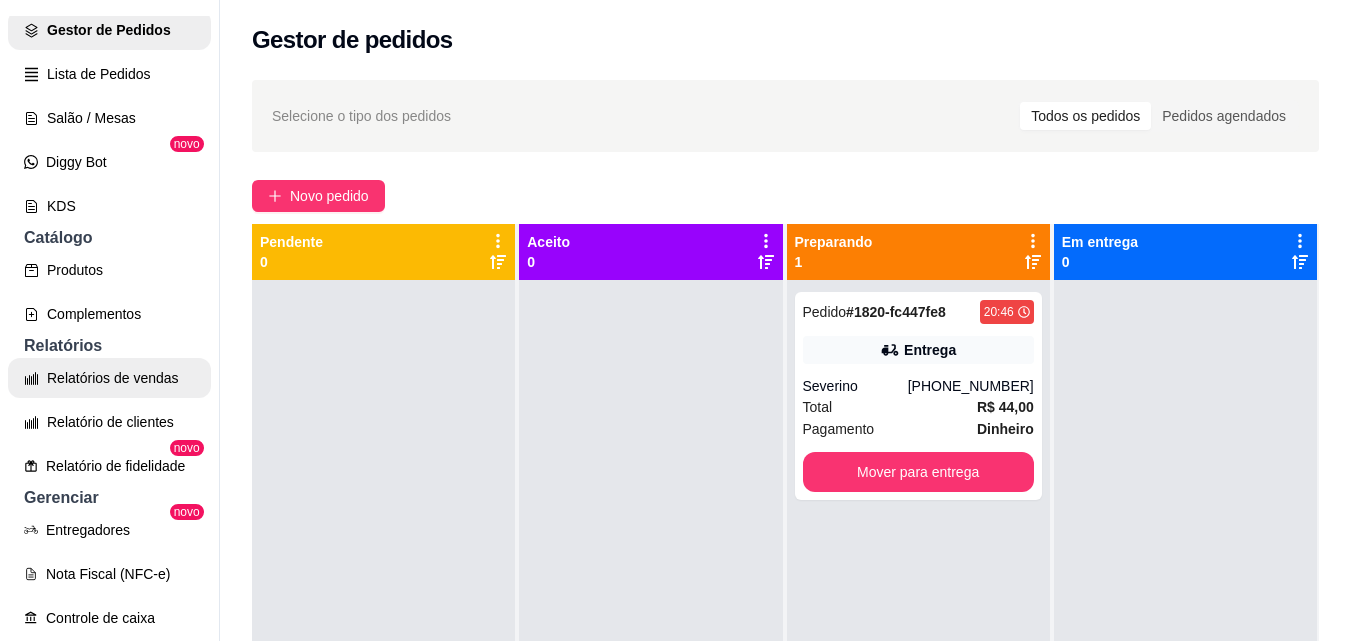 click on "Relatórios de vendas" at bounding box center [109, 378] 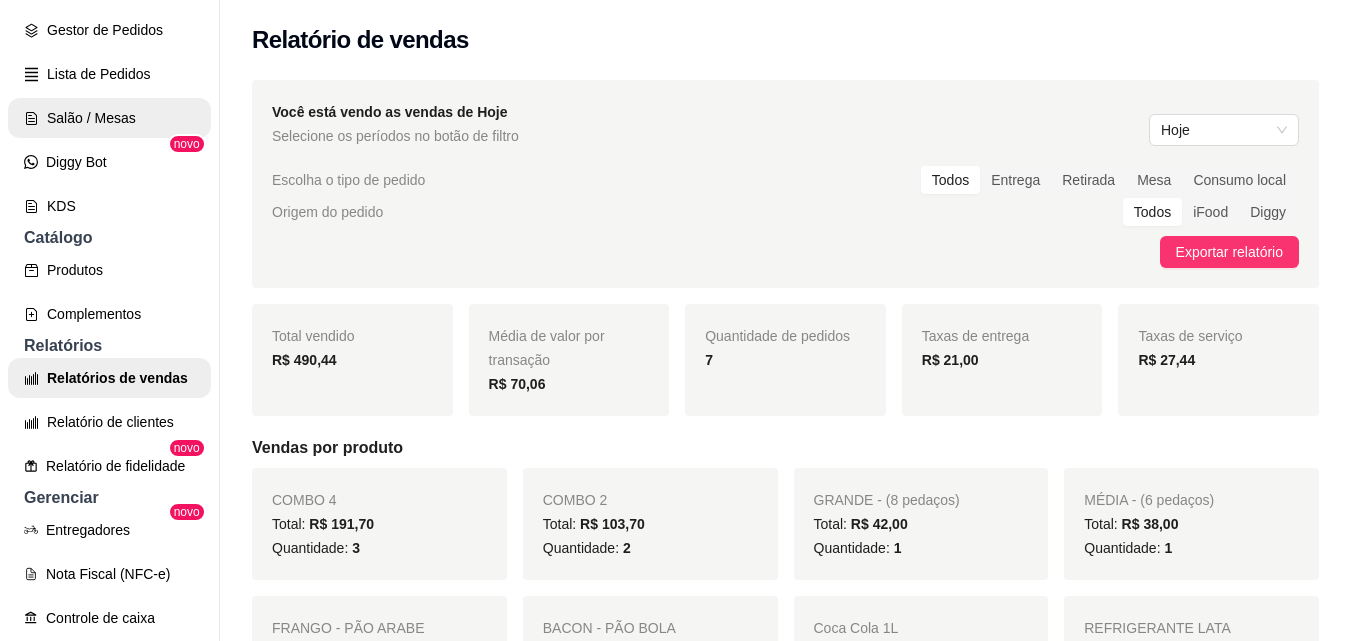click on "Salão / Mesas" at bounding box center [109, 118] 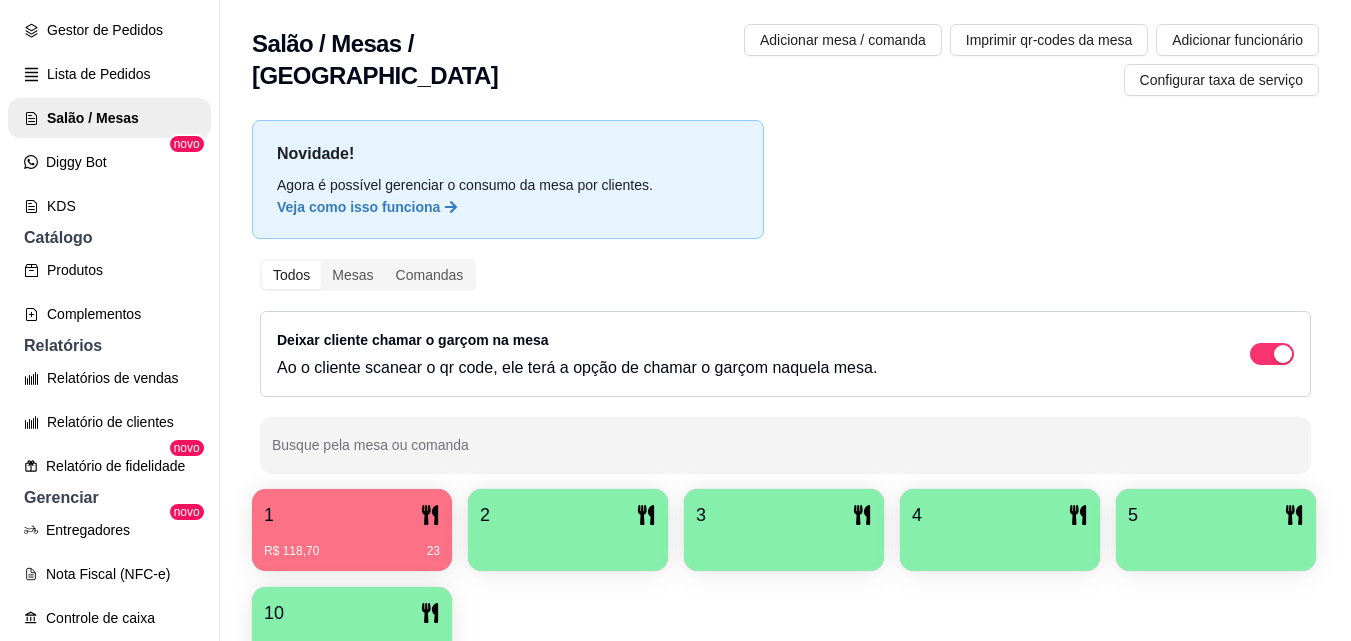 click on "2" at bounding box center [568, 515] 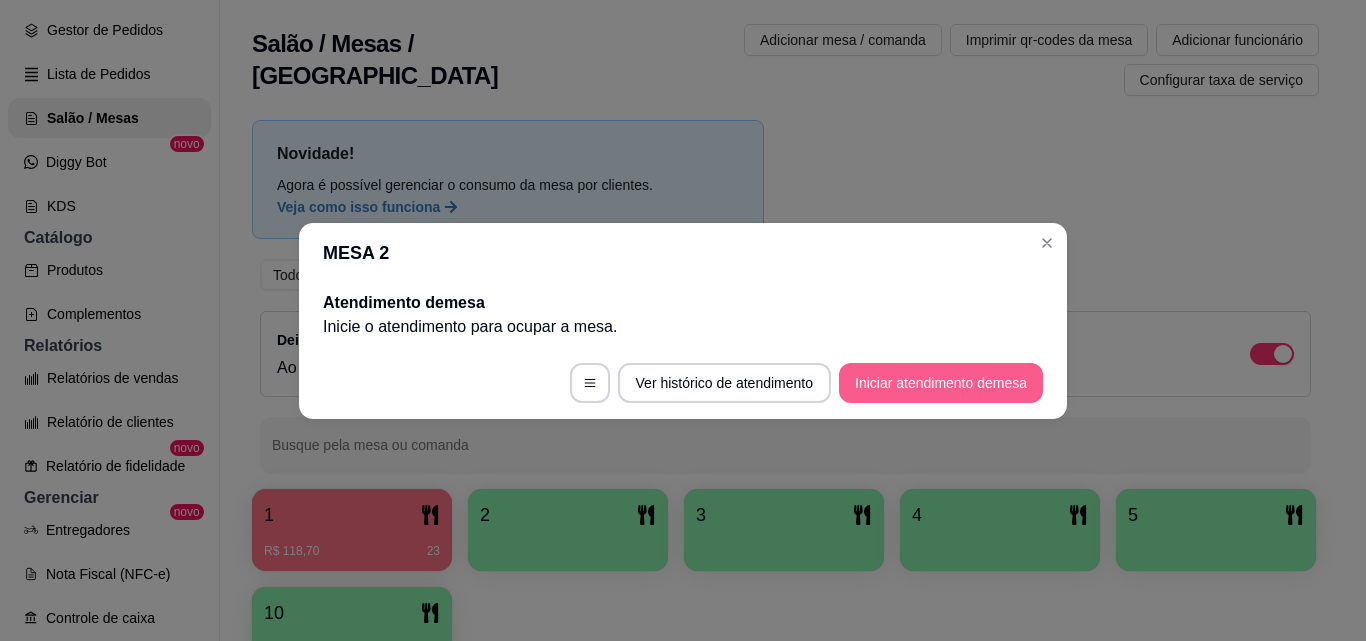 click on "Iniciar atendimento de  mesa" at bounding box center (941, 383) 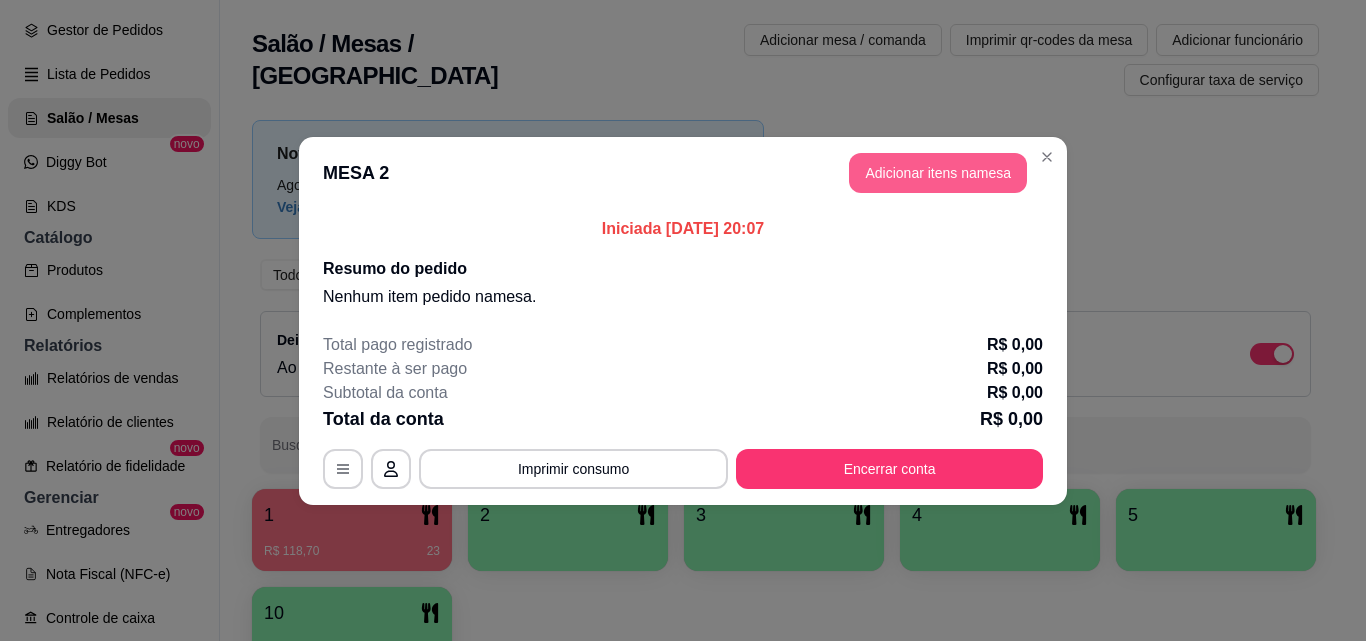 click on "Adicionar itens na  mesa" at bounding box center [938, 173] 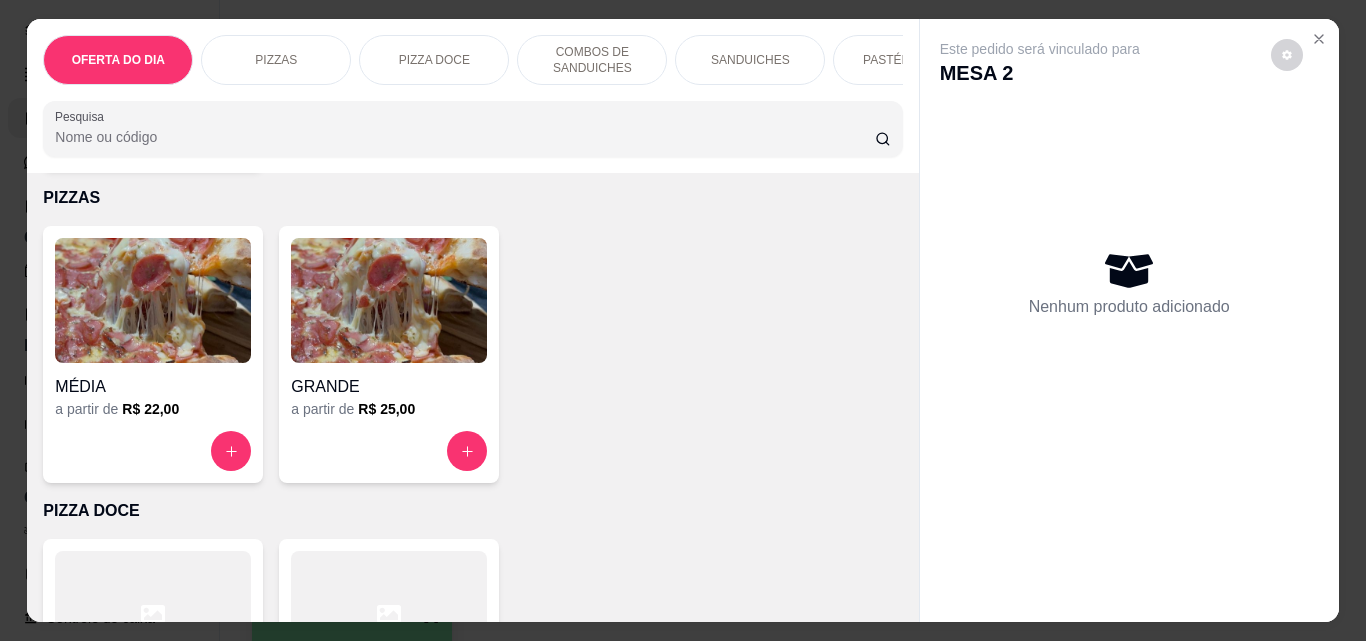 scroll, scrollTop: 400, scrollLeft: 0, axis: vertical 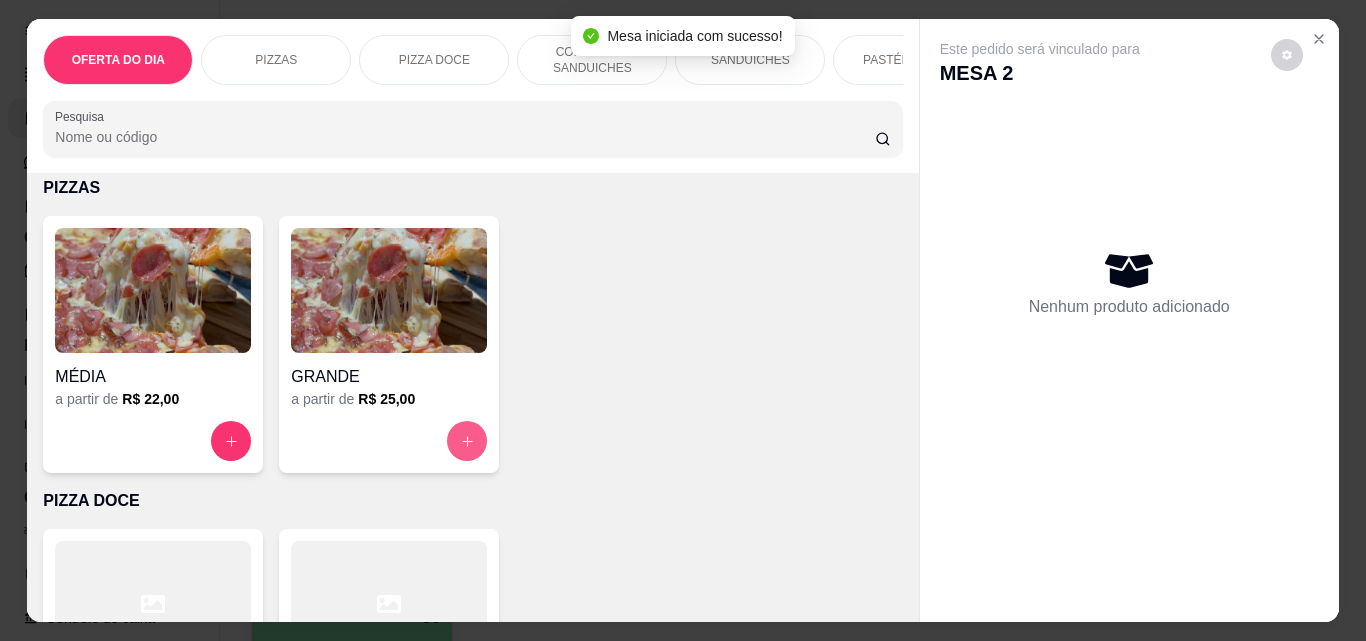 click at bounding box center (467, 441) 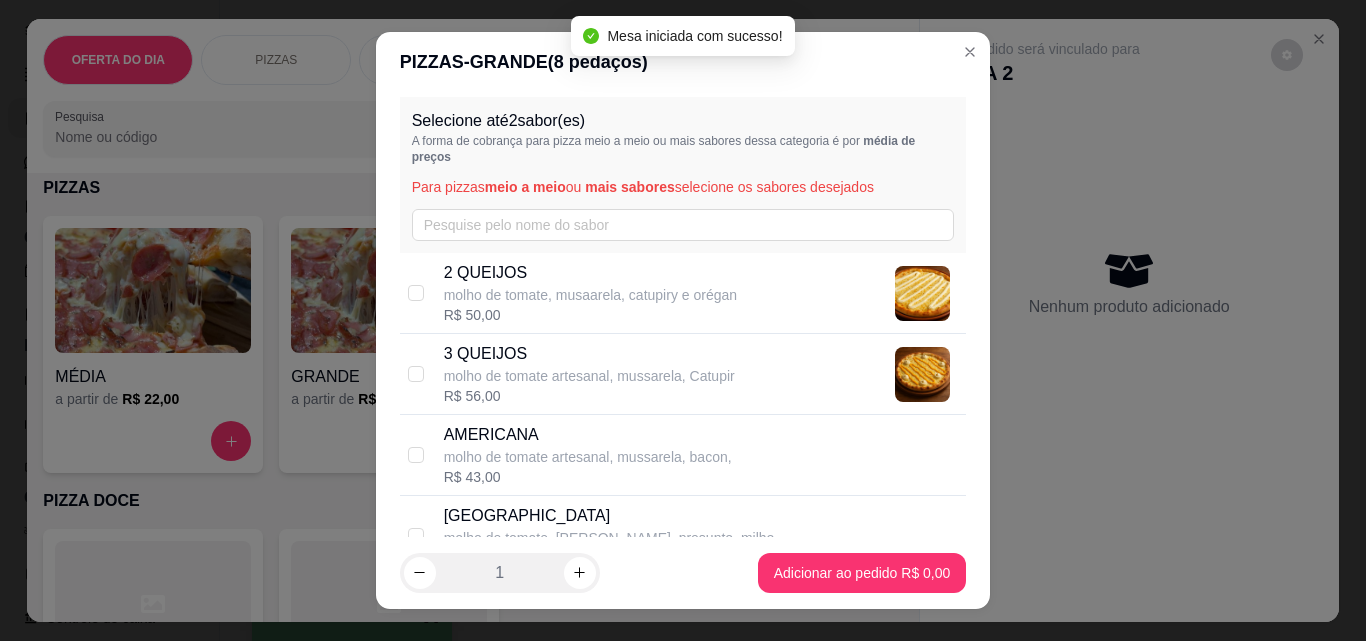 scroll, scrollTop: 0, scrollLeft: 0, axis: both 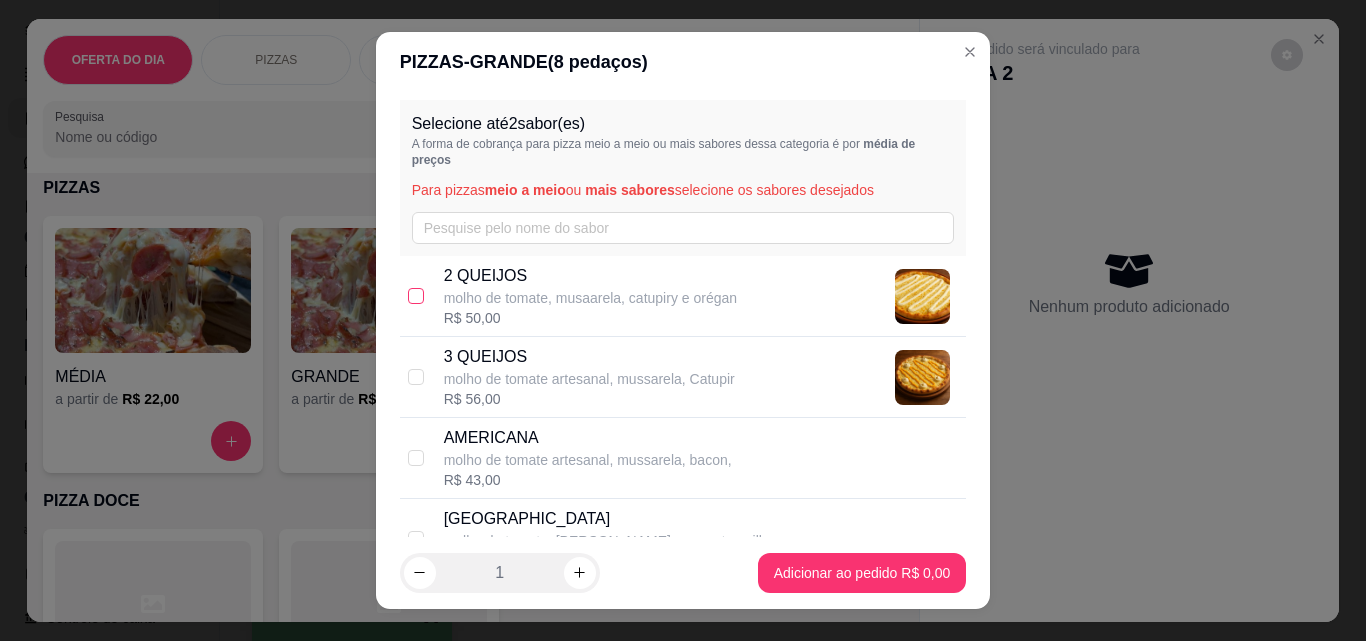 click at bounding box center (416, 296) 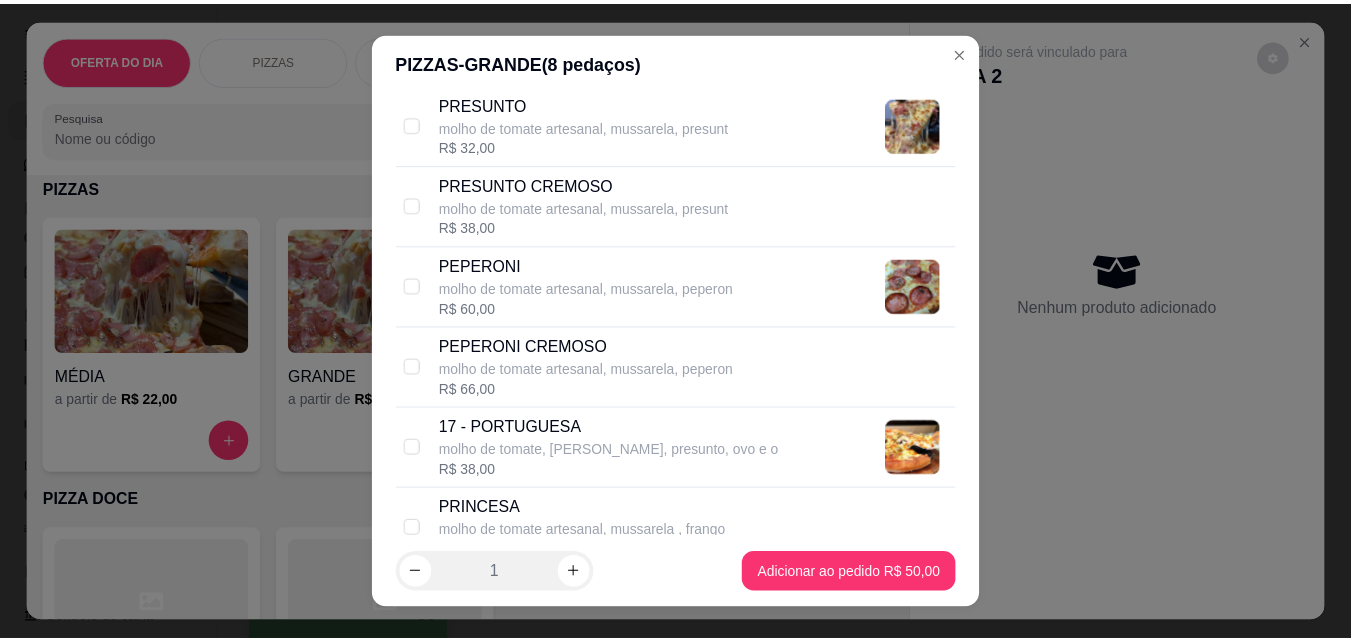 scroll, scrollTop: 2000, scrollLeft: 0, axis: vertical 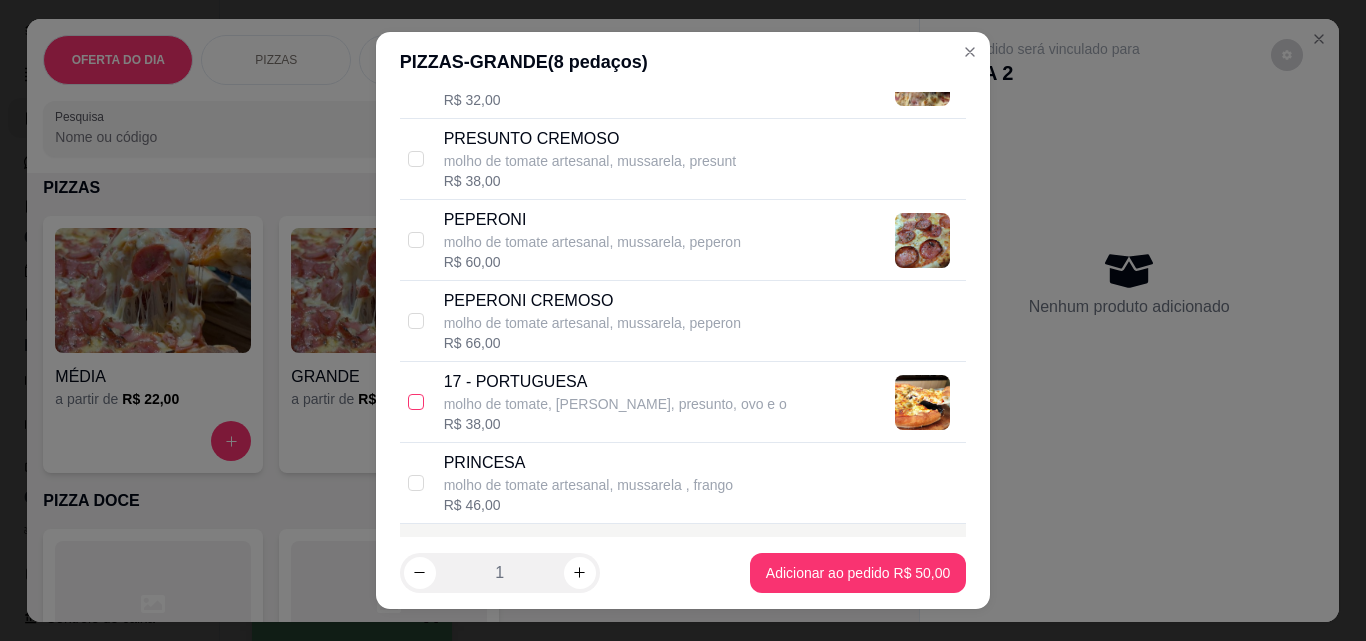 click at bounding box center (416, 402) 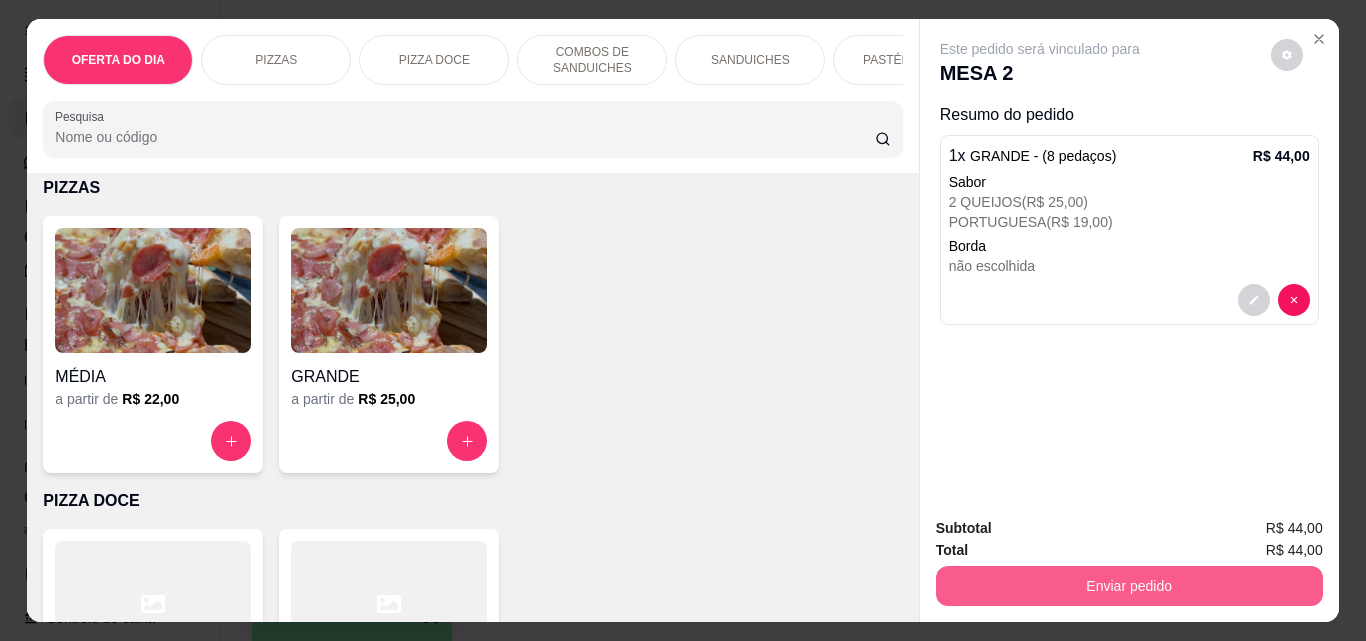 click on "Enviar pedido" at bounding box center [1129, 586] 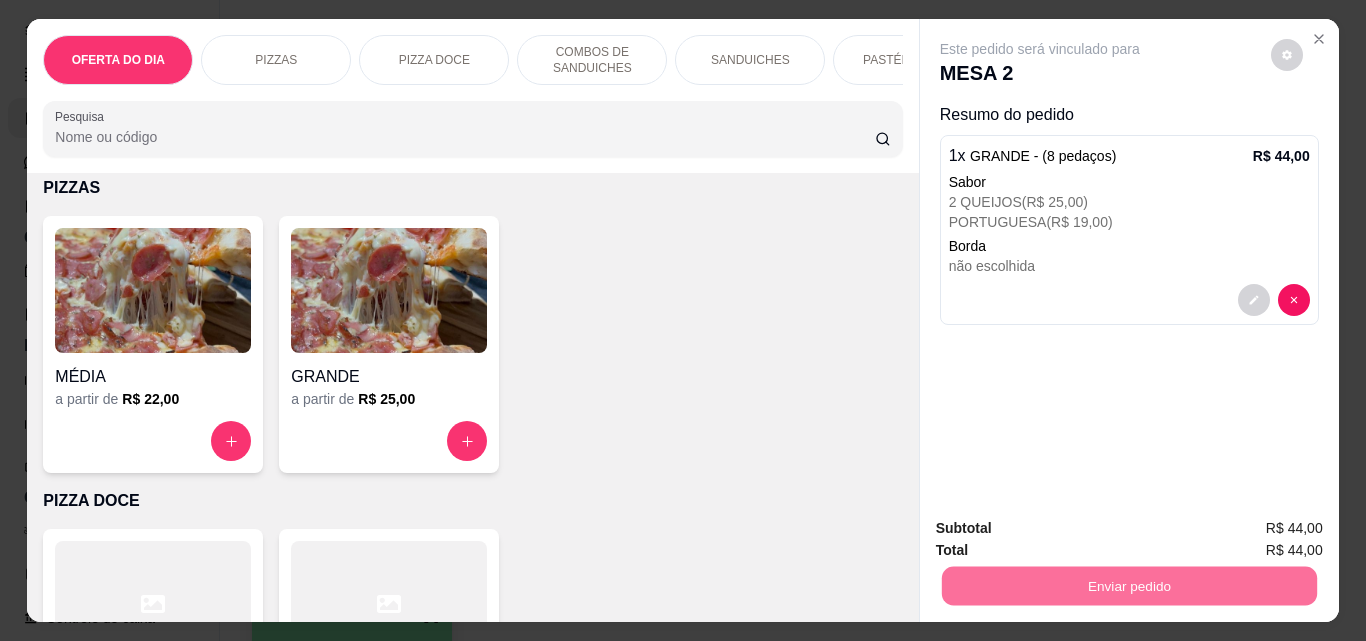click on "Não registrar e enviar pedido" at bounding box center [1063, 529] 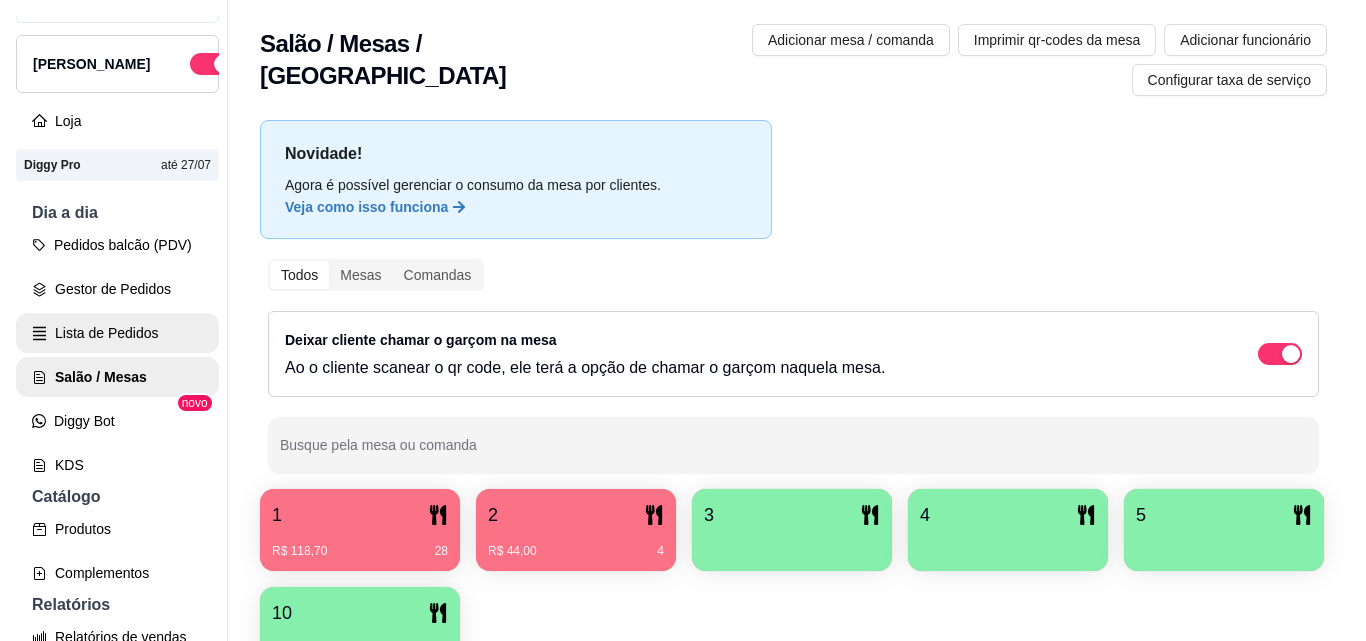 scroll, scrollTop: 0, scrollLeft: 0, axis: both 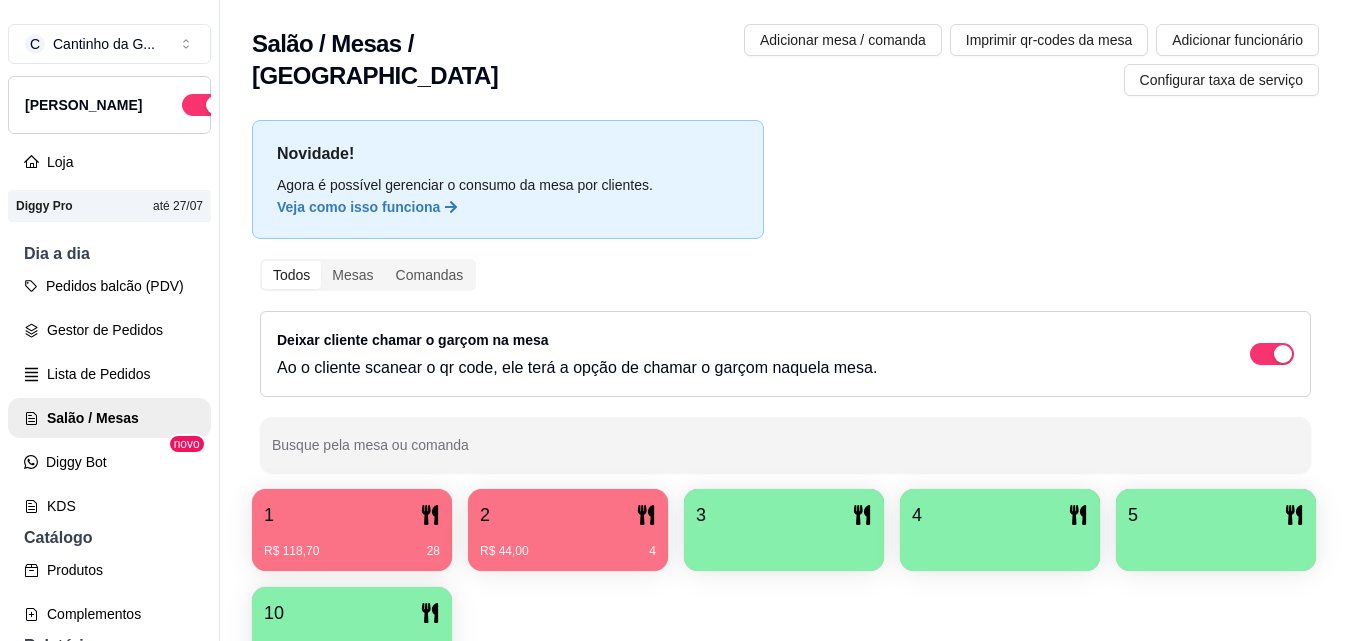 click at bounding box center (784, 544) 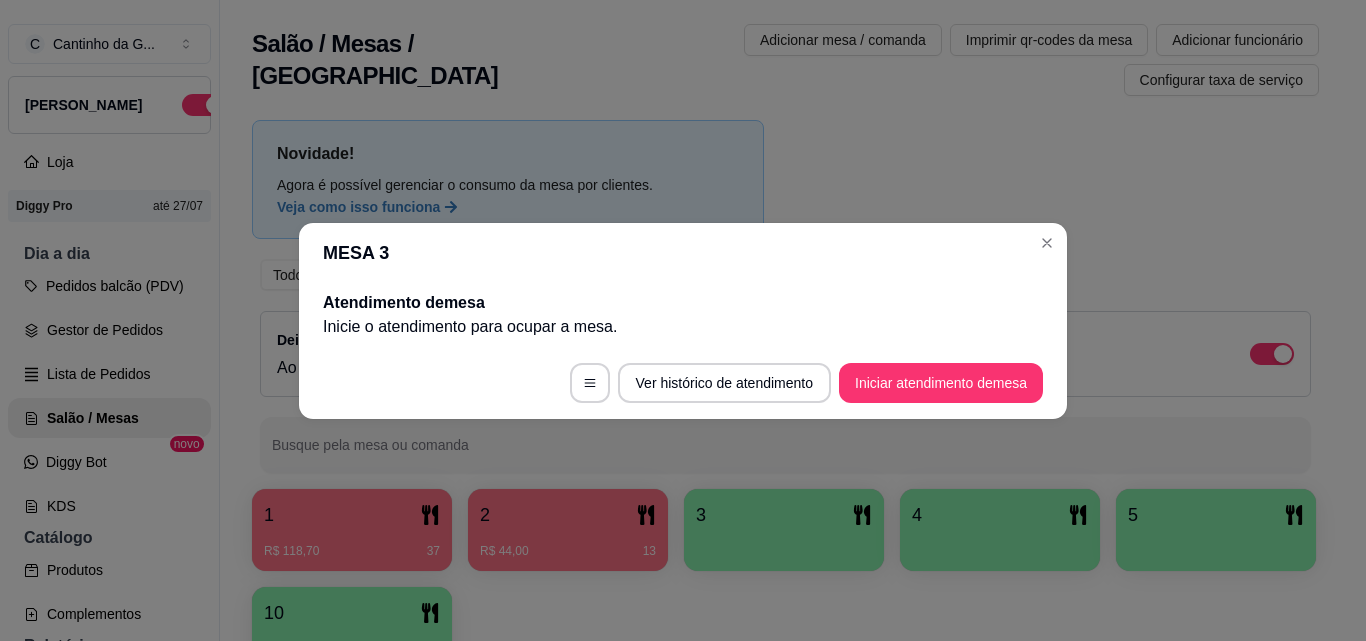 click on "Iniciar atendimento de  mesa" at bounding box center (941, 383) 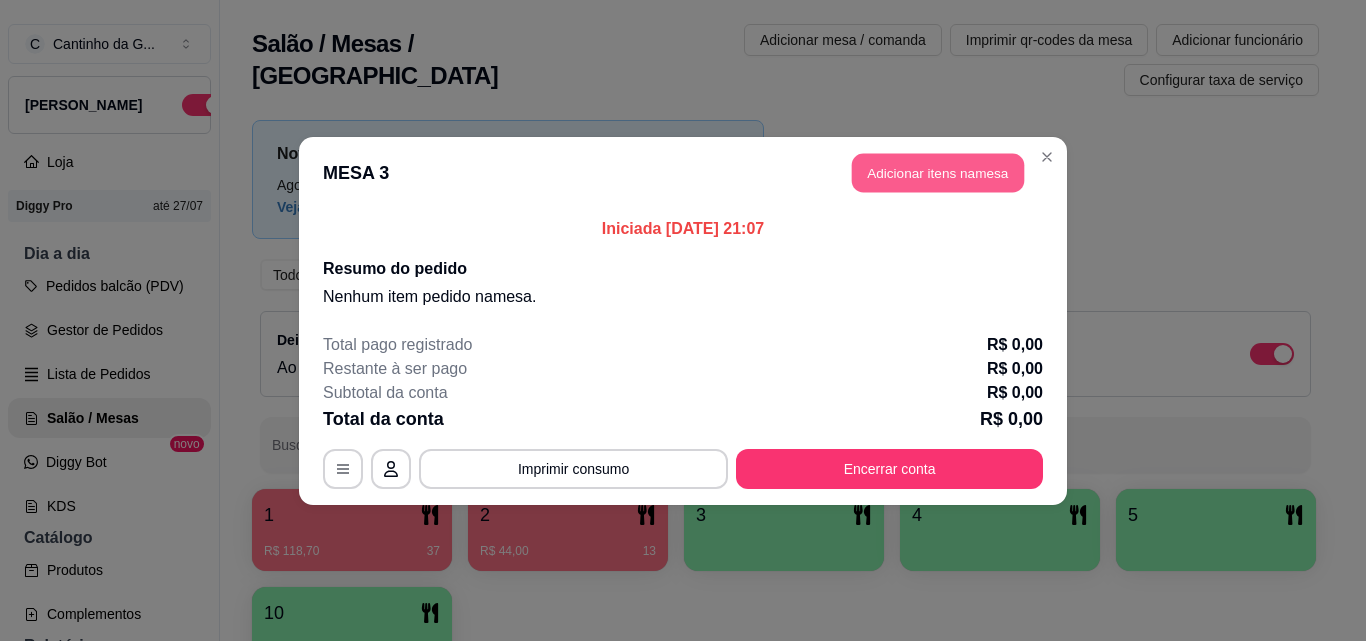 click on "Adicionar itens na  mesa" at bounding box center [938, 172] 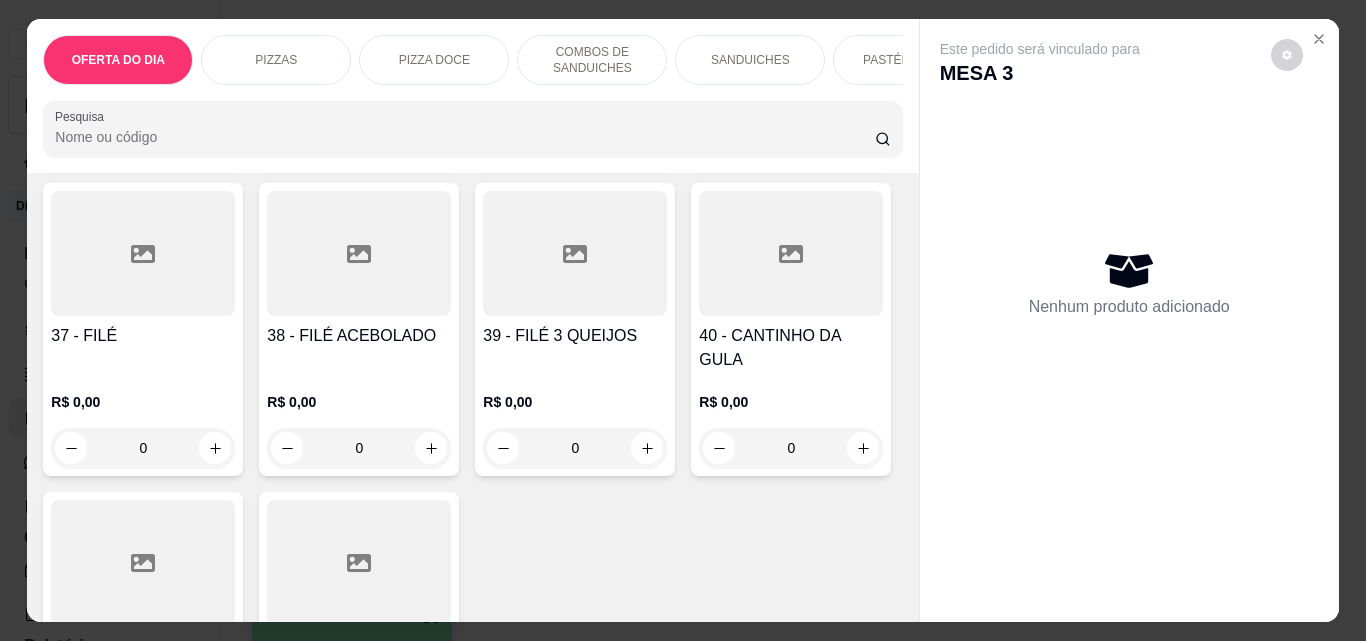 scroll, scrollTop: 2000, scrollLeft: 0, axis: vertical 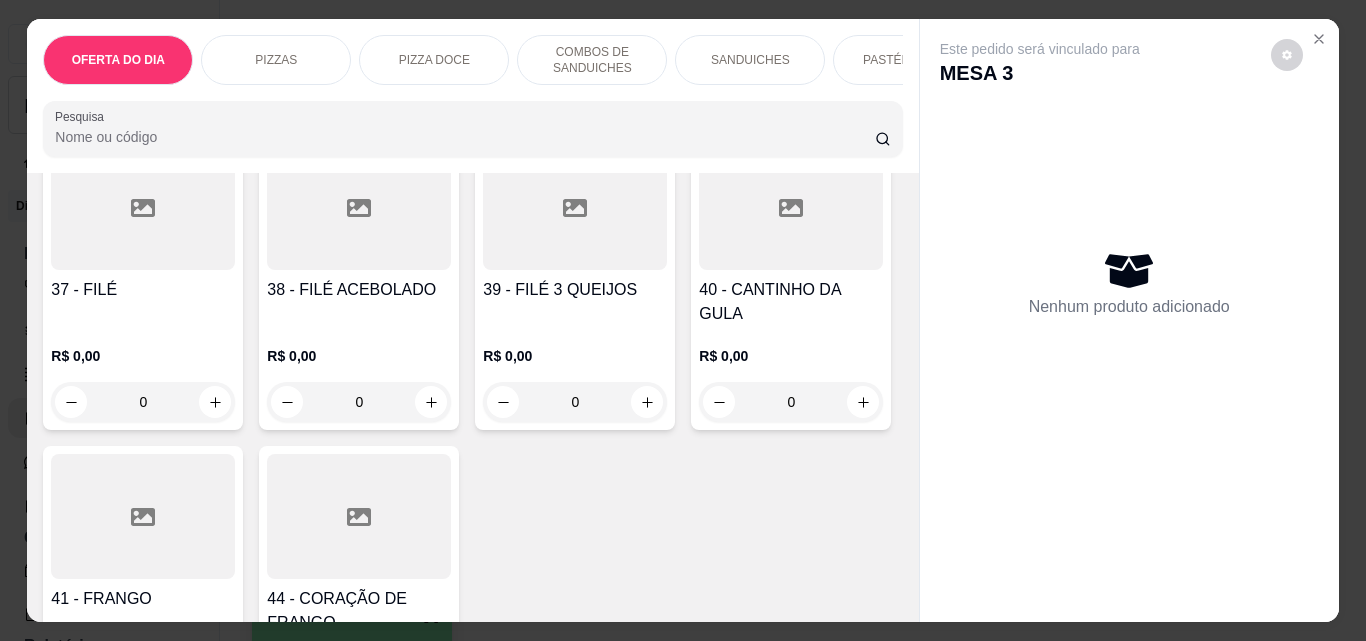 click on "0" at bounding box center (143, 402) 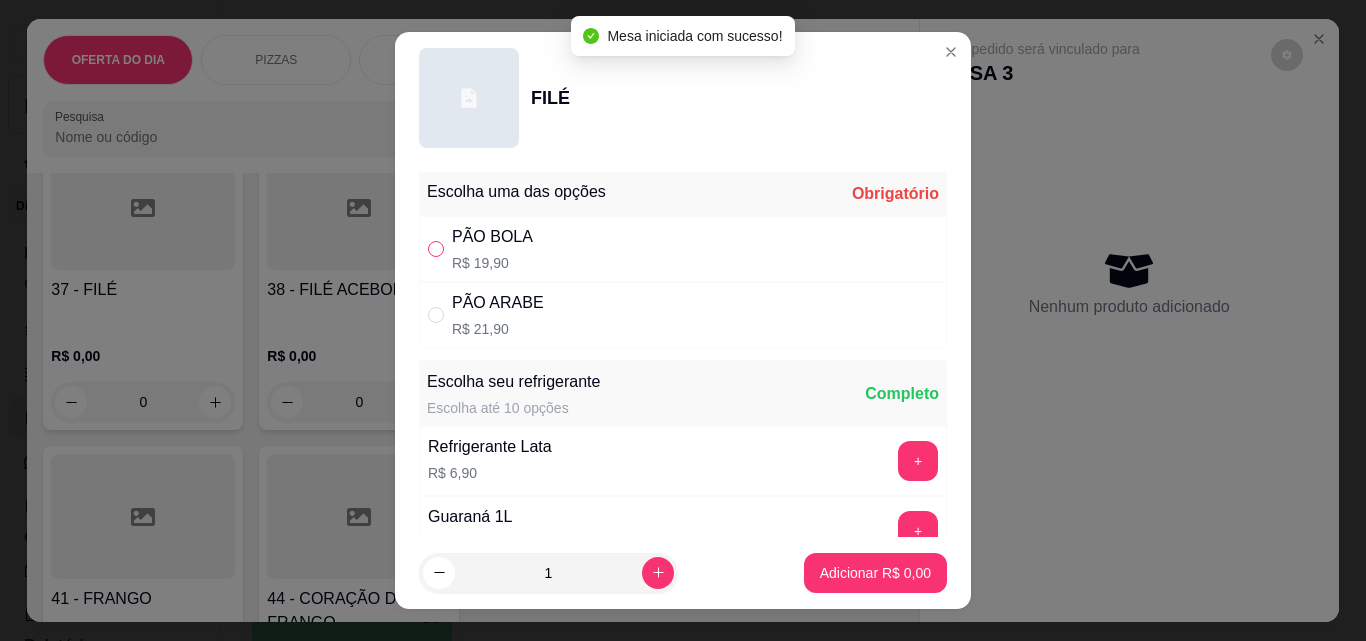 click at bounding box center (436, 249) 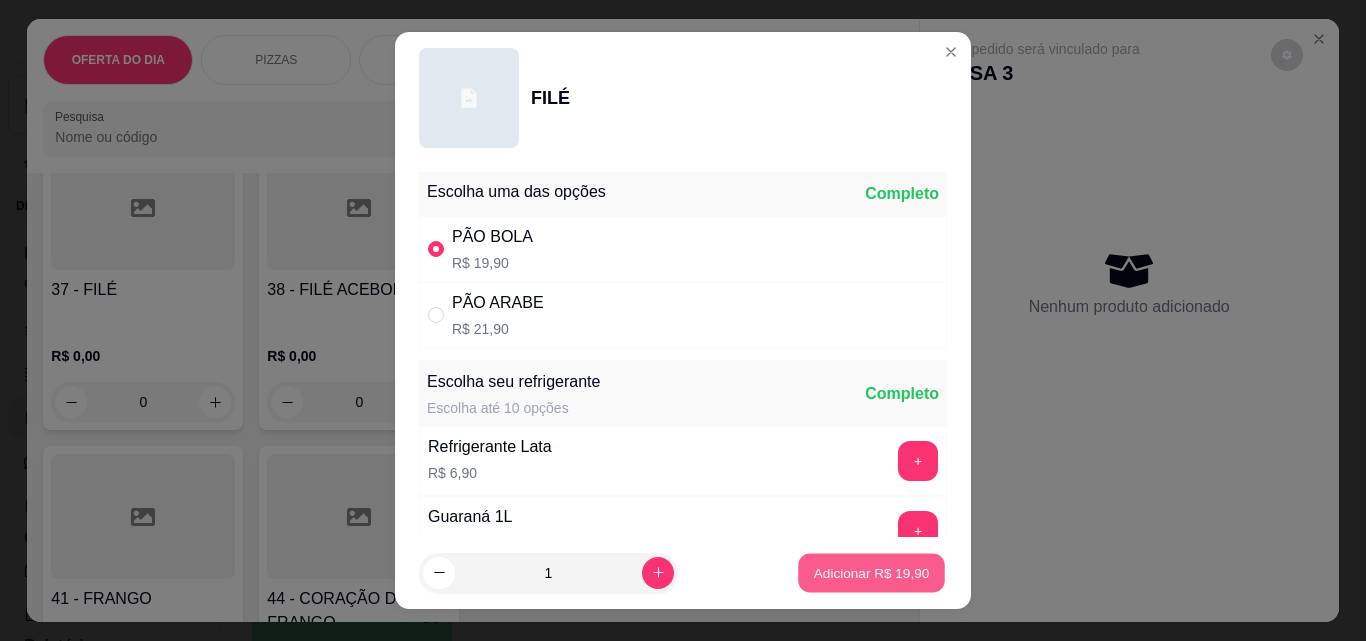 click on "Adicionar   R$ 19,90" at bounding box center (872, 572) 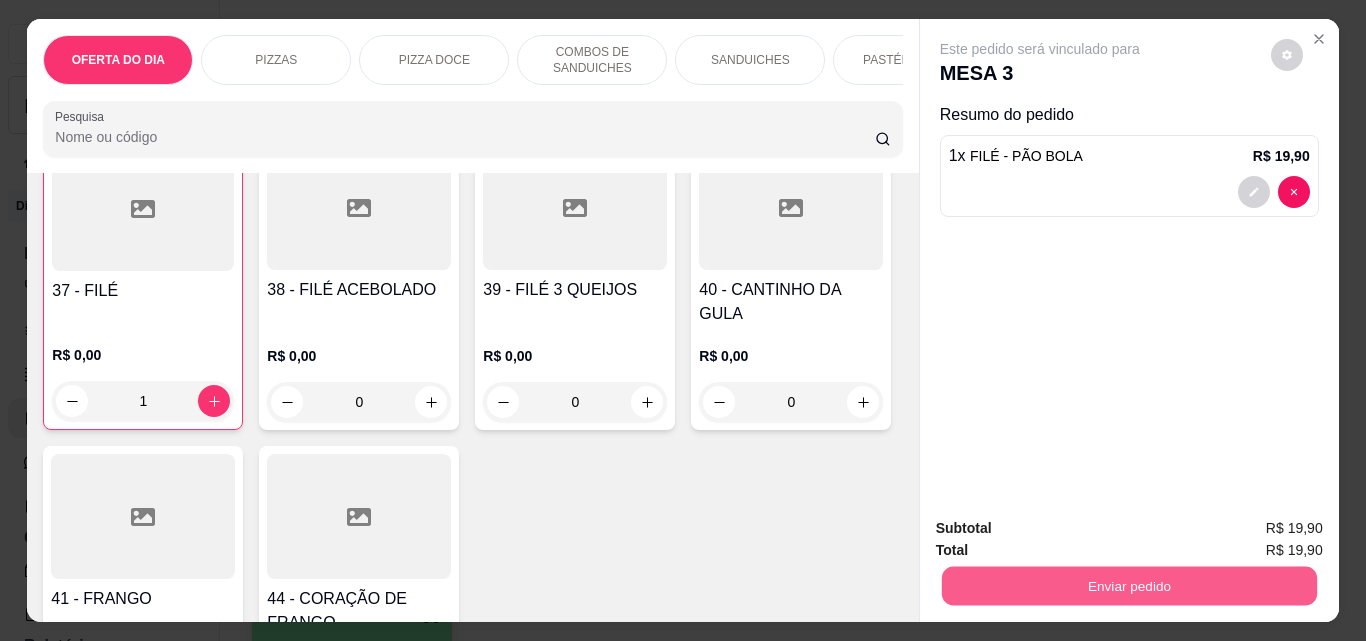click on "Enviar pedido" at bounding box center [1128, 585] 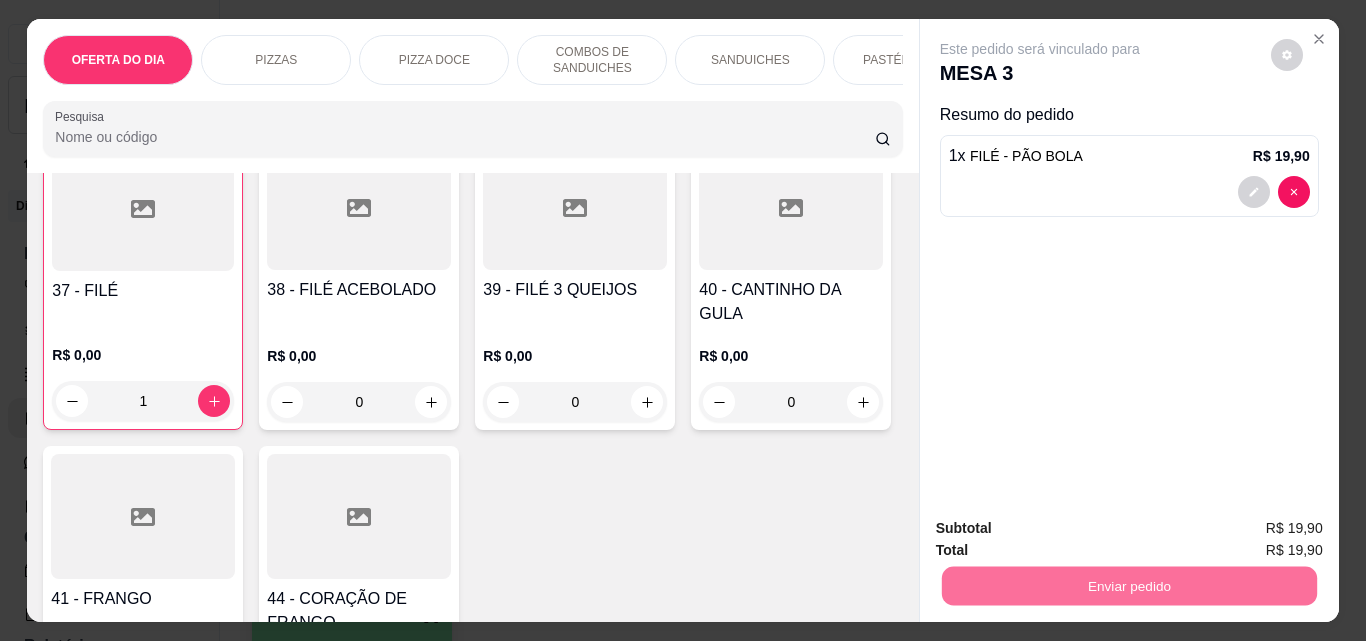 click on "Não registrar e enviar pedido" at bounding box center [1063, 529] 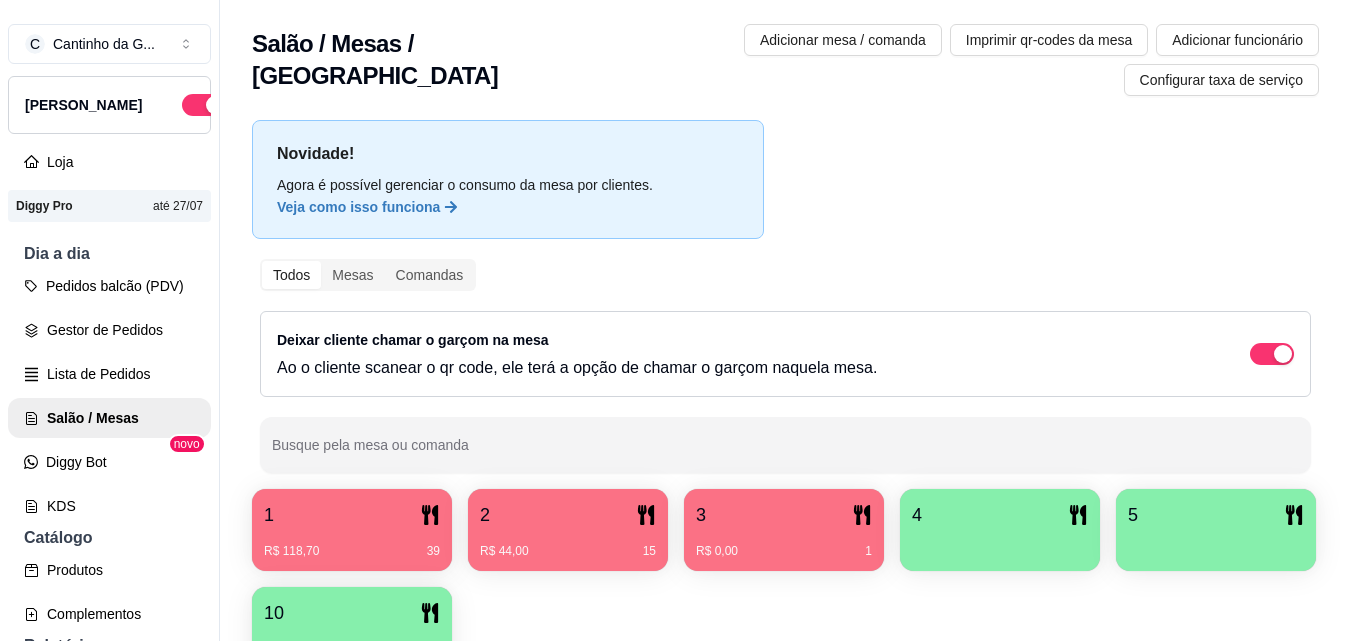 click on "R$ 118,70 39" at bounding box center [352, 544] 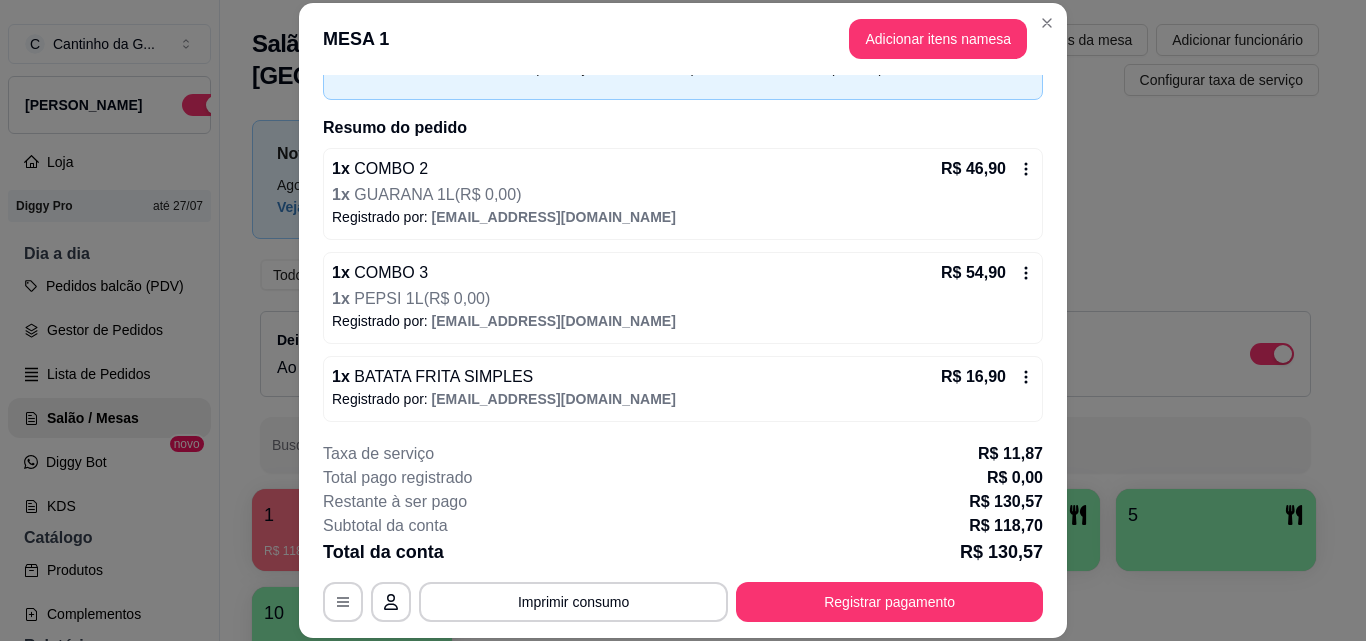 scroll, scrollTop: 120, scrollLeft: 0, axis: vertical 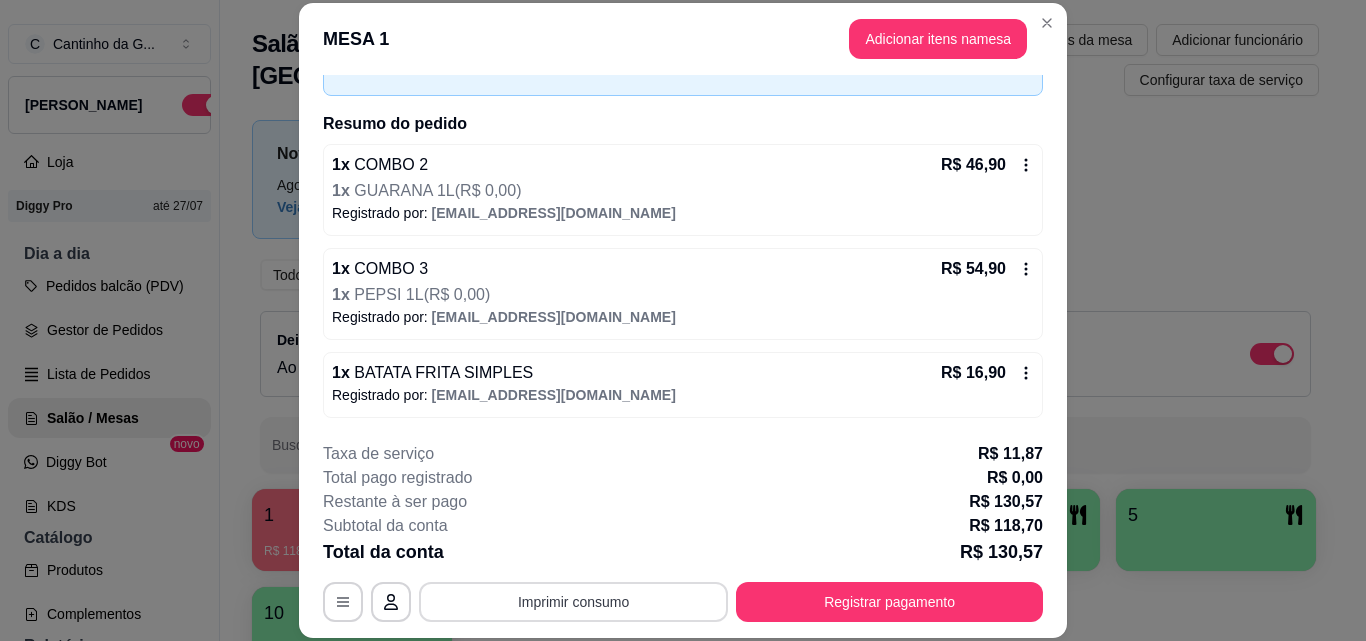 click on "Imprimir consumo" at bounding box center [573, 602] 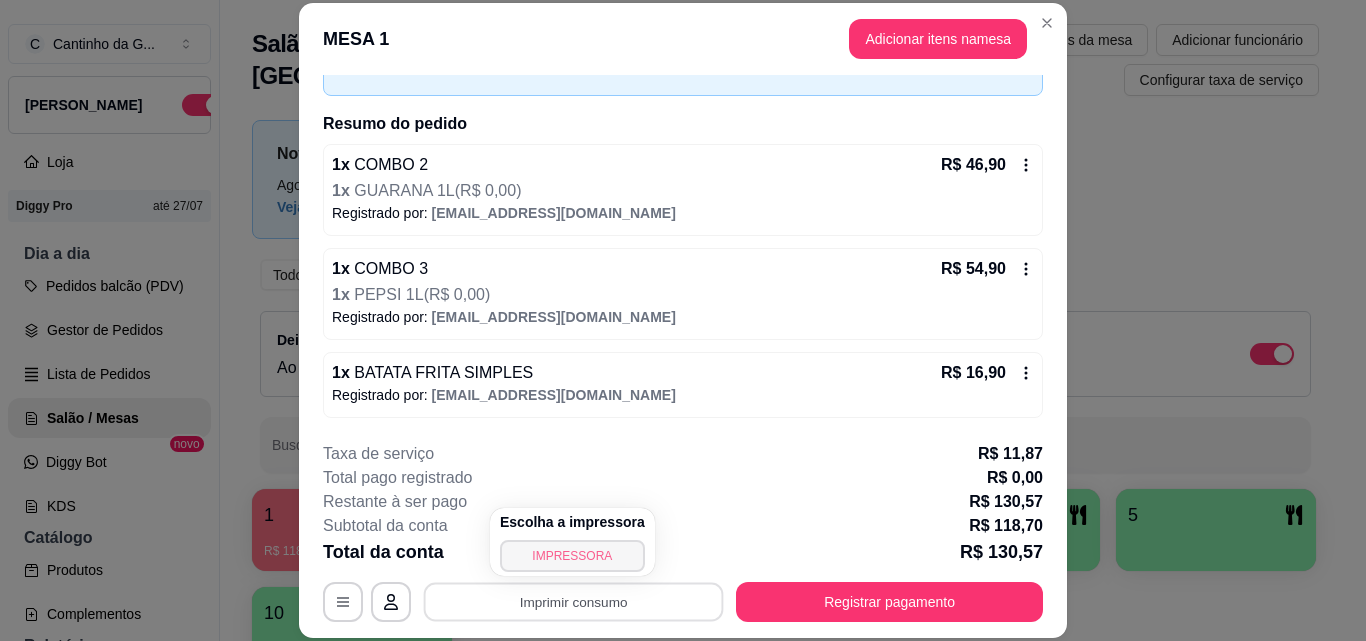 click on "IMPRESSORA" at bounding box center [572, 556] 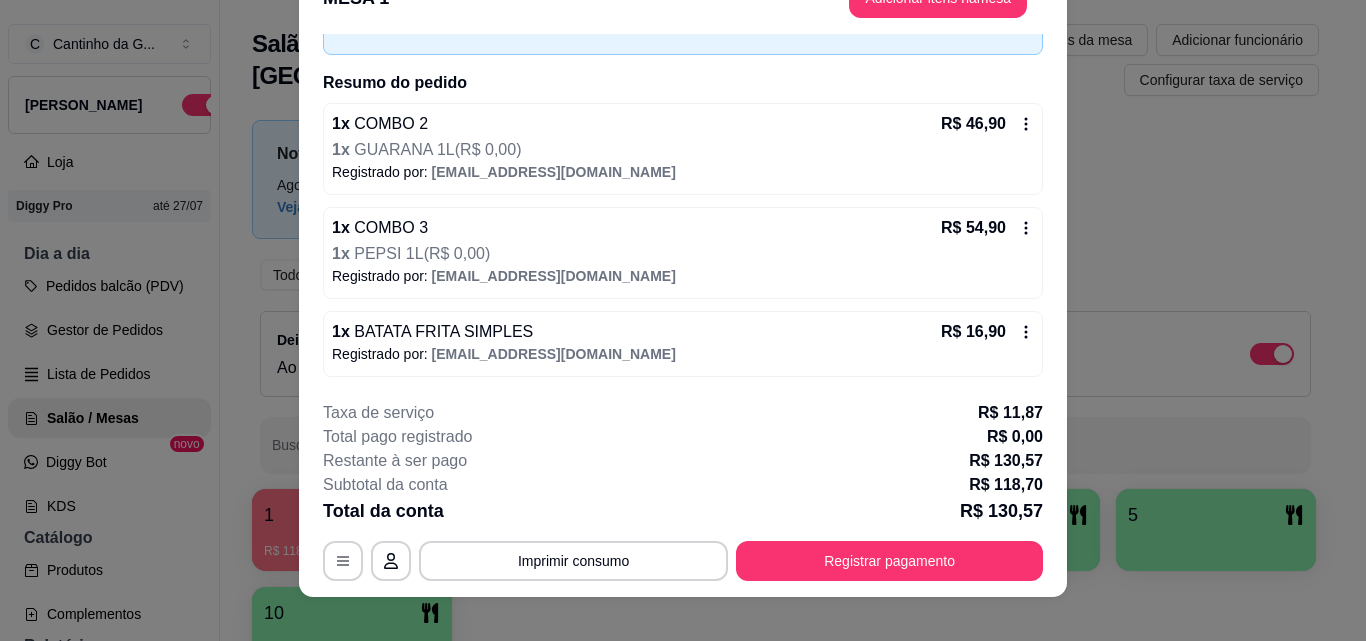 scroll, scrollTop: 61, scrollLeft: 0, axis: vertical 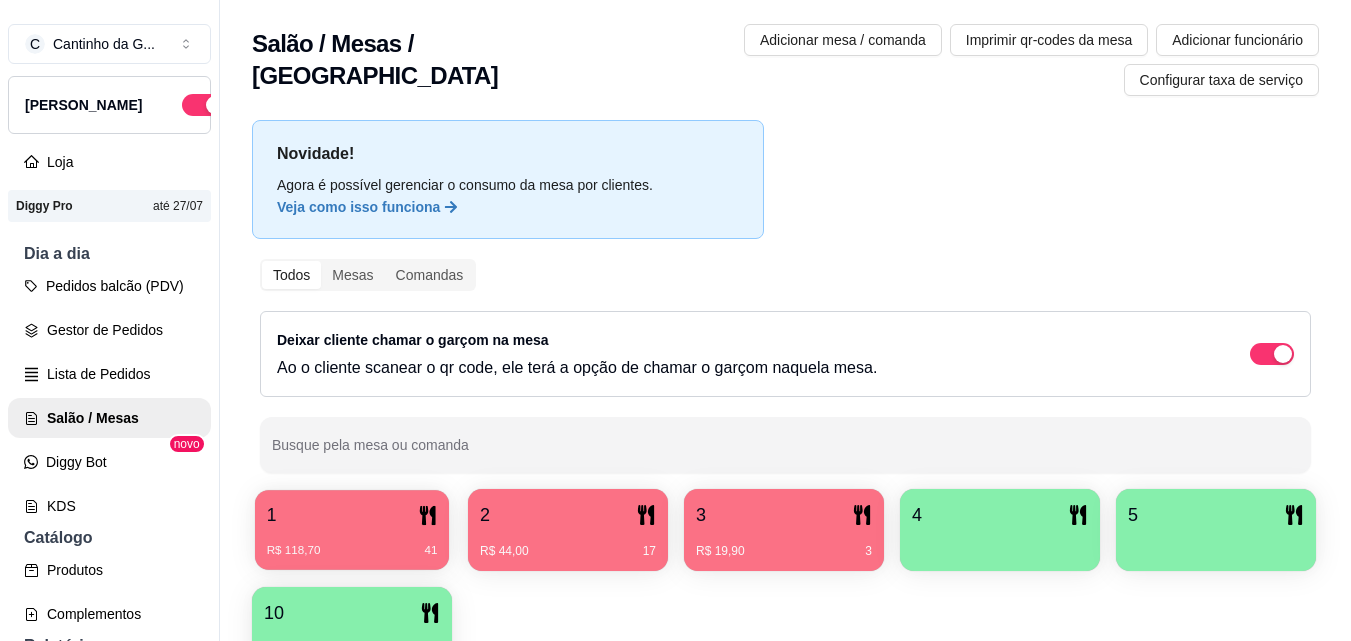 click on "R$ 118,70 41" at bounding box center [352, 543] 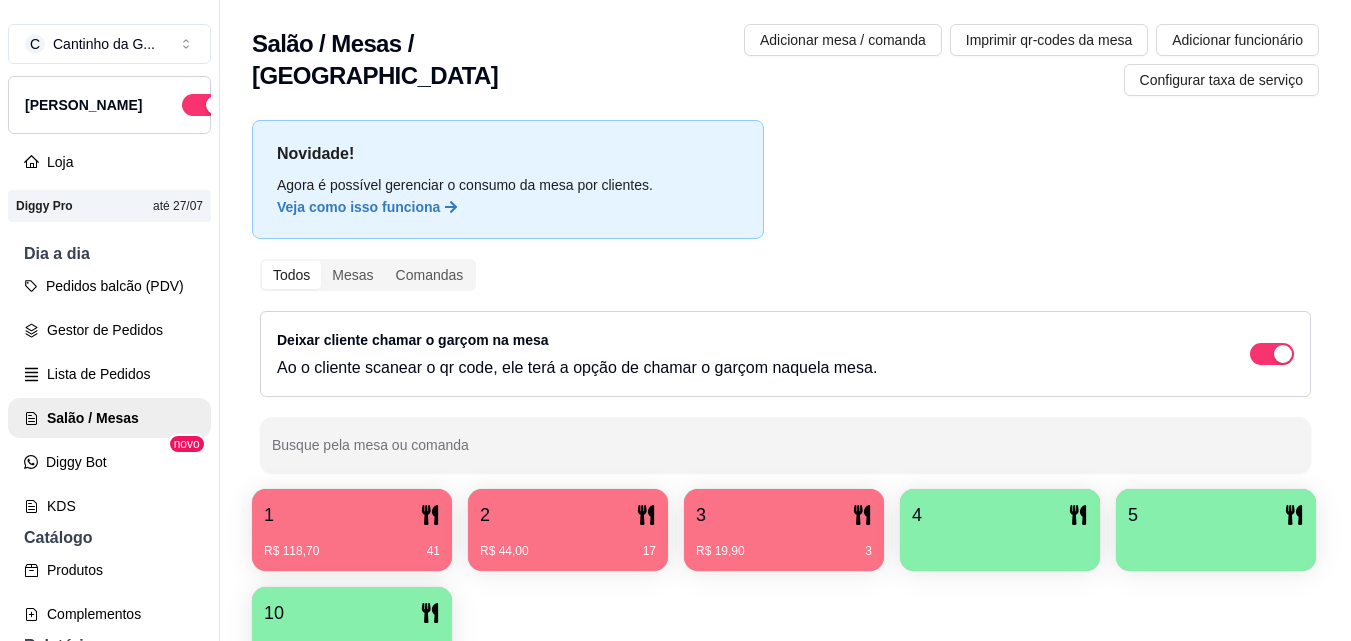 click on "2" at bounding box center [568, 515] 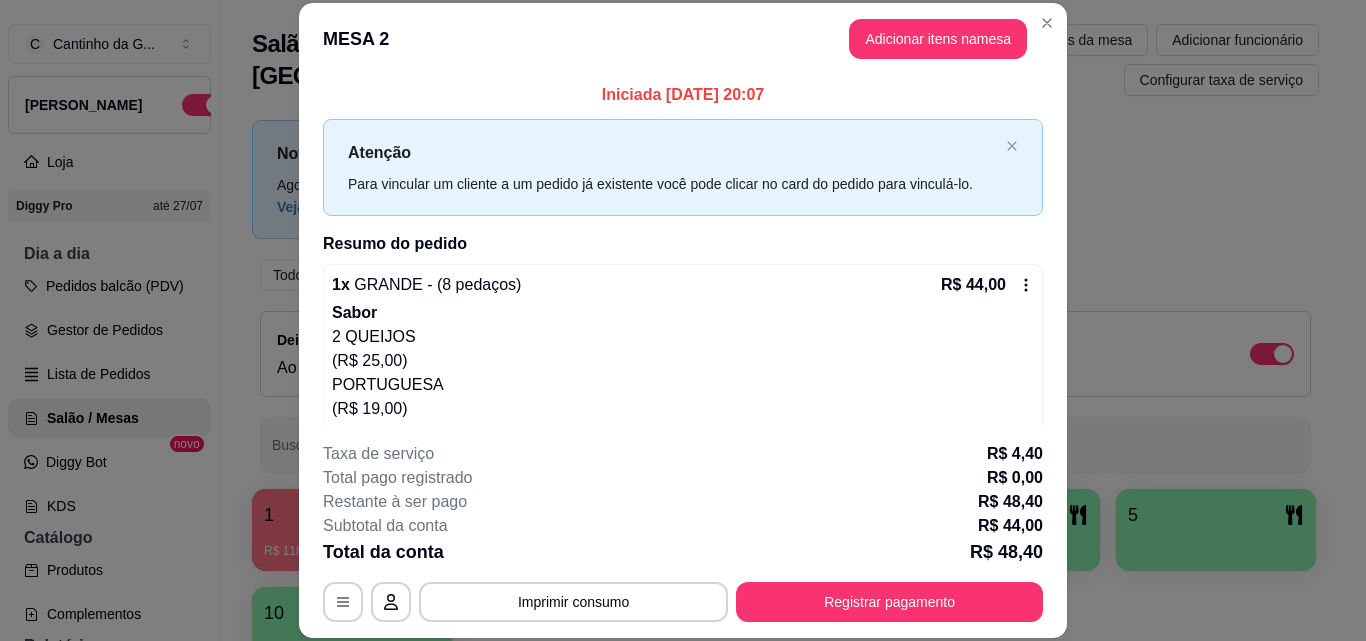 click on "R$ 44,00" at bounding box center (987, 285) 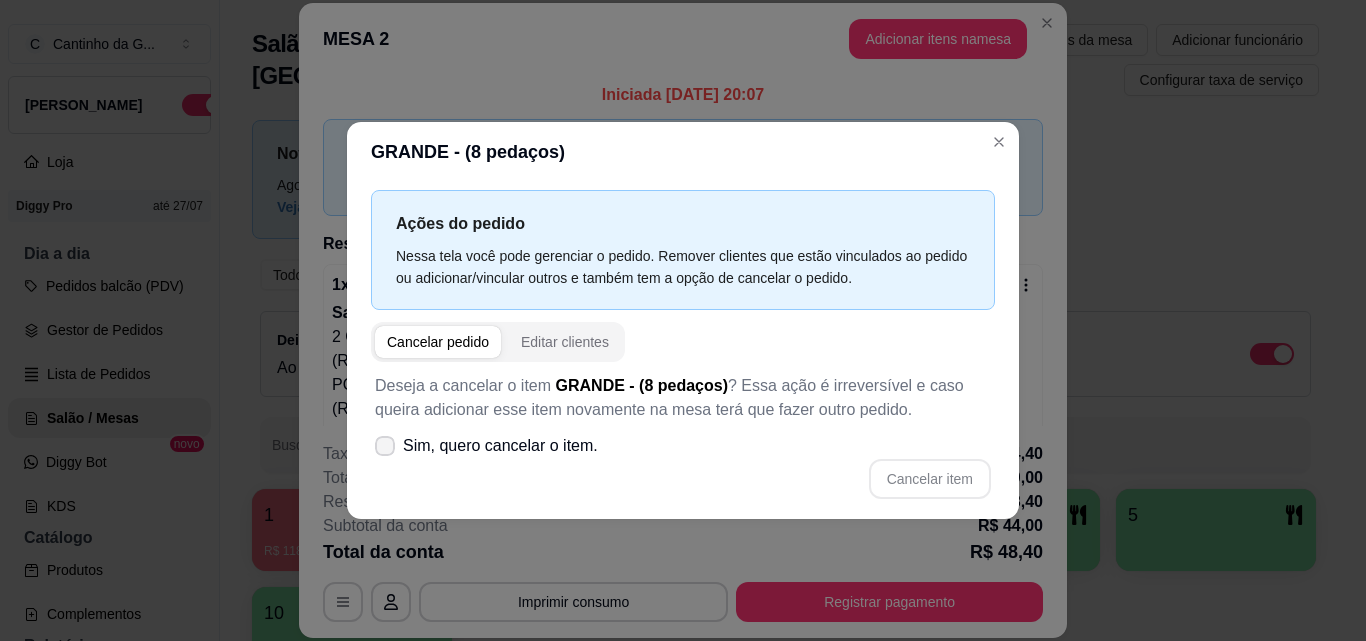click on "Sim, quero cancelar o item." at bounding box center (486, 446) 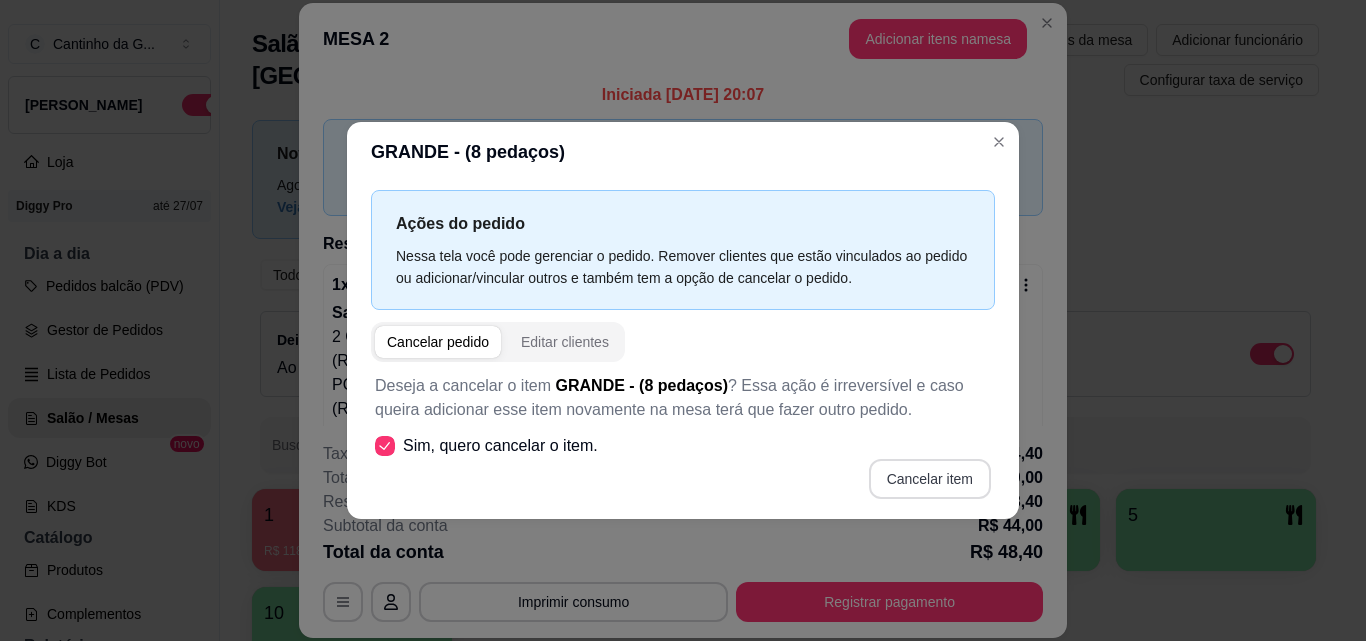 click on "Cancelar item" at bounding box center [930, 479] 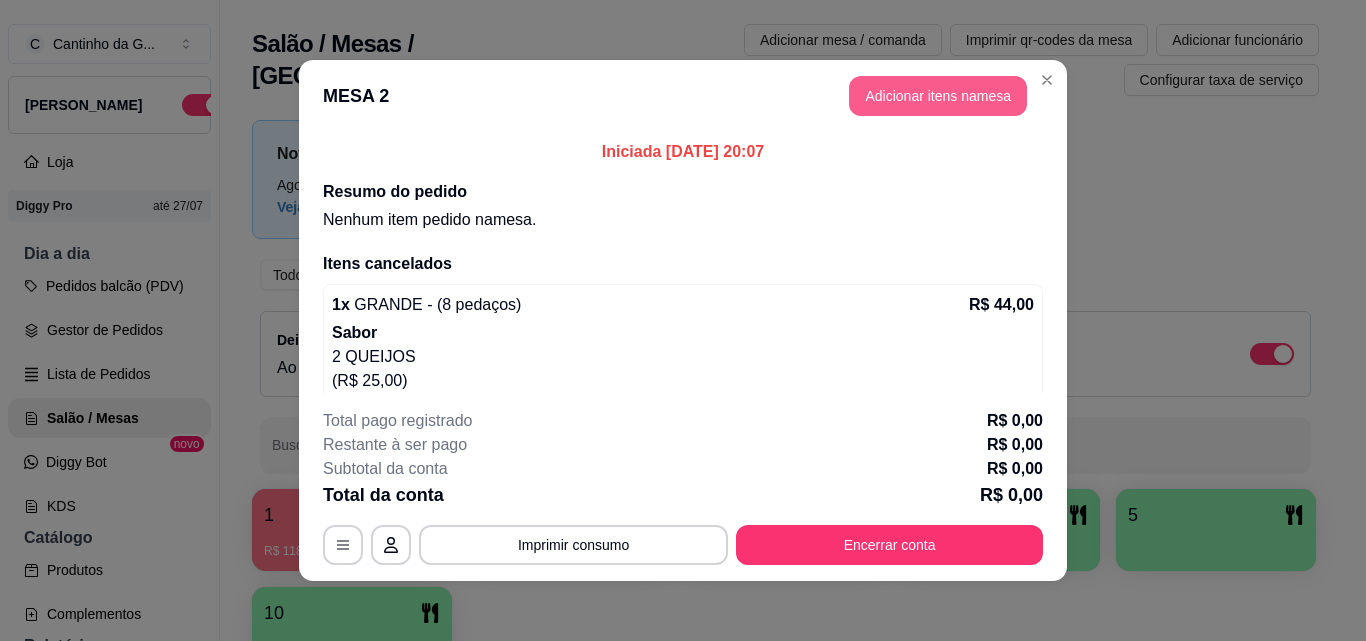 click on "Adicionar itens na  mesa" at bounding box center [938, 96] 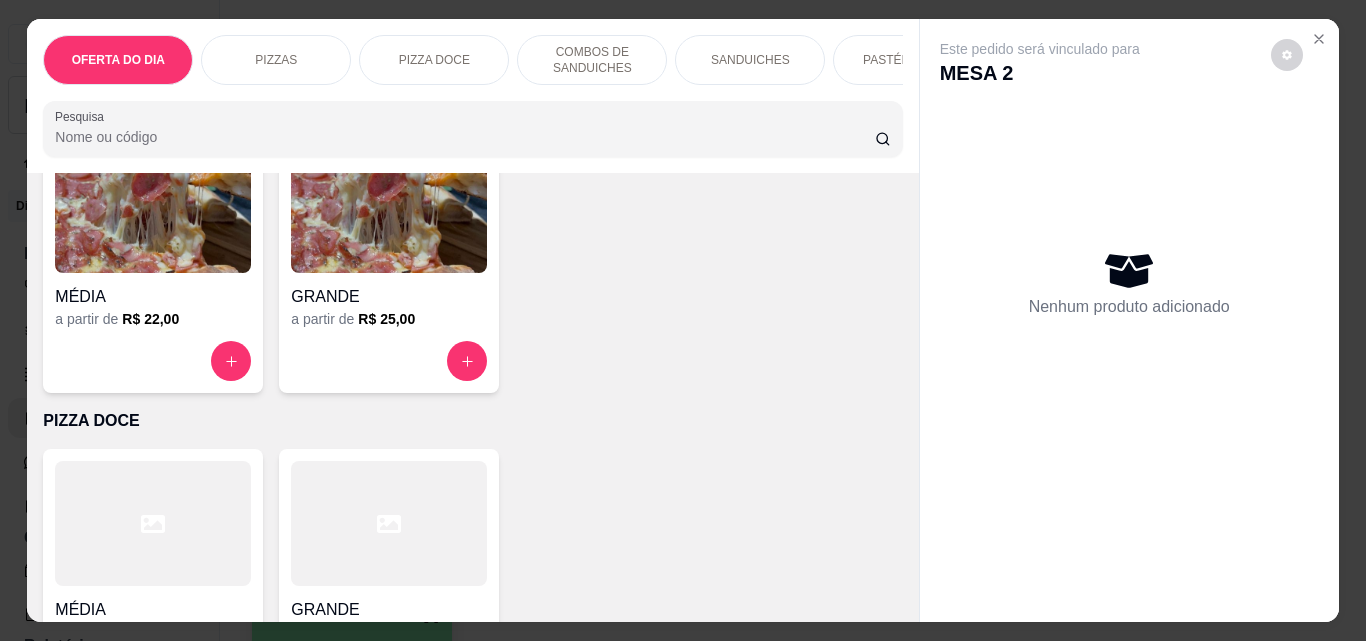 scroll, scrollTop: 500, scrollLeft: 0, axis: vertical 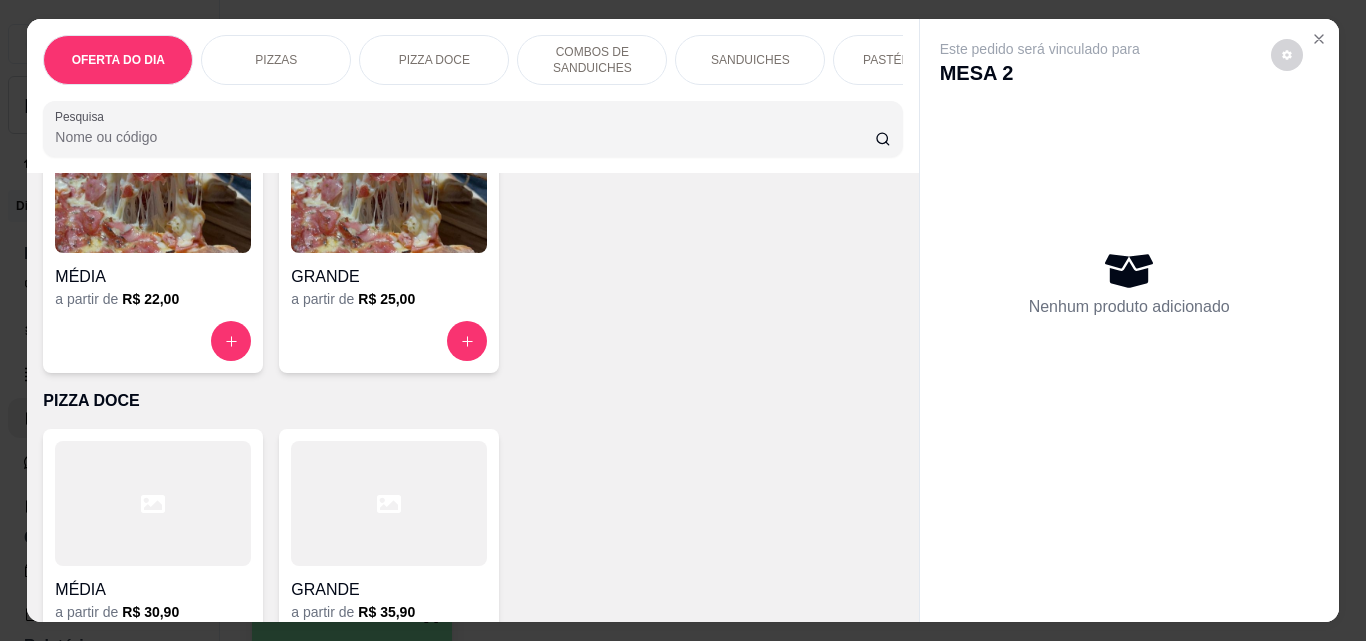 click 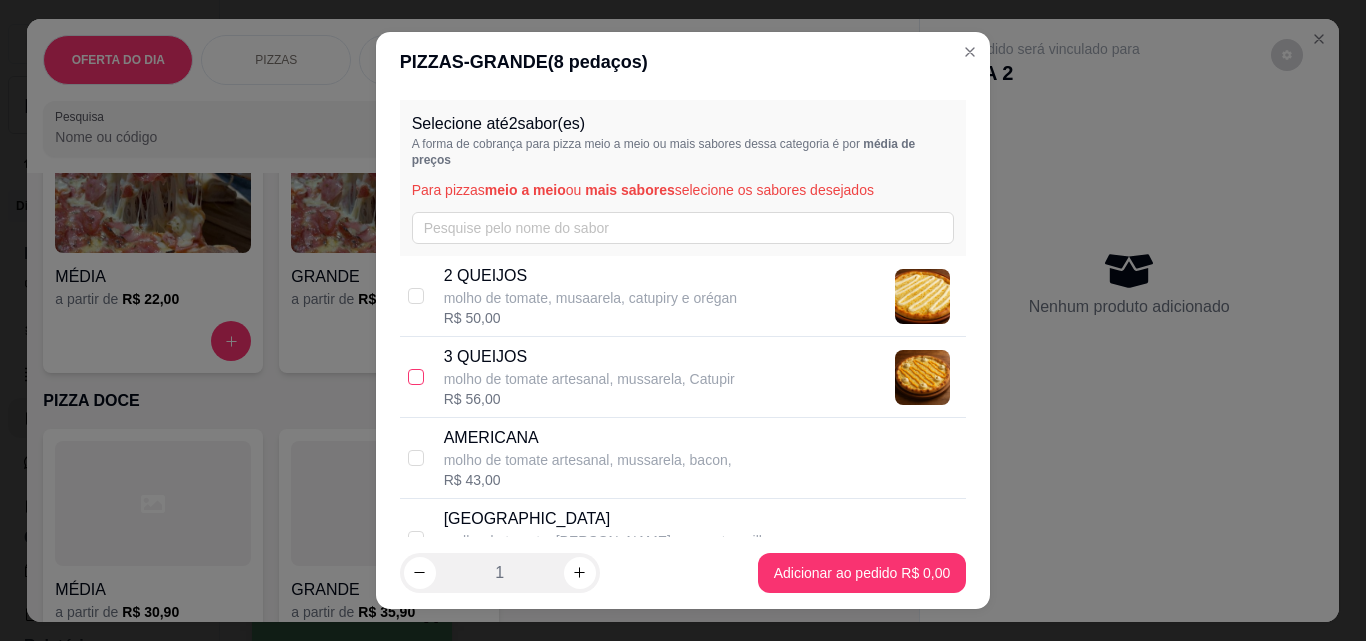 click at bounding box center [416, 377] 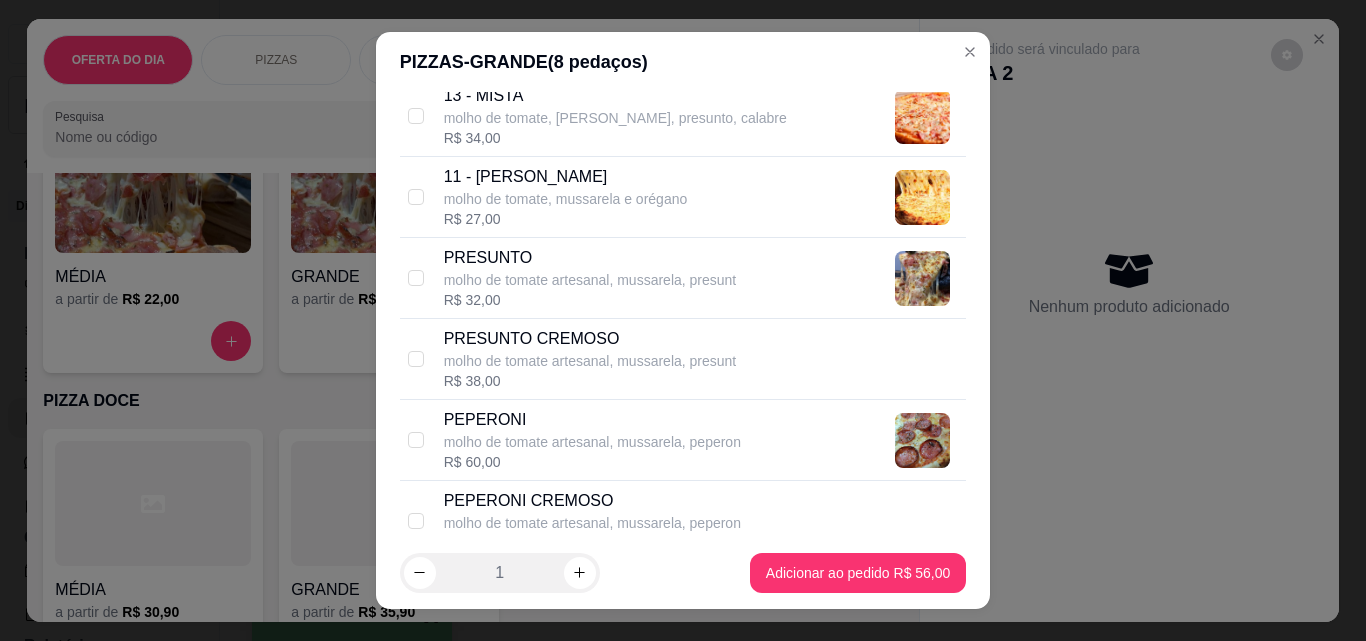 scroll, scrollTop: 1900, scrollLeft: 0, axis: vertical 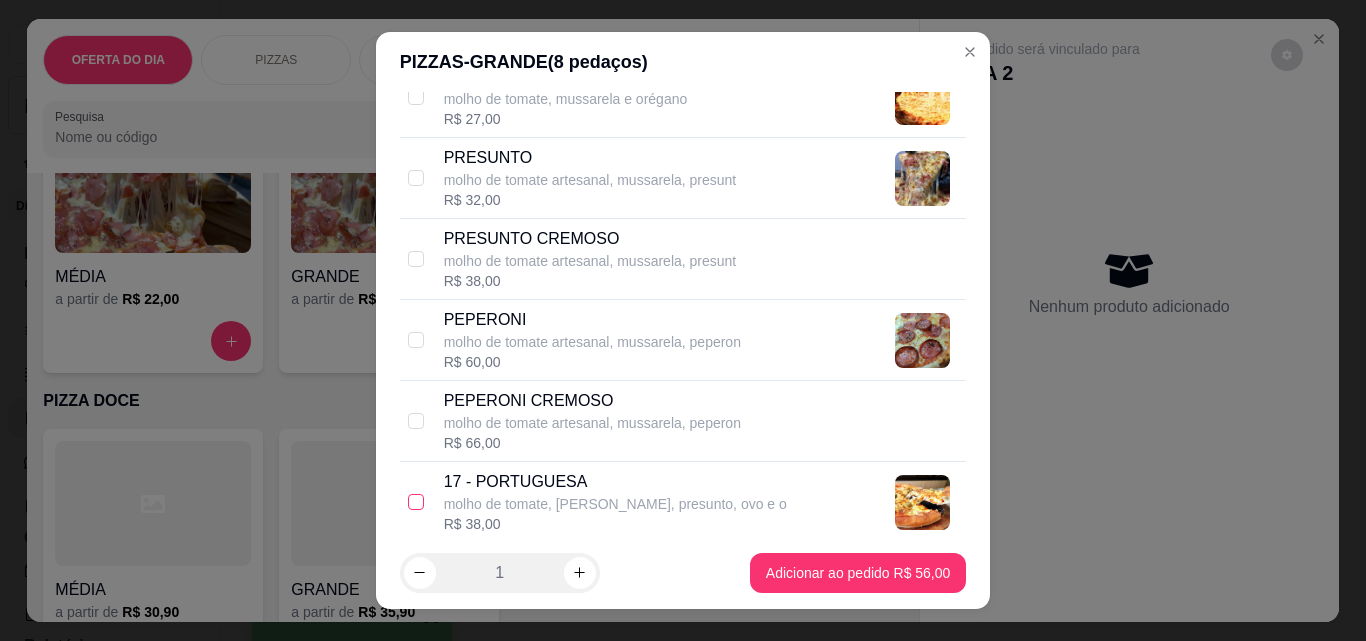 click at bounding box center (416, 502) 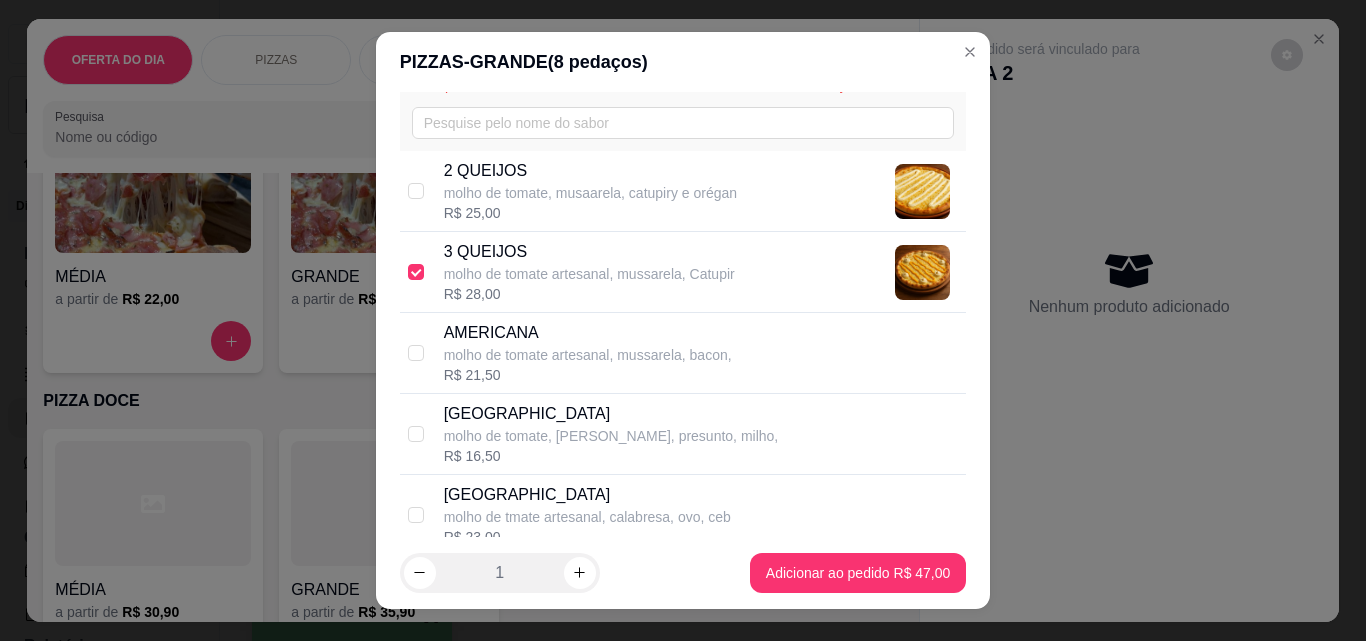 scroll, scrollTop: 100, scrollLeft: 0, axis: vertical 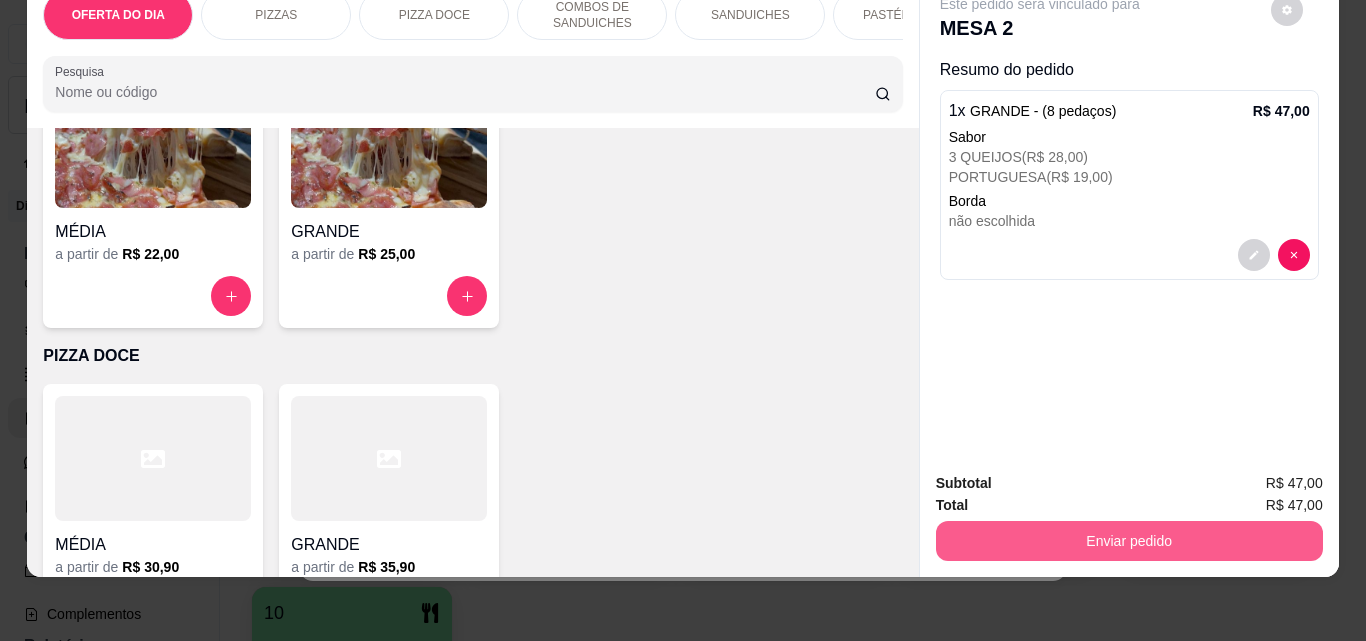 click on "Enviar pedido" at bounding box center [1129, 541] 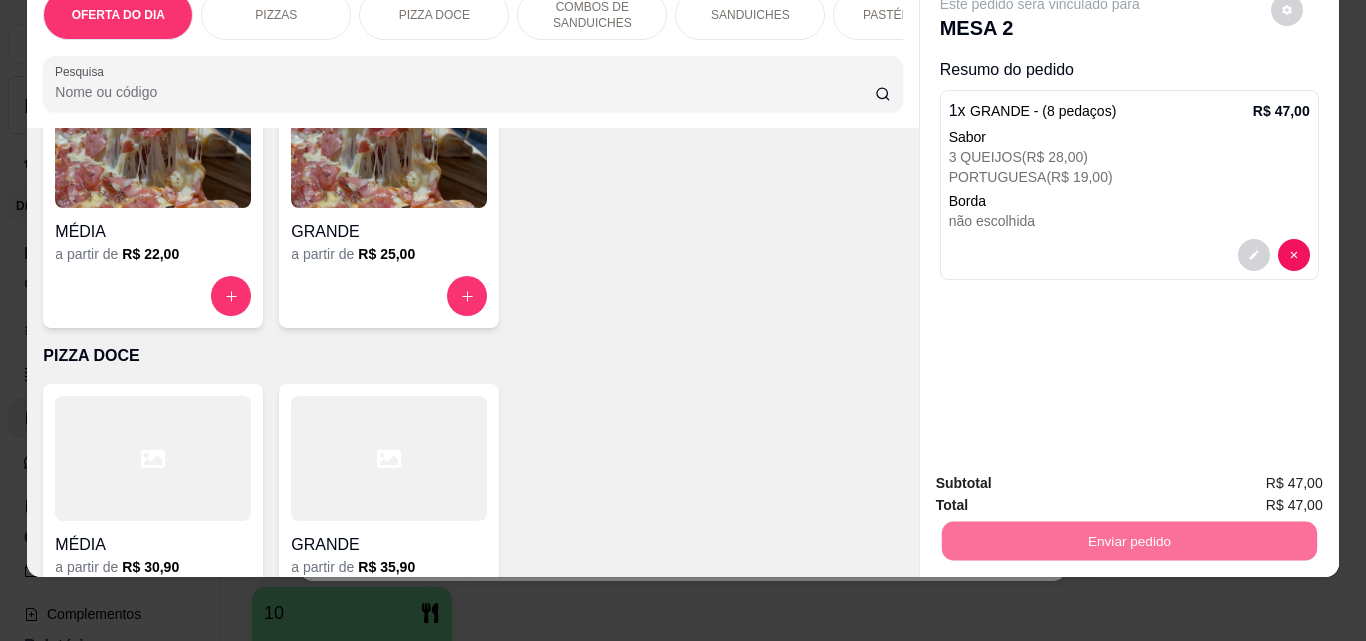 click on "Não registrar e enviar pedido" at bounding box center [1063, 477] 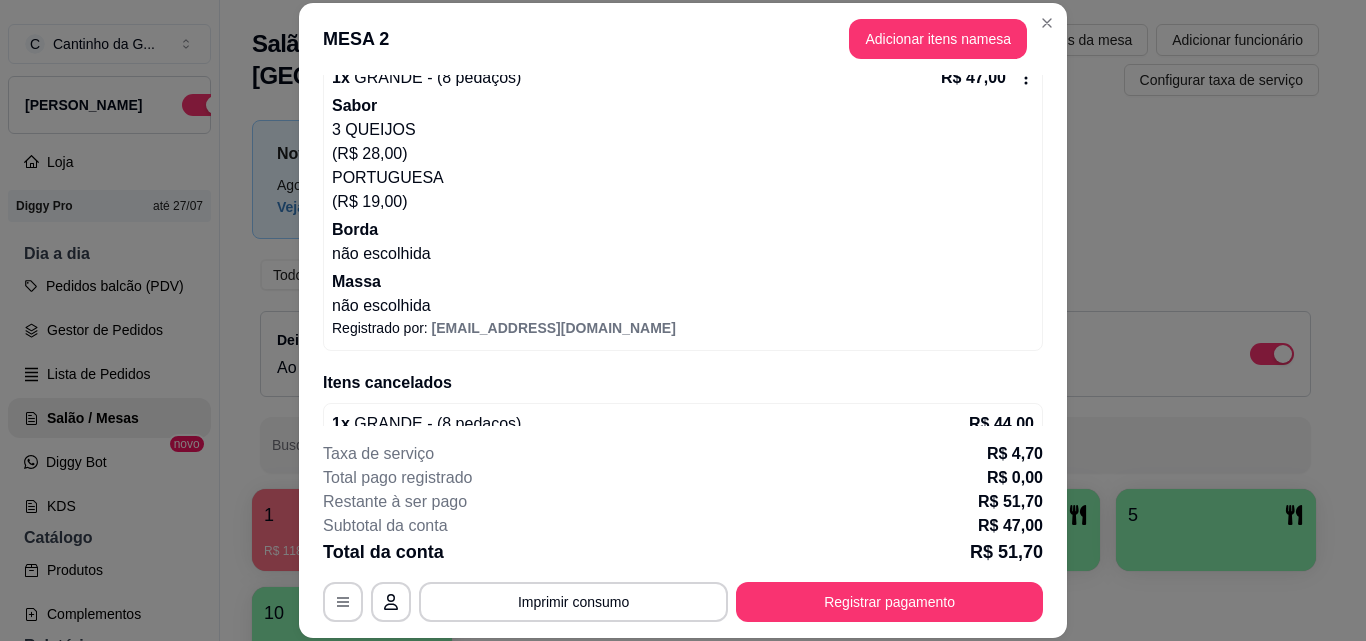 scroll, scrollTop: 182, scrollLeft: 0, axis: vertical 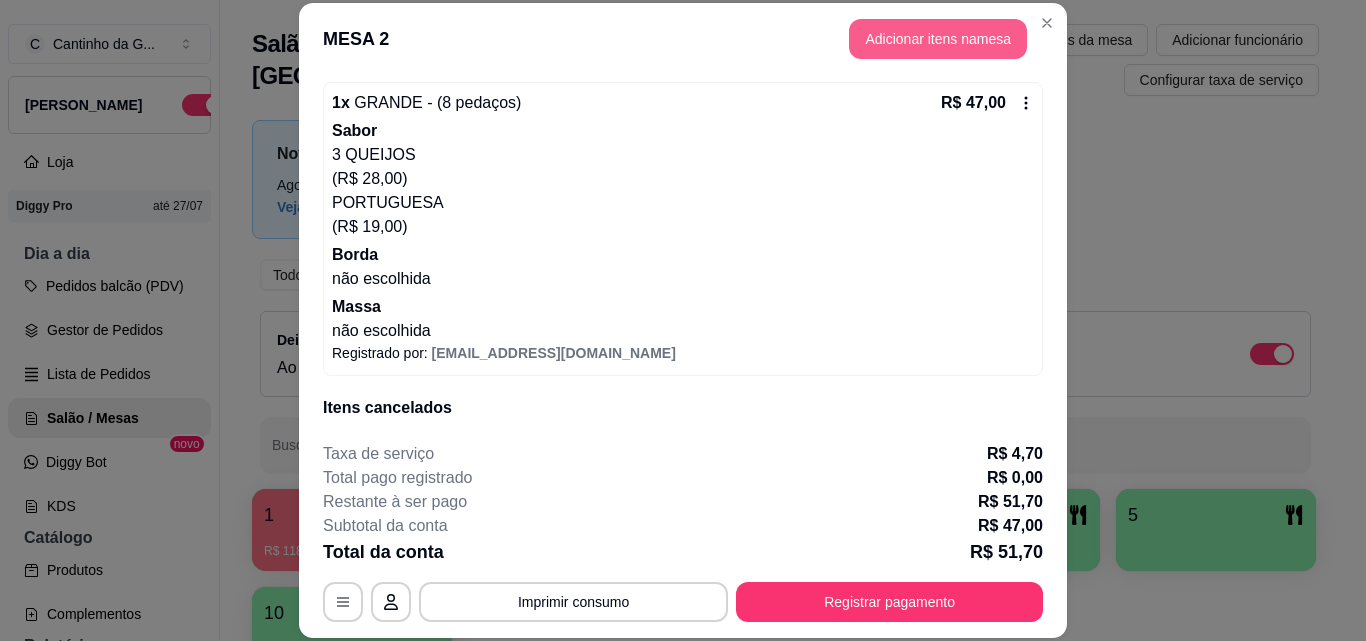 click on "Adicionar itens na  mesa" at bounding box center [938, 39] 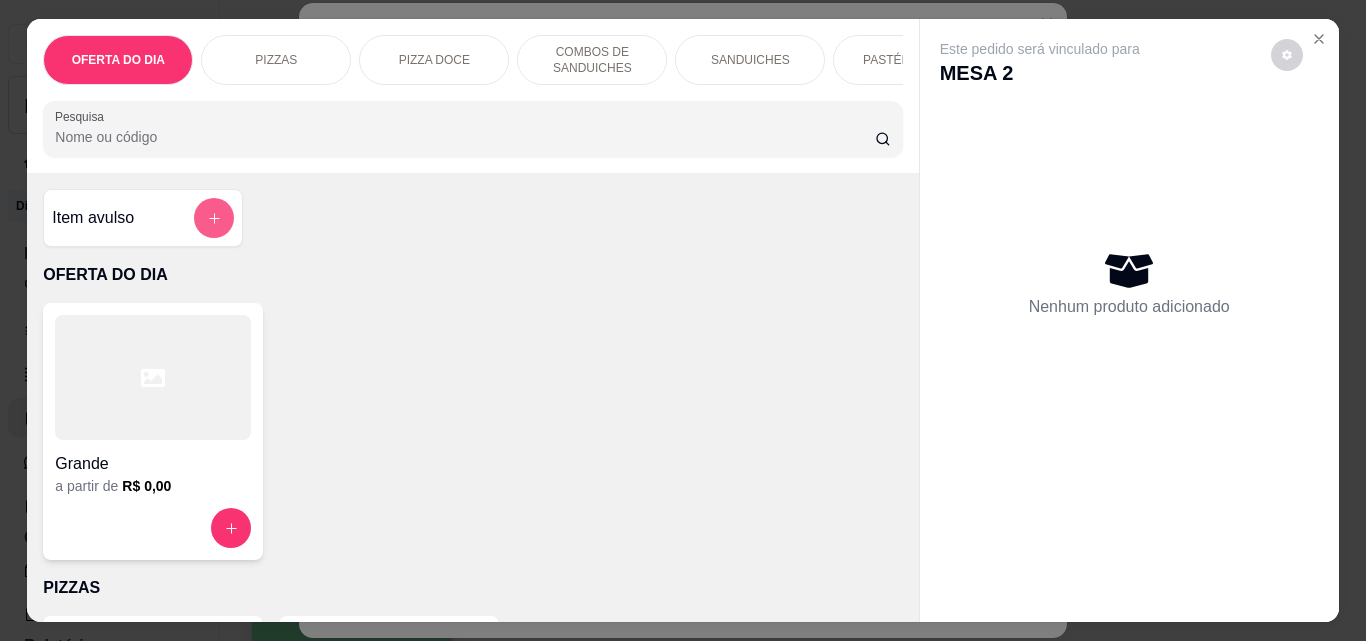 click at bounding box center [214, 218] 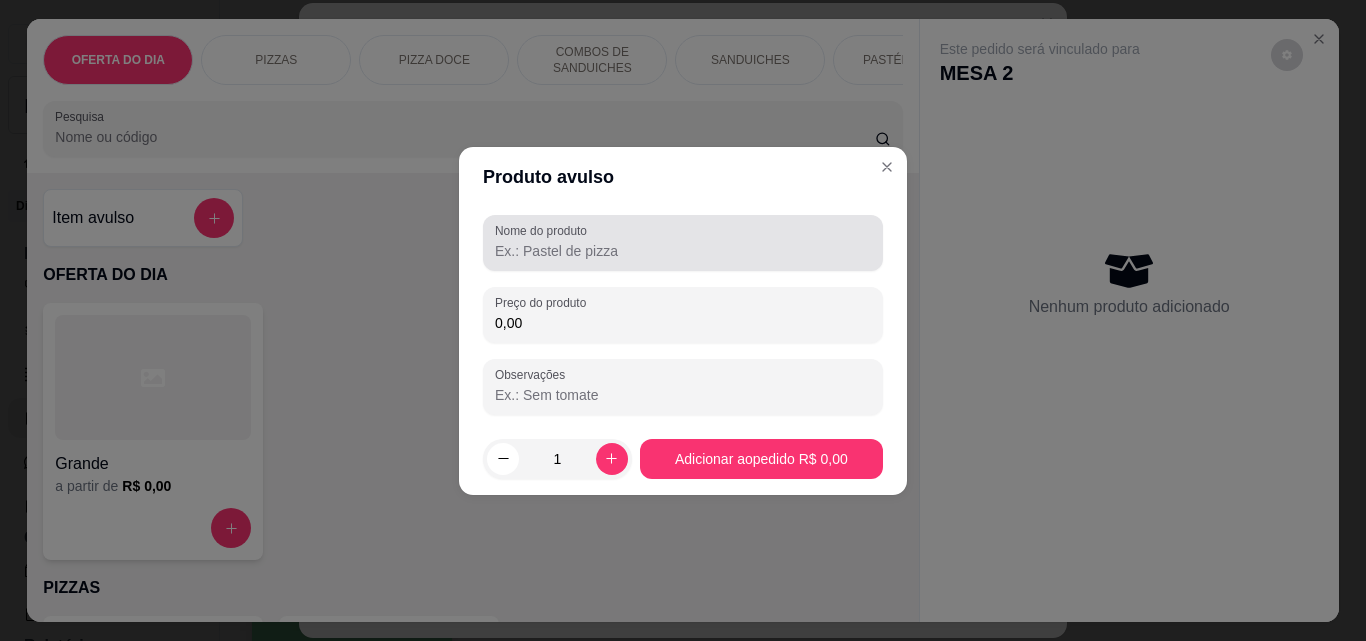 click on "Nome do produto" at bounding box center [683, 251] 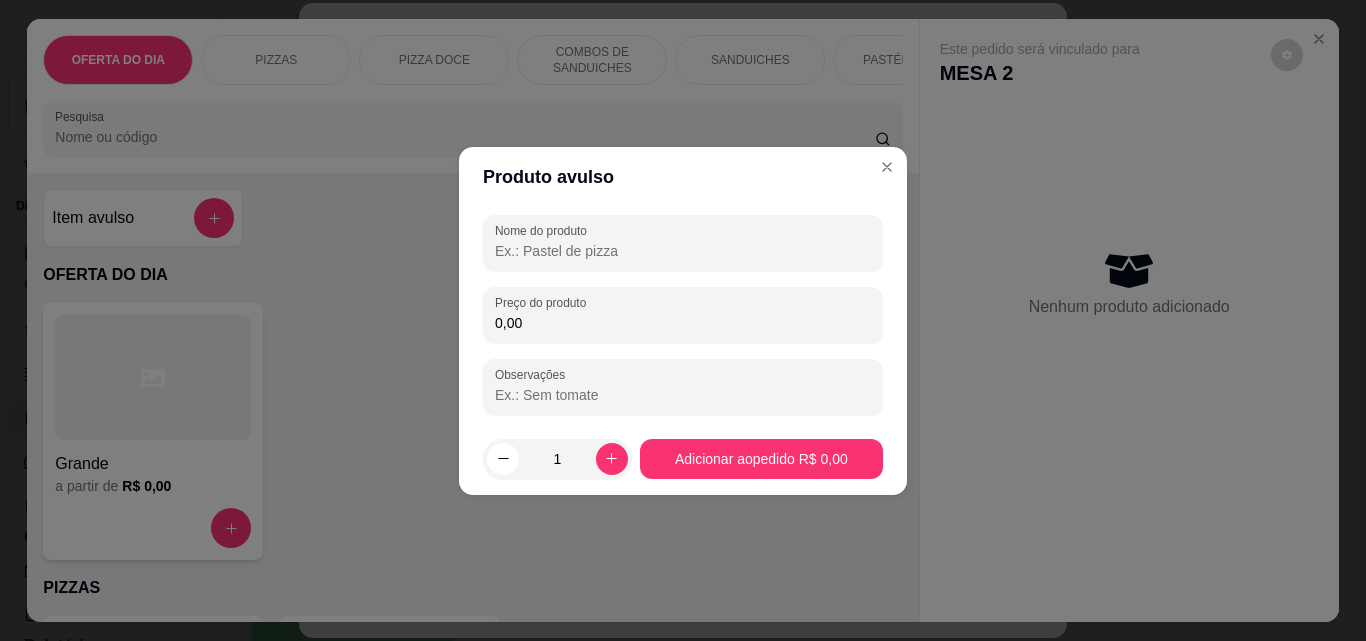 type on "2" 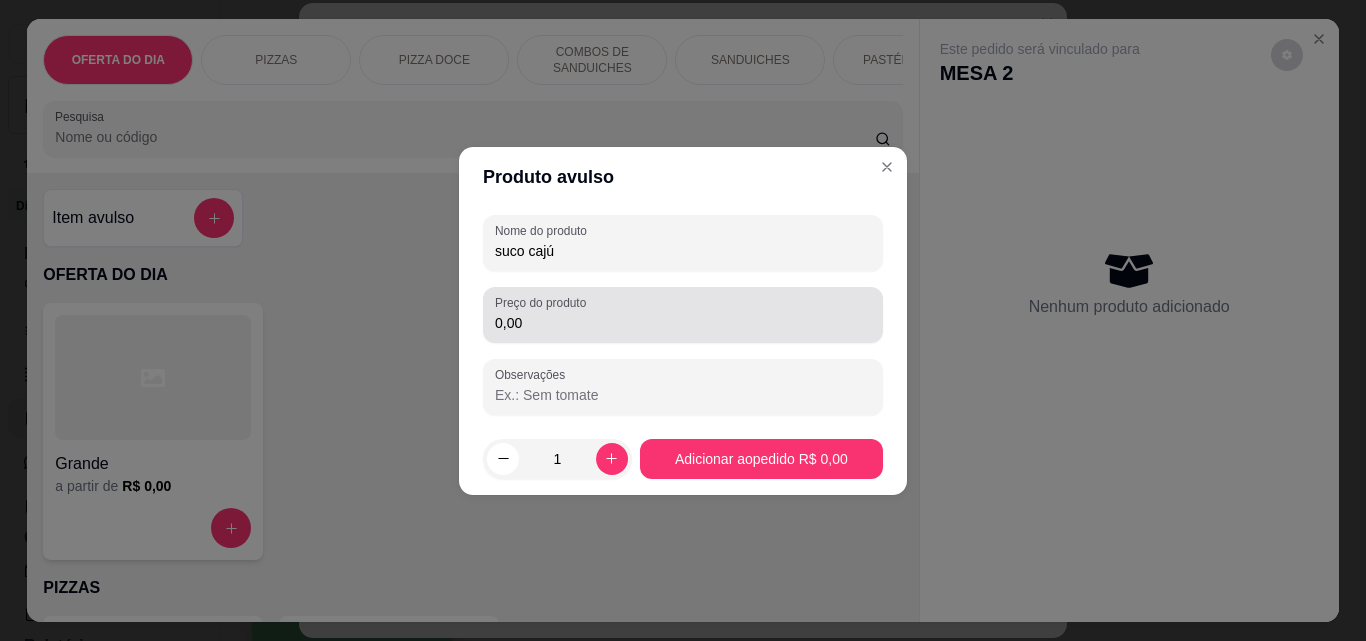 type on "suco cajú" 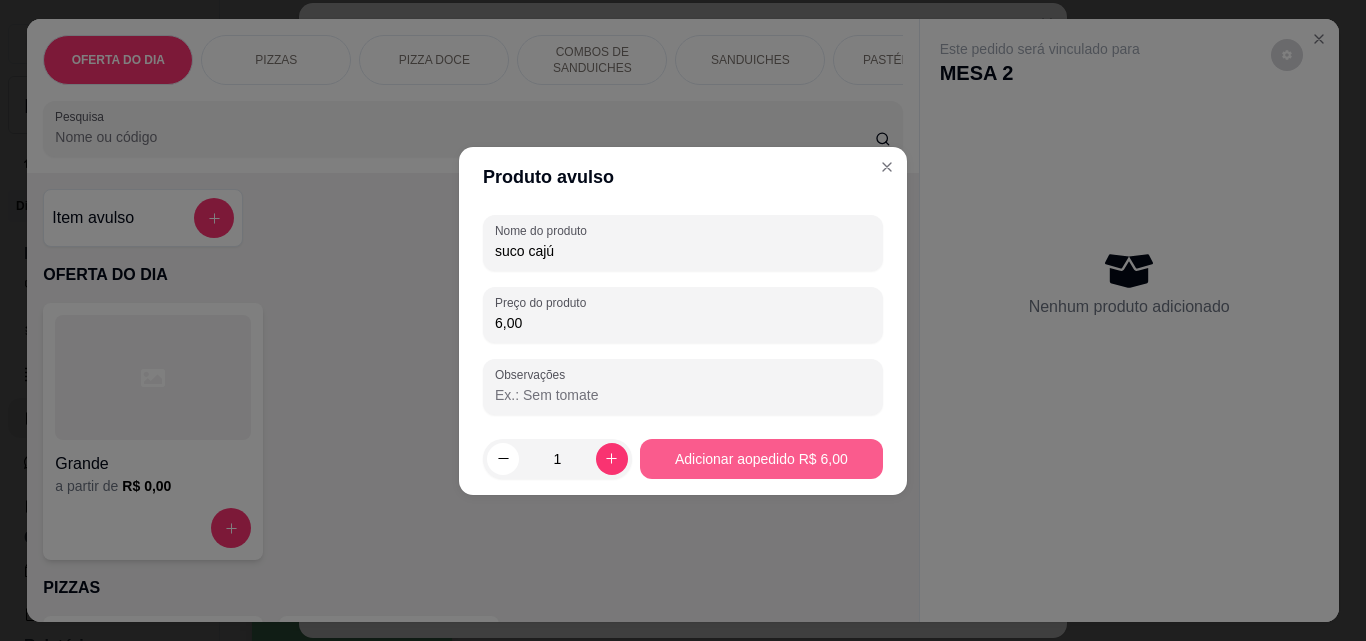 type on "6,00" 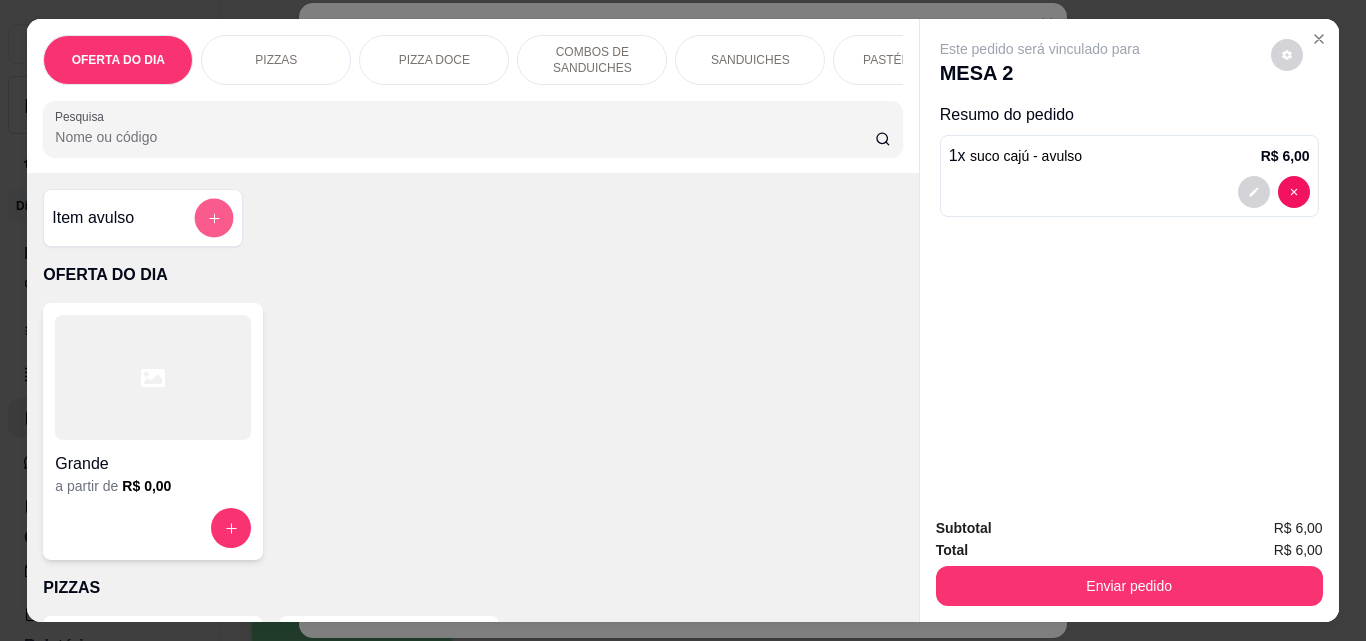 click 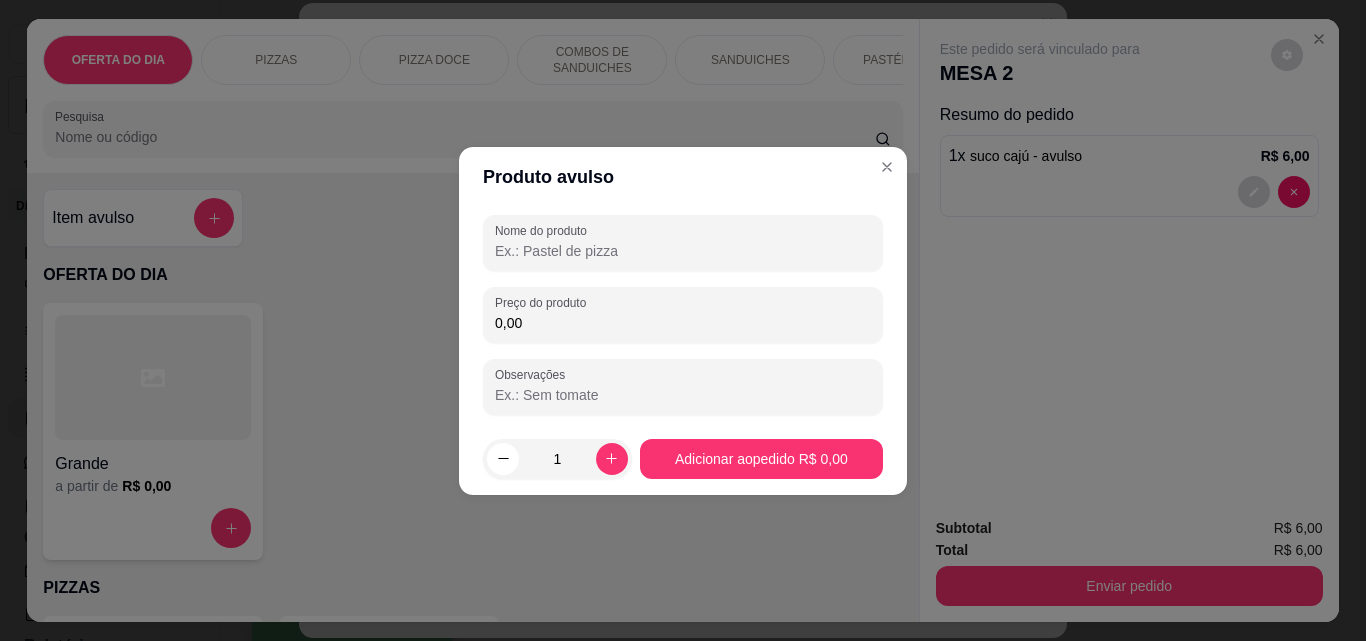click on "Nome do produto" at bounding box center [683, 243] 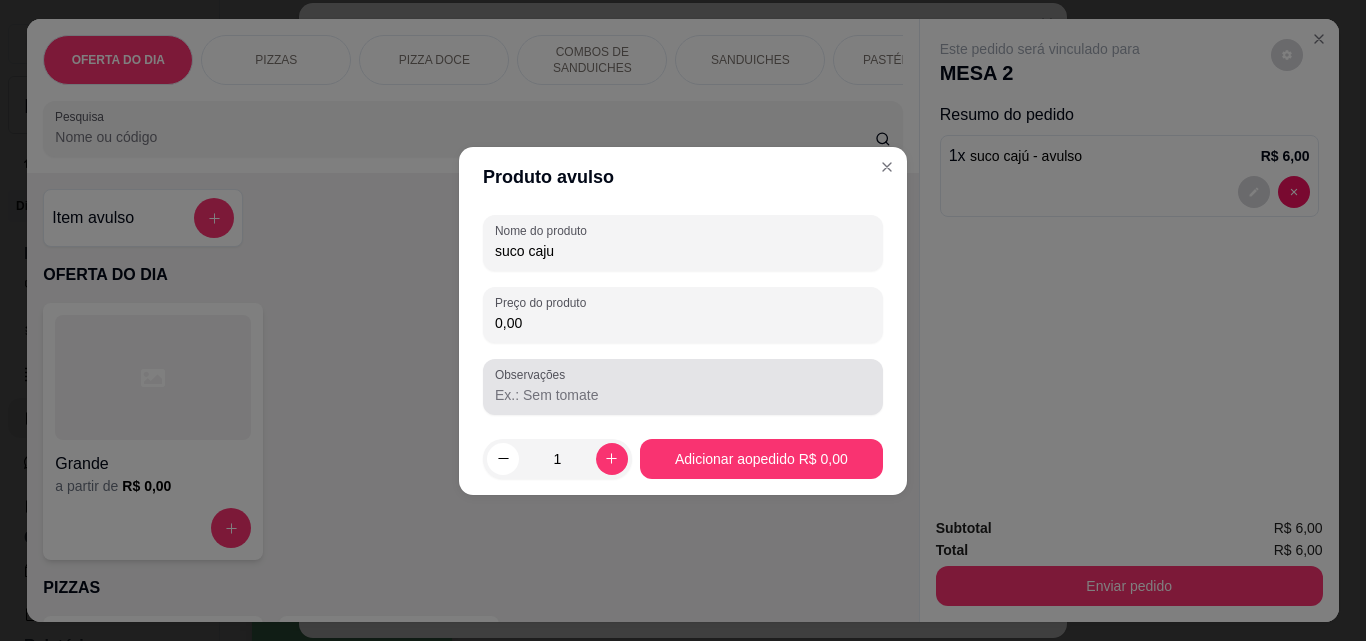 type on "suco caju" 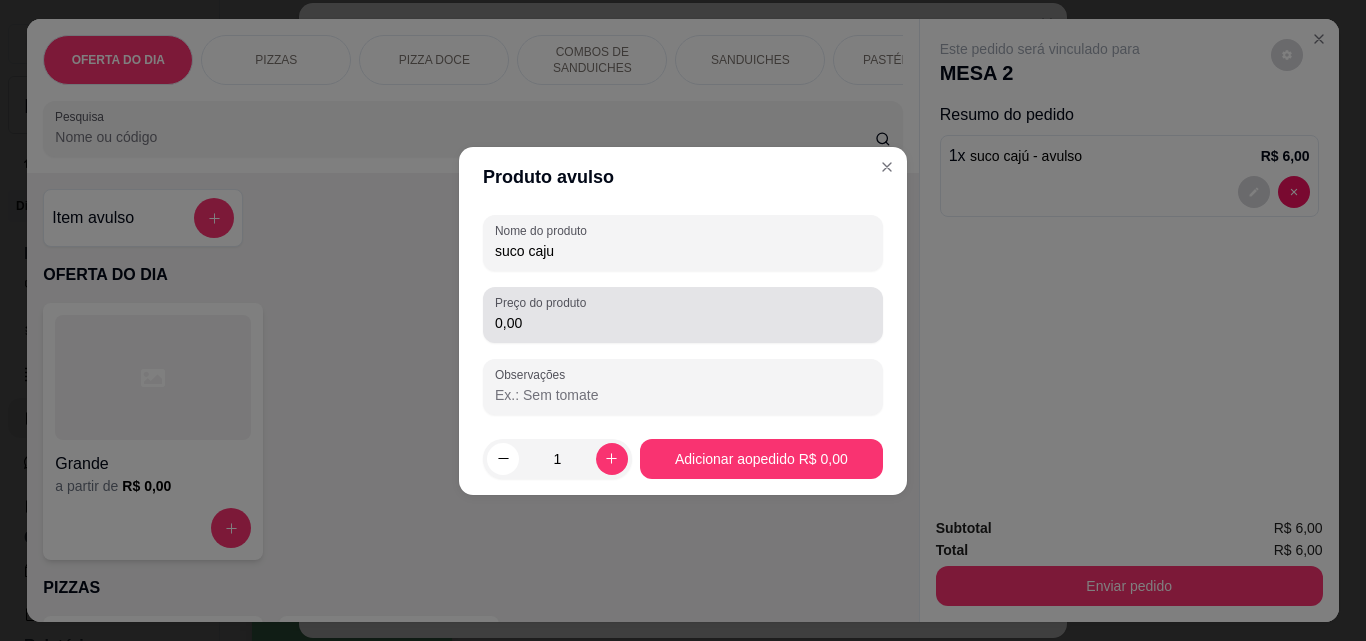 click on "0,00" at bounding box center (683, 323) 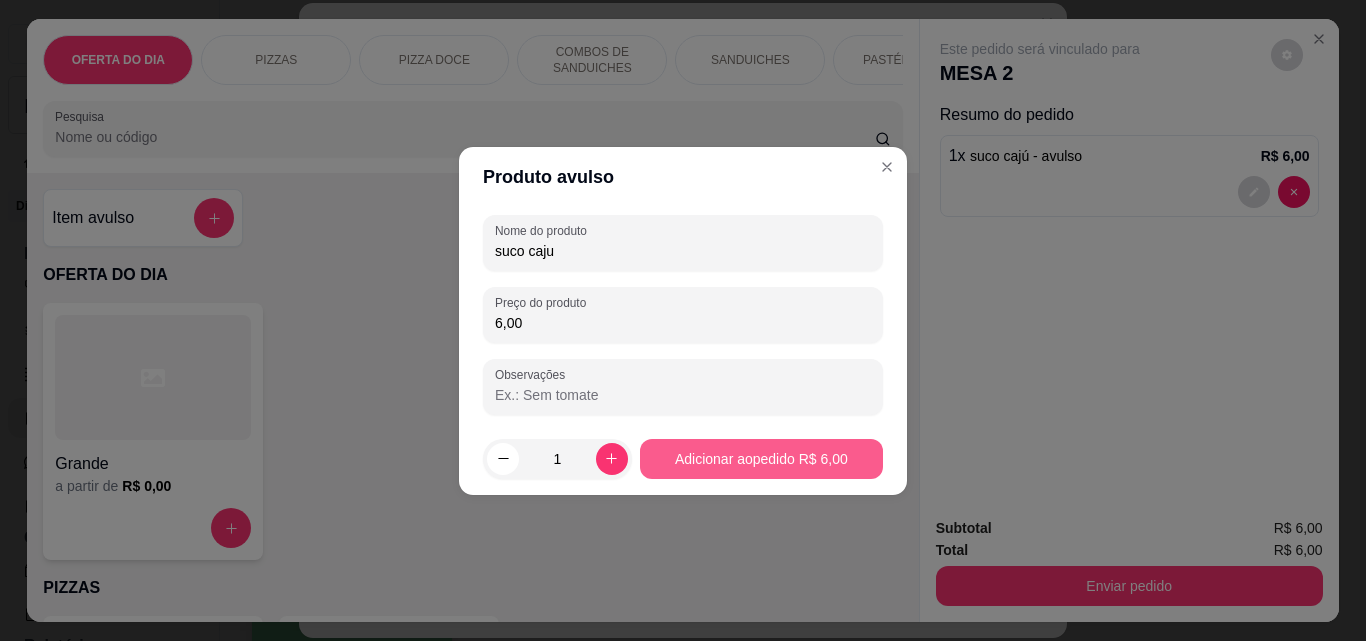 type on "6,00" 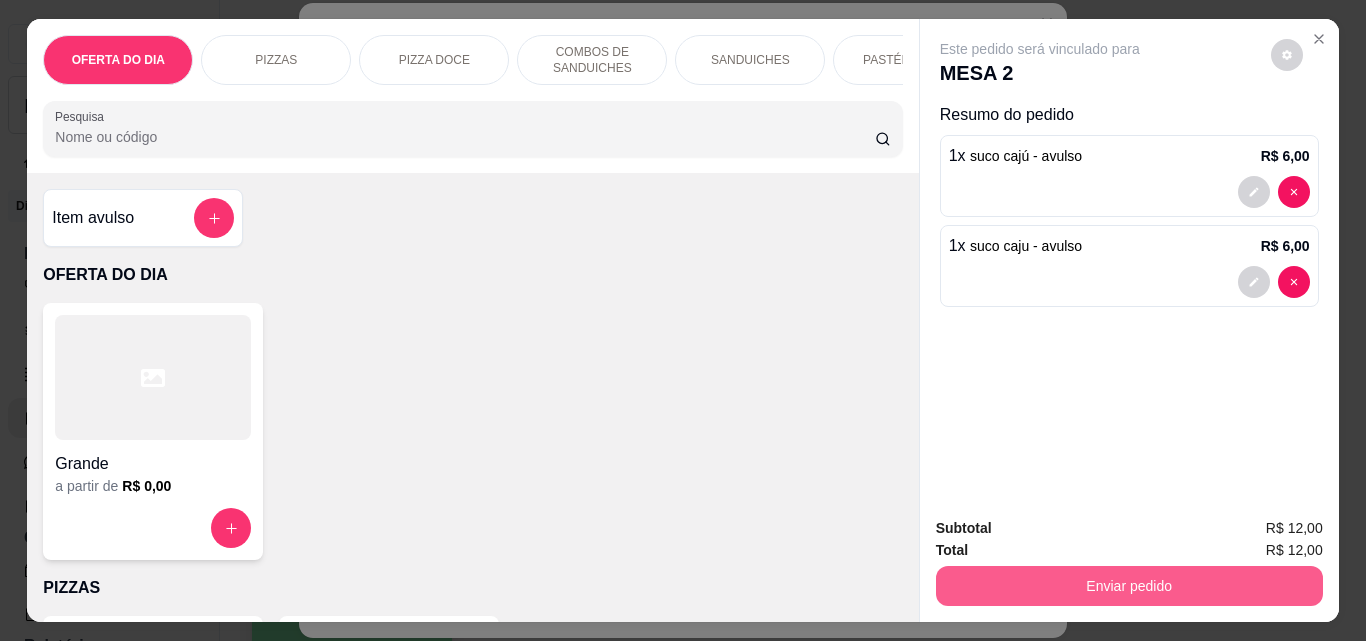 click on "Enviar pedido" at bounding box center [1129, 586] 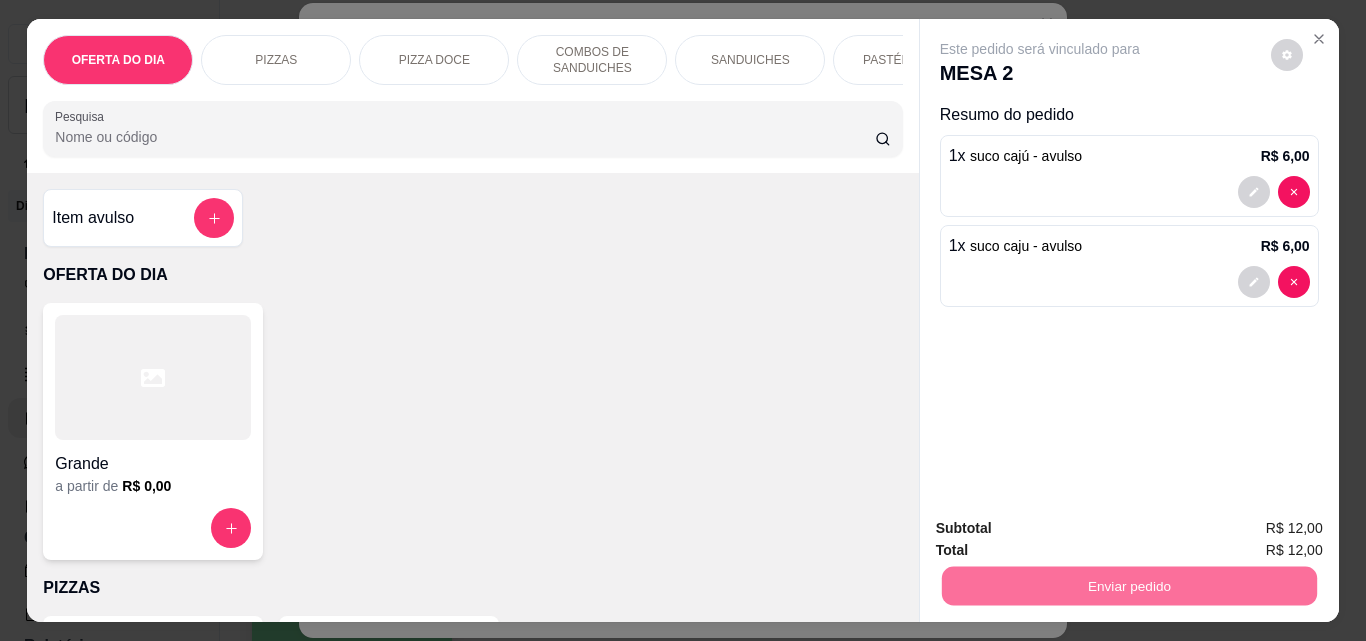 click on "Não registrar e enviar pedido" at bounding box center (1063, 529) 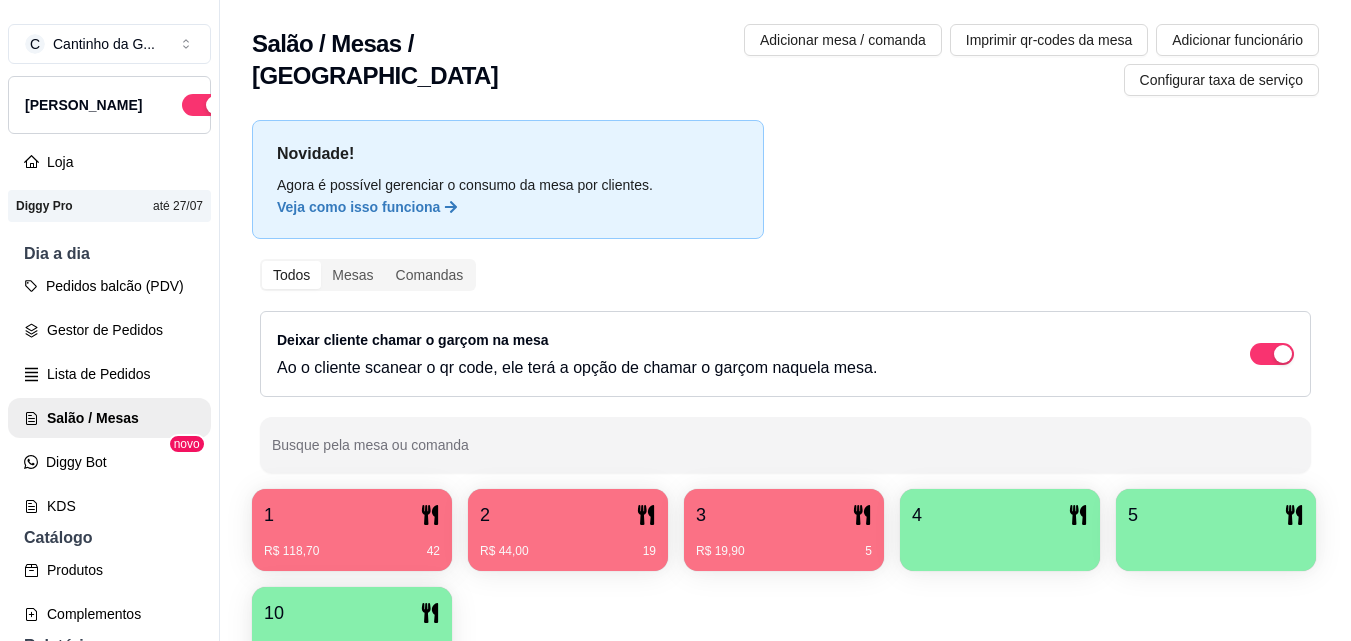 click on "R$ 118,70 42" at bounding box center [352, 544] 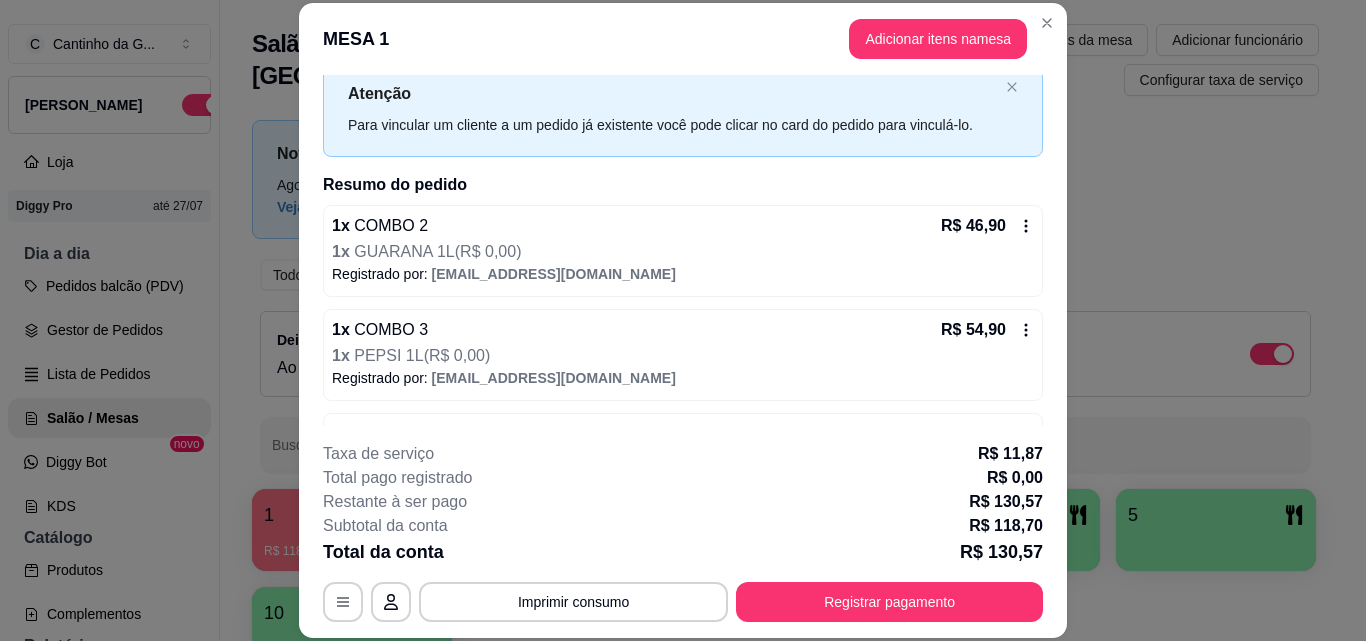 scroll, scrollTop: 120, scrollLeft: 0, axis: vertical 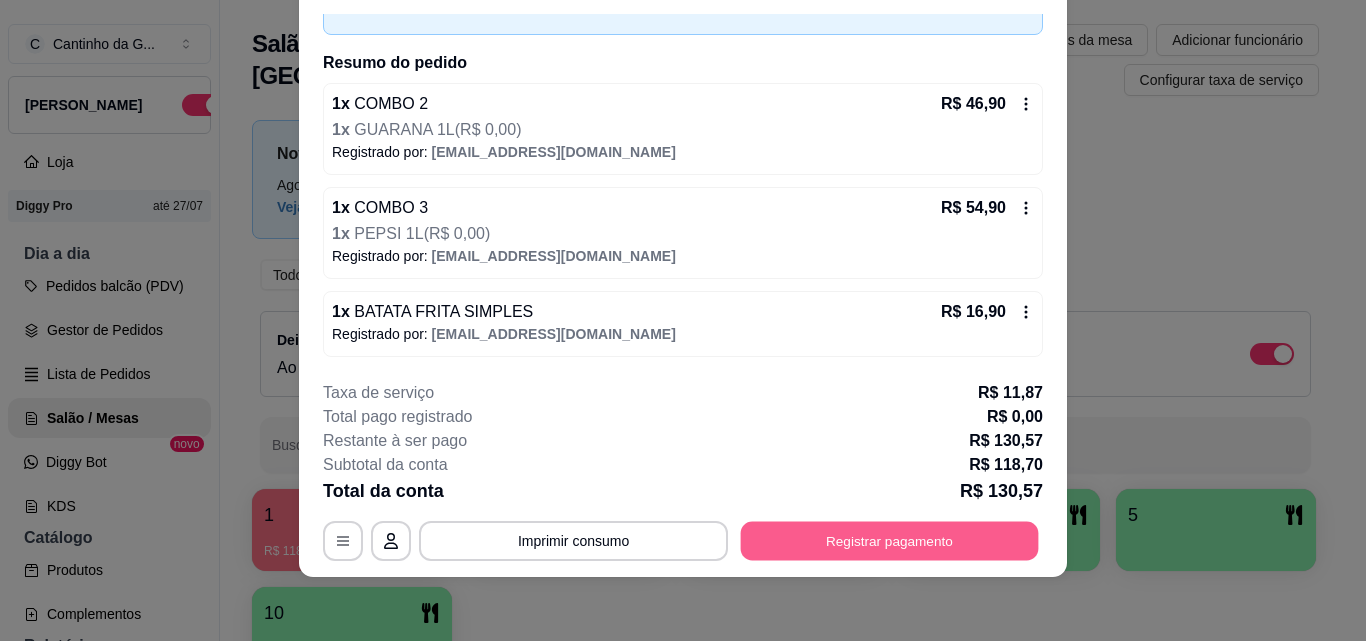 click on "Registrar pagamento" at bounding box center [890, 540] 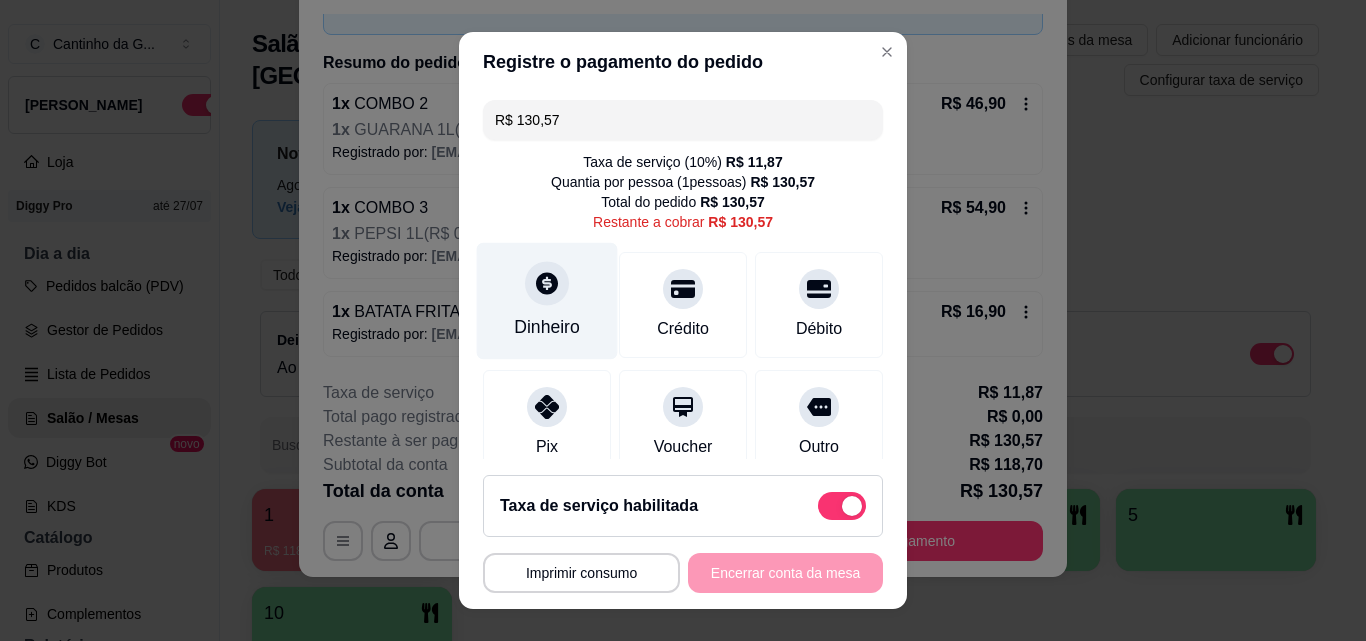 click on "Dinheiro" at bounding box center (547, 301) 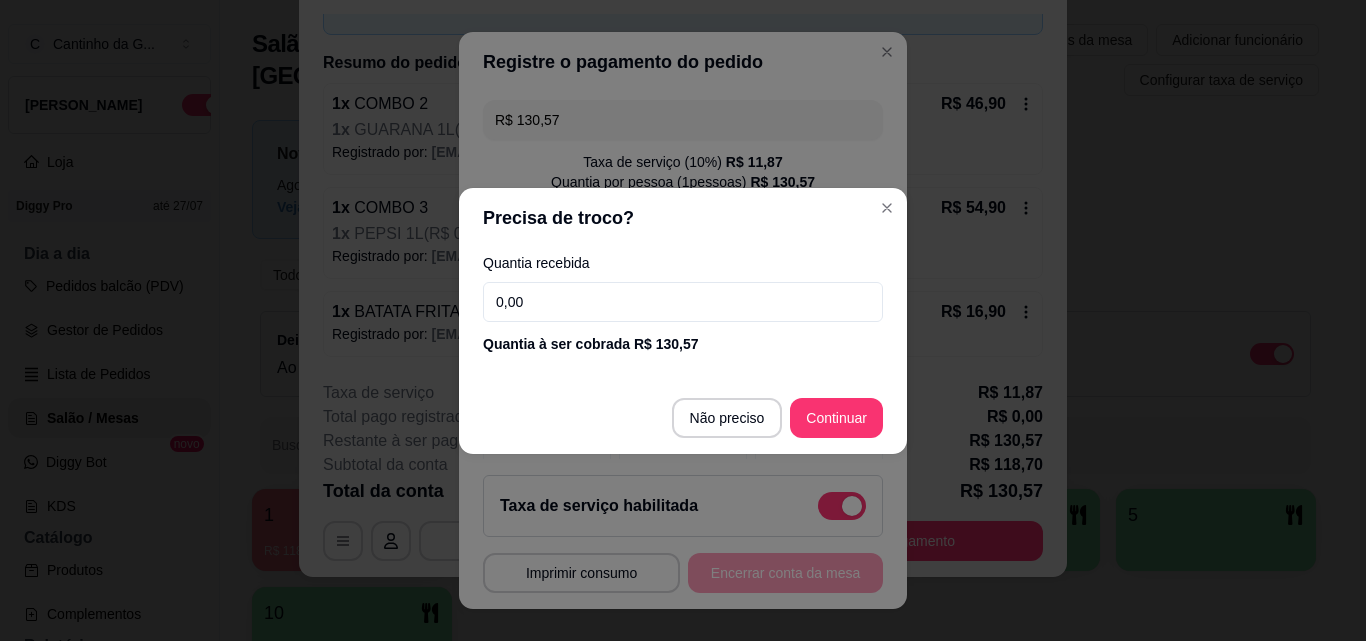 click on "0,00" at bounding box center [683, 302] 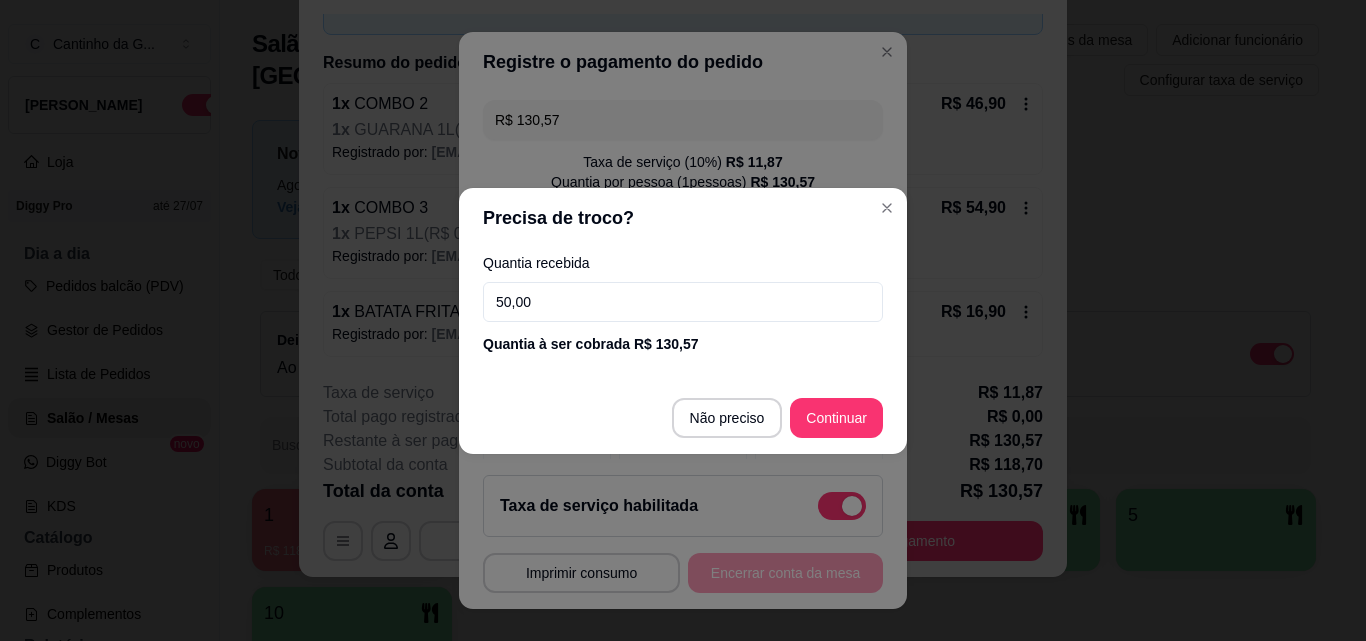 type on "50,00" 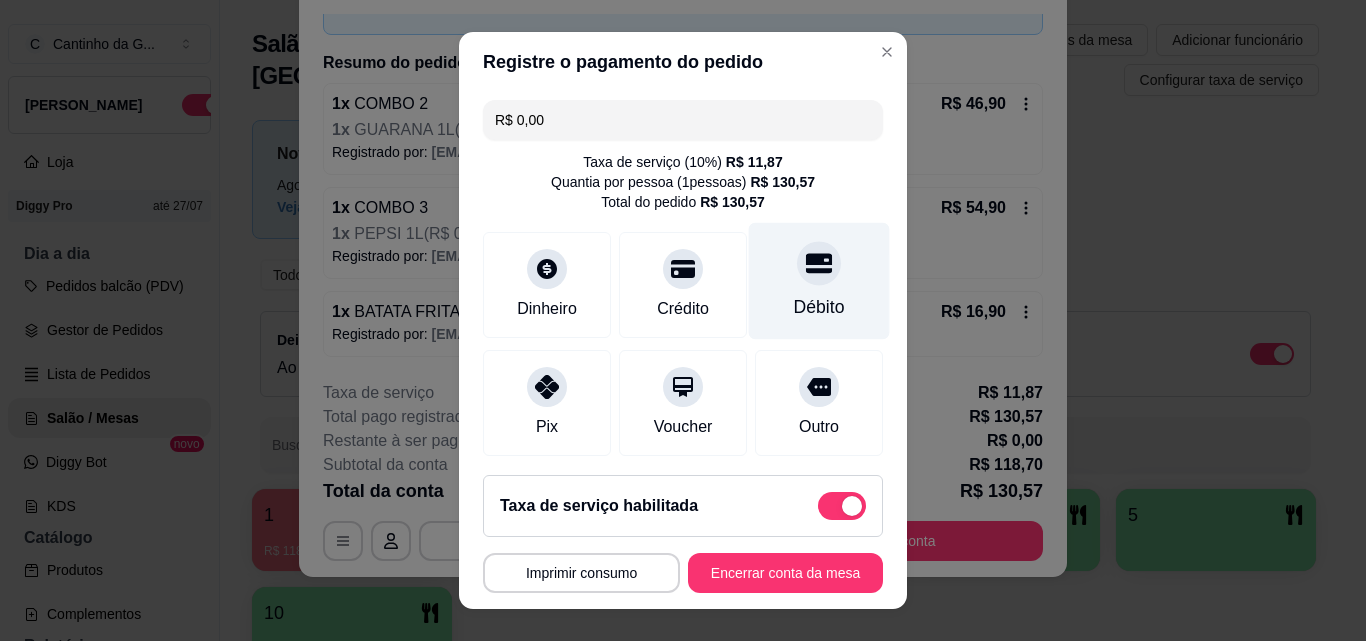 scroll, scrollTop: 251, scrollLeft: 0, axis: vertical 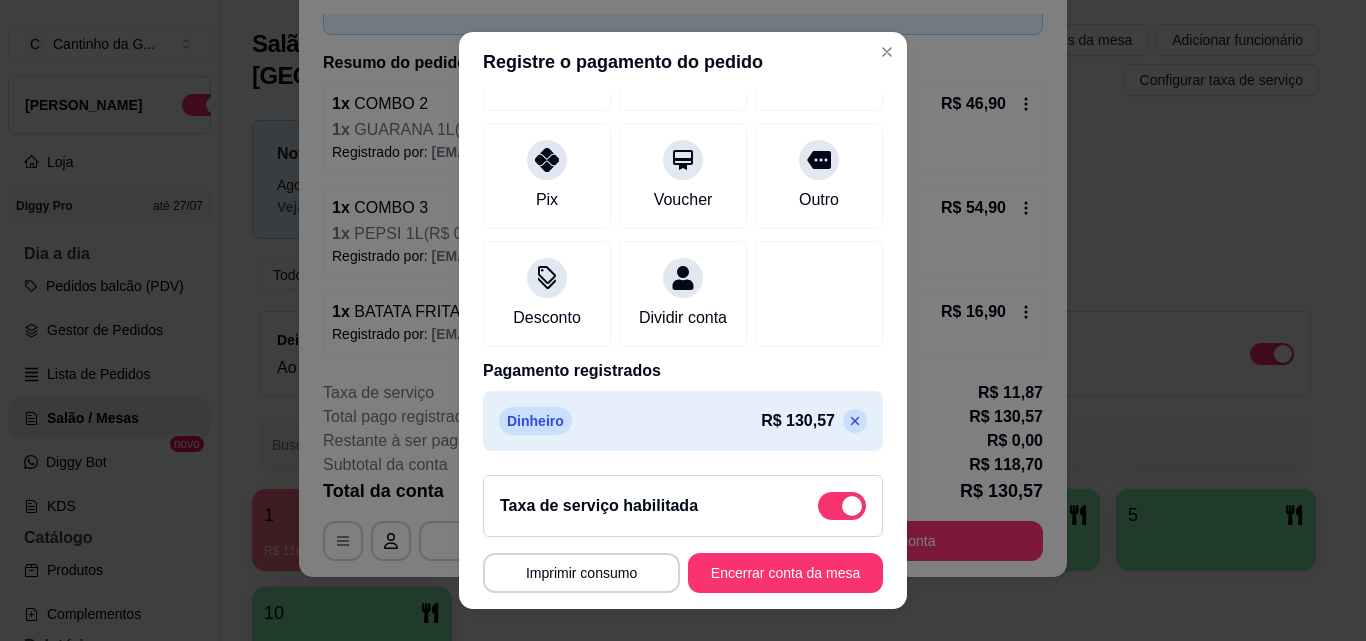 click 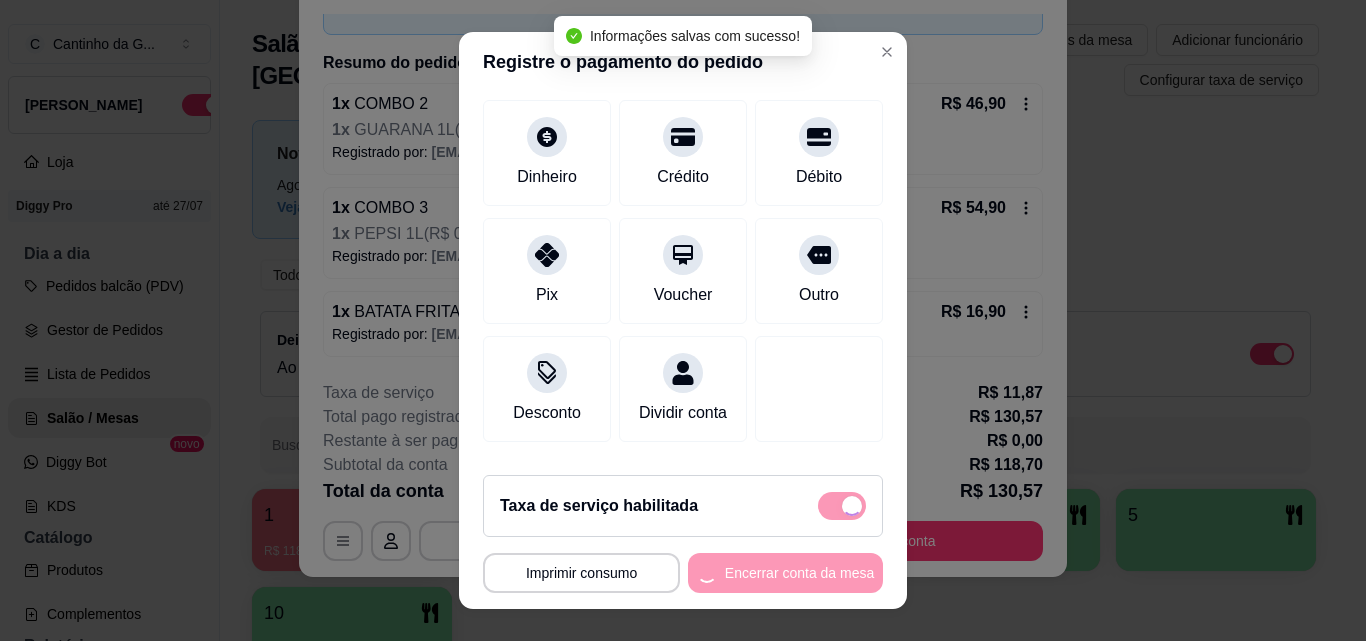 scroll, scrollTop: 0, scrollLeft: 0, axis: both 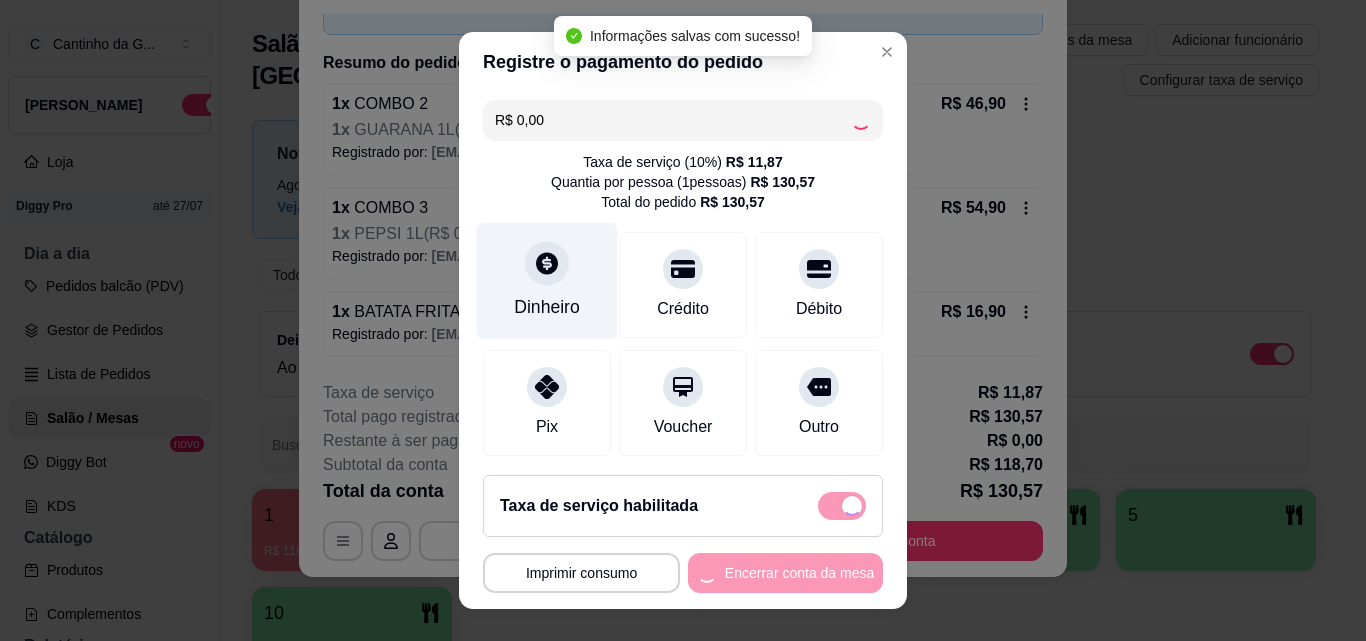 type on "R$ 130,57" 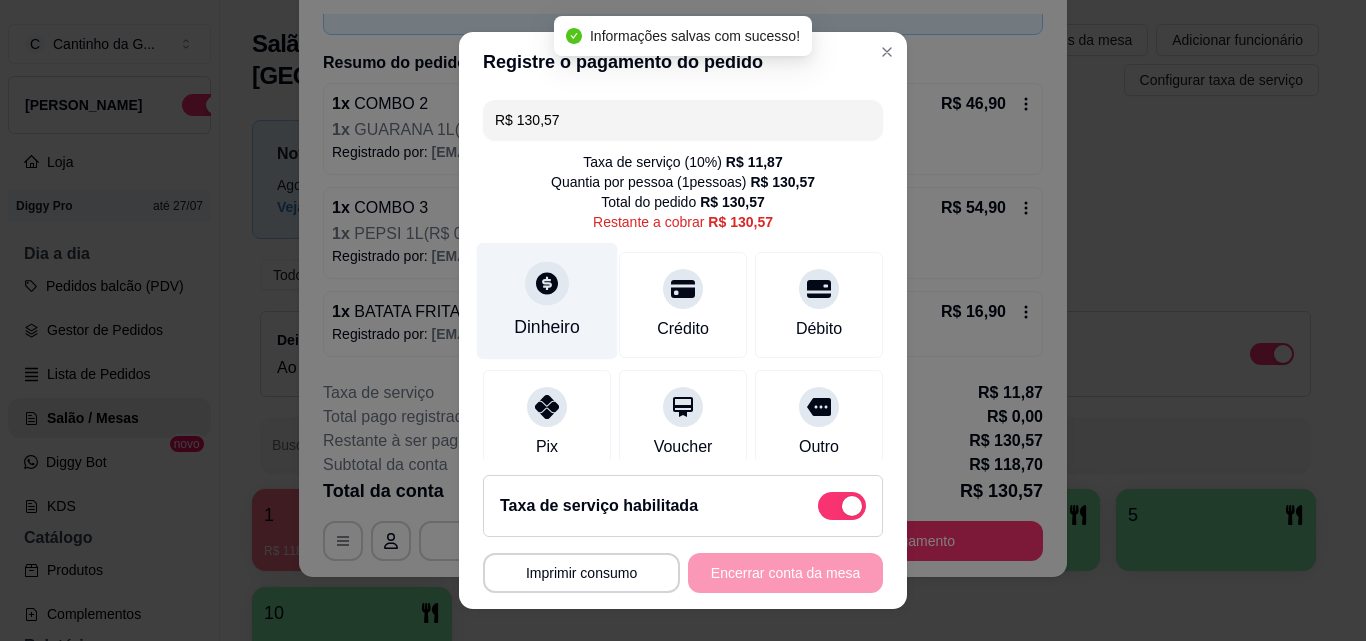 click 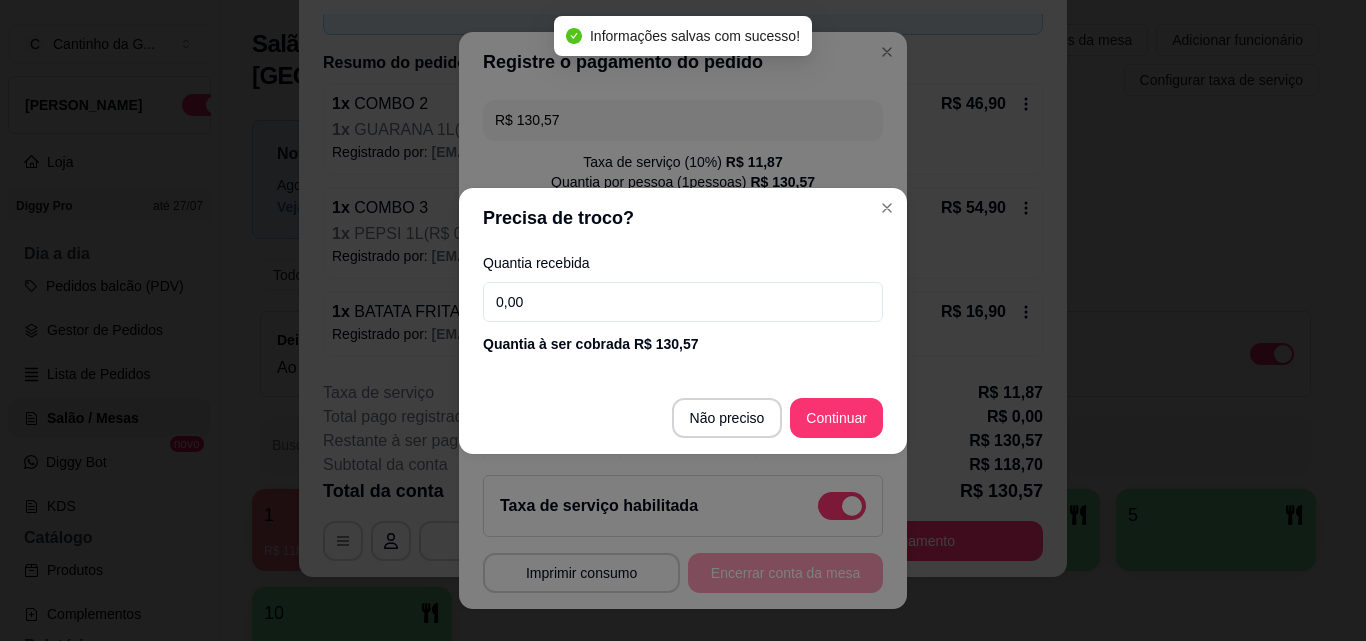 click on "0,00" at bounding box center [683, 302] 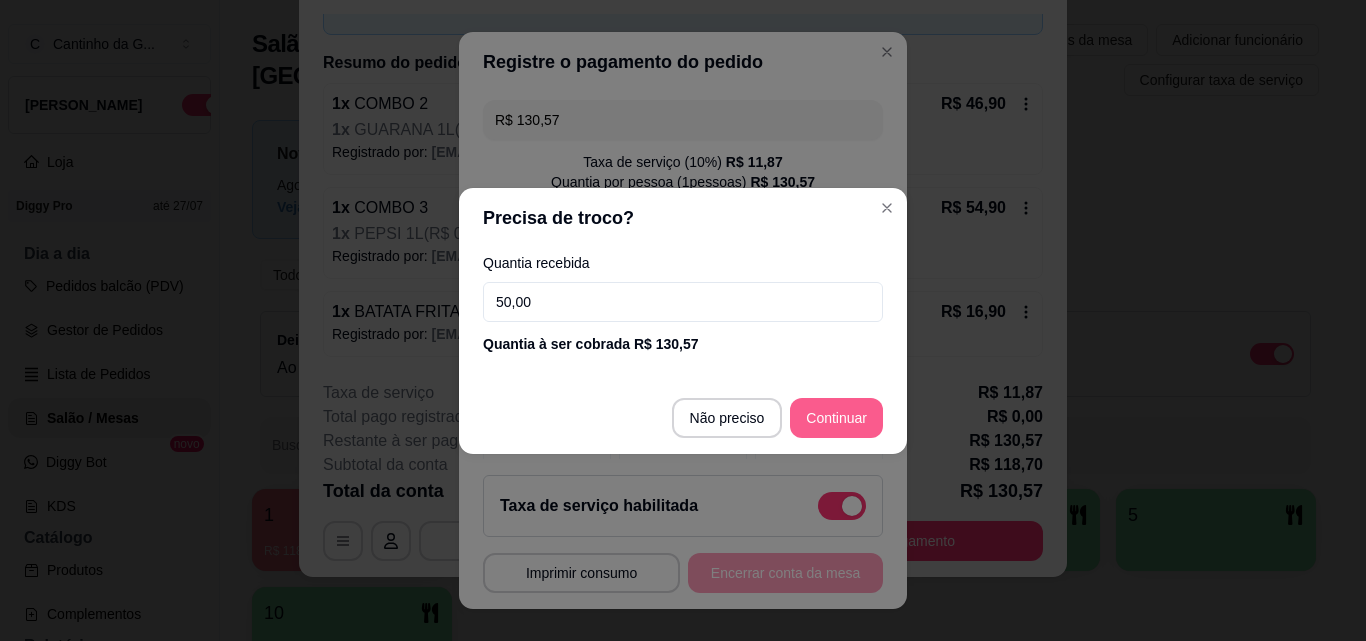 type on "50,00" 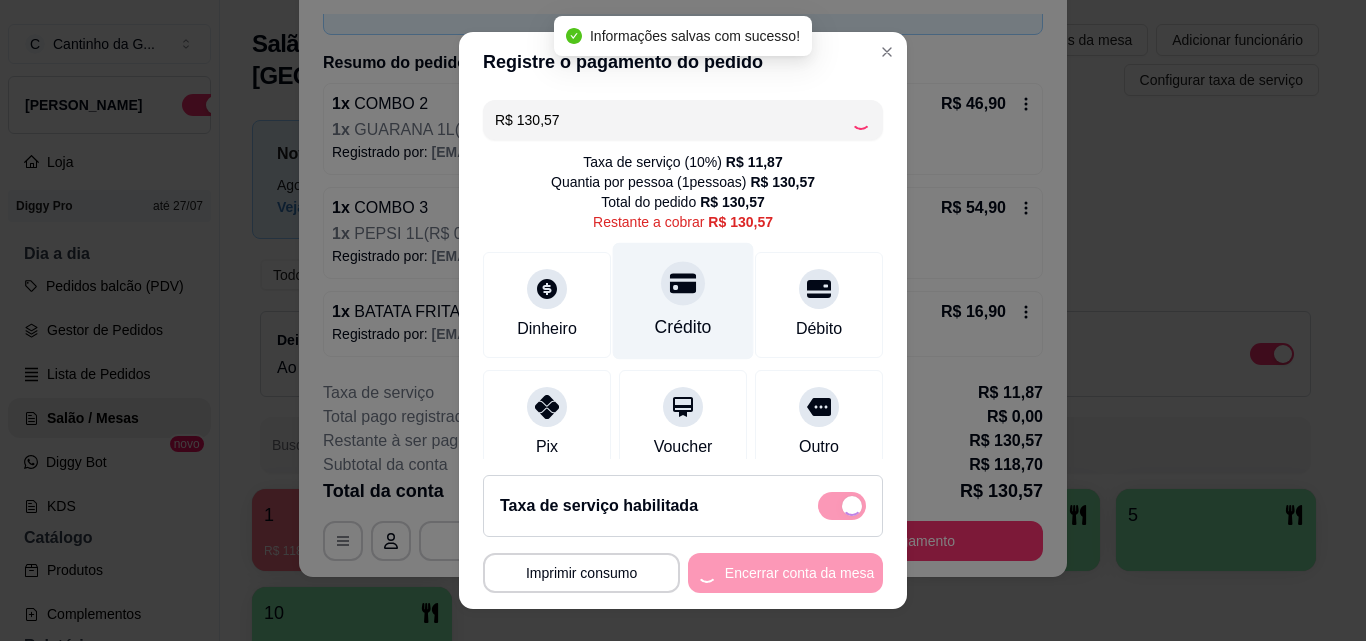 type on "R$ 0,00" 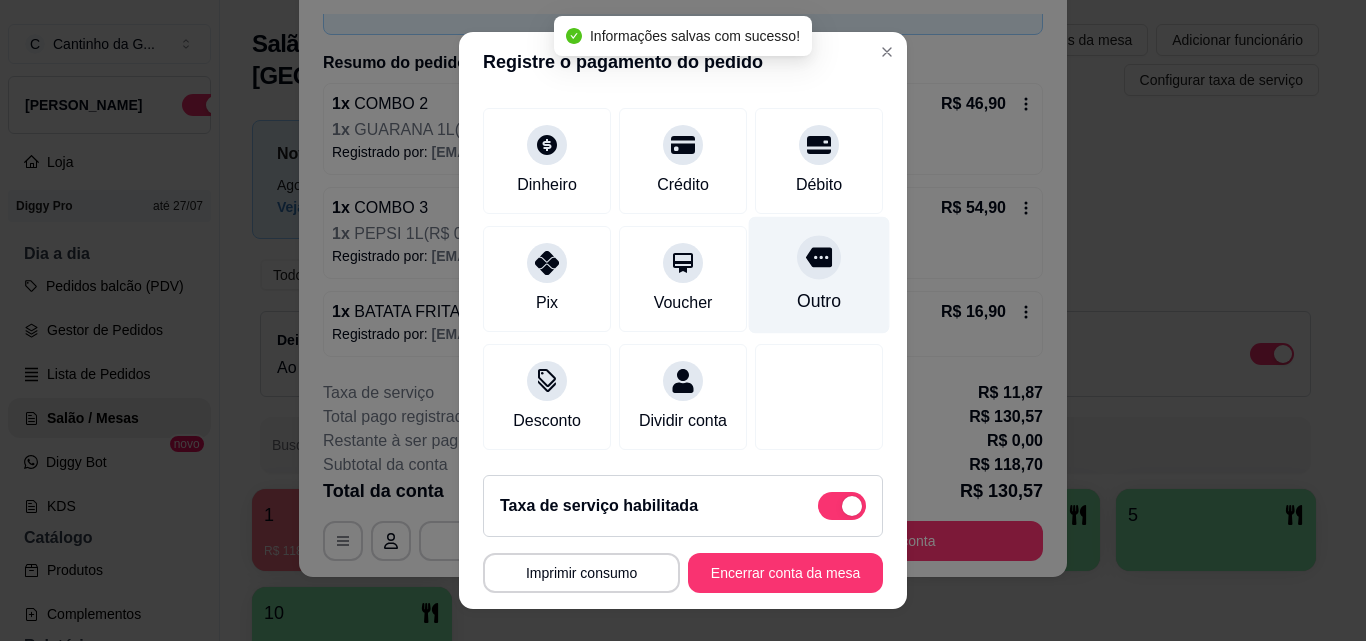 scroll, scrollTop: 251, scrollLeft: 0, axis: vertical 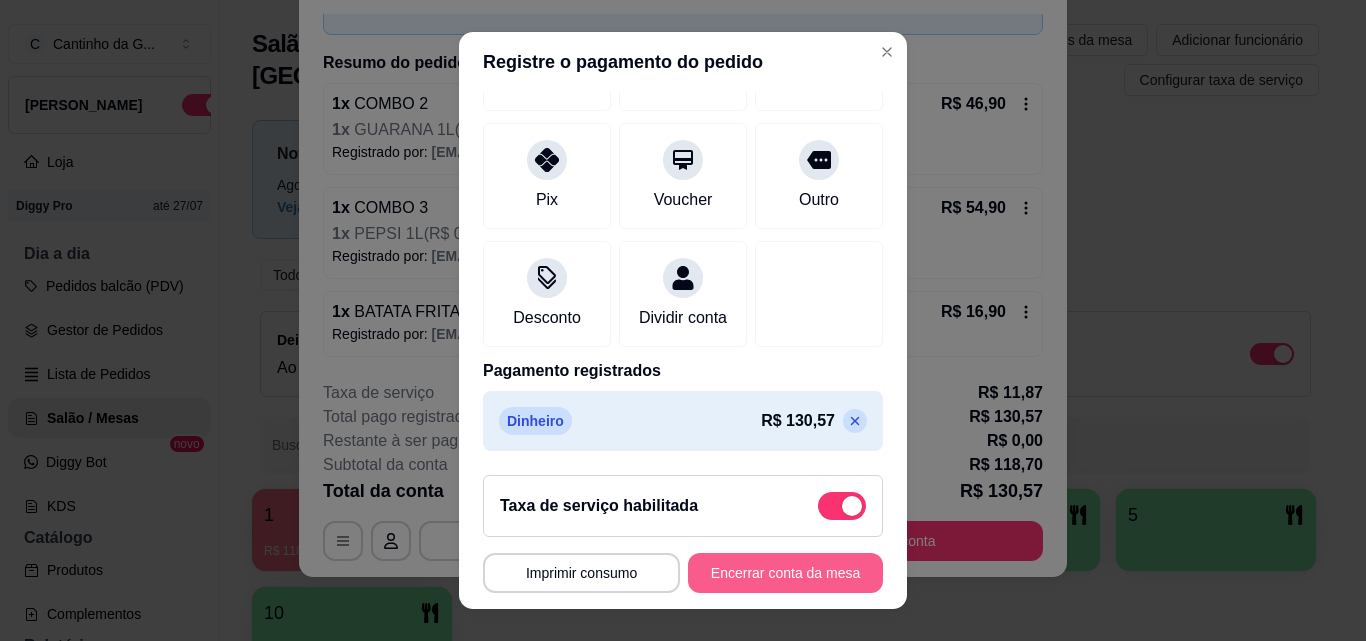 click on "Encerrar conta da mesa" at bounding box center [785, 573] 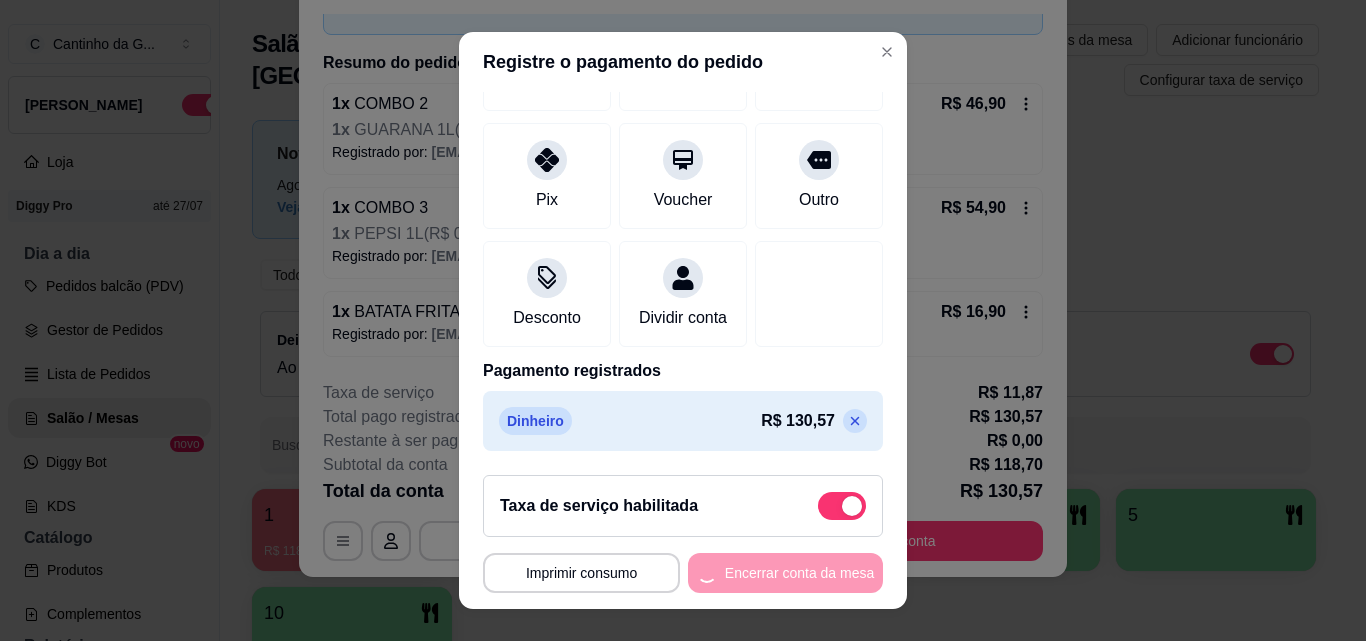 scroll, scrollTop: 0, scrollLeft: 0, axis: both 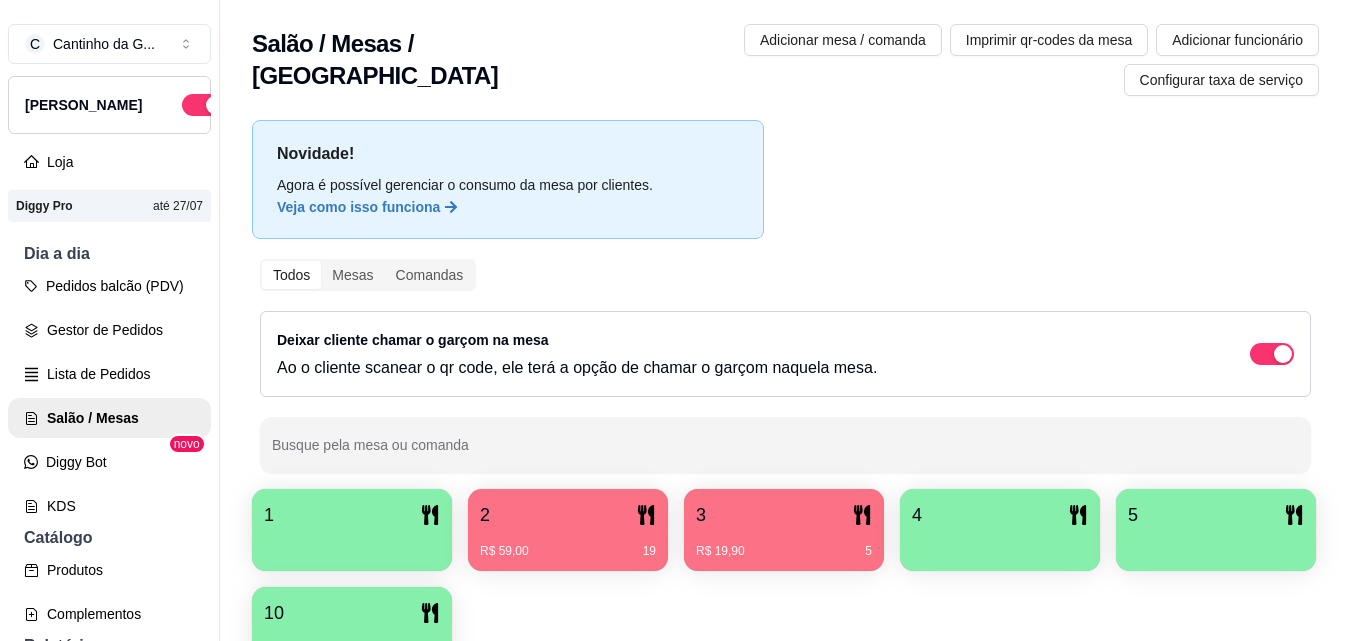 click on "2" at bounding box center [568, 515] 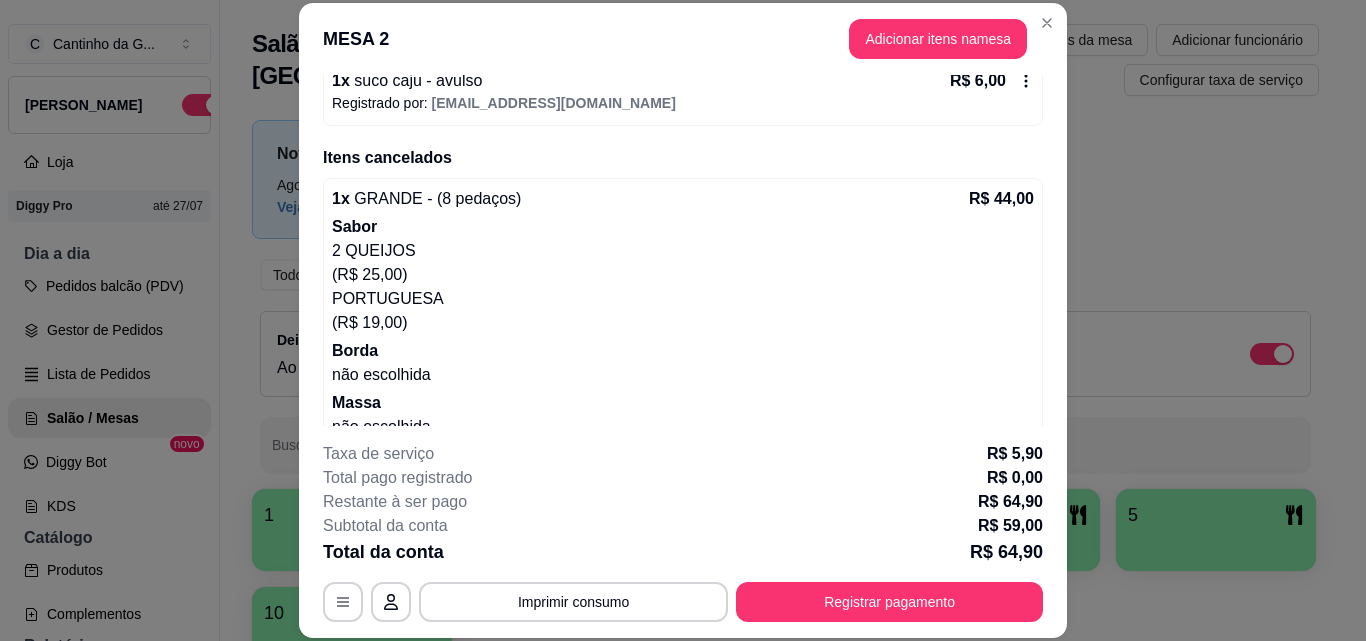 scroll, scrollTop: 638, scrollLeft: 0, axis: vertical 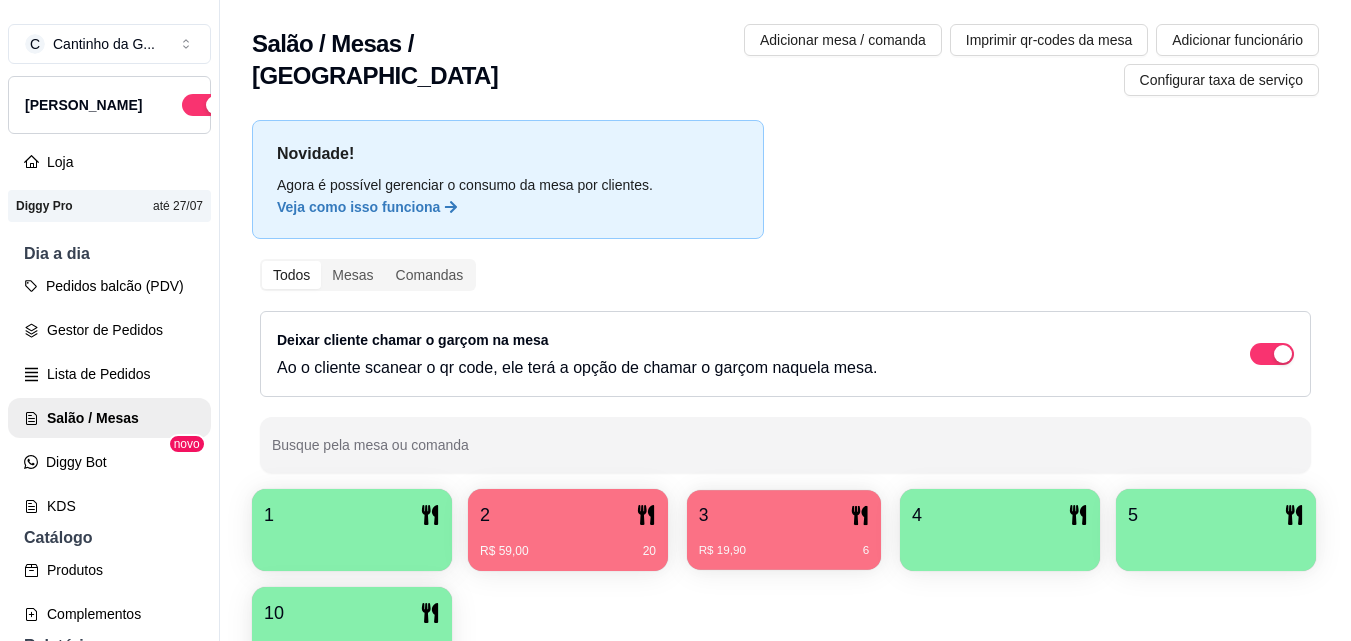 click on "R$ 19,90 6" at bounding box center [784, 543] 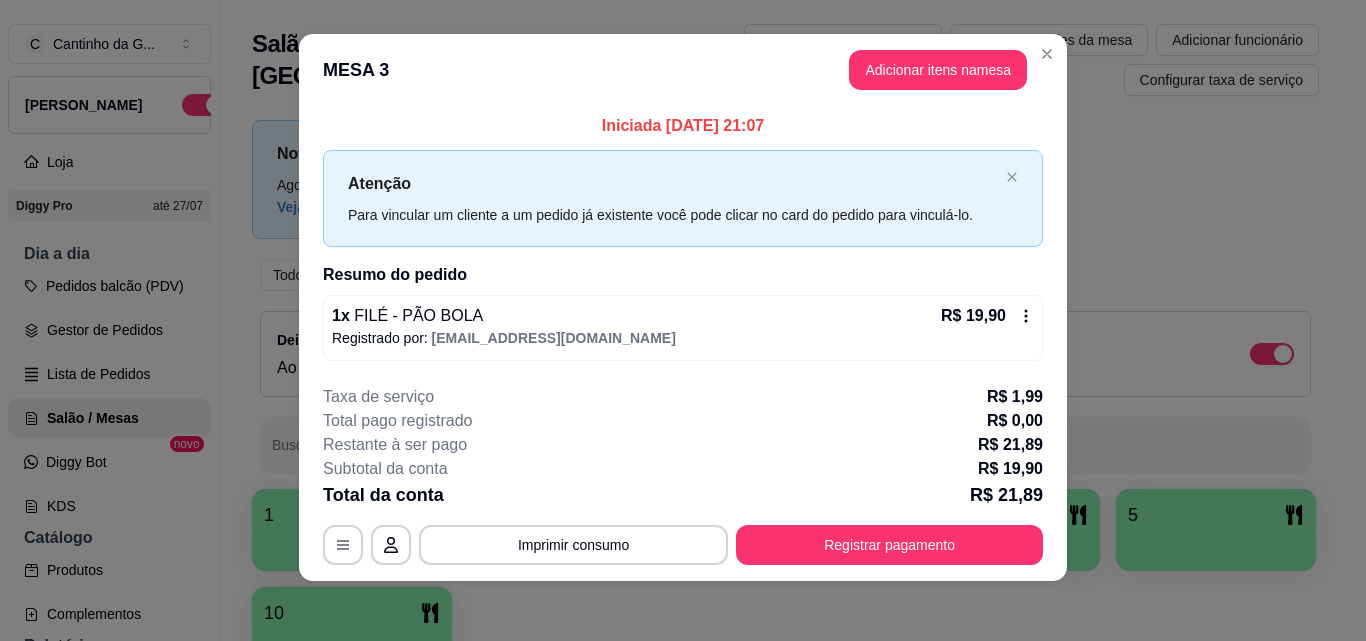 scroll, scrollTop: 17, scrollLeft: 0, axis: vertical 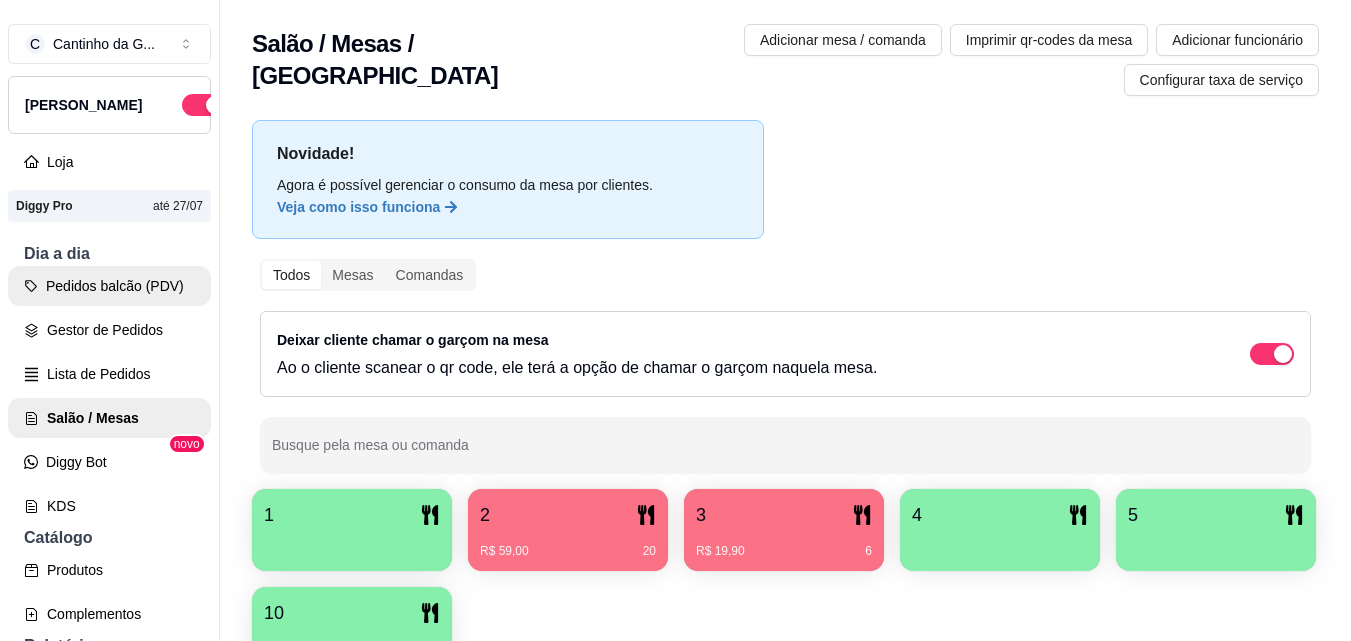 click on "Pedidos balcão (PDV)" at bounding box center (109, 286) 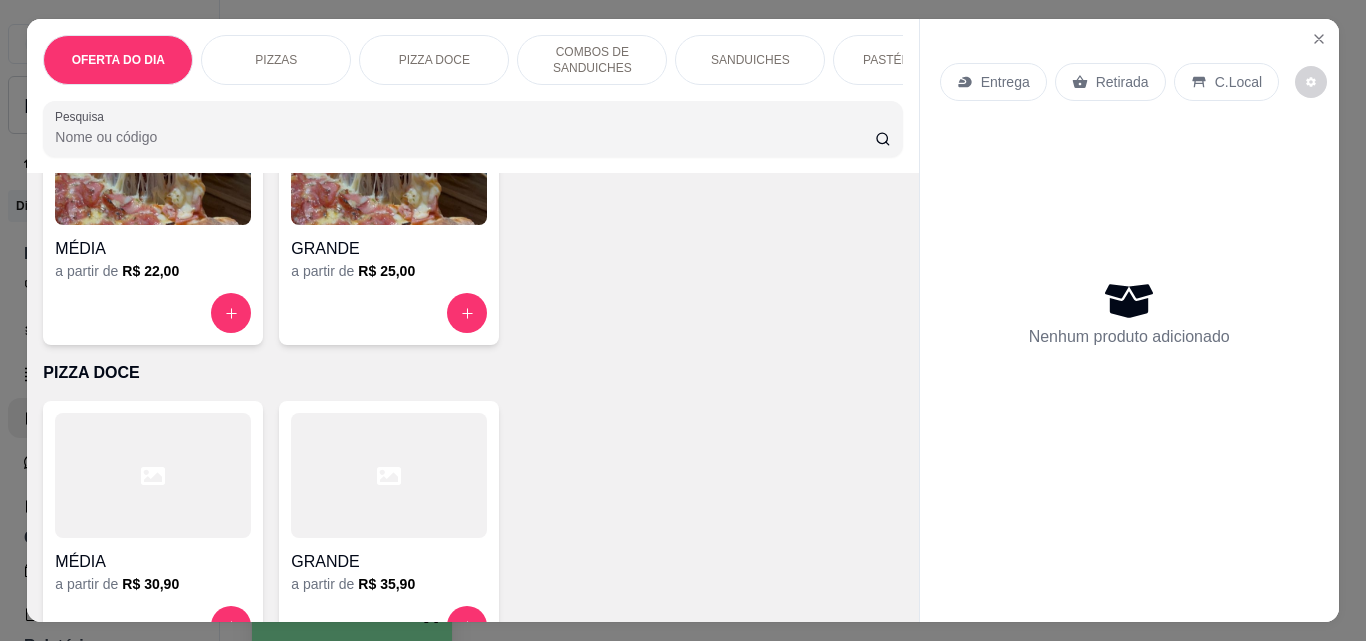 scroll, scrollTop: 500, scrollLeft: 0, axis: vertical 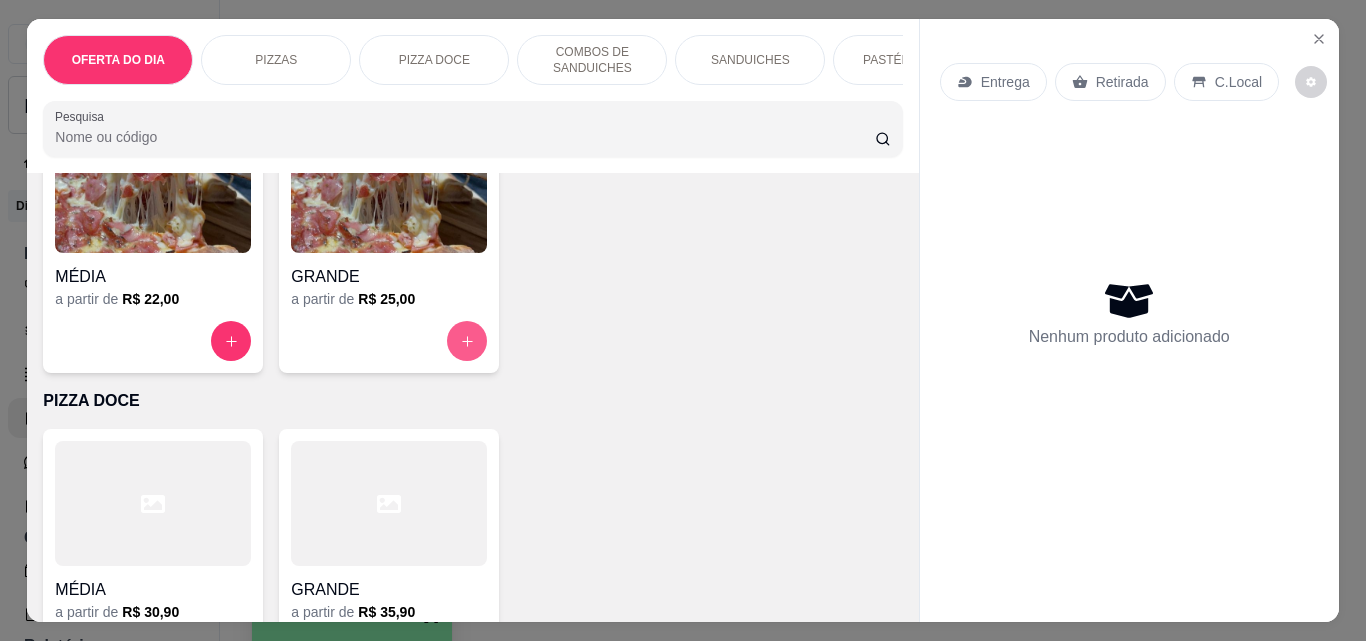 click 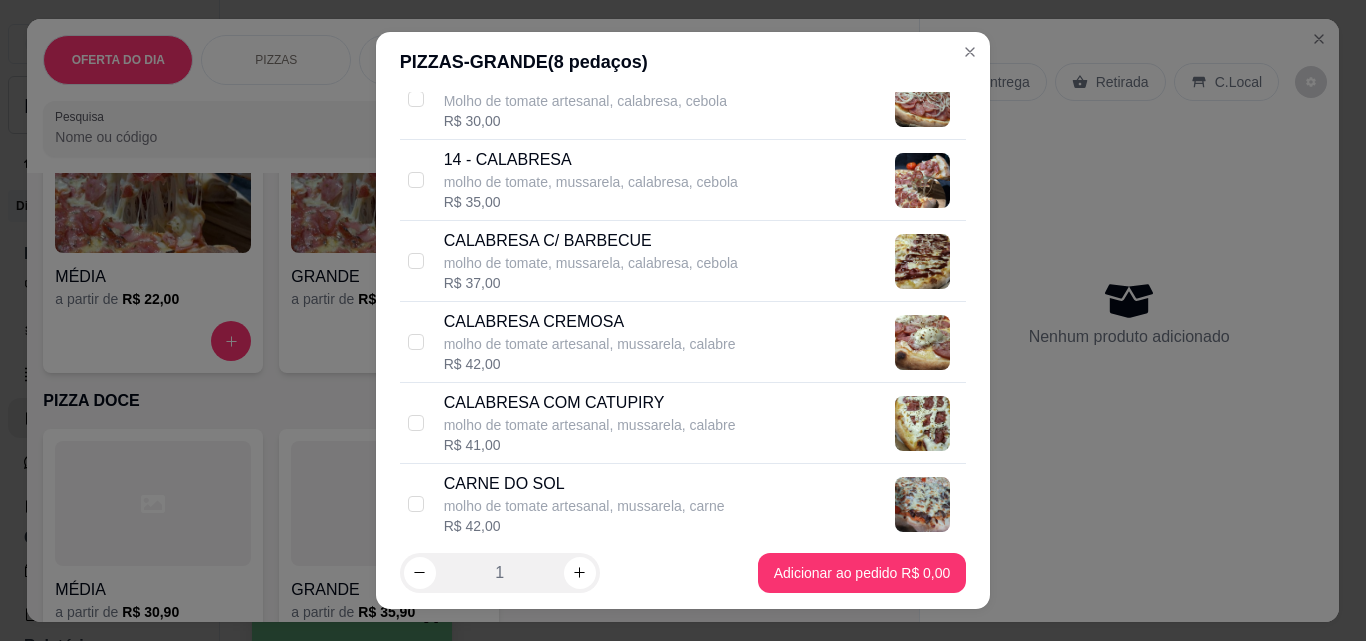 scroll, scrollTop: 800, scrollLeft: 0, axis: vertical 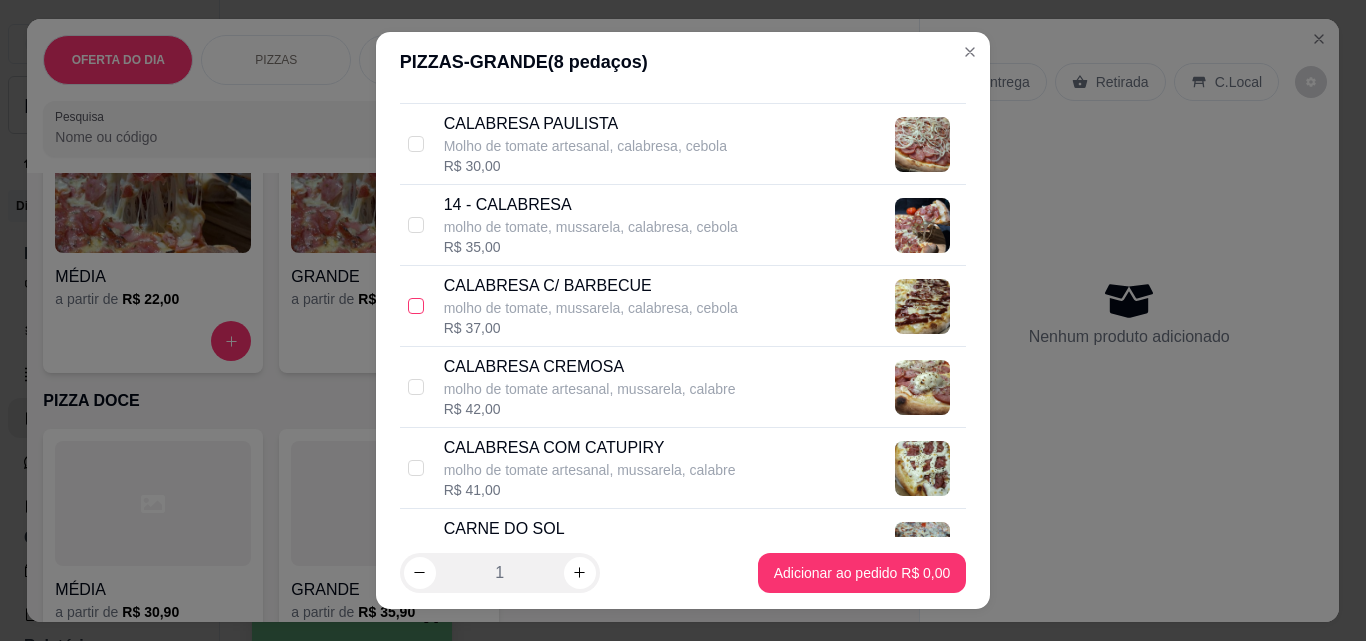 click at bounding box center (416, 306) 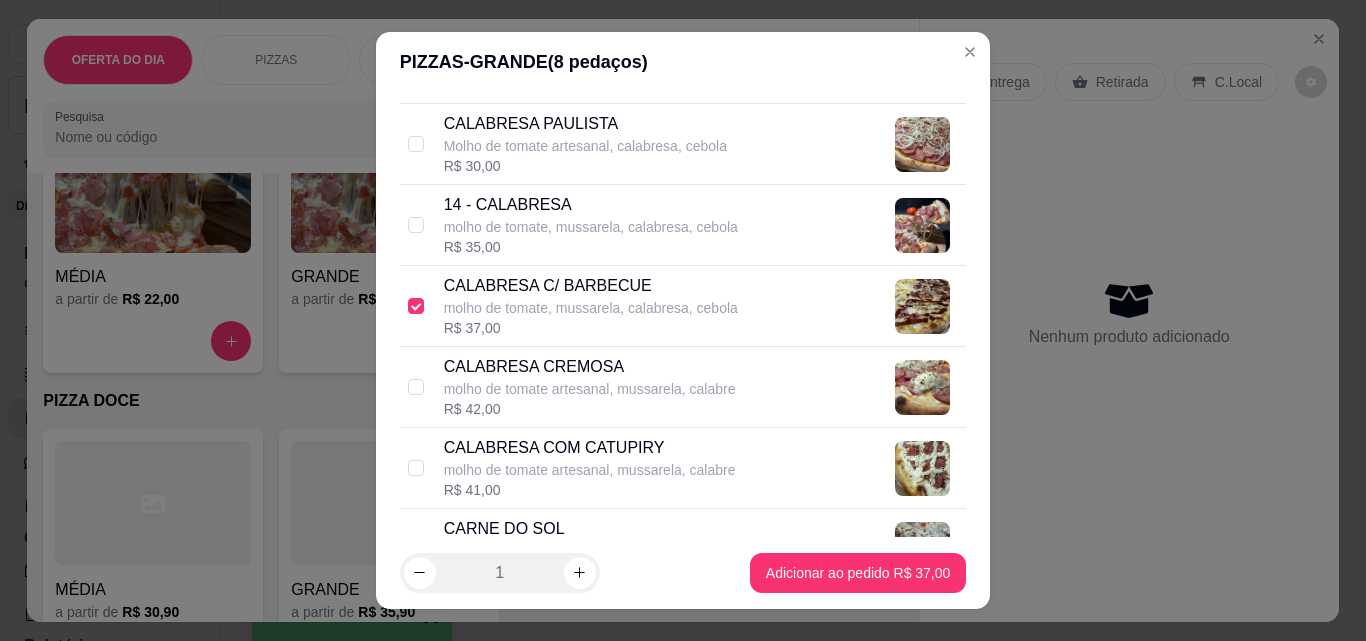 scroll, scrollTop: 1000, scrollLeft: 0, axis: vertical 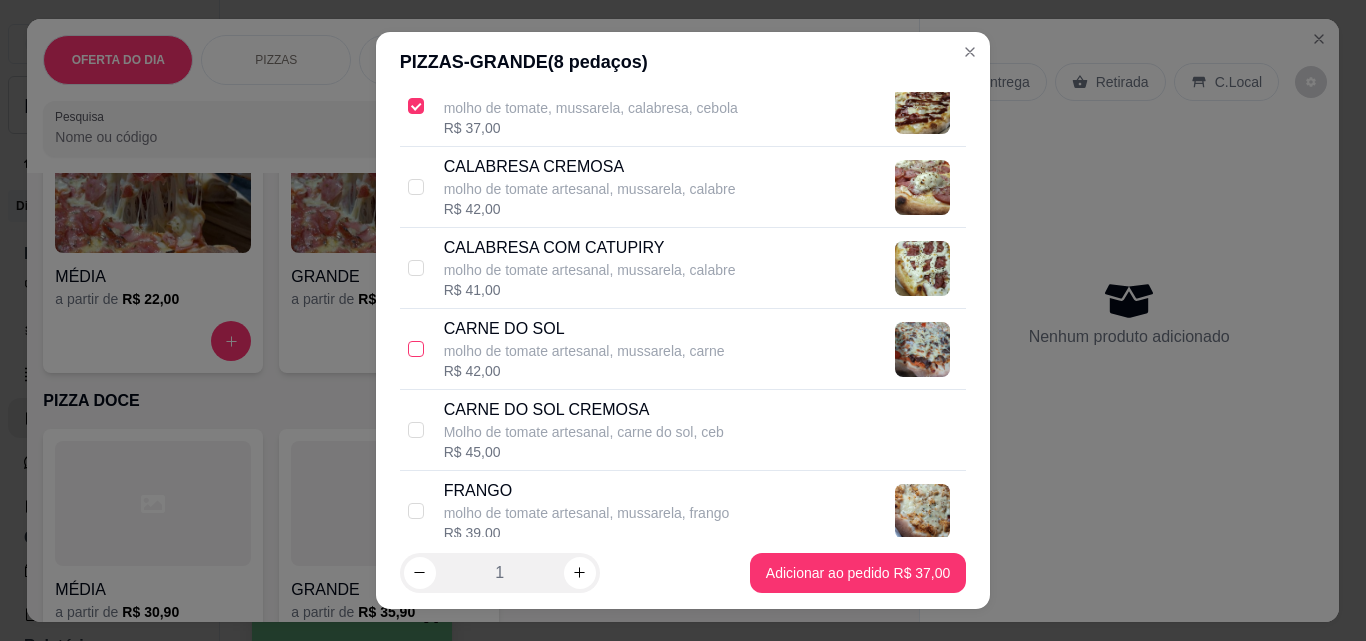 click at bounding box center [416, 349] 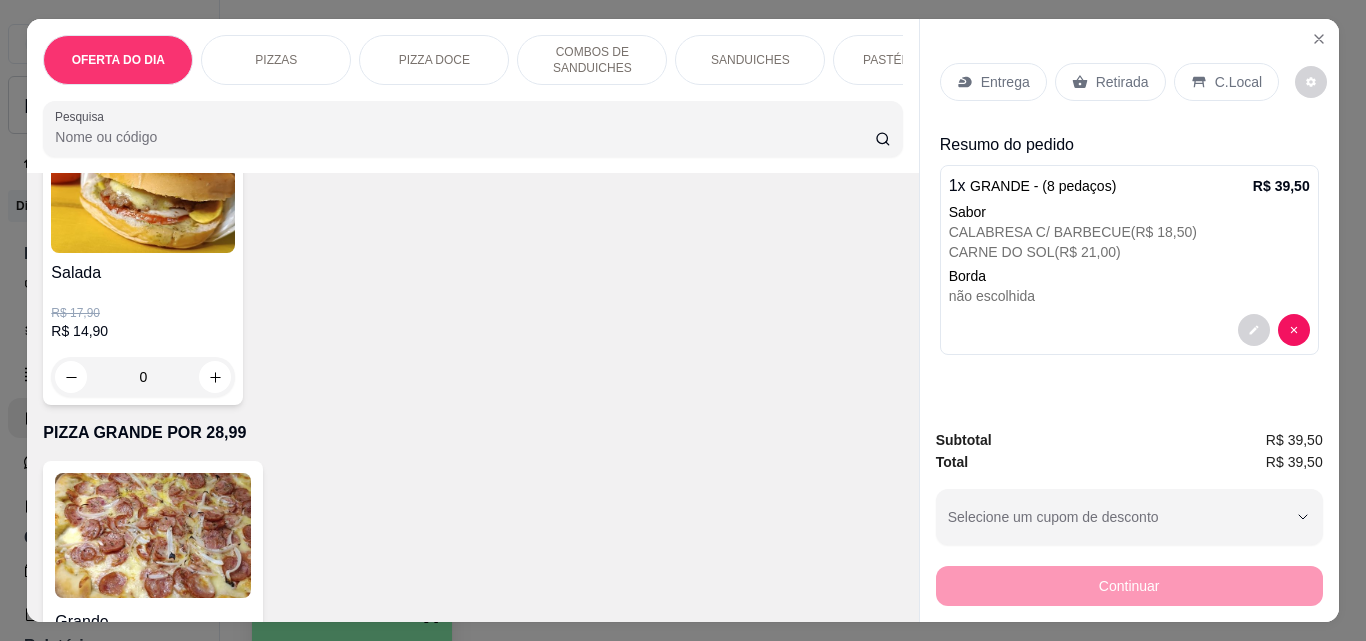 scroll, scrollTop: 5300, scrollLeft: 0, axis: vertical 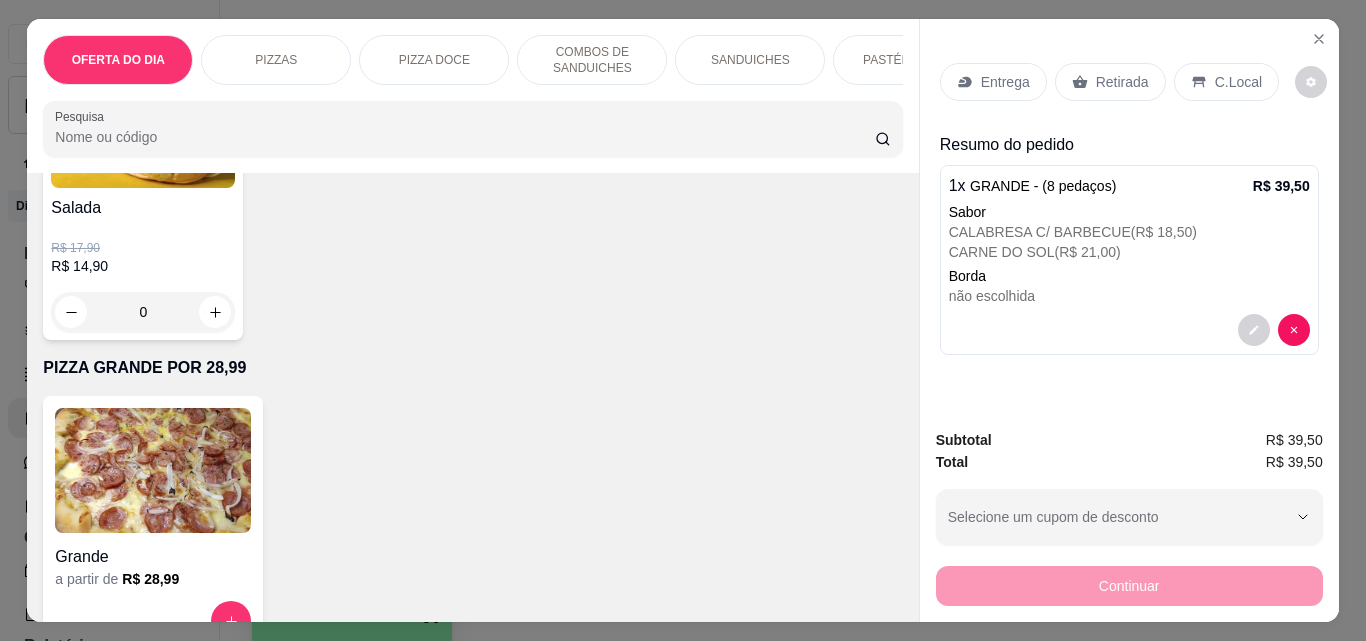 click 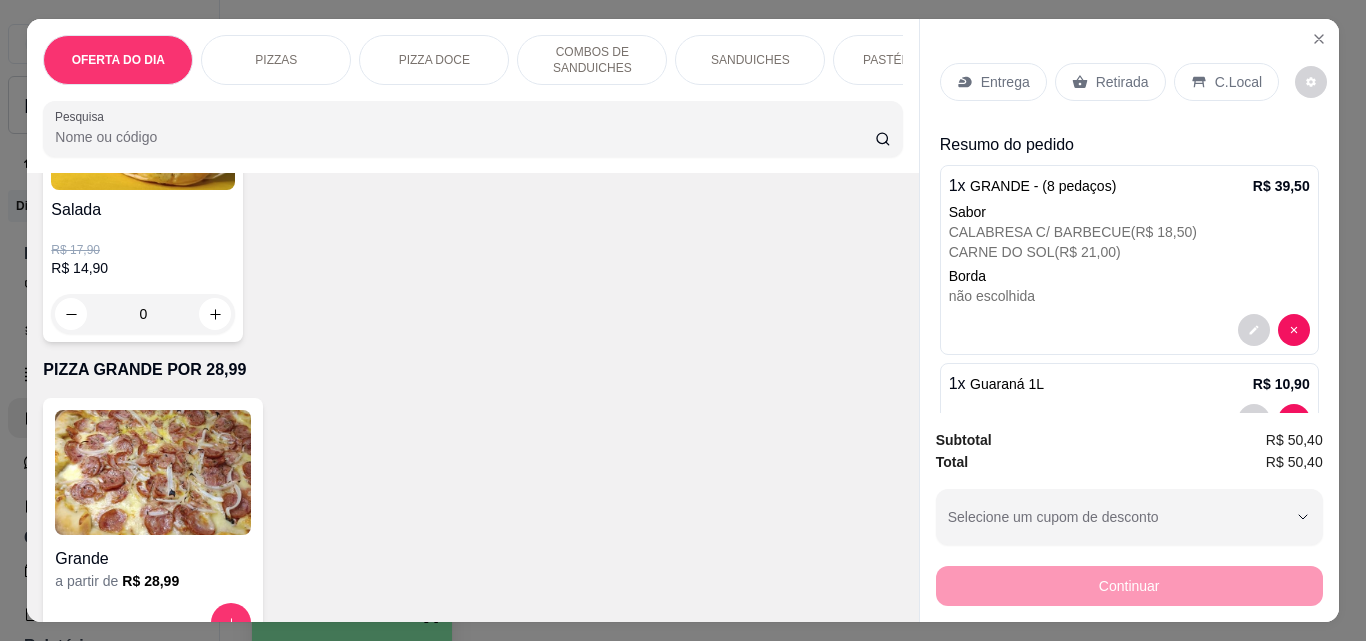 click on "Retirada" at bounding box center [1122, 82] 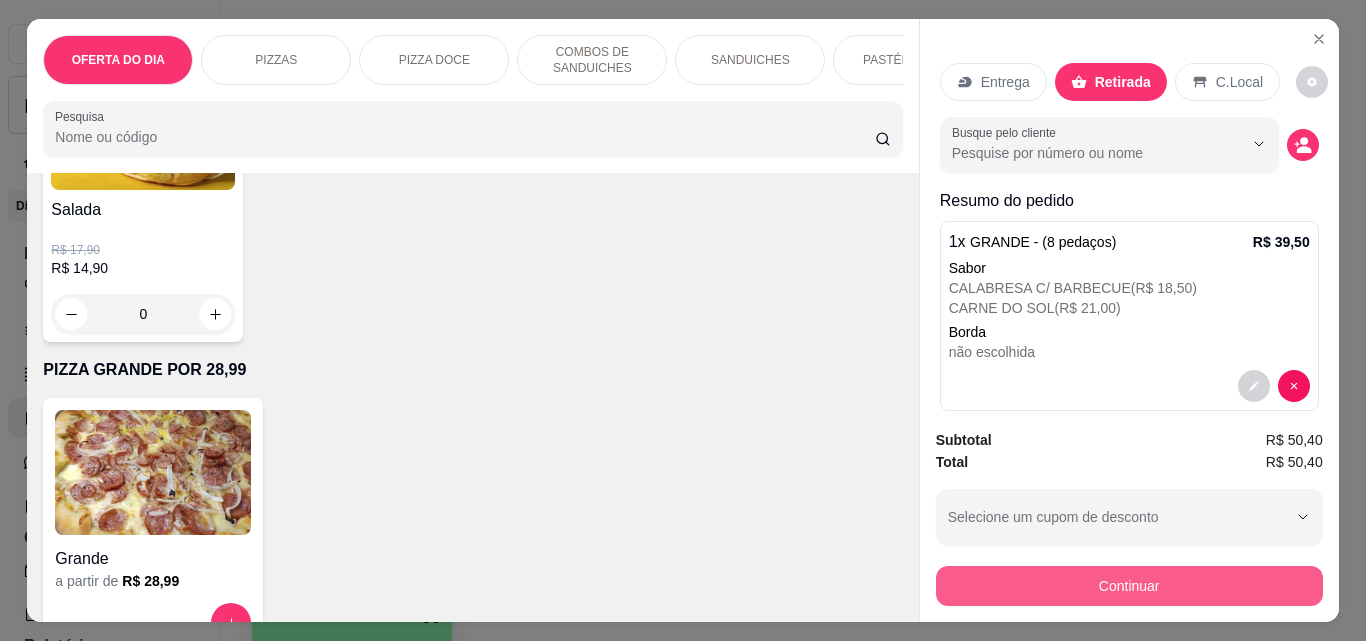 click on "Continuar" at bounding box center (1129, 586) 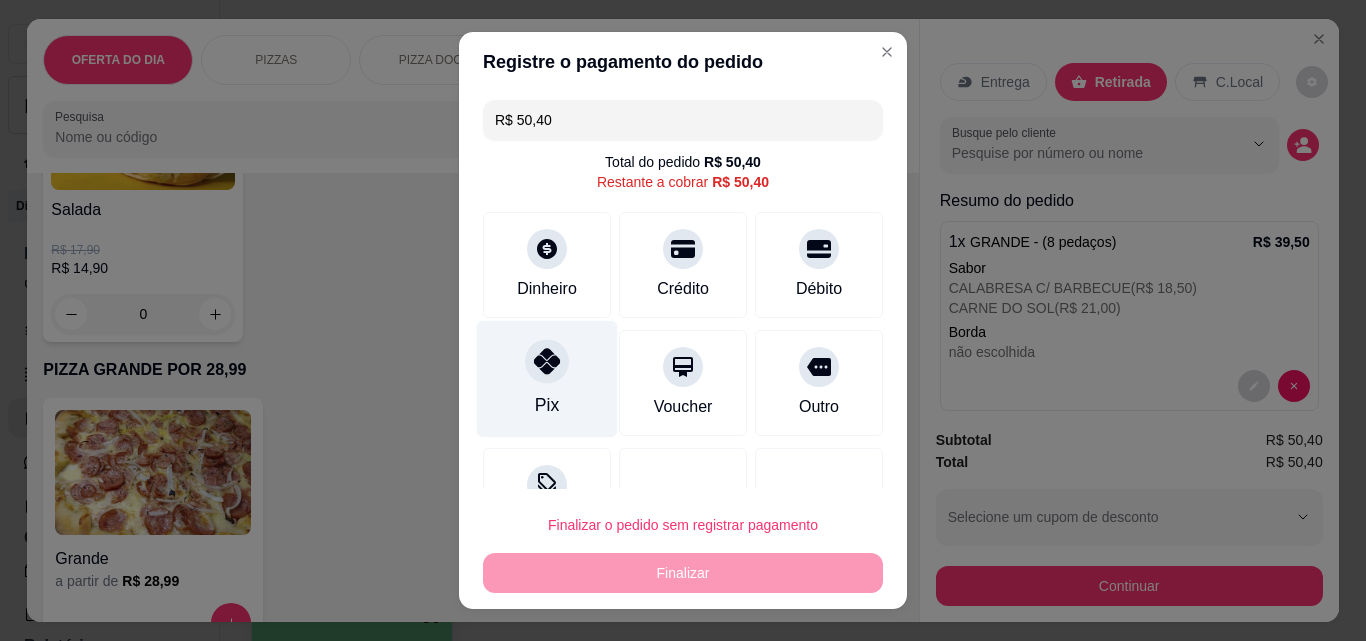 click on "Pix" at bounding box center [547, 379] 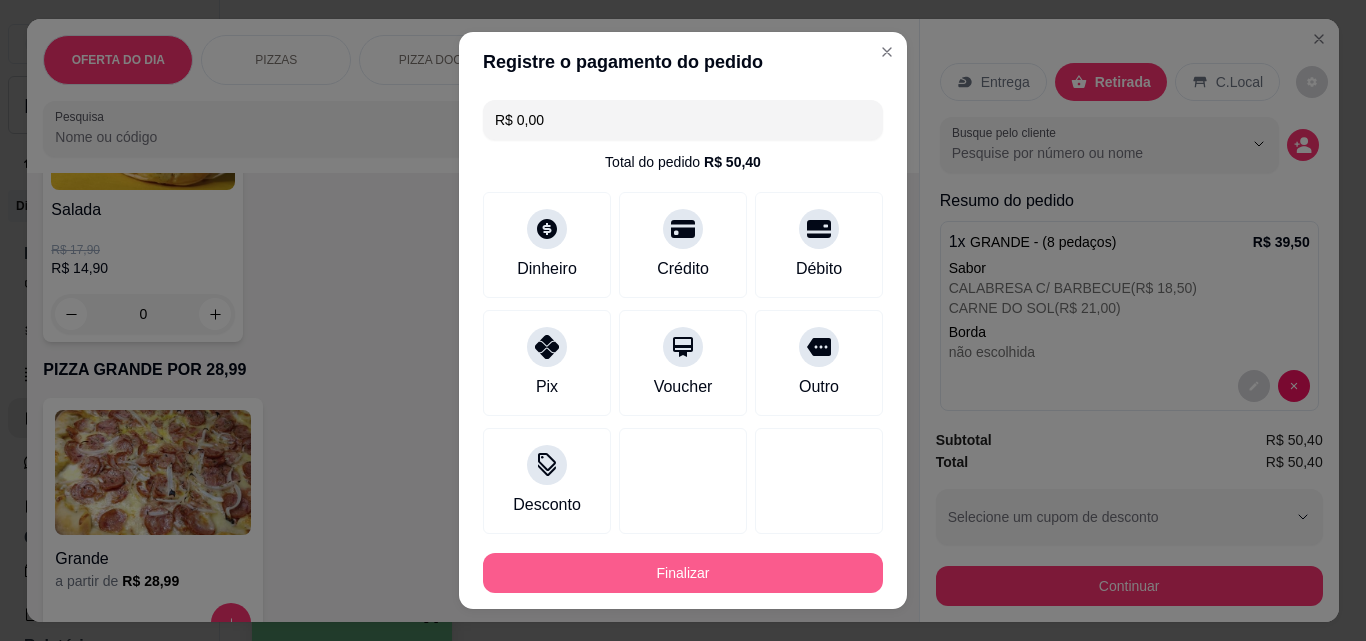 click on "Finalizar" at bounding box center (683, 573) 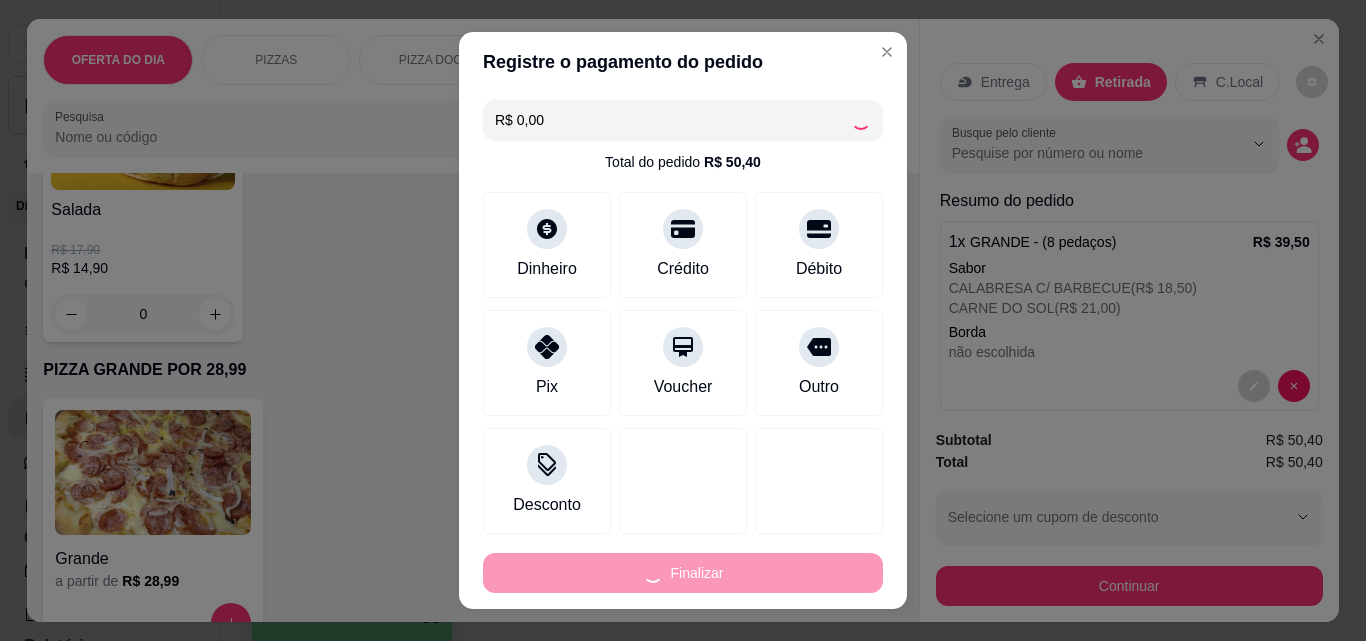 type on "0" 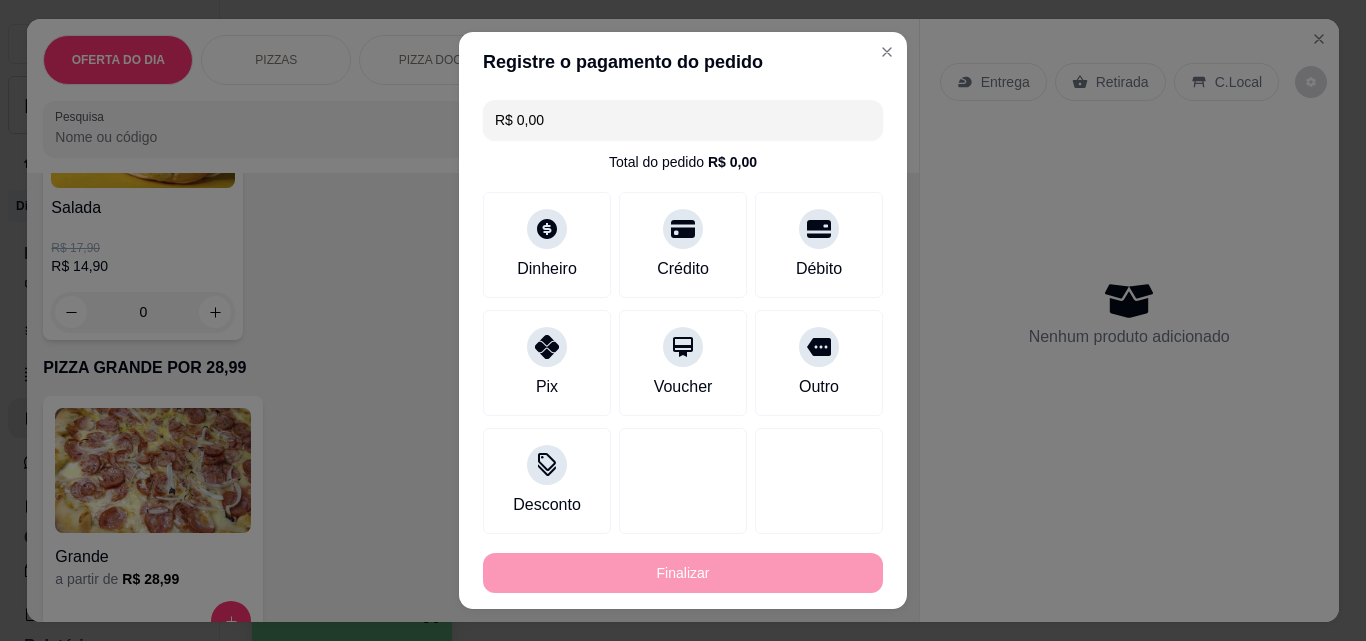 type on "-R$ 50,40" 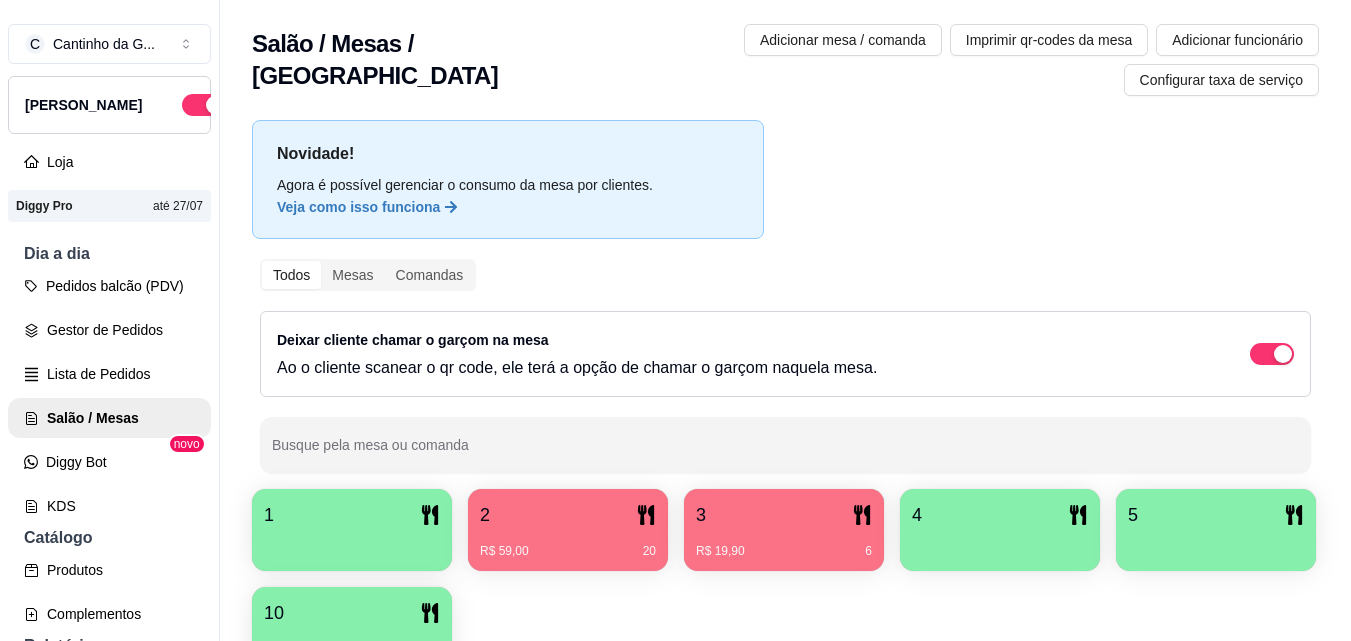 click on "3 R$ 19,90 6" at bounding box center (784, 530) 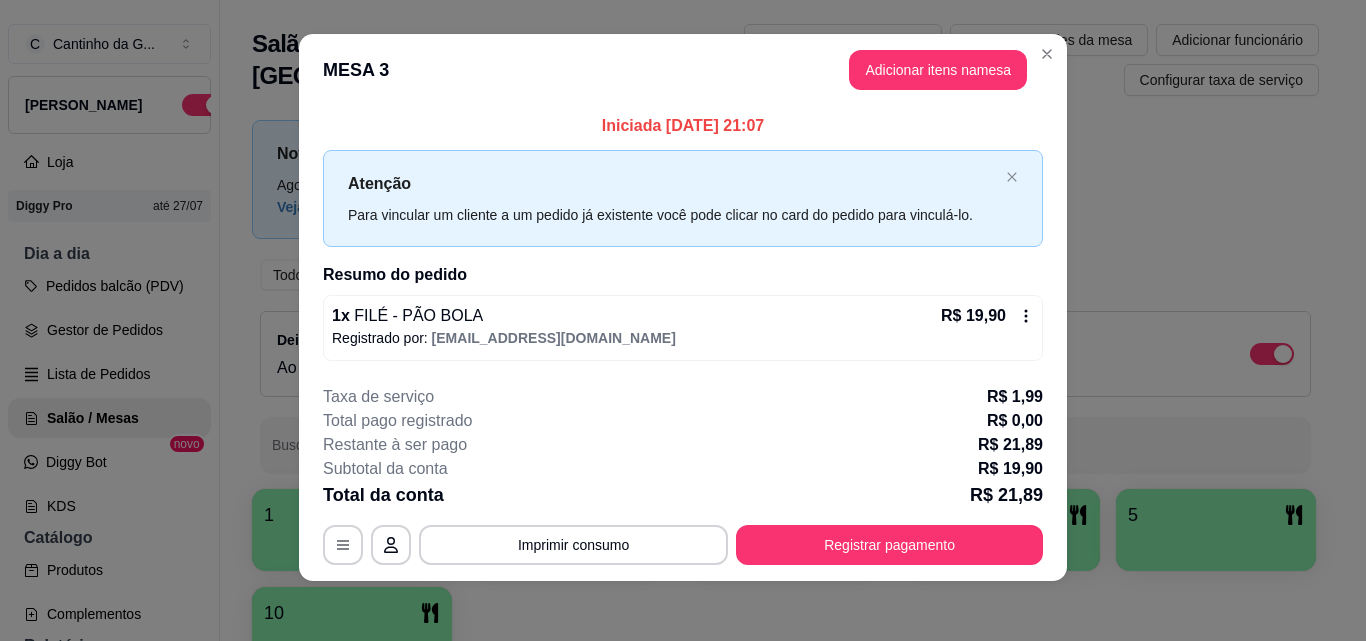 scroll, scrollTop: 17, scrollLeft: 0, axis: vertical 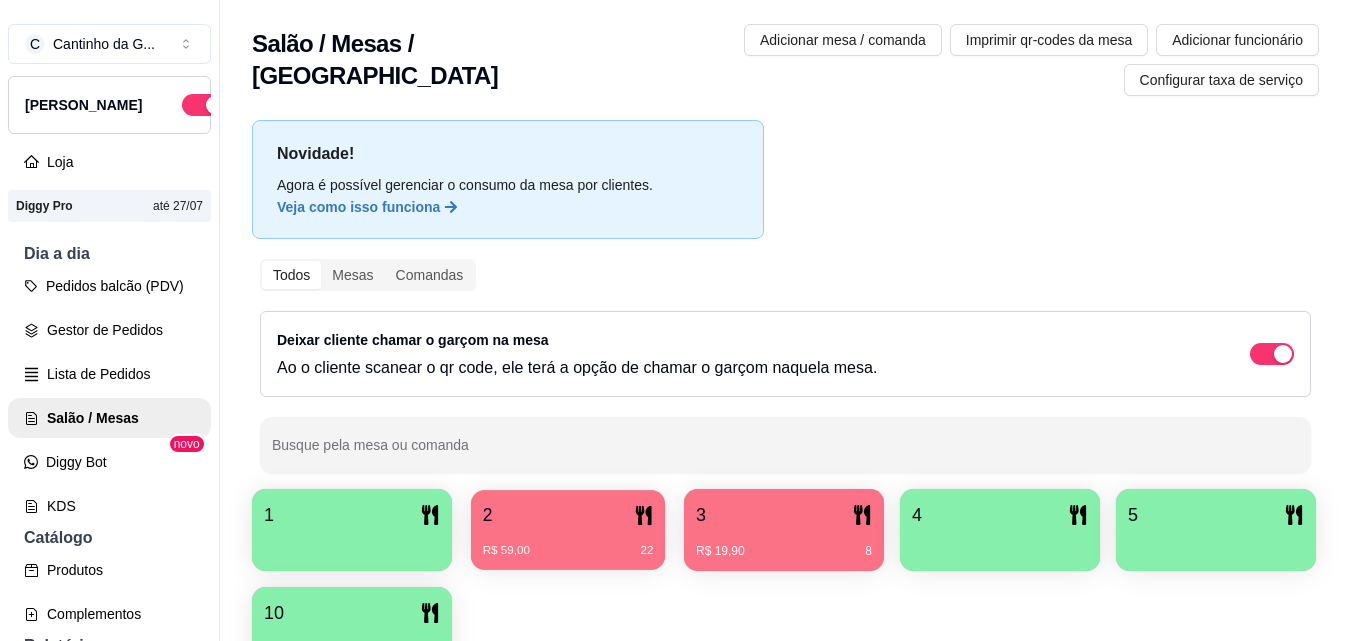 click on "R$ 59,00 22" at bounding box center [568, 543] 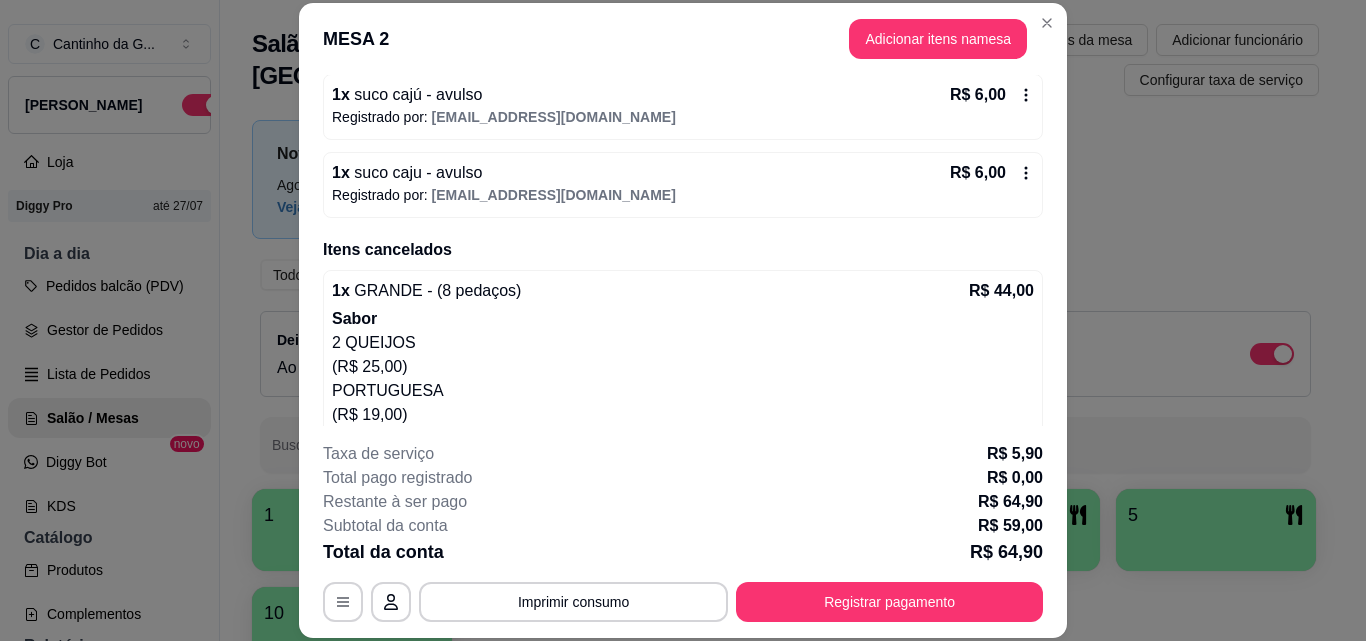 scroll, scrollTop: 638, scrollLeft: 0, axis: vertical 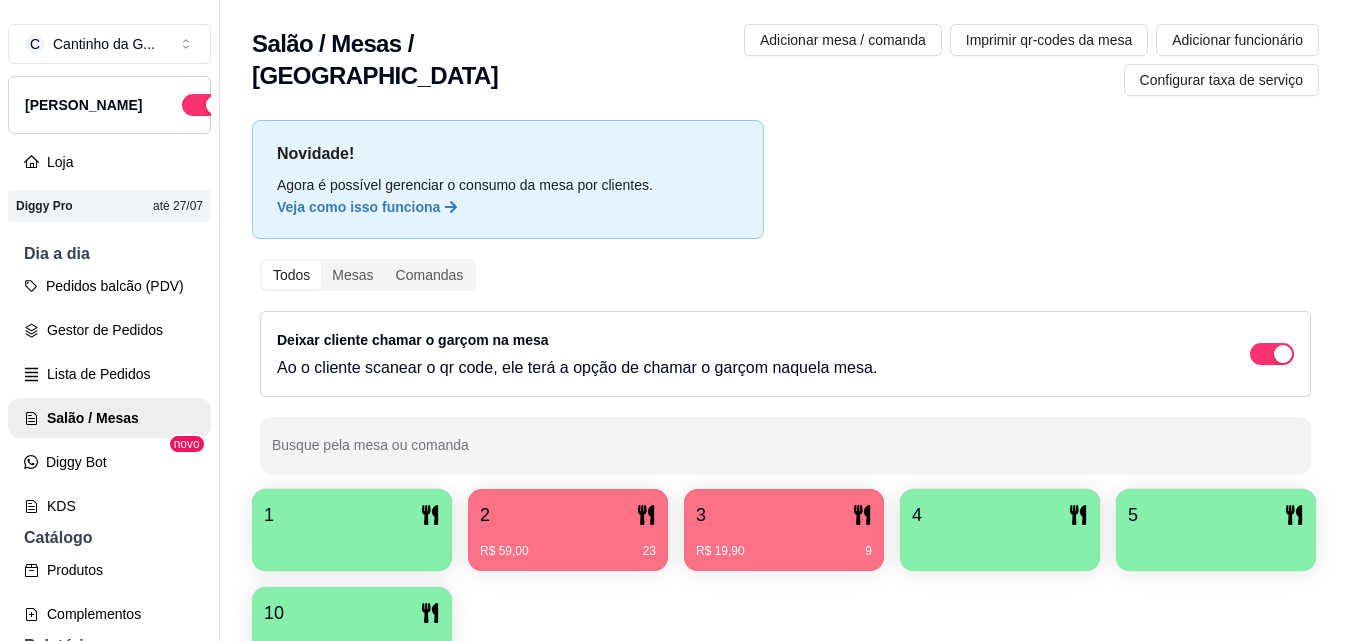 click on "Novidade! Agora é possível gerenciar o consumo da mesa por clientes.   Veja como isso funciona Todos Mesas Comandas Deixar cliente chamar o garçom na mesa Ao o cliente scanear o qr code, ele terá a opção de chamar o garçom naquela mesa. Busque pela mesa ou comanda
1 2 R$ 59,00 23 3 R$ 19,90 9 4 5 10" at bounding box center [785, 400] 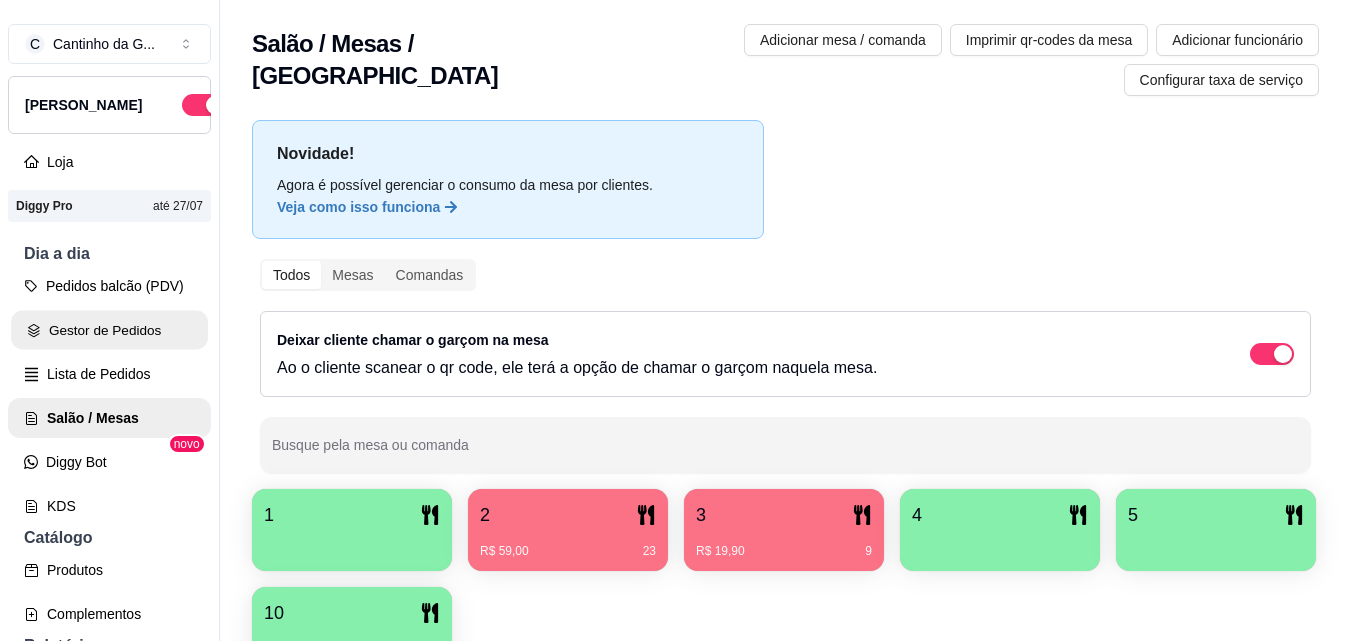 click on "Gestor de Pedidos" at bounding box center (109, 330) 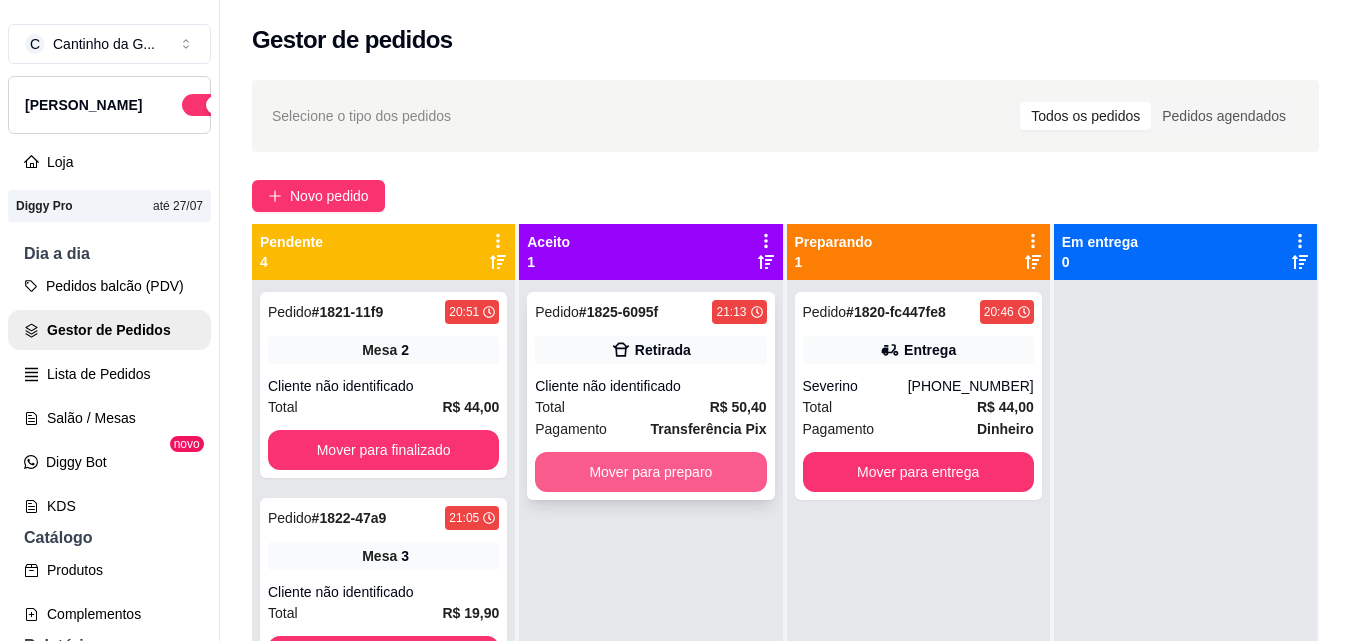 click on "Mover para preparo" at bounding box center [650, 472] 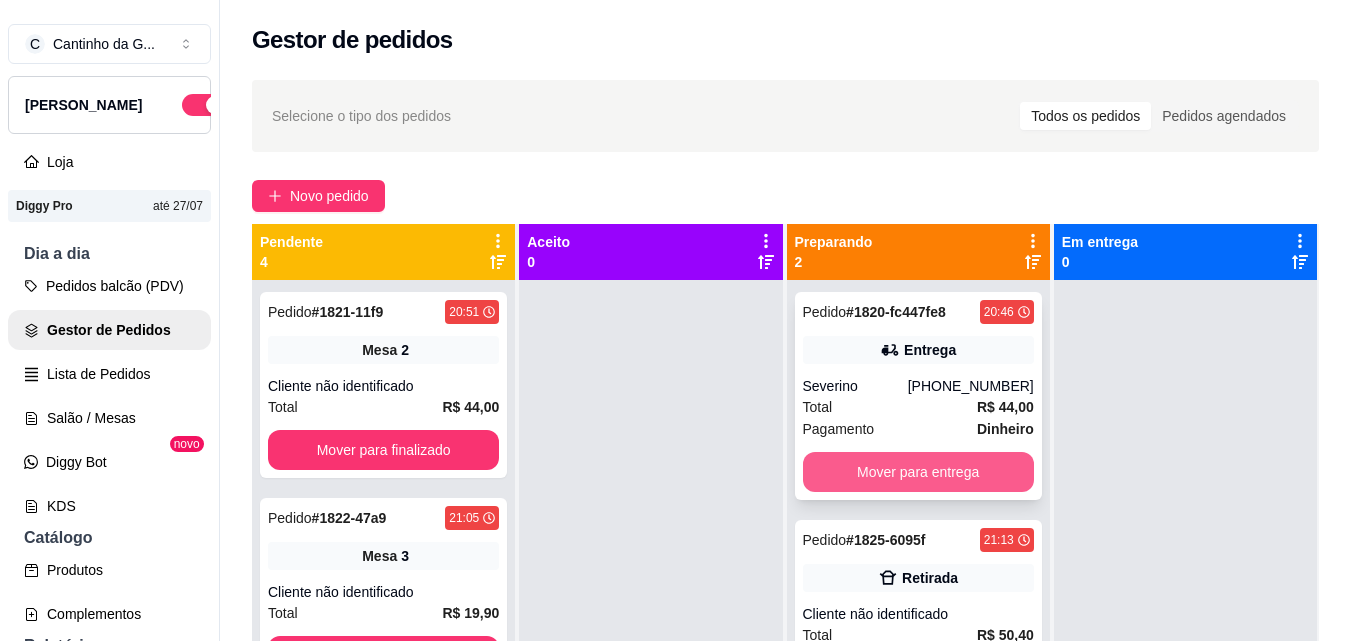 scroll, scrollTop: 56, scrollLeft: 0, axis: vertical 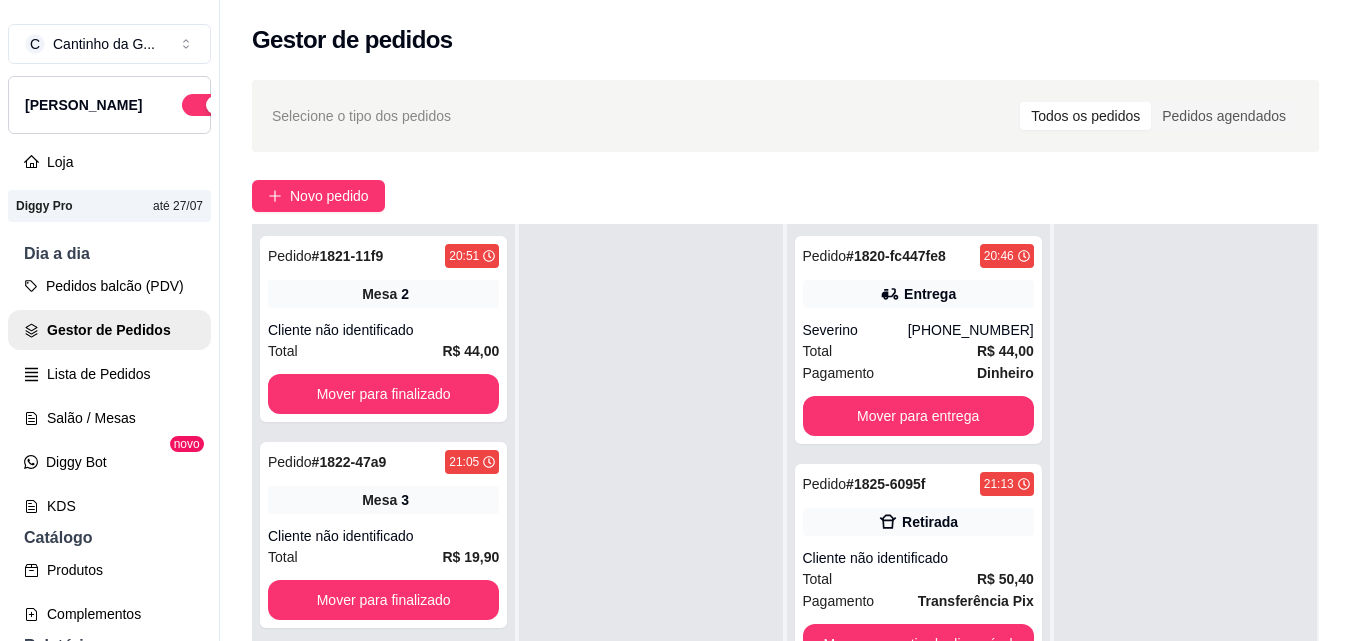 click at bounding box center (1185, 544) 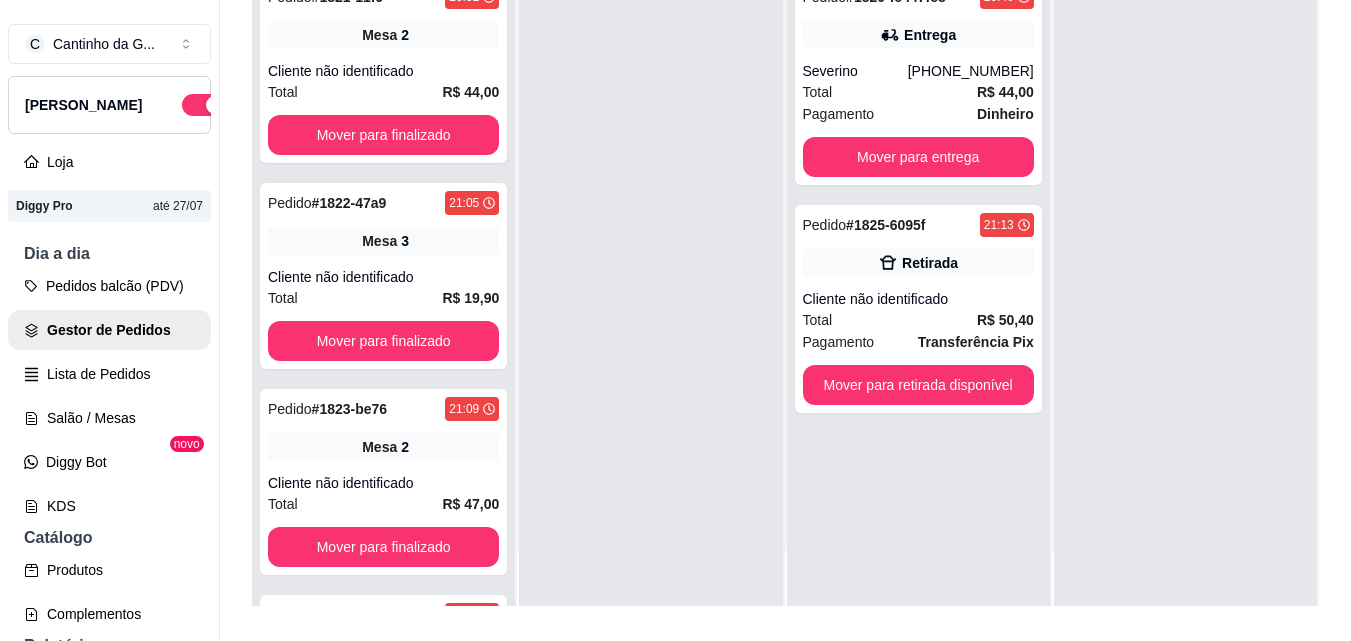 scroll, scrollTop: 319, scrollLeft: 0, axis: vertical 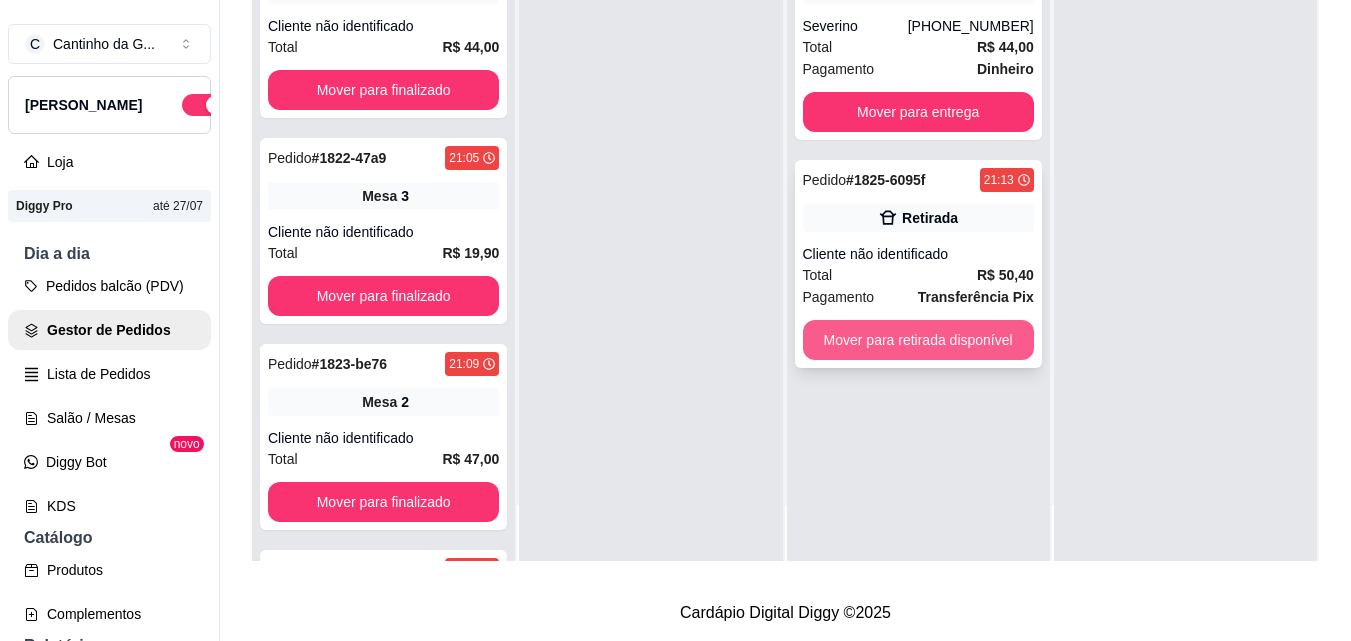 click on "Mover para retirada disponível" at bounding box center (918, 340) 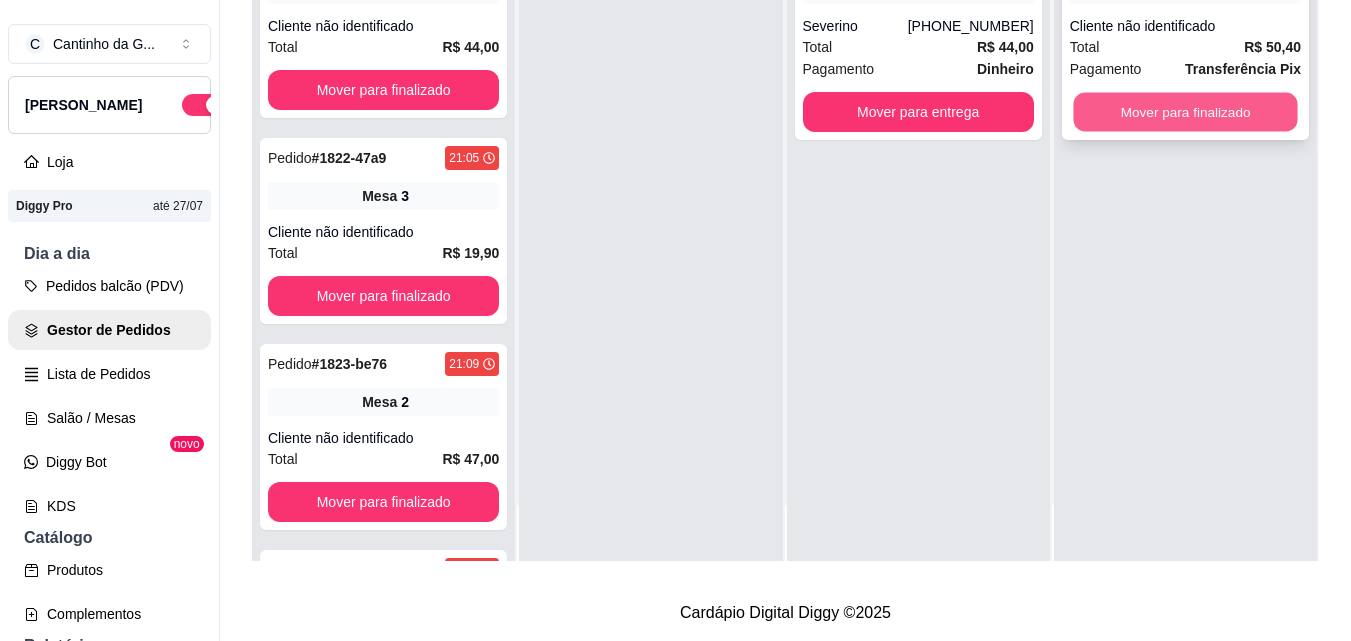 click on "Mover para finalizado" at bounding box center (1185, 112) 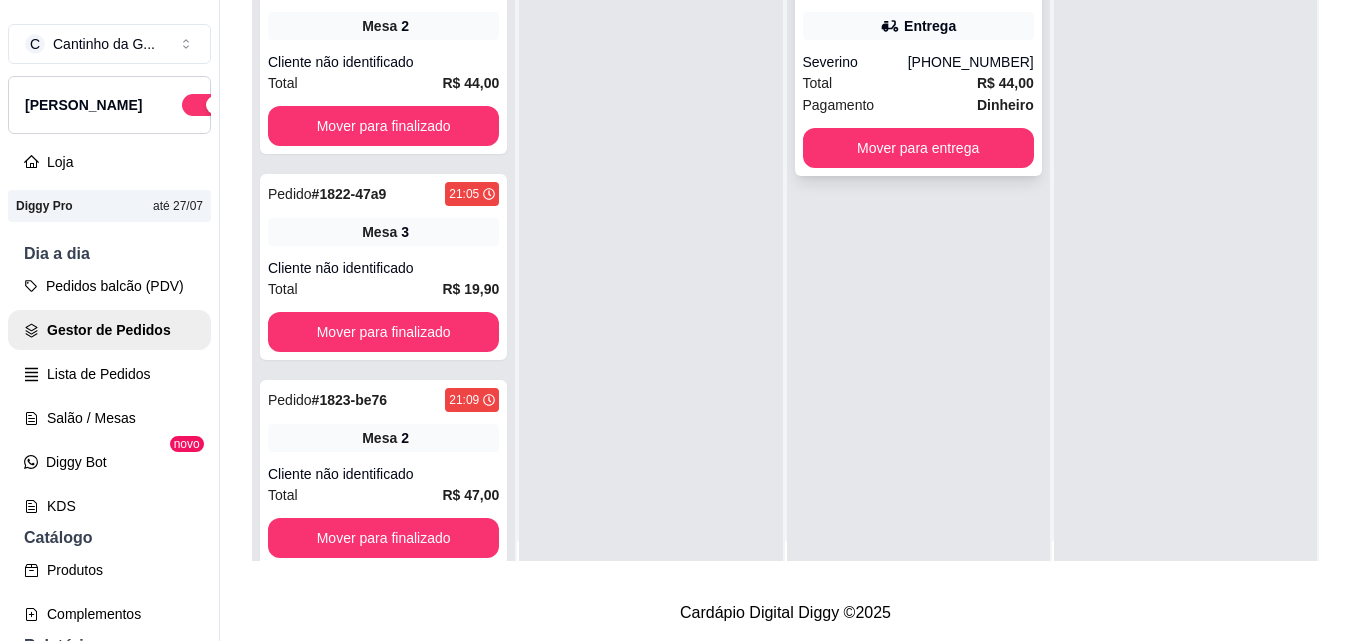 scroll, scrollTop: 0, scrollLeft: 0, axis: both 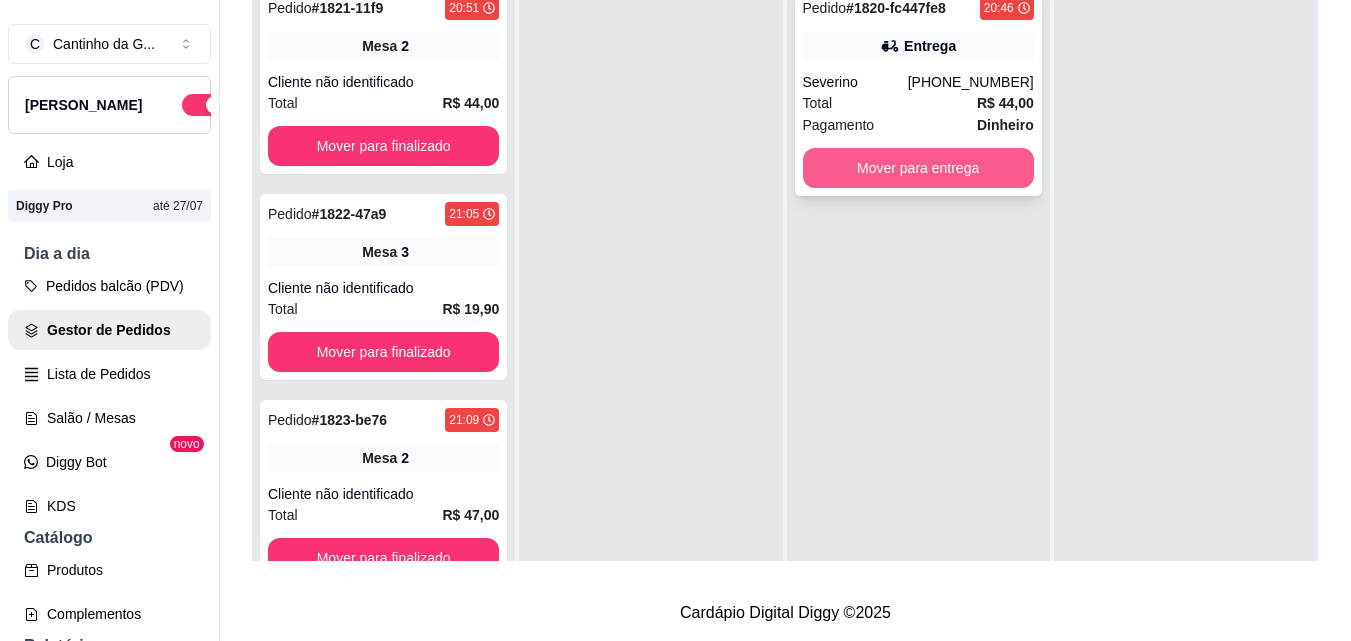 click on "Mover para entrega" at bounding box center [918, 168] 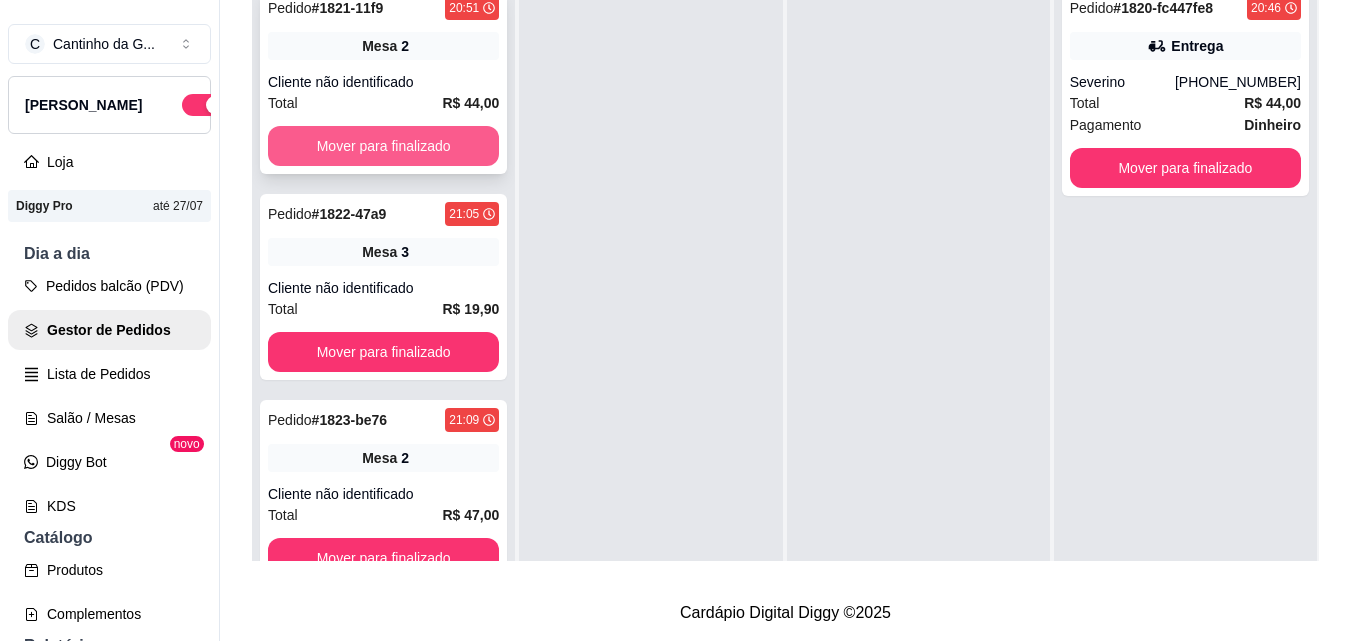 click on "Mover para finalizado" at bounding box center [383, 146] 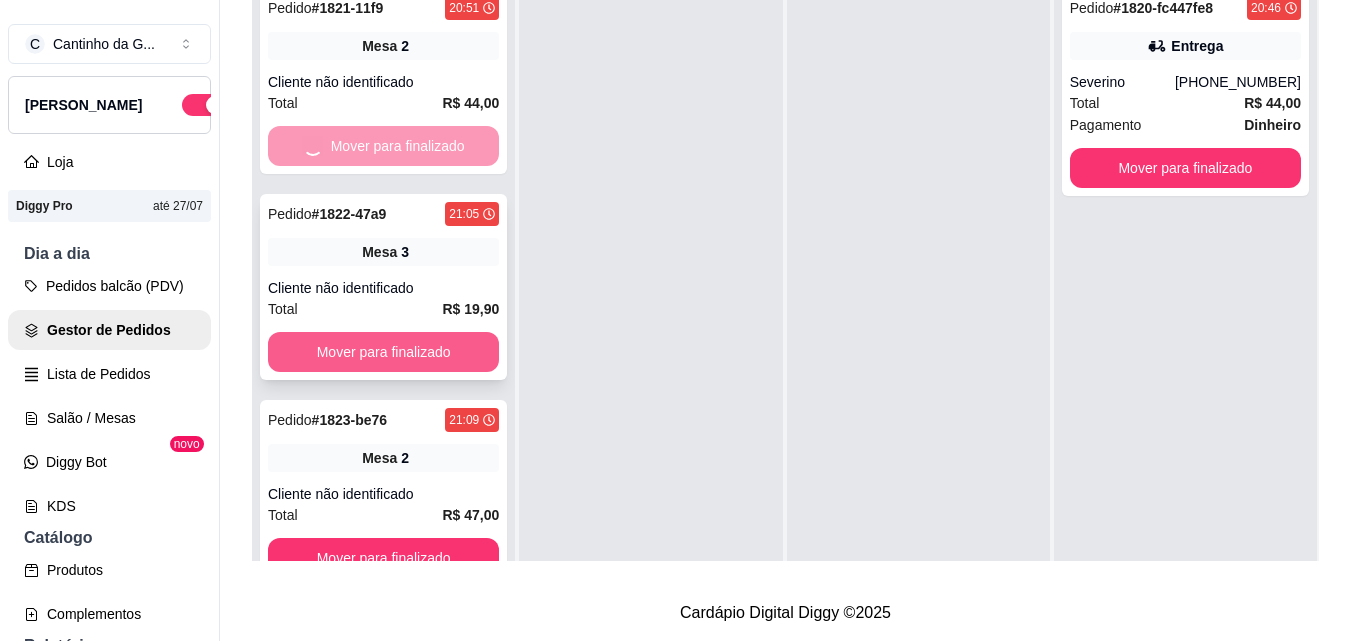 scroll, scrollTop: 113, scrollLeft: 0, axis: vertical 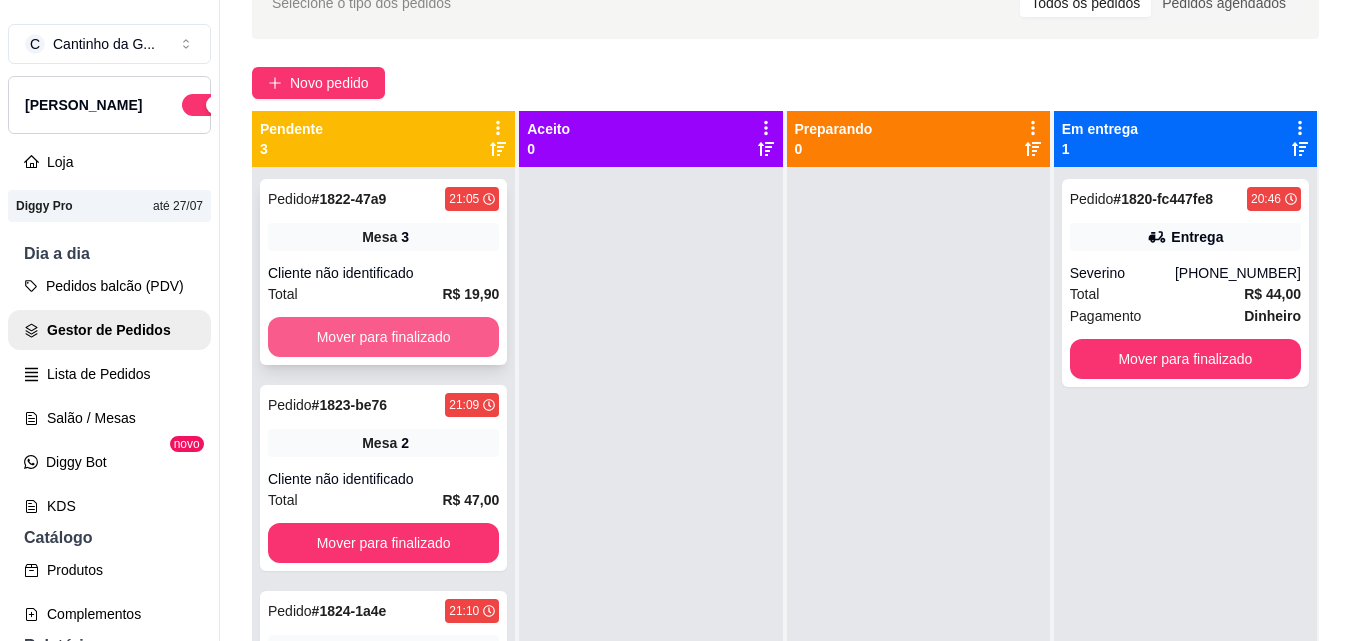click on "Mover para finalizado" at bounding box center (383, 337) 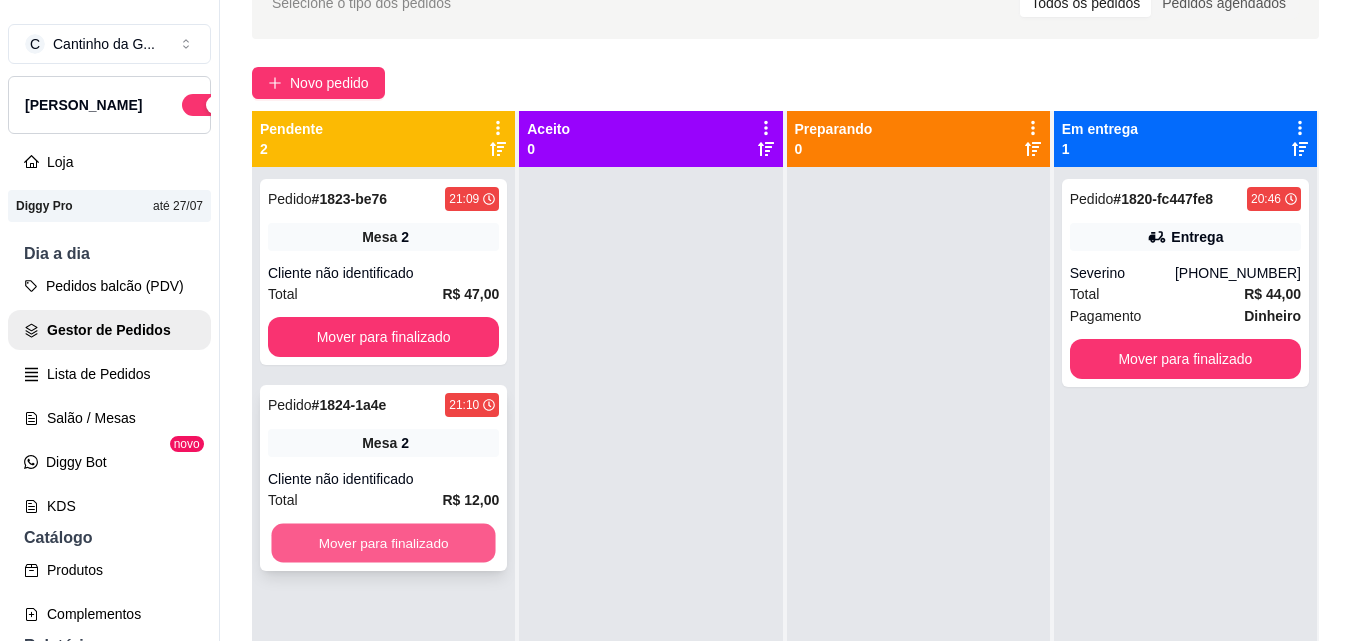 click on "Mover para finalizado" at bounding box center (383, 543) 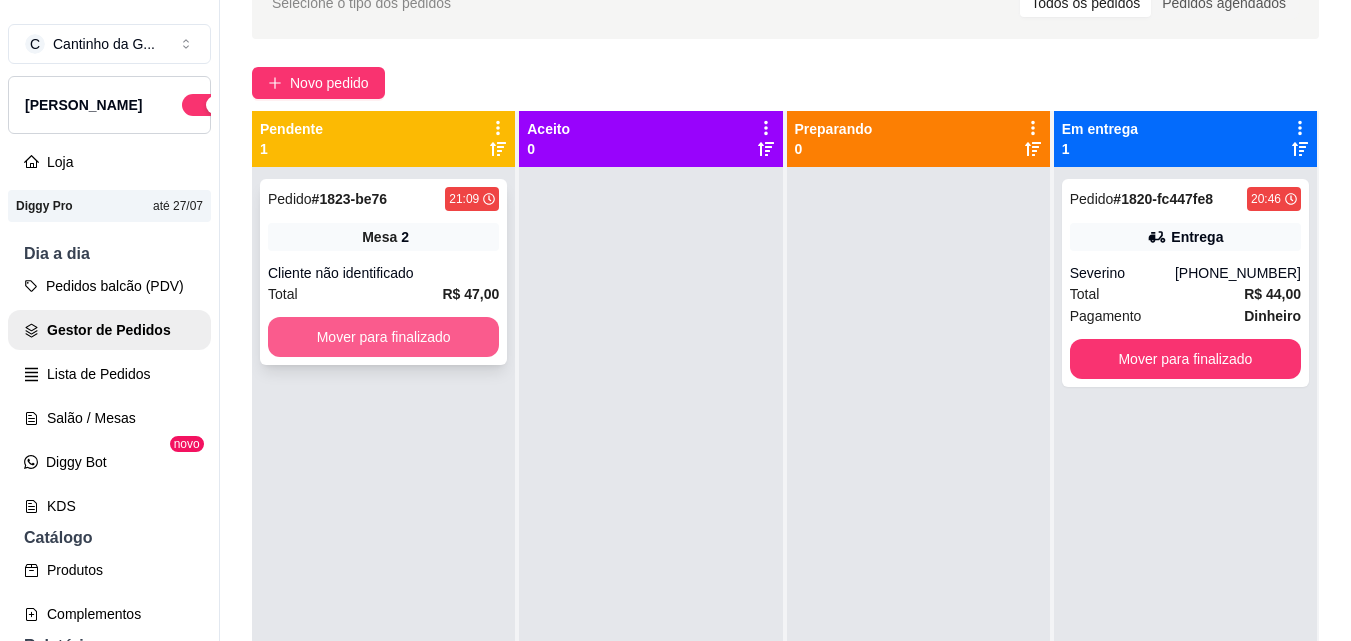 click on "Mover para finalizado" at bounding box center (383, 337) 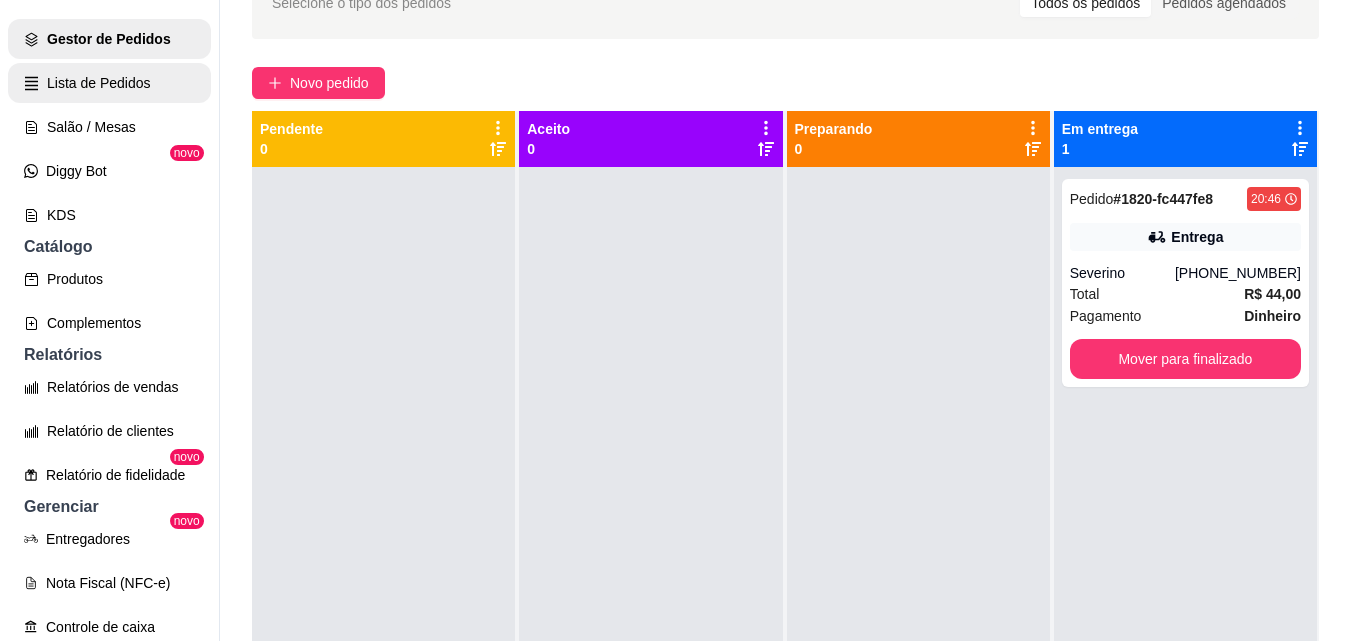 scroll, scrollTop: 300, scrollLeft: 0, axis: vertical 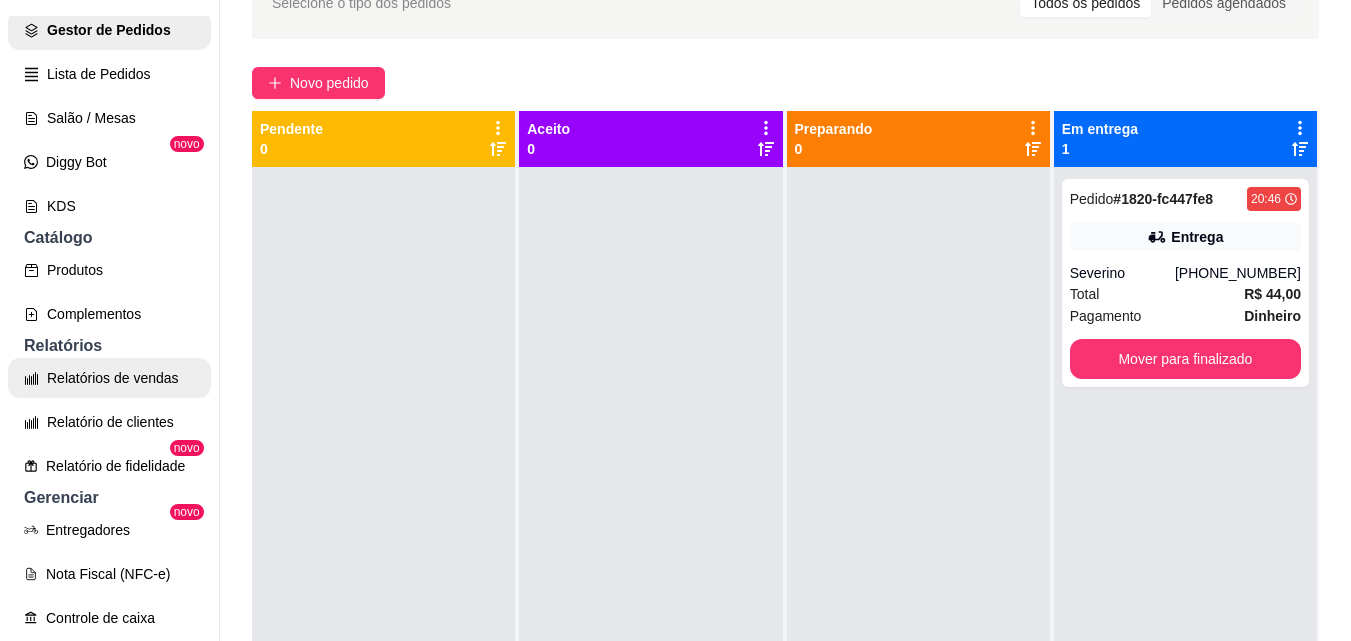 click on "Relatórios de vendas" at bounding box center (109, 378) 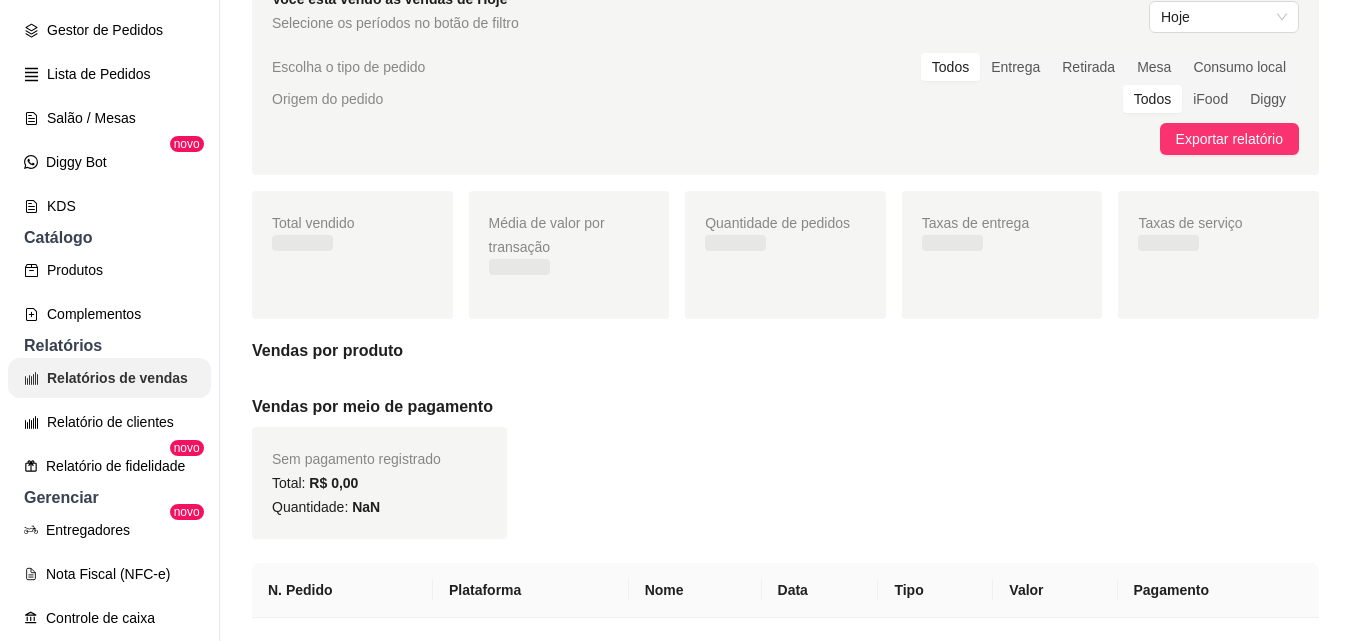 scroll, scrollTop: 0, scrollLeft: 0, axis: both 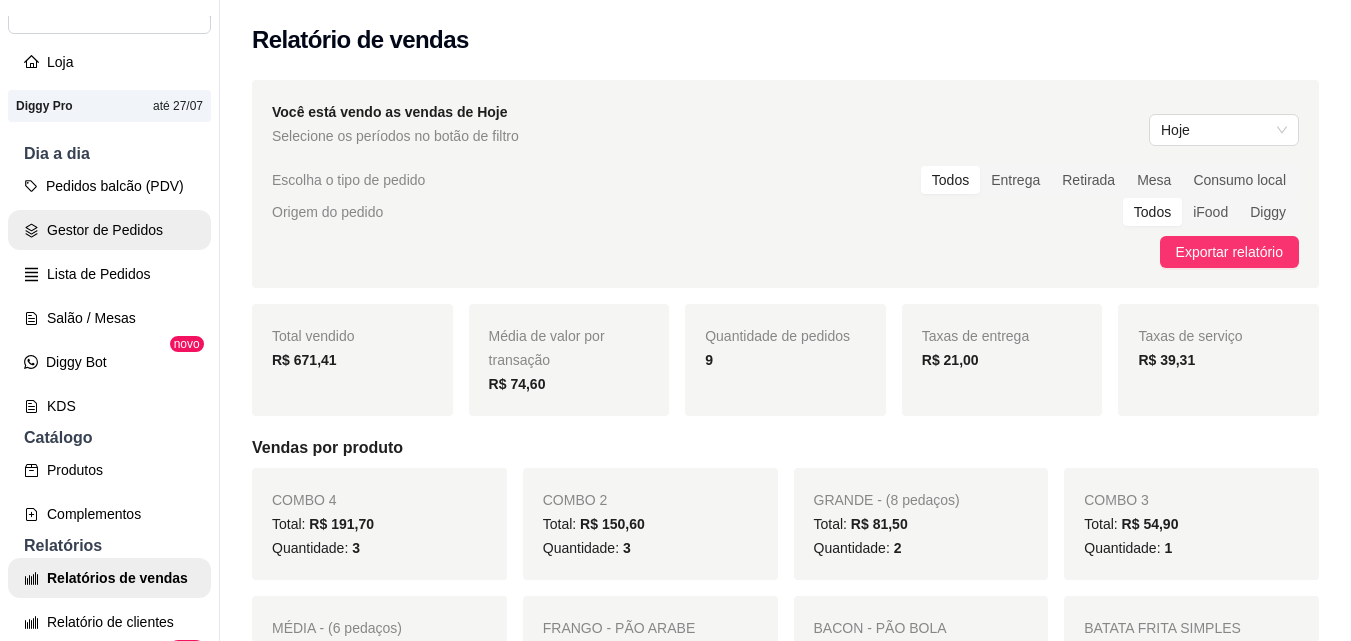 click on "Gestor de Pedidos" at bounding box center [109, 230] 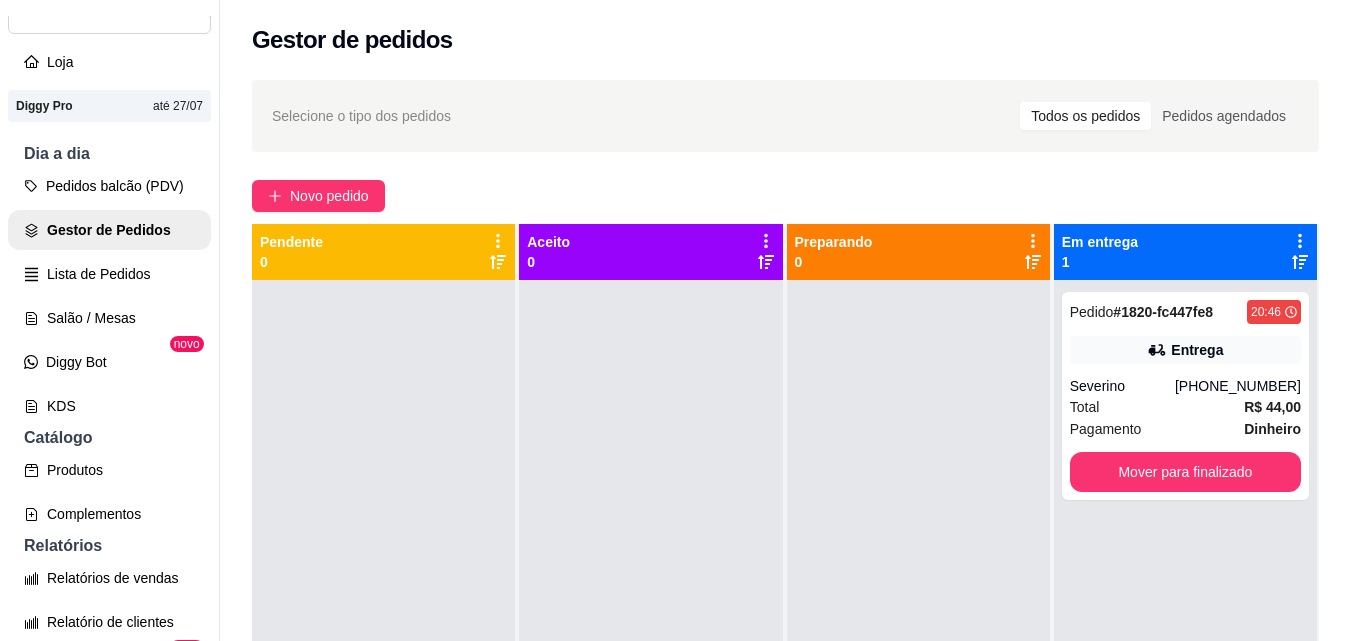 click on "Selecione o tipo dos pedidos Todos os pedidos Pedidos agendados Novo pedido Pendente 0 Aceito 0 Preparando 0 Em entrega 1 Pedido  # 1820-fc447fe8 20:46 Entrega Severino  [PHONE_NUMBER] Total R$ 44,00 Pagamento Dinheiro Mover para finalizado" at bounding box center [785, 478] 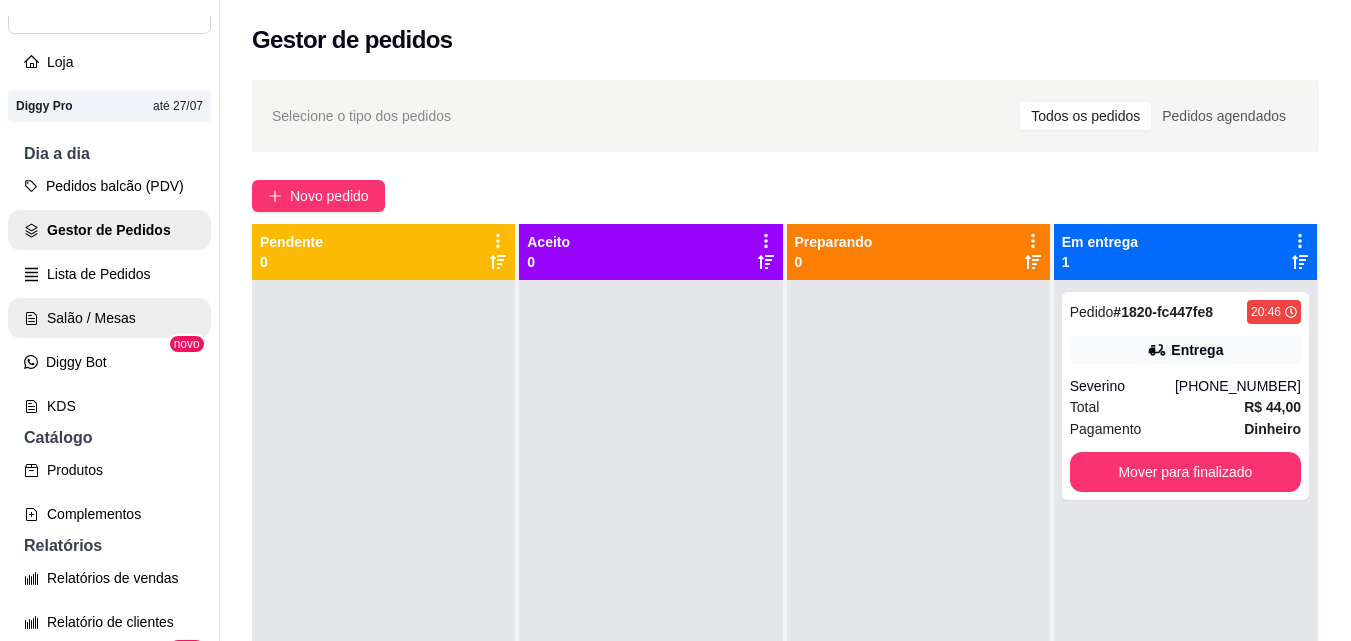 click on "Salão / Mesas" at bounding box center [109, 318] 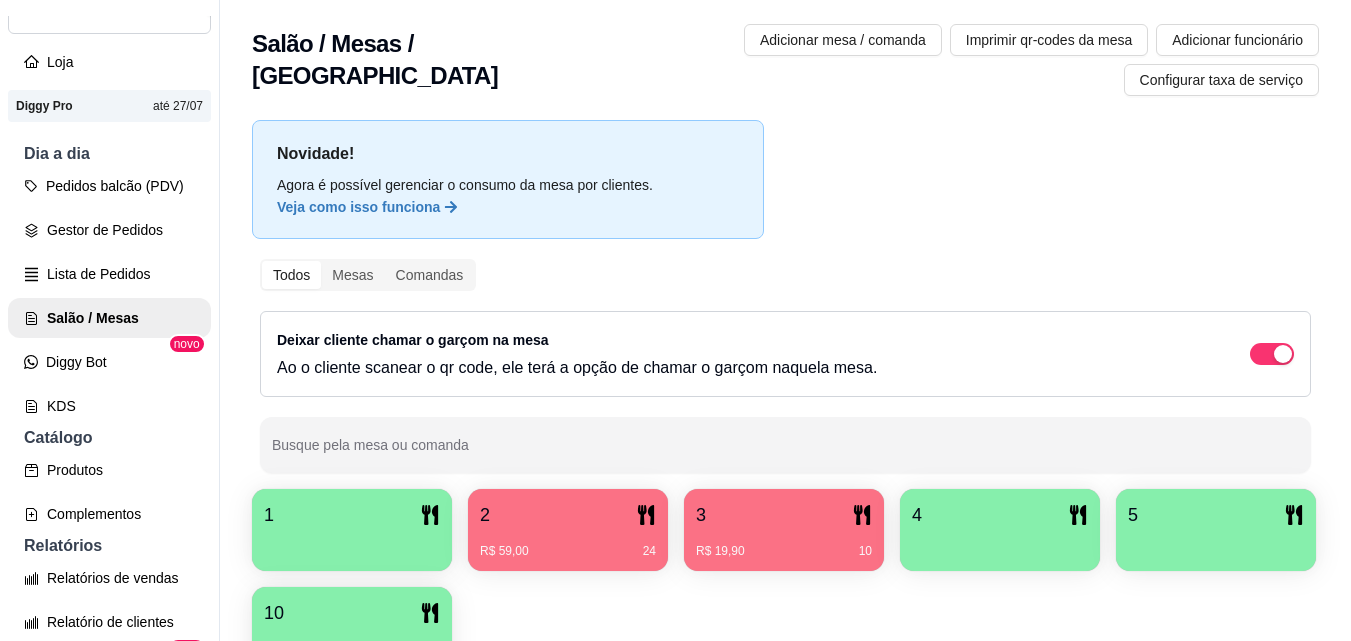 click on "1" at bounding box center [352, 515] 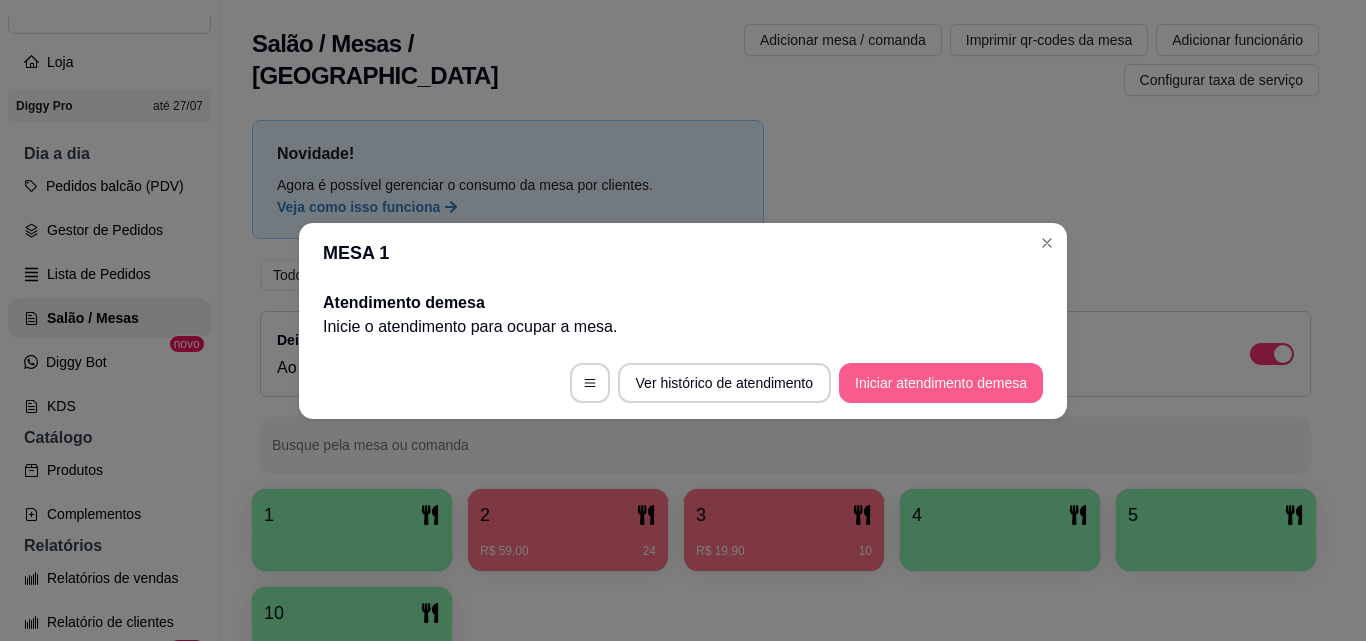 click on "Iniciar atendimento de  mesa" at bounding box center (941, 383) 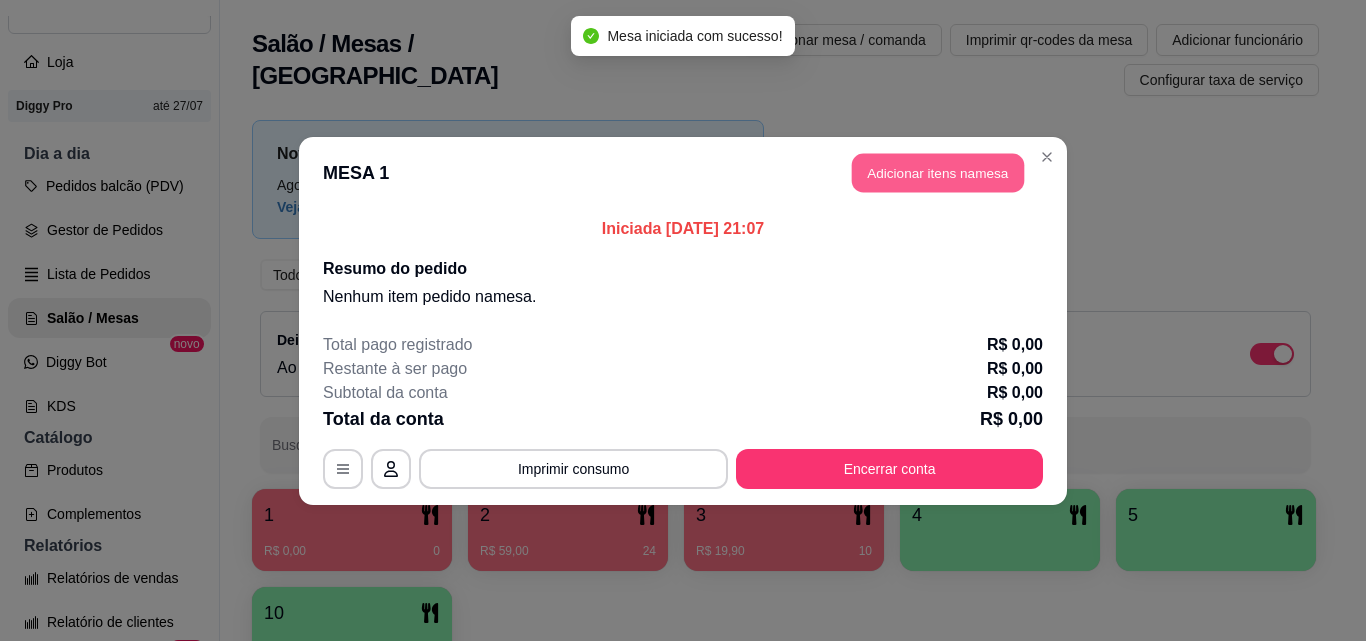 click on "Adicionar itens na  mesa" at bounding box center [938, 172] 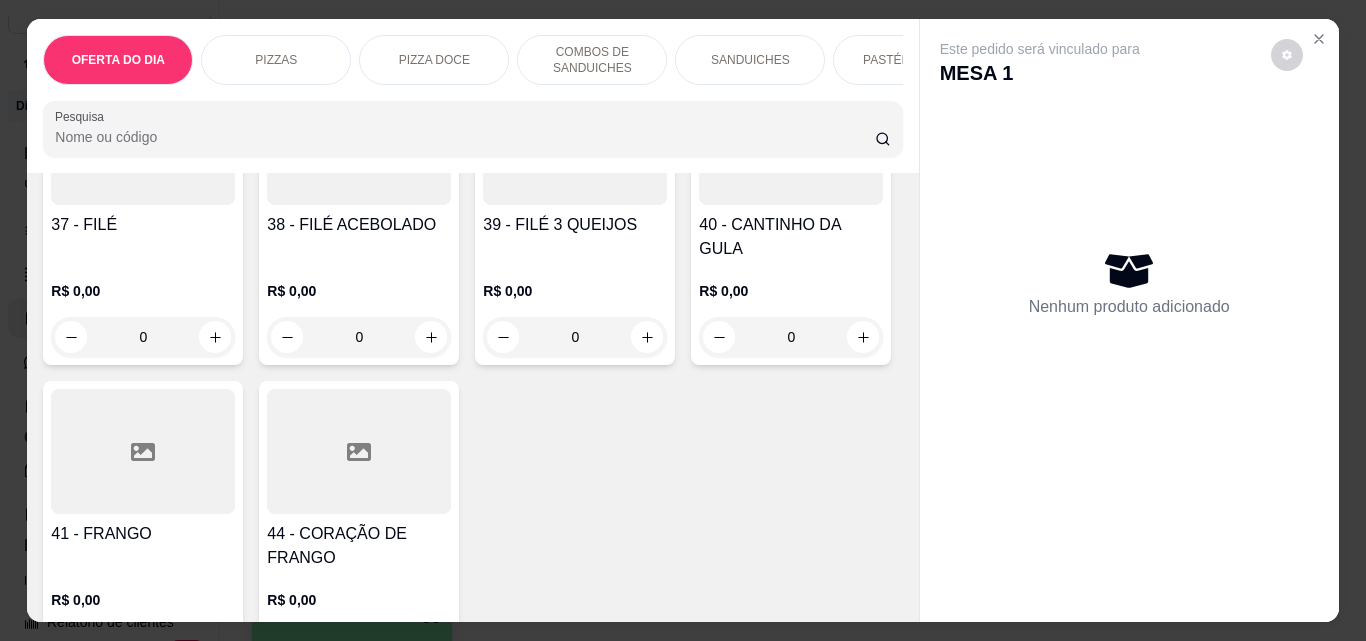 scroll, scrollTop: 2100, scrollLeft: 0, axis: vertical 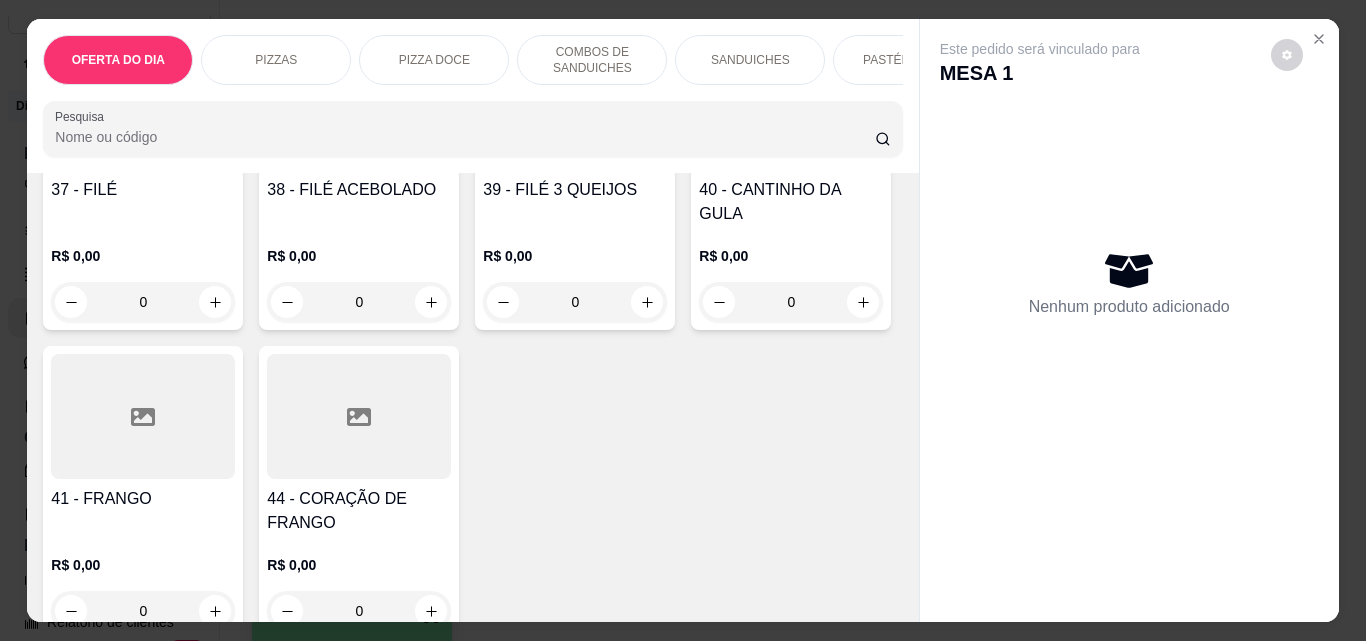 click on "0" at bounding box center (575, -7) 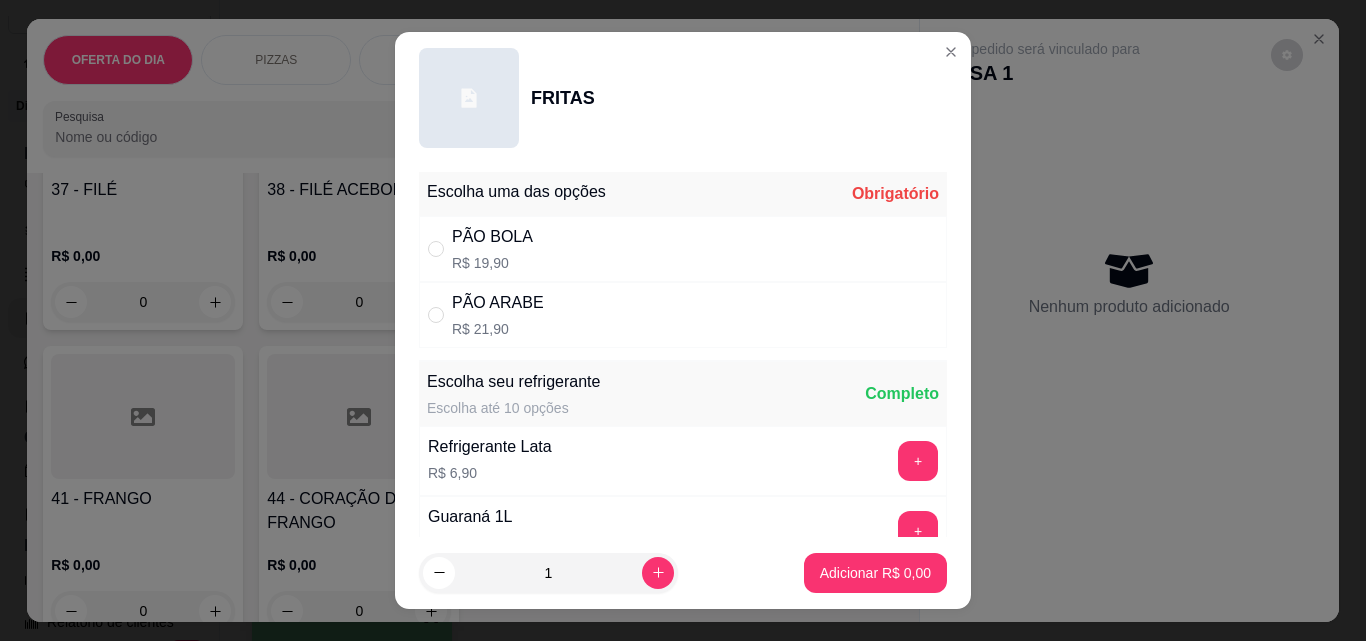click on "PÃO BOLA" at bounding box center [492, 237] 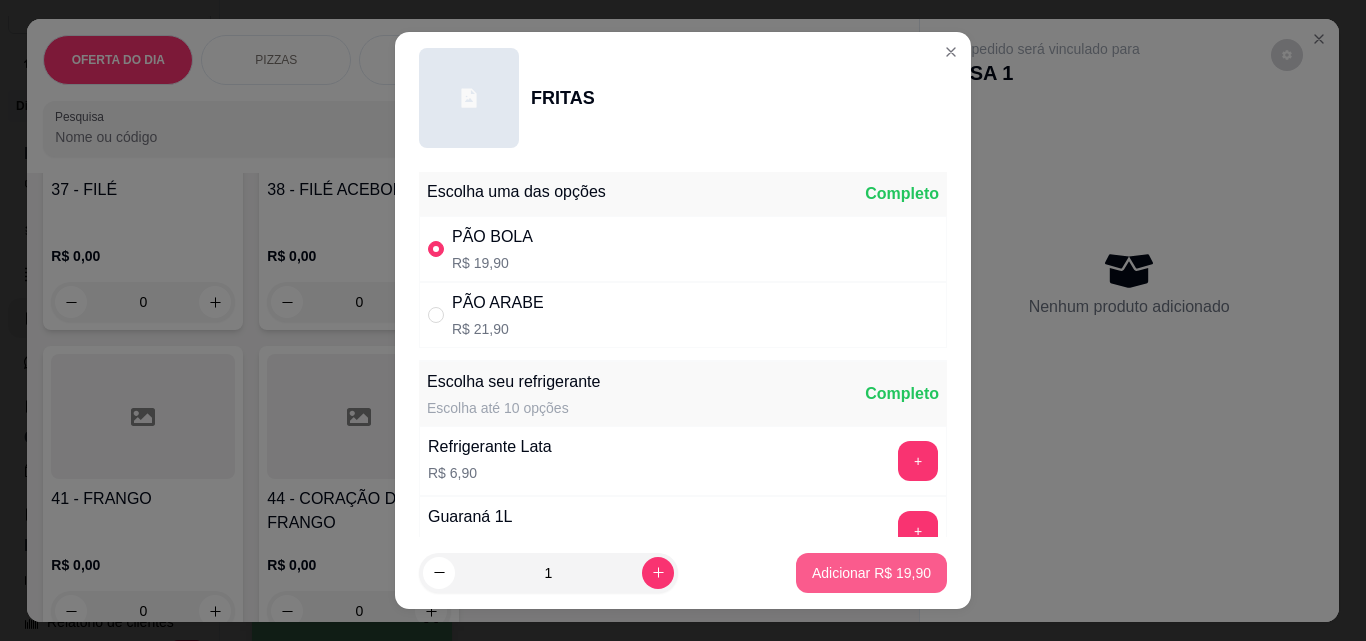 click on "Adicionar   R$ 19,90" at bounding box center [871, 573] 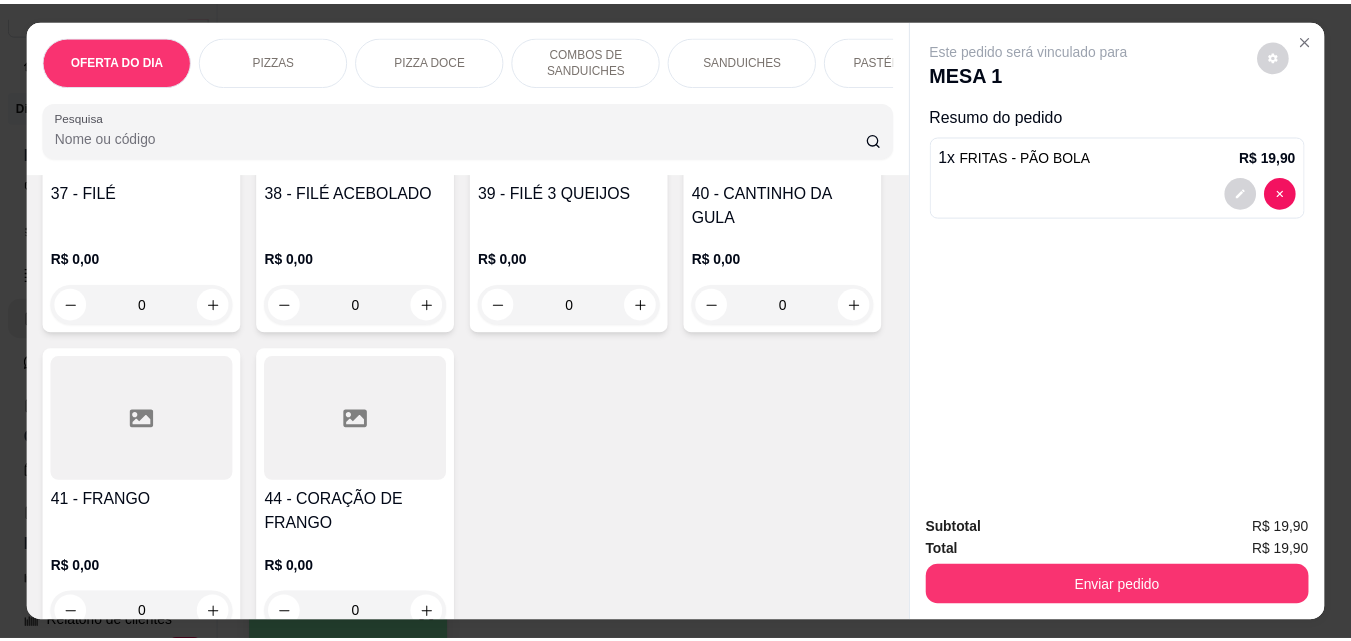 scroll, scrollTop: 2101, scrollLeft: 0, axis: vertical 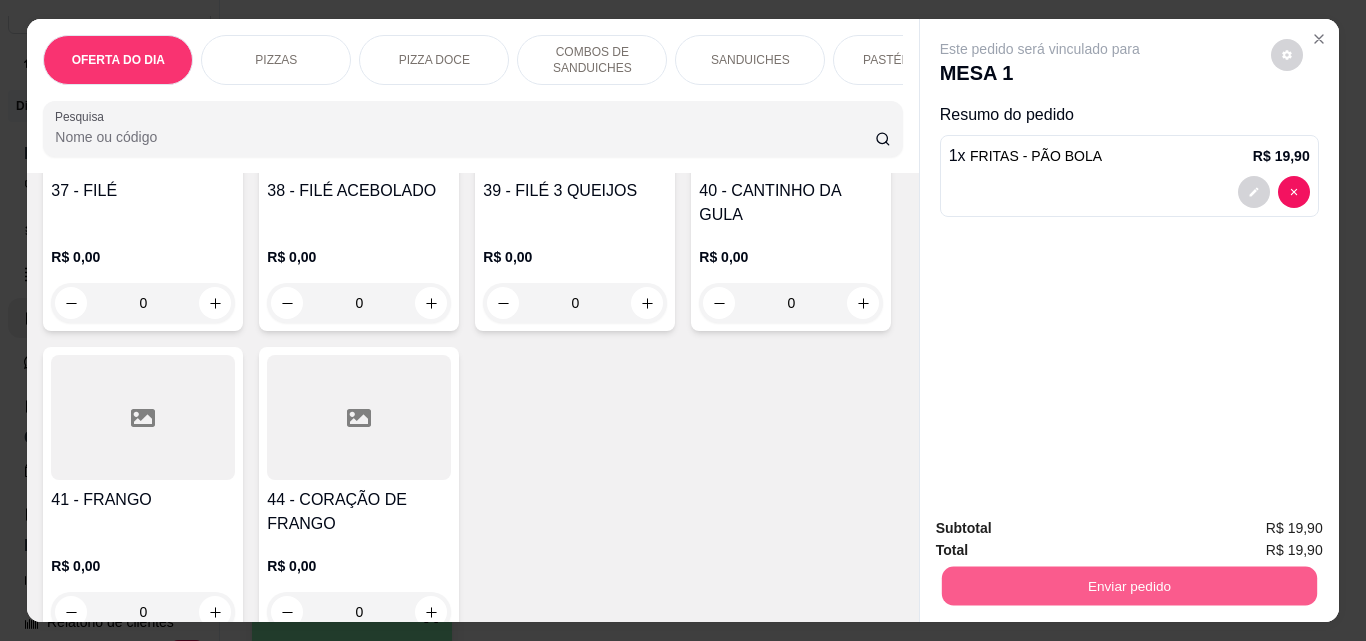 click on "Enviar pedido" at bounding box center (1128, 585) 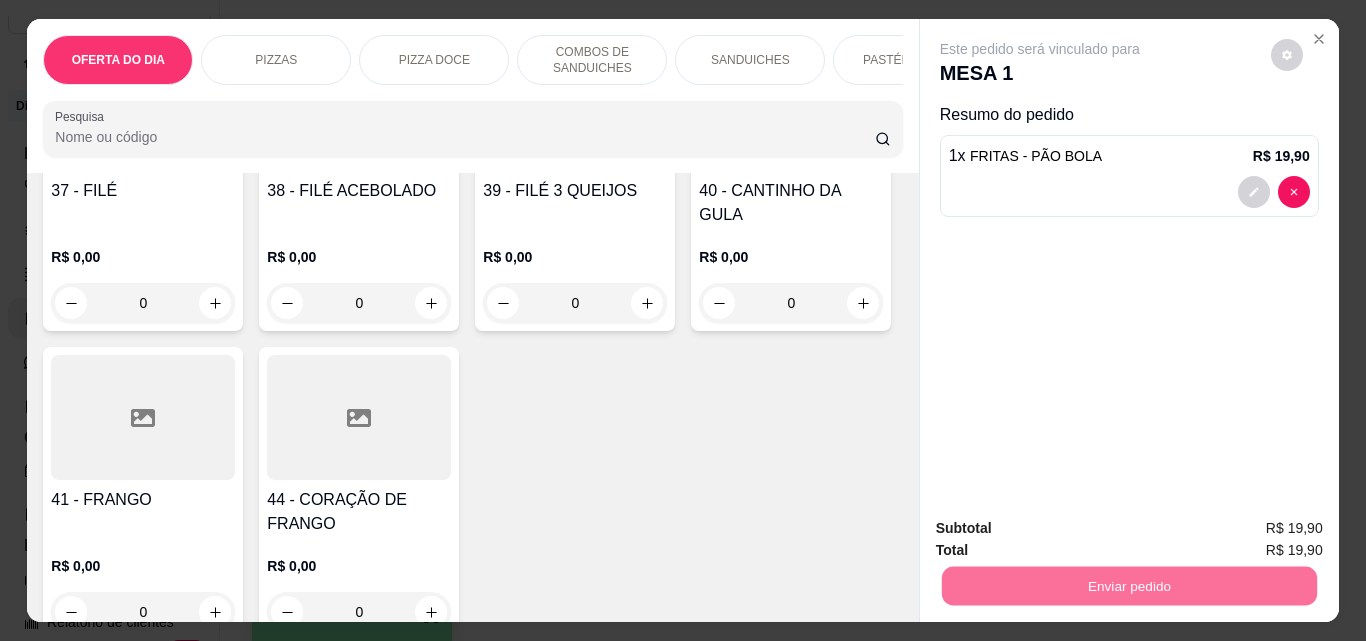 click on "Não registrar e enviar pedido" at bounding box center (1063, 529) 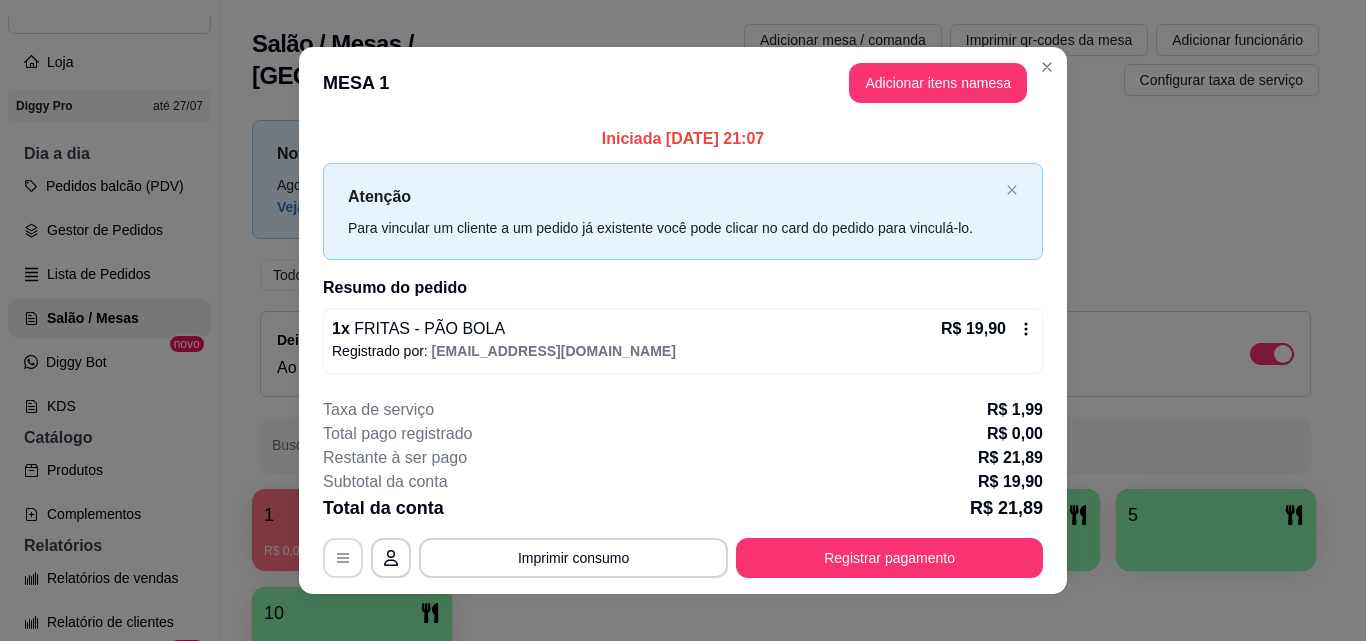 click at bounding box center (343, 558) 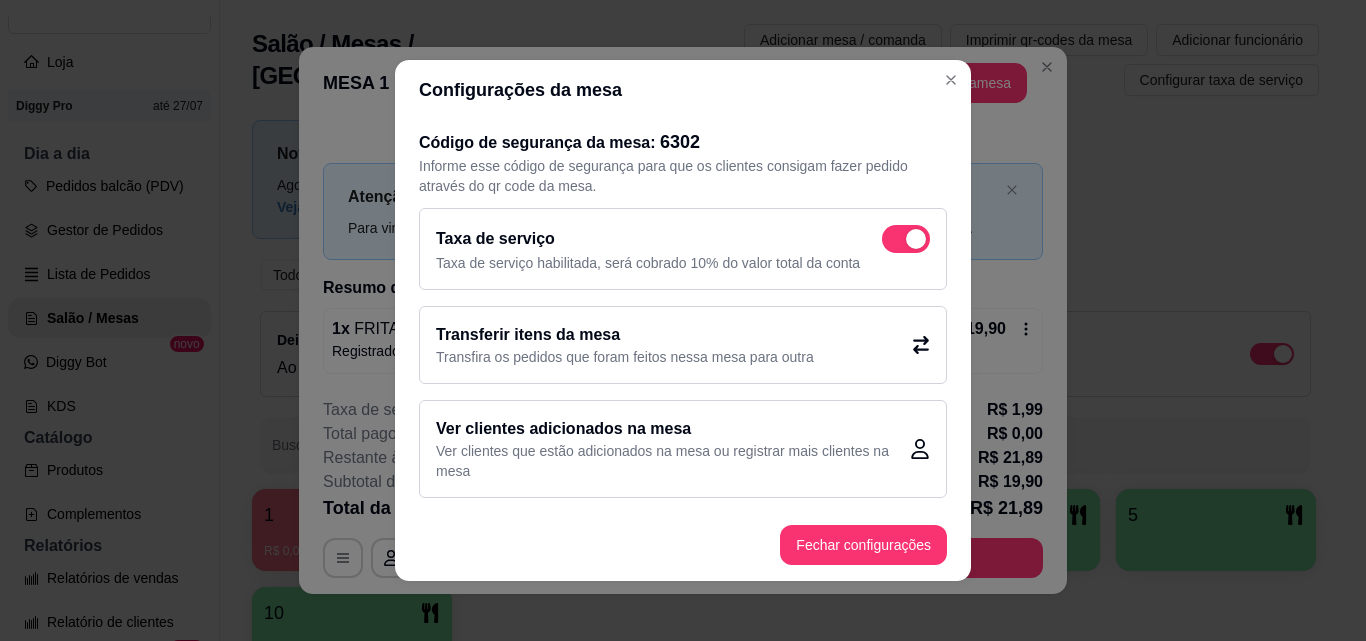 click at bounding box center [916, 239] 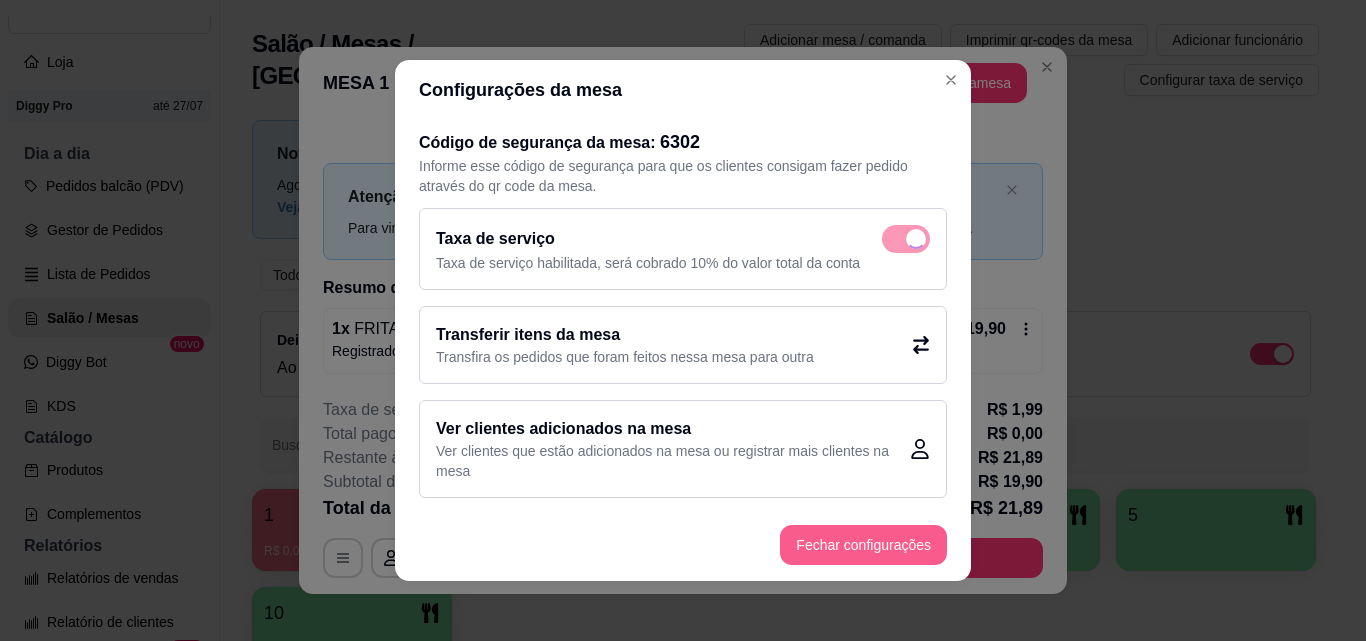 checkbox on "false" 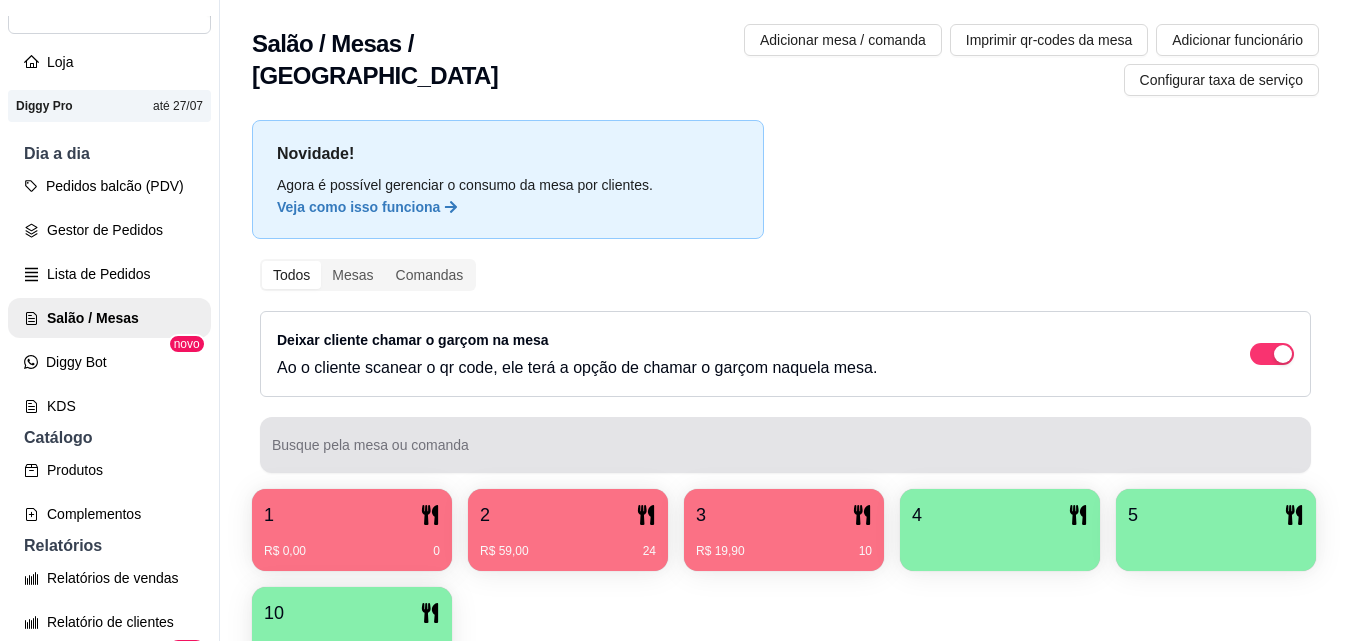 click on "Novidade! Agora é possível gerenciar o consumo da mesa por clientes.   Veja como isso funciona Todos Mesas Comandas Deixar cliente chamar o garçom na mesa Ao o cliente scanear o qr code, ele terá a opção de chamar o garçom naquela mesa. Busque pela mesa ou comanda
1 R$ 0,00 0 2 R$ 59,00 24 3 R$ 19,90 10 4 5 10" at bounding box center [785, 400] 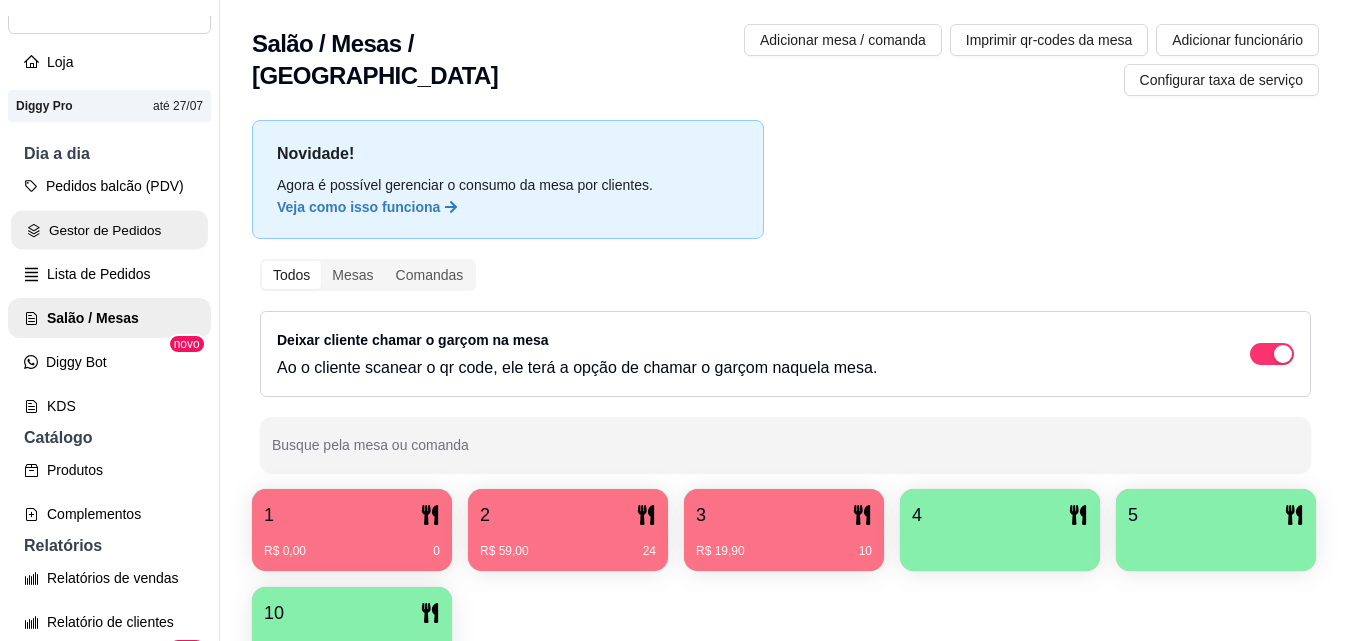 click on "Gestor de Pedidos" at bounding box center [109, 230] 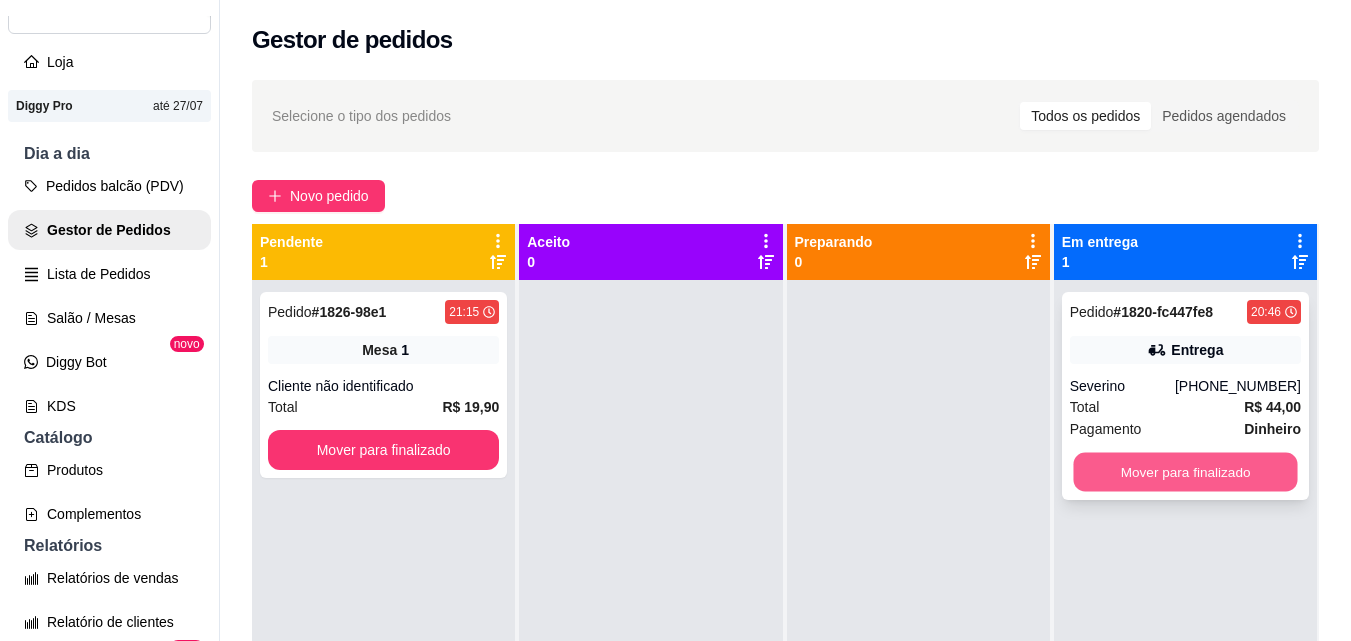 click on "Mover para finalizado" at bounding box center [1185, 472] 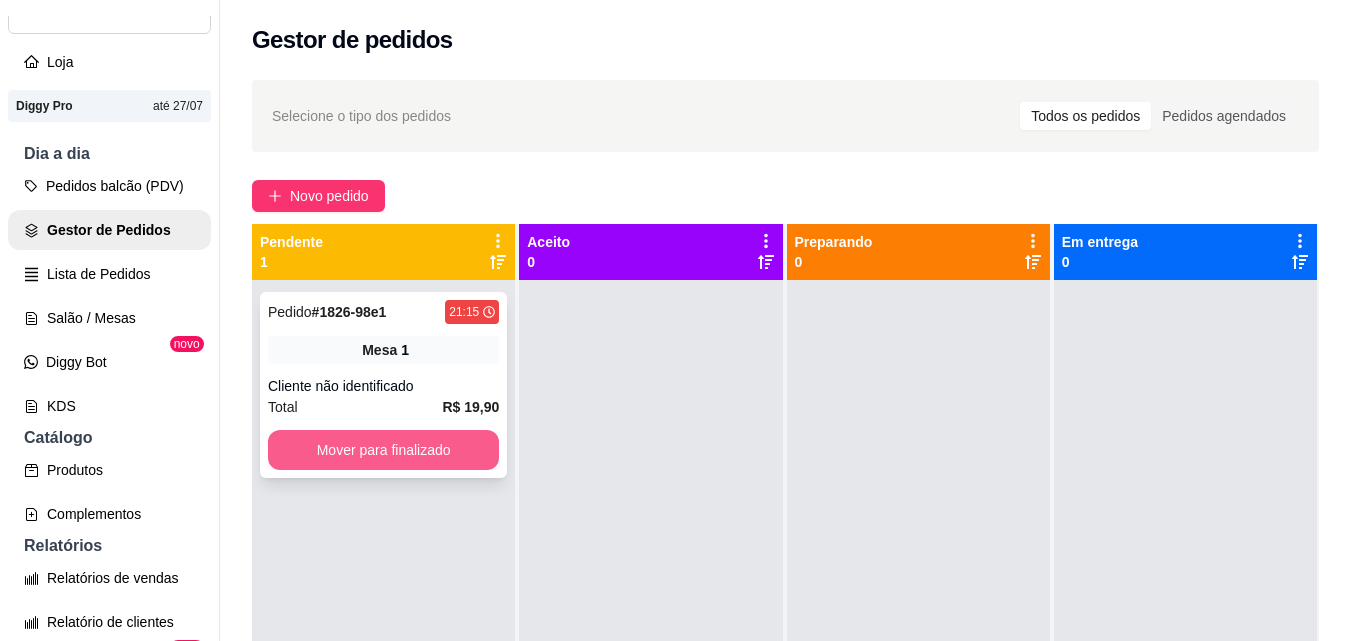 click on "Mover para finalizado" at bounding box center (383, 450) 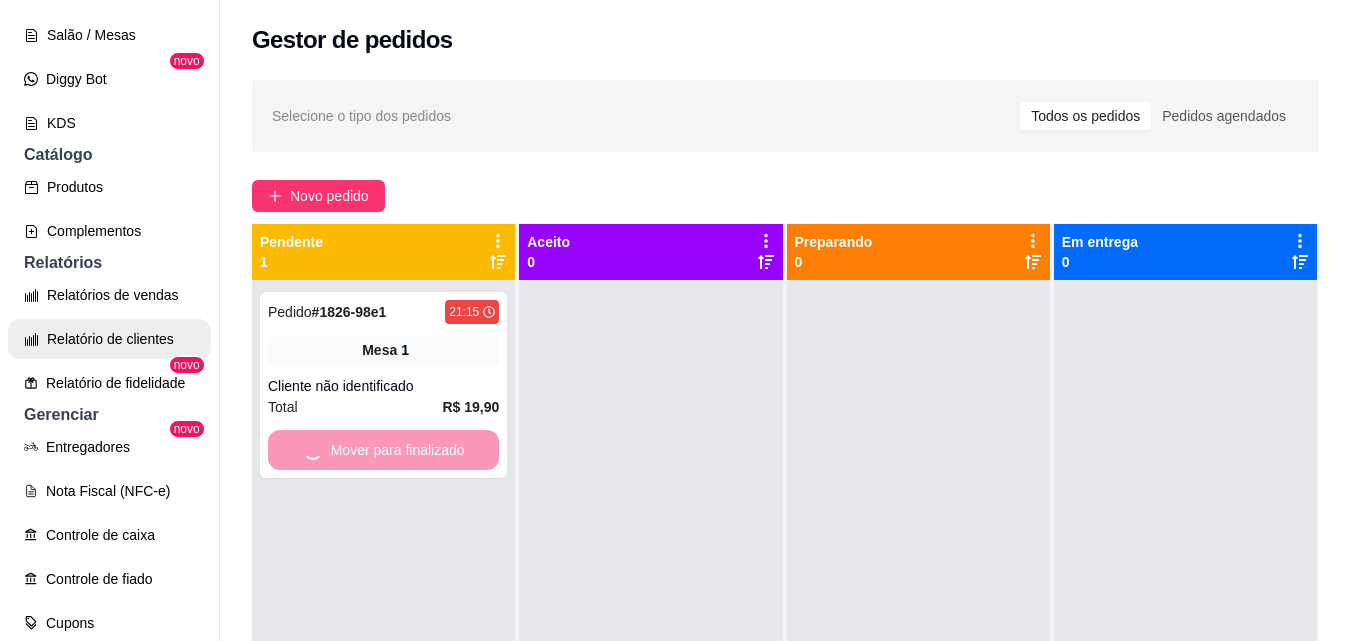 scroll, scrollTop: 400, scrollLeft: 0, axis: vertical 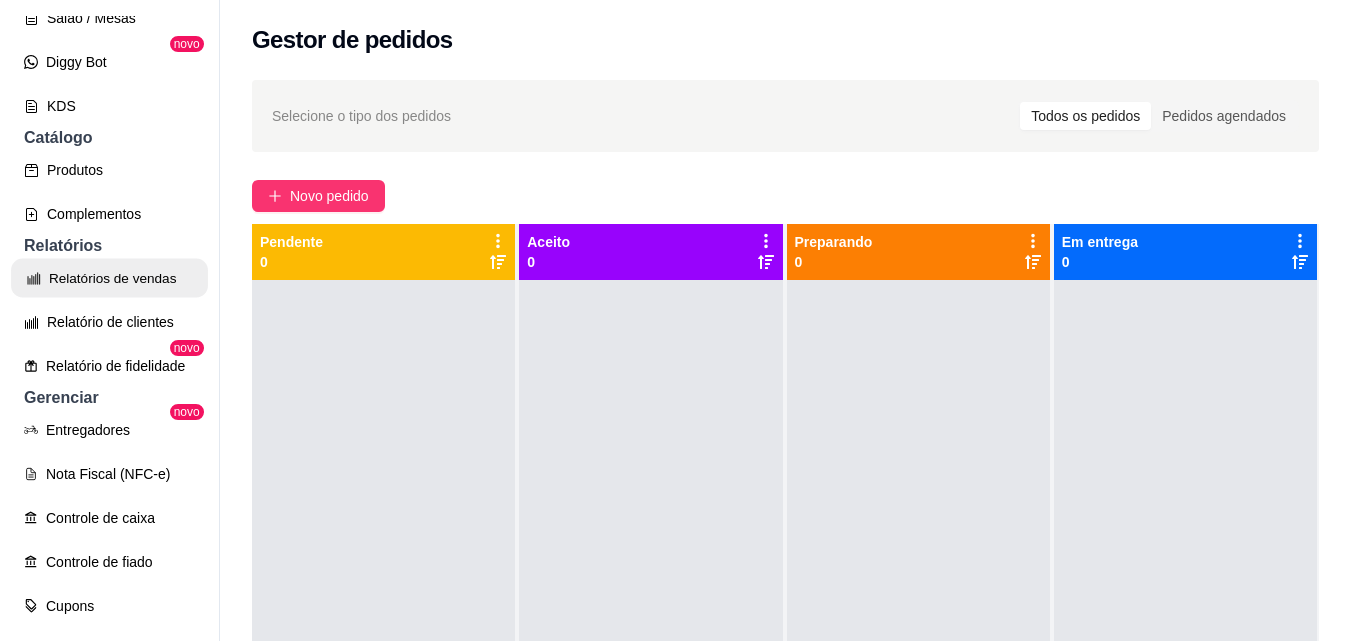 click on "Relatórios de vendas" at bounding box center (109, 278) 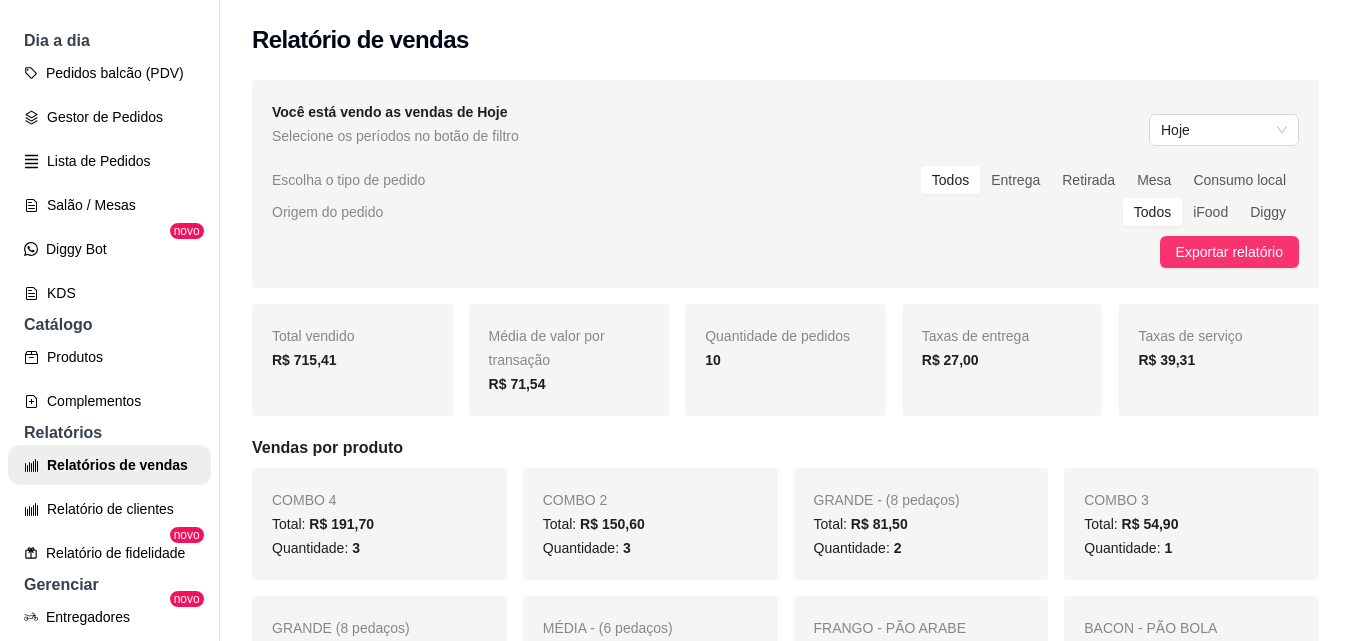 scroll, scrollTop: 0, scrollLeft: 0, axis: both 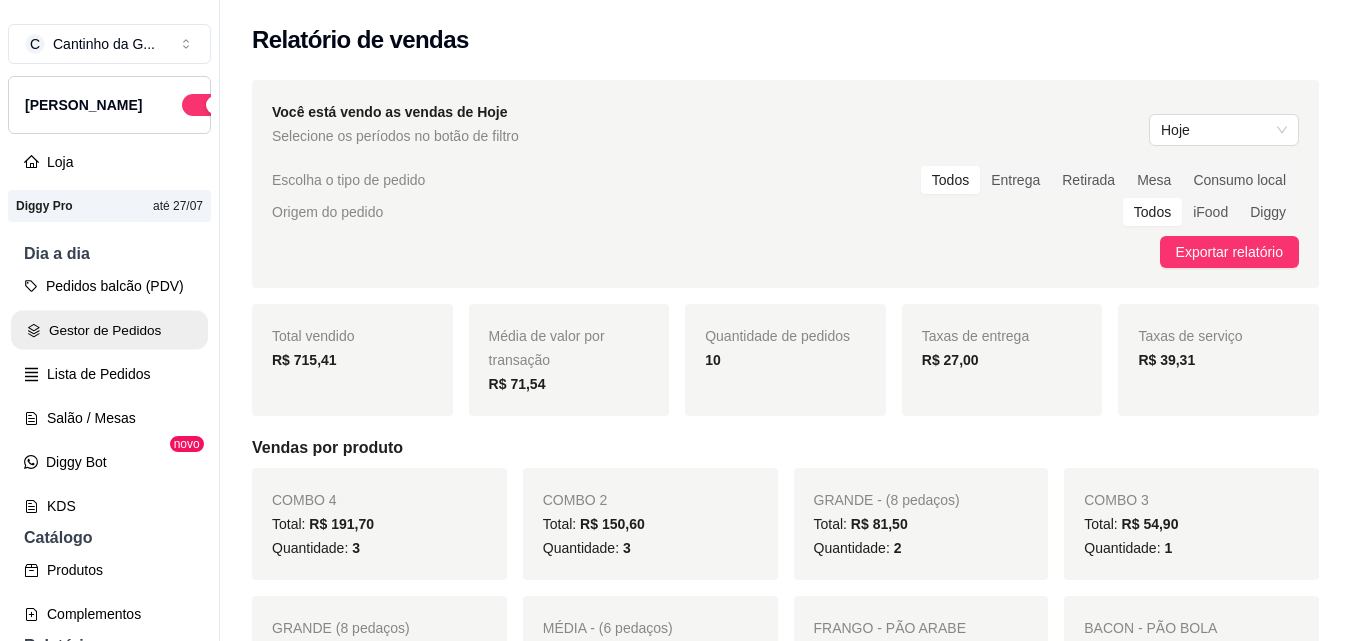click on "Gestor de Pedidos" at bounding box center (109, 330) 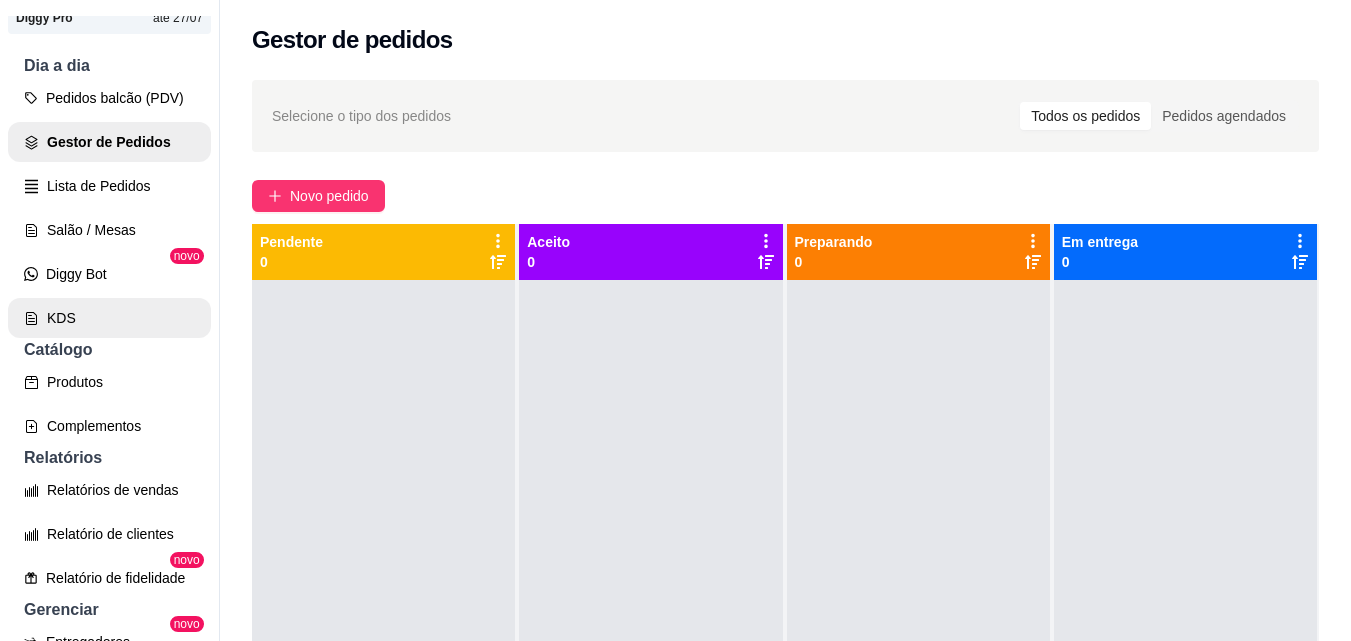 scroll, scrollTop: 200, scrollLeft: 0, axis: vertical 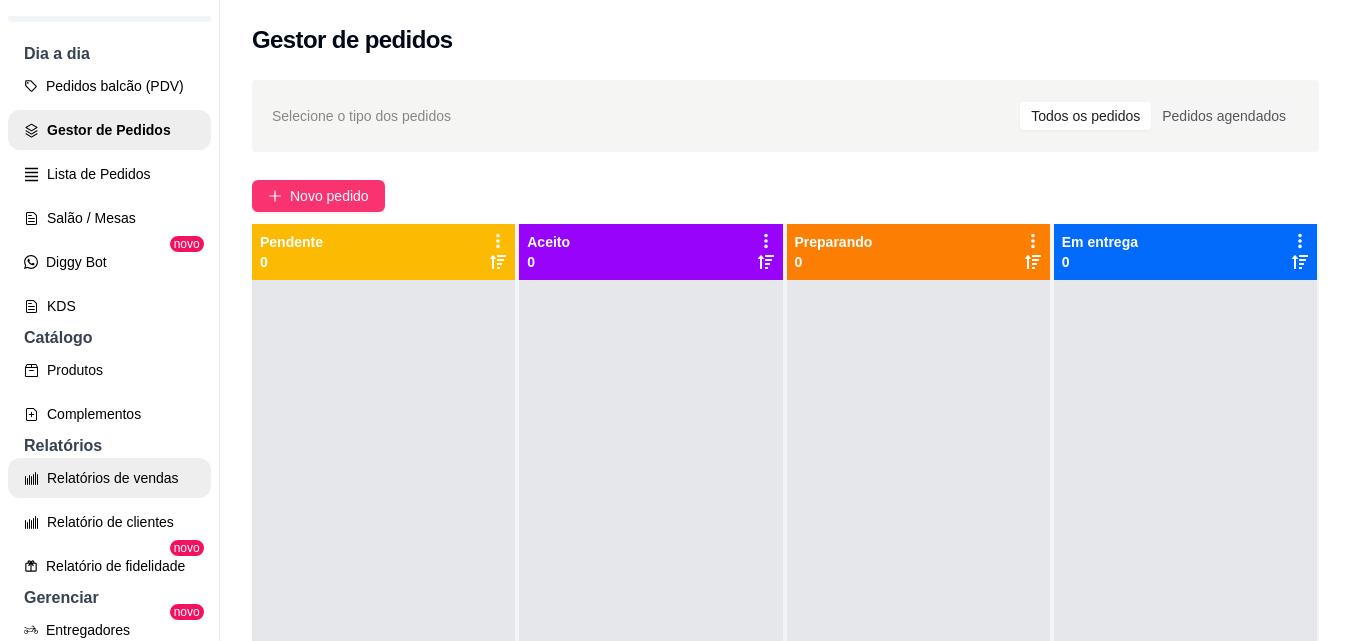 click on "Relatórios de vendas" at bounding box center (109, 478) 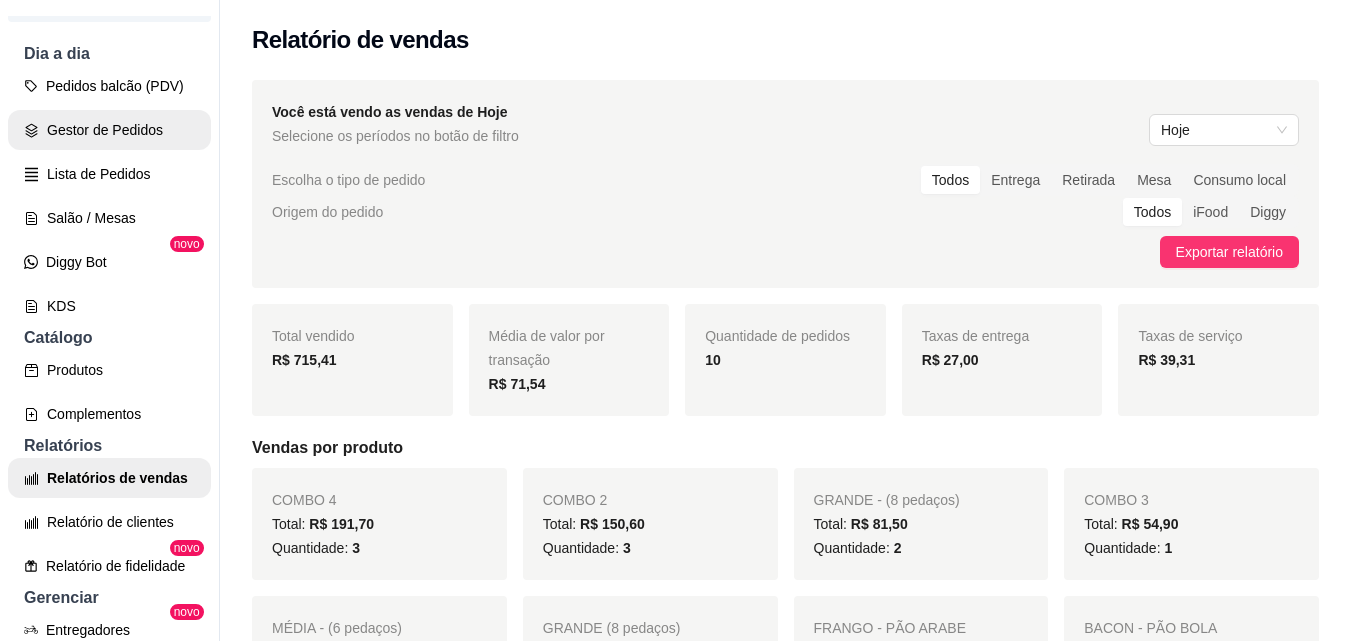 click on "Gestor de Pedidos" at bounding box center (109, 130) 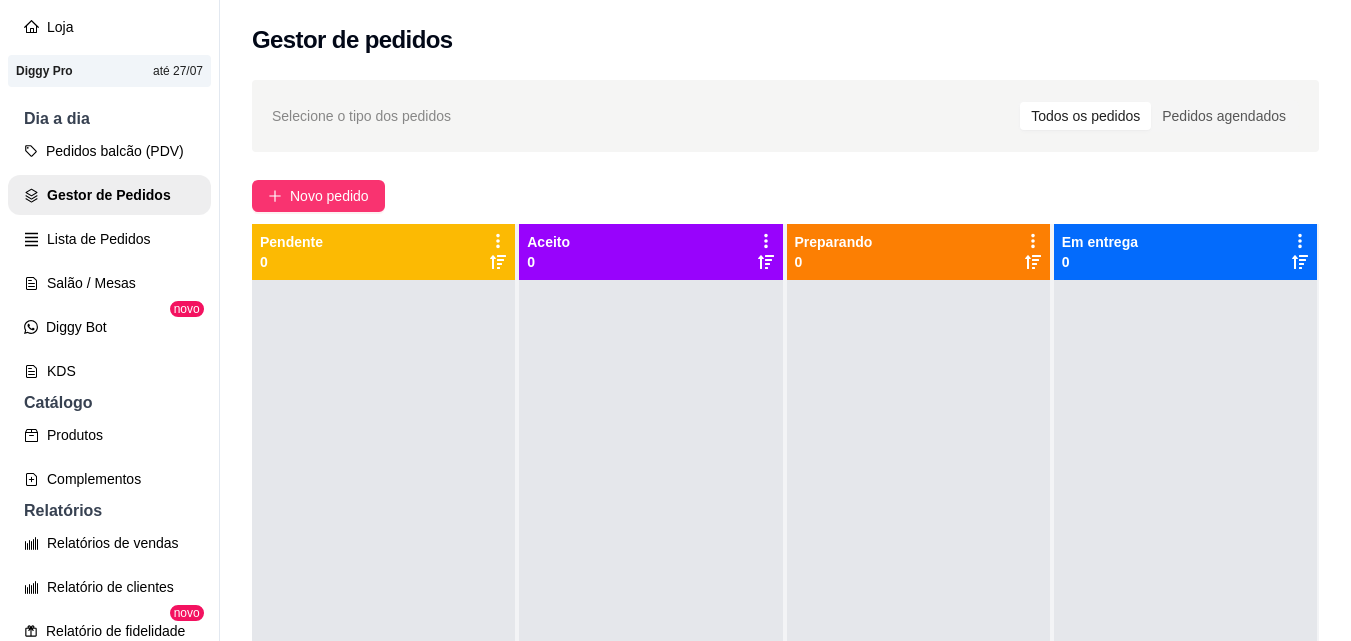 scroll, scrollTop: 100, scrollLeft: 0, axis: vertical 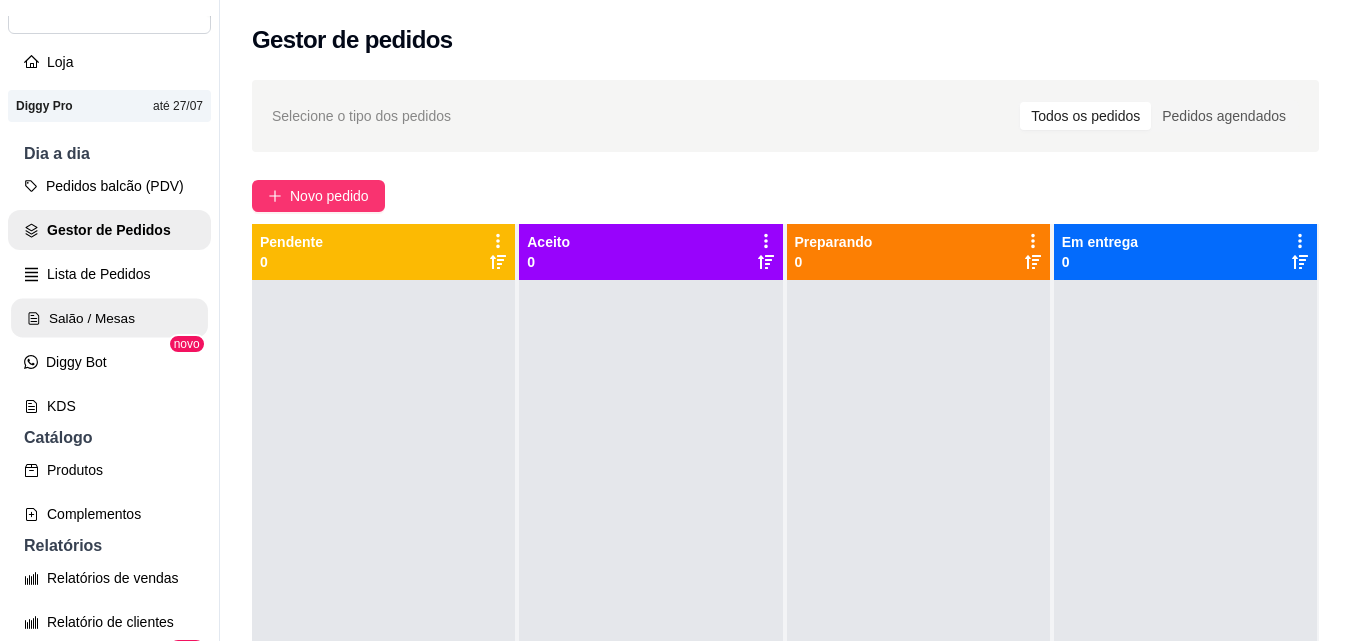 click on "Salão / Mesas" at bounding box center (109, 318) 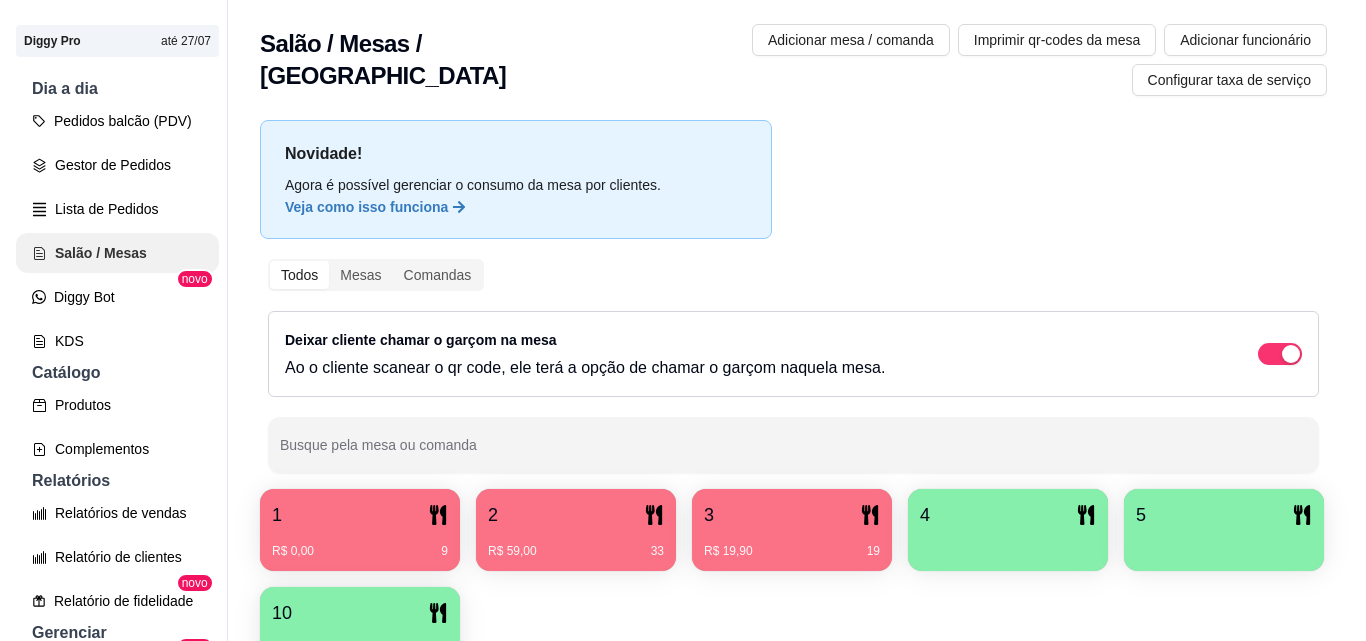 scroll, scrollTop: 200, scrollLeft: 0, axis: vertical 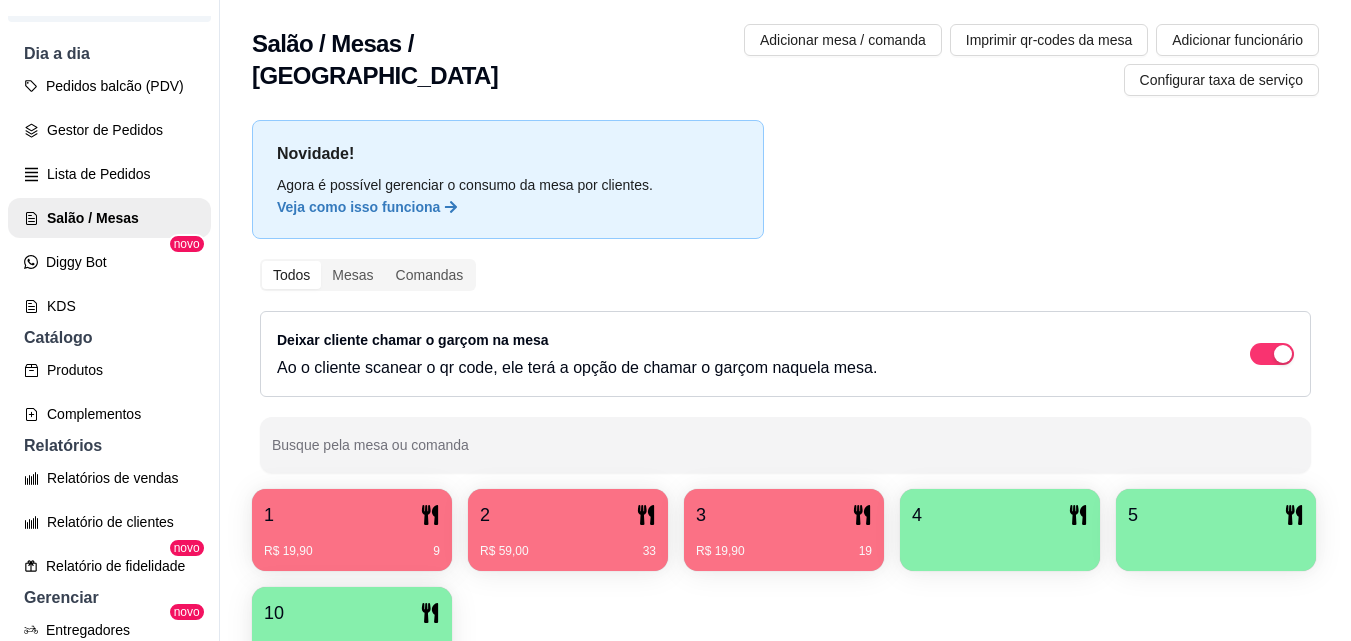 click on "R$ 59,00 33" at bounding box center [568, 551] 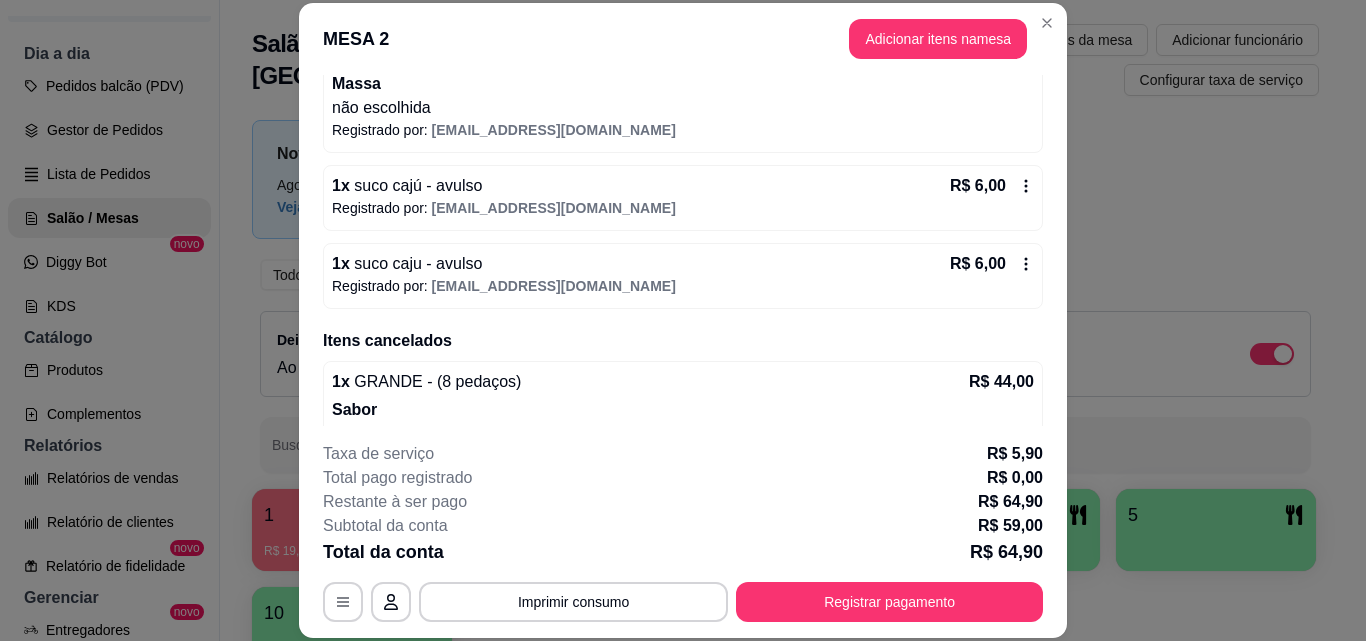 scroll, scrollTop: 500, scrollLeft: 0, axis: vertical 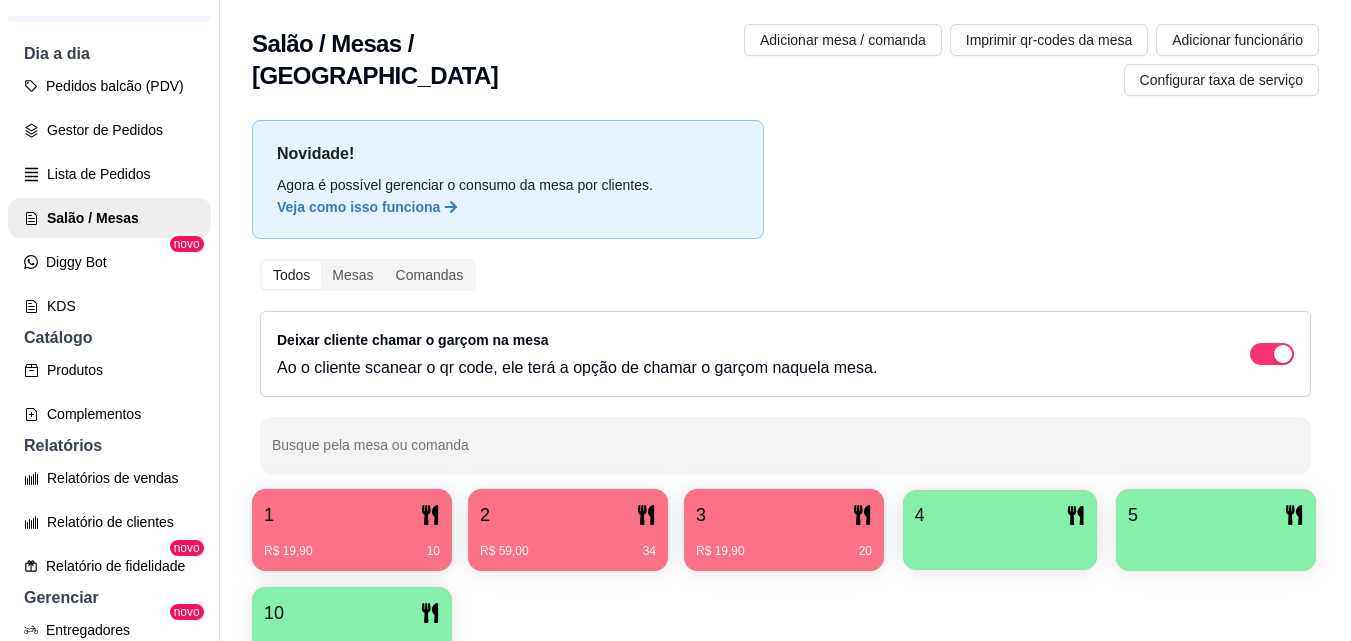 click on "4" at bounding box center [1000, 515] 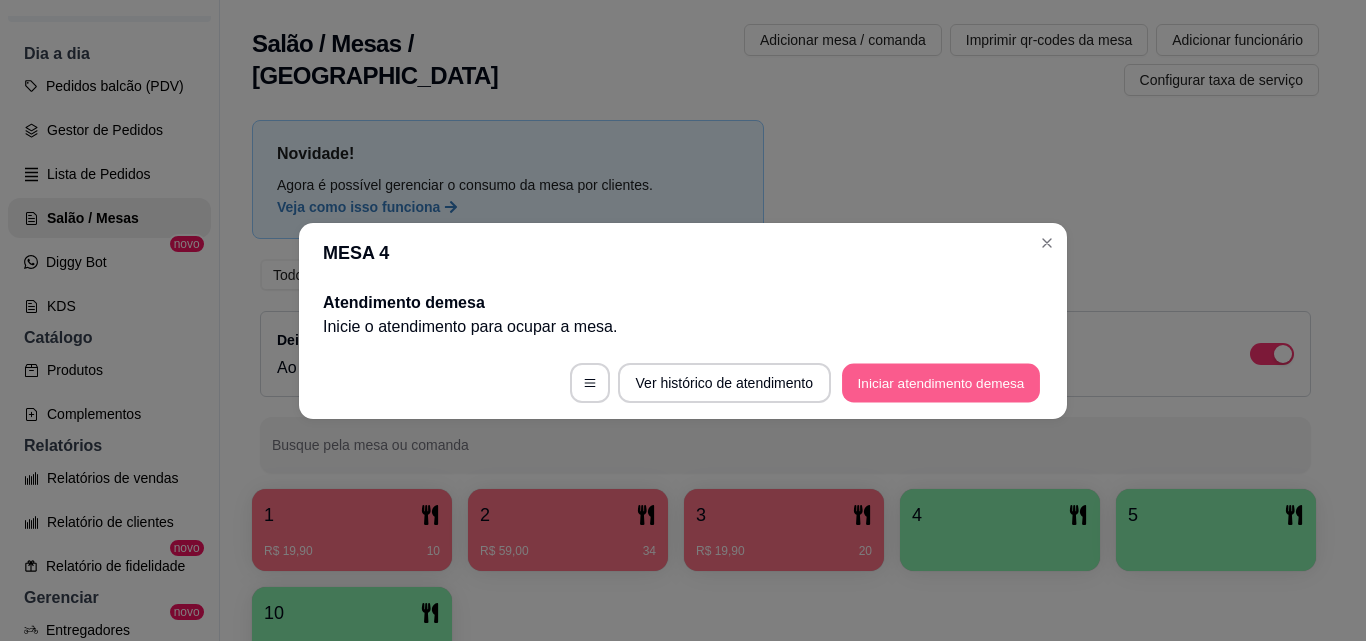 click on "Iniciar atendimento de  mesa" at bounding box center [941, 382] 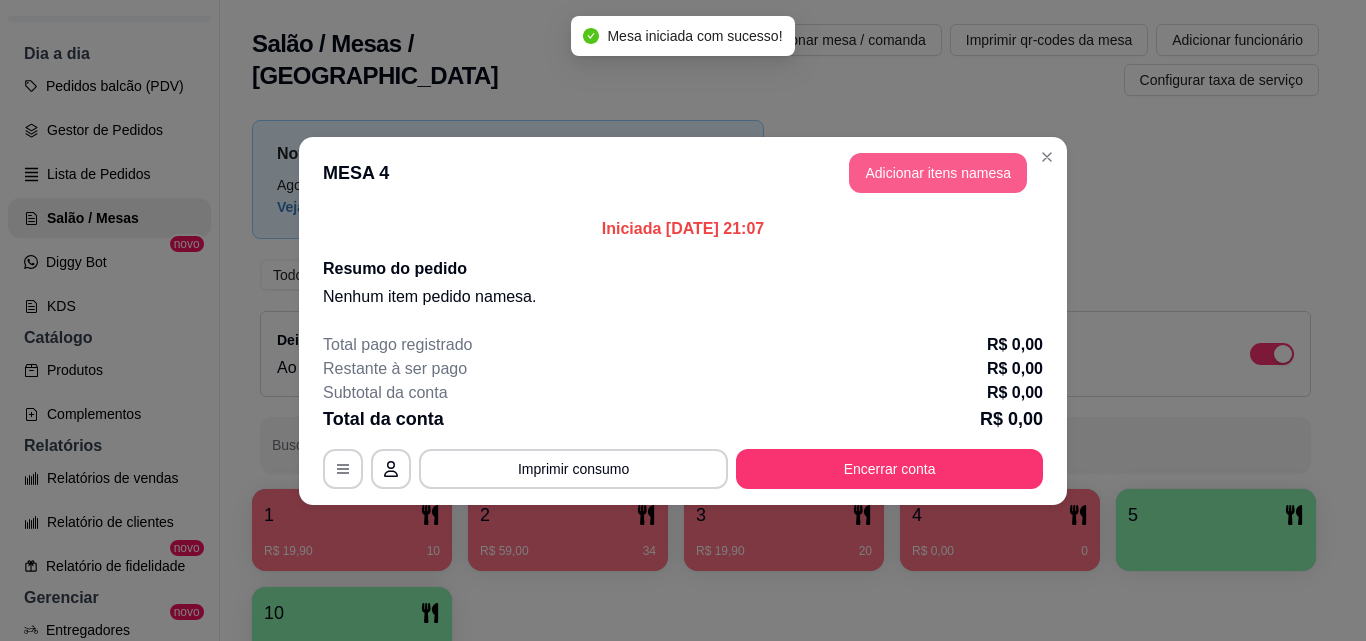 click on "Adicionar itens na  mesa" at bounding box center [938, 173] 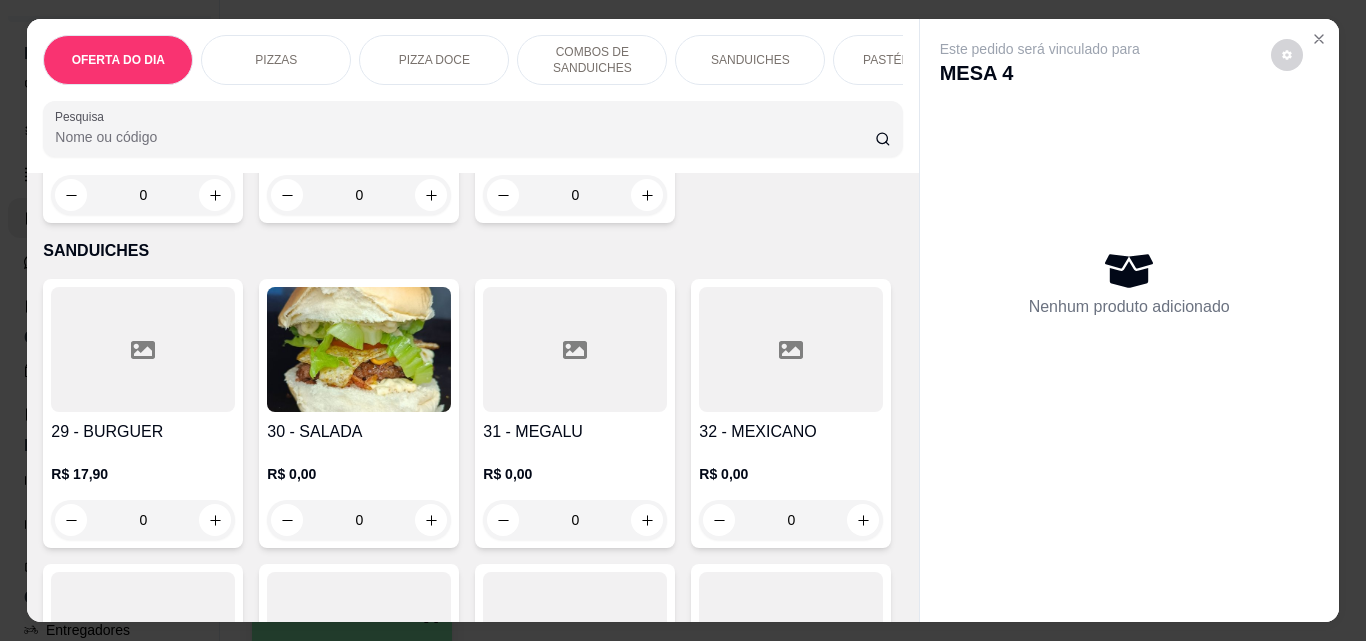 scroll, scrollTop: 1300, scrollLeft: 0, axis: vertical 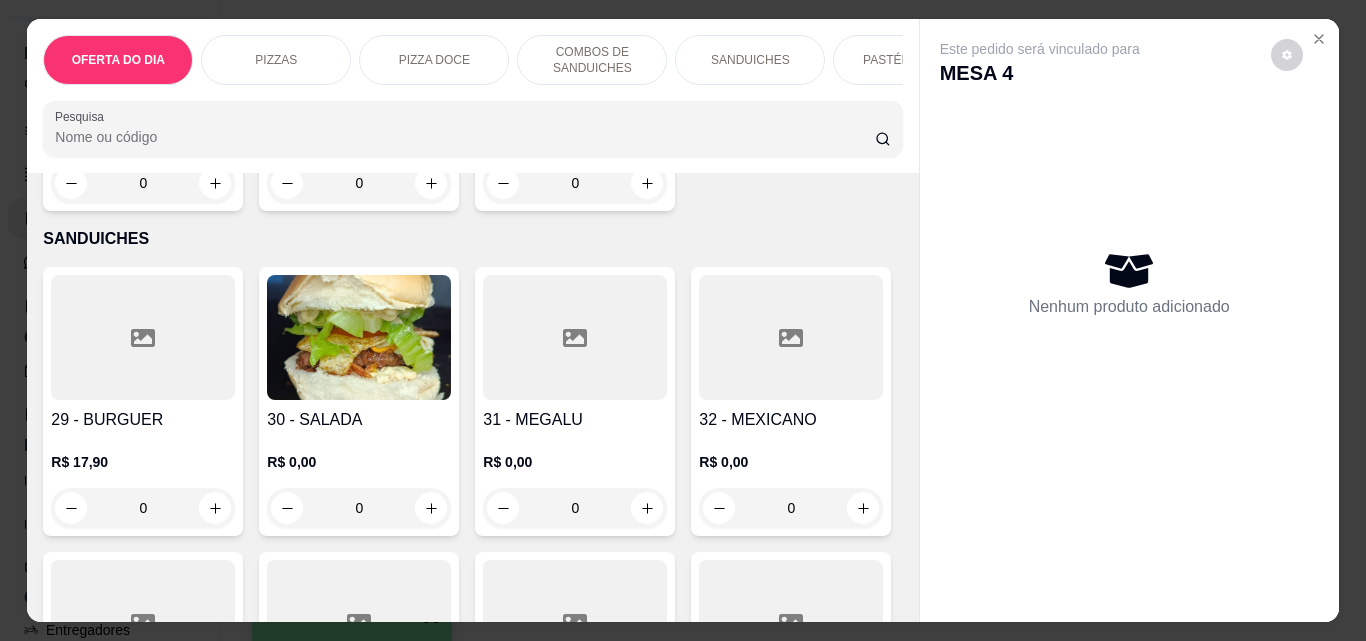 click on "0" at bounding box center (143, 508) 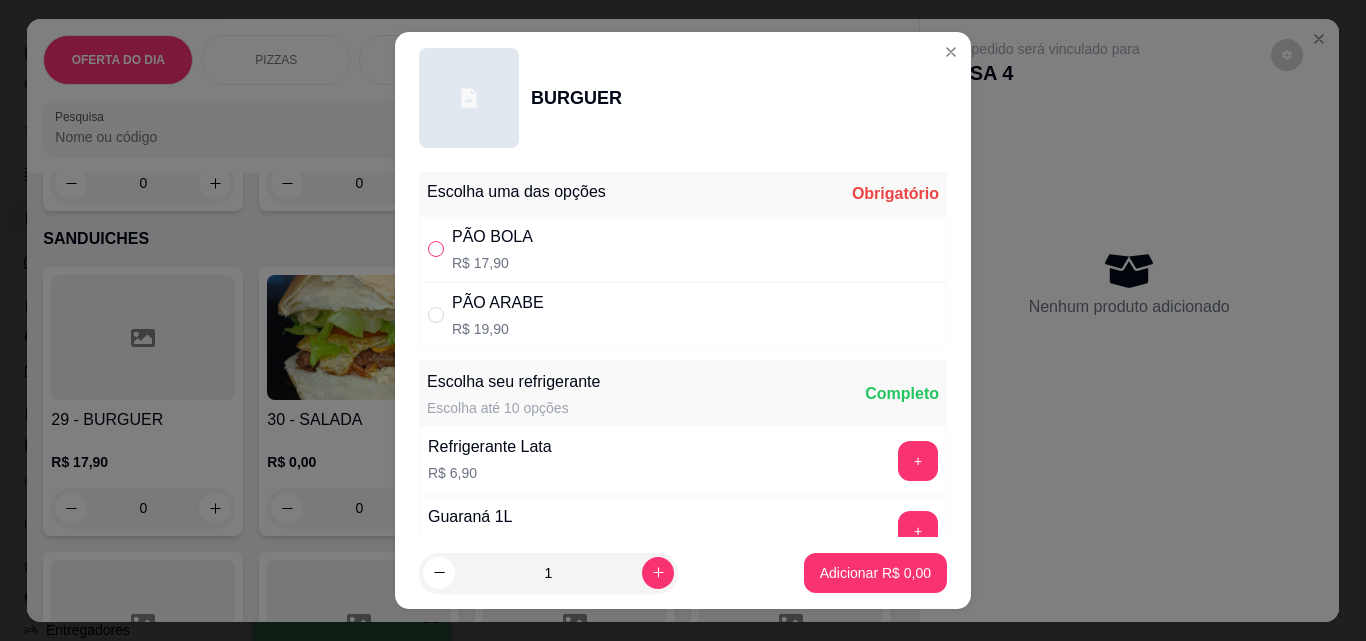 click at bounding box center [436, 249] 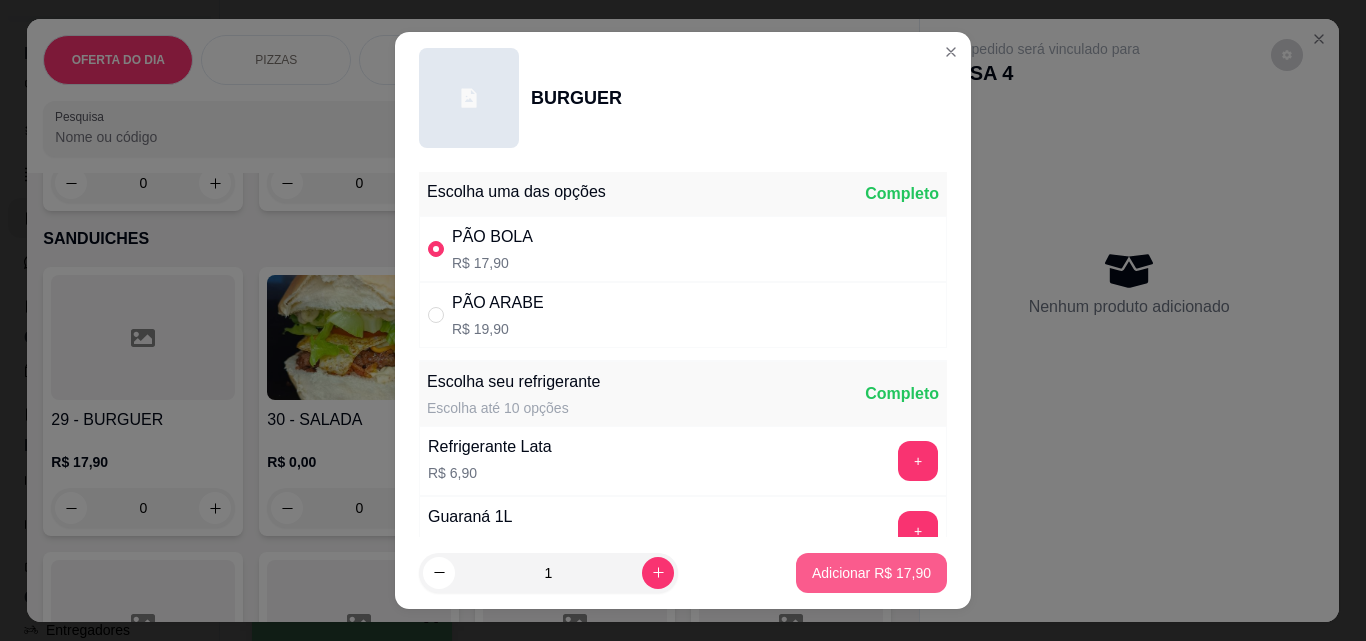 click on "Adicionar   R$ 17,90" at bounding box center (871, 573) 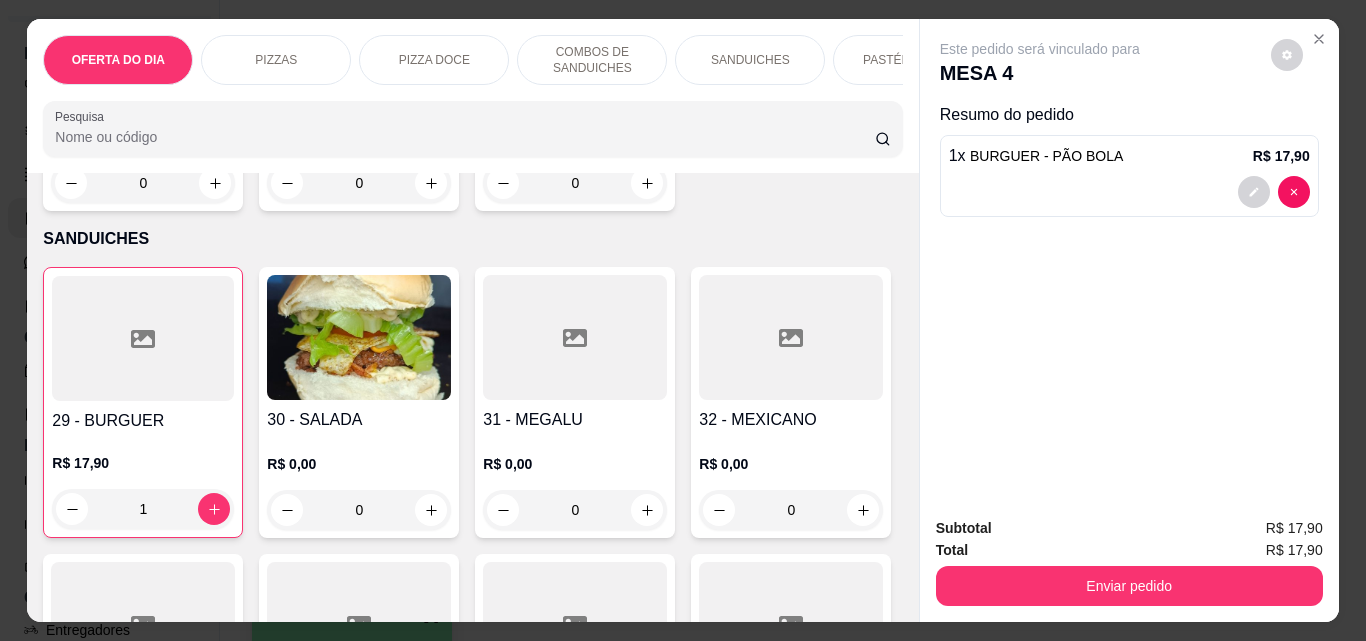 click on "0" at bounding box center [359, 510] 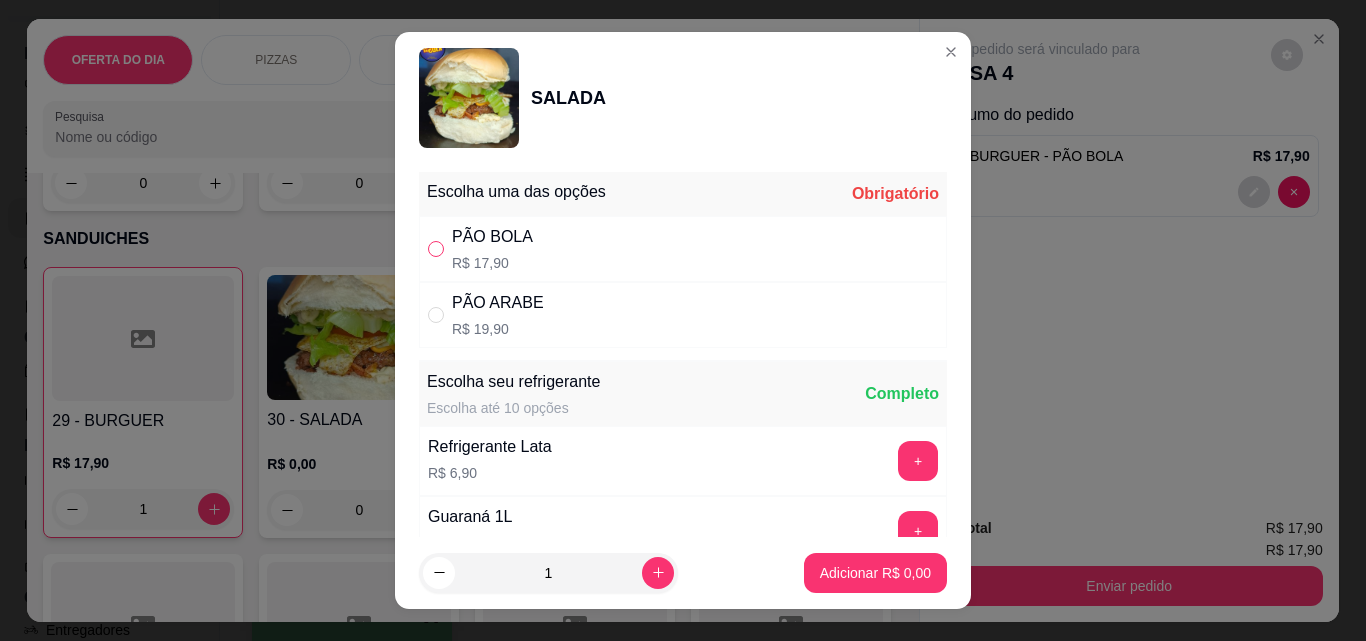 click at bounding box center (436, 249) 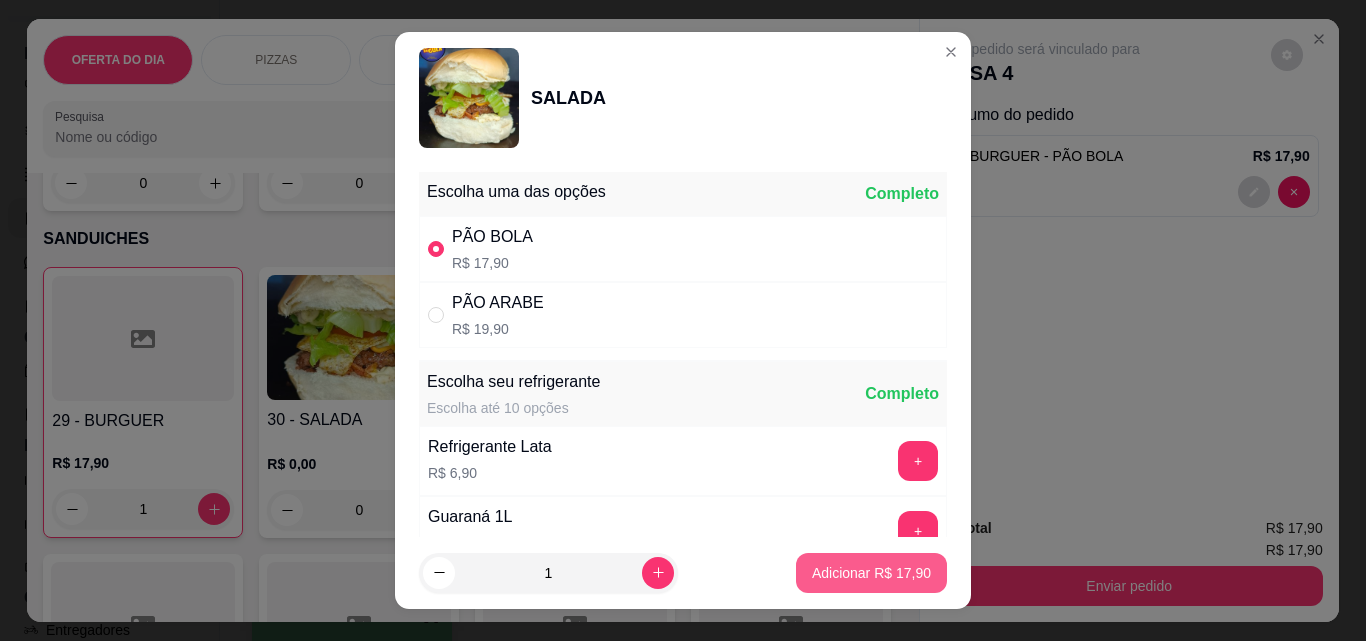 click on "Adicionar   R$ 17,90" at bounding box center [871, 573] 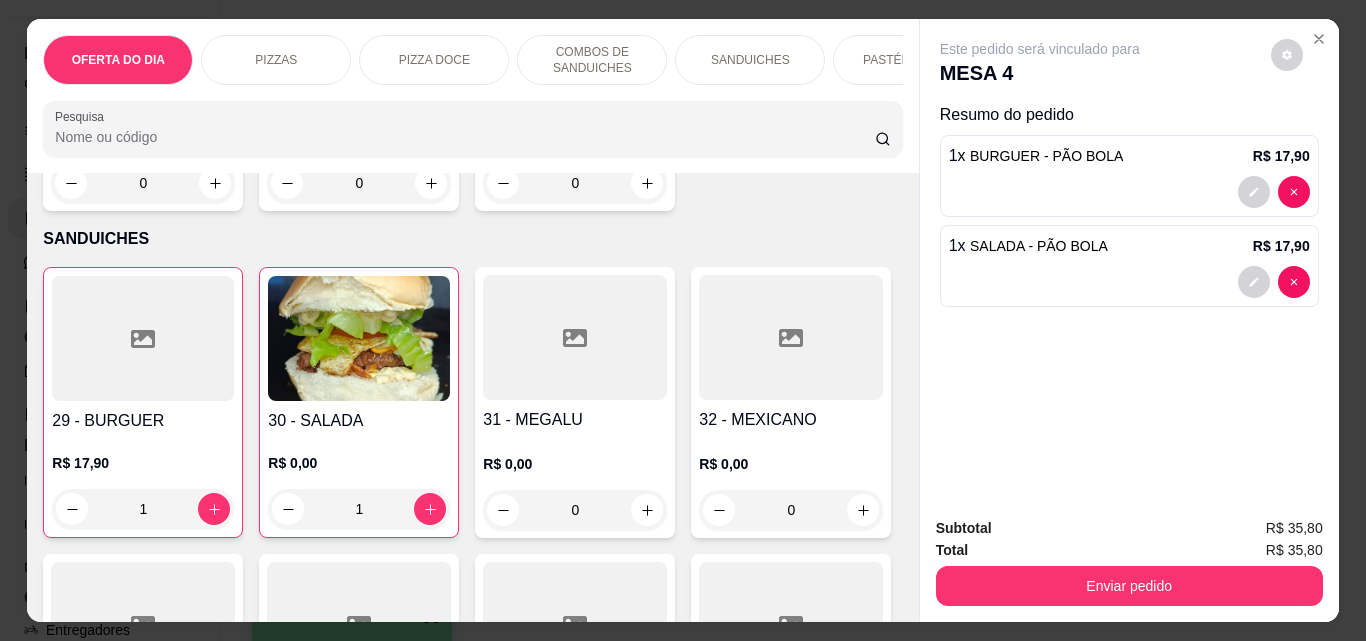 scroll, scrollTop: 52, scrollLeft: 0, axis: vertical 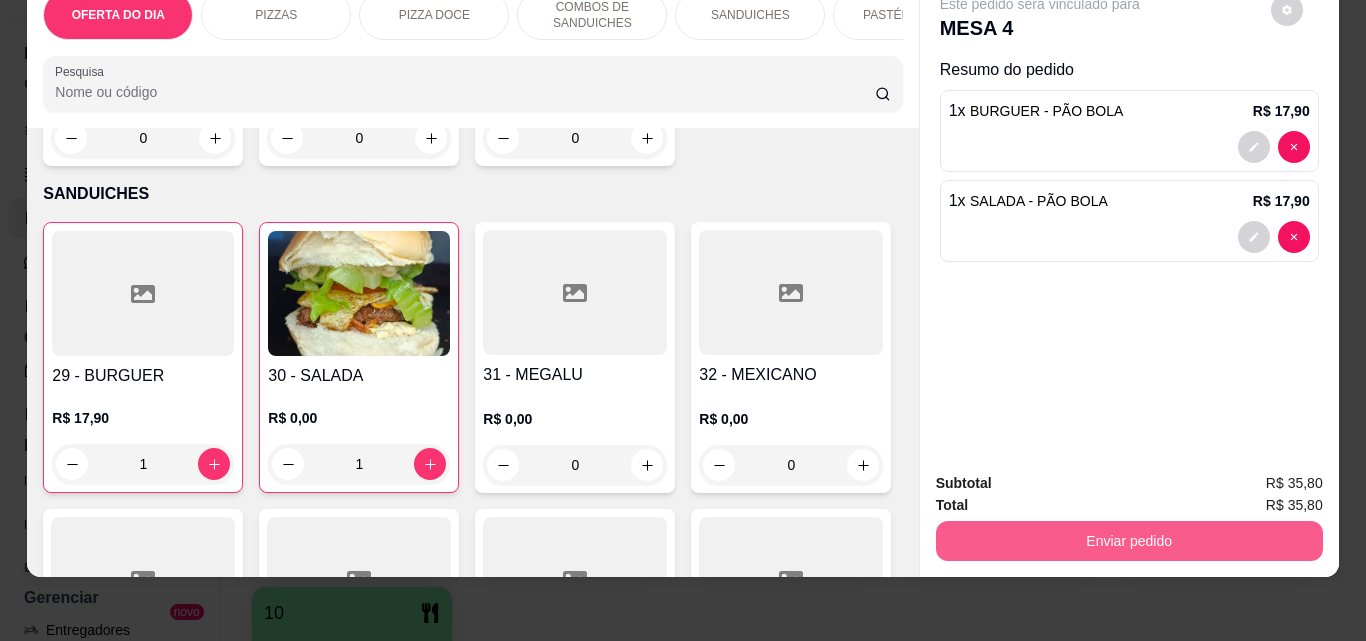 click on "Enviar pedido" at bounding box center (1129, 541) 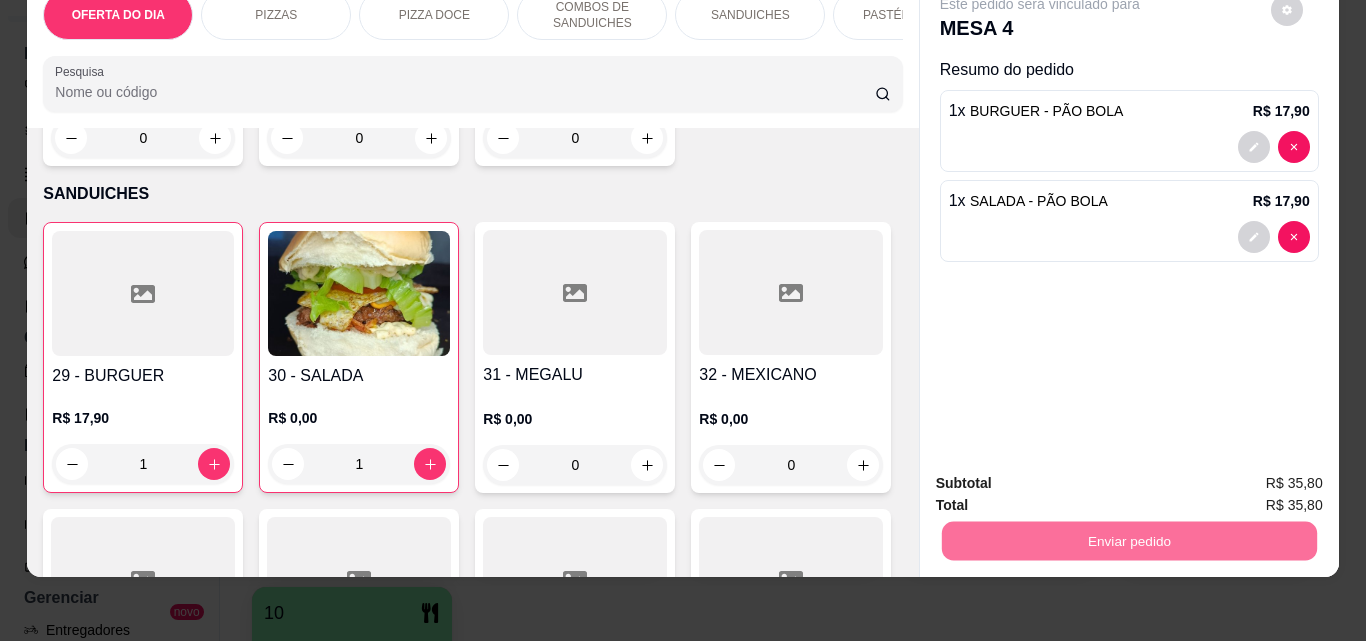 click on "Não registrar e enviar pedido" at bounding box center [1063, 477] 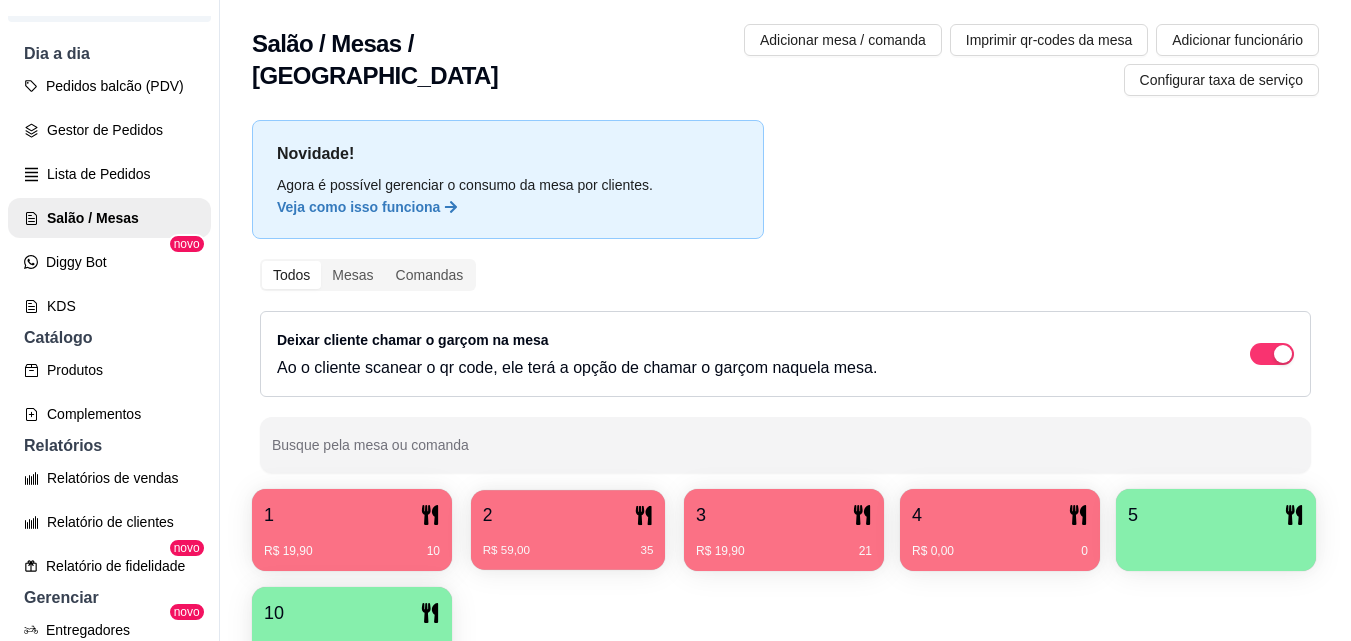 click on "R$ 59,00 35" at bounding box center [568, 551] 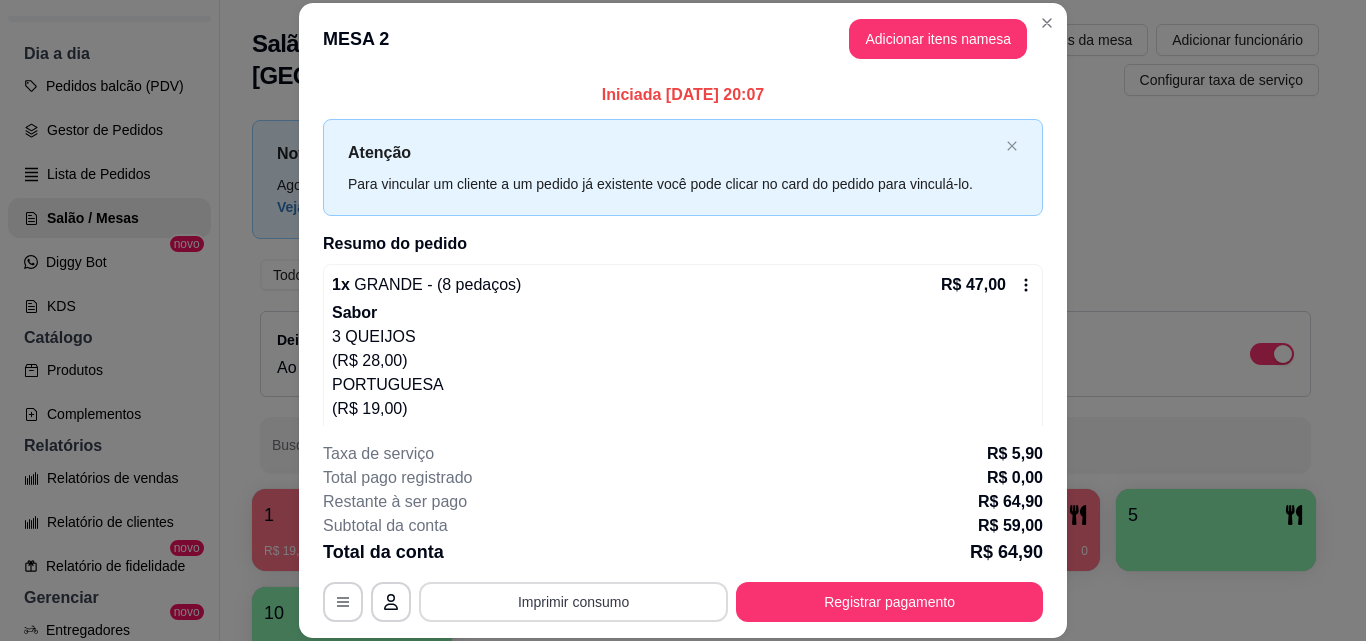 click on "Imprimir consumo" at bounding box center (573, 602) 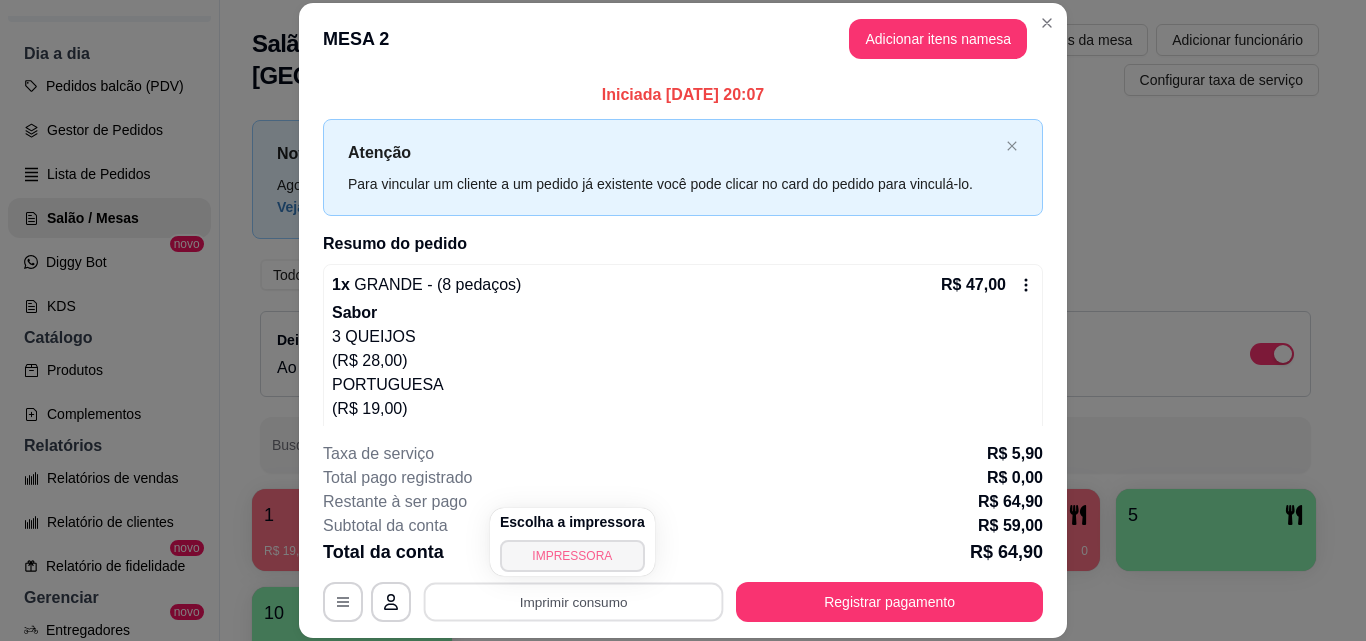 click on "IMPRESSORA" at bounding box center [572, 556] 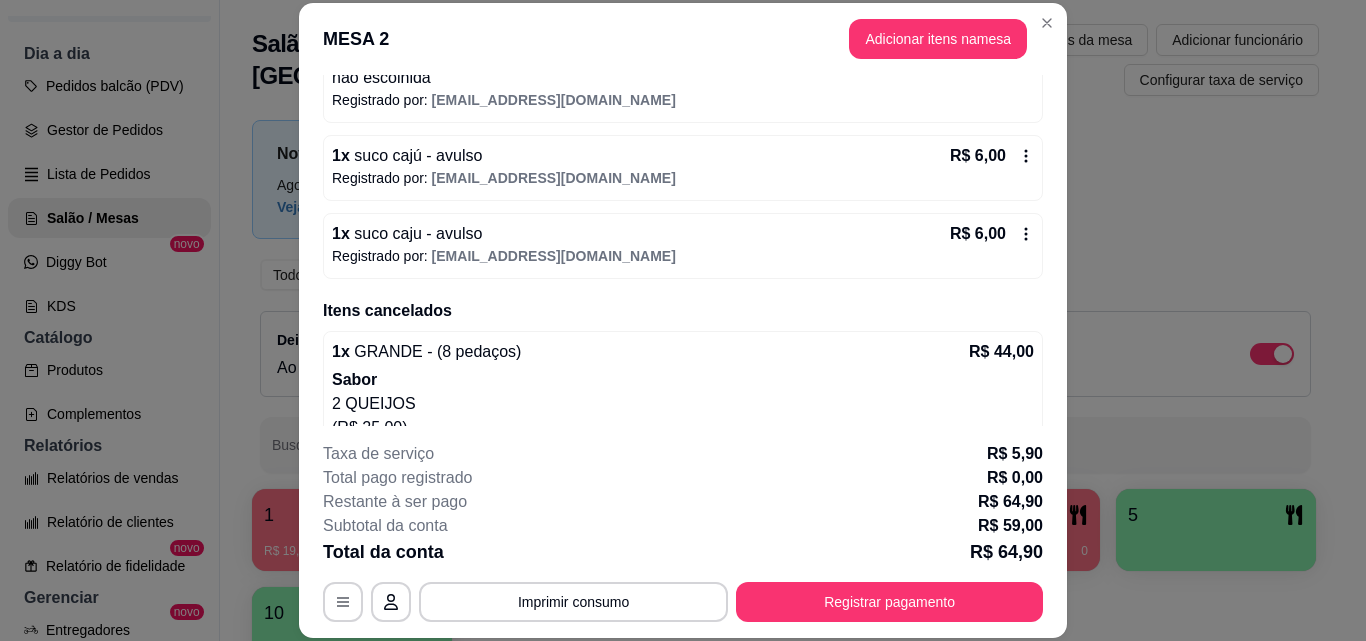 scroll, scrollTop: 400, scrollLeft: 0, axis: vertical 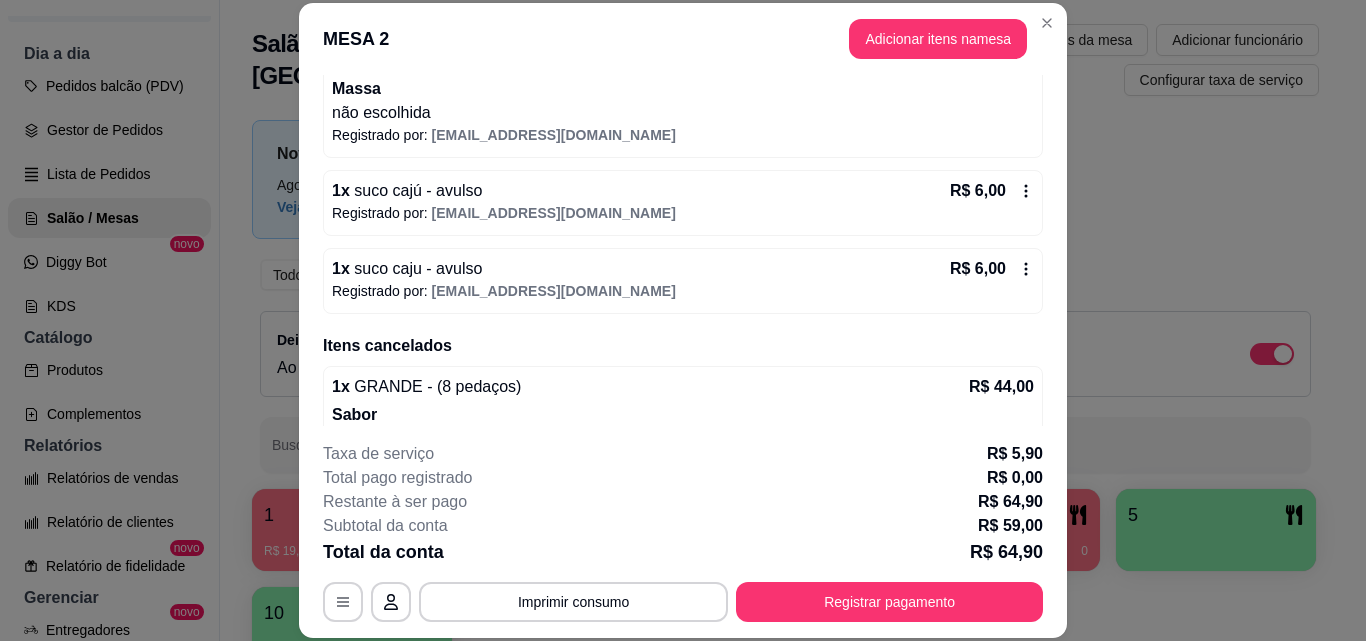 click 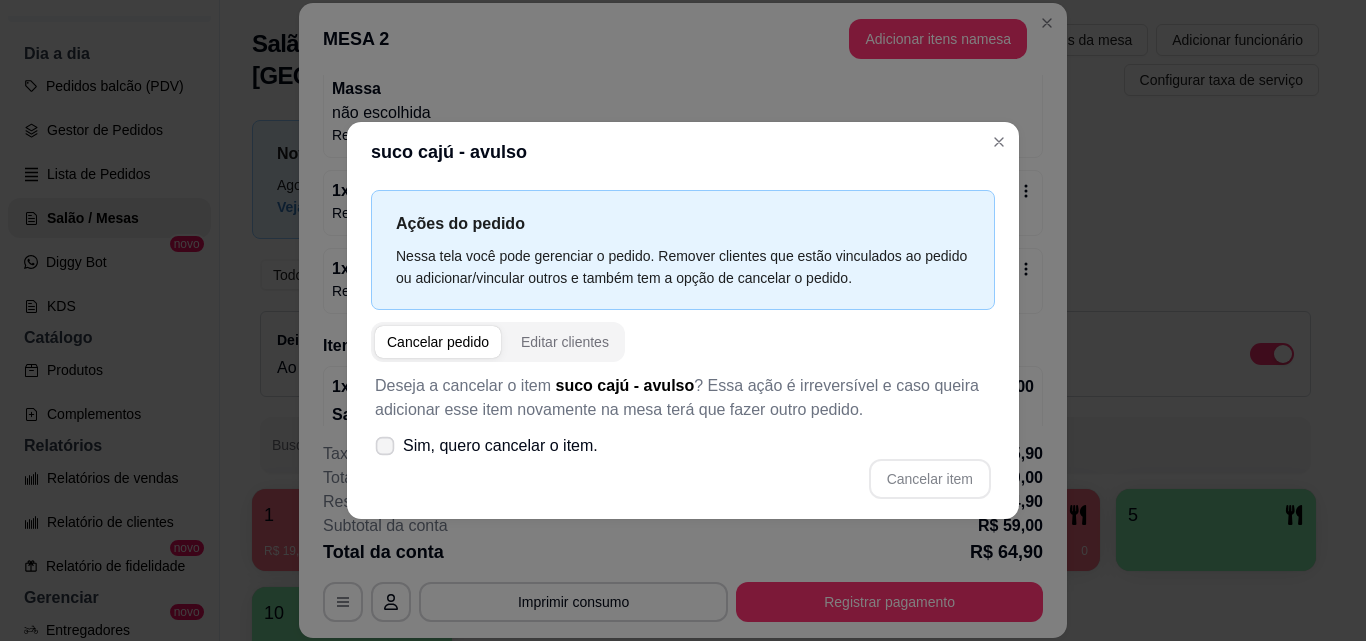 click on "Sim, quero cancelar o item." at bounding box center (486, 446) 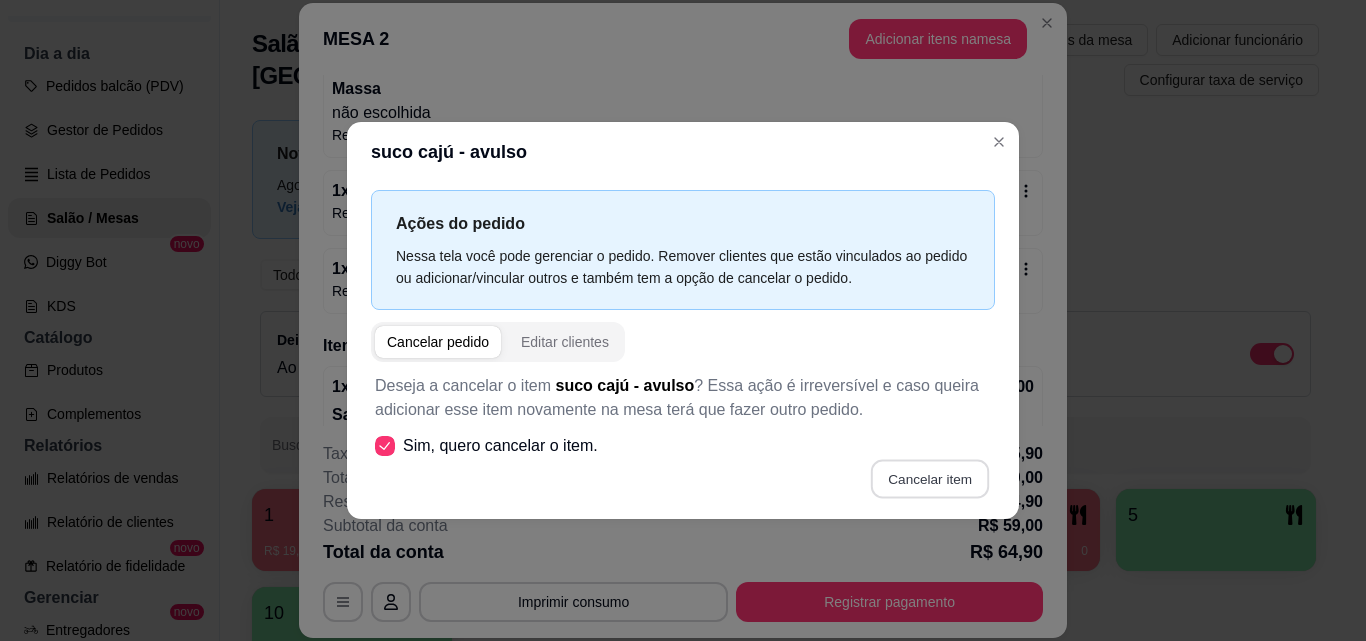 click on "Cancelar item" at bounding box center (929, 478) 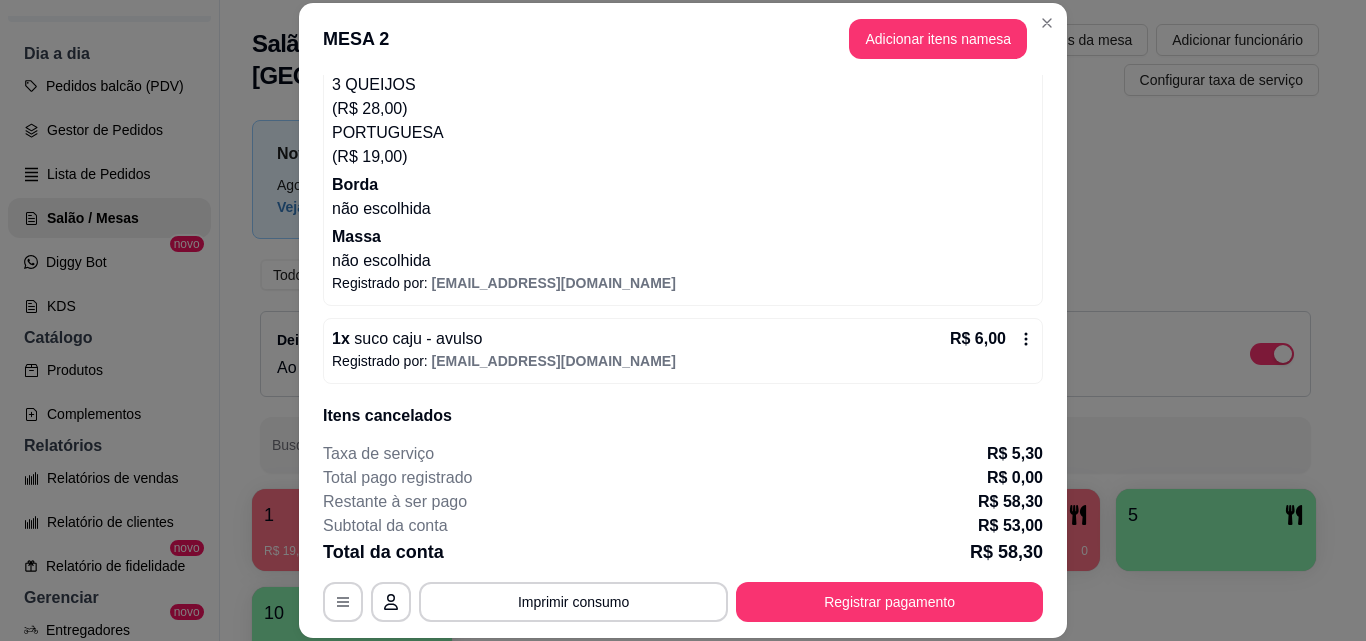 scroll, scrollTop: 300, scrollLeft: 0, axis: vertical 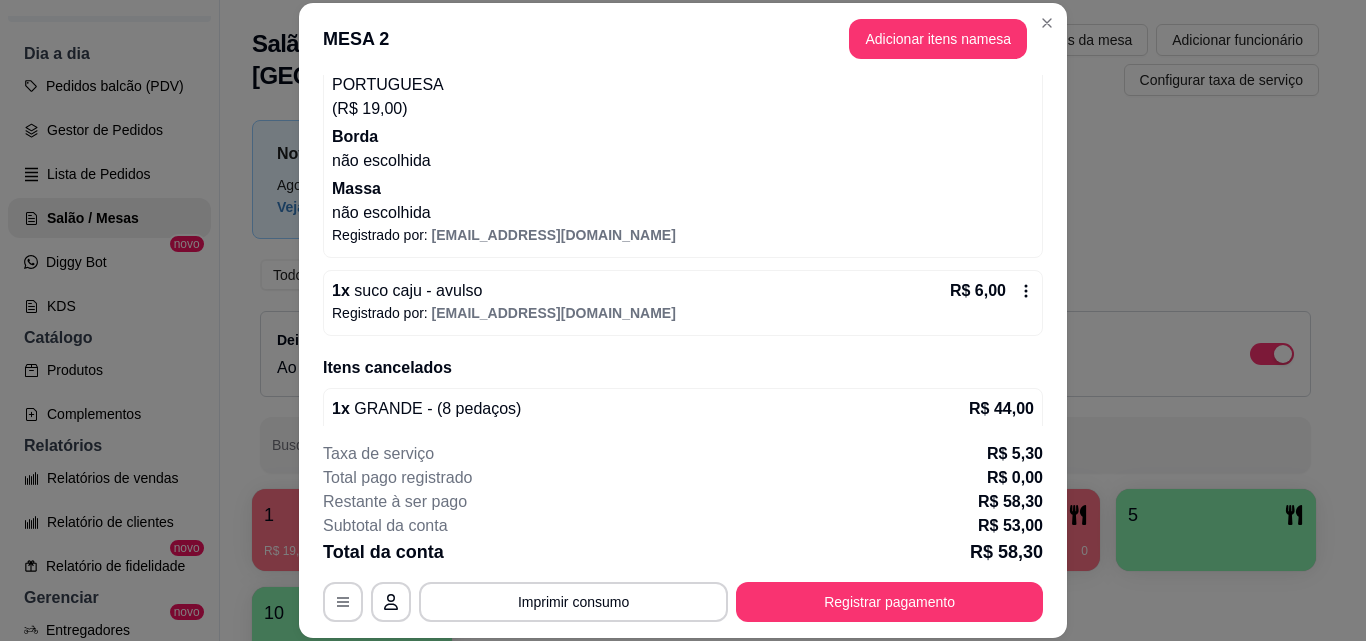 click 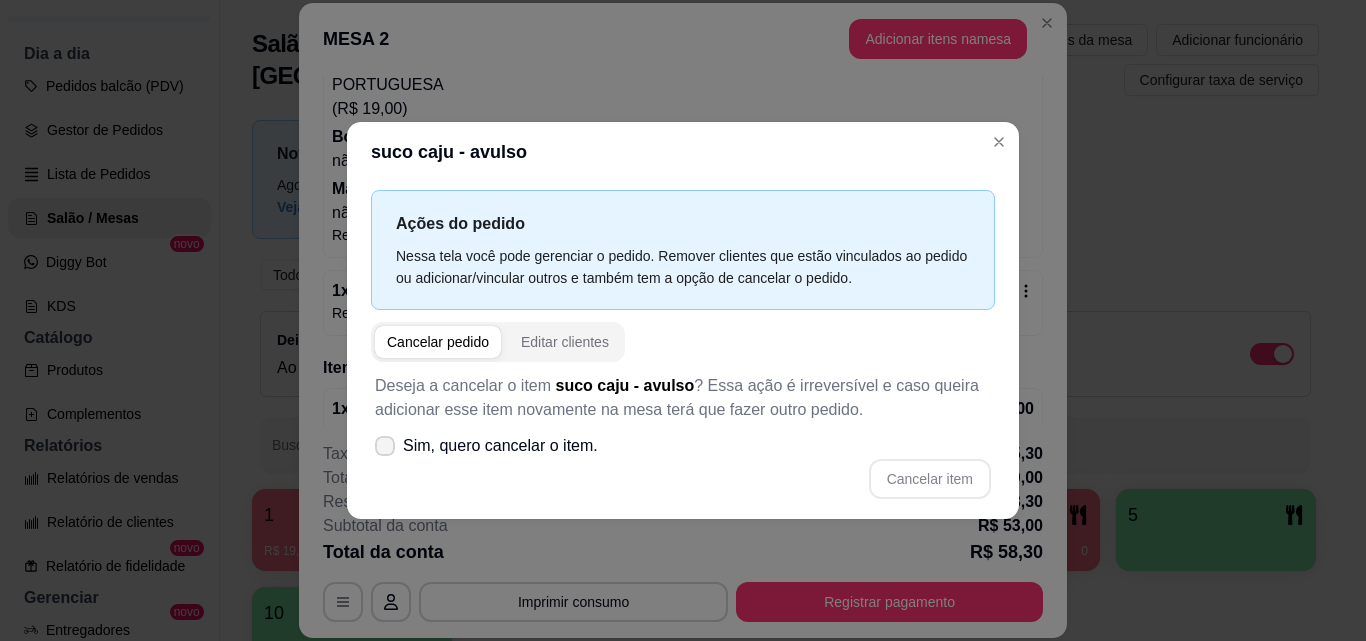 click 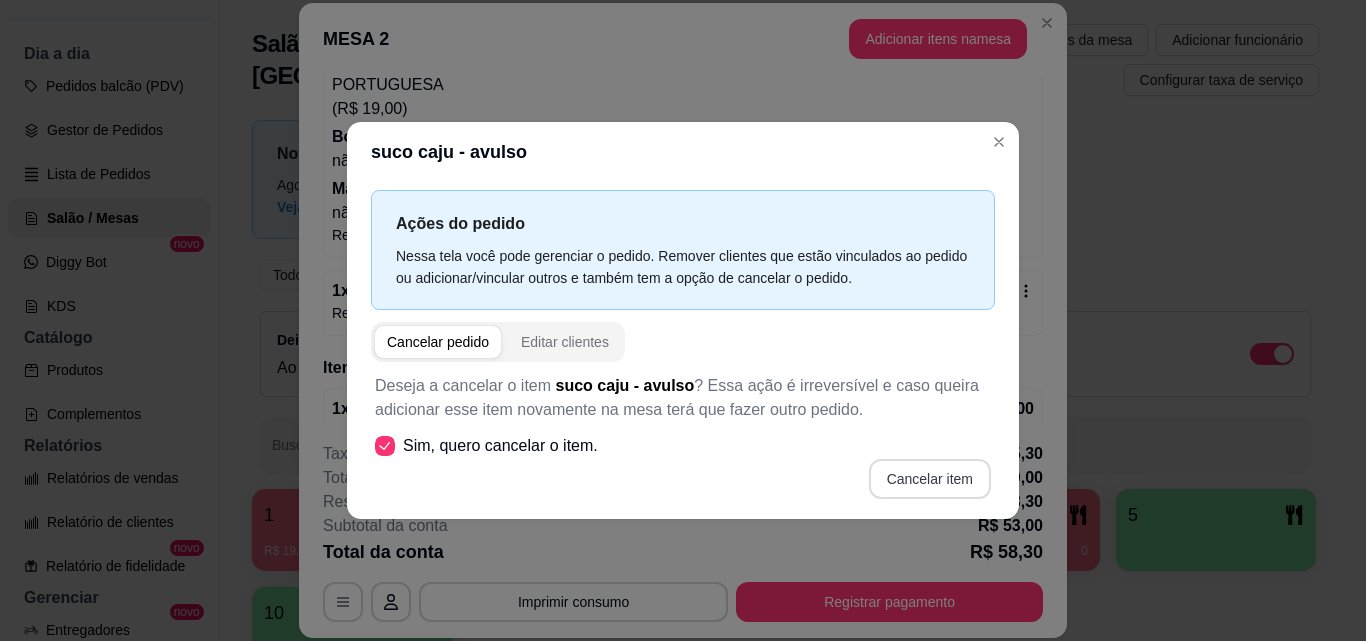 click on "Cancelar item" at bounding box center (930, 479) 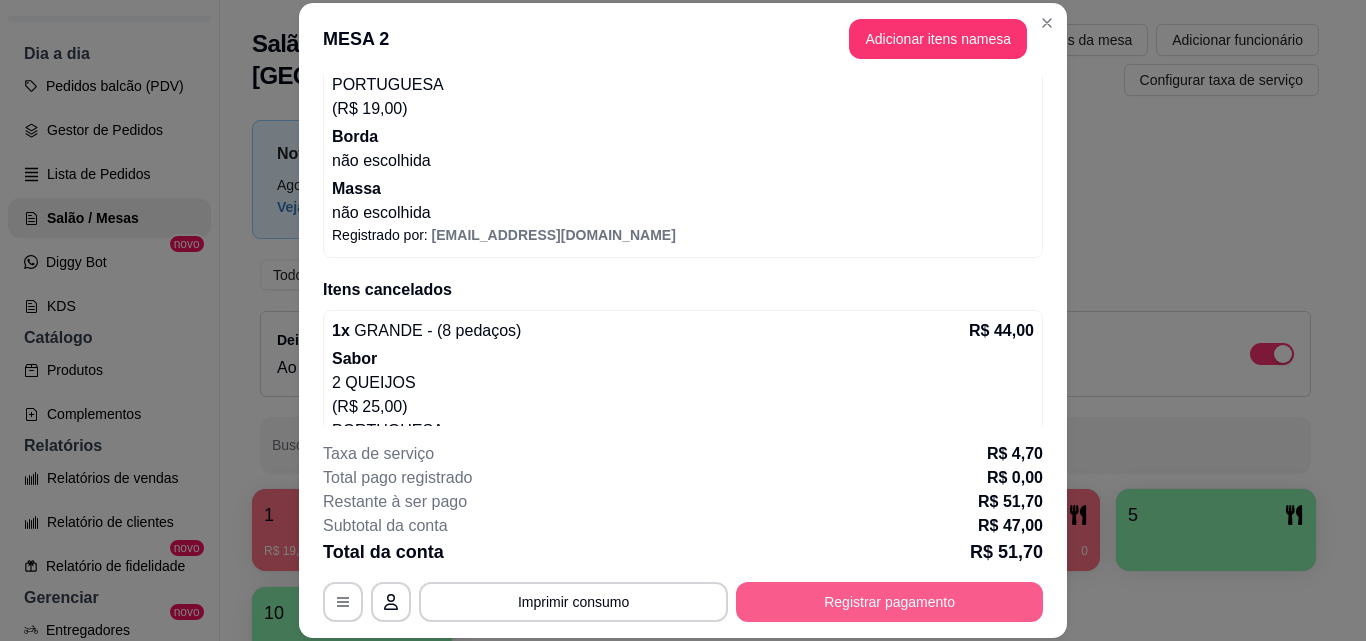 click on "Registrar pagamento" at bounding box center [889, 602] 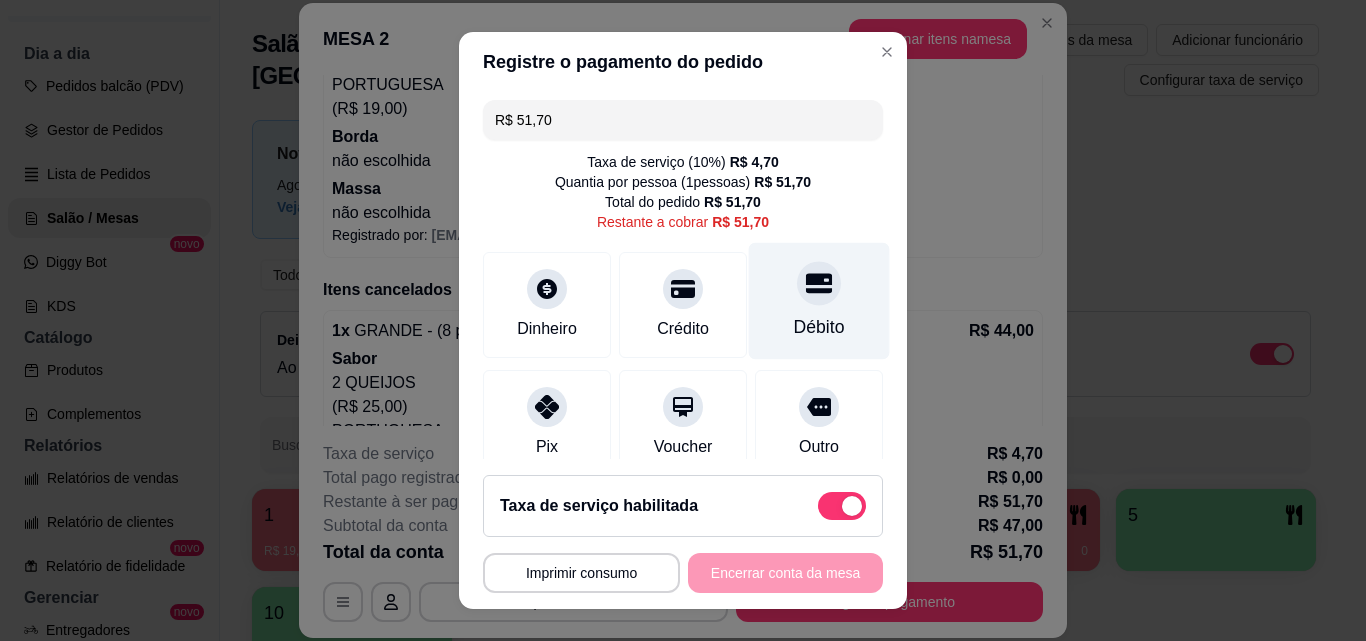 click at bounding box center (819, 283) 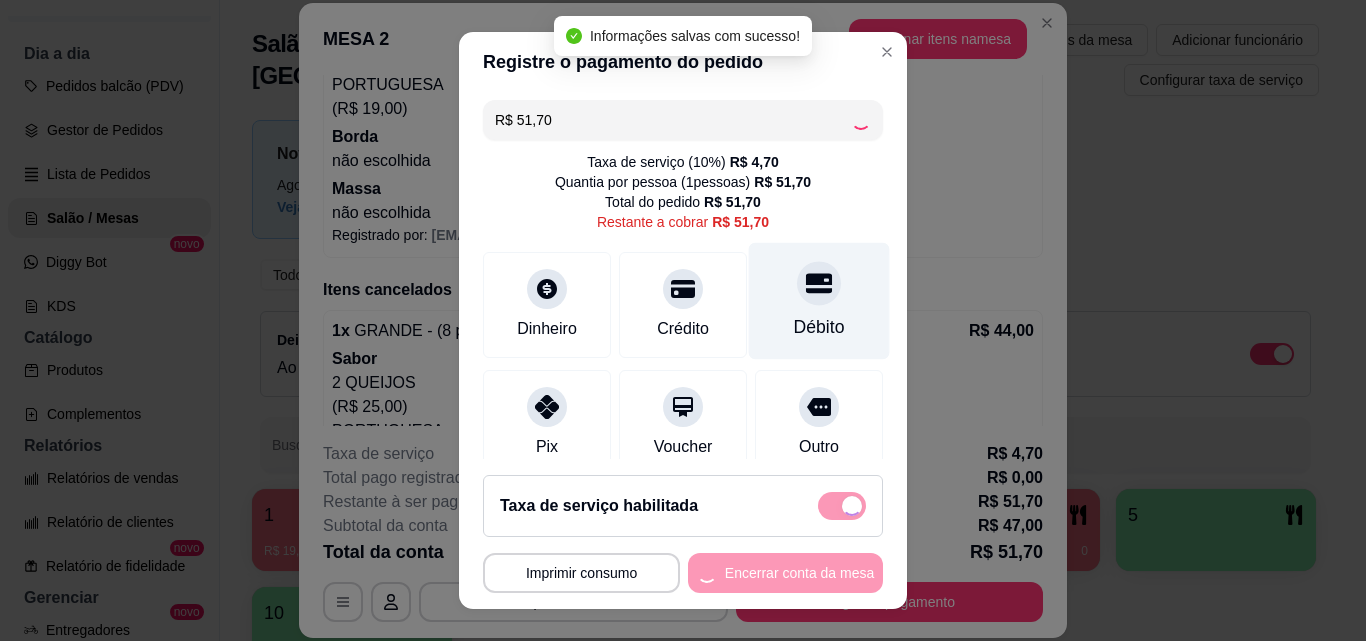 type on "R$ 0,00" 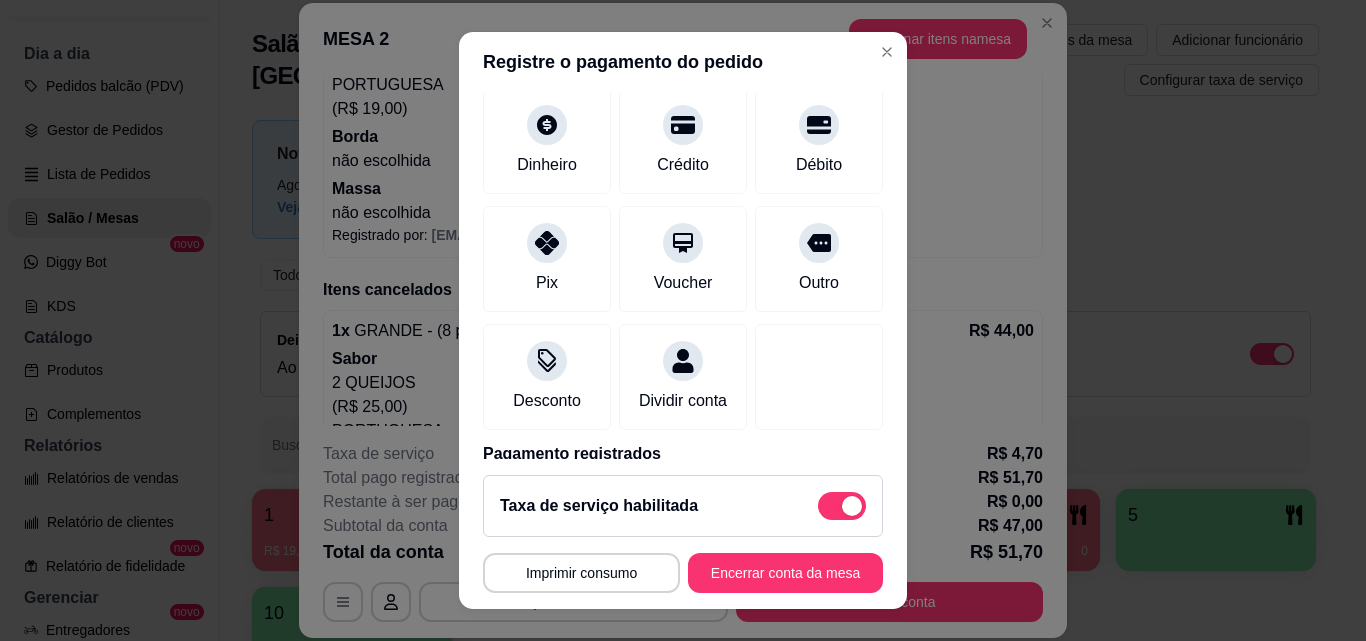 scroll, scrollTop: 251, scrollLeft: 0, axis: vertical 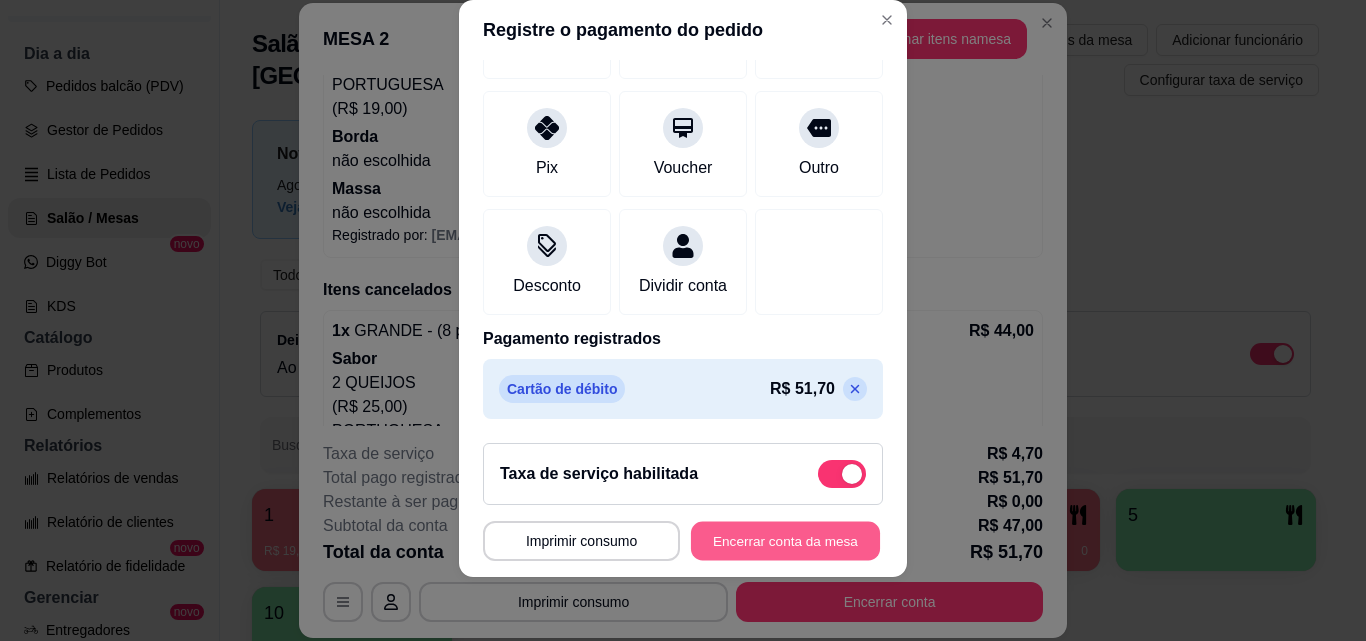 click on "Encerrar conta da mesa" at bounding box center (785, 541) 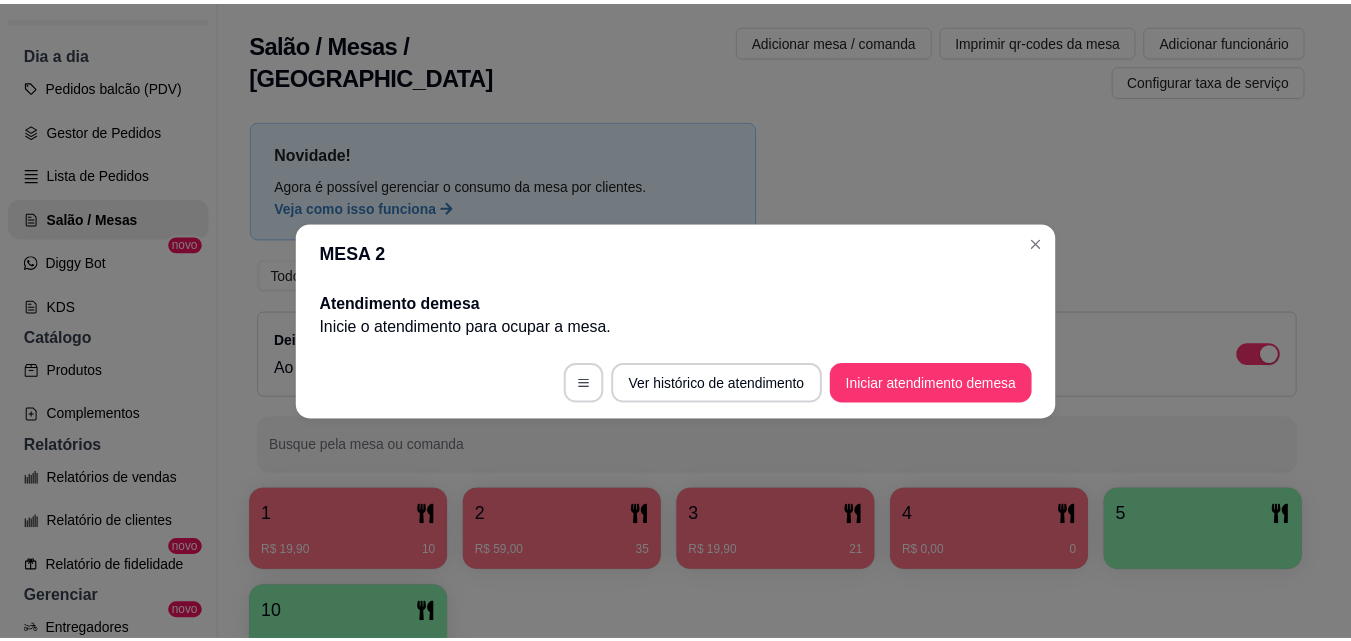 scroll, scrollTop: 0, scrollLeft: 0, axis: both 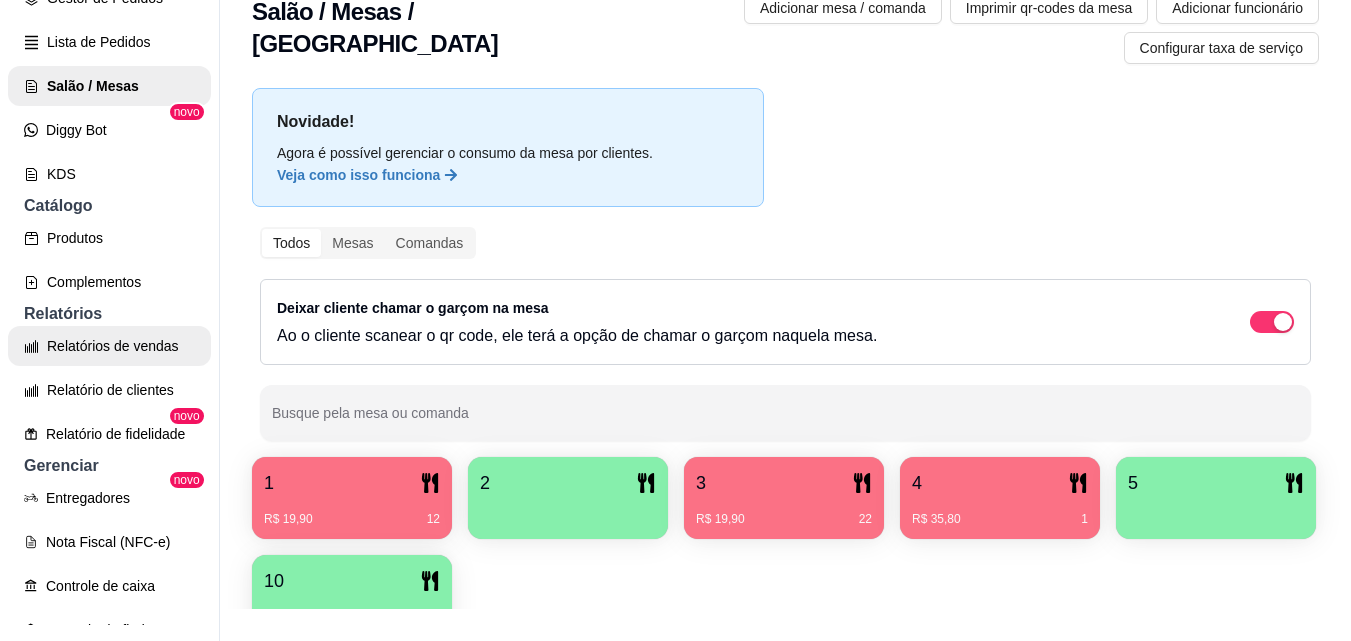 click on "Relatórios de vendas" at bounding box center [109, 346] 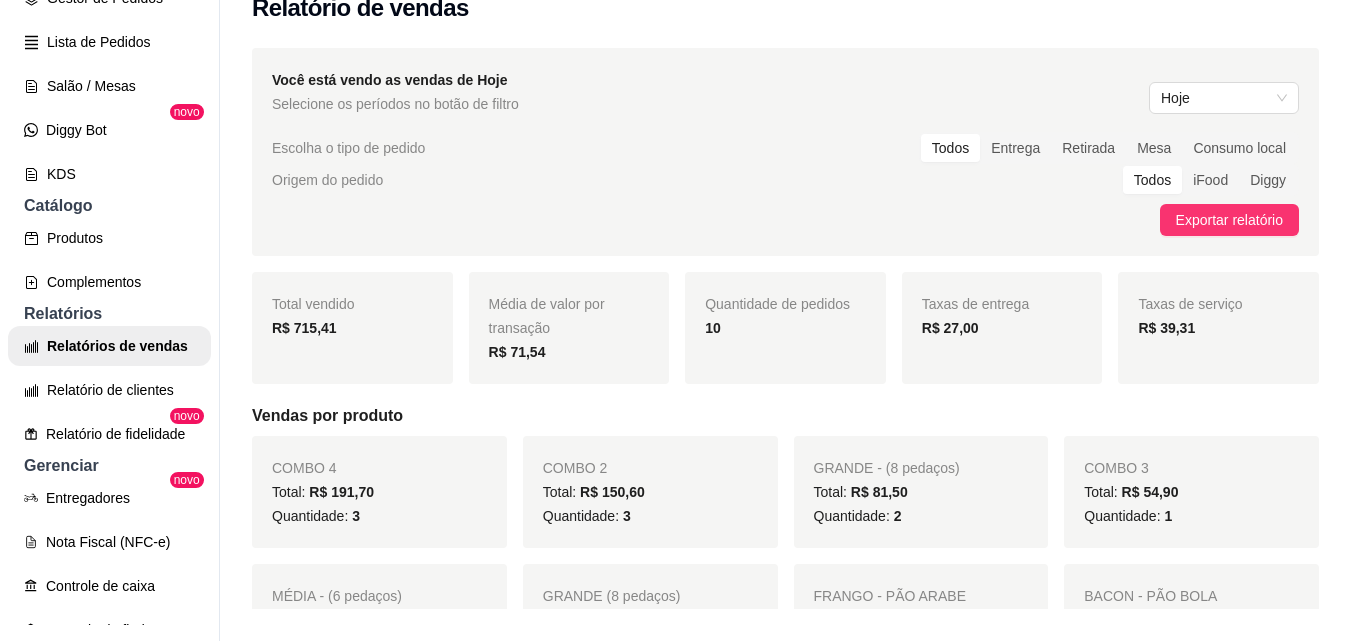 scroll, scrollTop: 0, scrollLeft: 0, axis: both 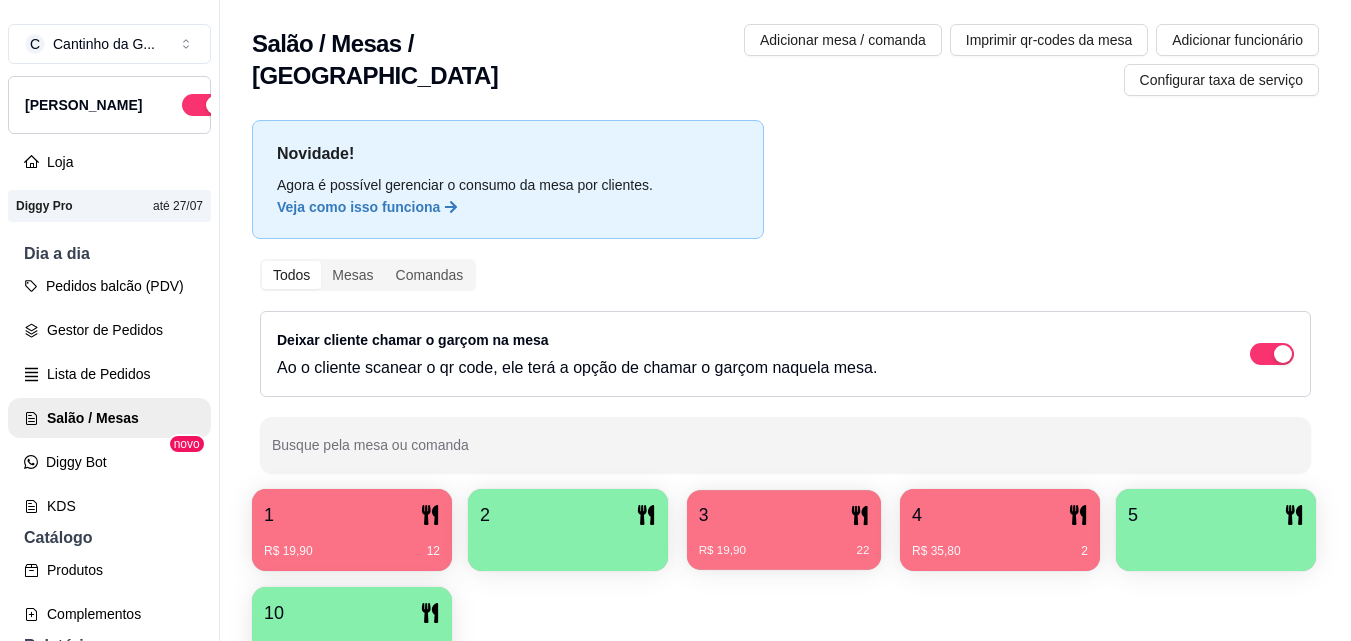click on "3" at bounding box center (784, 515) 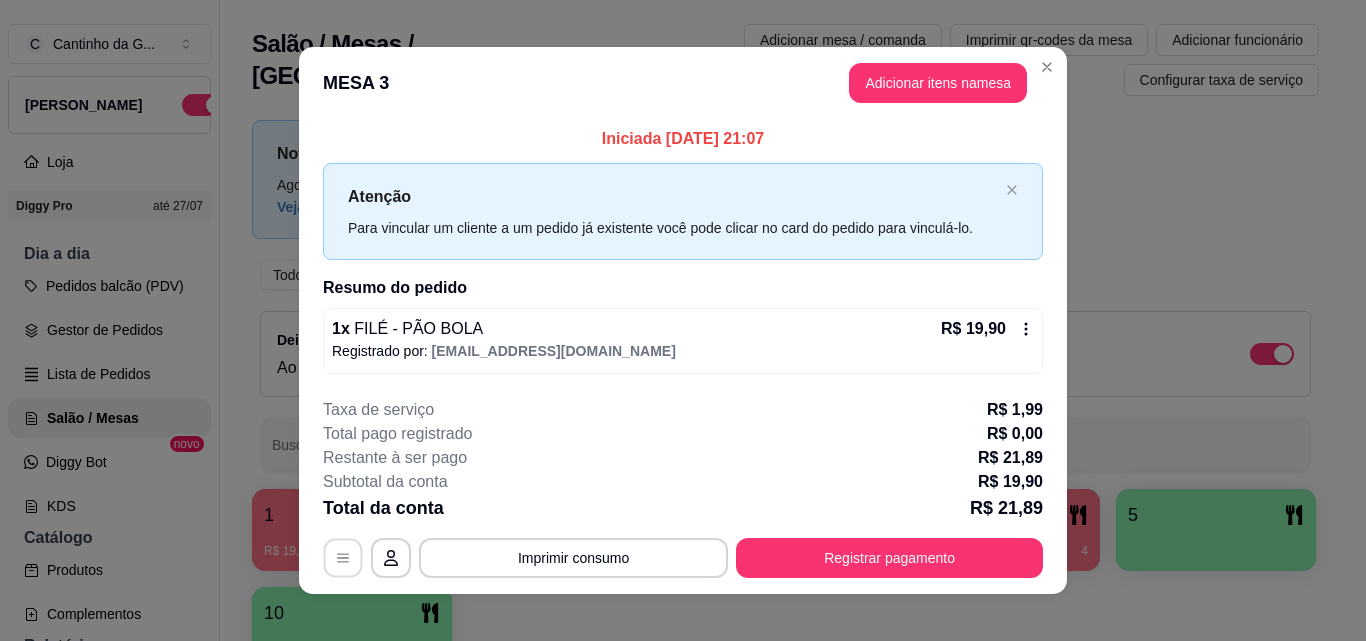 click at bounding box center (343, 558) 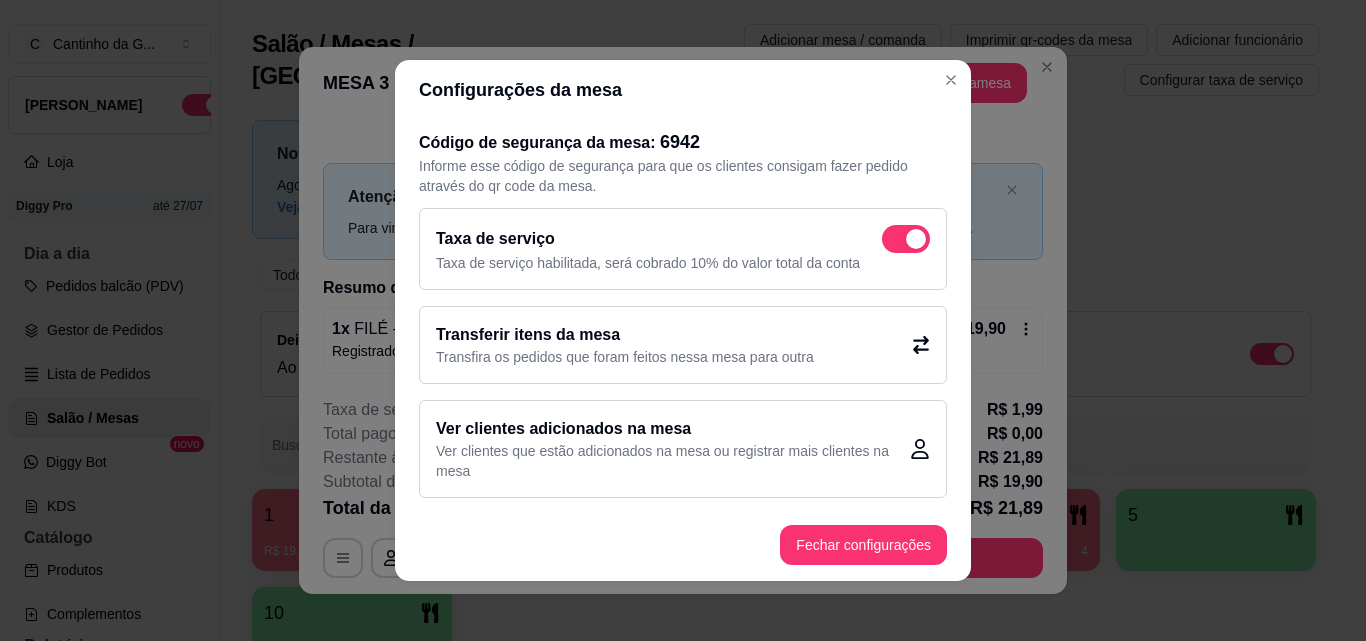 click at bounding box center [906, 239] 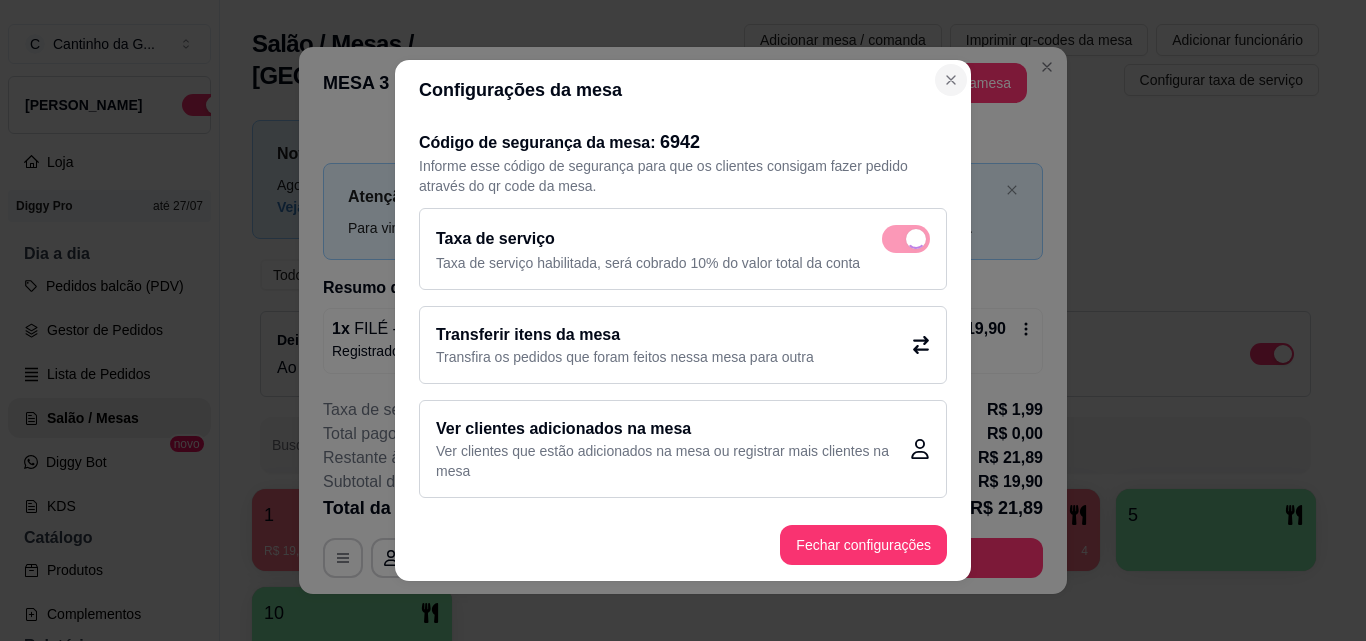 checkbox on "false" 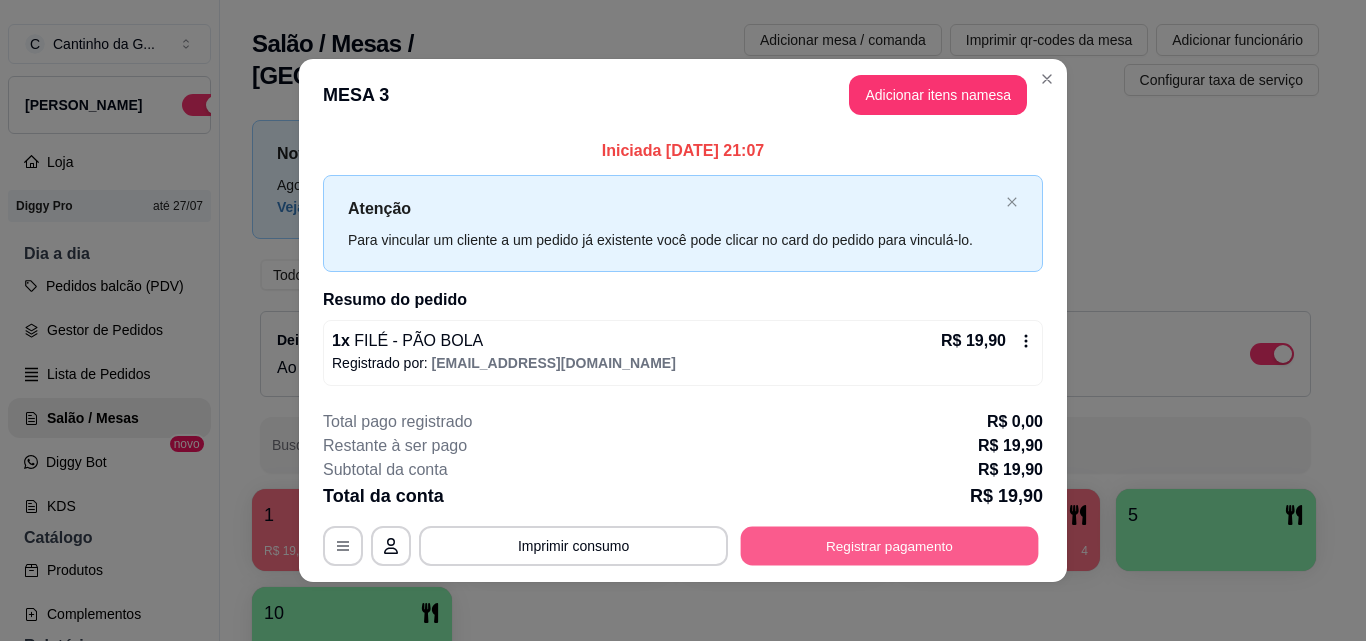 click on "Registrar pagamento" at bounding box center (890, 546) 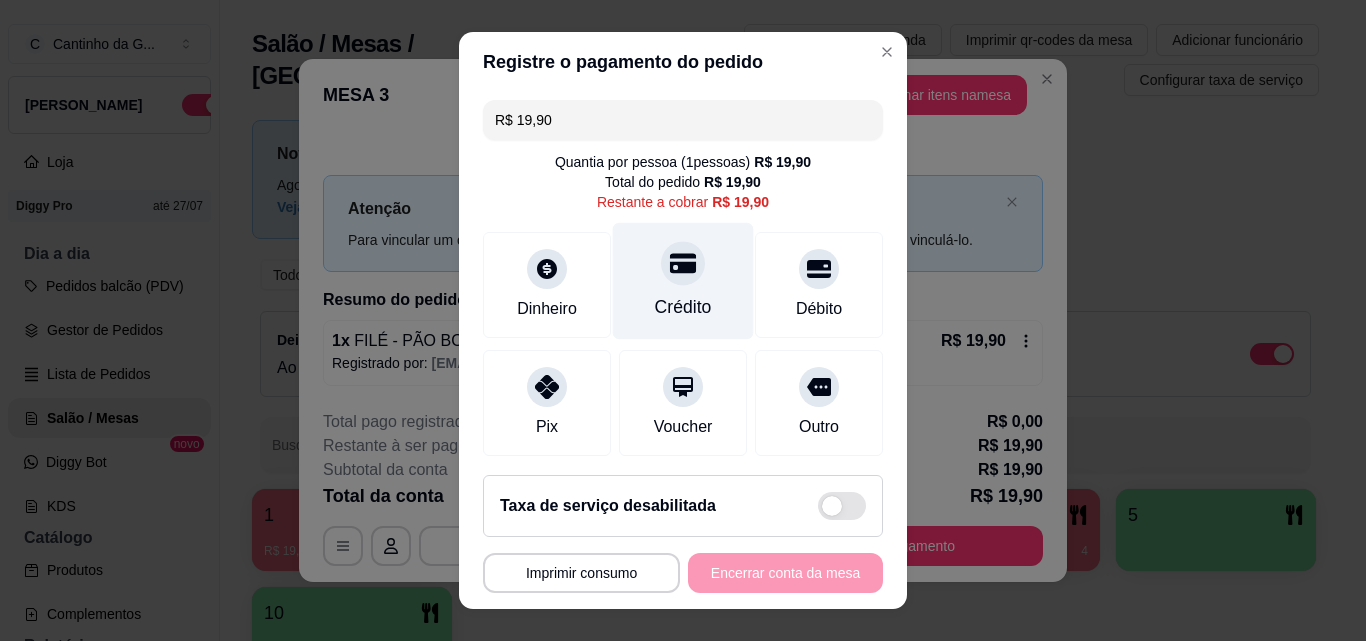 click on "Crédito" at bounding box center (683, 281) 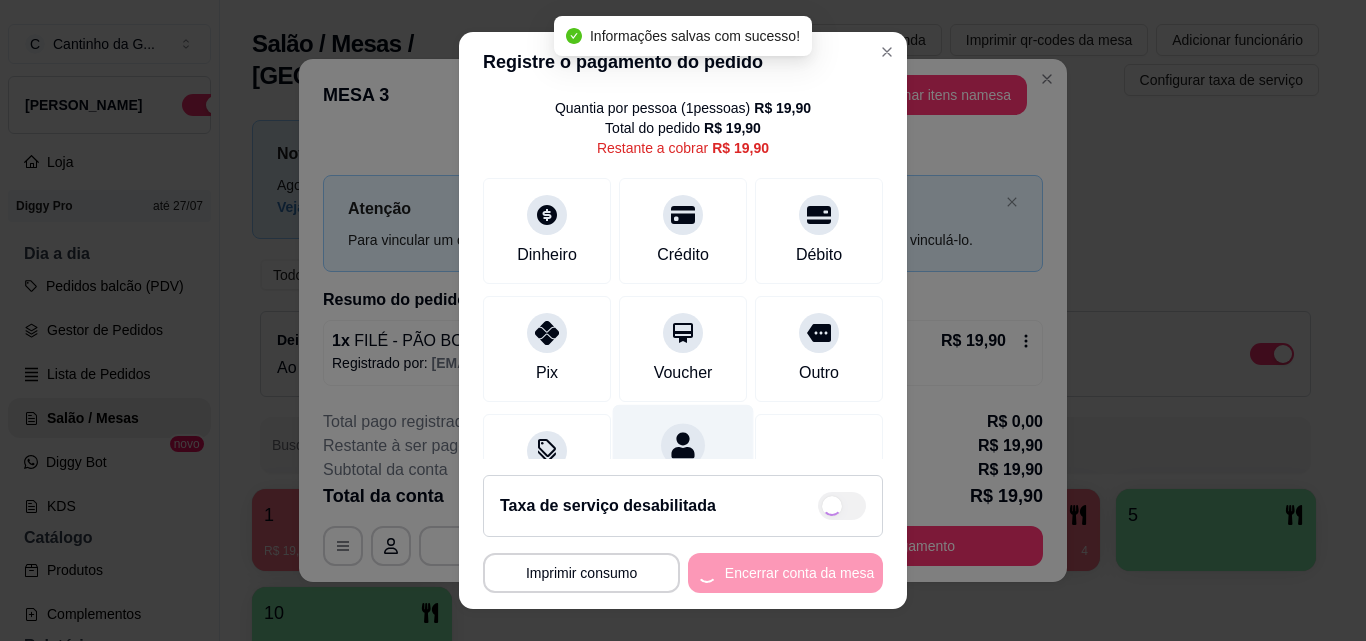 type on "R$ 0,00" 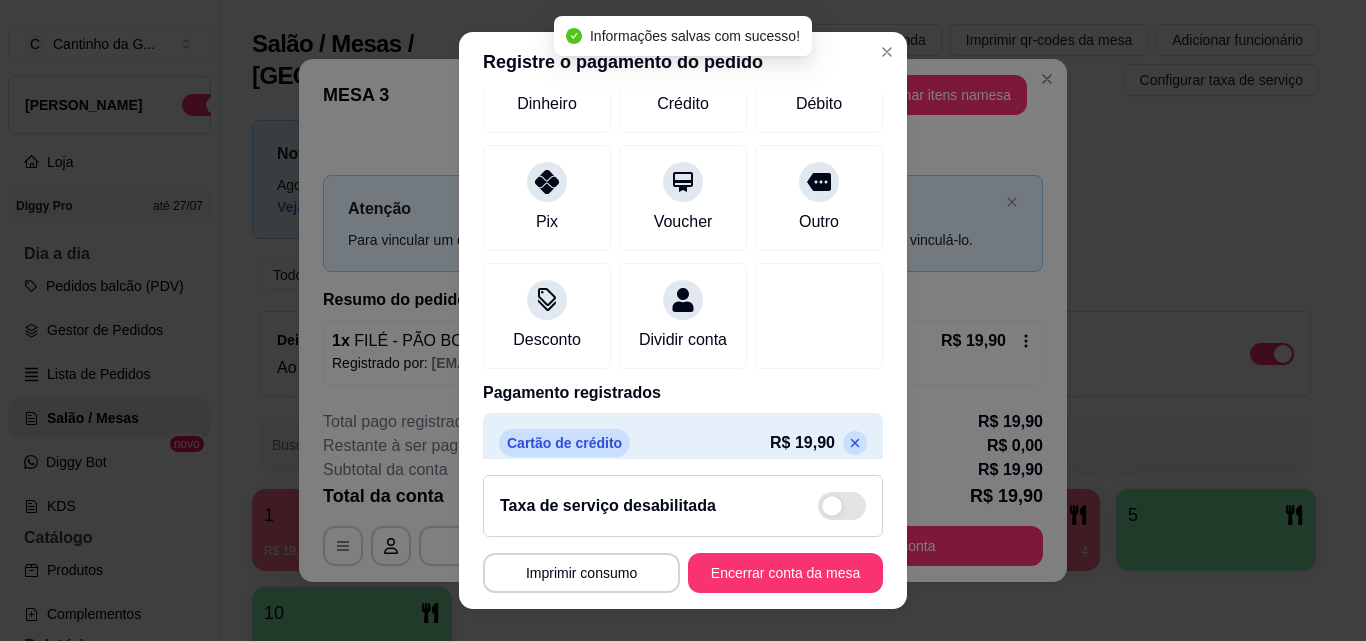 scroll, scrollTop: 231, scrollLeft: 0, axis: vertical 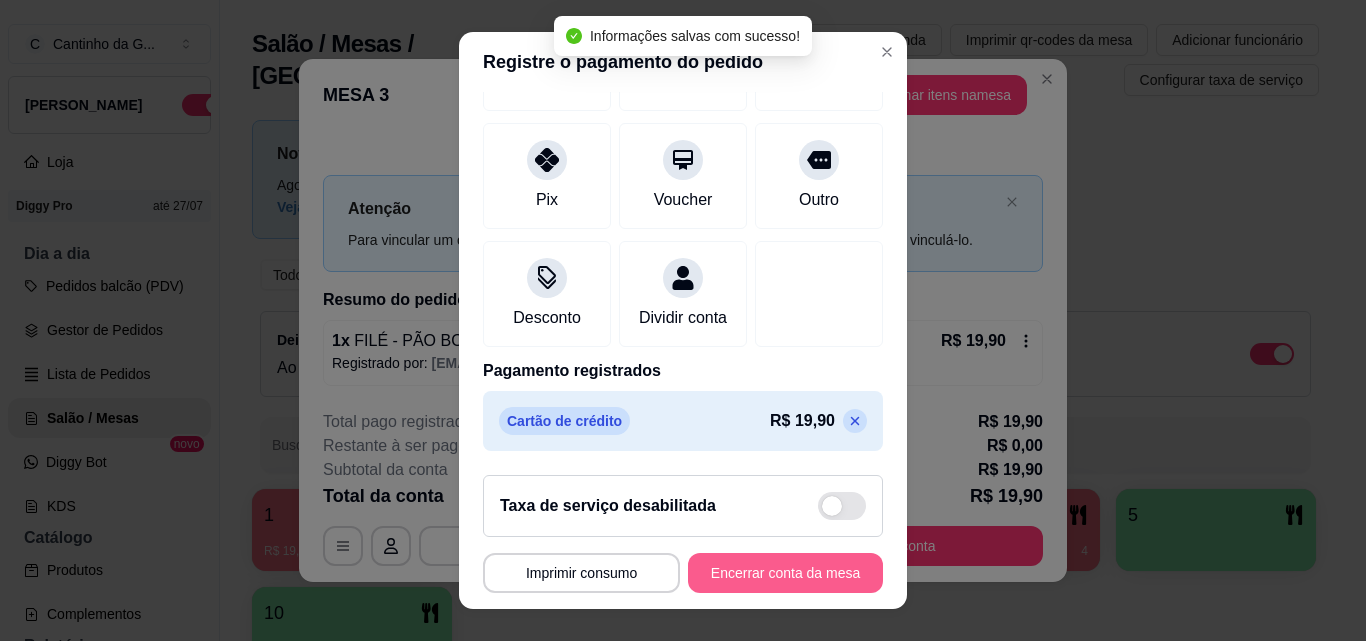 click on "Encerrar conta da mesa" at bounding box center (785, 573) 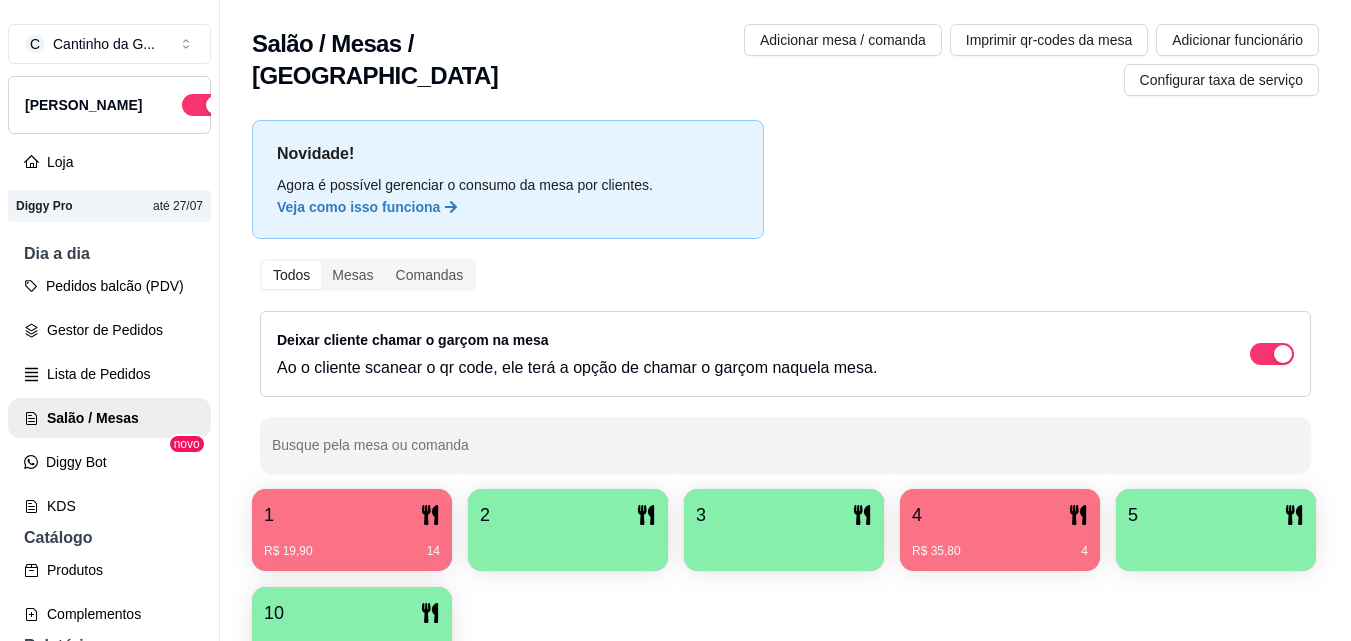 click on "R$ 35,80 4" at bounding box center [1000, 544] 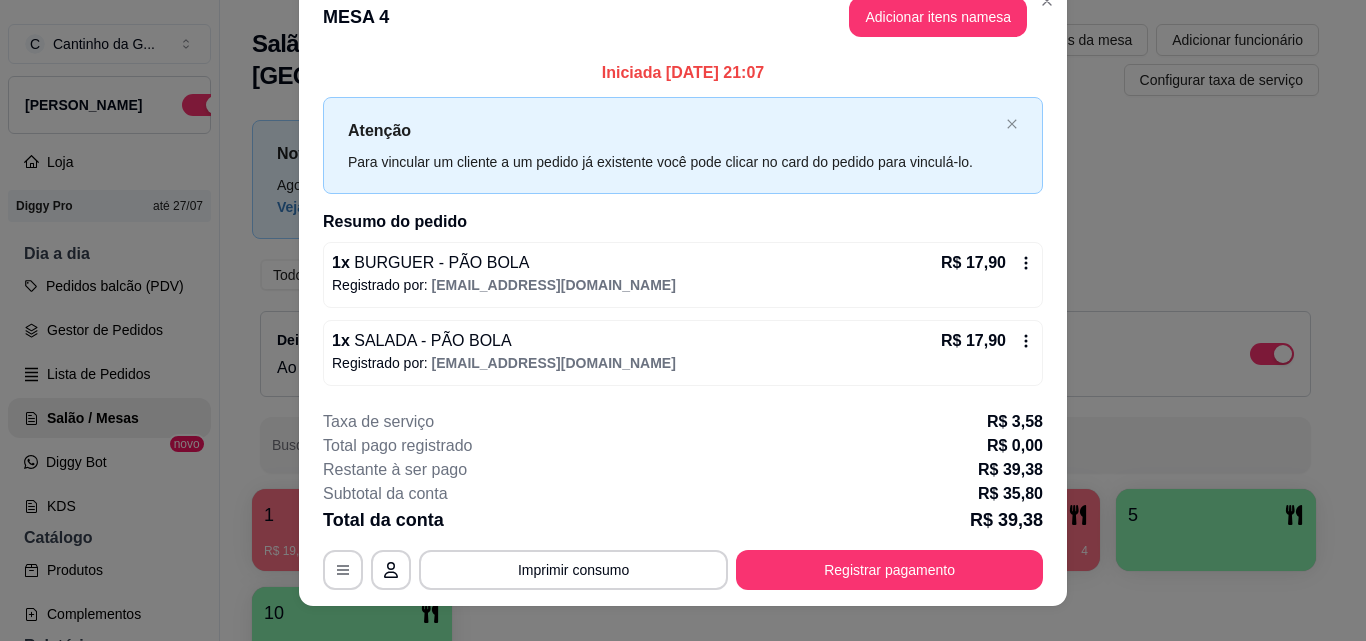 scroll, scrollTop: 0, scrollLeft: 0, axis: both 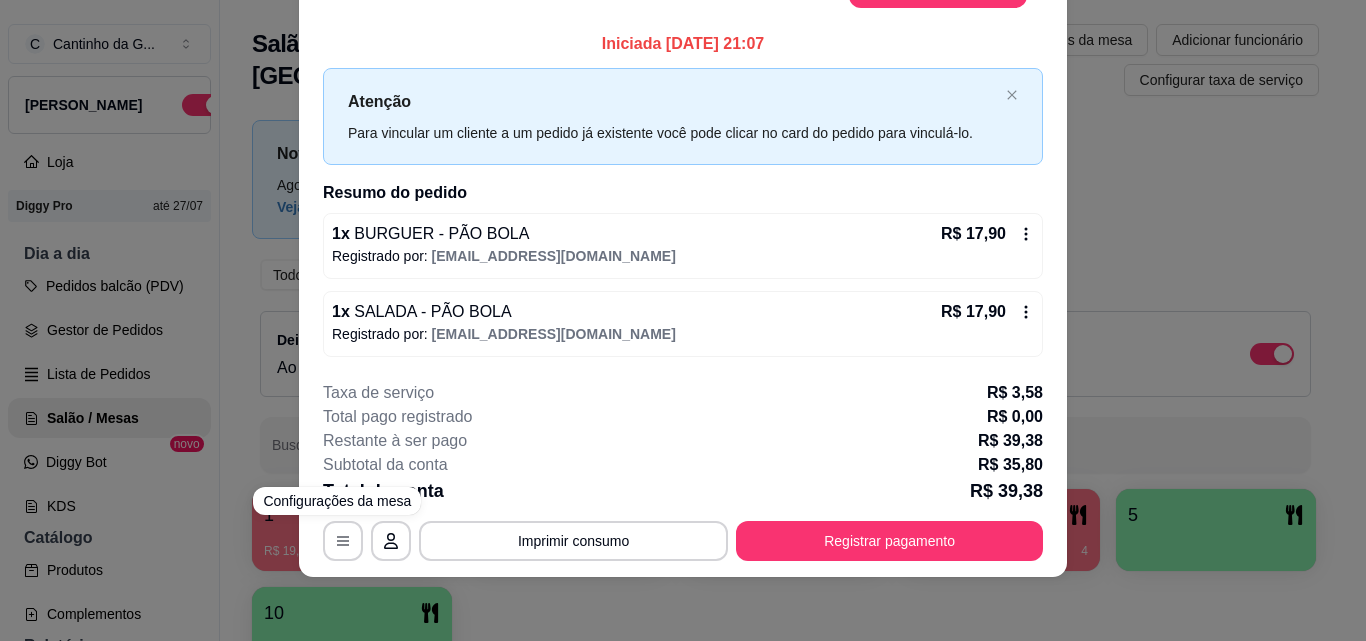click on "**********" at bounding box center [683, 471] 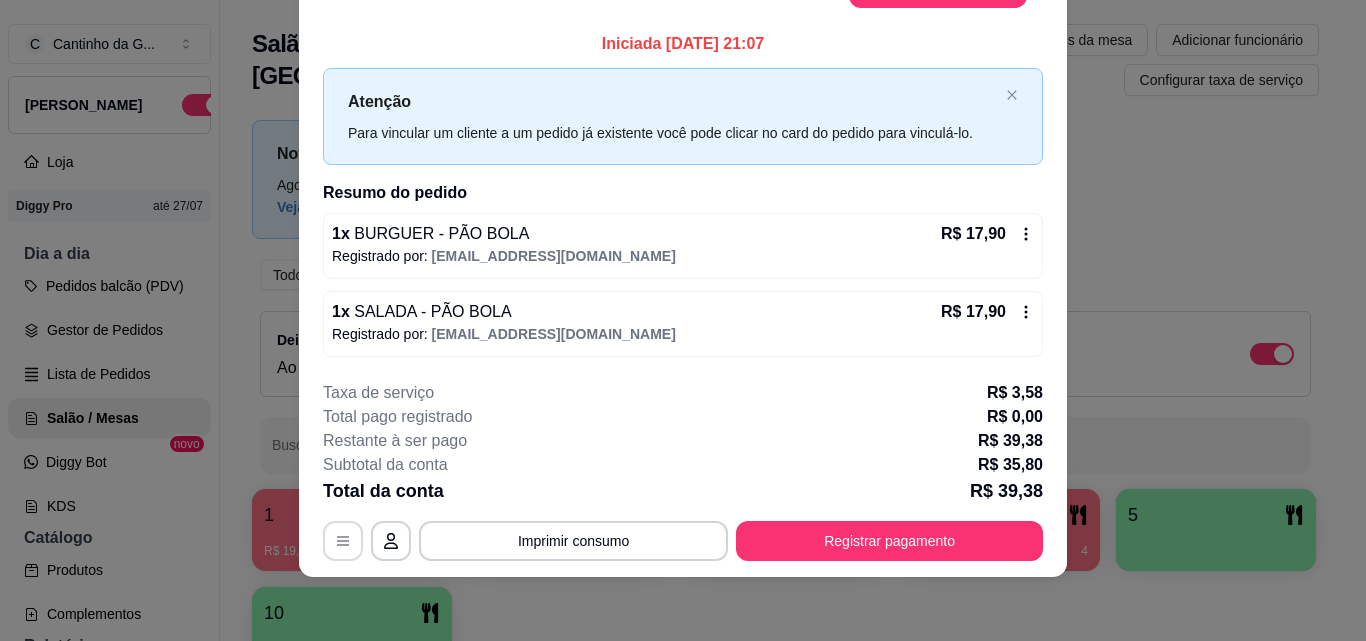 click at bounding box center [343, 541] 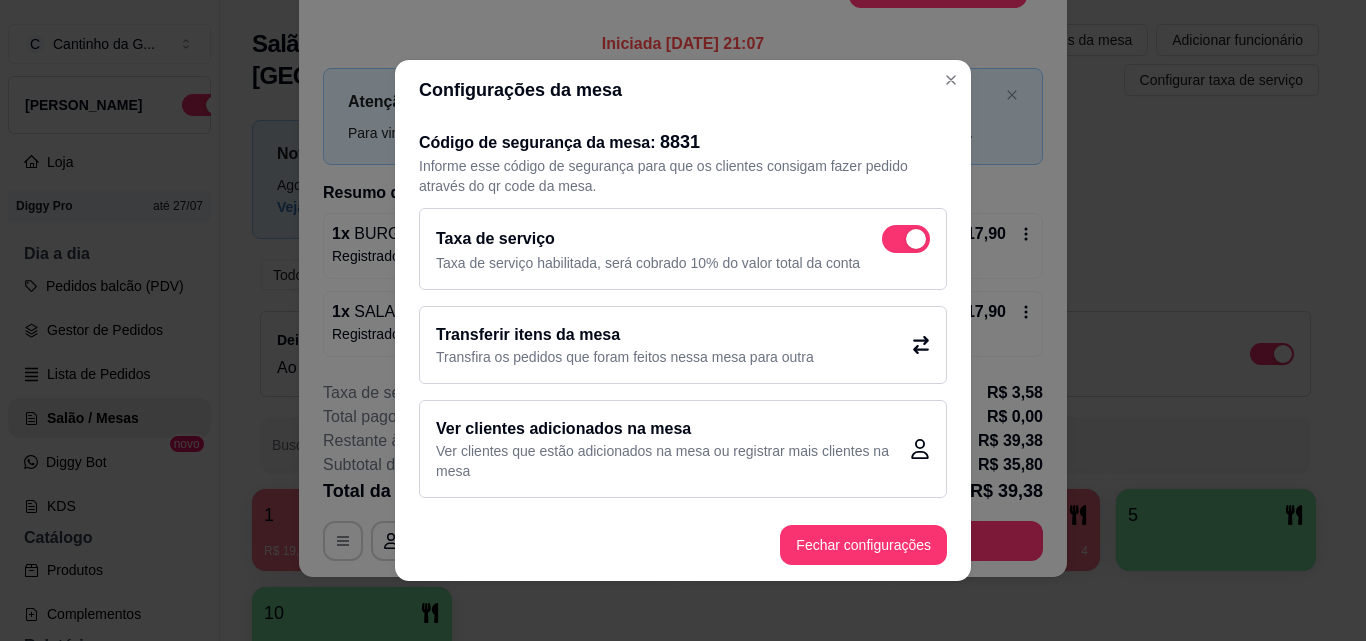 click at bounding box center (906, 239) 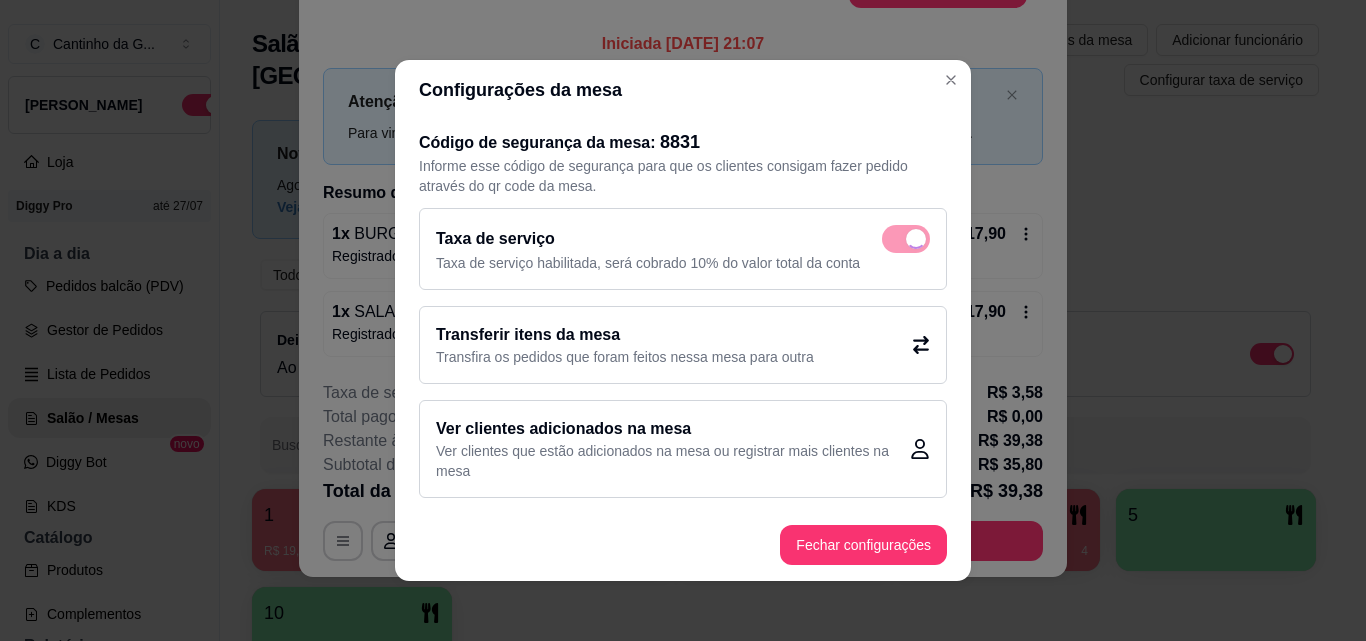 checkbox on "false" 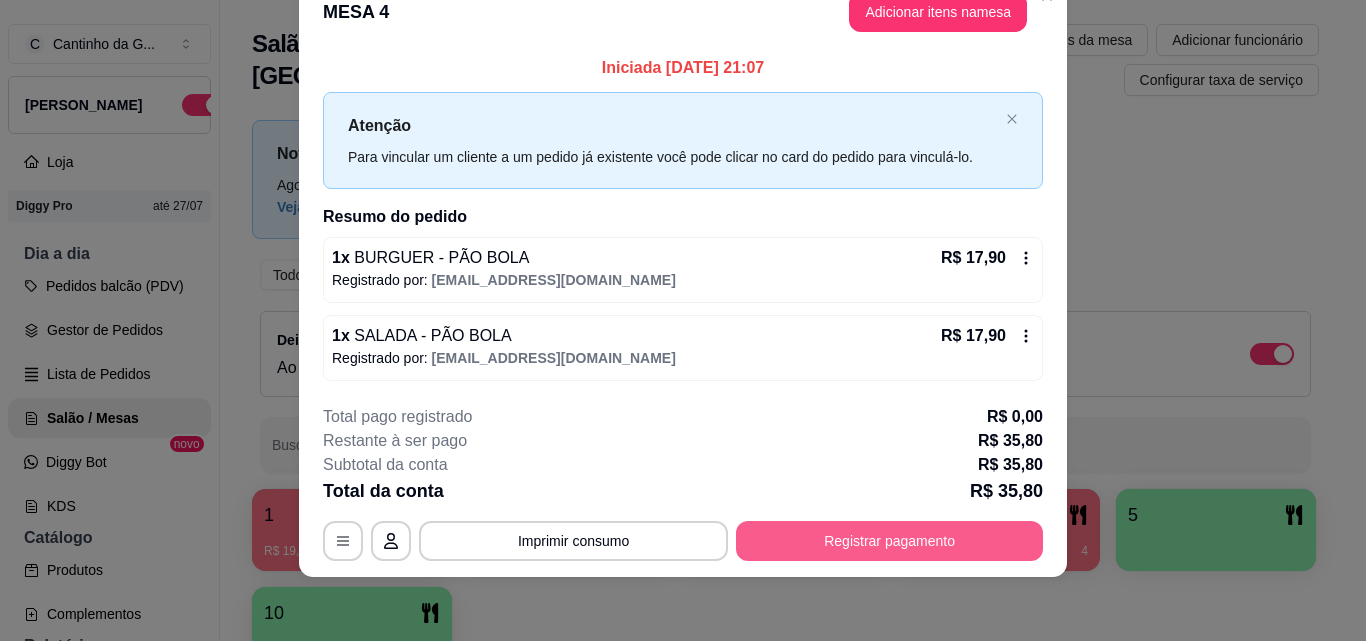 click on "Registrar pagamento" at bounding box center [889, 541] 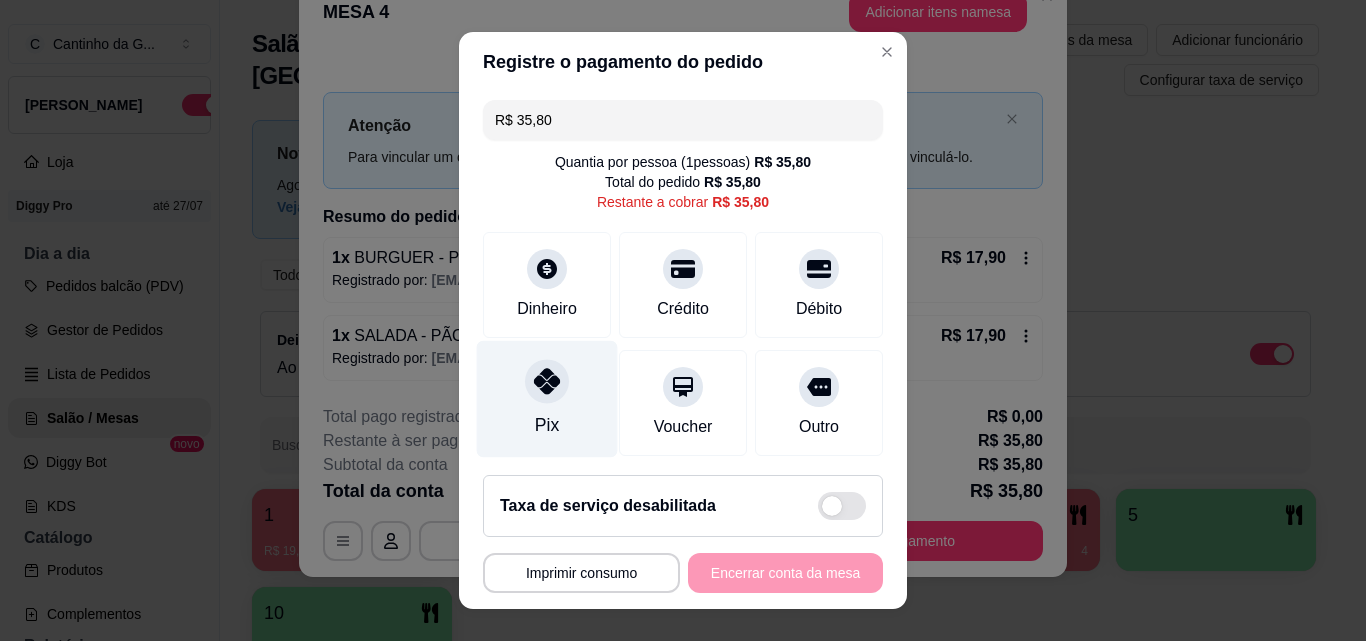 click on "Pix" at bounding box center (547, 425) 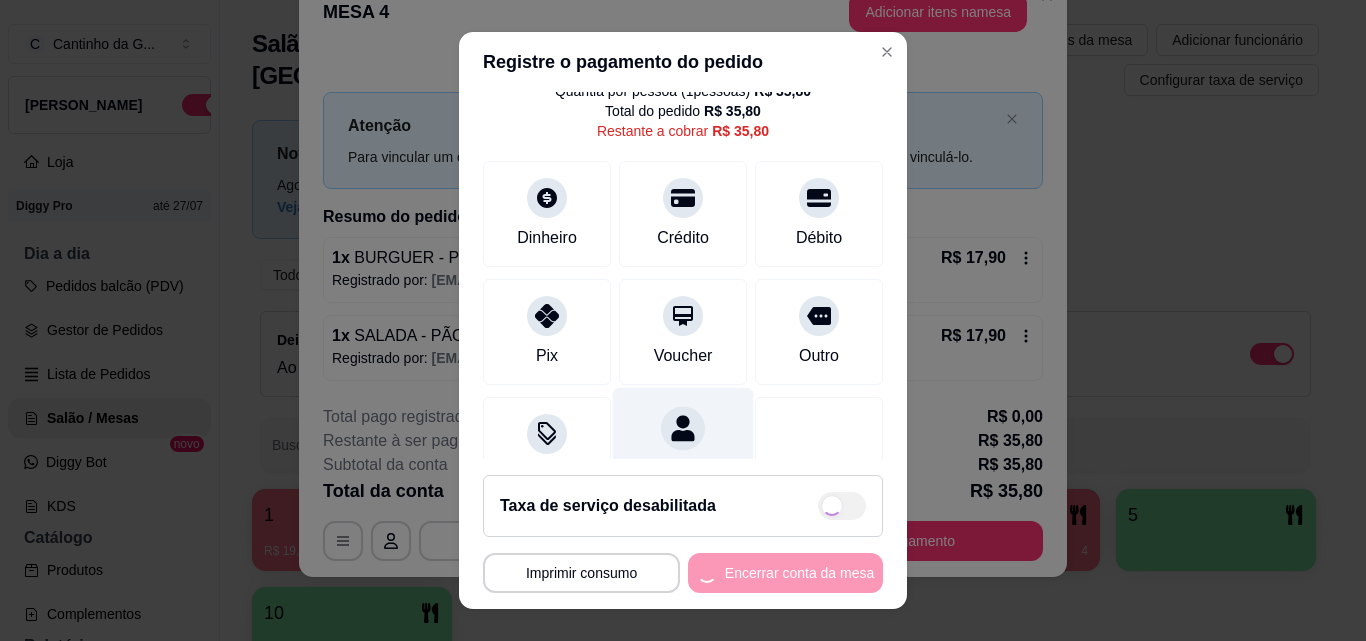 scroll, scrollTop: 147, scrollLeft: 0, axis: vertical 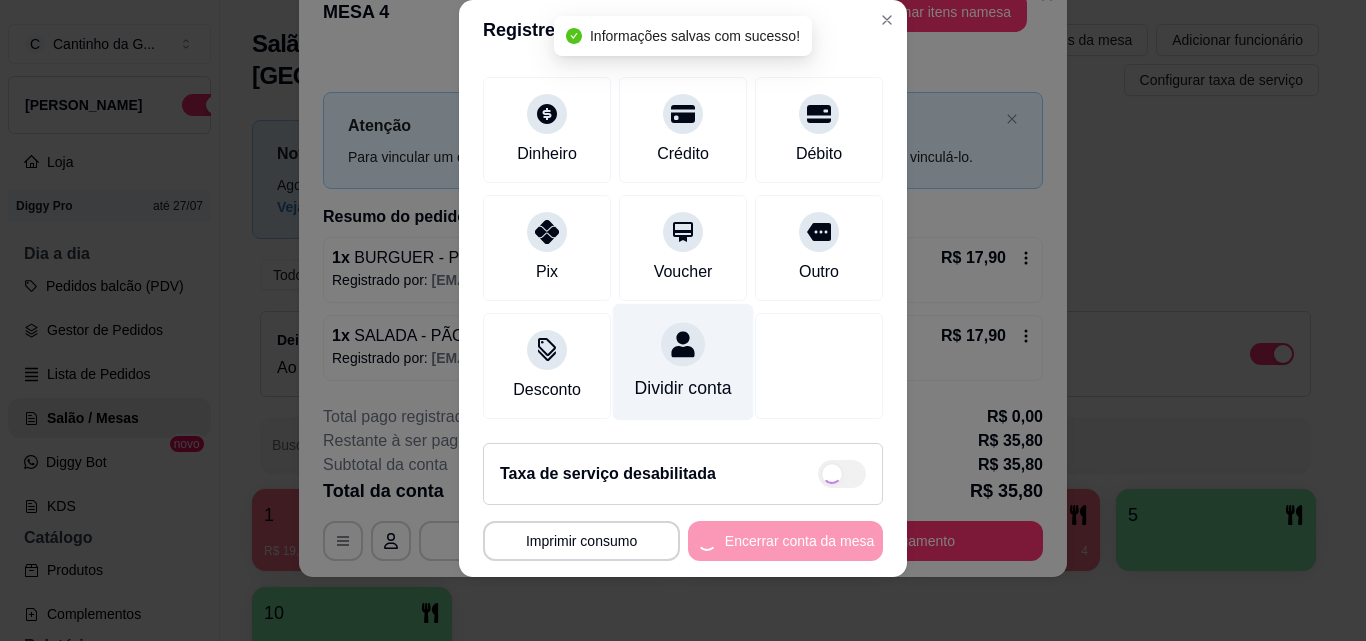 type on "R$ 0,00" 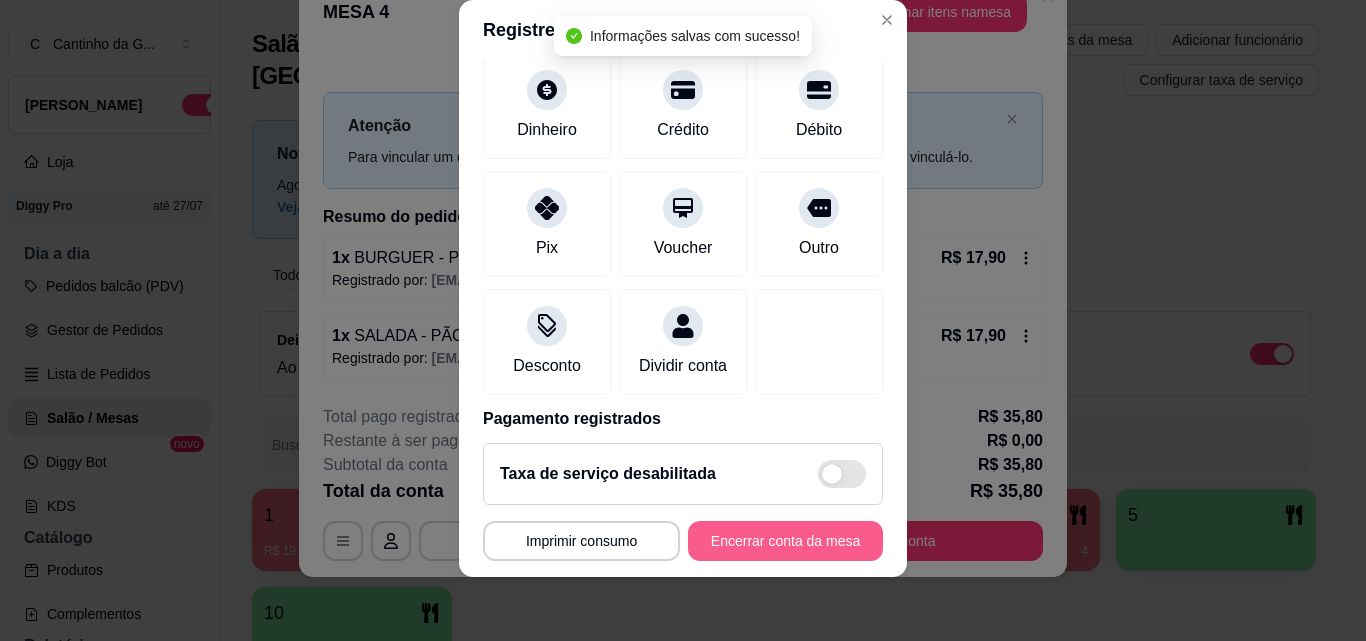 click on "Encerrar conta da mesa" at bounding box center (785, 541) 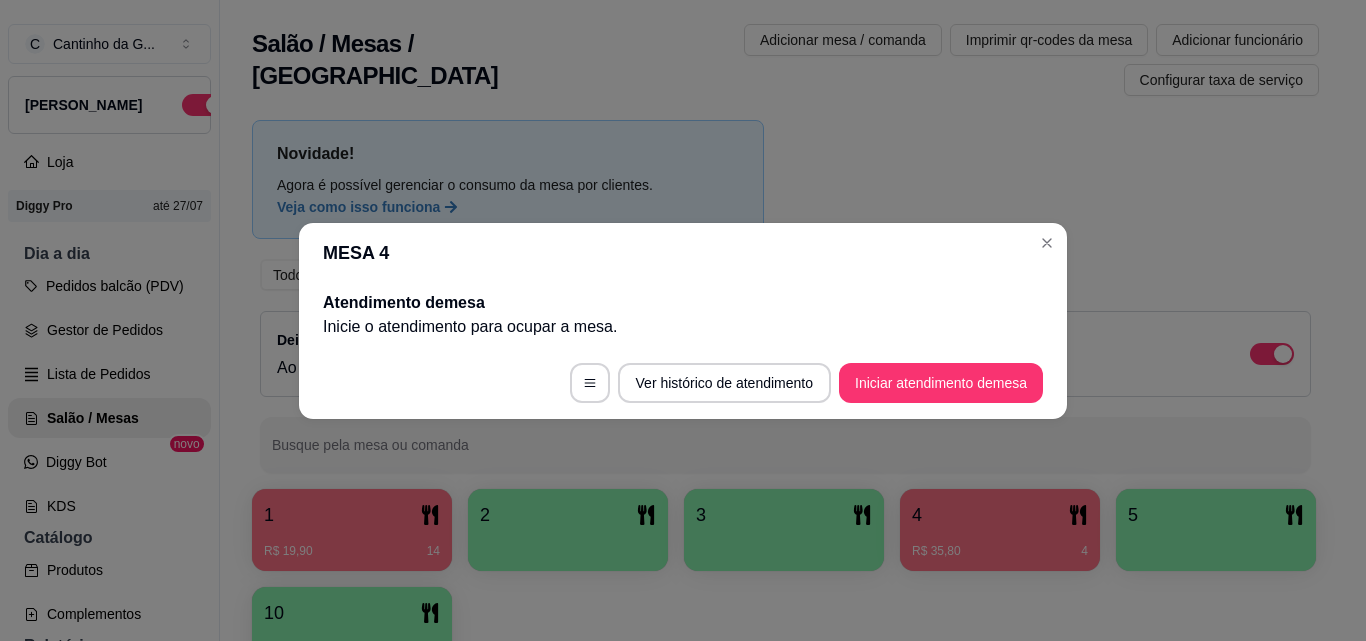 scroll, scrollTop: 0, scrollLeft: 0, axis: both 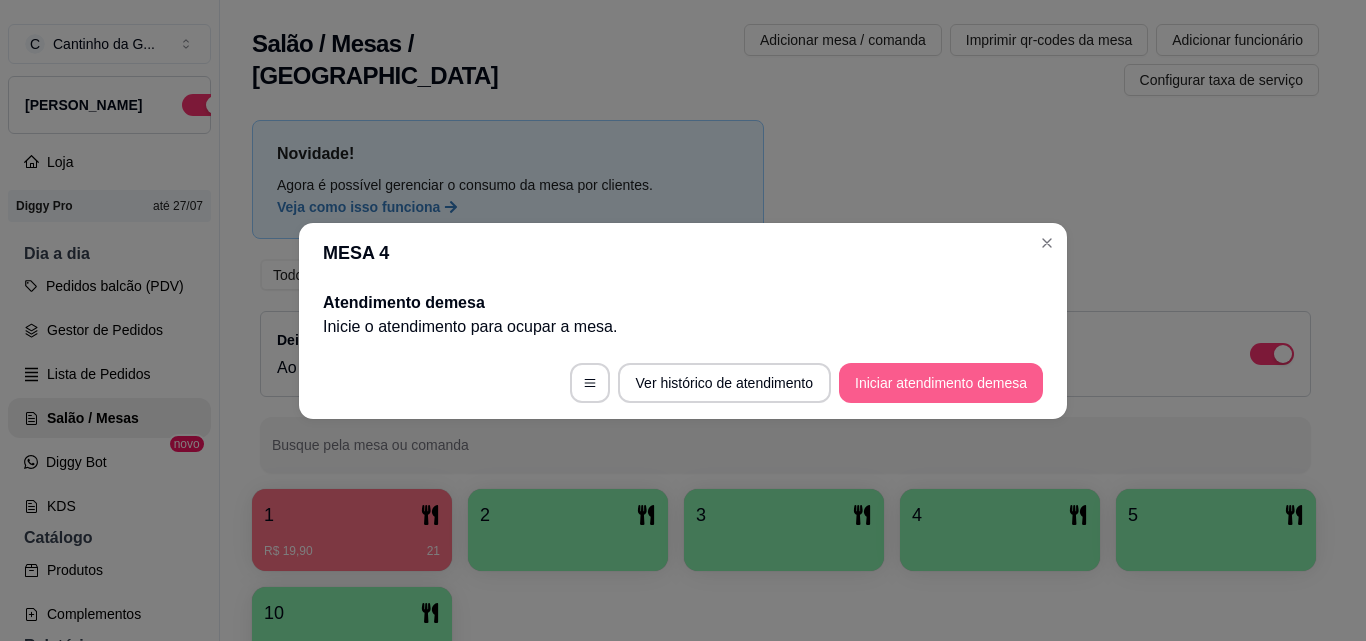 click on "Iniciar atendimento de  mesa" at bounding box center [941, 383] 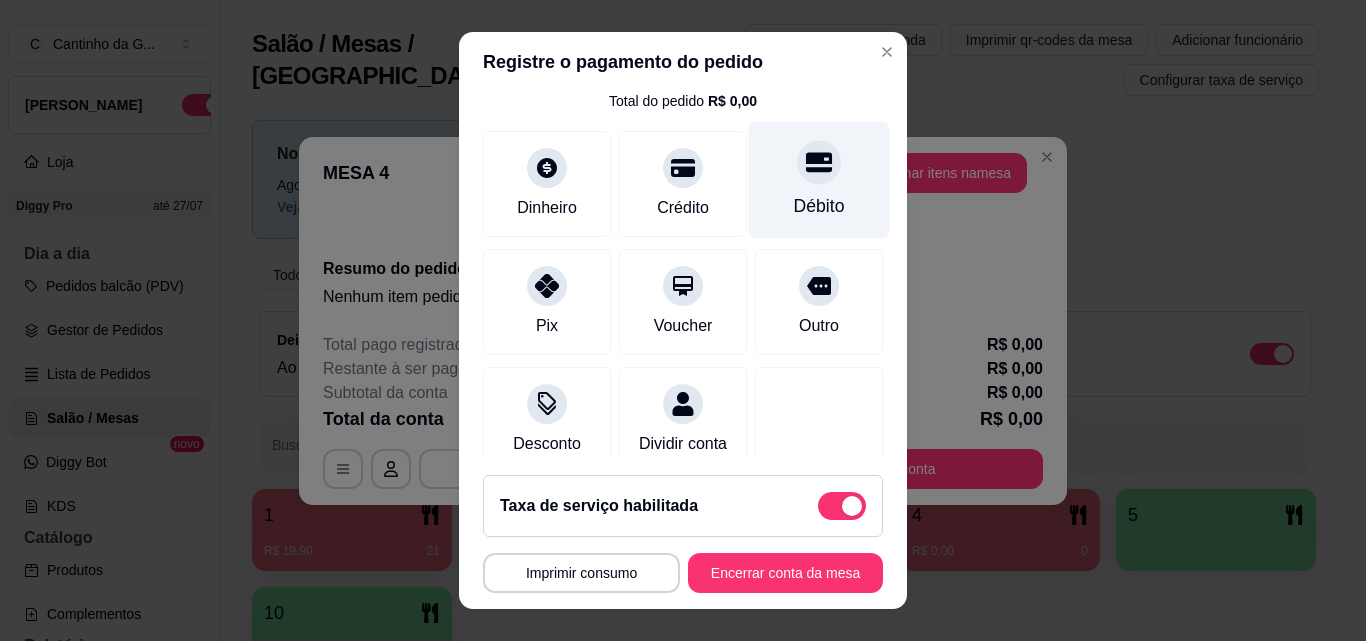 scroll, scrollTop: 147, scrollLeft: 0, axis: vertical 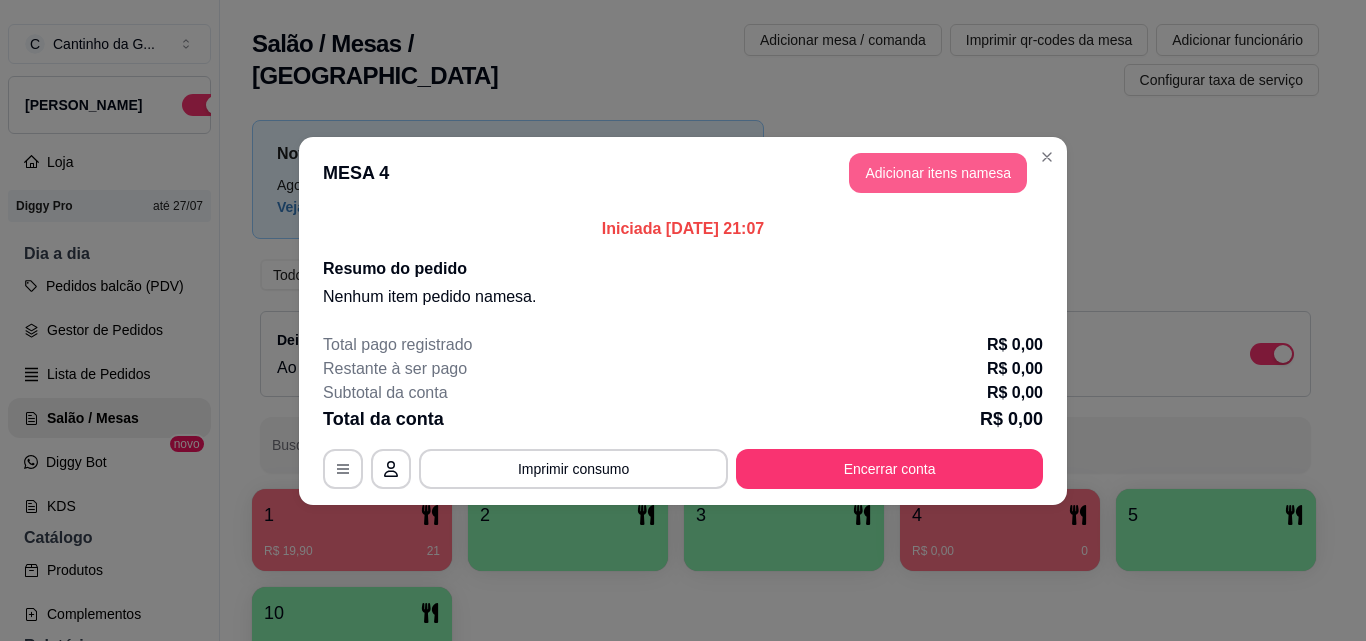 click on "Adicionar itens na  mesa" at bounding box center [938, 173] 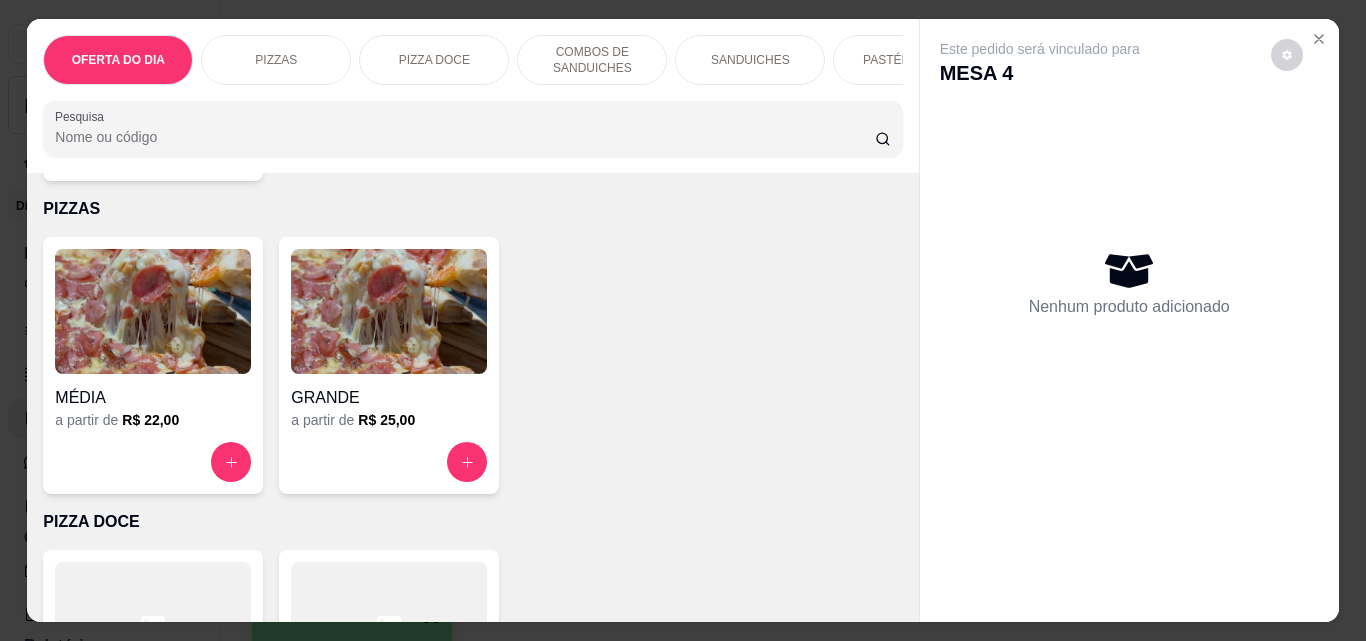 scroll, scrollTop: 400, scrollLeft: 0, axis: vertical 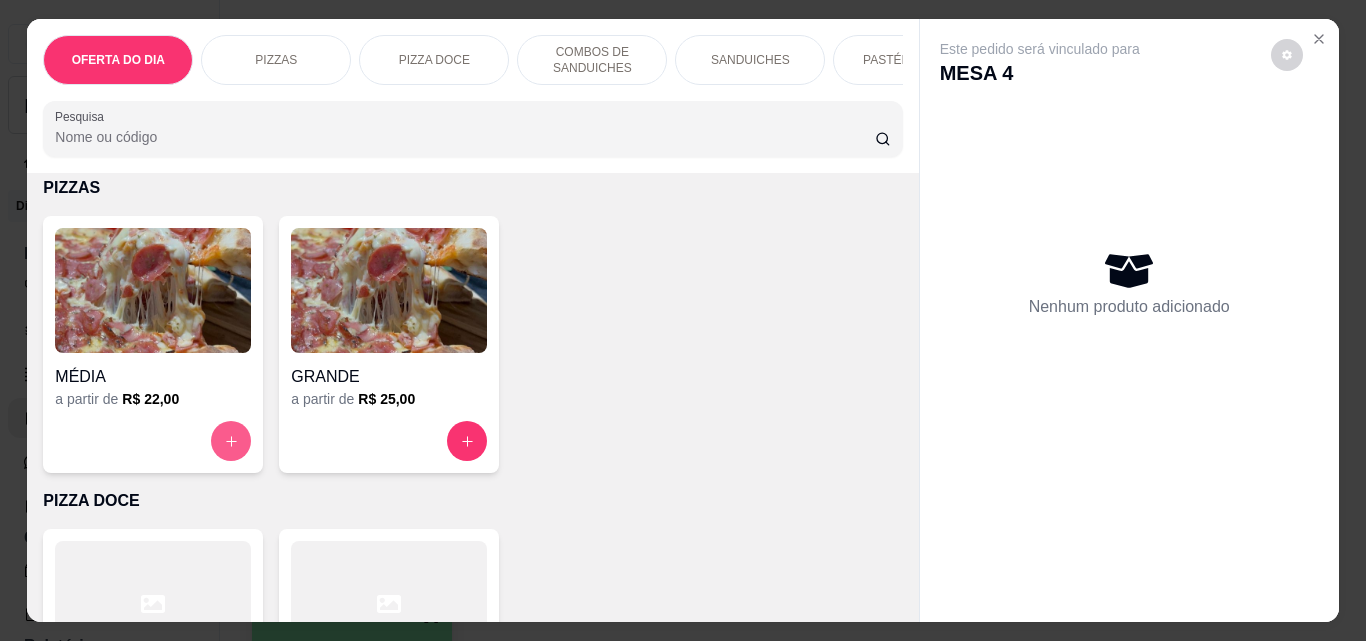 click 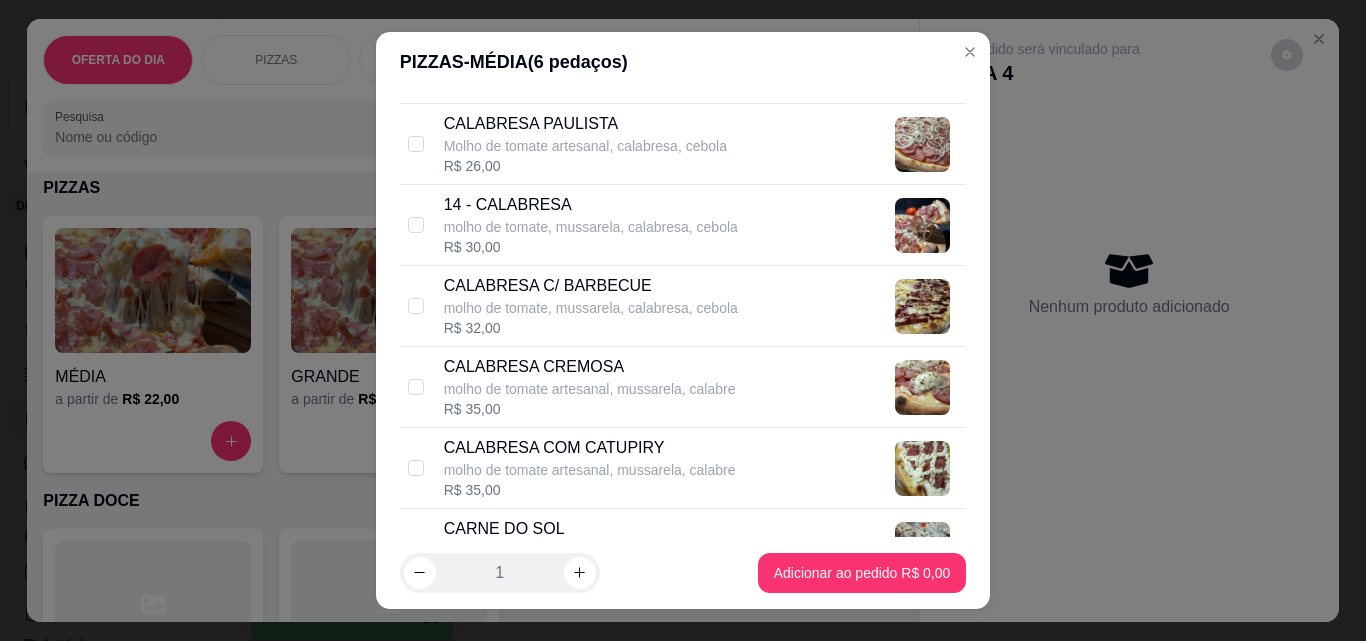 scroll, scrollTop: 900, scrollLeft: 0, axis: vertical 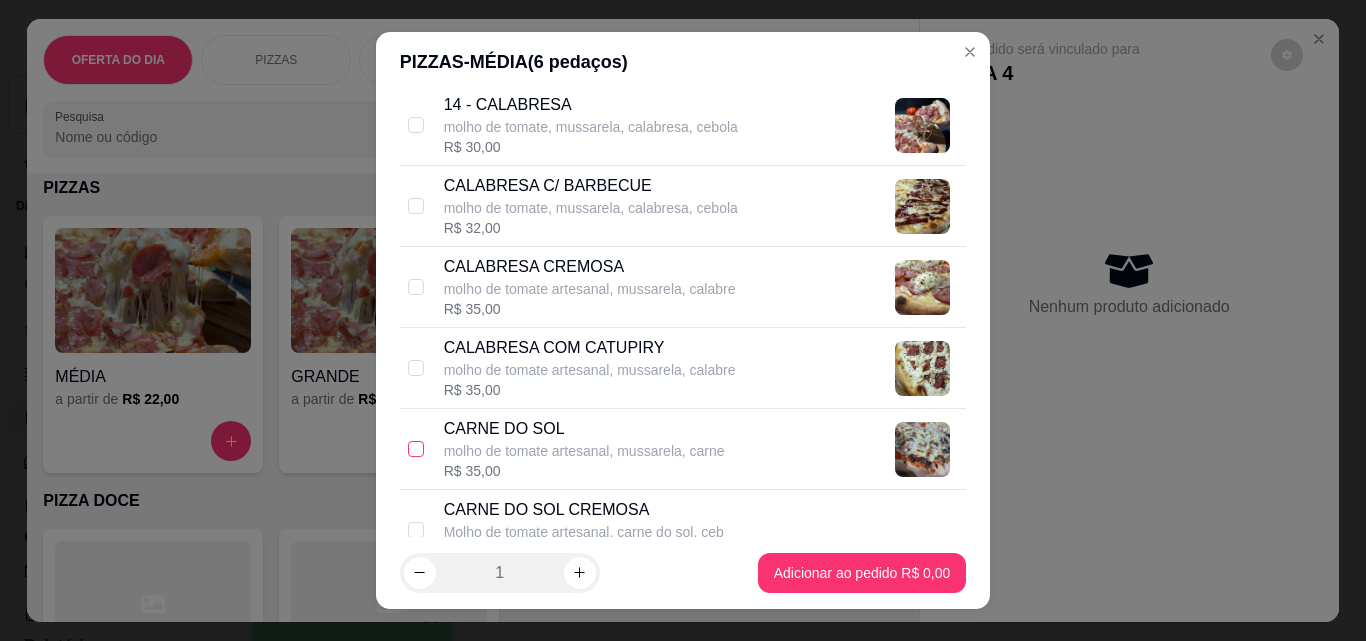 click at bounding box center (416, 449) 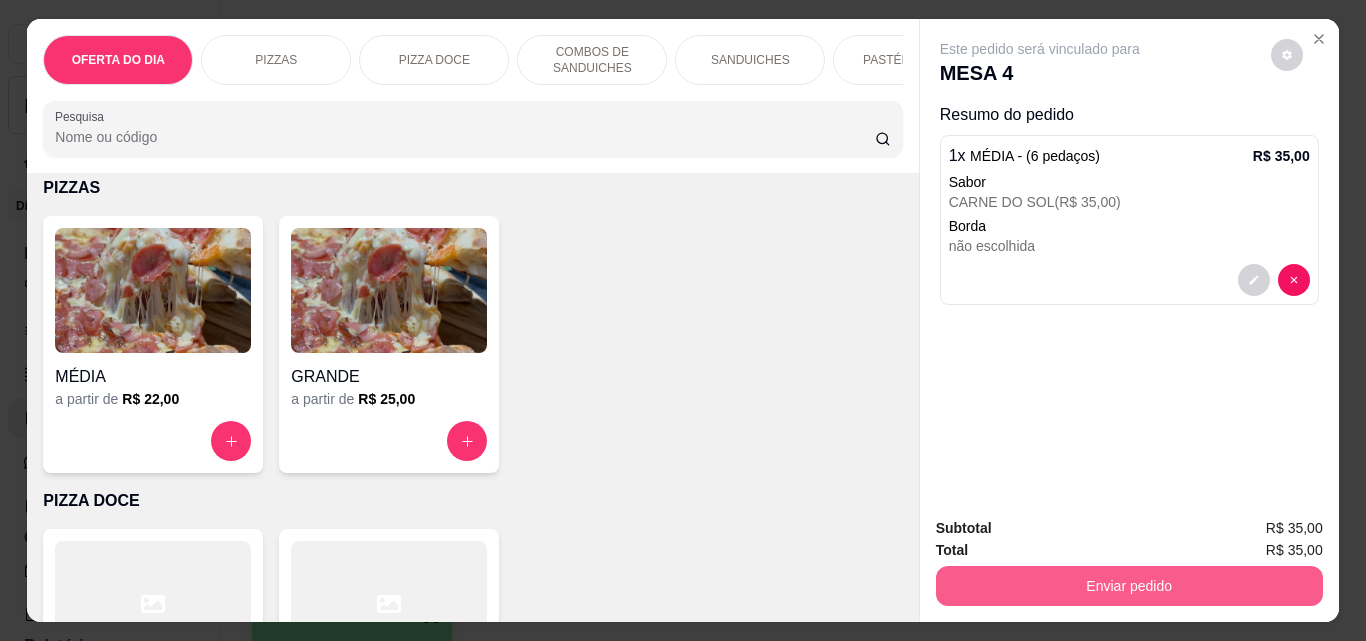 click on "Enviar pedido" at bounding box center (1129, 586) 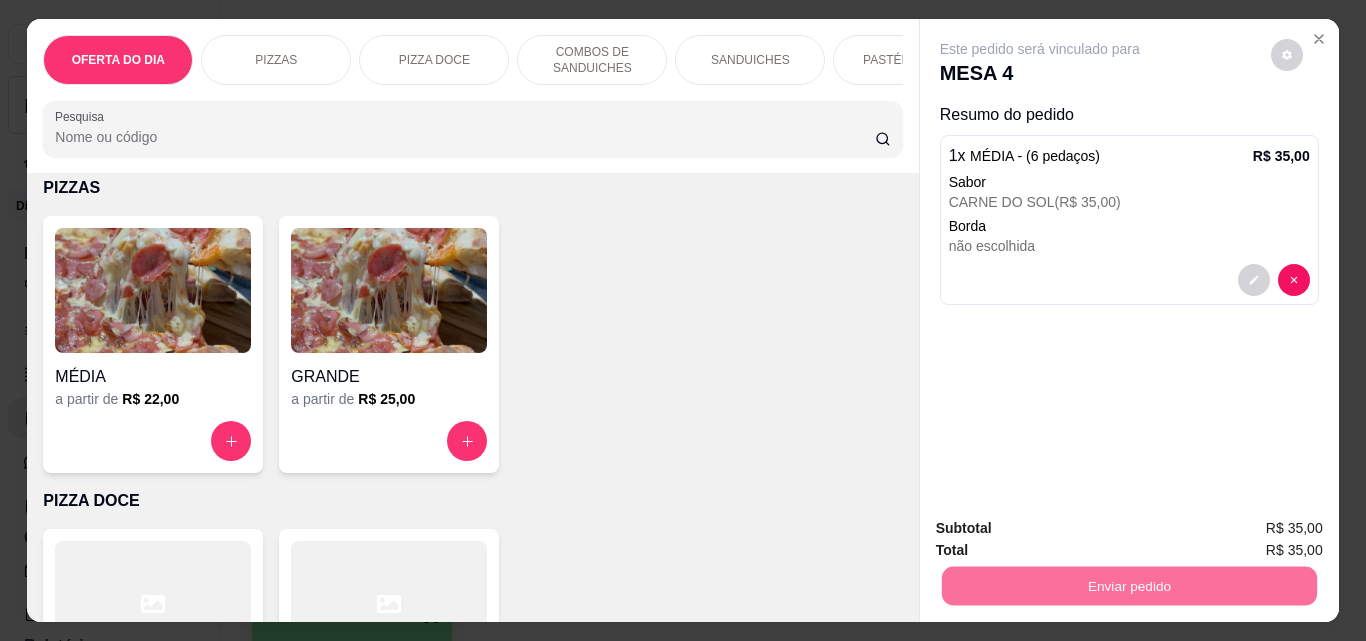 click on "Não registrar e enviar pedido" at bounding box center [1063, 528] 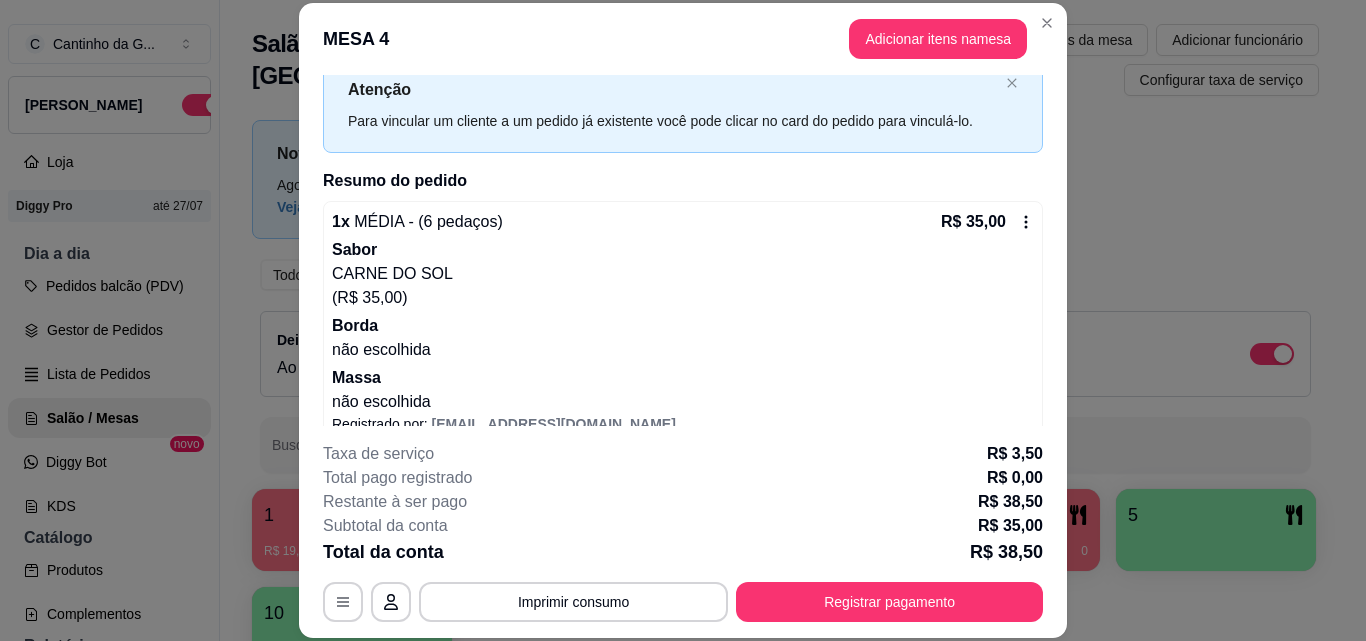 scroll, scrollTop: 92, scrollLeft: 0, axis: vertical 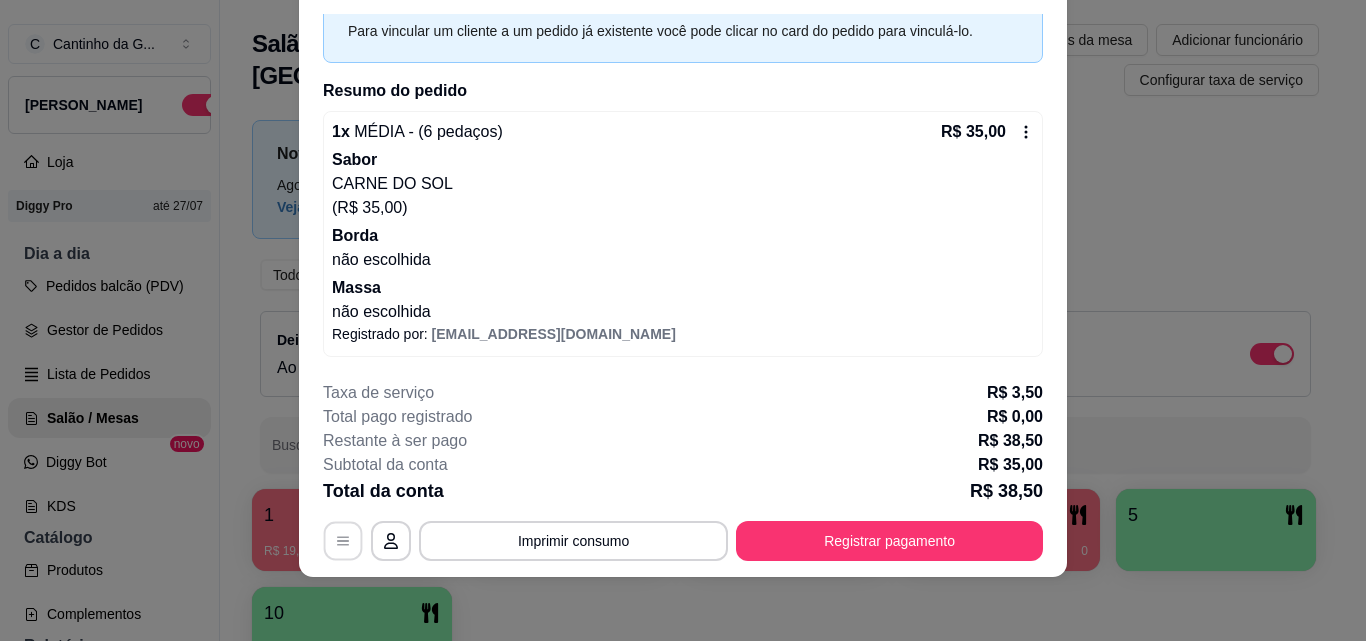 click 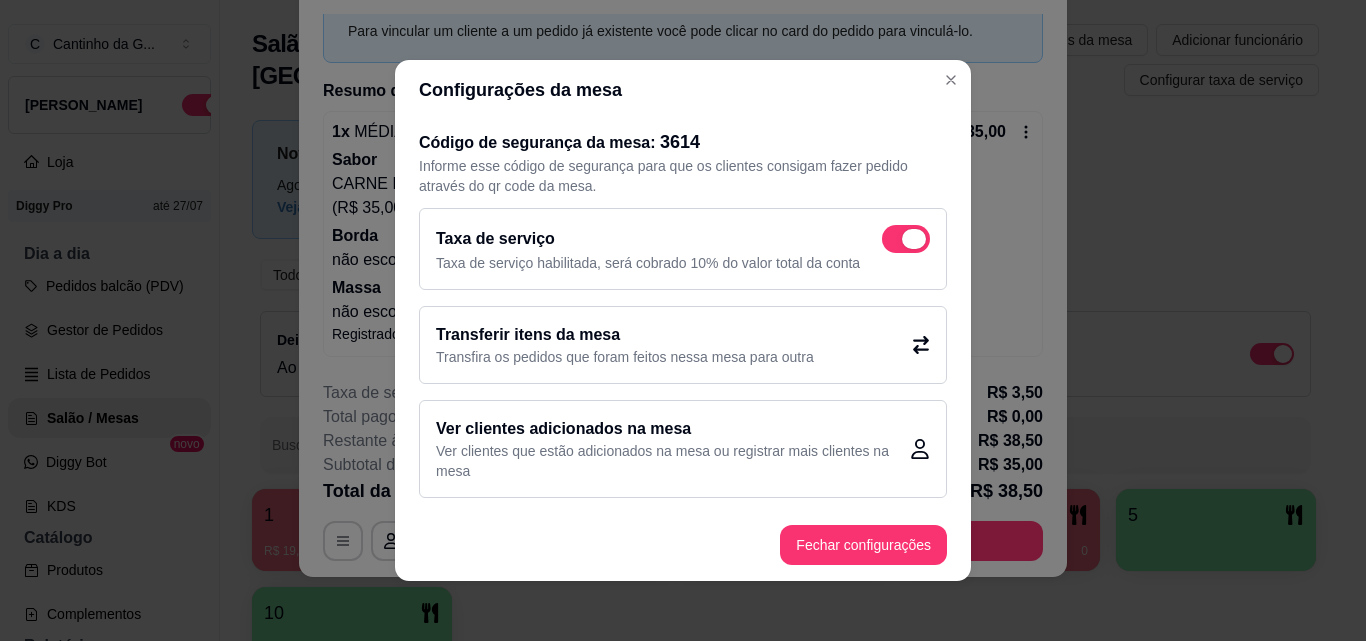 click at bounding box center (906, 239) 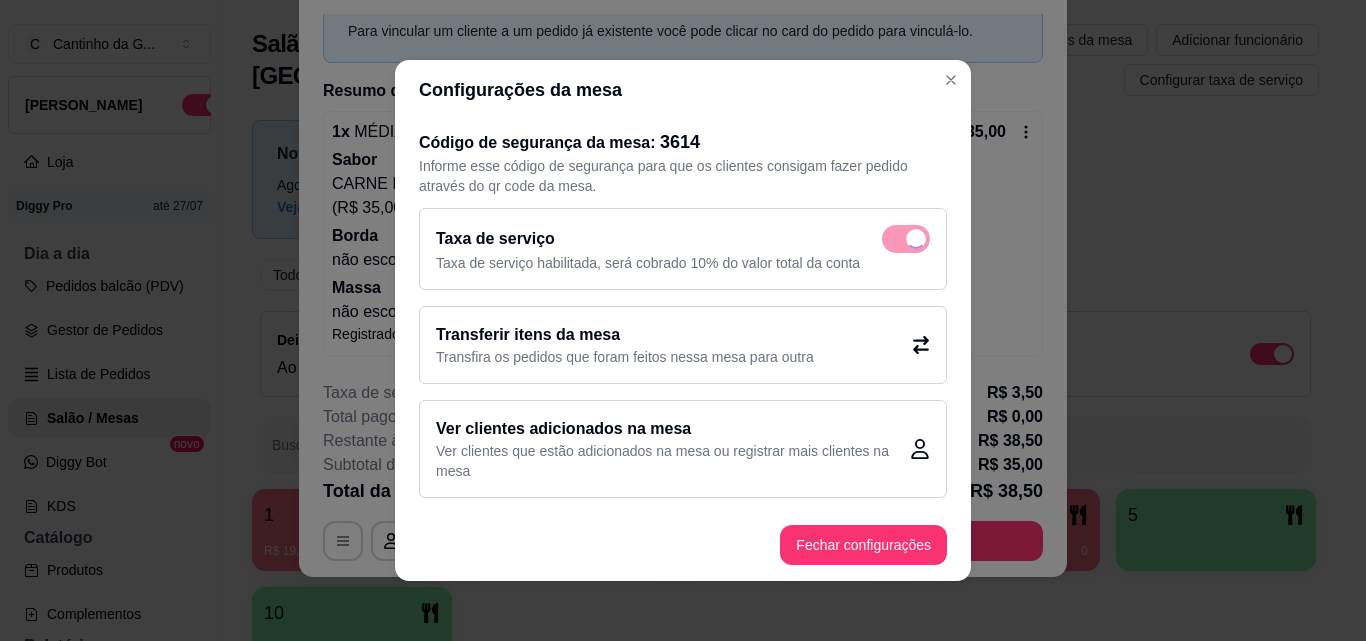 checkbox on "false" 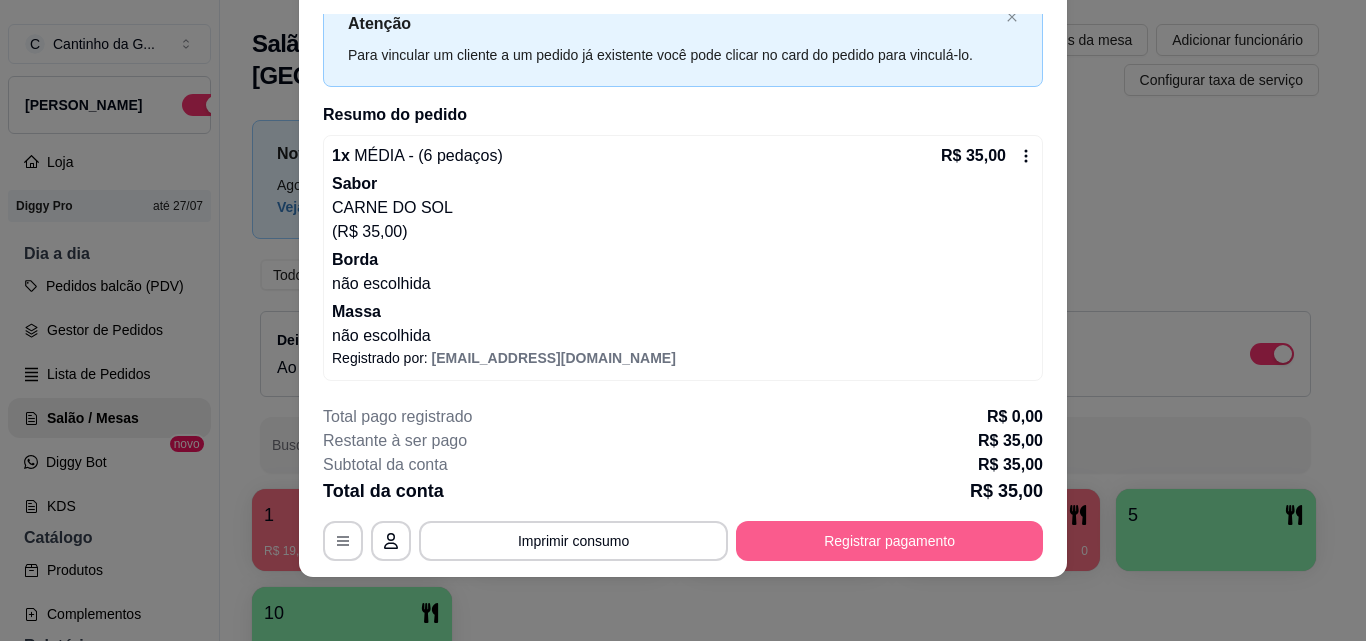 click on "Registrar pagamento" at bounding box center [889, 541] 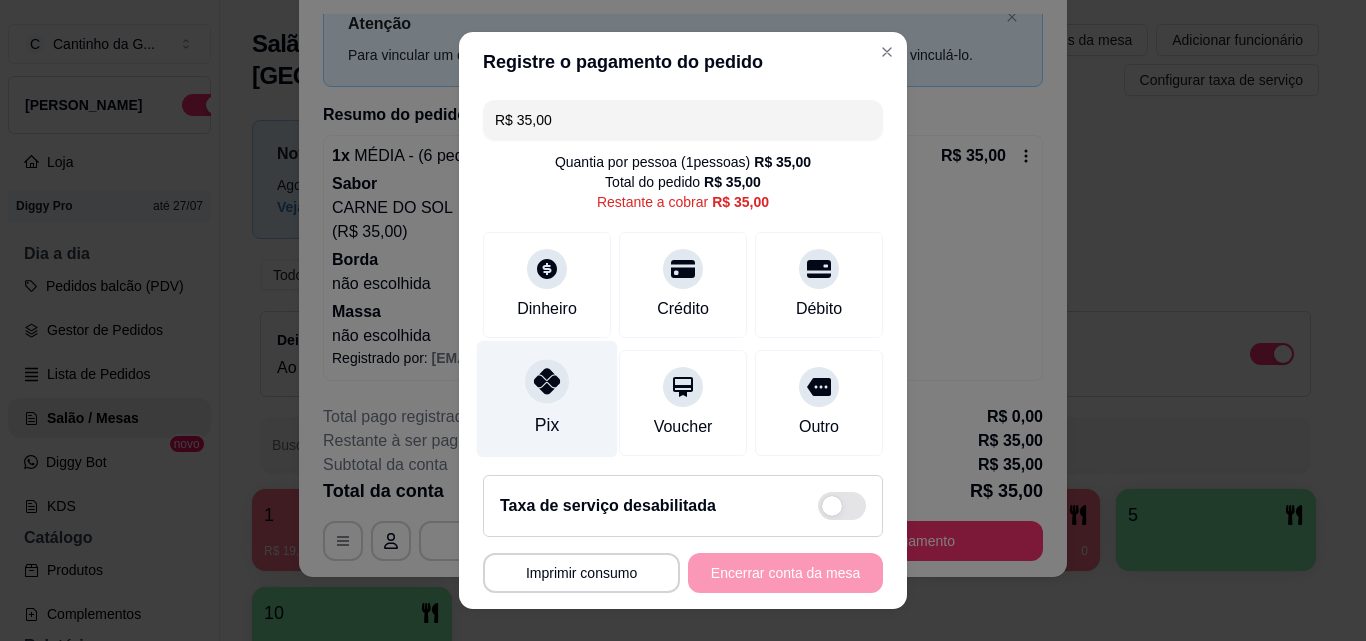 click at bounding box center [547, 381] 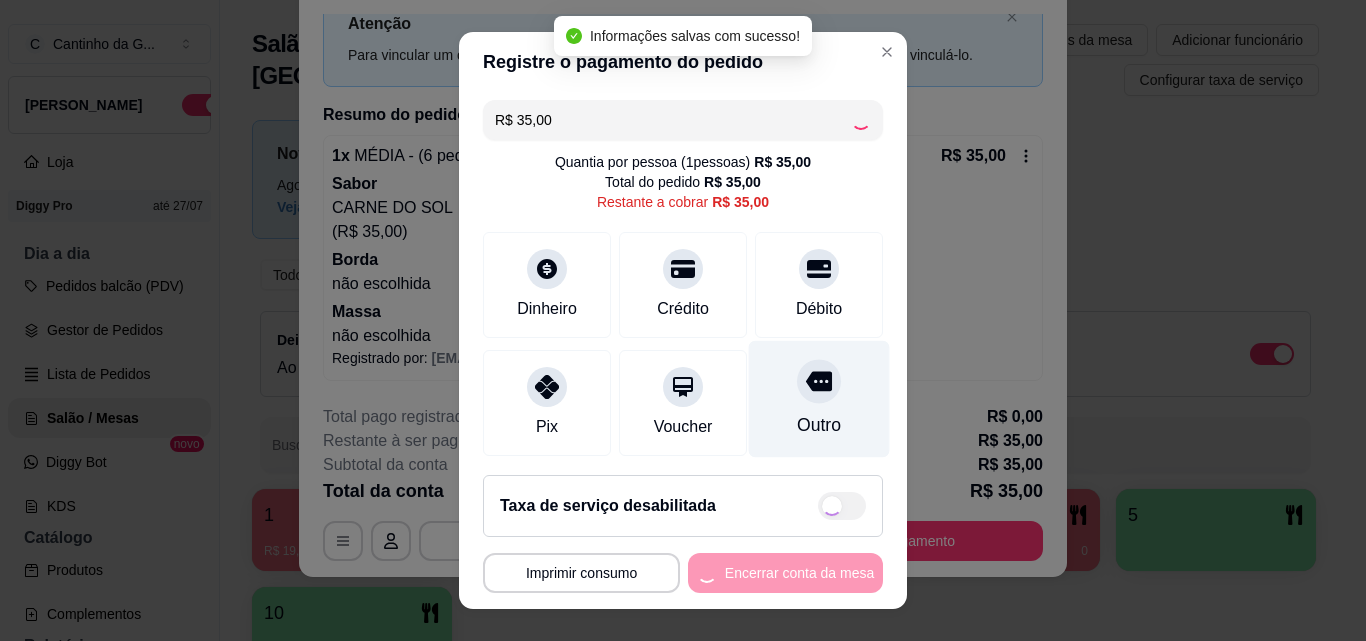 type on "R$ 0,00" 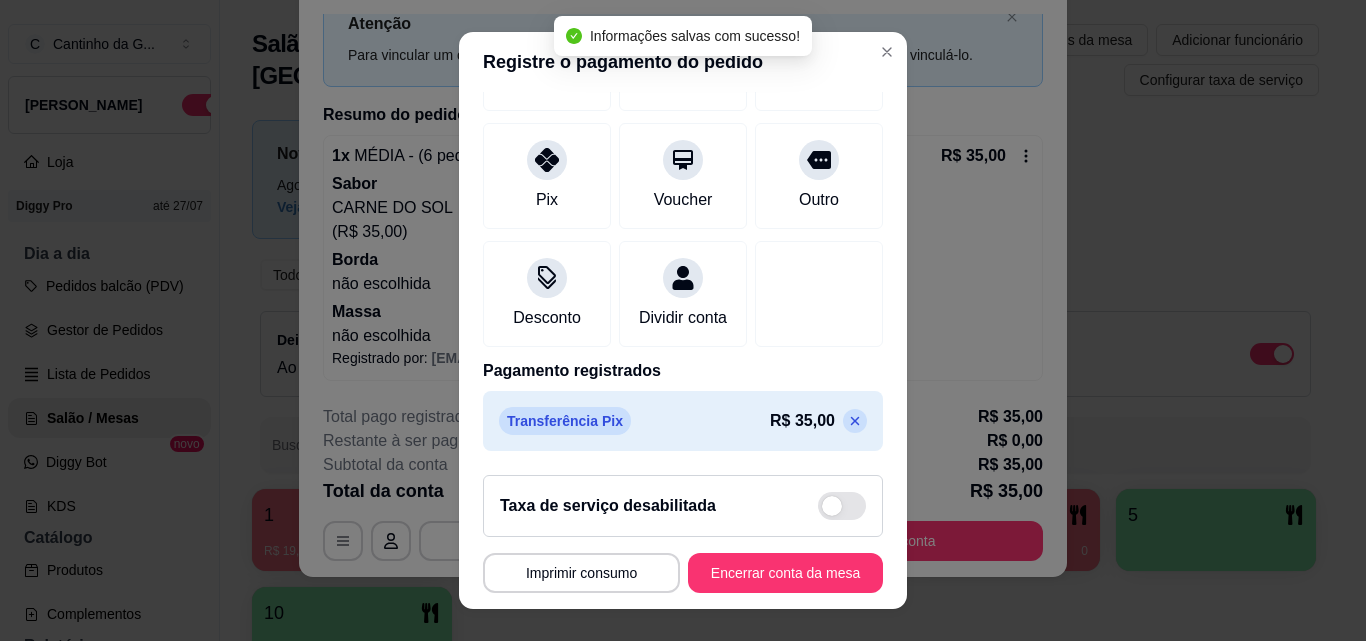 scroll, scrollTop: 231, scrollLeft: 0, axis: vertical 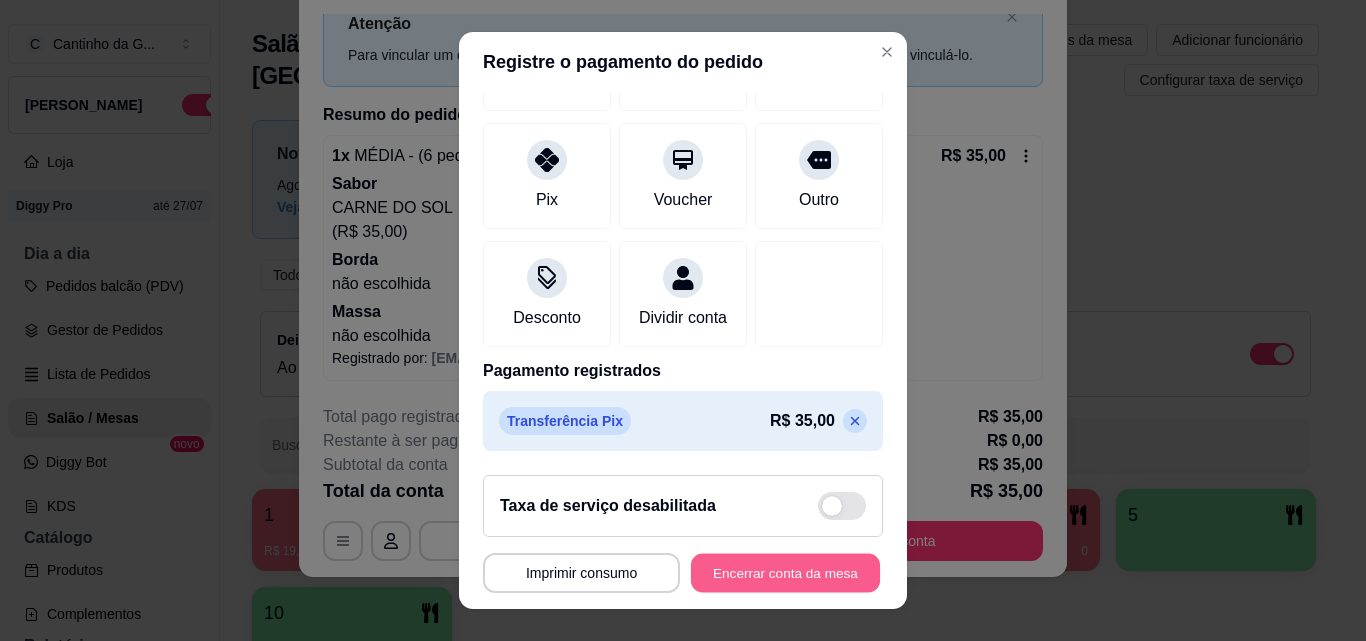 click on "Encerrar conta da mesa" at bounding box center (785, 573) 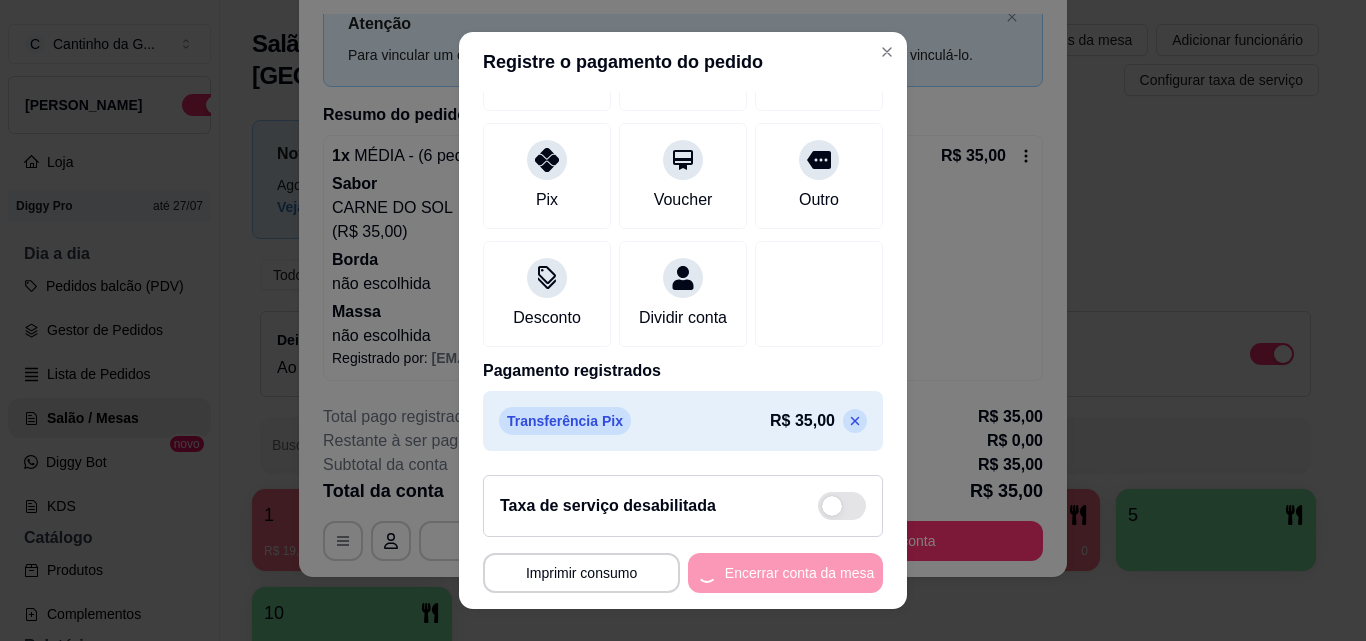 scroll, scrollTop: 0, scrollLeft: 0, axis: both 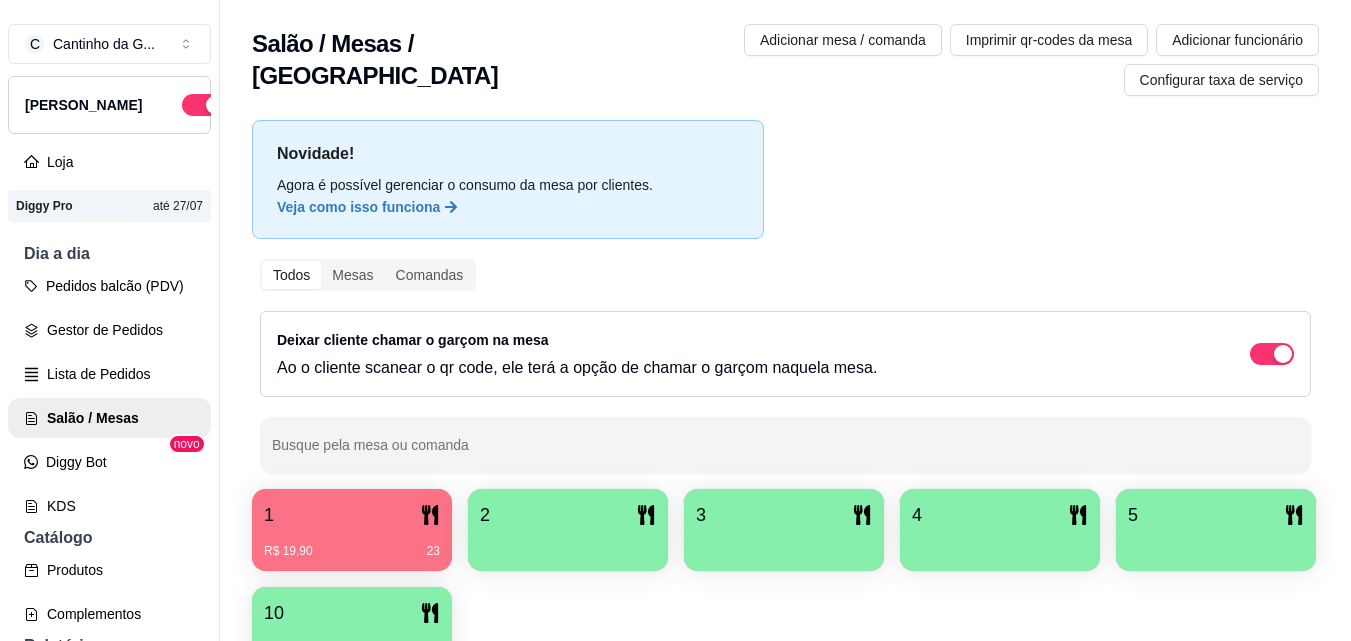 click on "R$ 19,90 23" at bounding box center [352, 544] 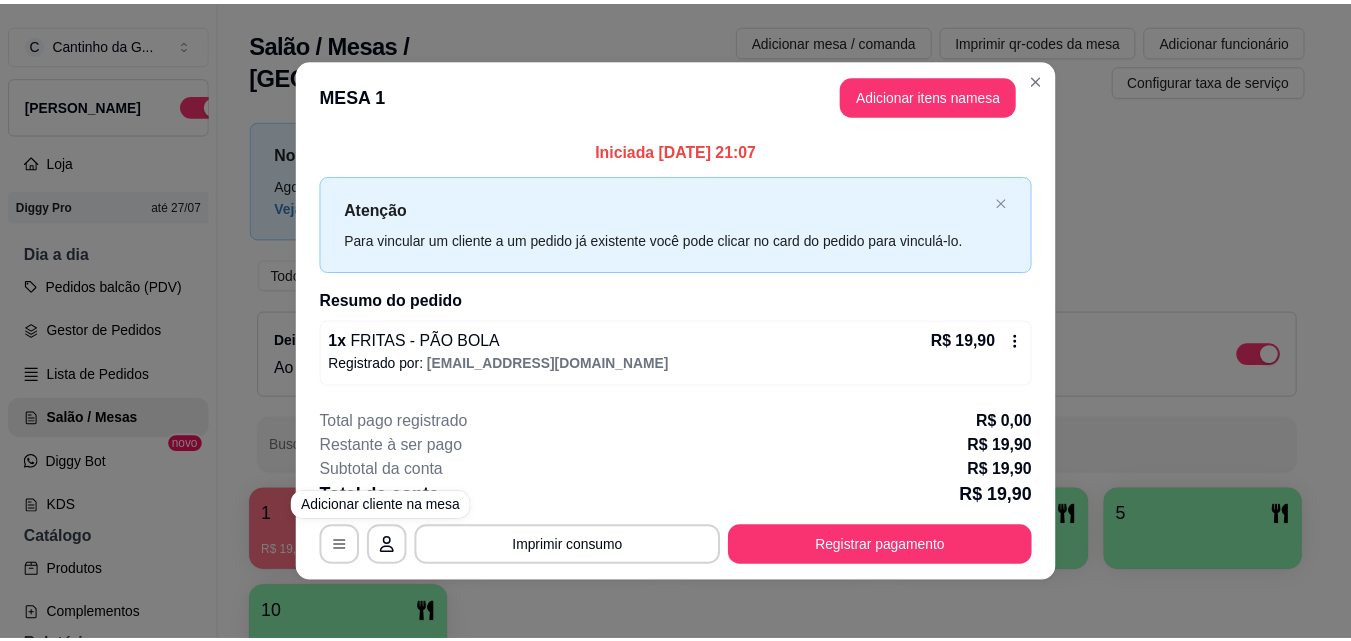 scroll, scrollTop: 5, scrollLeft: 0, axis: vertical 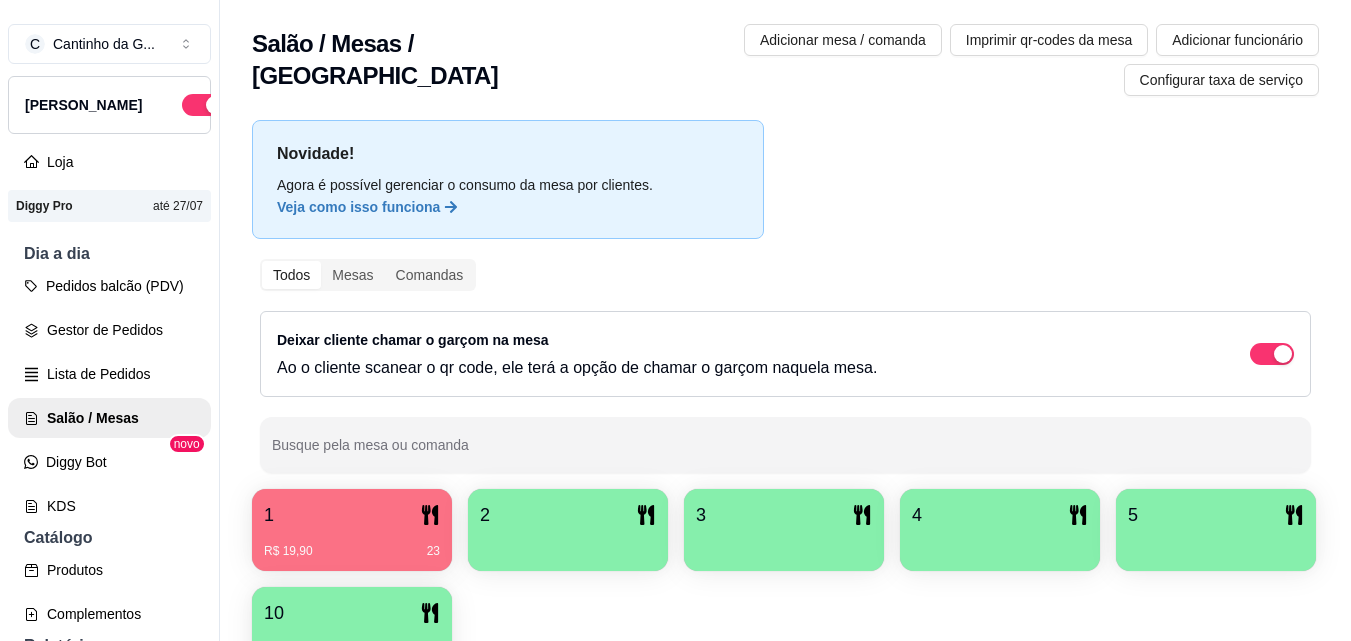 click at bounding box center [1000, 544] 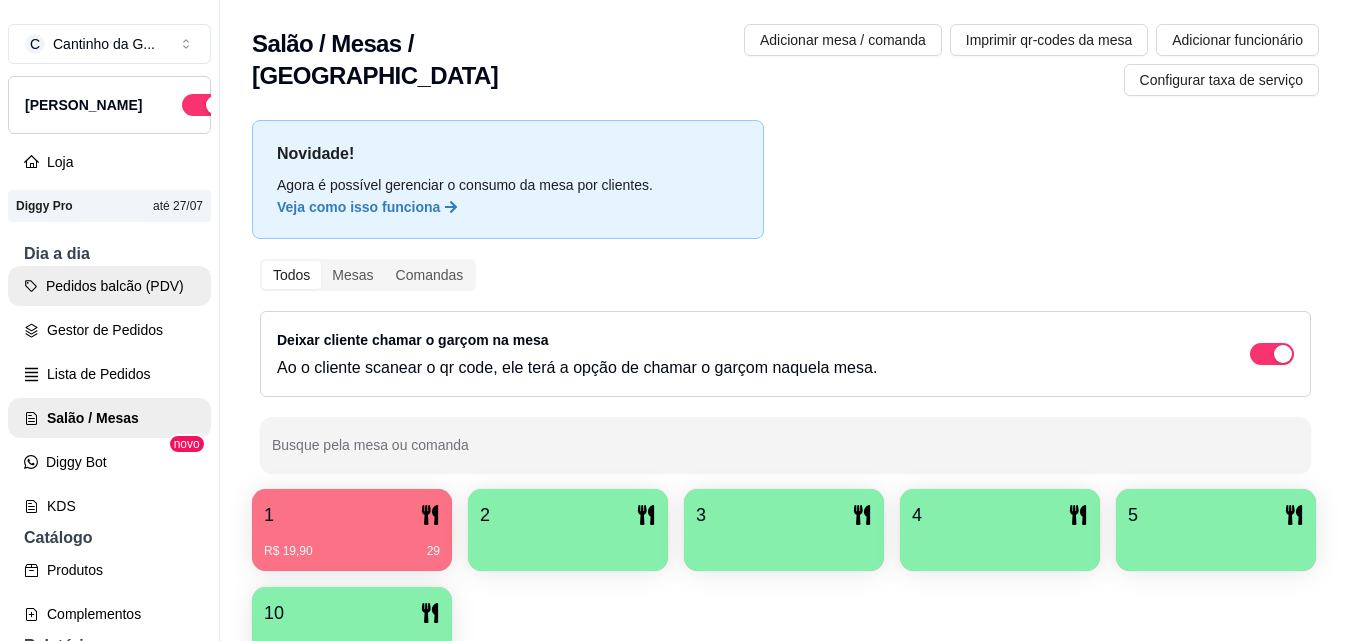 click on "Pedidos balcão (PDV)" at bounding box center (109, 286) 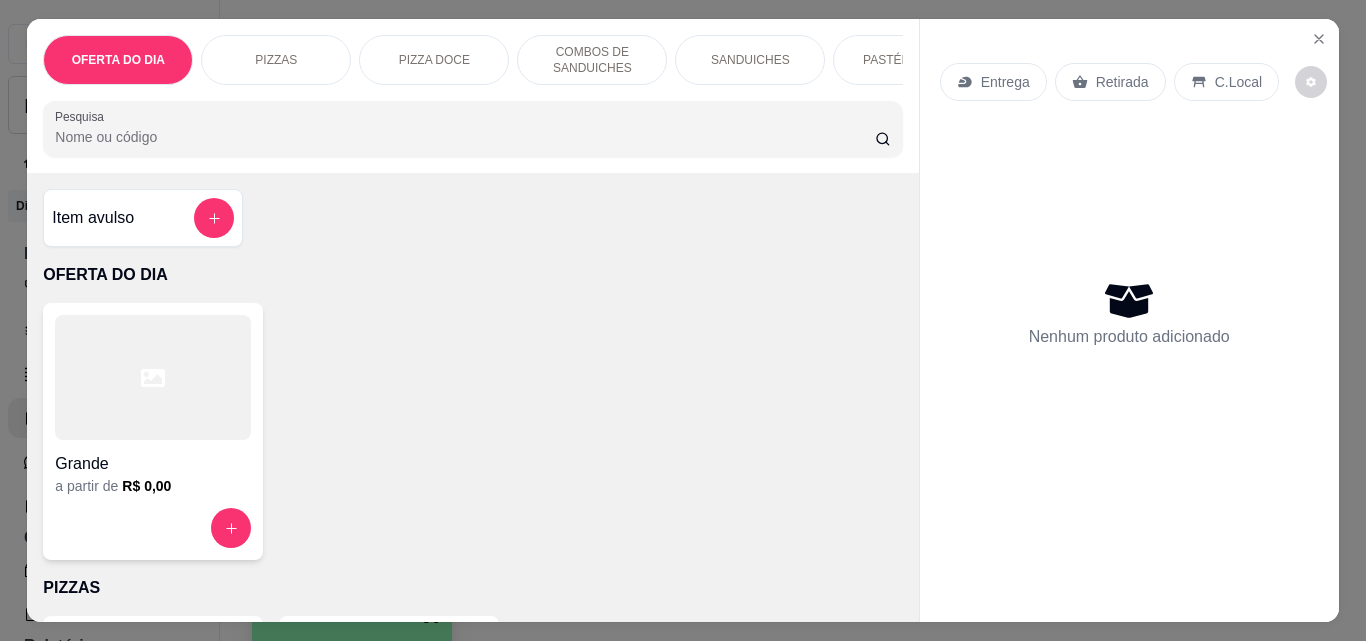 click on "Retirada" at bounding box center [1122, 82] 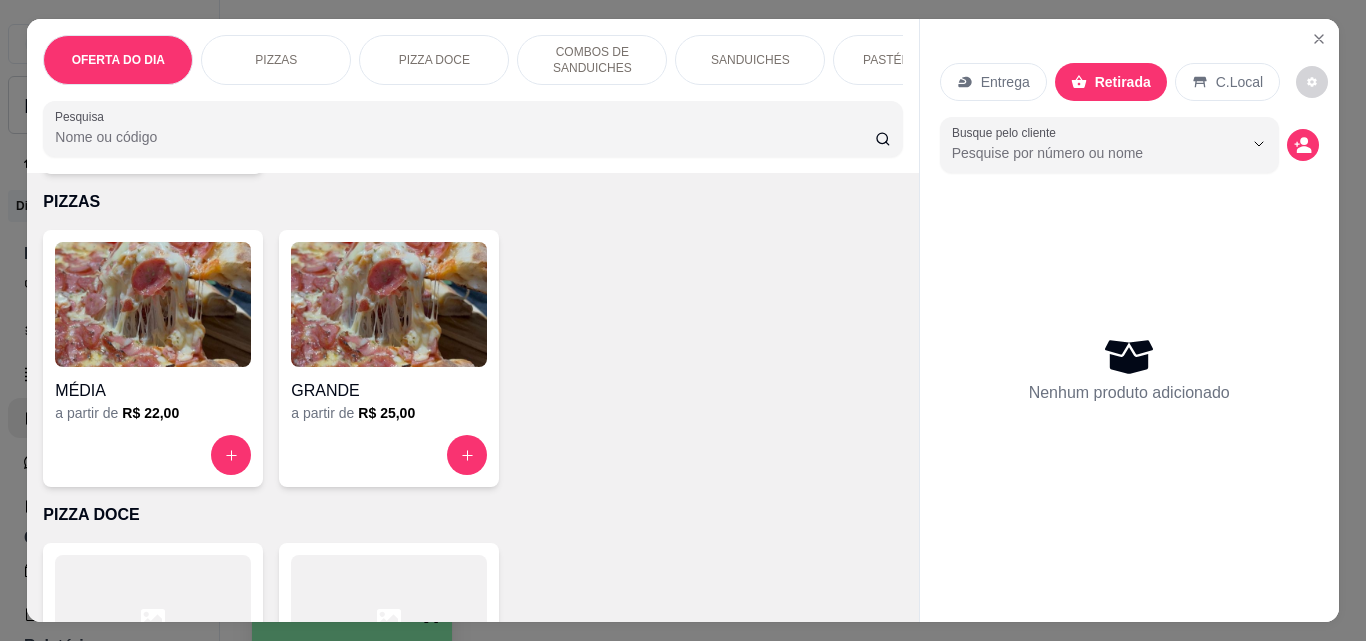 scroll, scrollTop: 500, scrollLeft: 0, axis: vertical 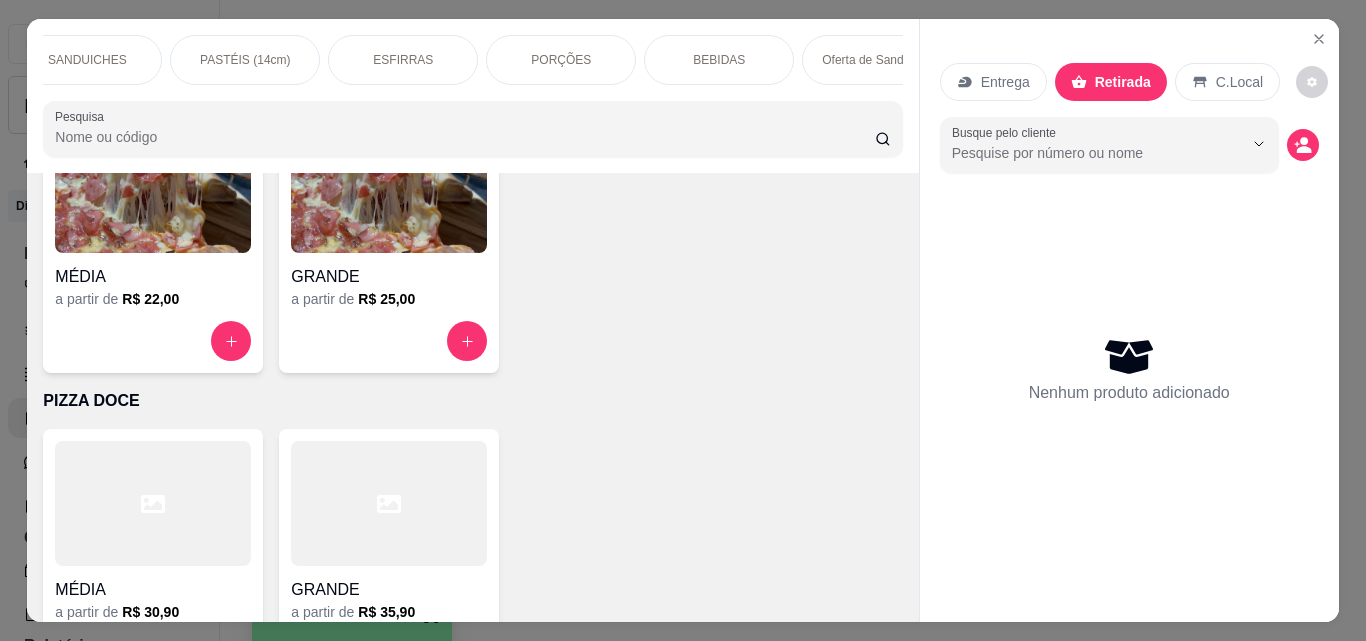 click on "BEBIDAS" at bounding box center [719, 60] 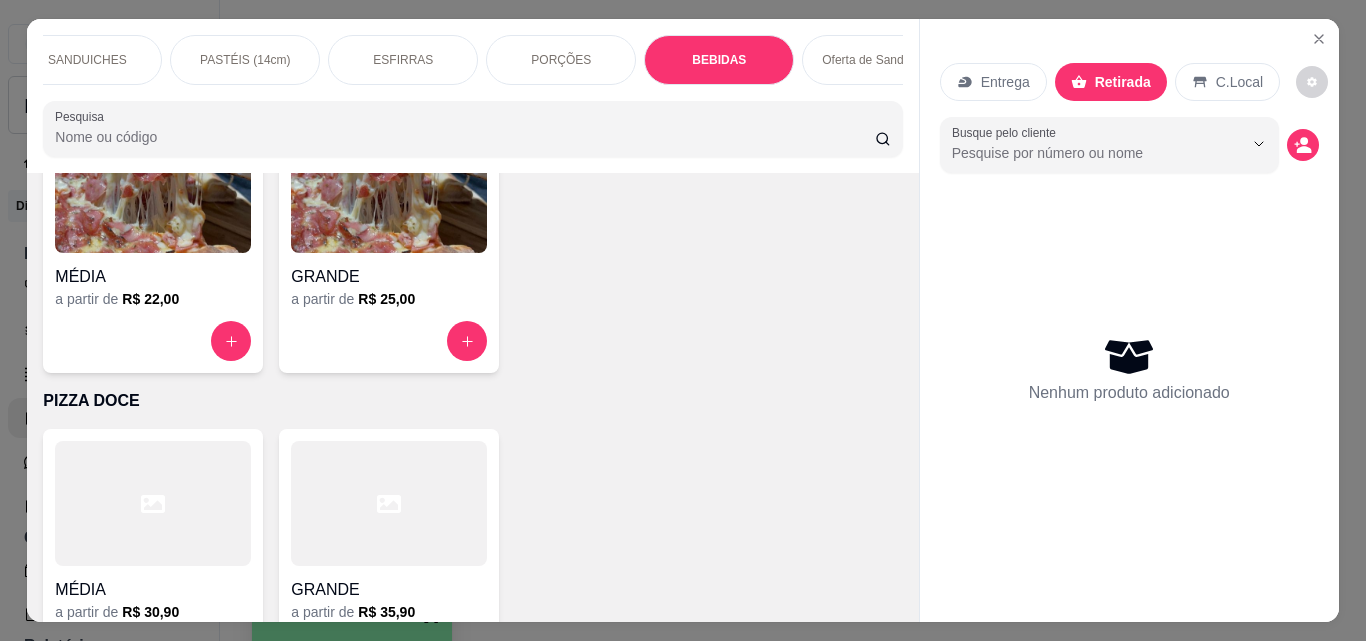 scroll, scrollTop: 5030, scrollLeft: 0, axis: vertical 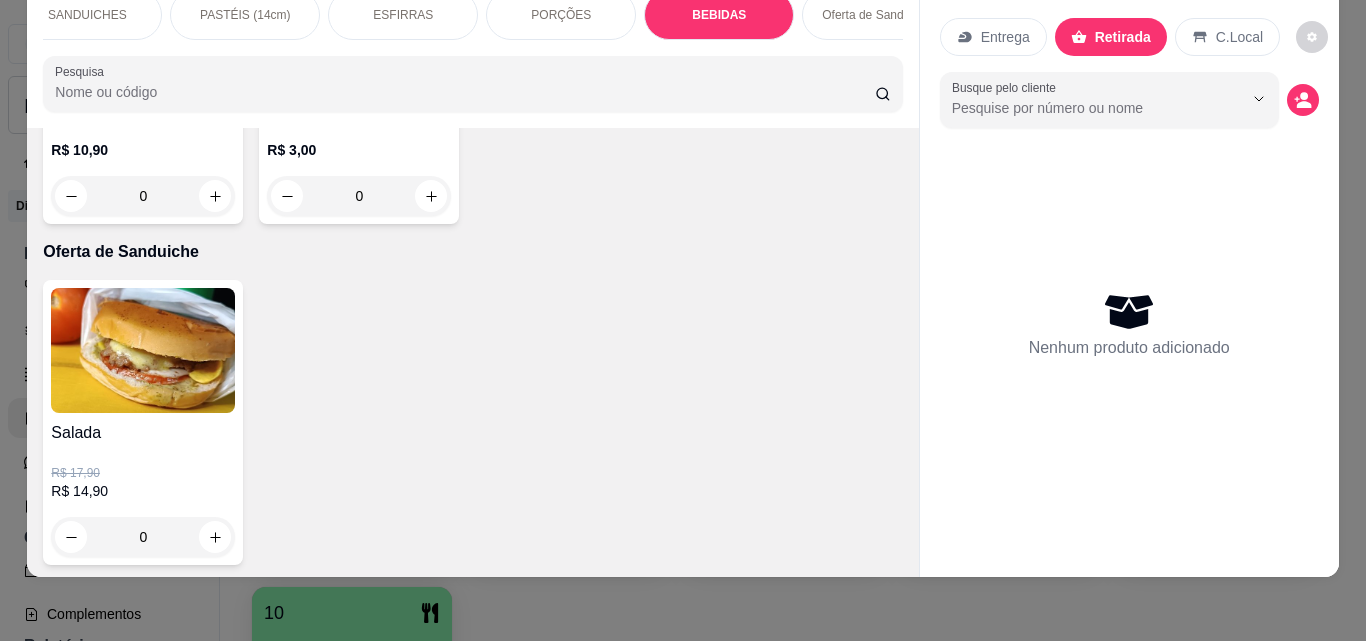 click 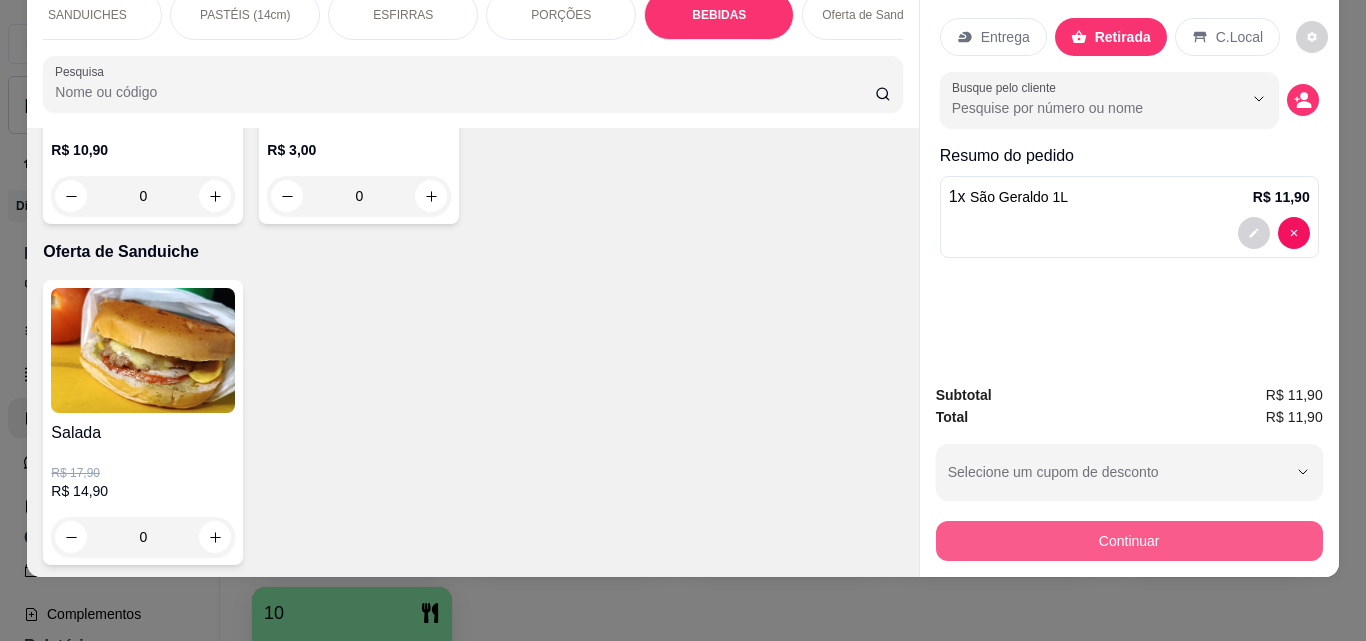 click on "Continuar" at bounding box center [1129, 541] 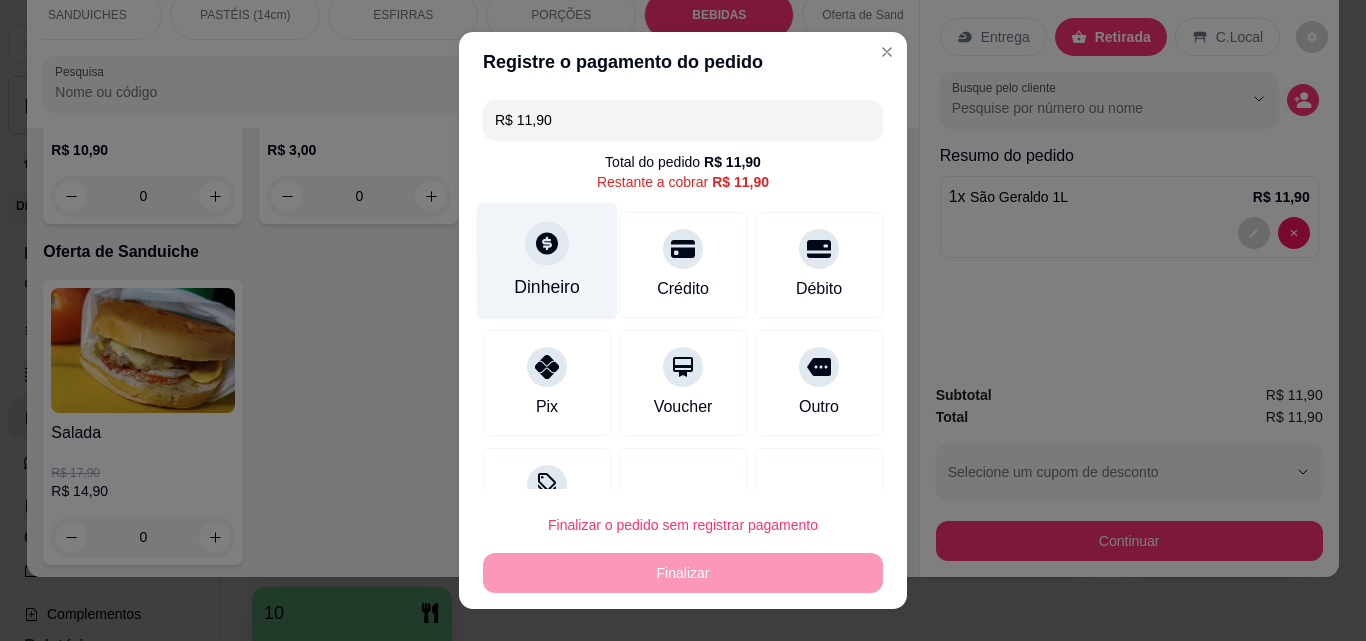 click on "Dinheiro" at bounding box center [547, 261] 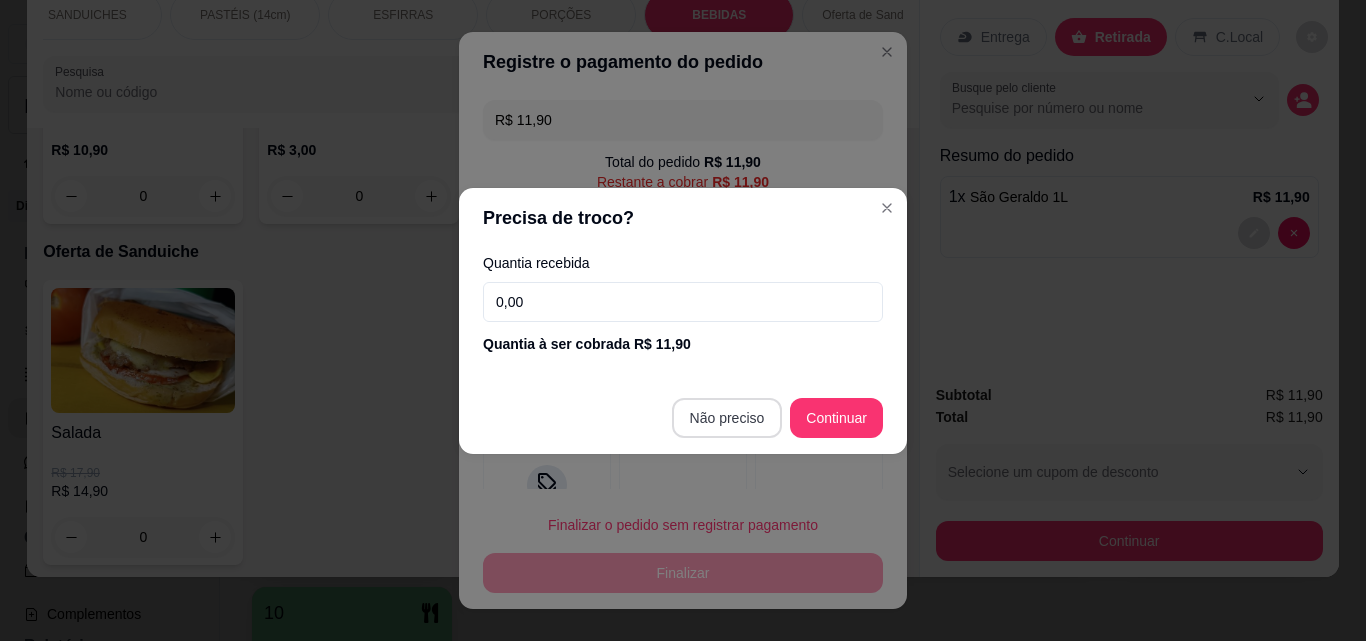 type on "R$ 0,00" 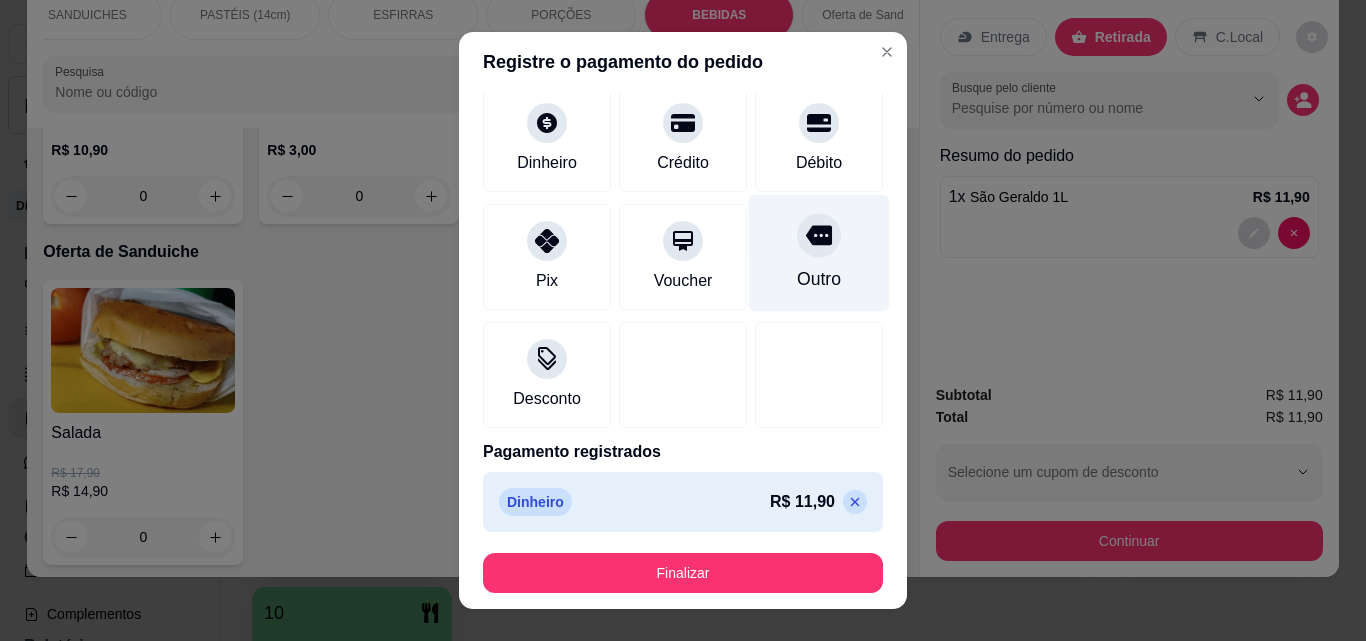 scroll, scrollTop: 109, scrollLeft: 0, axis: vertical 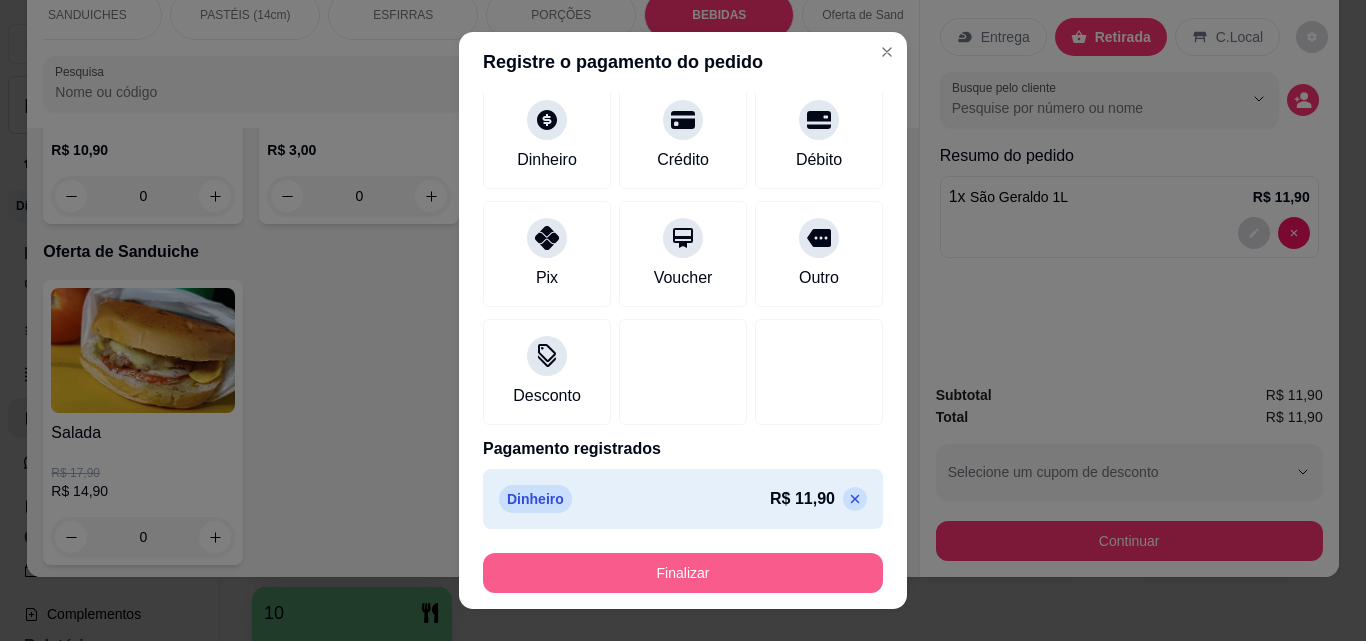 click on "Finalizar" at bounding box center [683, 573] 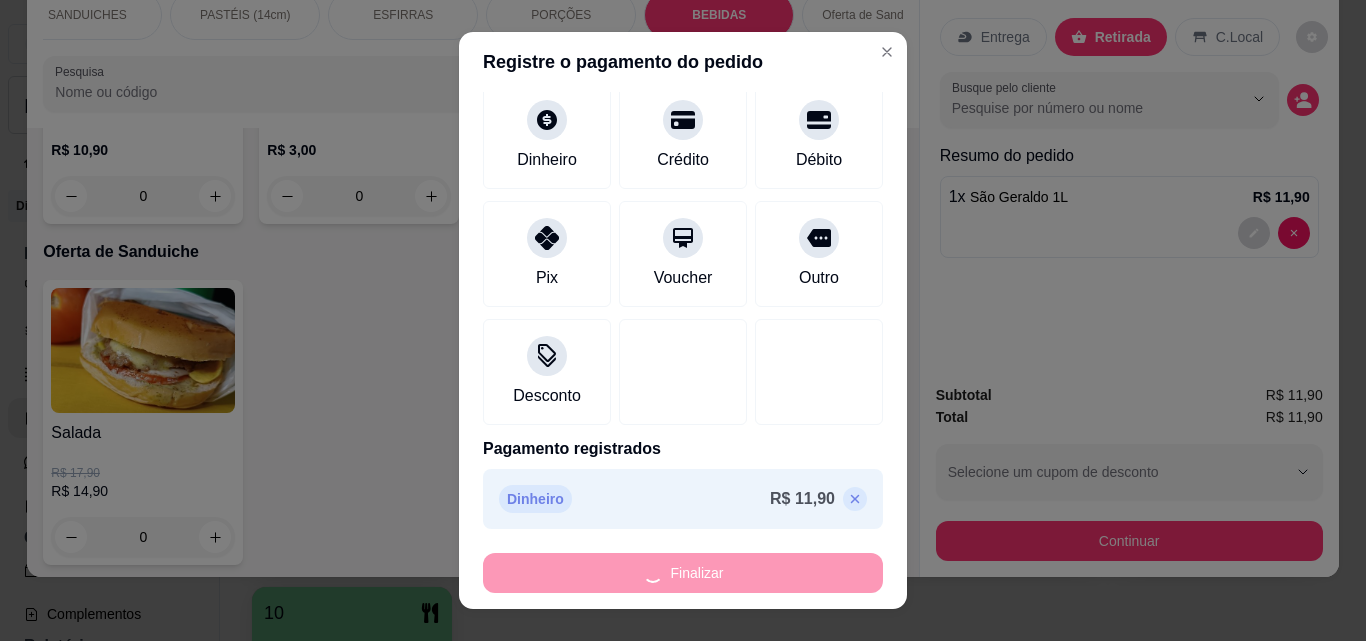 type on "0" 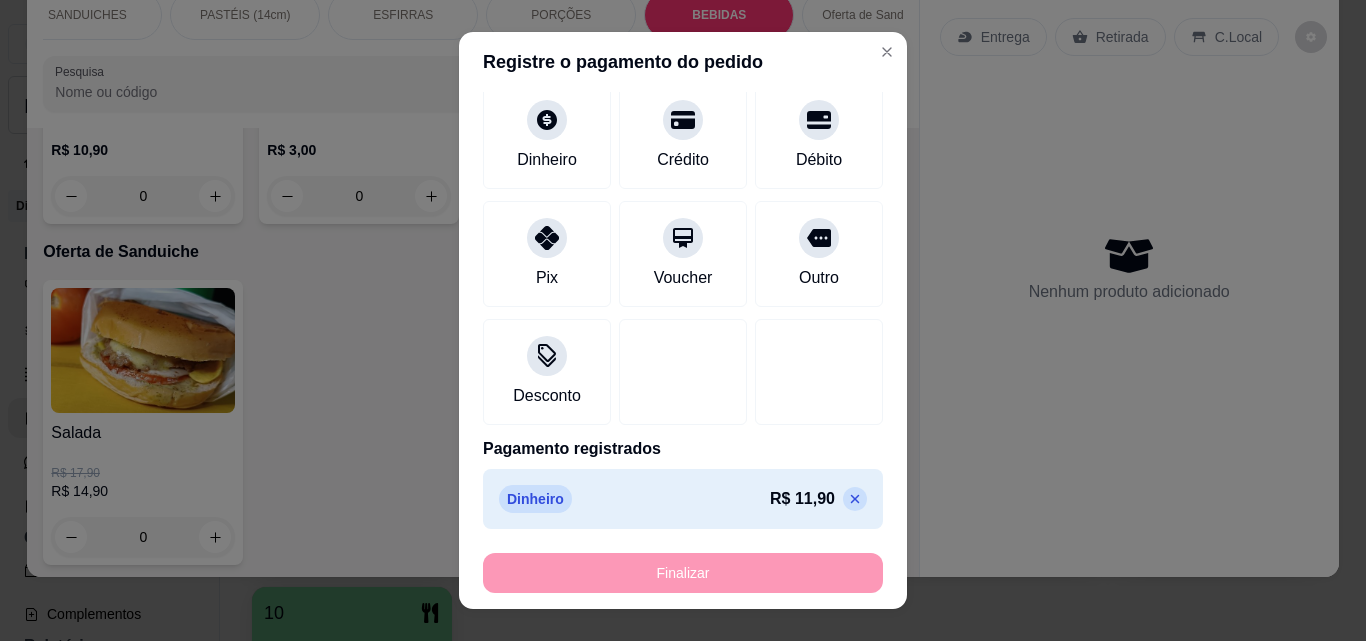 type on "-R$ 11,90" 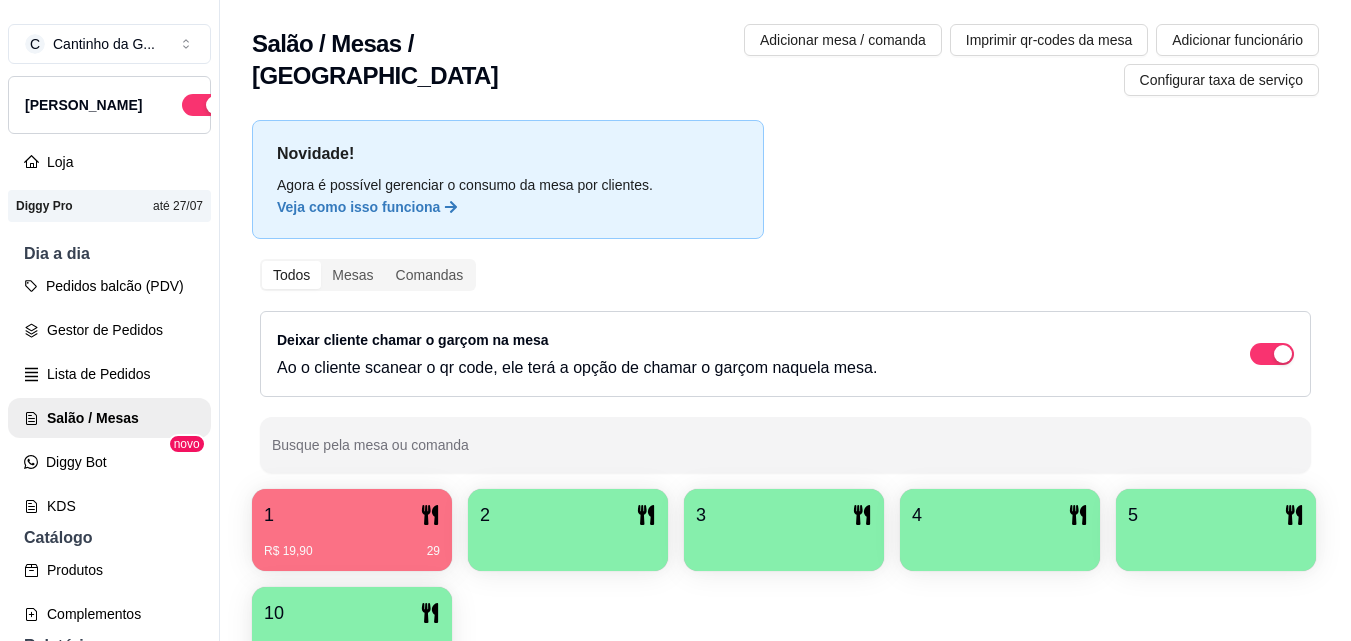 click on "1" at bounding box center [352, 515] 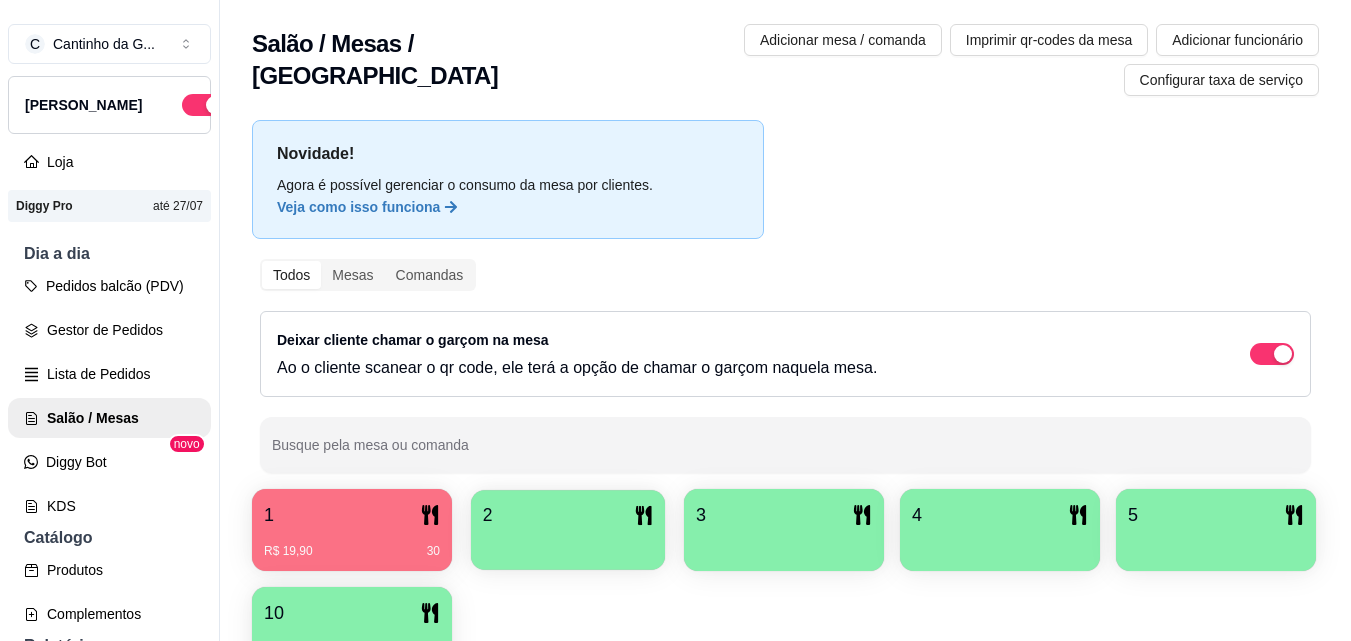 click at bounding box center (568, 543) 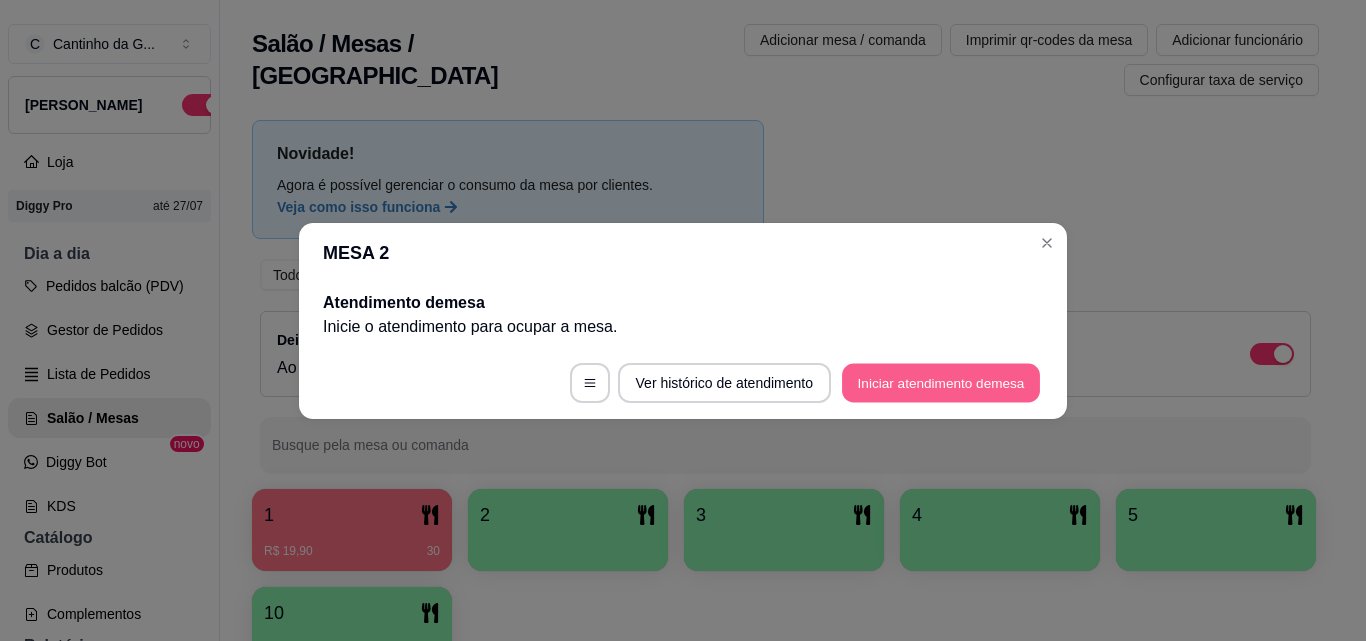 click on "Iniciar atendimento de  mesa" at bounding box center [941, 382] 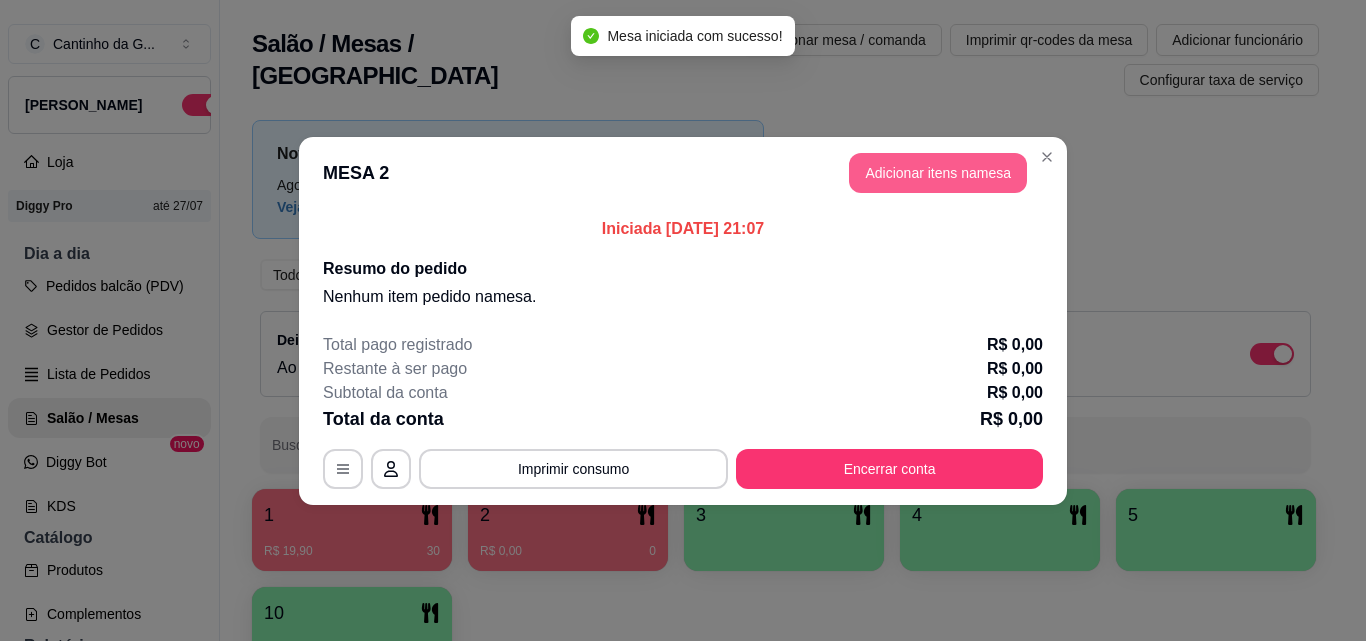 click on "Adicionar itens na  mesa" at bounding box center [938, 173] 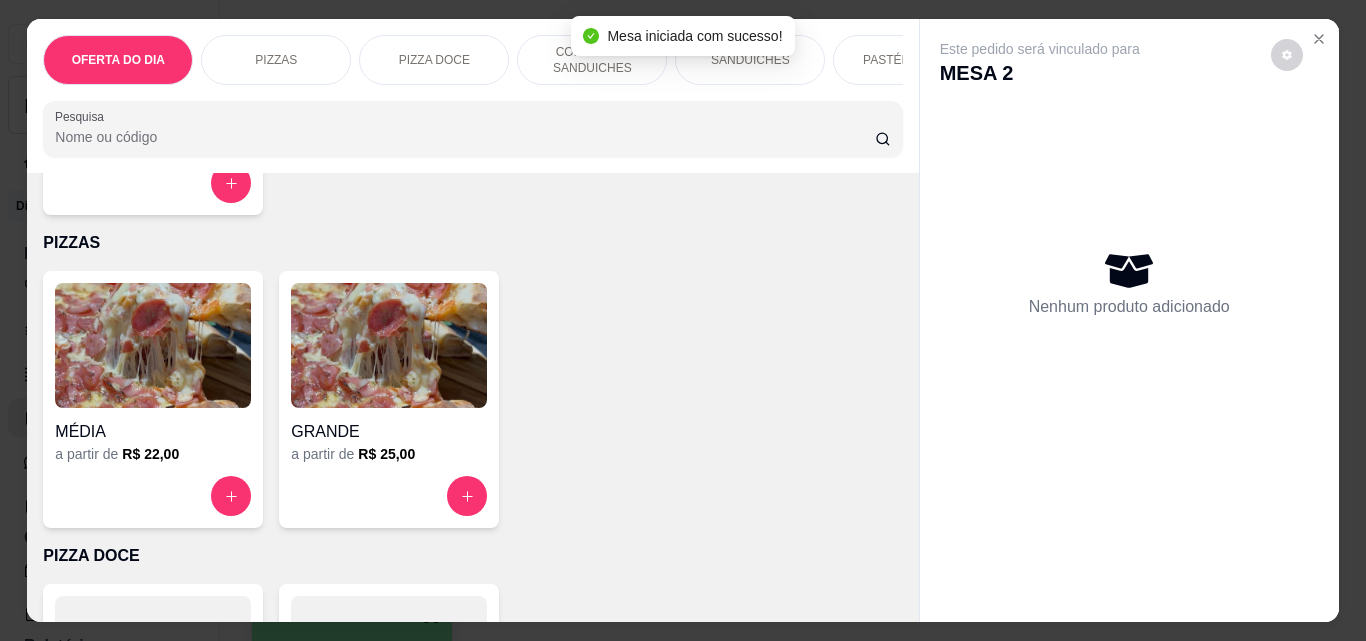 scroll, scrollTop: 400, scrollLeft: 0, axis: vertical 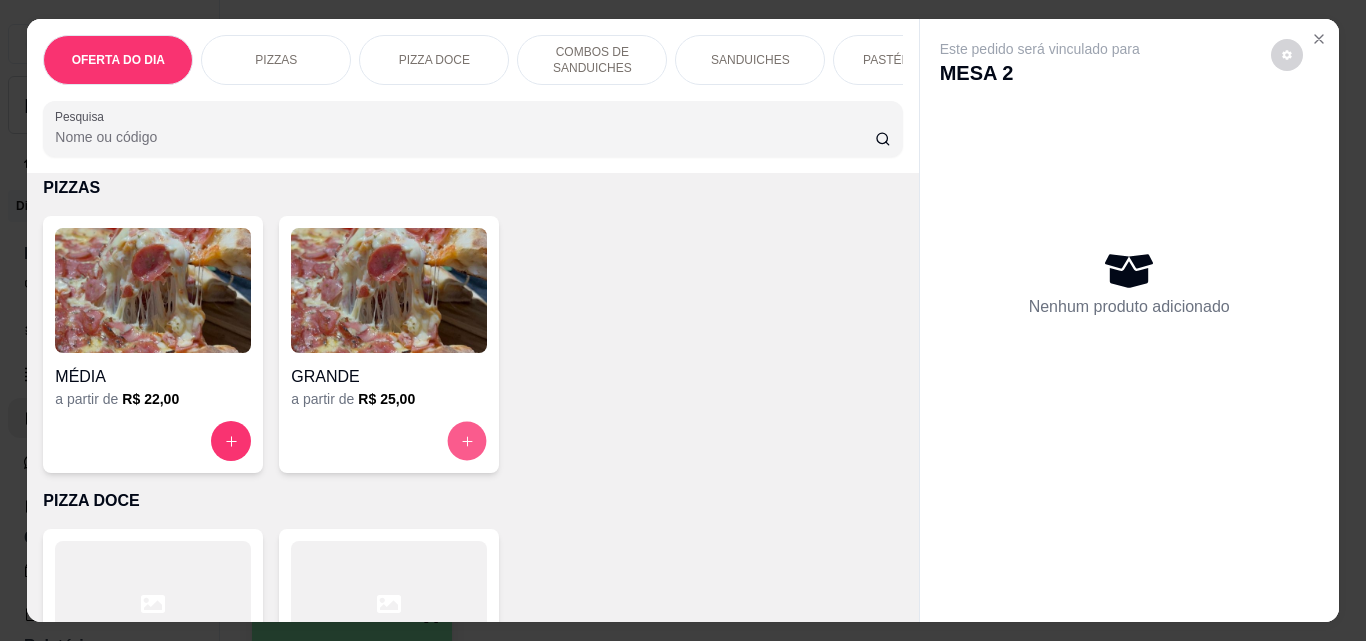 click 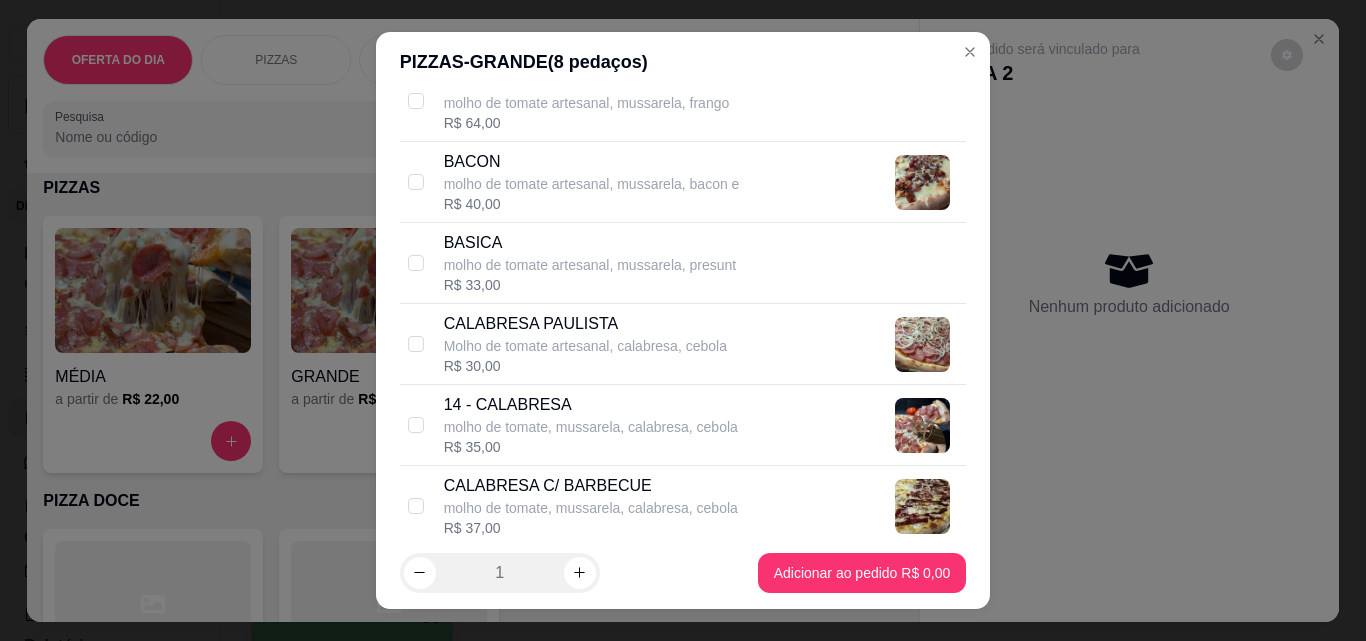 scroll, scrollTop: 700, scrollLeft: 0, axis: vertical 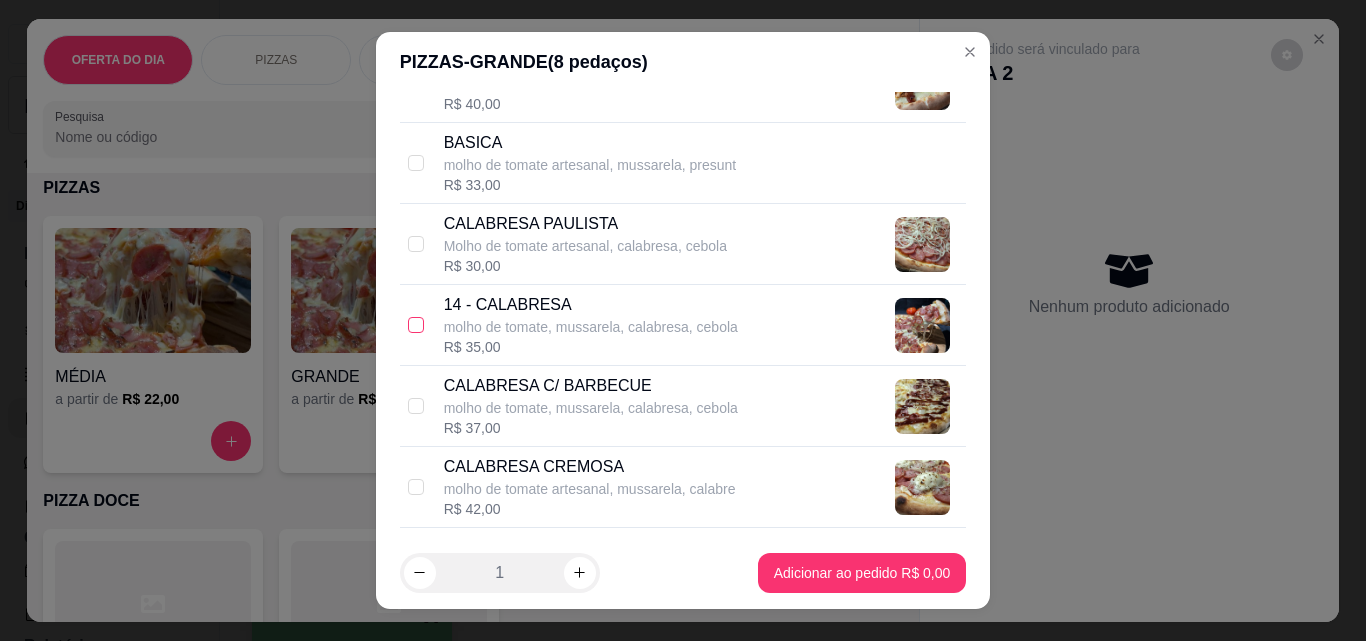 click at bounding box center (416, 325) 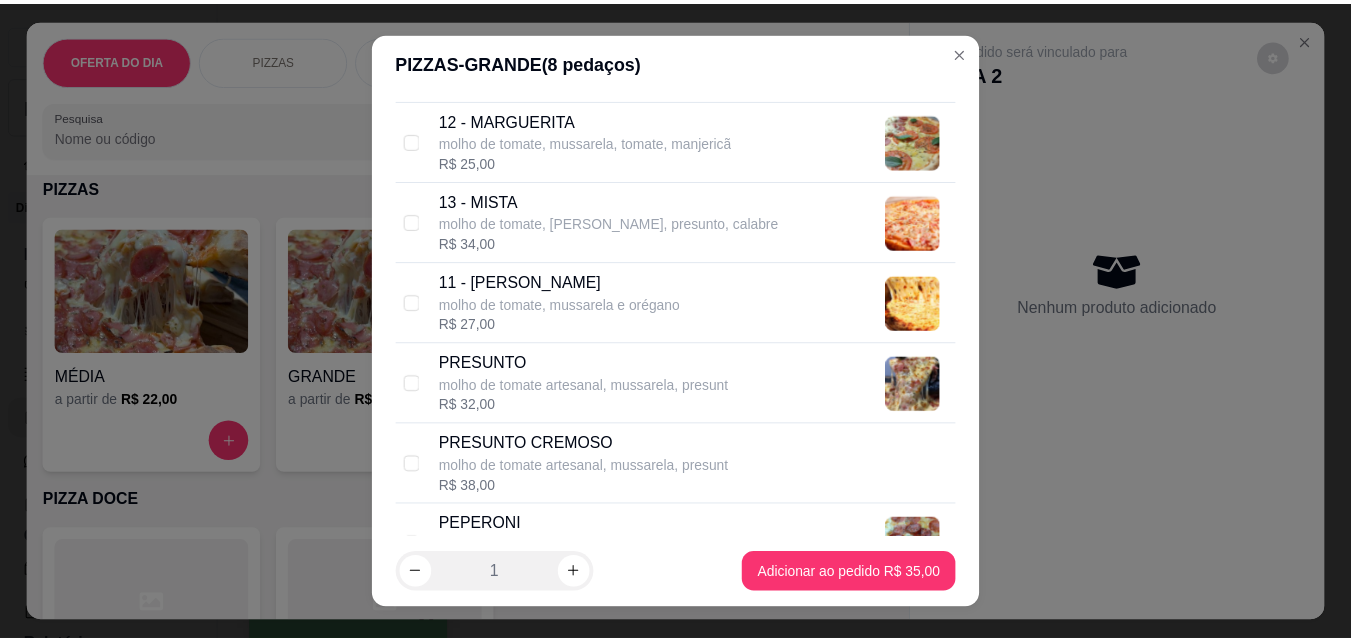 scroll, scrollTop: 1700, scrollLeft: 0, axis: vertical 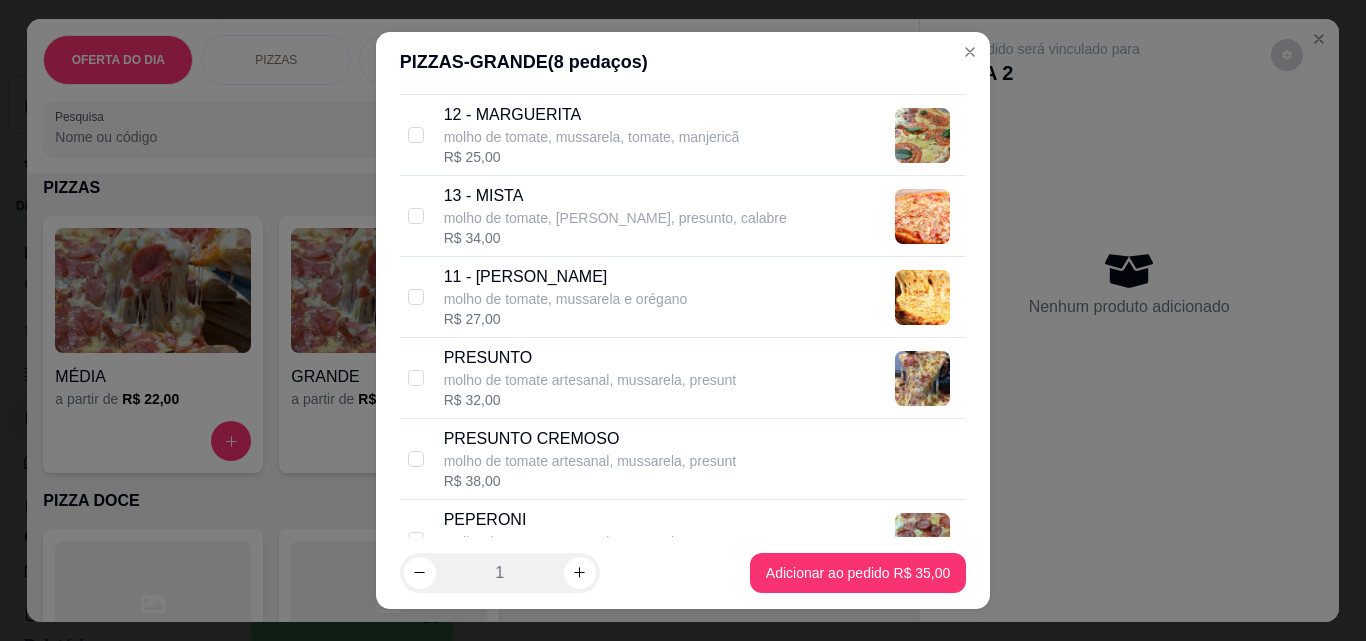 click on "11 - MUSSARELA molho de tomate, mussarela e orégano R$ 27,00" at bounding box center (683, 297) 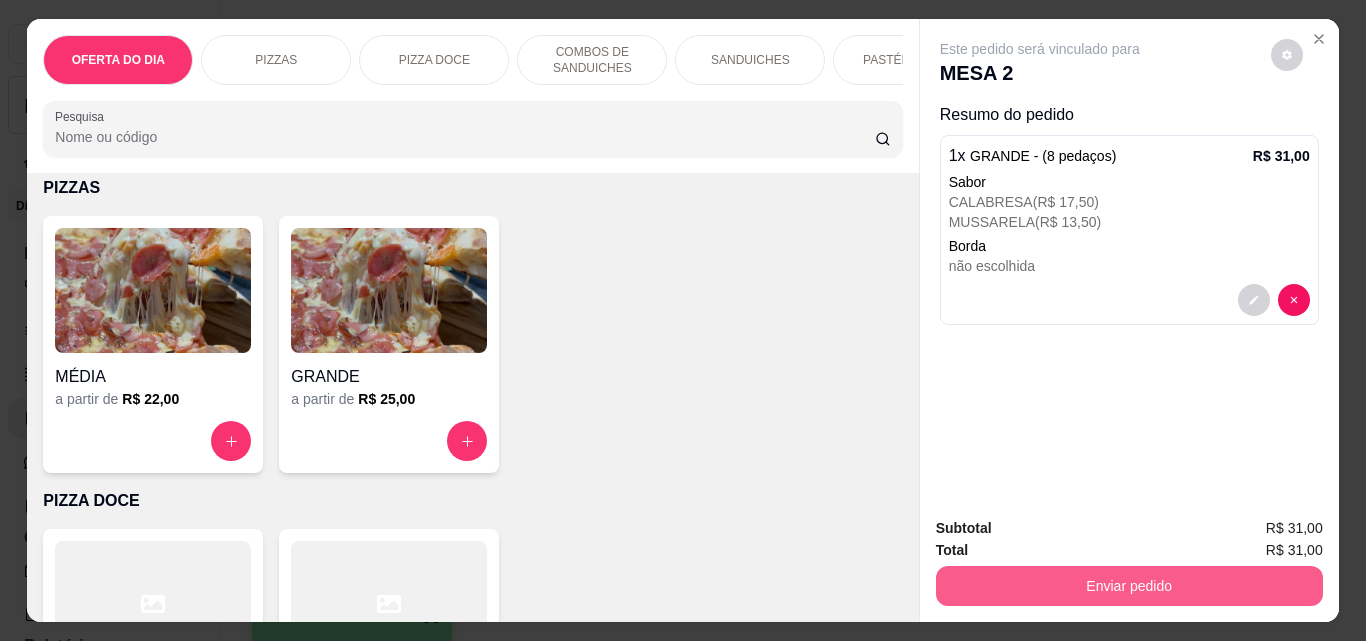 click on "Enviar pedido" at bounding box center [1129, 586] 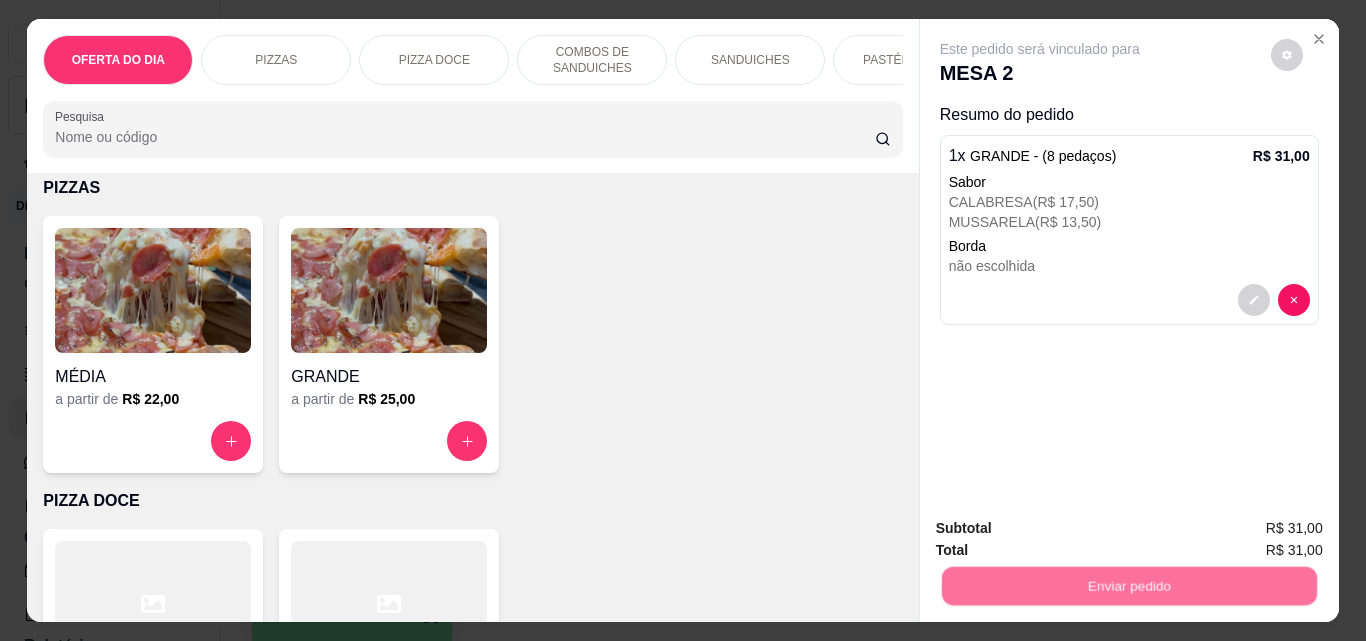 click on "Não registrar e enviar pedido" at bounding box center (1063, 528) 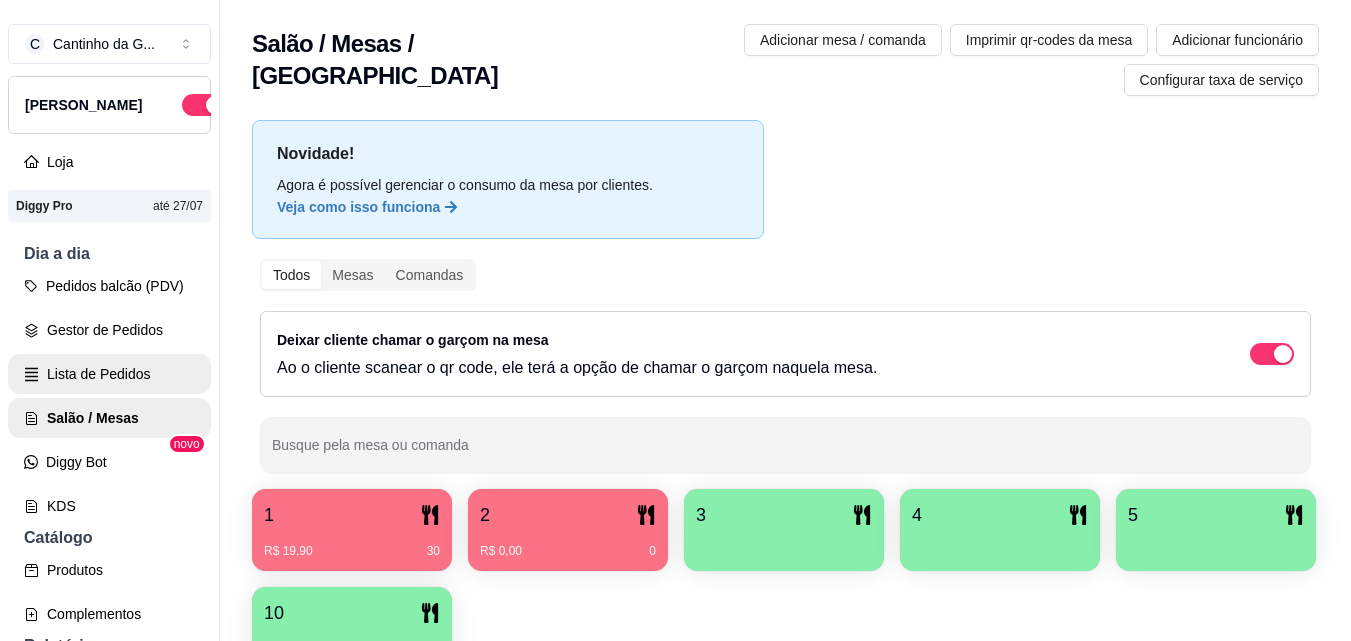 scroll, scrollTop: 200, scrollLeft: 0, axis: vertical 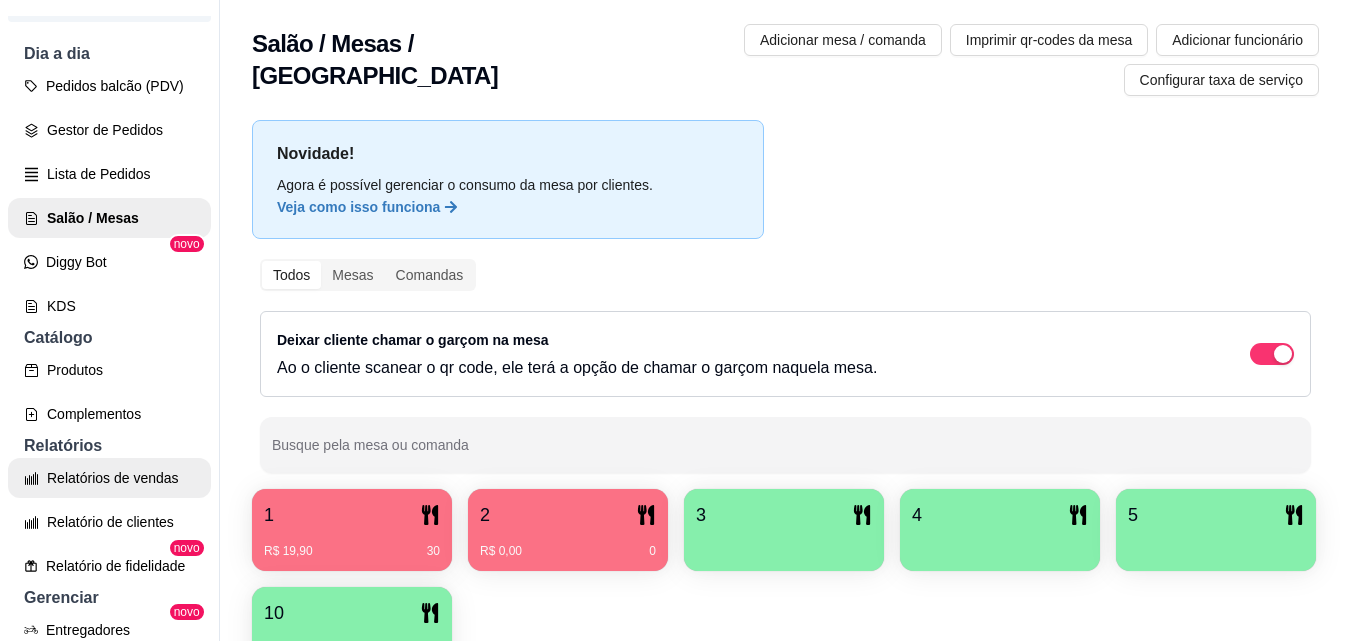 click on "Relatórios de vendas" at bounding box center (109, 478) 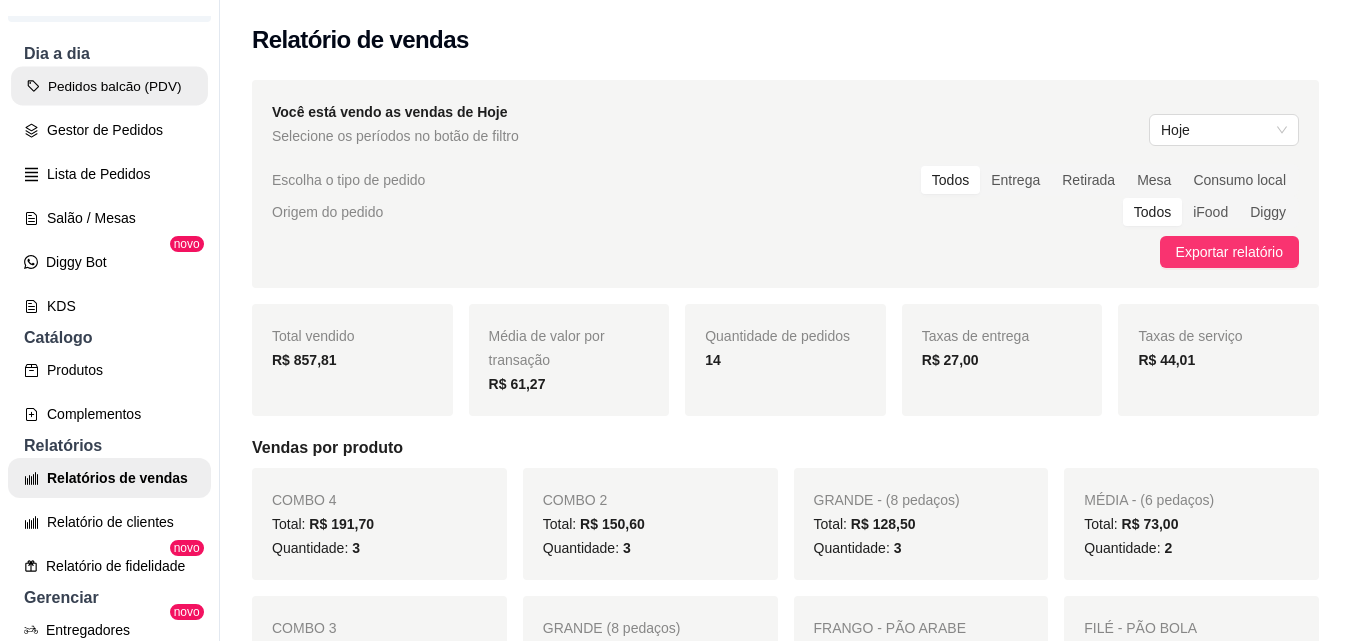 click on "Pedidos balcão (PDV)" at bounding box center [109, 86] 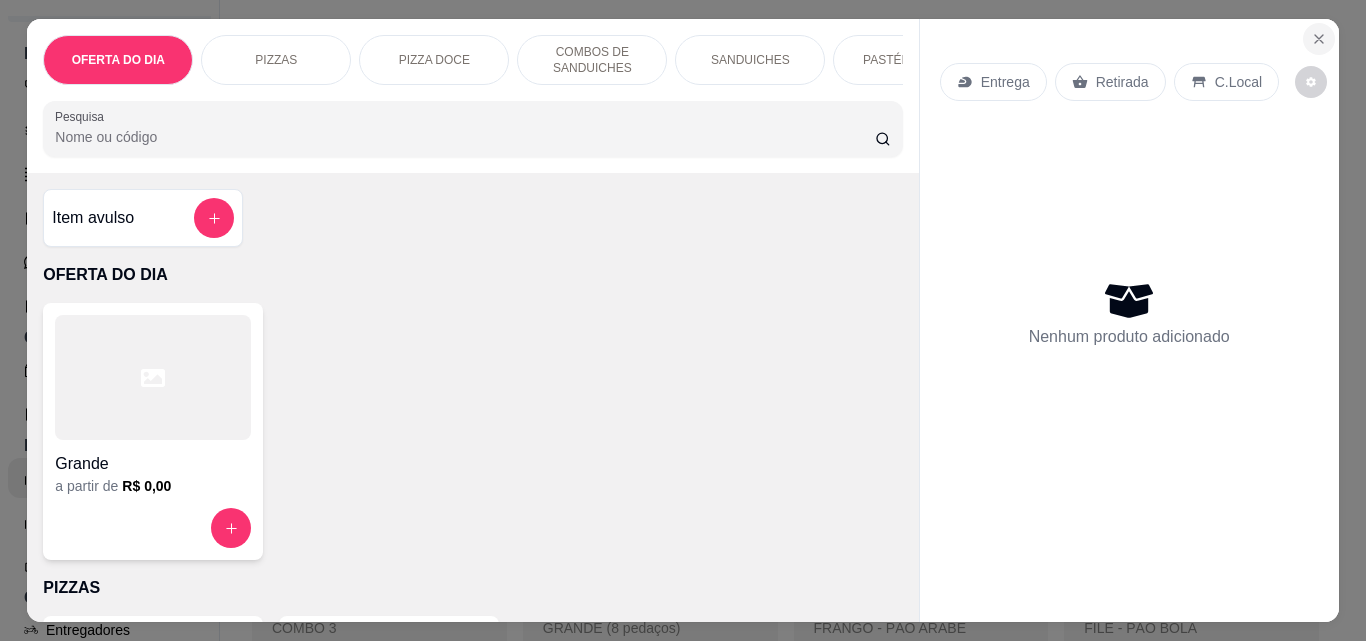 click 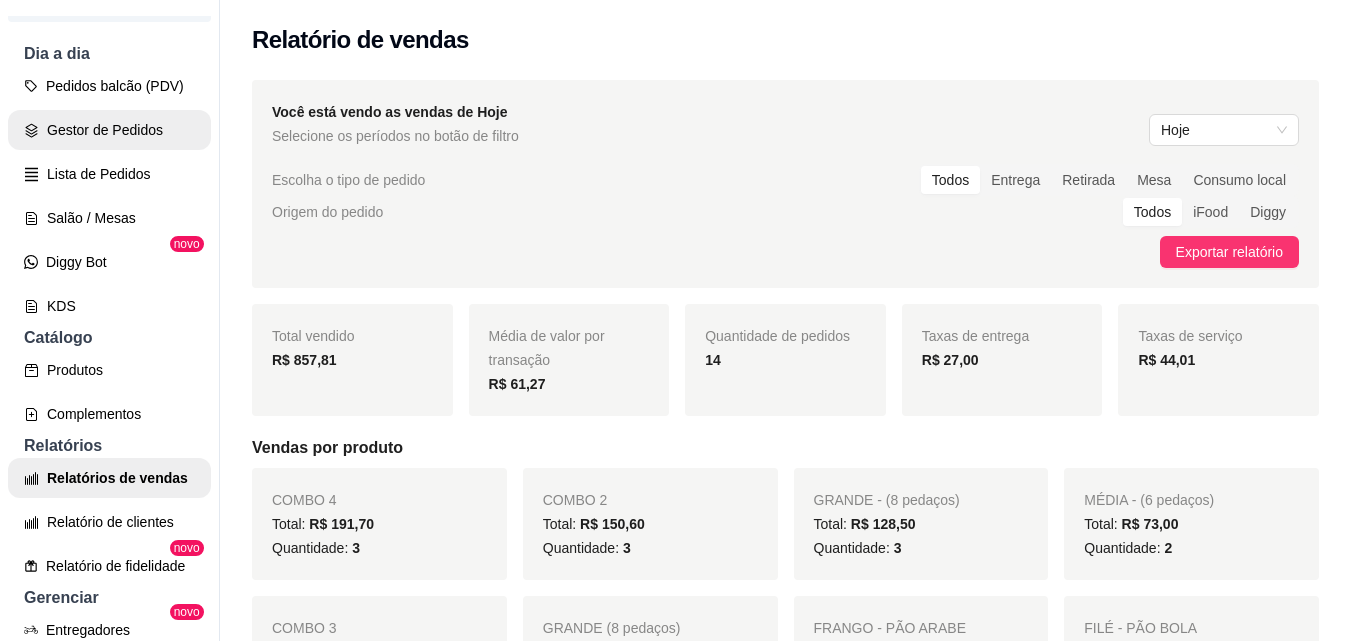 click on "Gestor de Pedidos" at bounding box center [109, 130] 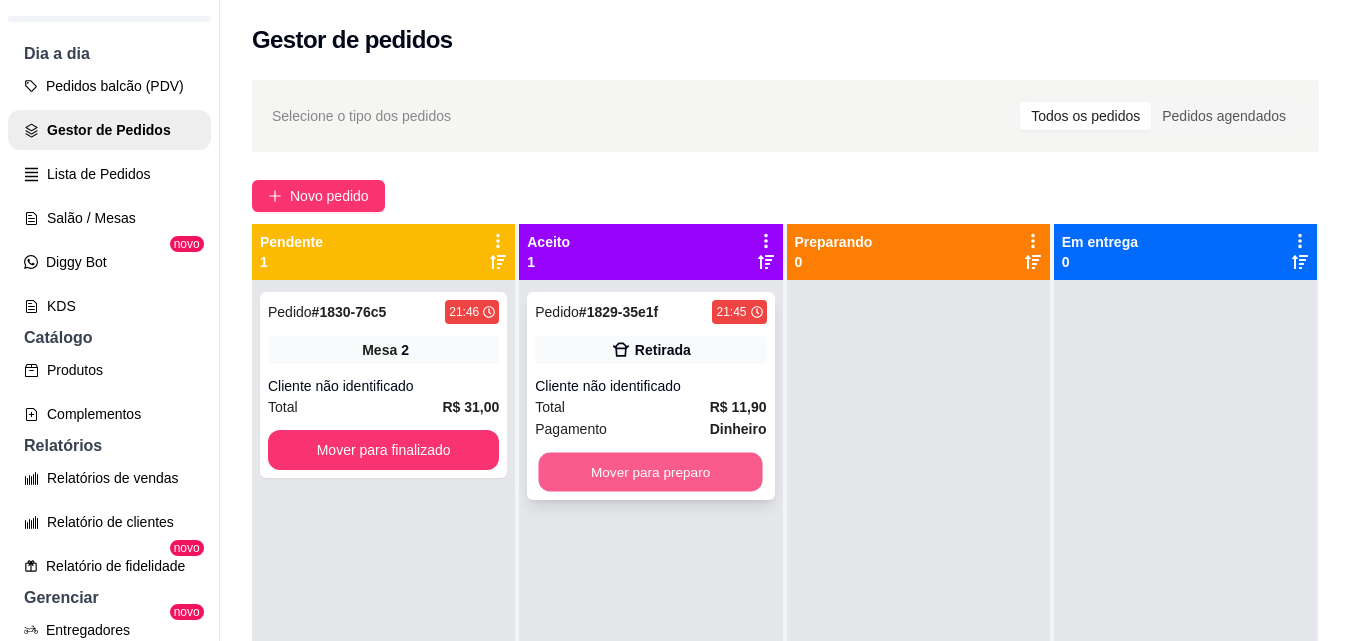 click on "Mover para preparo" at bounding box center [651, 472] 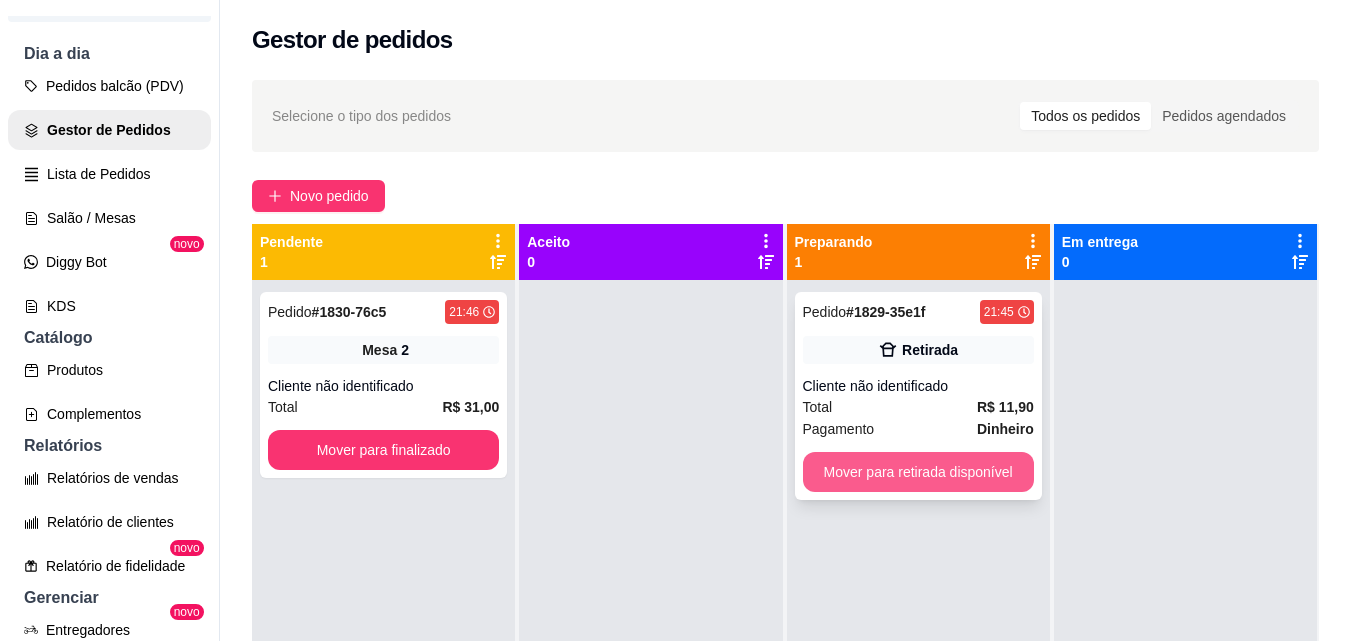 click on "Mover para retirada disponível" at bounding box center (918, 472) 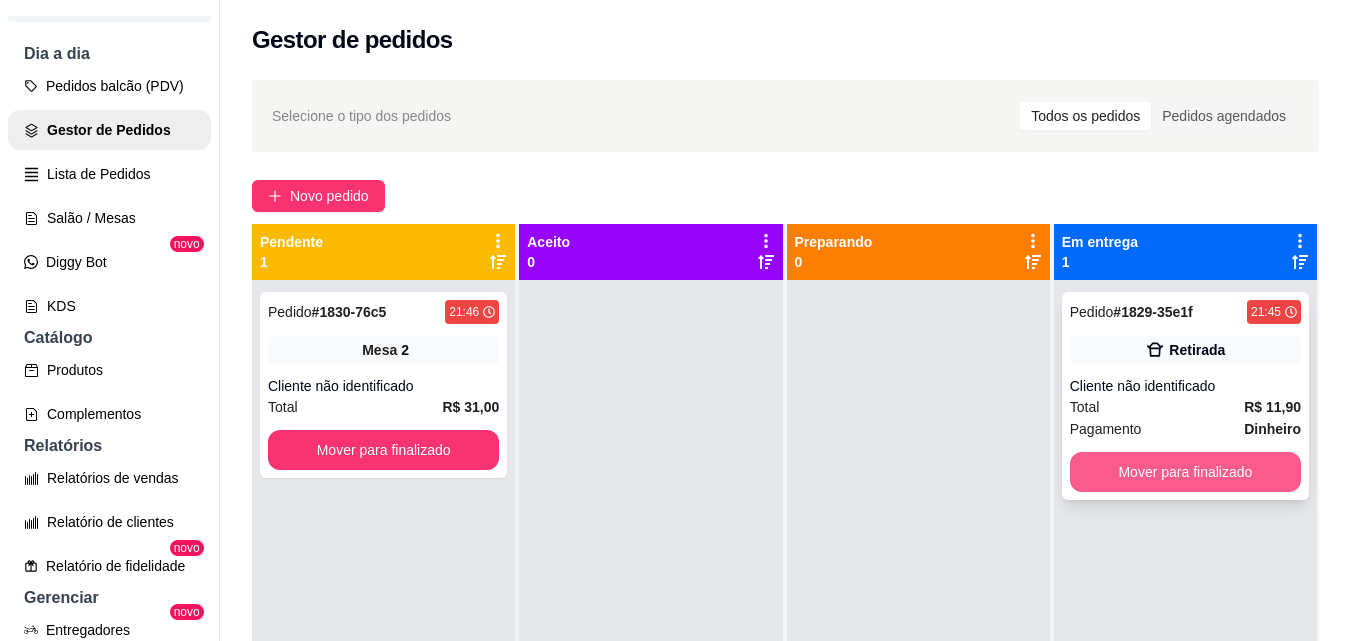 click on "Mover para finalizado" at bounding box center (1185, 472) 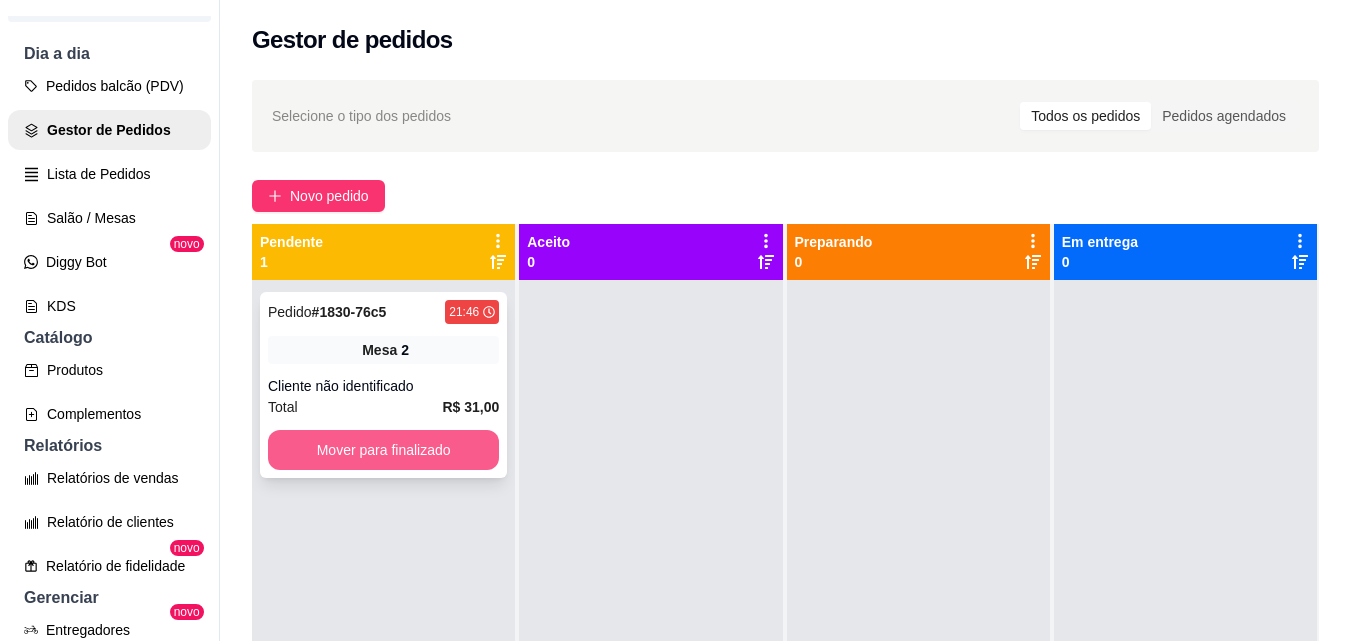 click on "Mover para finalizado" at bounding box center [383, 450] 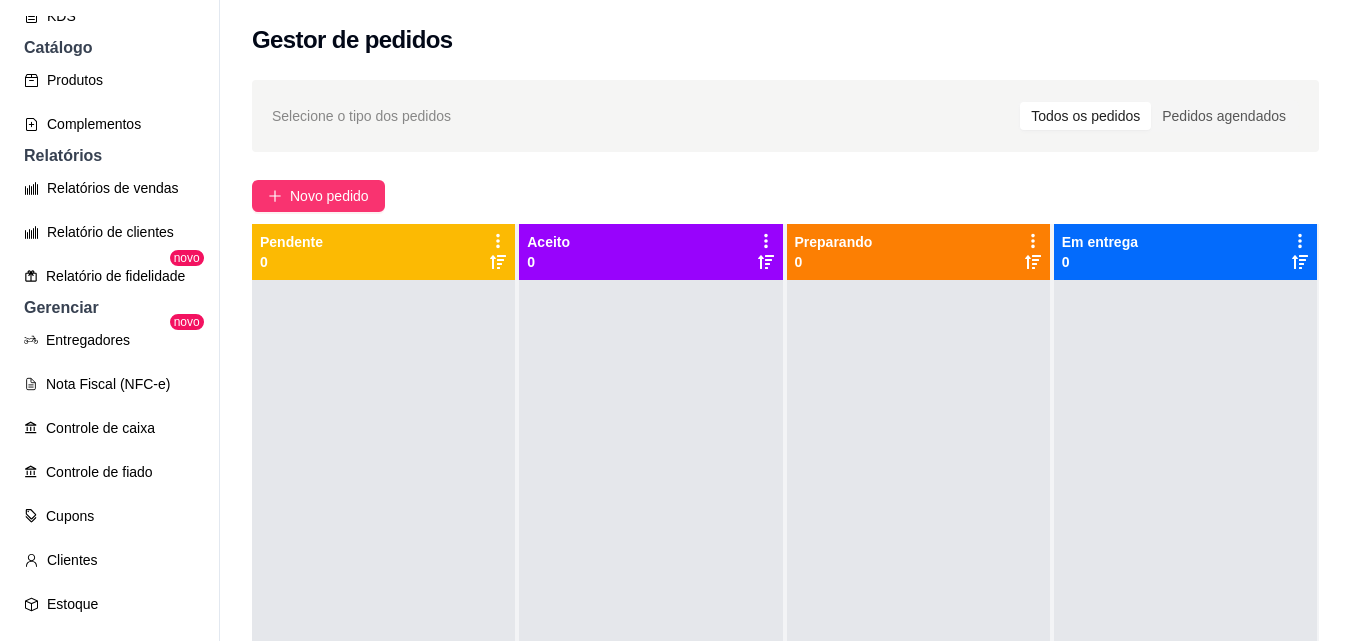 scroll, scrollTop: 500, scrollLeft: 0, axis: vertical 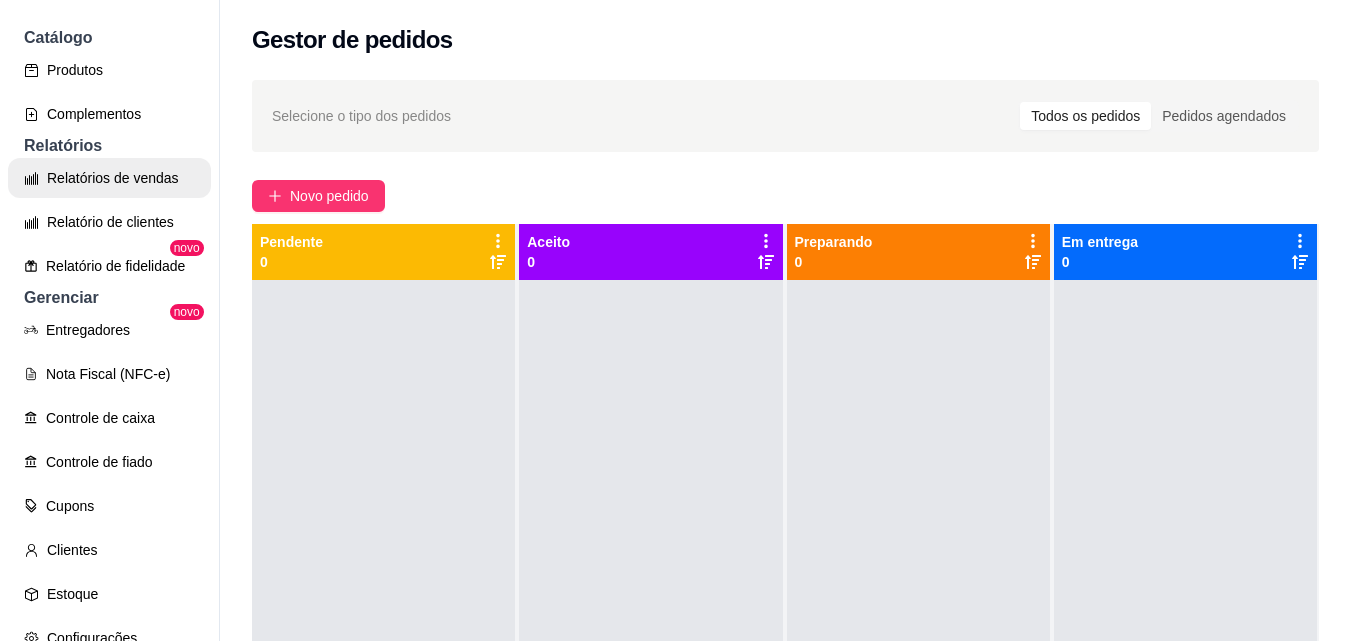 click on "Relatórios de vendas" at bounding box center (109, 178) 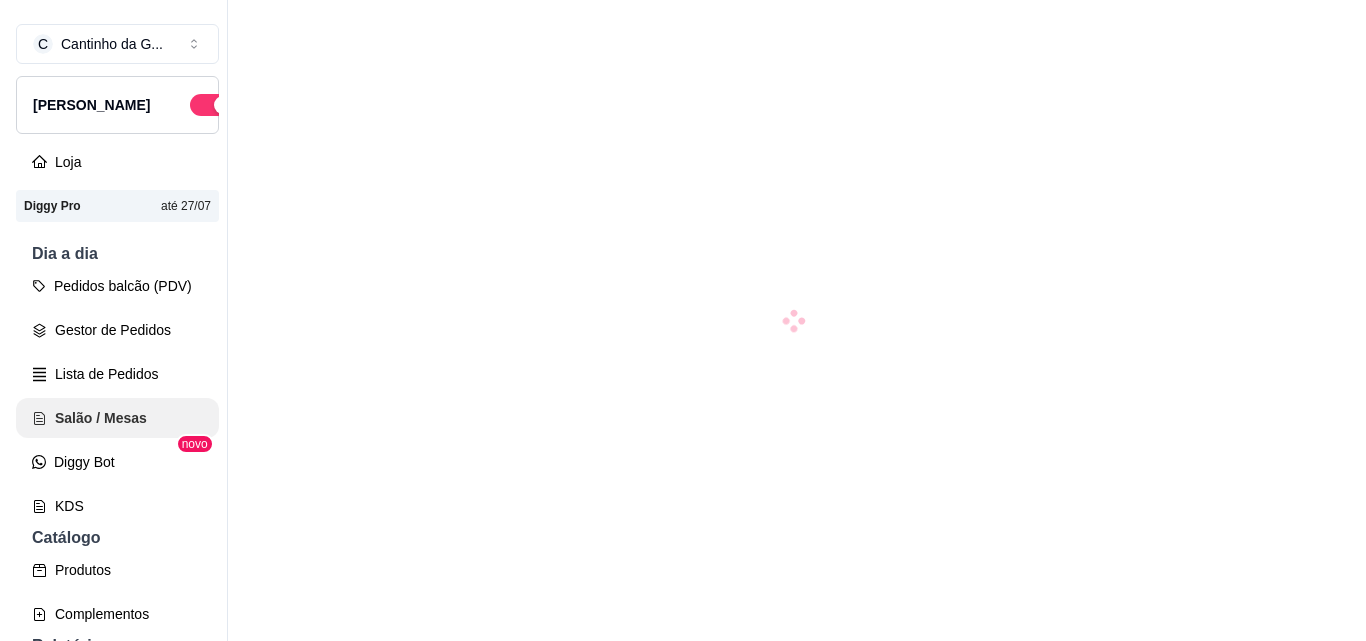 scroll, scrollTop: 0, scrollLeft: 0, axis: both 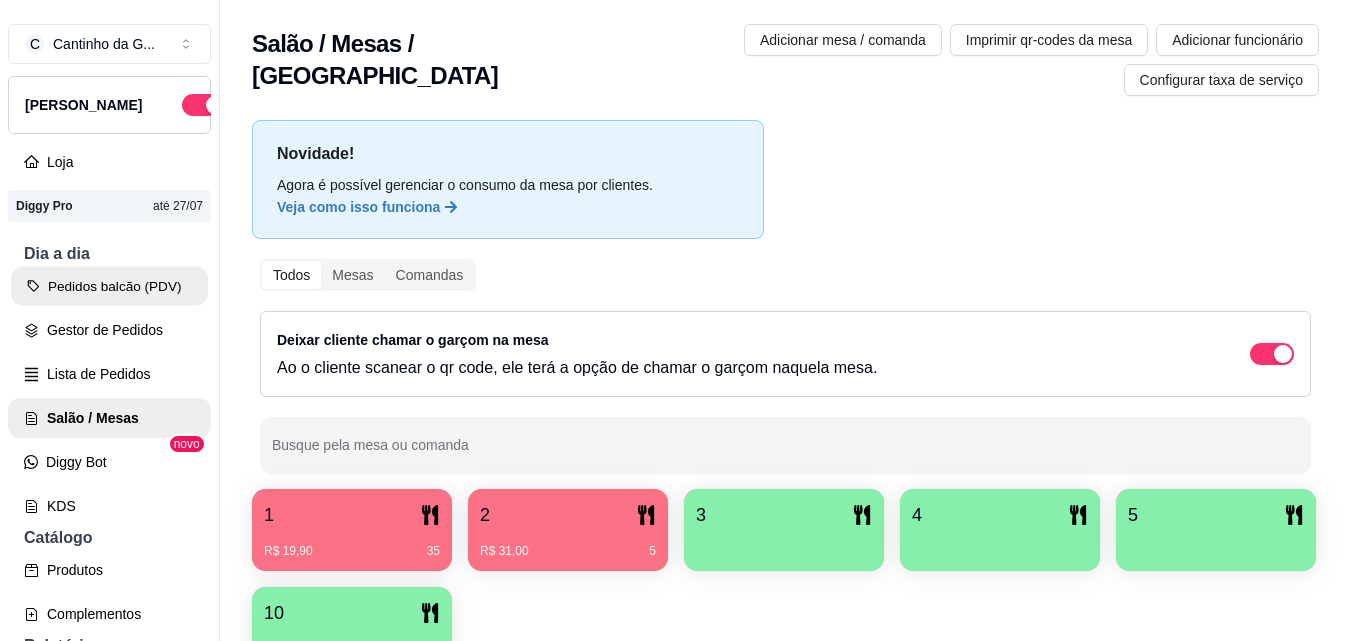 click on "Pedidos balcão (PDV)" at bounding box center [109, 286] 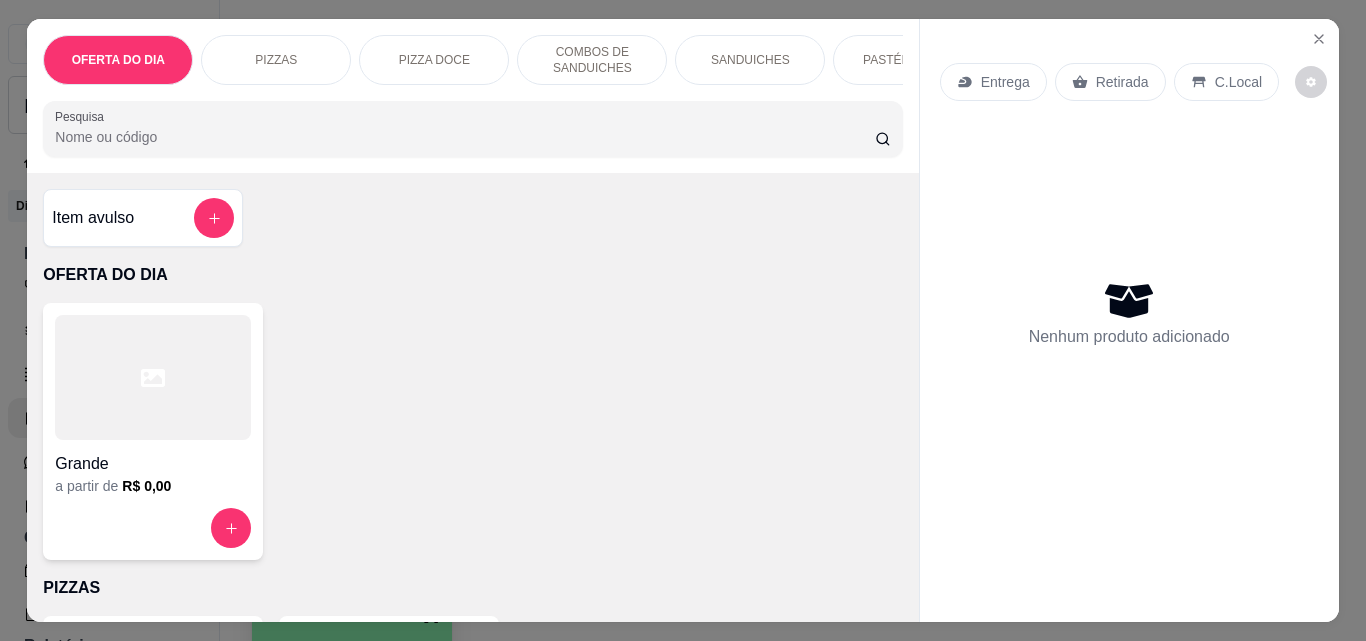 click on "Entrega" at bounding box center [1005, 82] 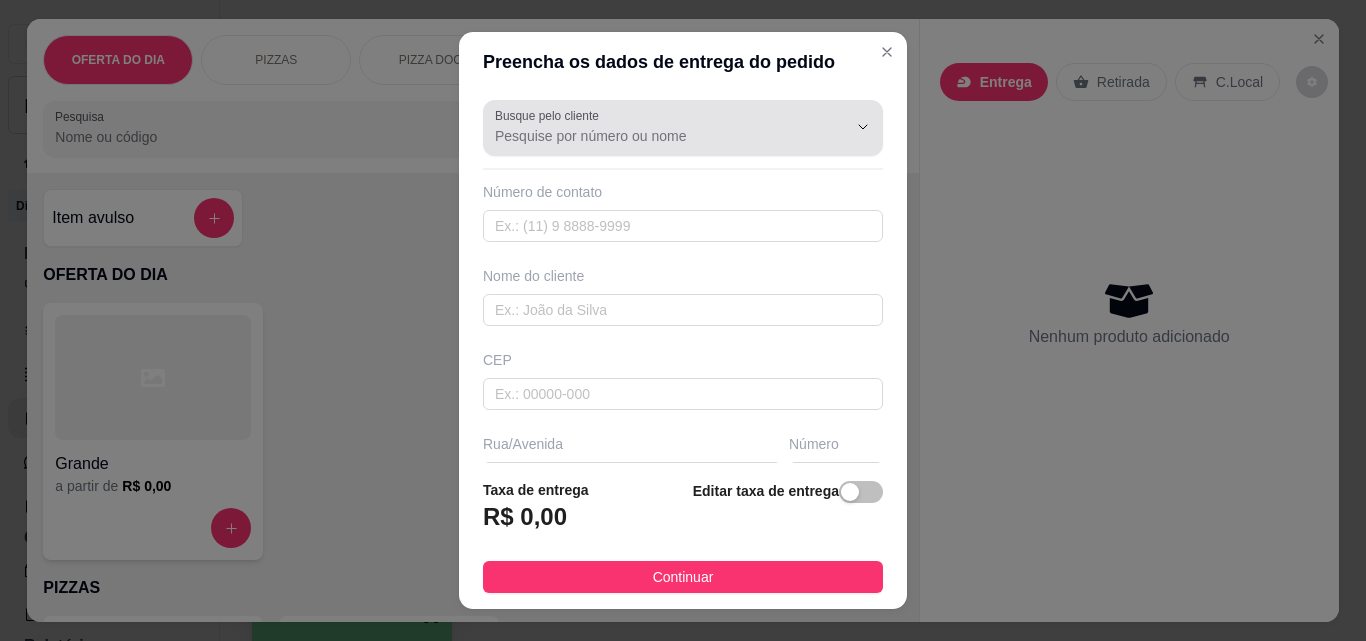 click on "Busque pelo cliente" at bounding box center [655, 136] 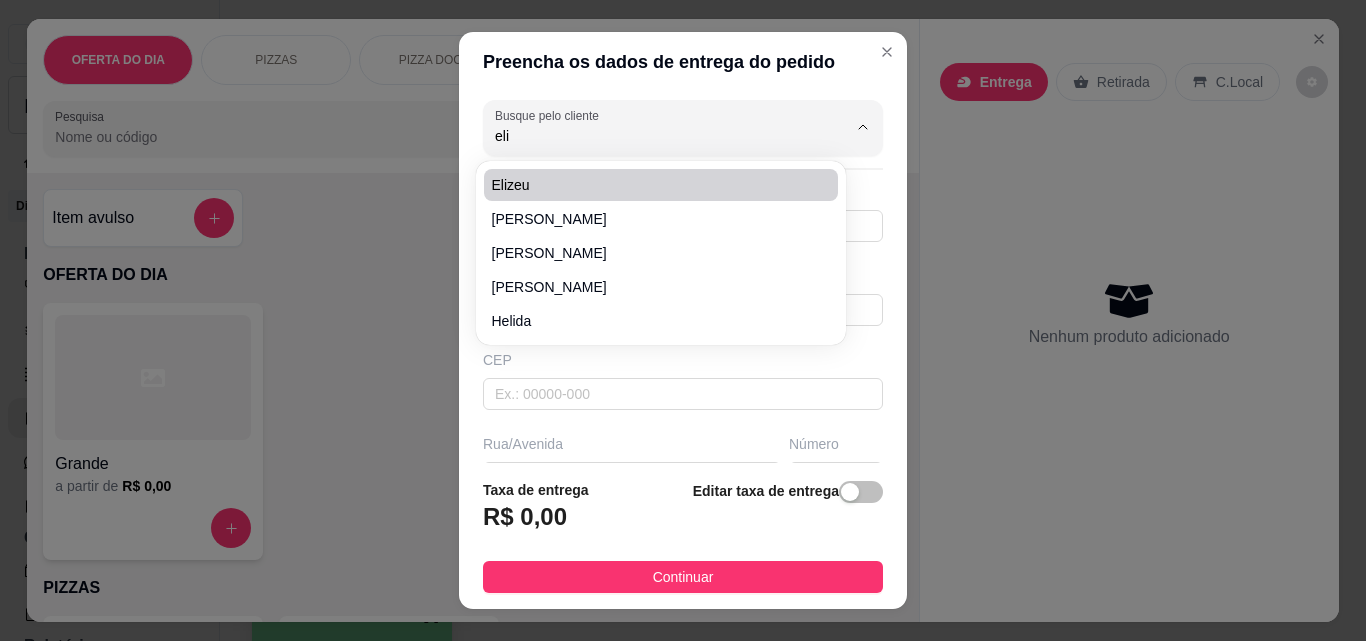 click on "Elizeu" at bounding box center [651, 185] 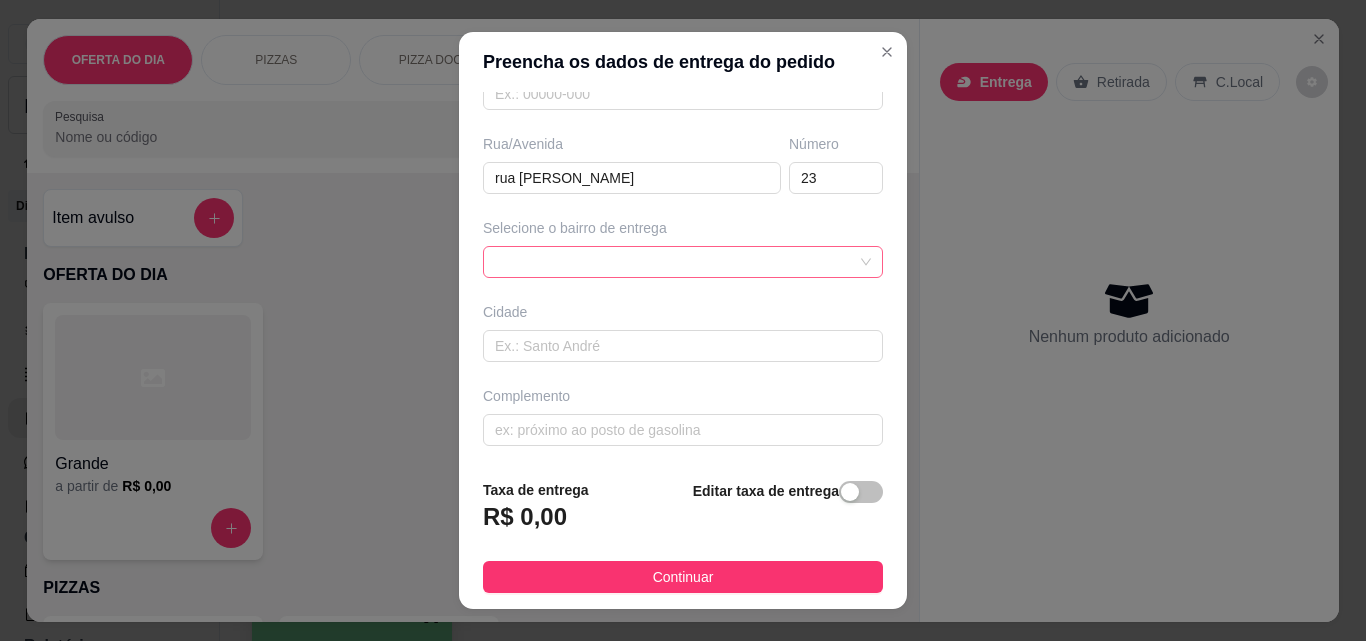 scroll, scrollTop: 303, scrollLeft: 0, axis: vertical 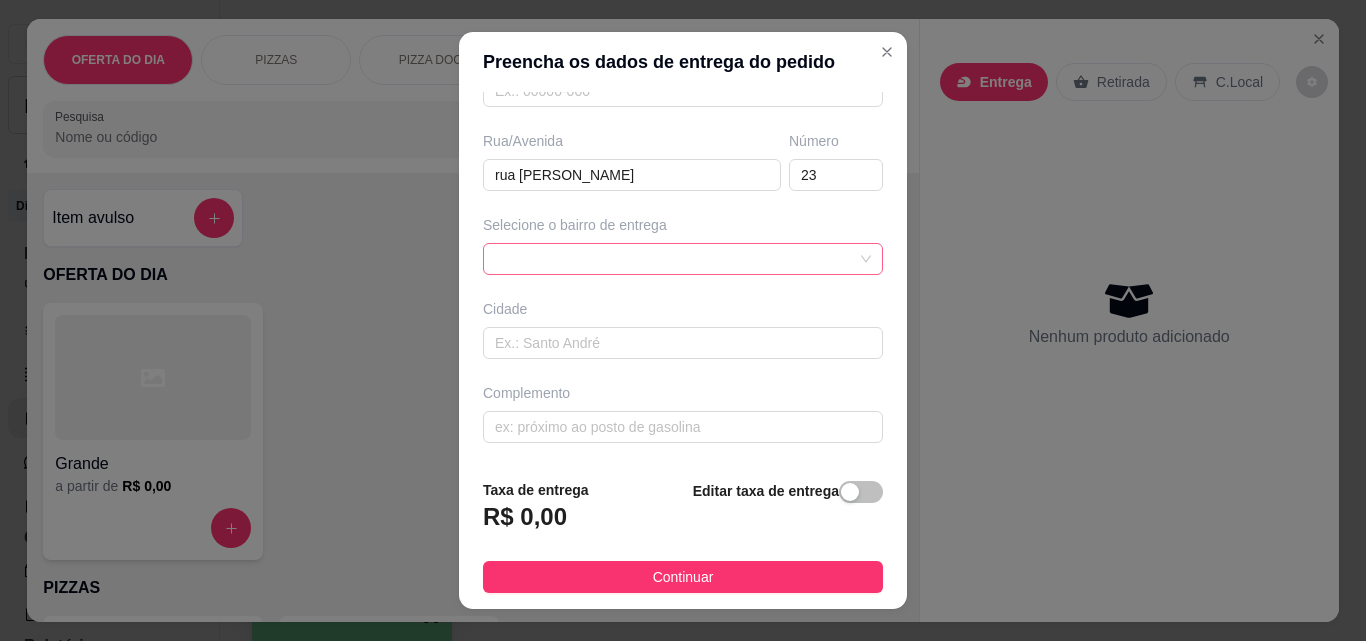 click at bounding box center (683, 259) 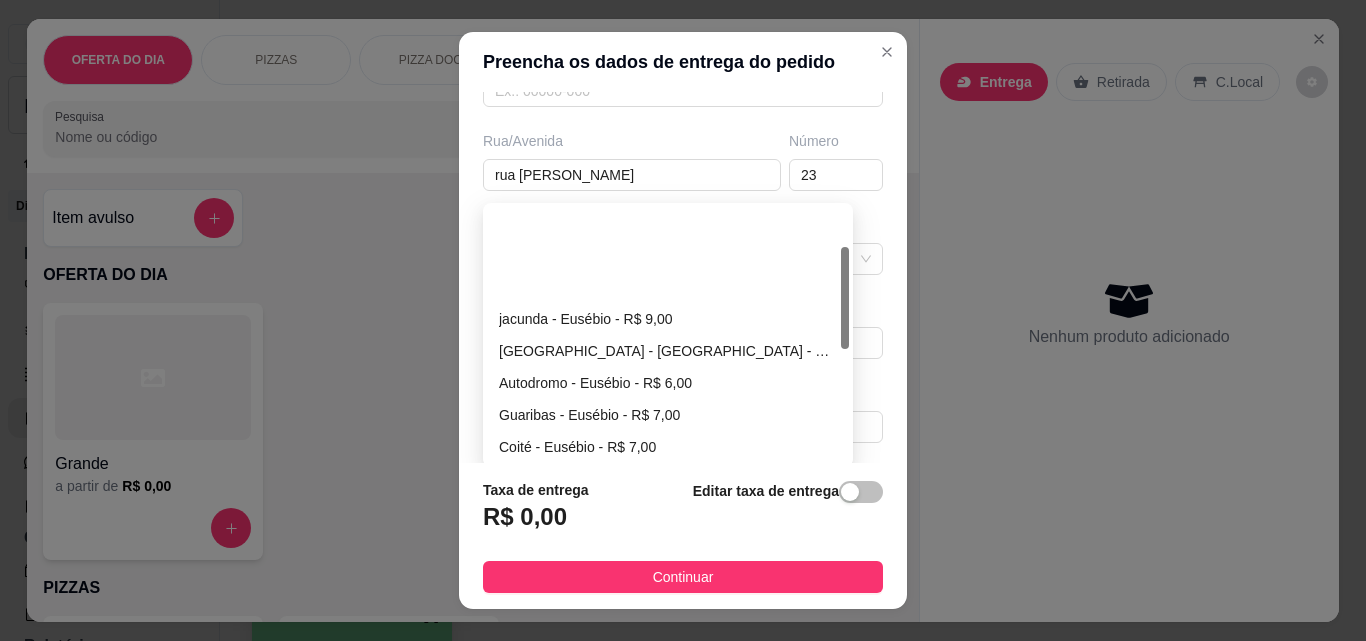 scroll, scrollTop: 100, scrollLeft: 0, axis: vertical 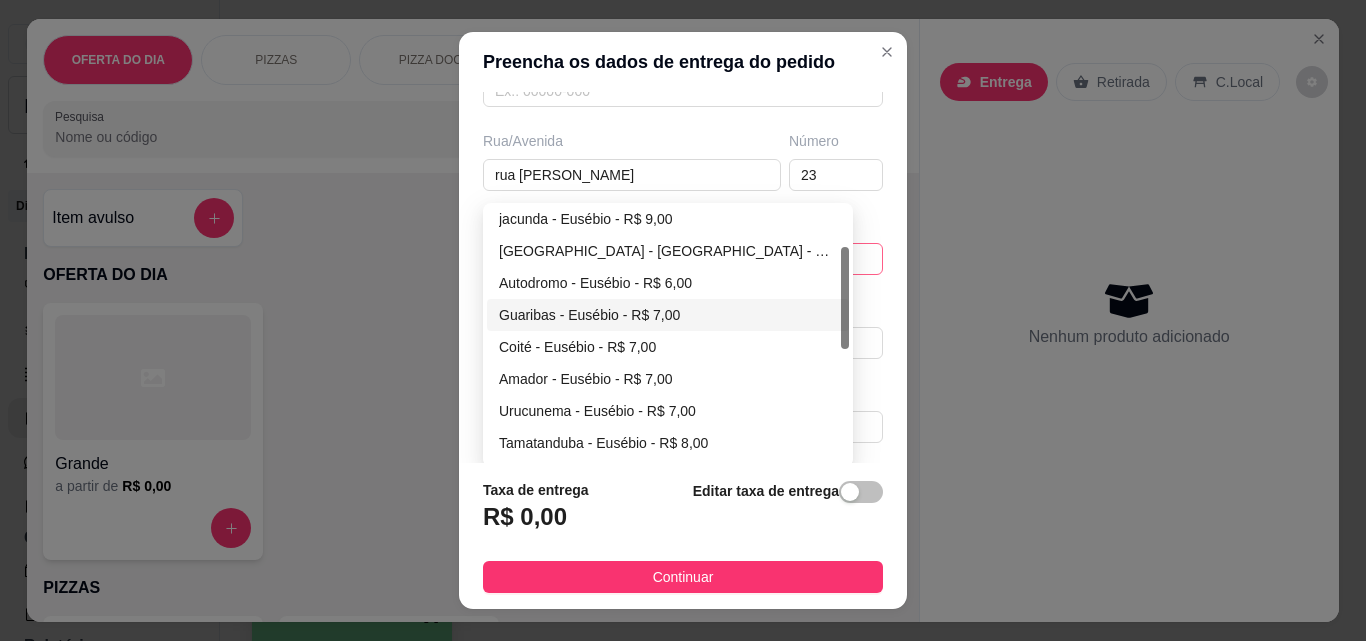 type on "Elizeu" 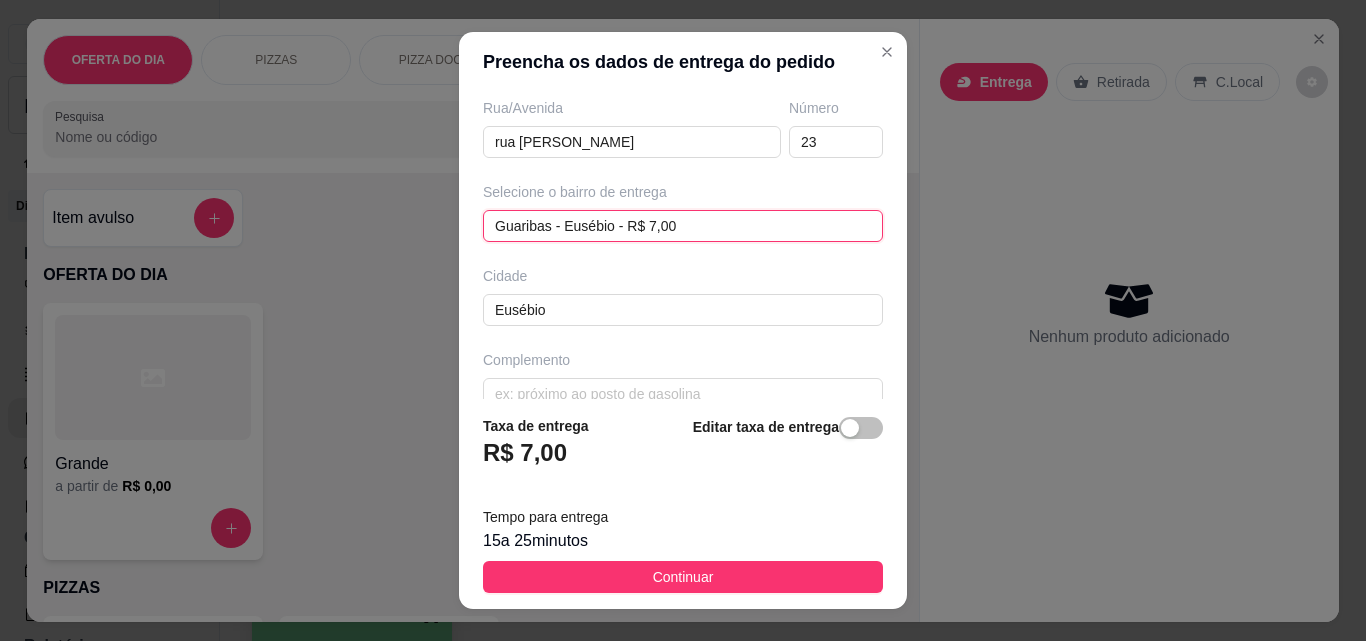 scroll, scrollTop: 367, scrollLeft: 0, axis: vertical 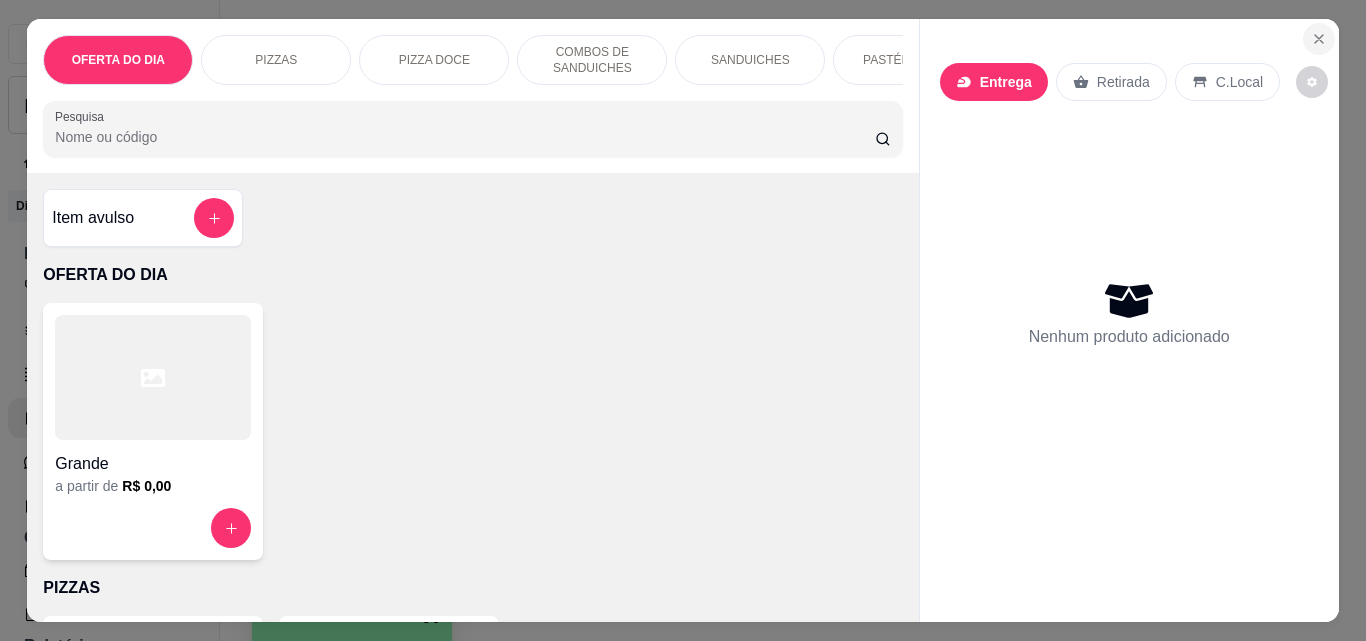 click at bounding box center (1319, 39) 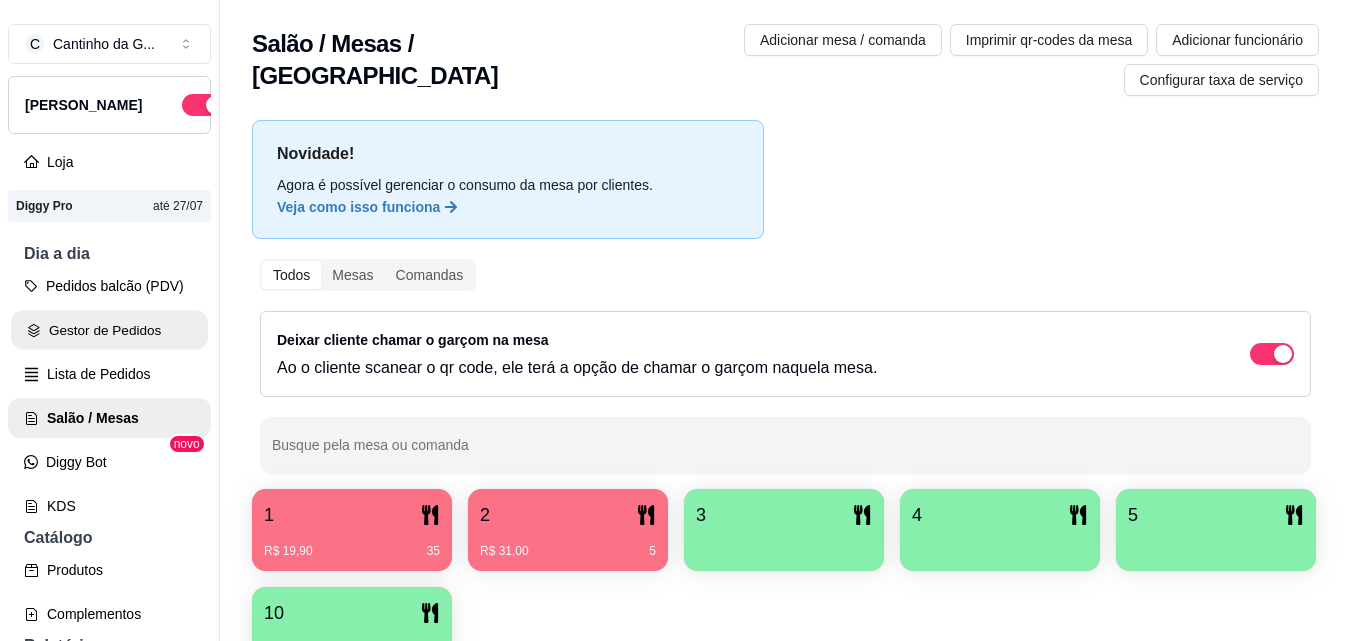 click on "Gestor de Pedidos" at bounding box center [109, 330] 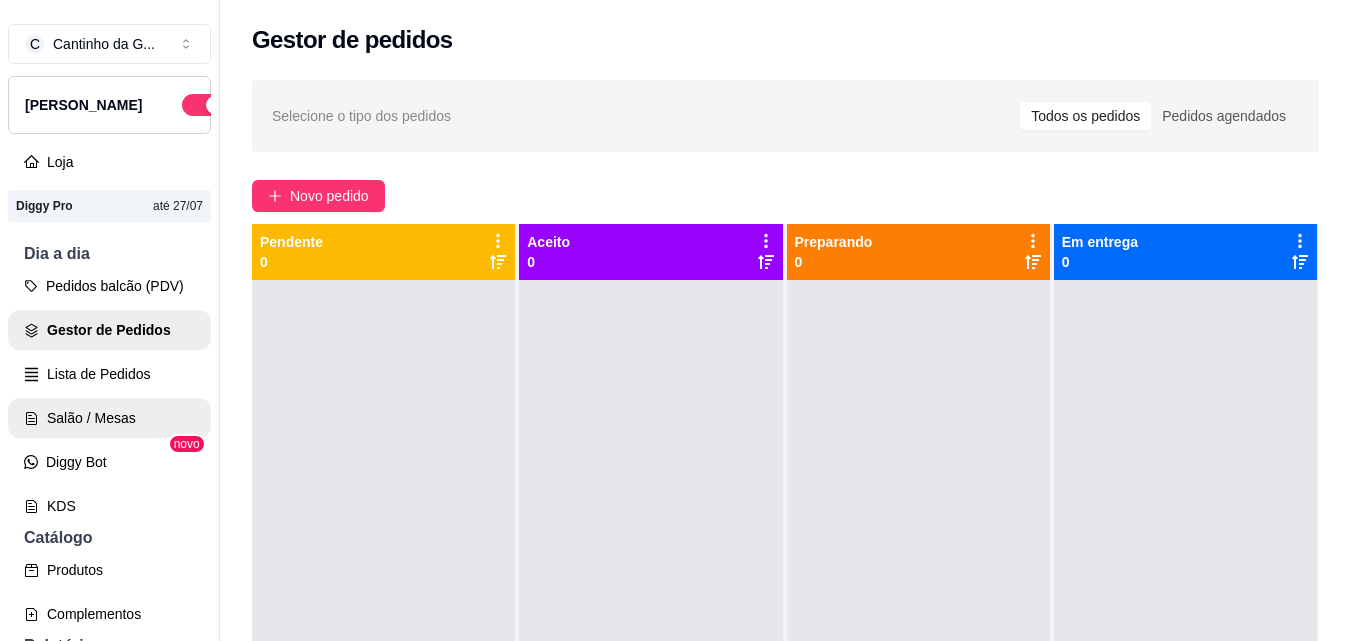 click on "Salão / Mesas" at bounding box center (109, 418) 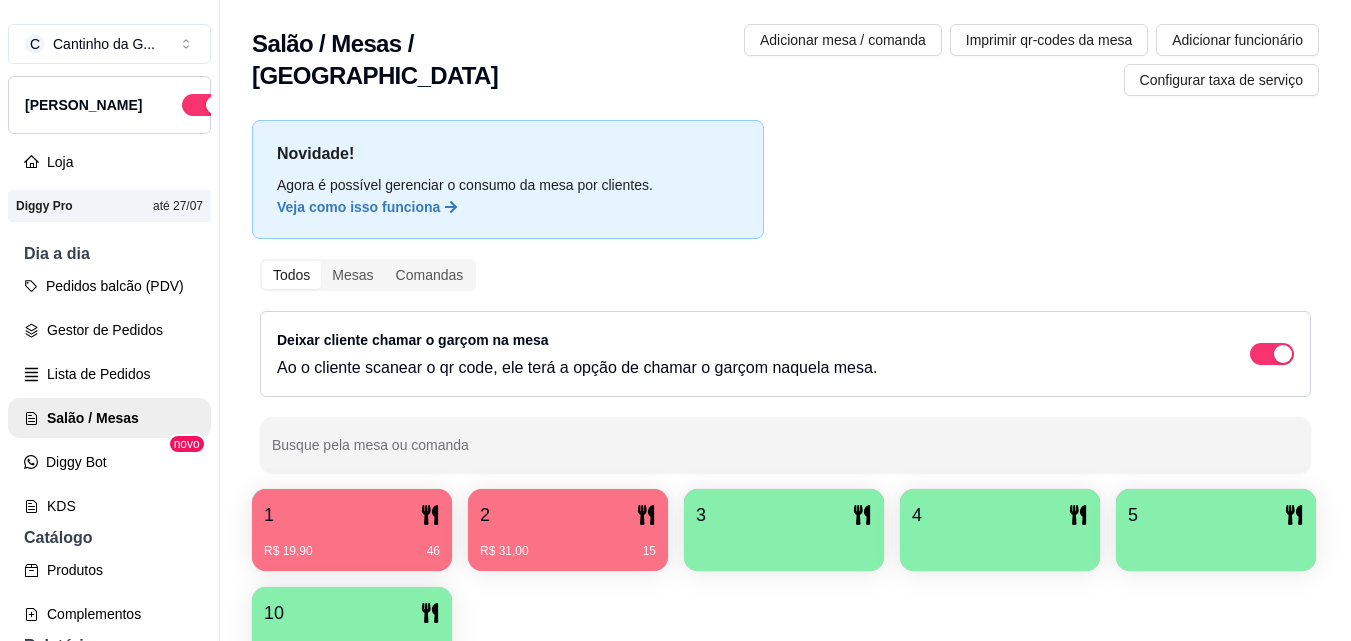 click on "R$ 31,00 15" at bounding box center (568, 544) 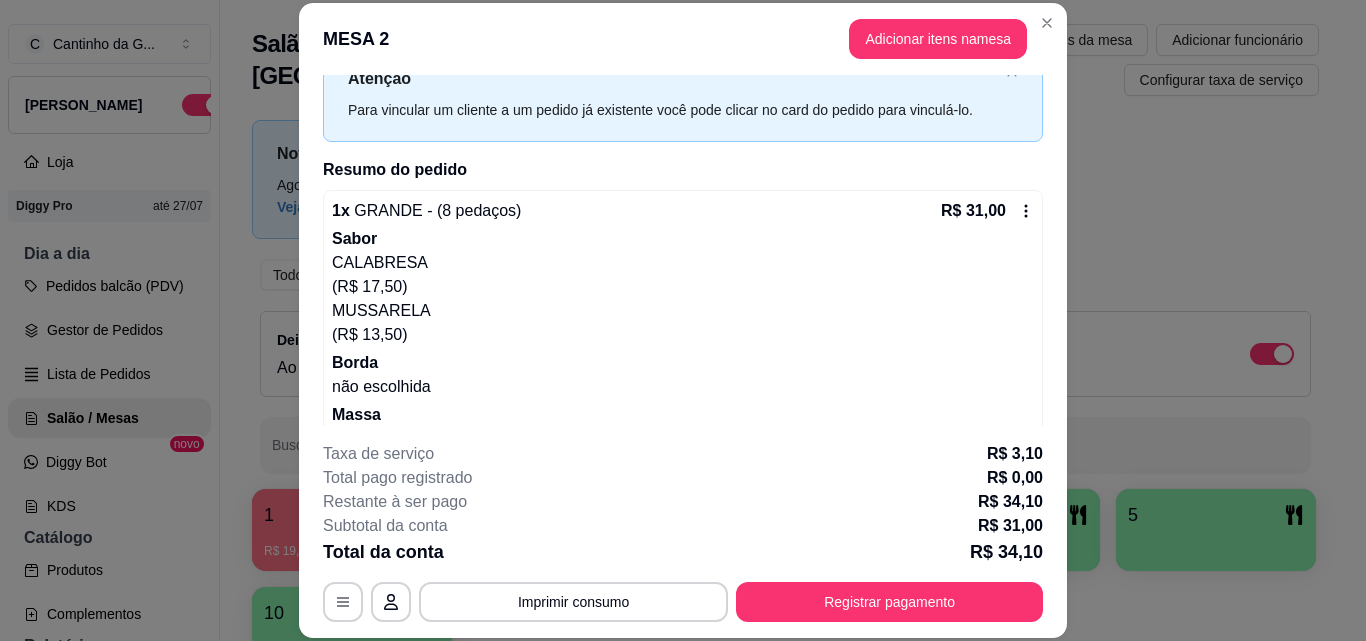 scroll, scrollTop: 140, scrollLeft: 0, axis: vertical 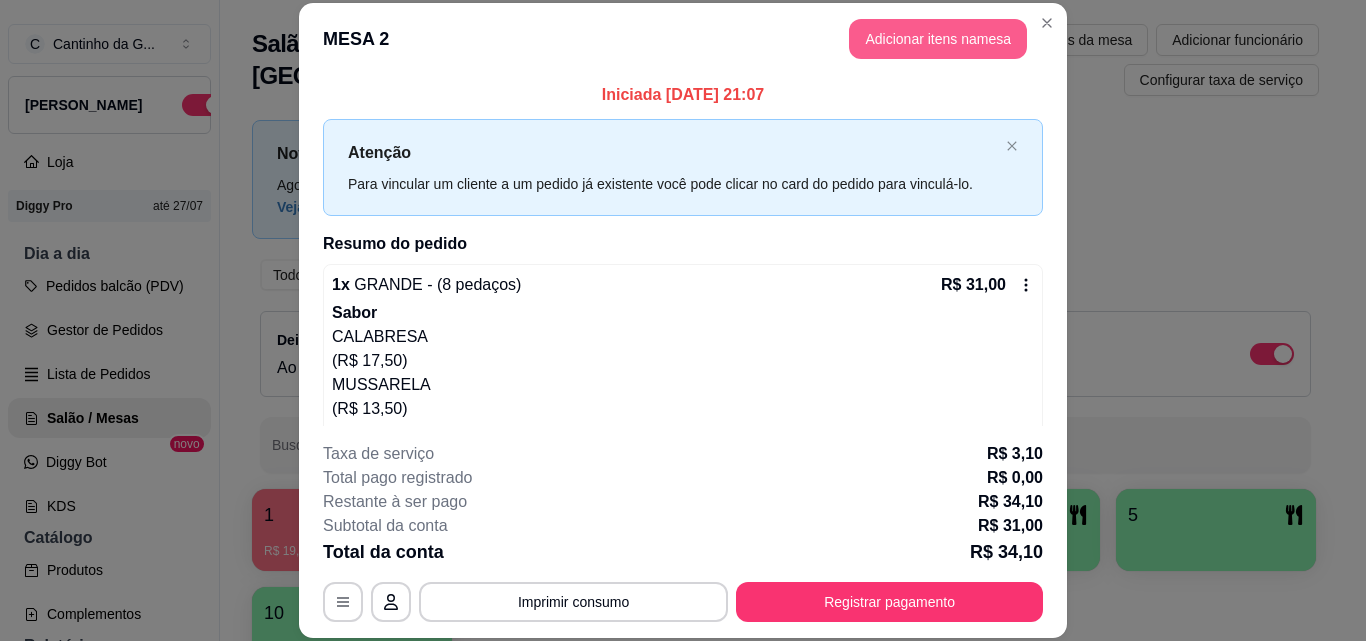click on "Adicionar itens na  mesa" at bounding box center [938, 39] 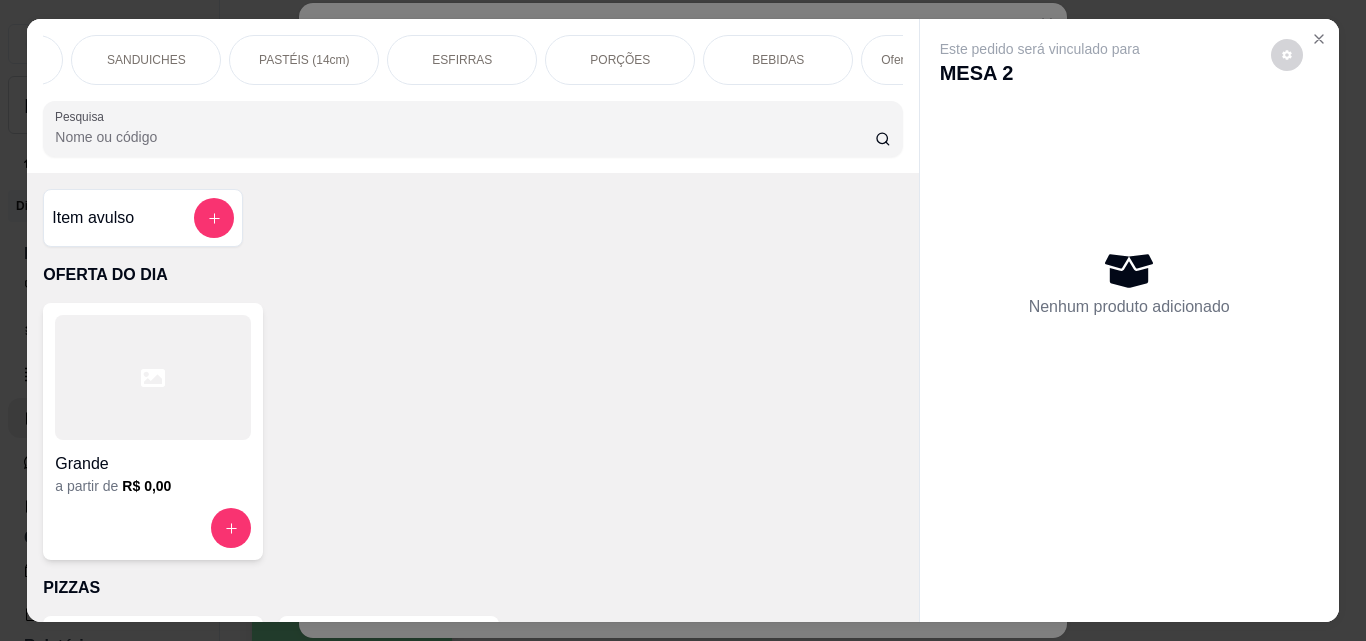 scroll, scrollTop: 0, scrollLeft: 642, axis: horizontal 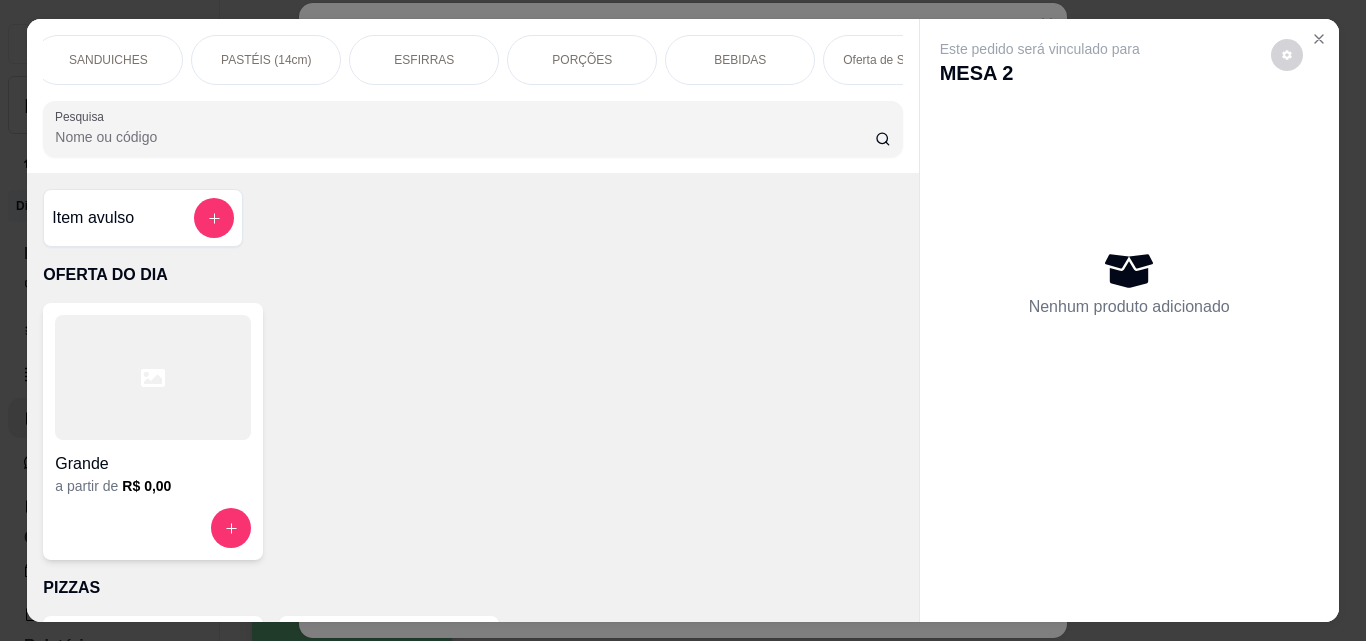 click on "BEBIDAS" at bounding box center [740, 60] 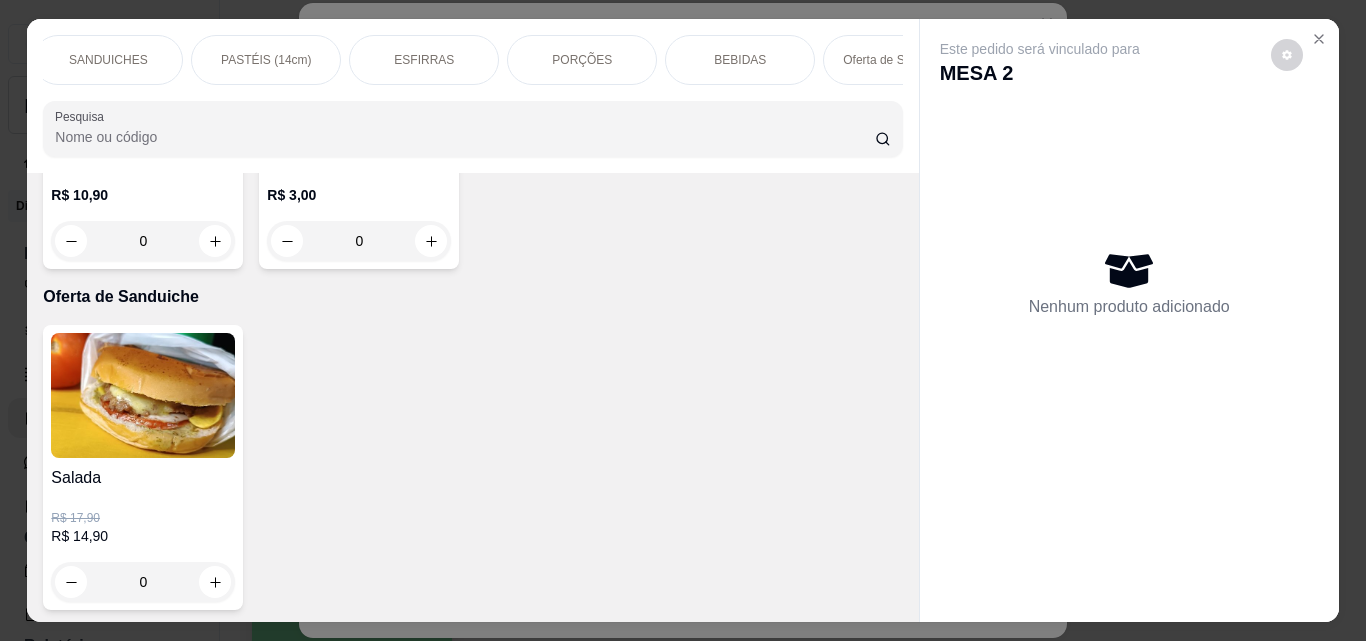 scroll, scrollTop: 52, scrollLeft: 0, axis: vertical 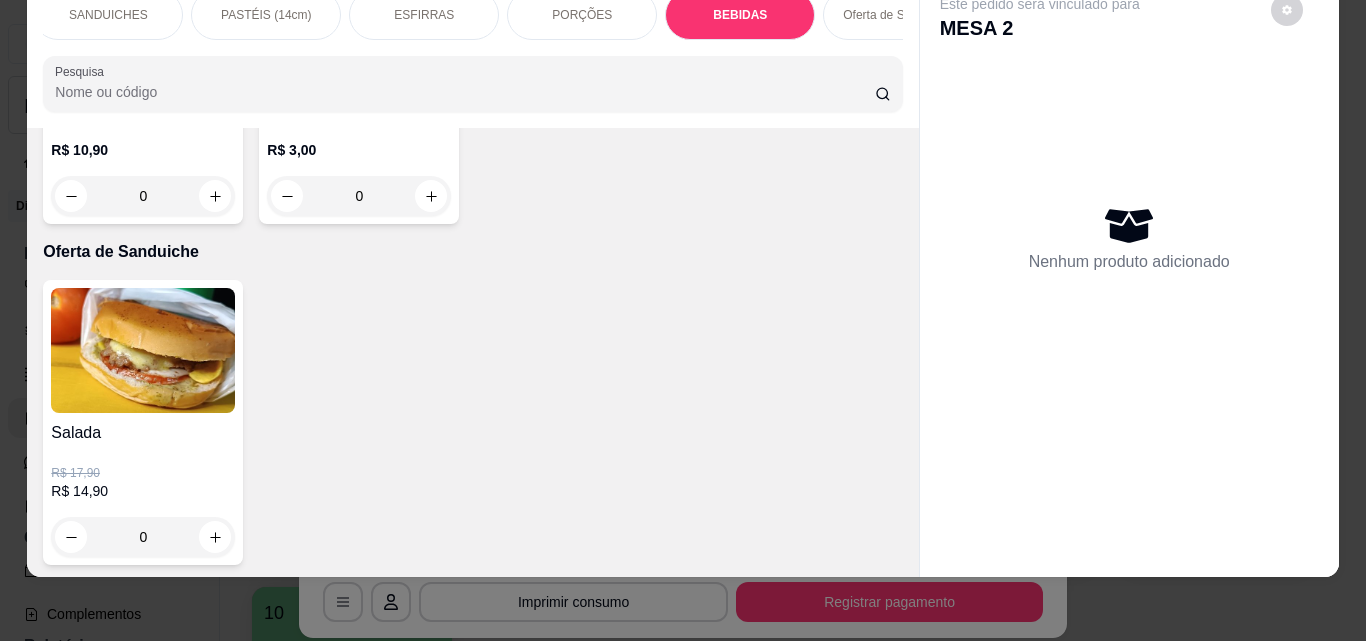 click 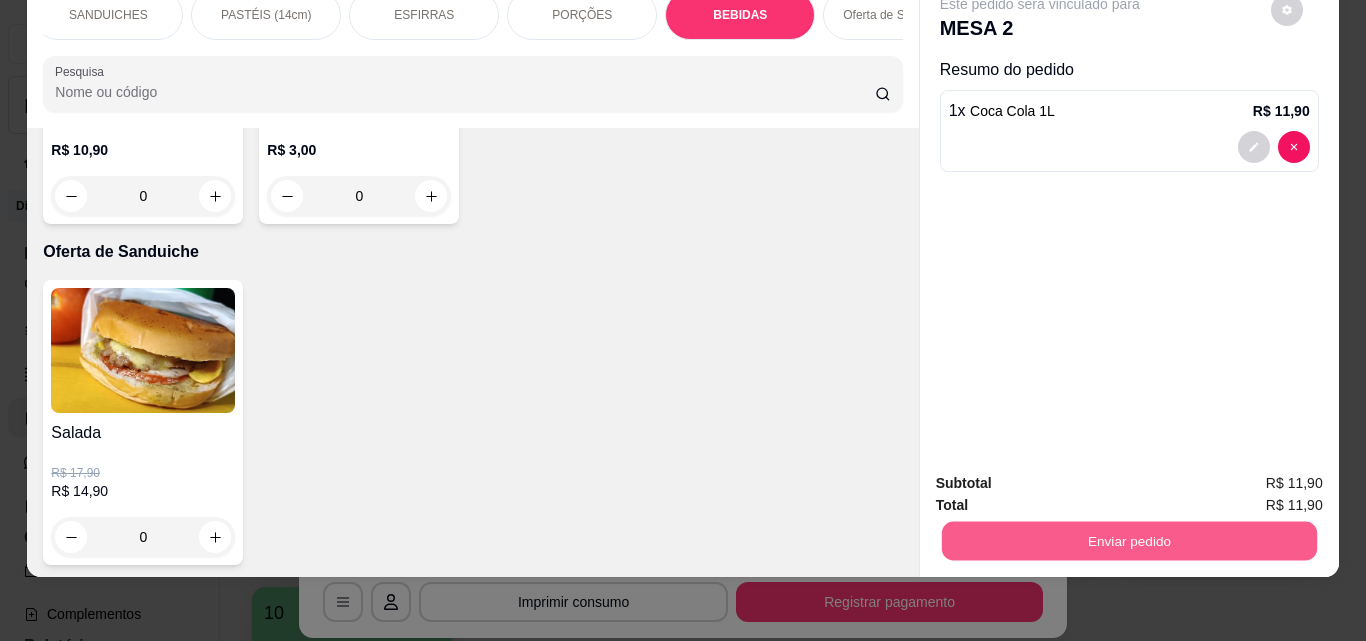 click on "Enviar pedido" at bounding box center (1128, 540) 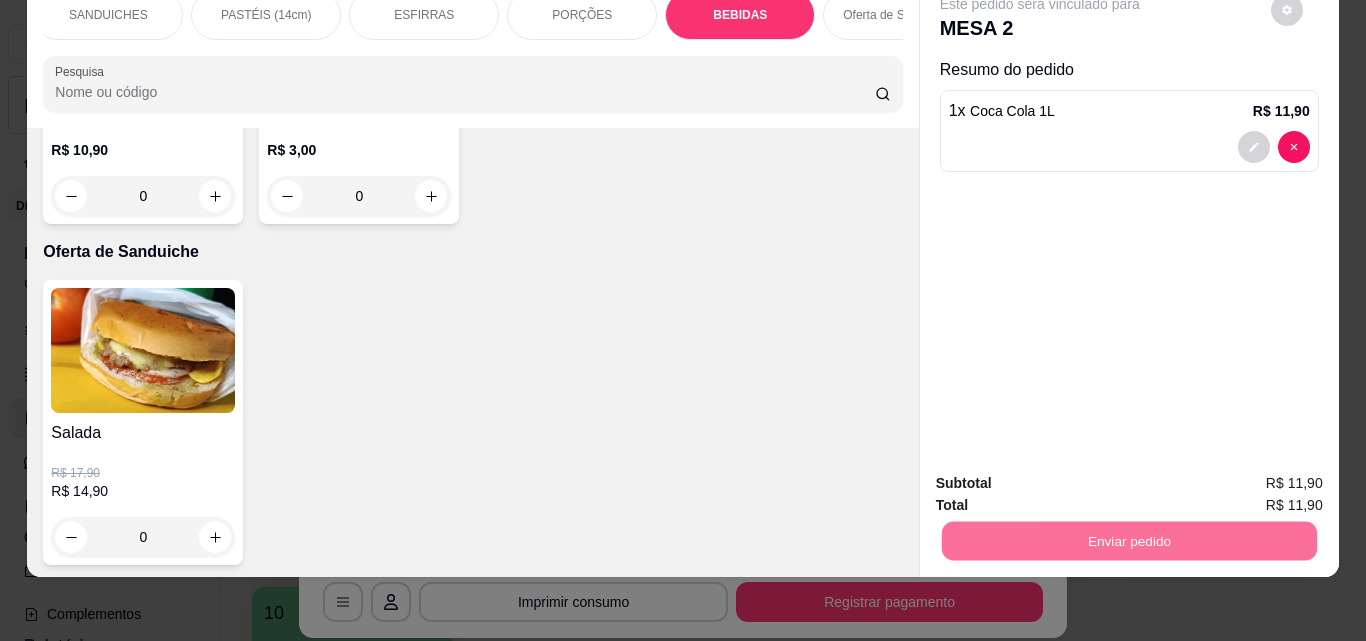 click on "Não registrar e enviar pedido" at bounding box center [1063, 476] 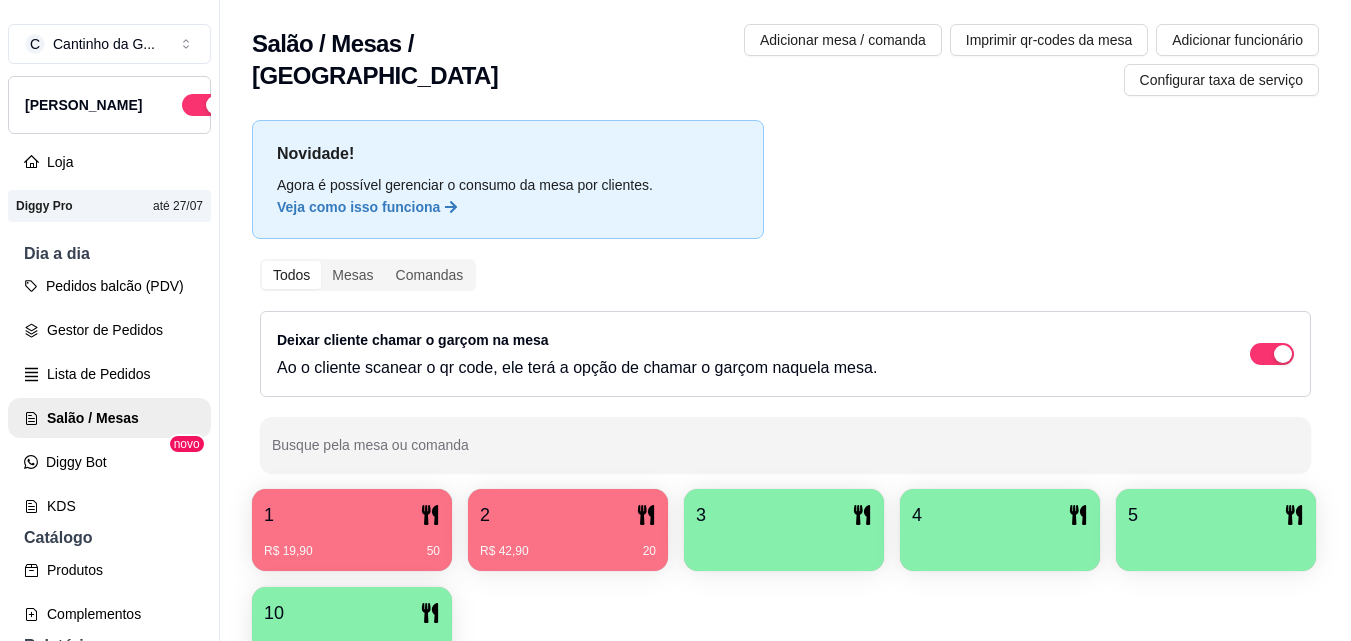 click on "R$ 42,90 20" at bounding box center [568, 544] 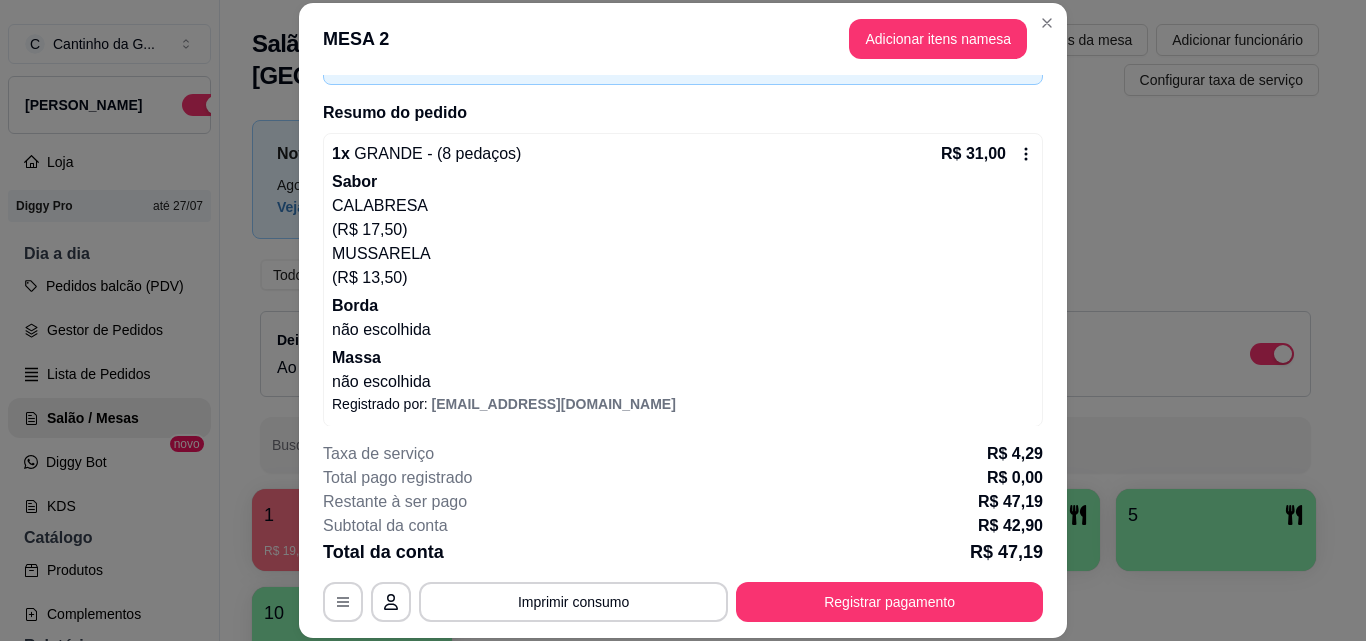 scroll, scrollTop: 218, scrollLeft: 0, axis: vertical 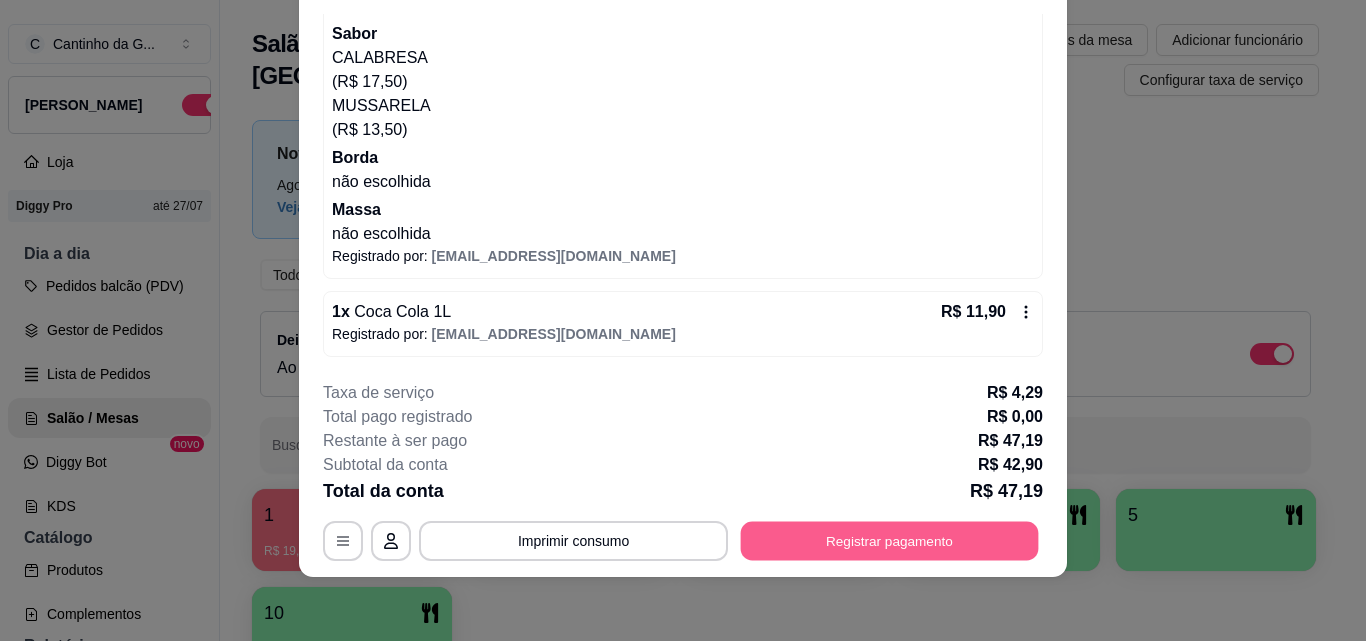 click on "Registrar pagamento" at bounding box center (890, 540) 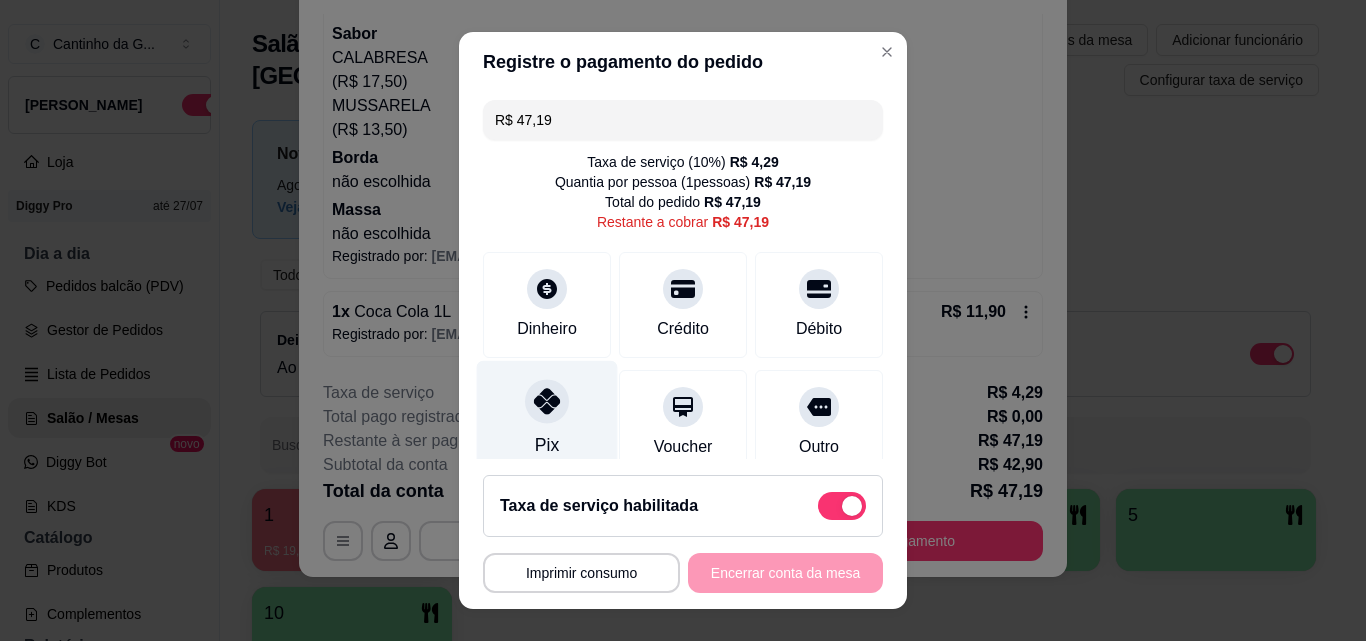 click on "Pix" at bounding box center [547, 419] 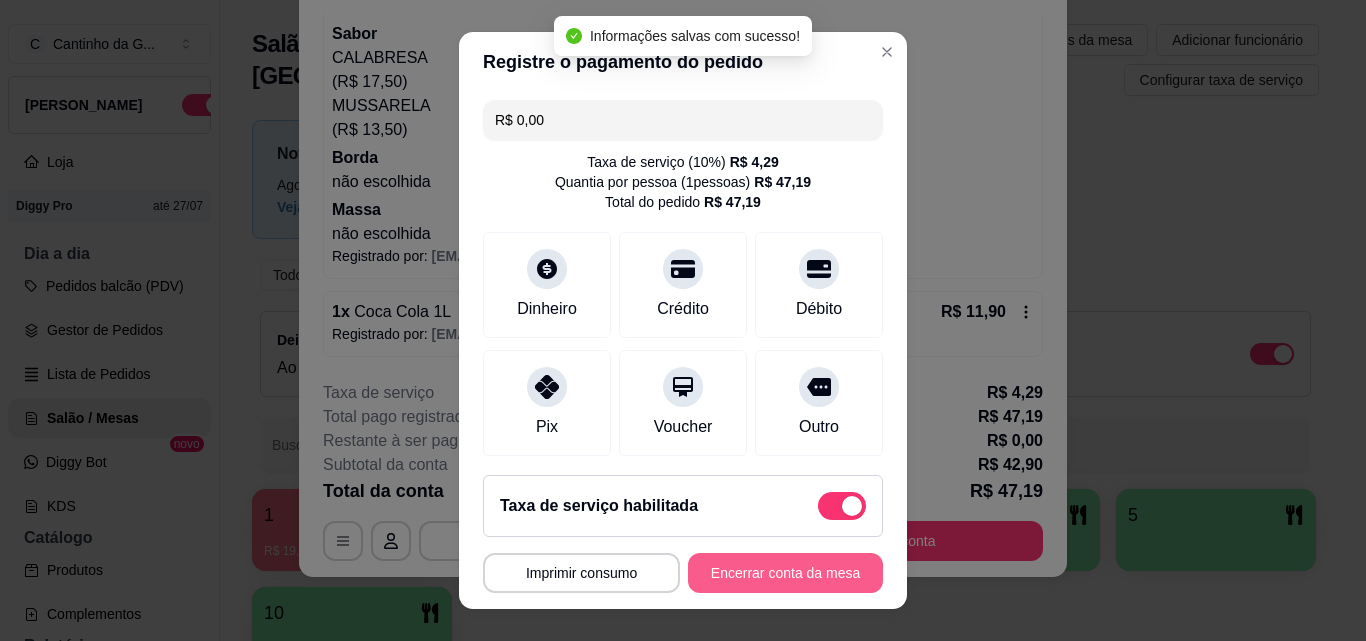 type on "R$ 0,00" 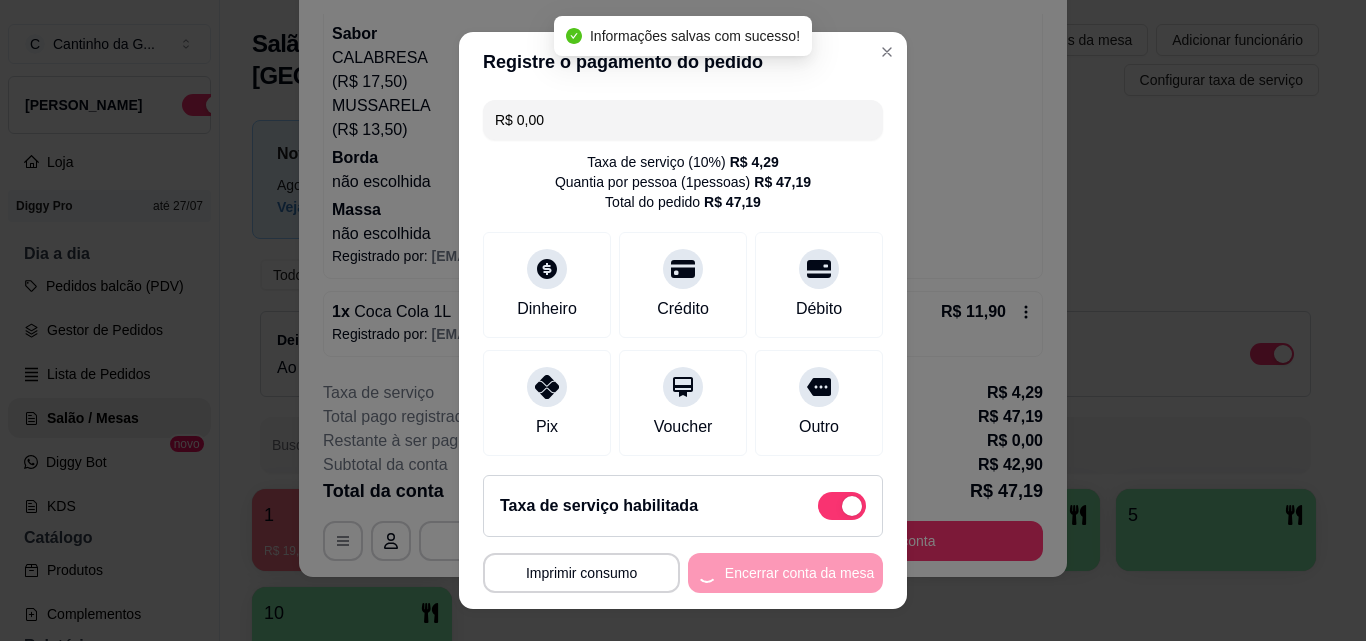 scroll, scrollTop: 0, scrollLeft: 0, axis: both 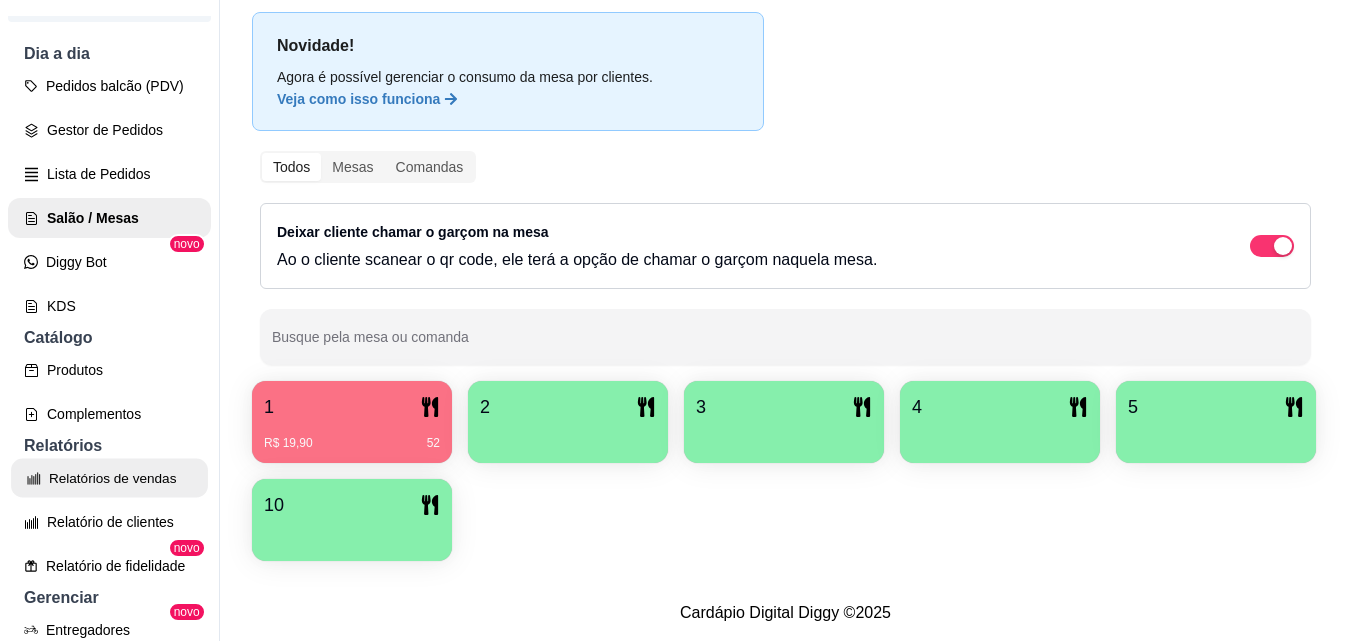 click on "Relatórios de vendas" at bounding box center (109, 478) 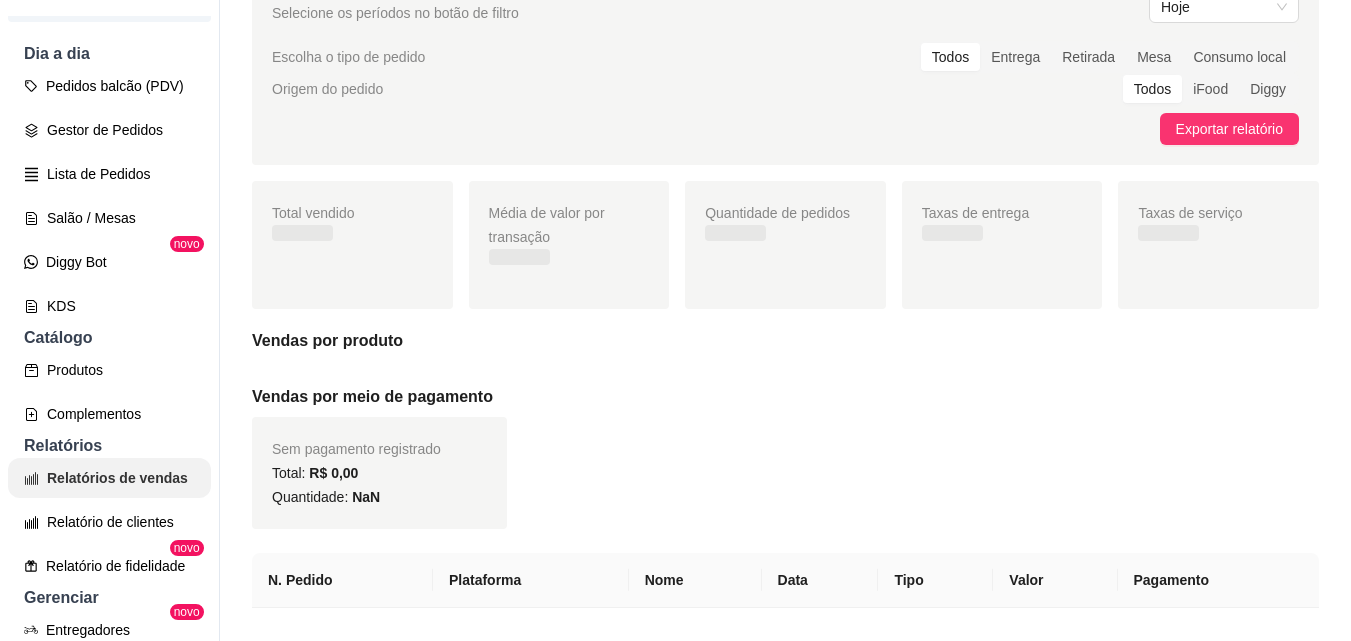 scroll, scrollTop: 0, scrollLeft: 0, axis: both 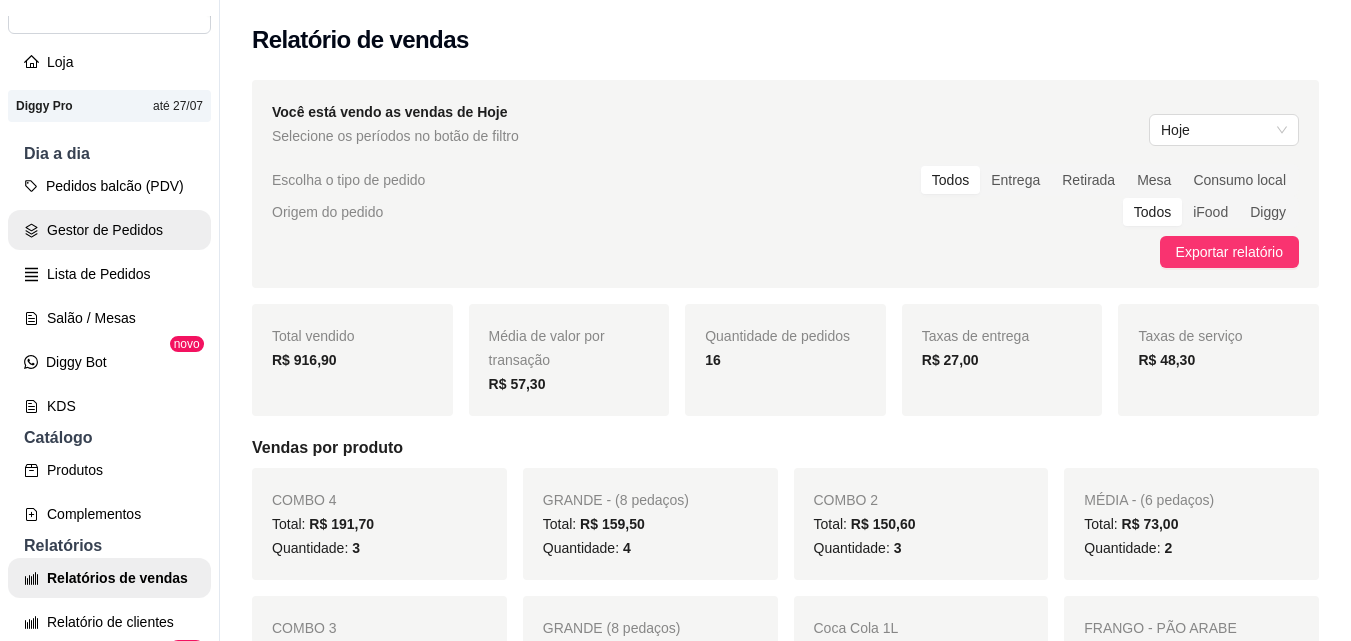 click on "Gestor de Pedidos" at bounding box center [109, 230] 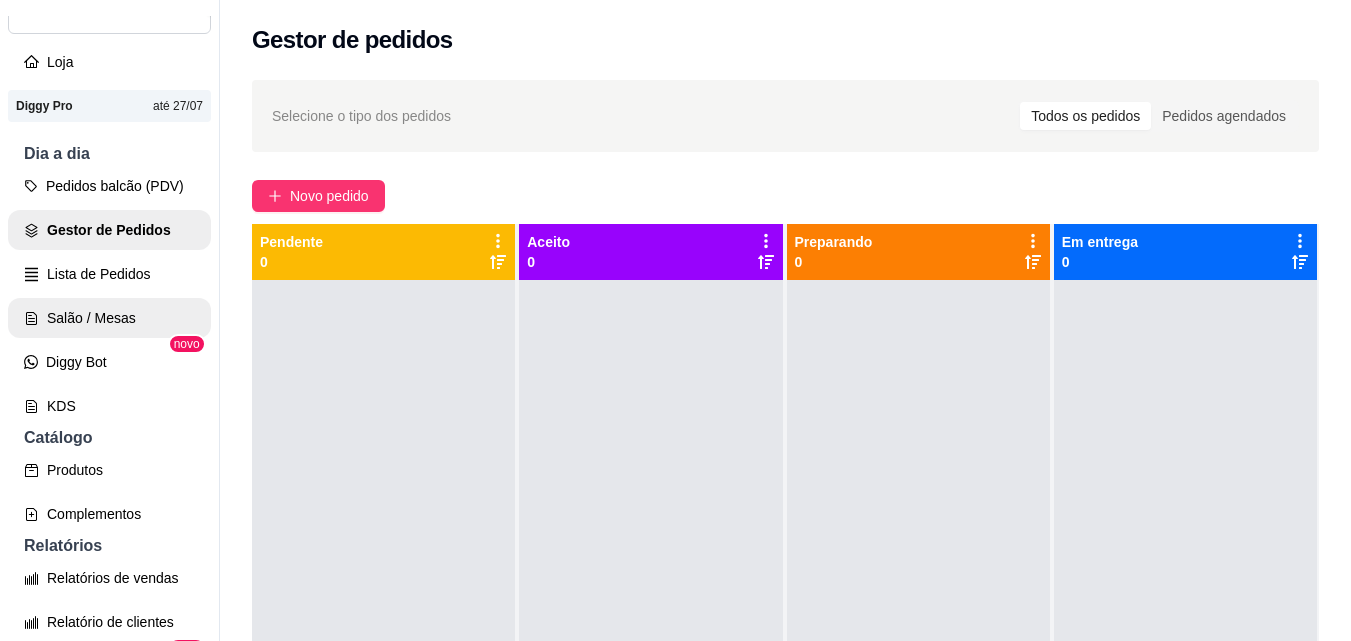 click on "Salão / Mesas" at bounding box center [109, 318] 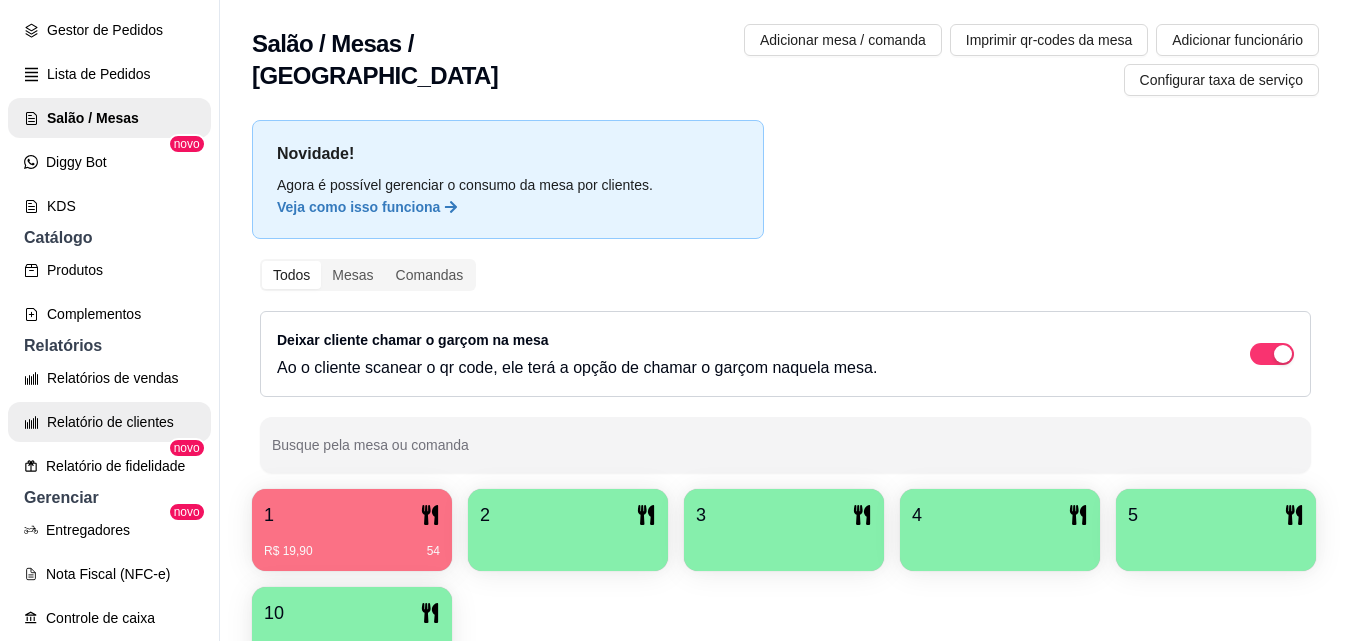 scroll, scrollTop: 400, scrollLeft: 0, axis: vertical 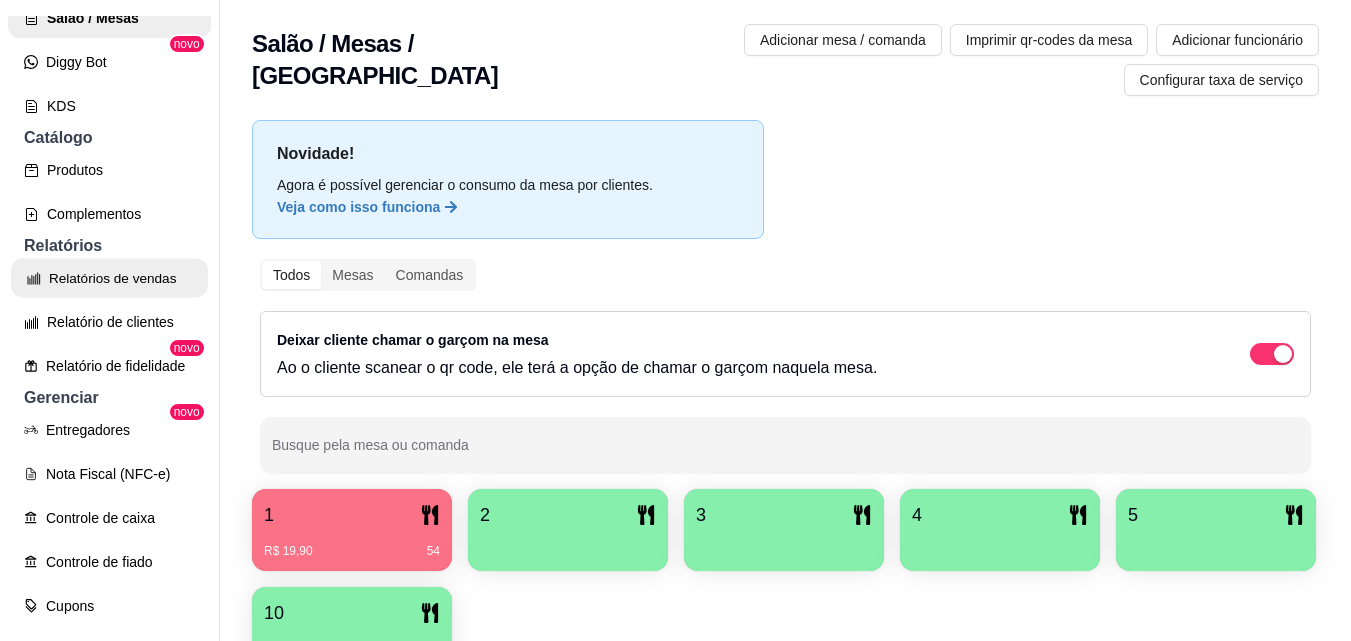 click on "Relatórios de vendas" at bounding box center [109, 278] 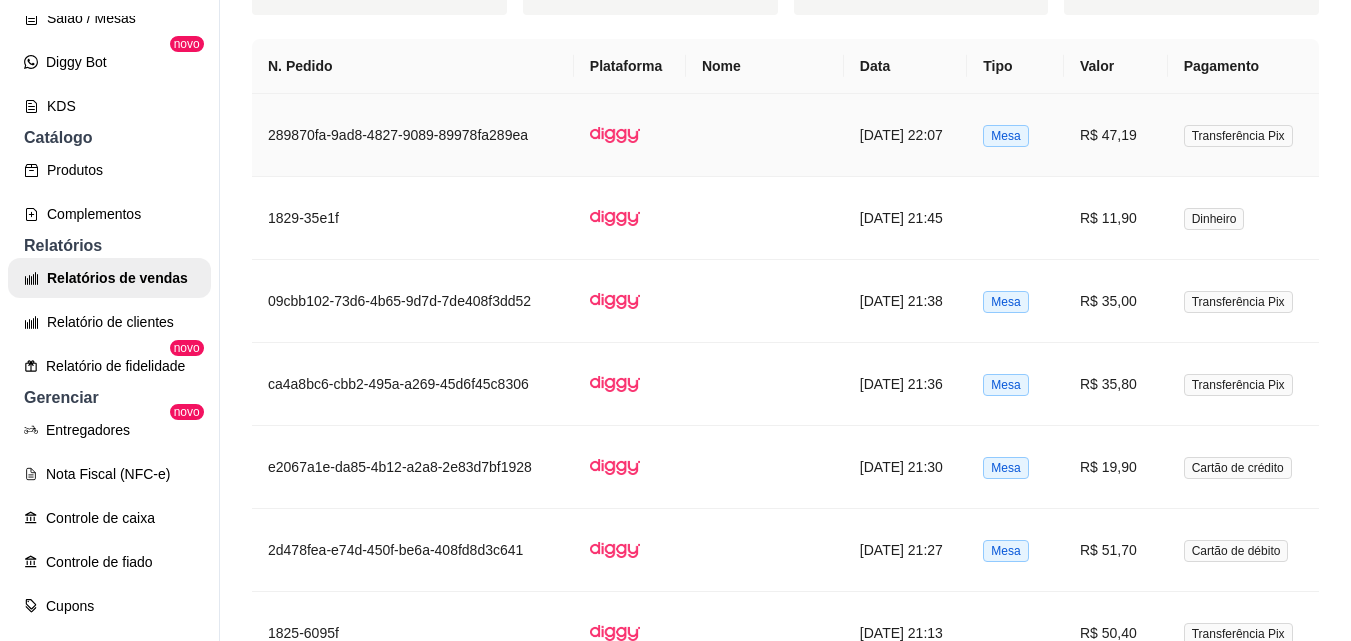 scroll, scrollTop: 1700, scrollLeft: 0, axis: vertical 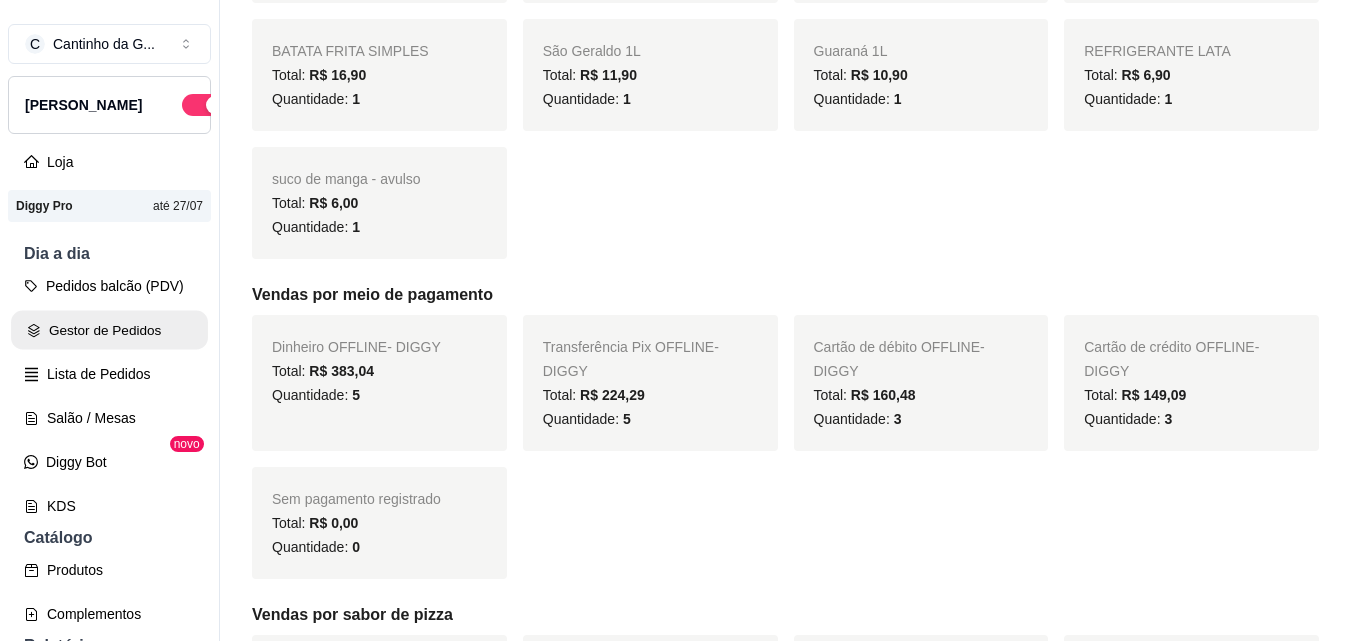 click on "Gestor de Pedidos" at bounding box center (109, 330) 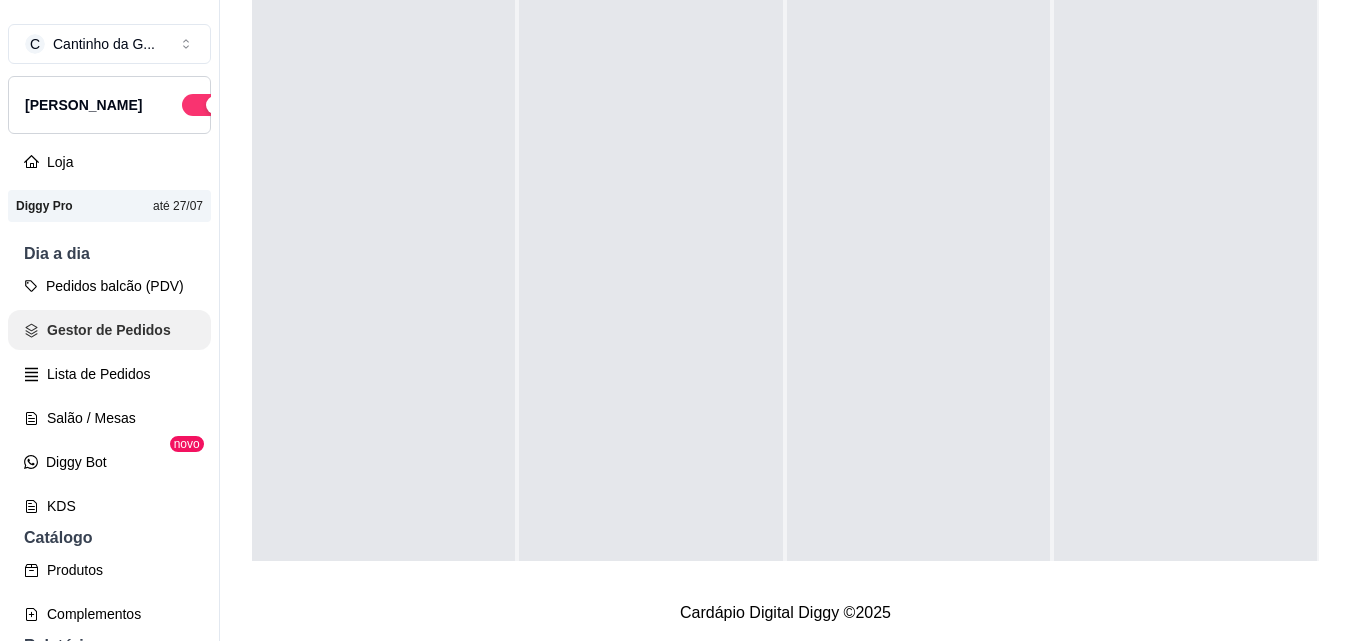 scroll, scrollTop: 0, scrollLeft: 0, axis: both 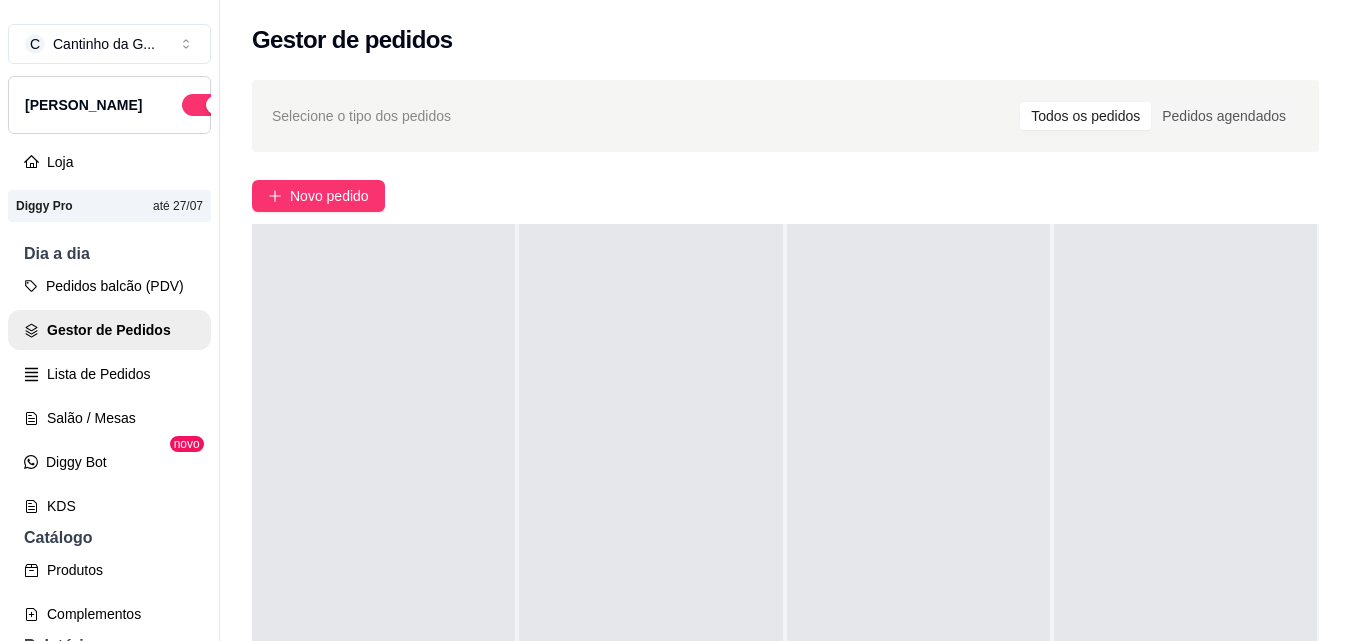 click on "Todos os pedidos" at bounding box center (1085, 116) 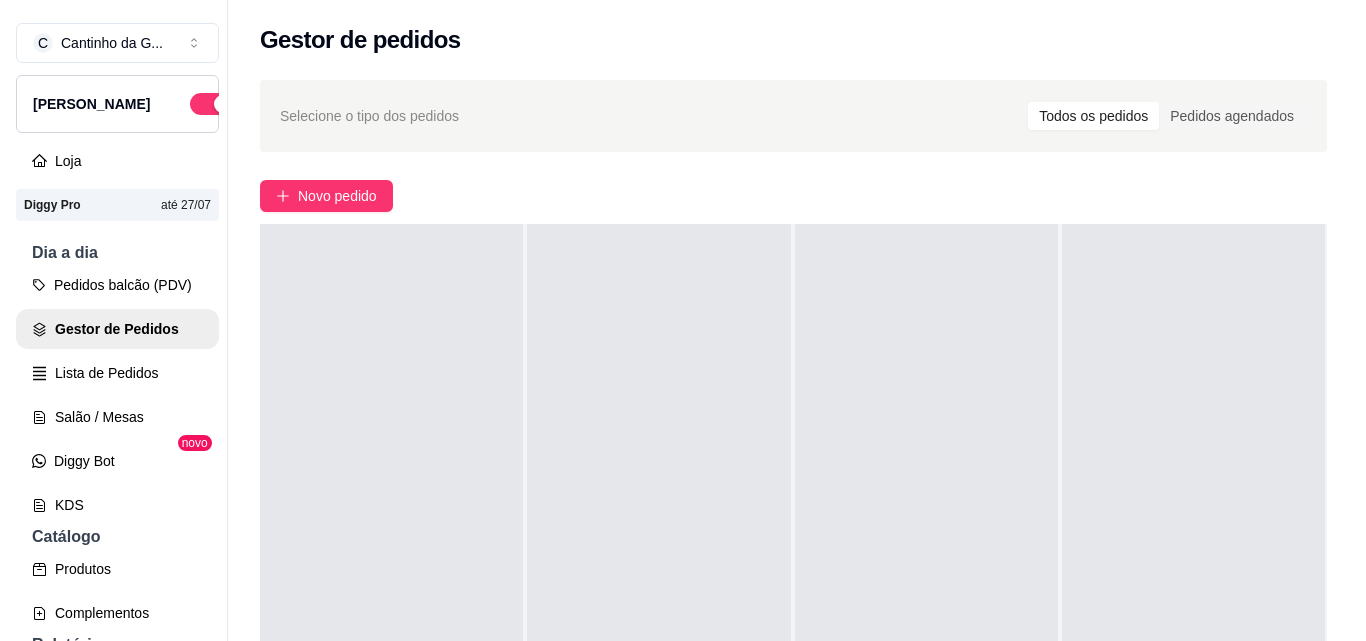 scroll, scrollTop: 0, scrollLeft: 0, axis: both 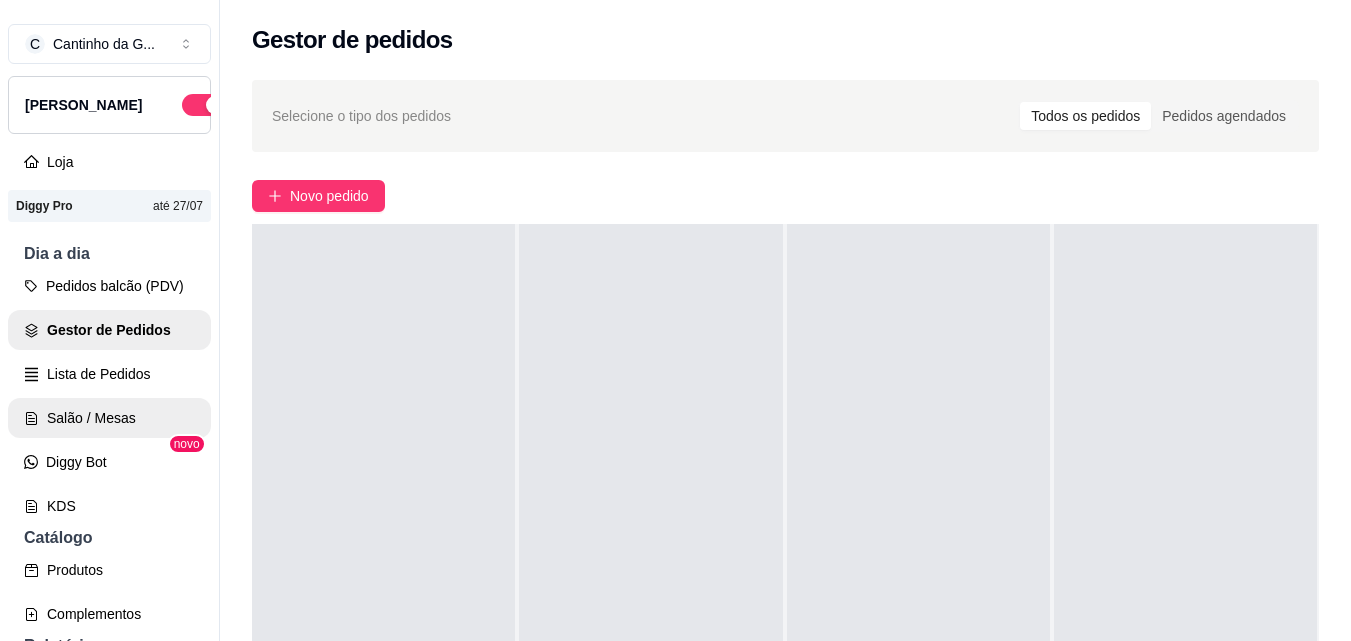 click on "Salão / Mesas" at bounding box center (109, 418) 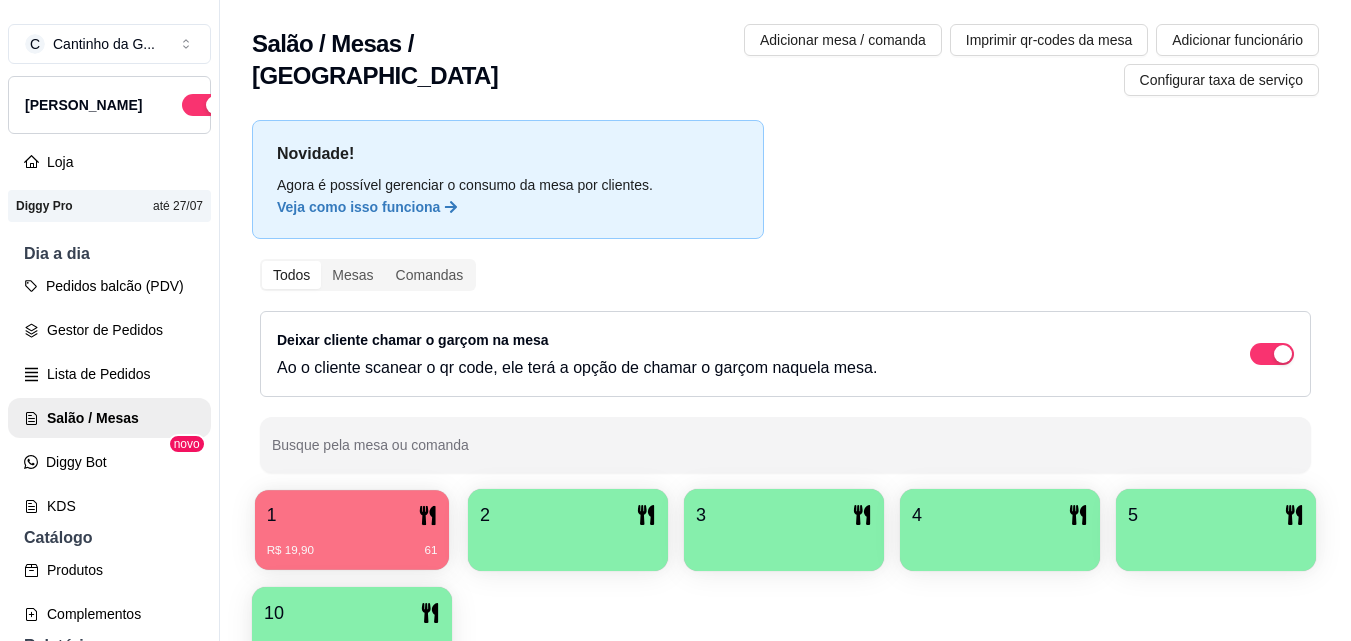 click on "R$ 19,90 61" at bounding box center (352, 543) 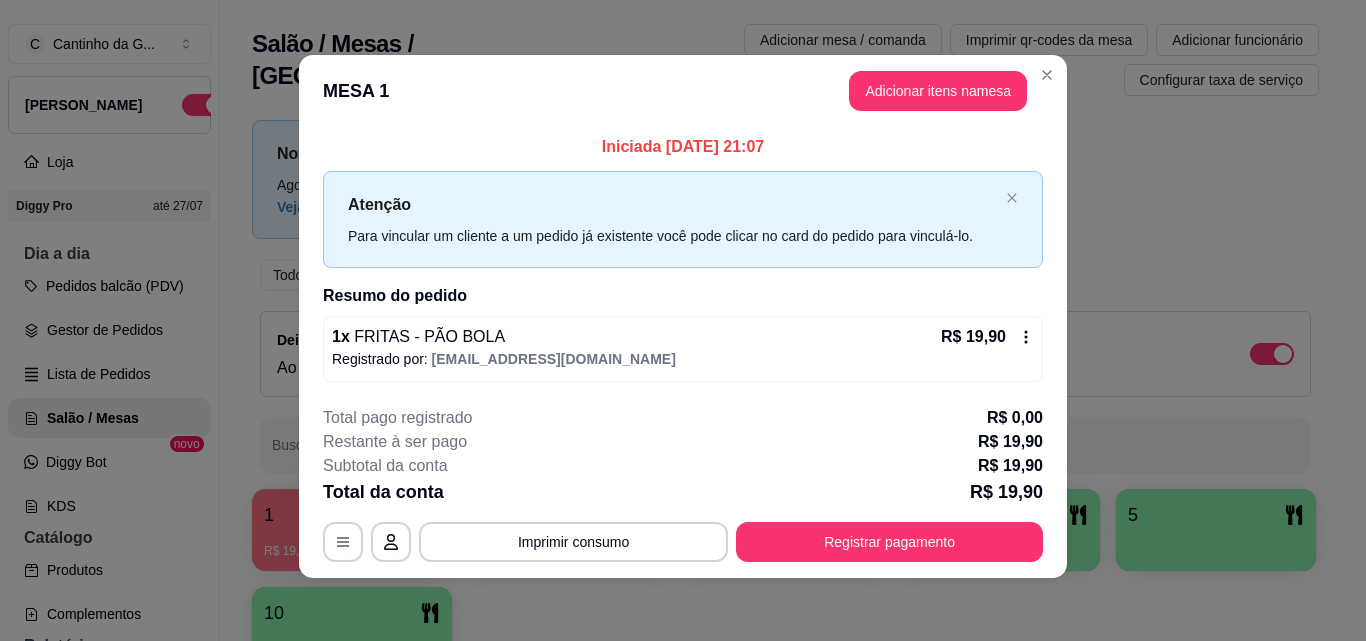 scroll, scrollTop: 5, scrollLeft: 0, axis: vertical 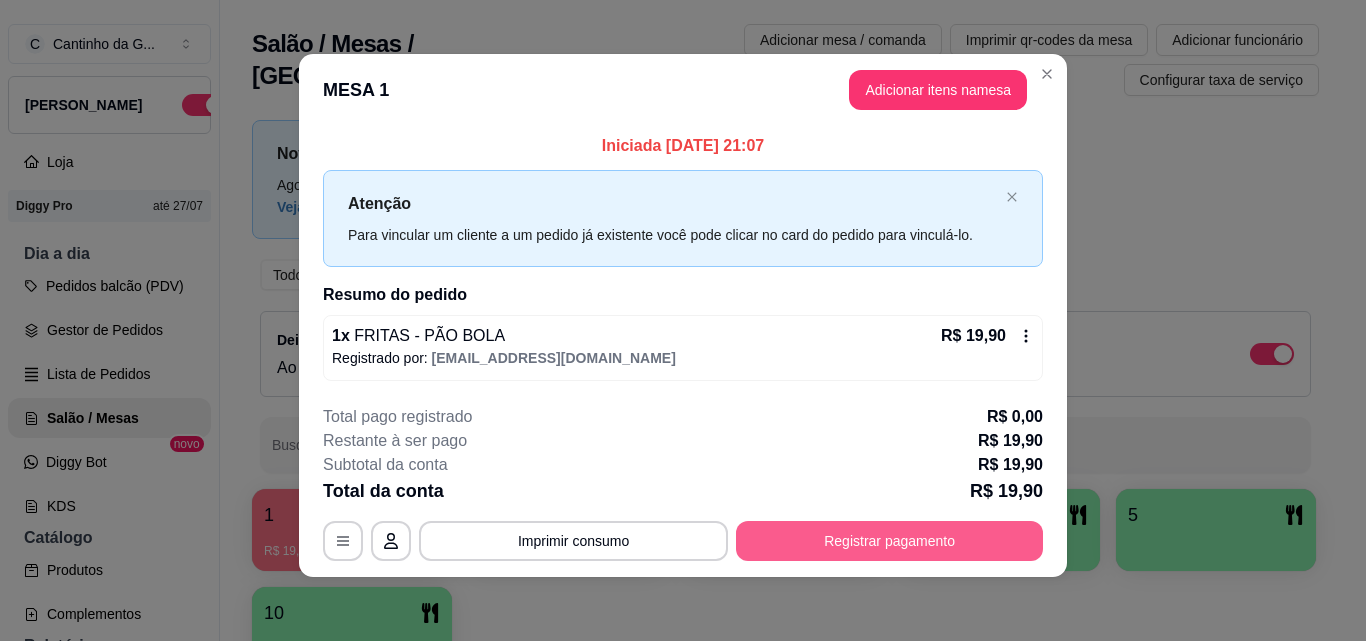 click on "Registrar pagamento" at bounding box center (889, 541) 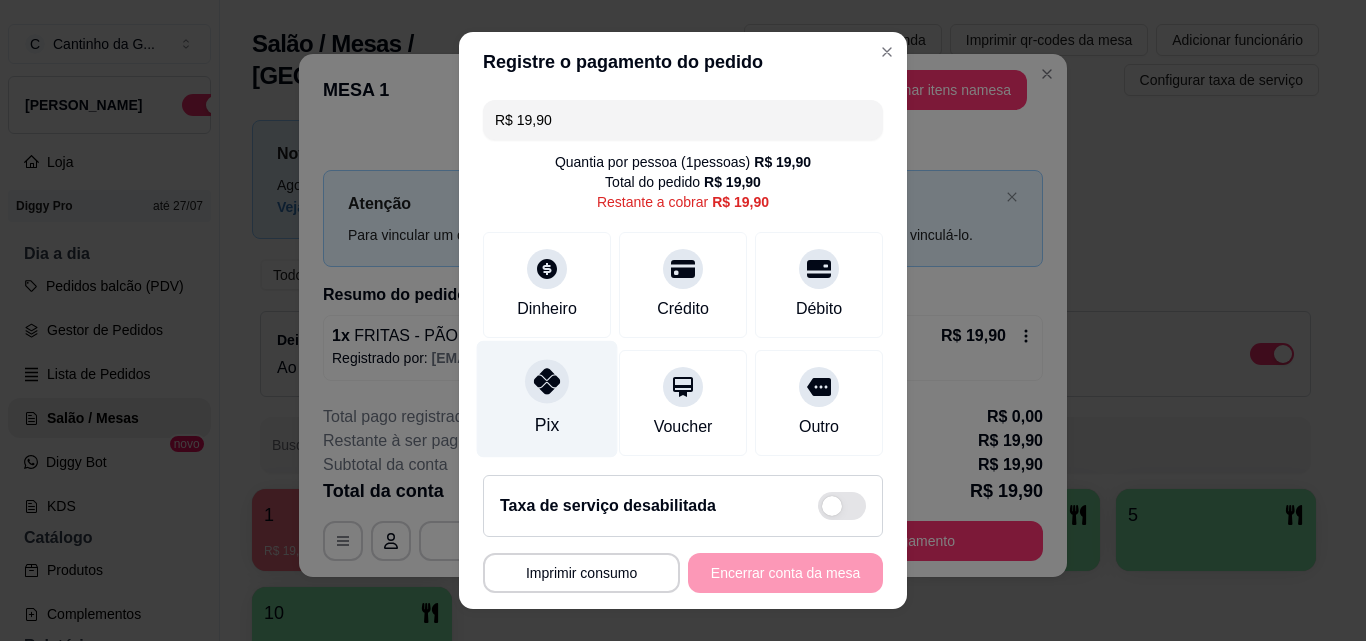 click at bounding box center [547, 381] 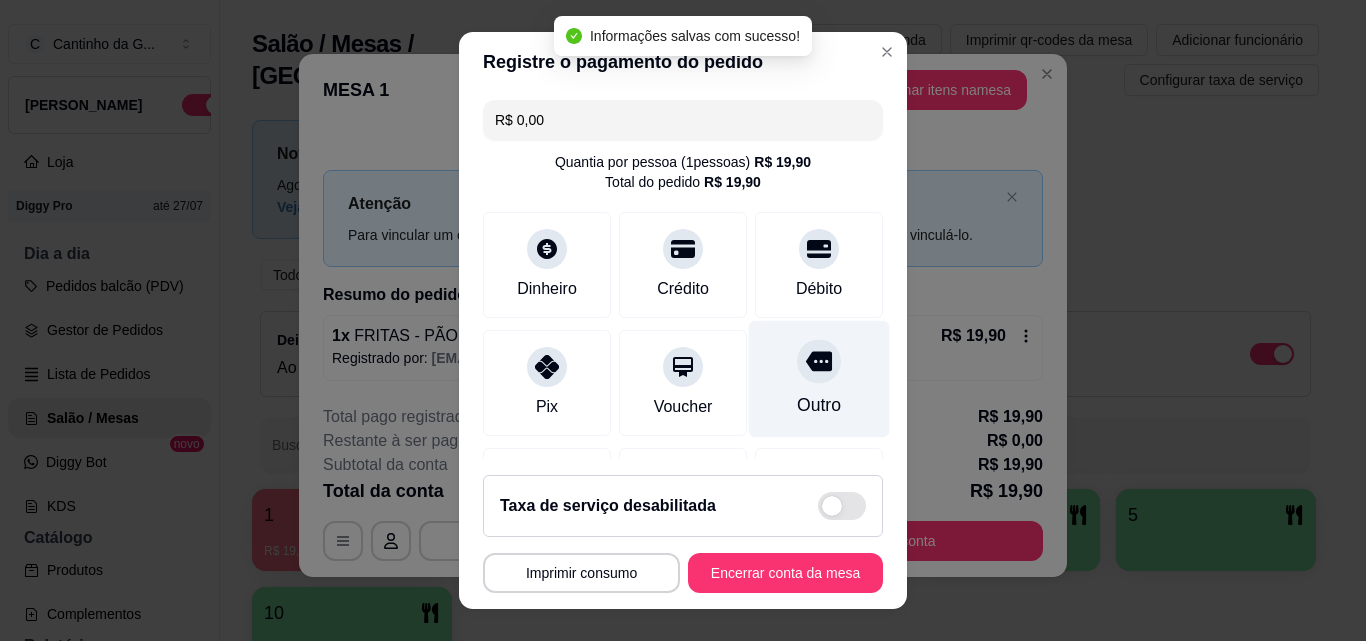 type on "R$ 0,00" 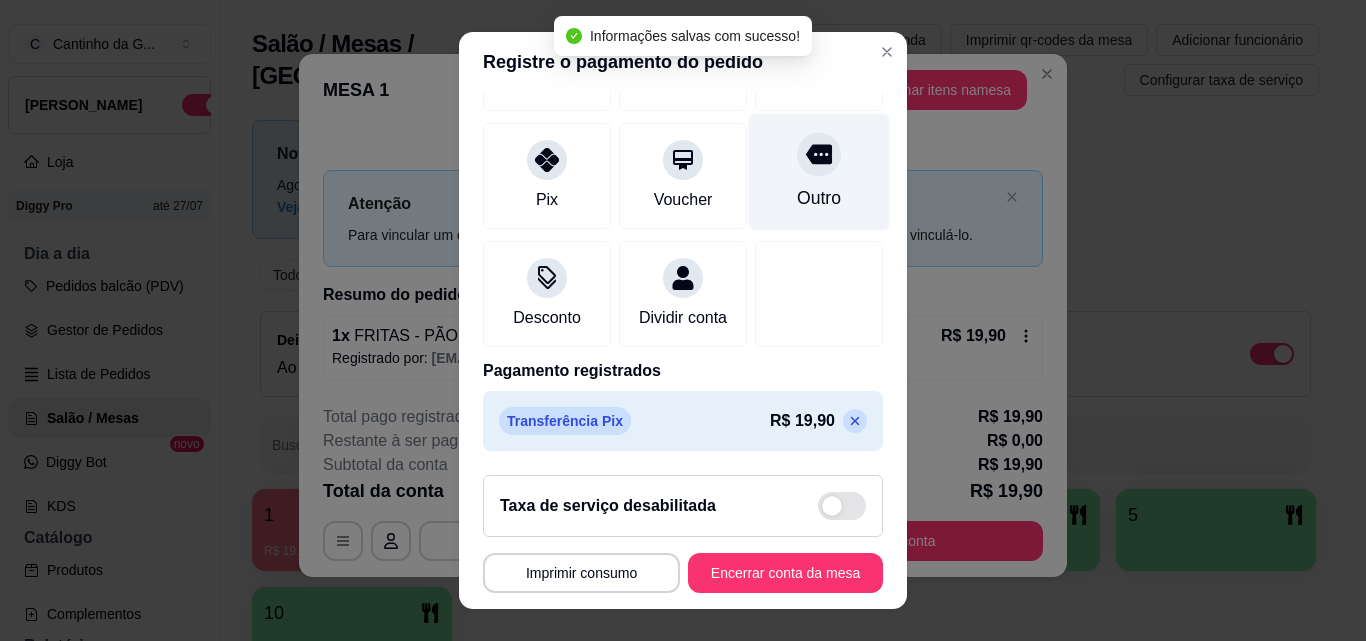 scroll, scrollTop: 231, scrollLeft: 0, axis: vertical 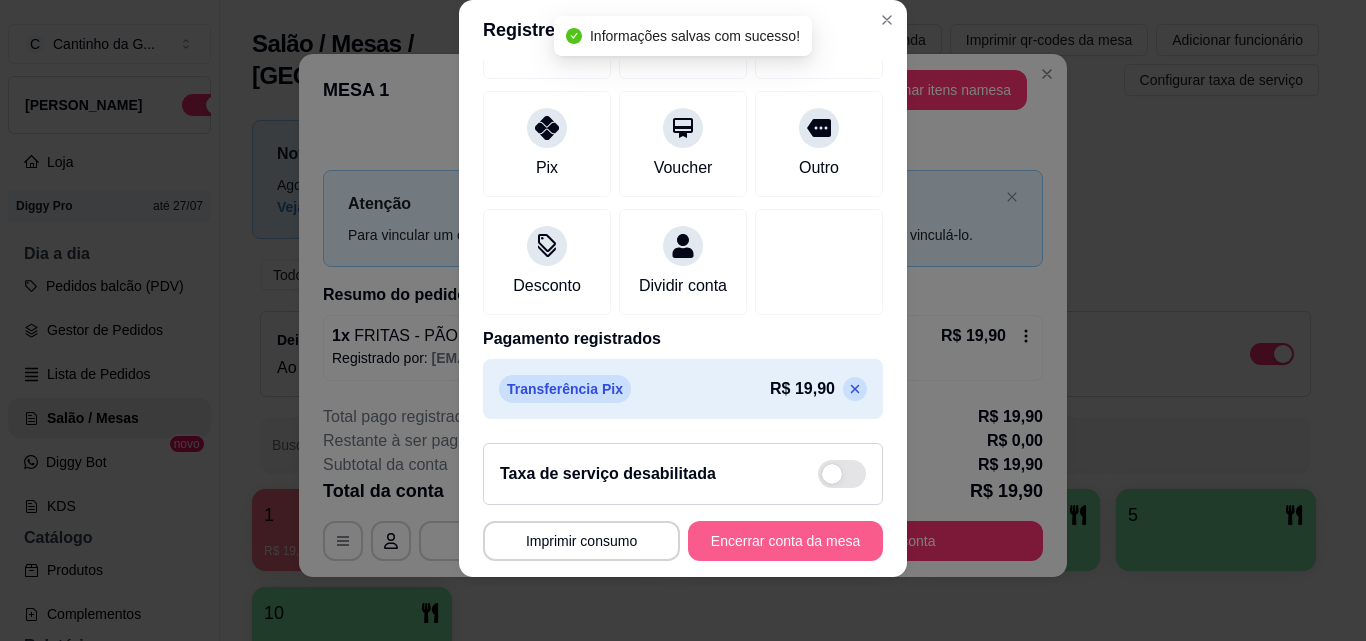click on "Encerrar conta da mesa" at bounding box center (785, 541) 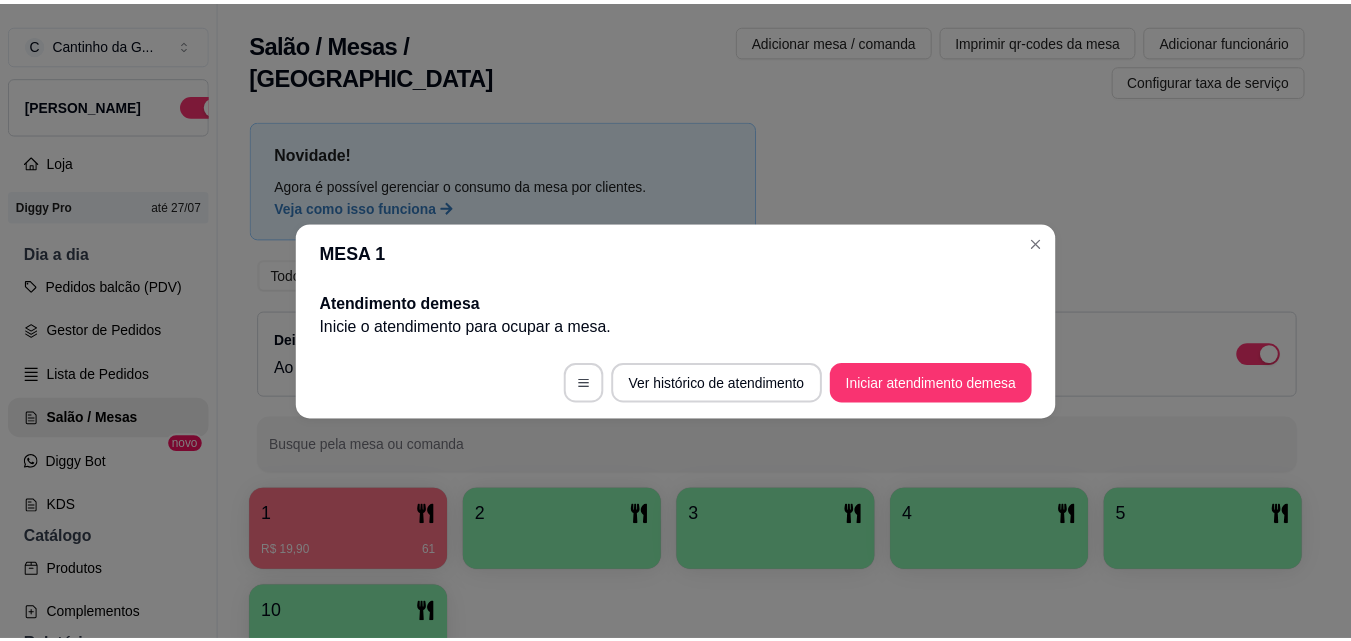scroll, scrollTop: 0, scrollLeft: 0, axis: both 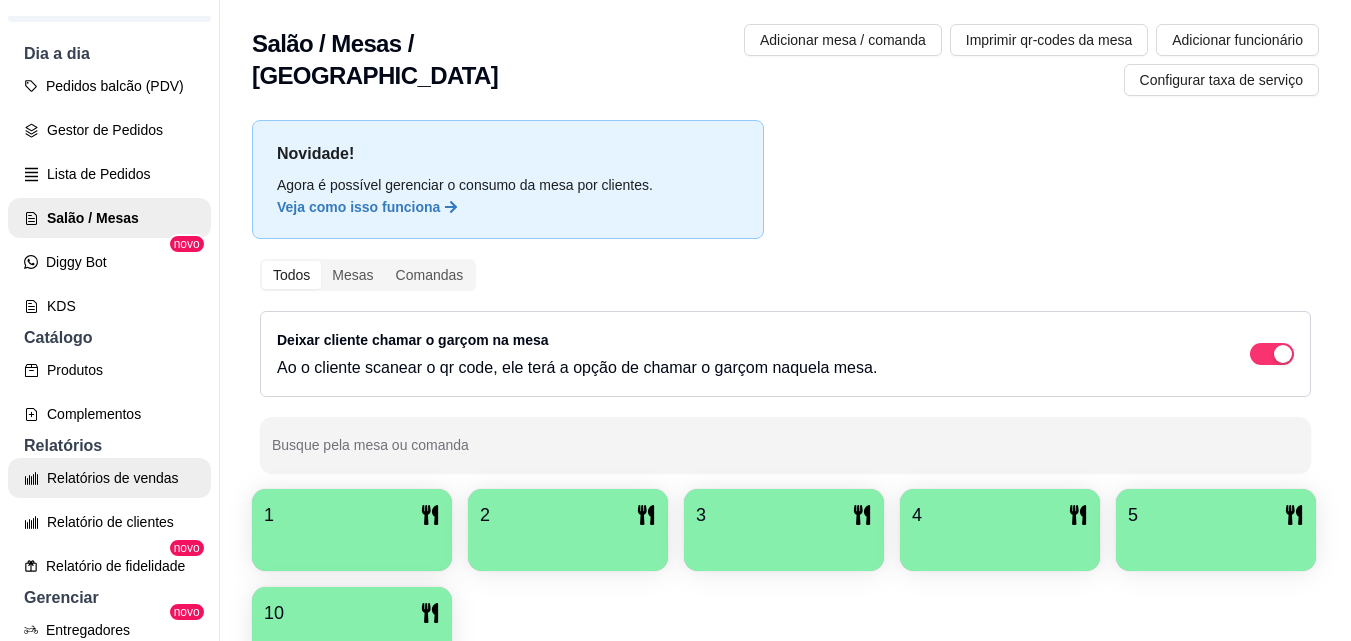 click on "Relatórios de vendas" at bounding box center [109, 478] 